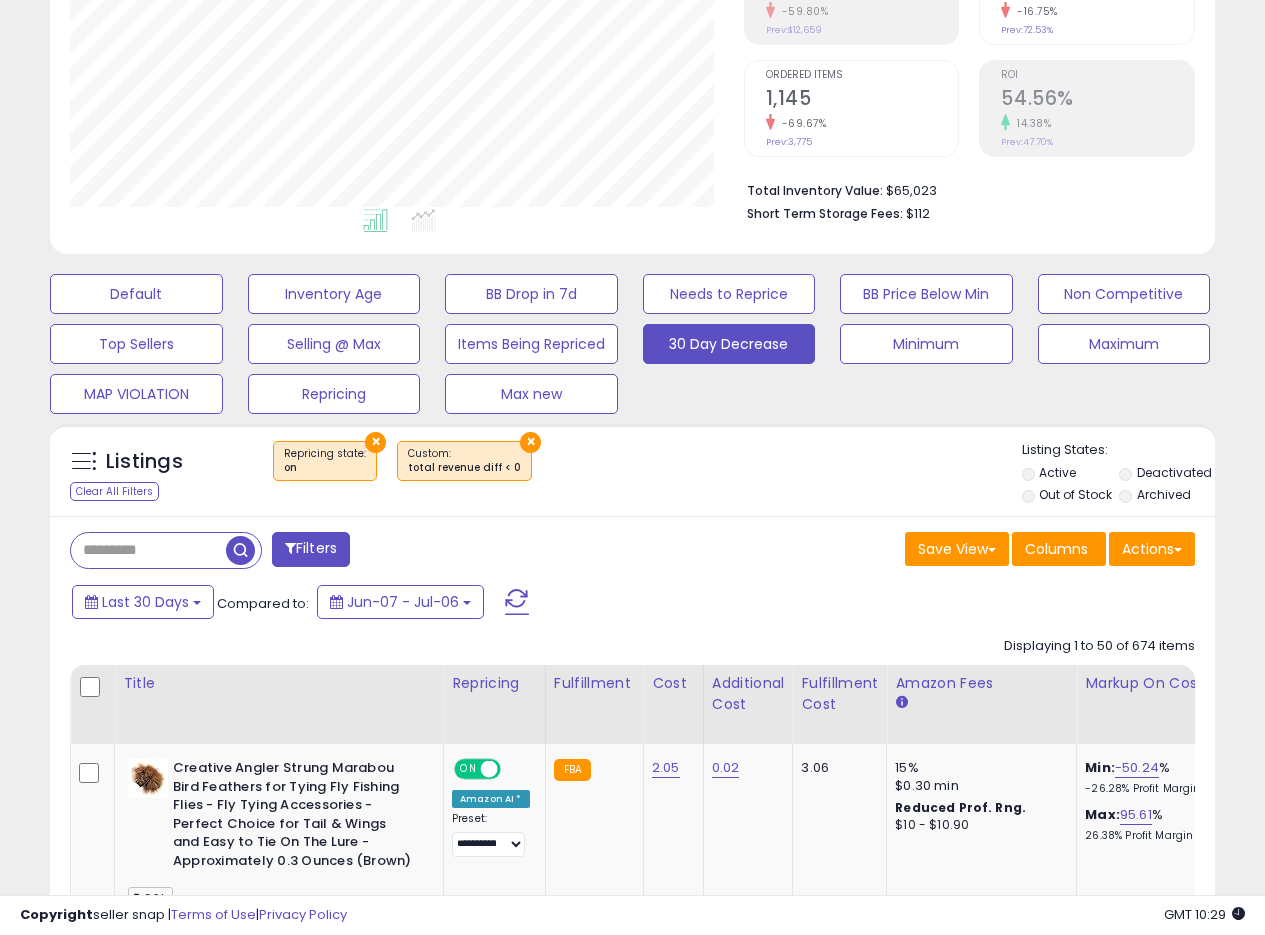 scroll, scrollTop: 356, scrollLeft: 0, axis: vertical 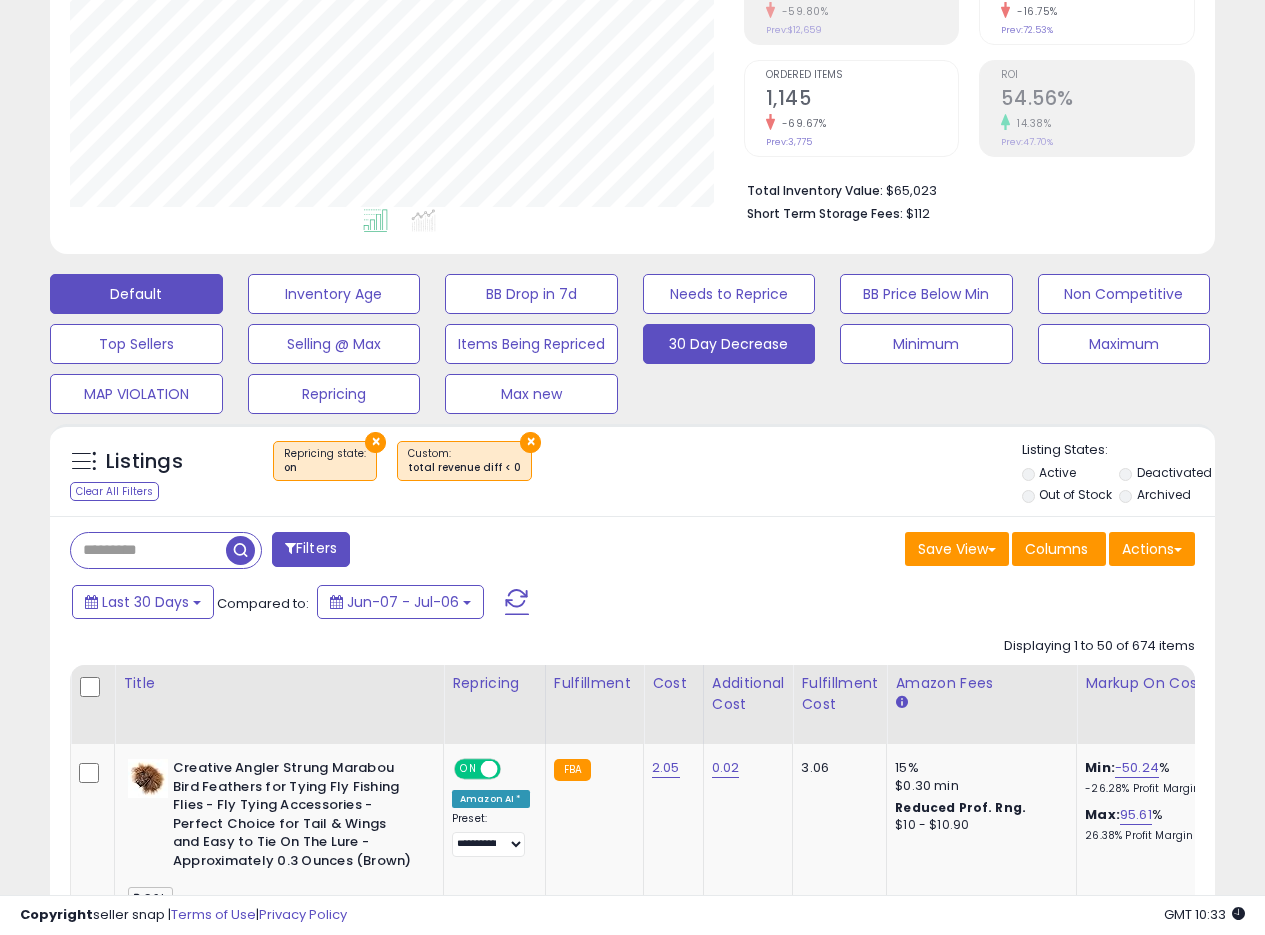 click on "Default" at bounding box center (136, 294) 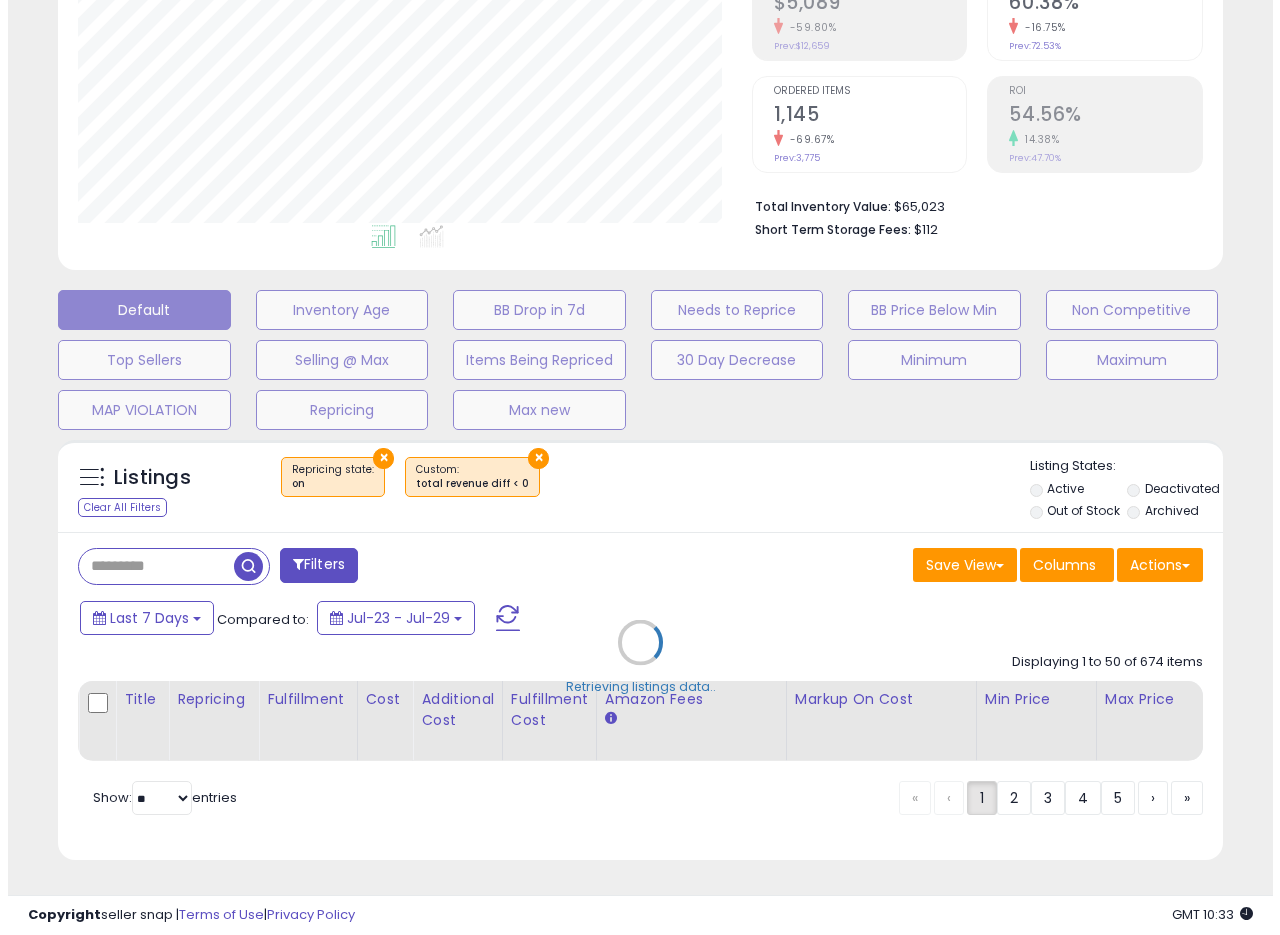 scroll, scrollTop: 355, scrollLeft: 0, axis: vertical 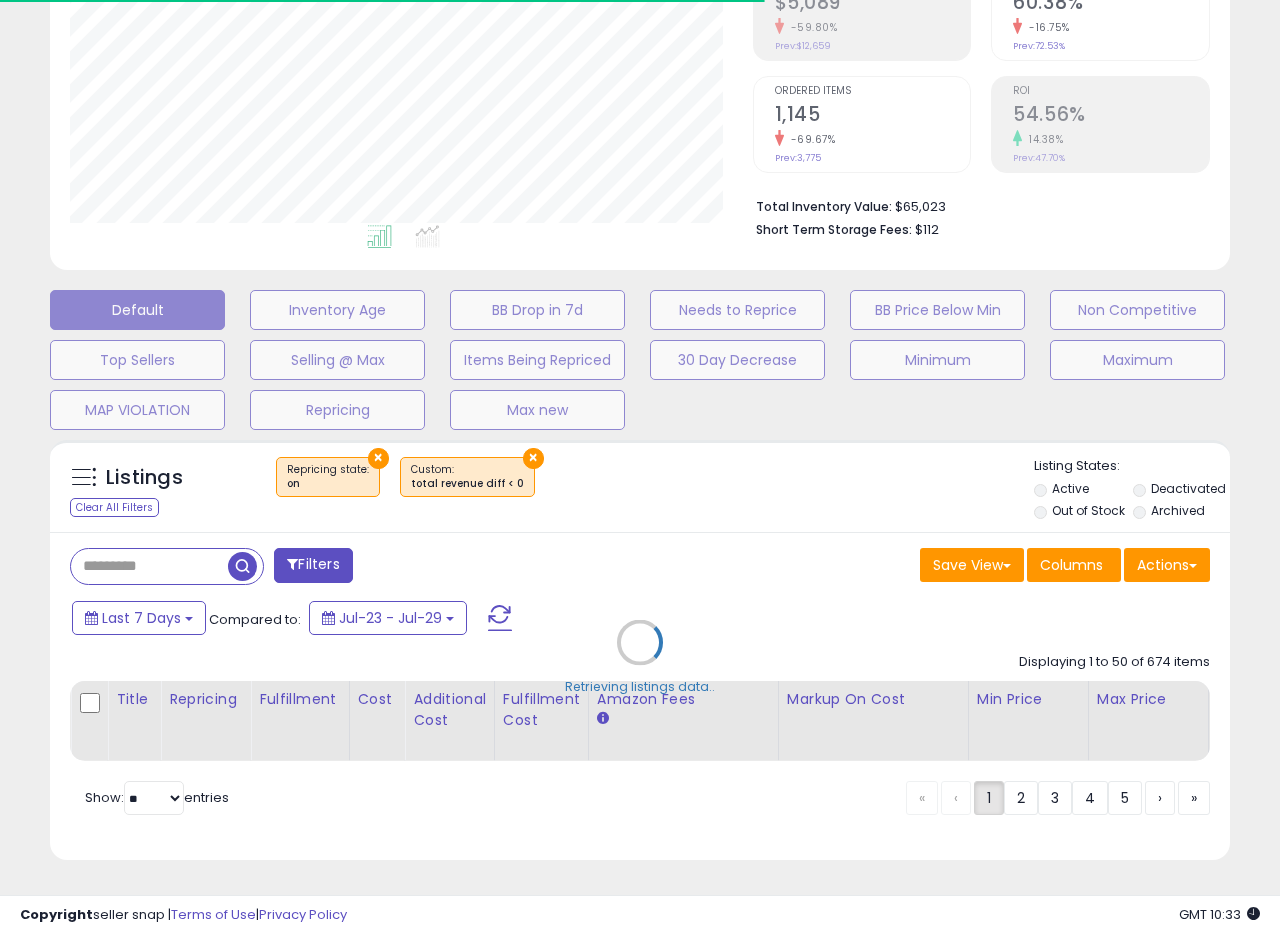 select on "**" 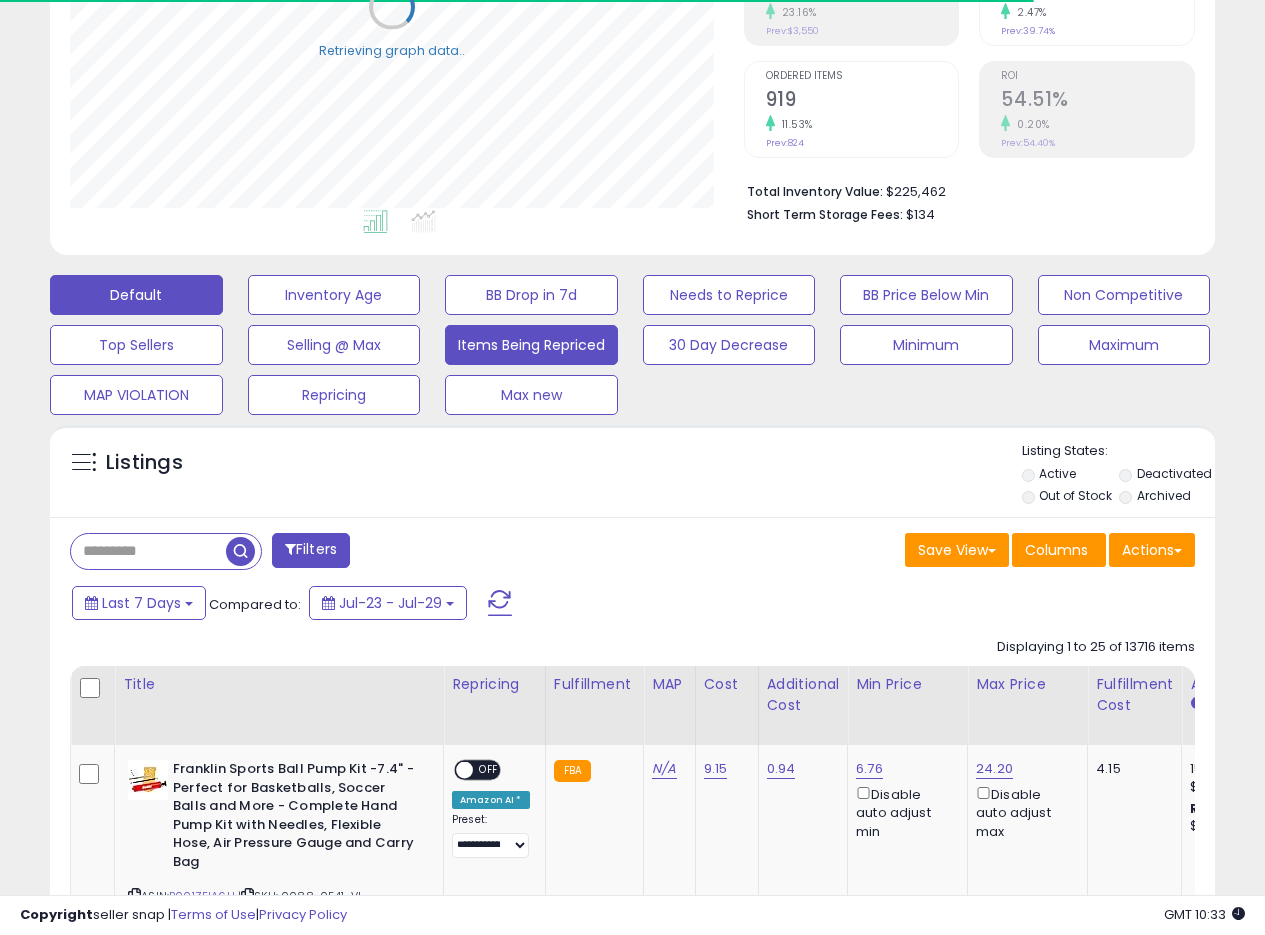 scroll, scrollTop: 356, scrollLeft: 0, axis: vertical 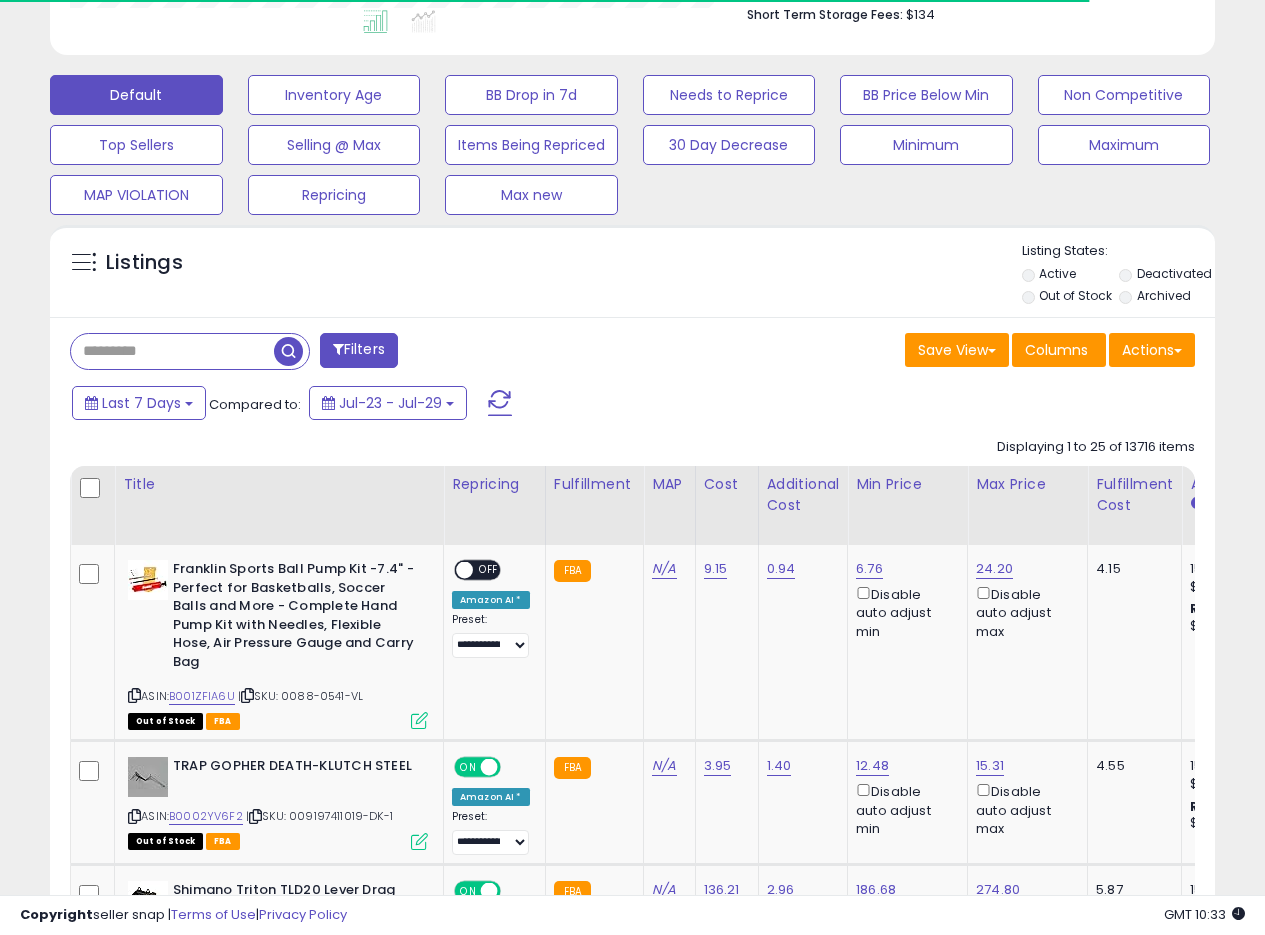 click at bounding box center (172, 351) 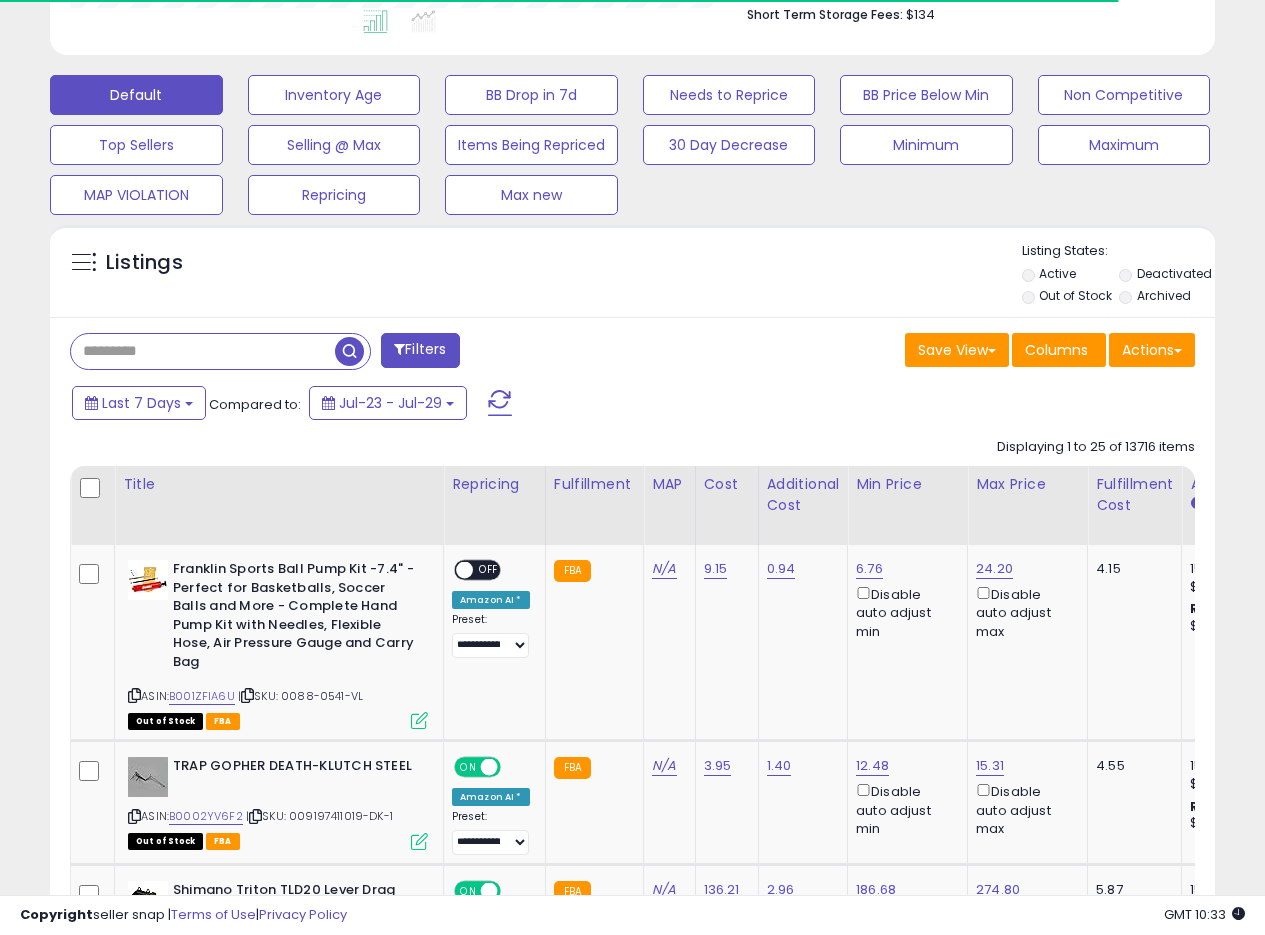 paste on "**********" 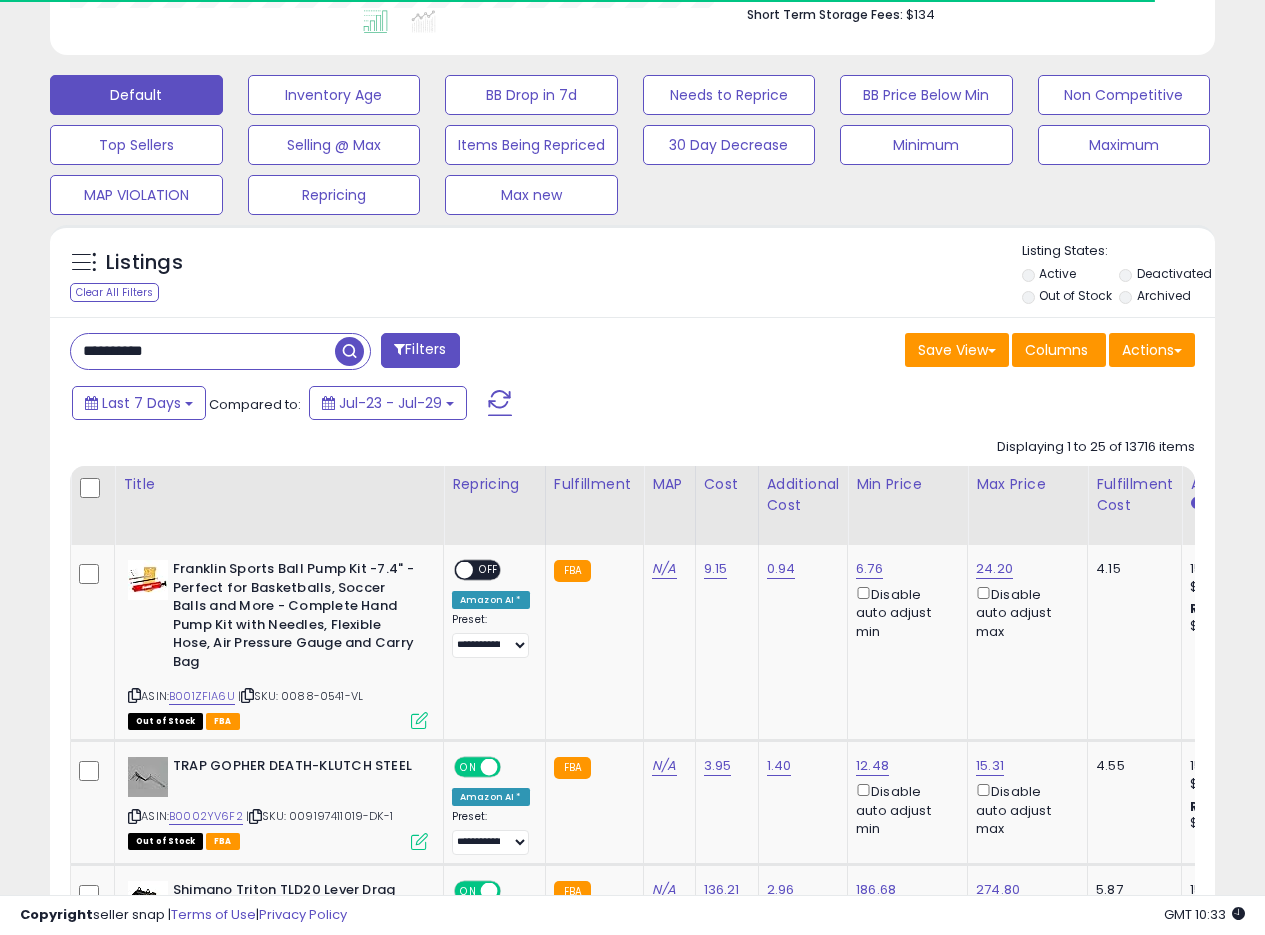 click on "Deactivated" at bounding box center [1174, 273] 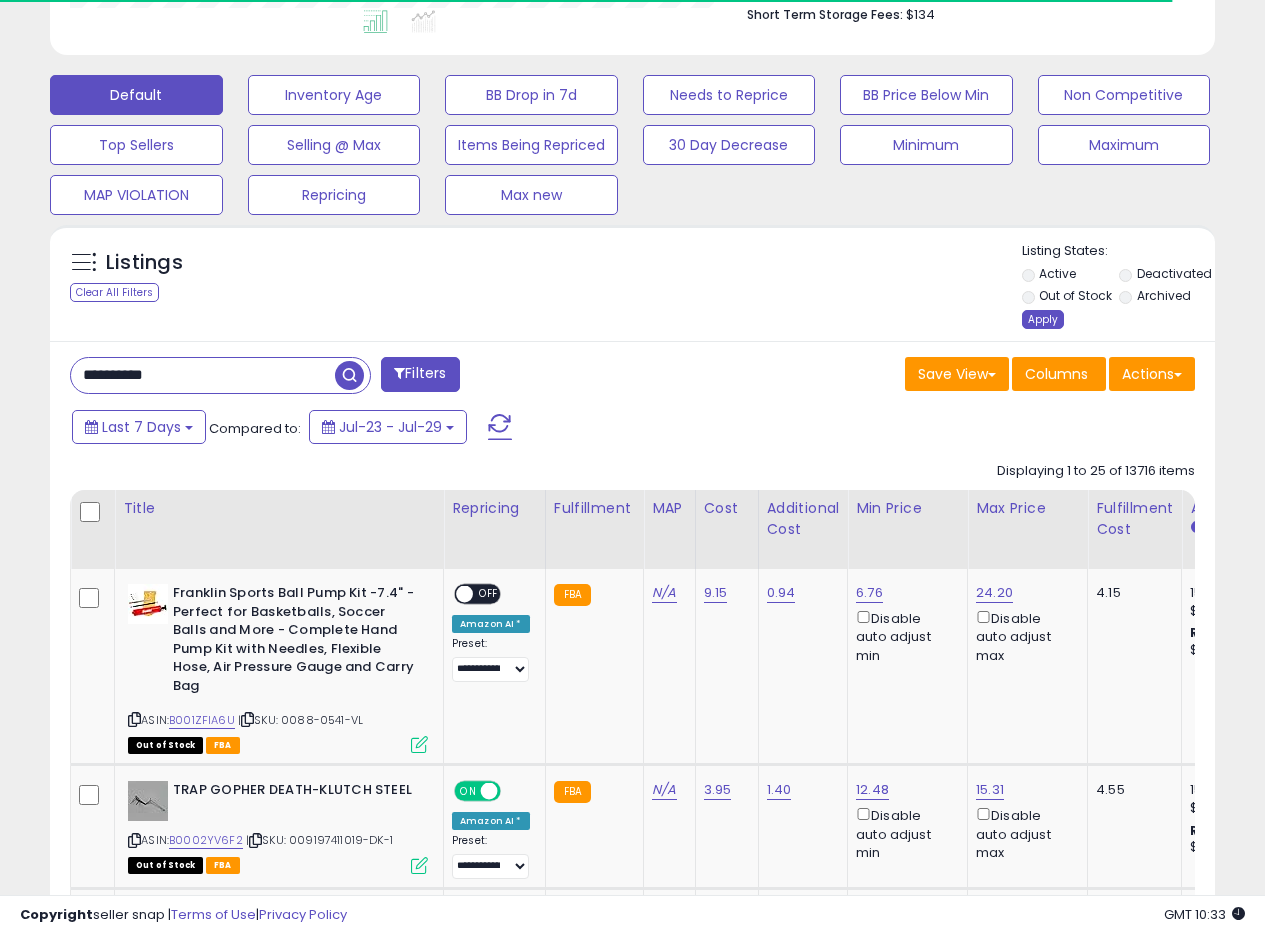 click on "Listing States:
Active
Deactivated
Out of Stock
Archived
Apply" at bounding box center [1118, 288] 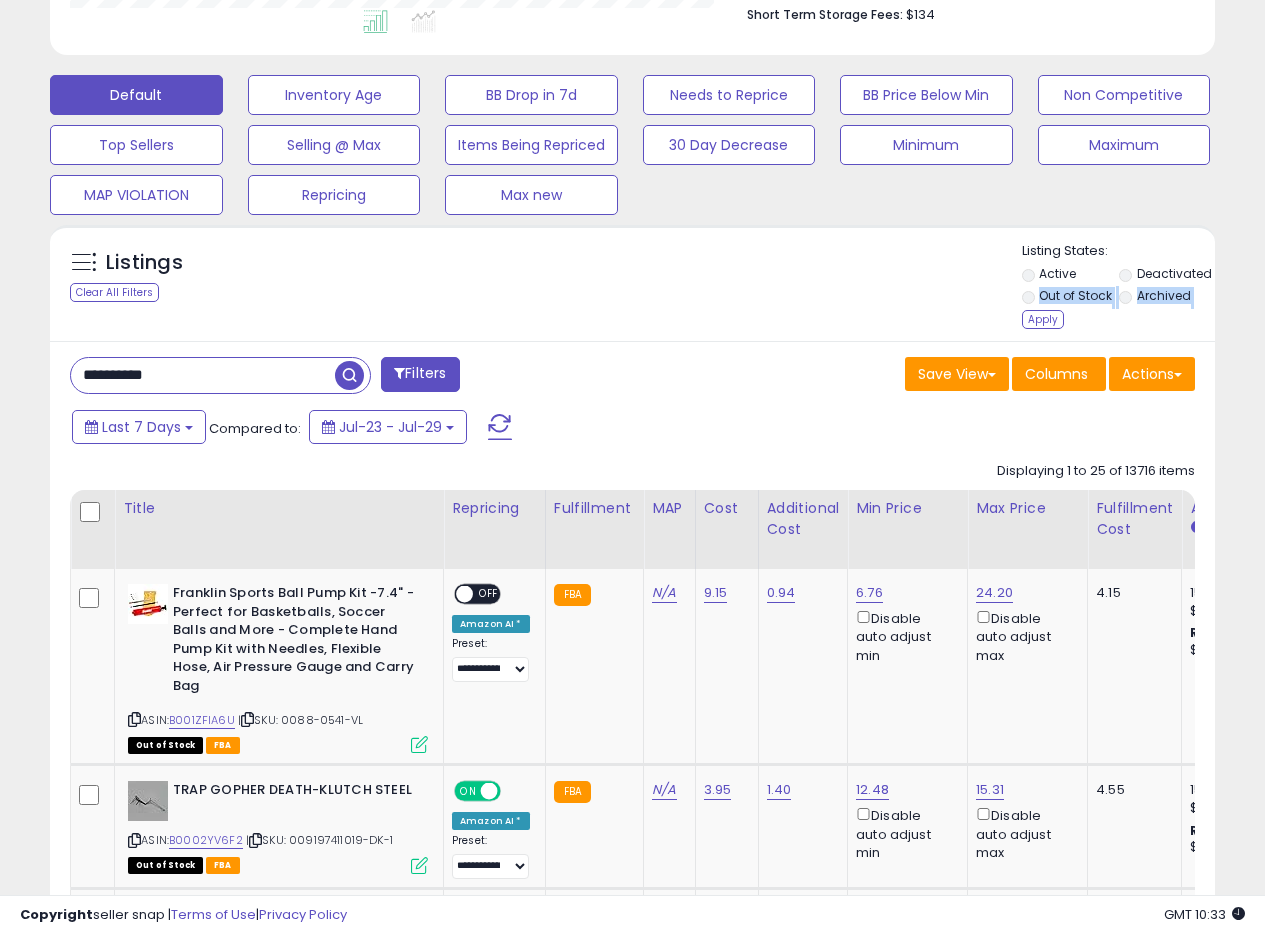 scroll, scrollTop: 999590, scrollLeft: 999326, axis: both 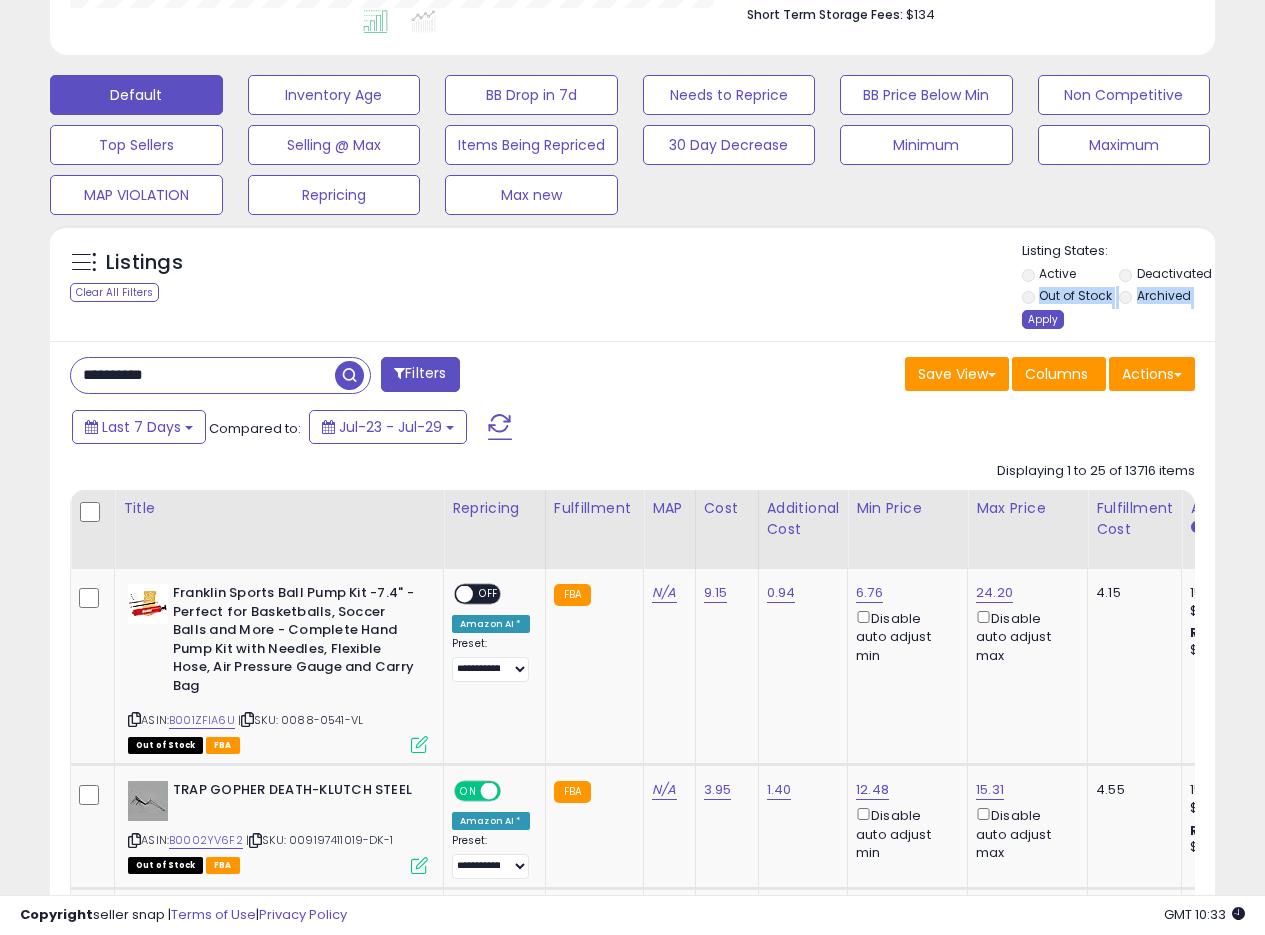 click on "Apply" at bounding box center [1043, 319] 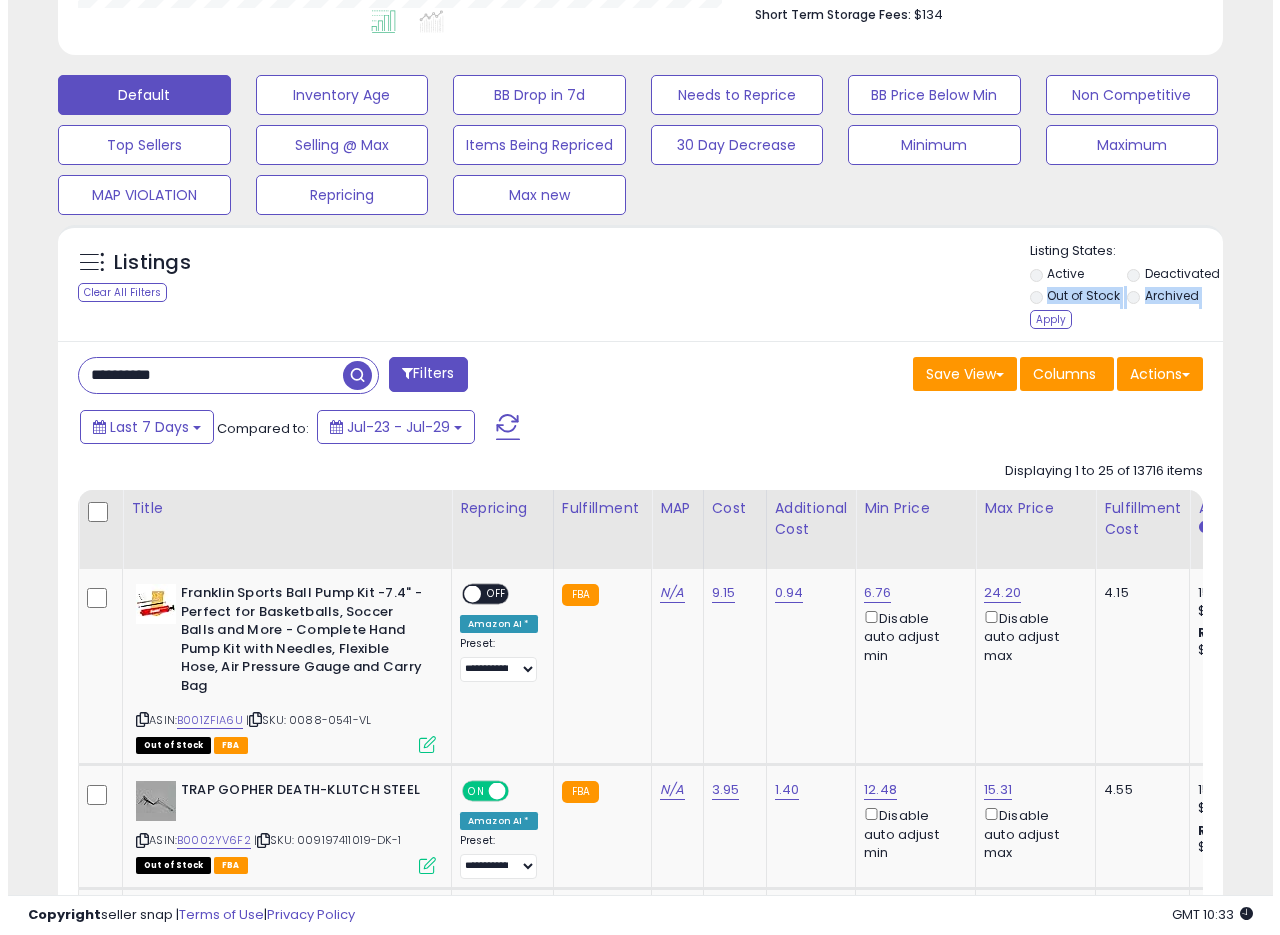 scroll, scrollTop: 355, scrollLeft: 0, axis: vertical 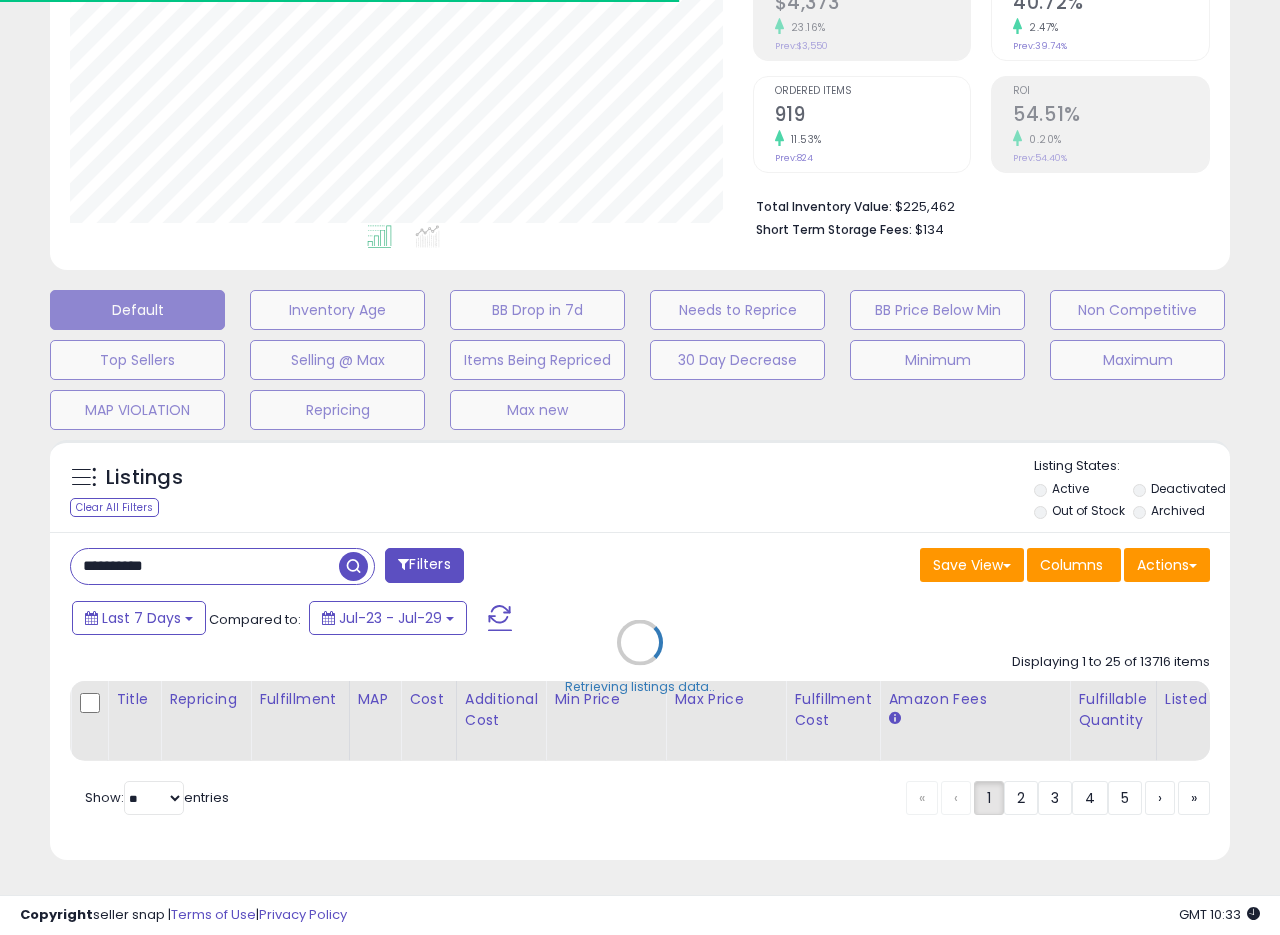 click on "Retrieving listings data.." at bounding box center (640, 657) 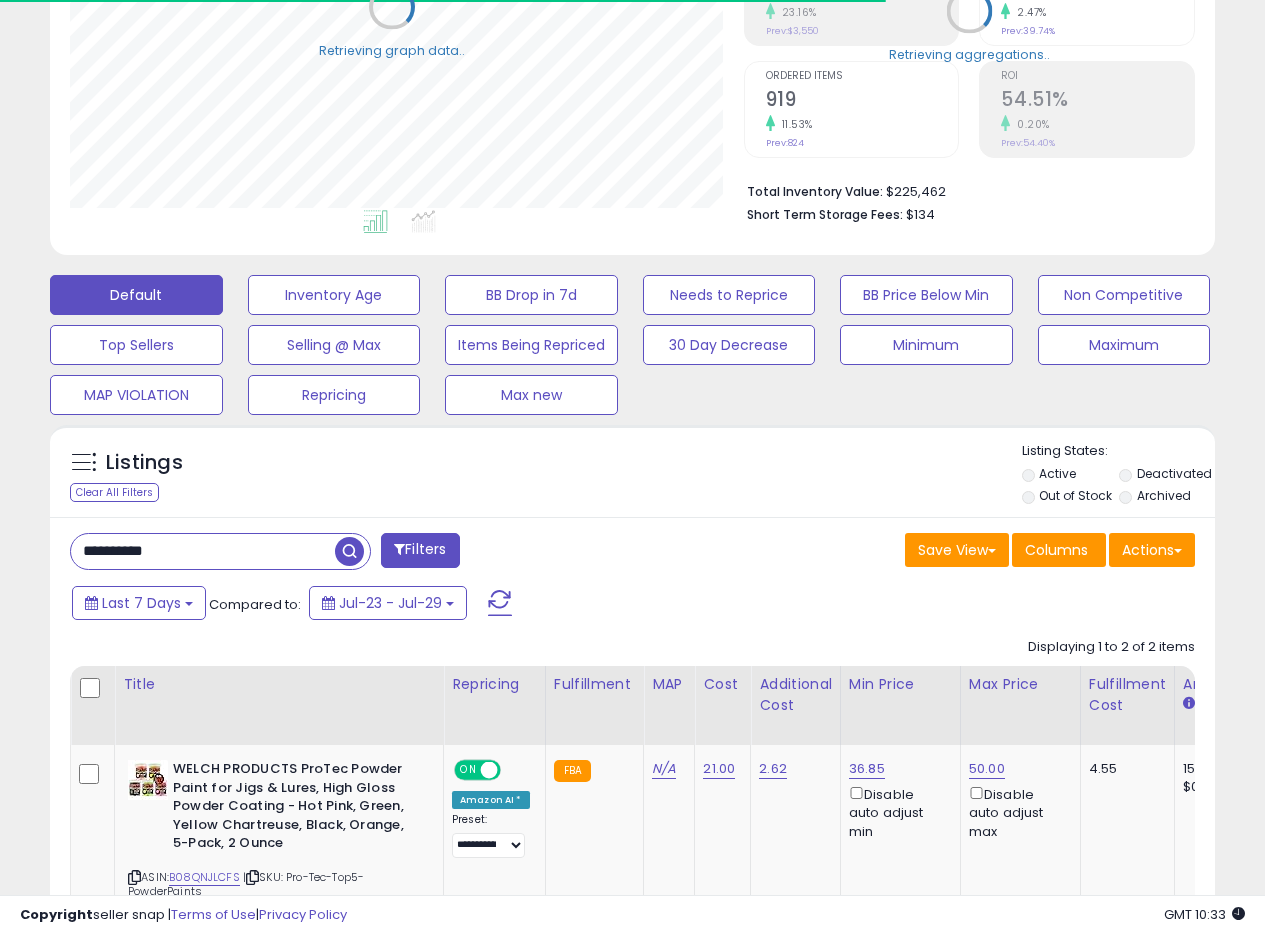 scroll, scrollTop: 410, scrollLeft: 674, axis: both 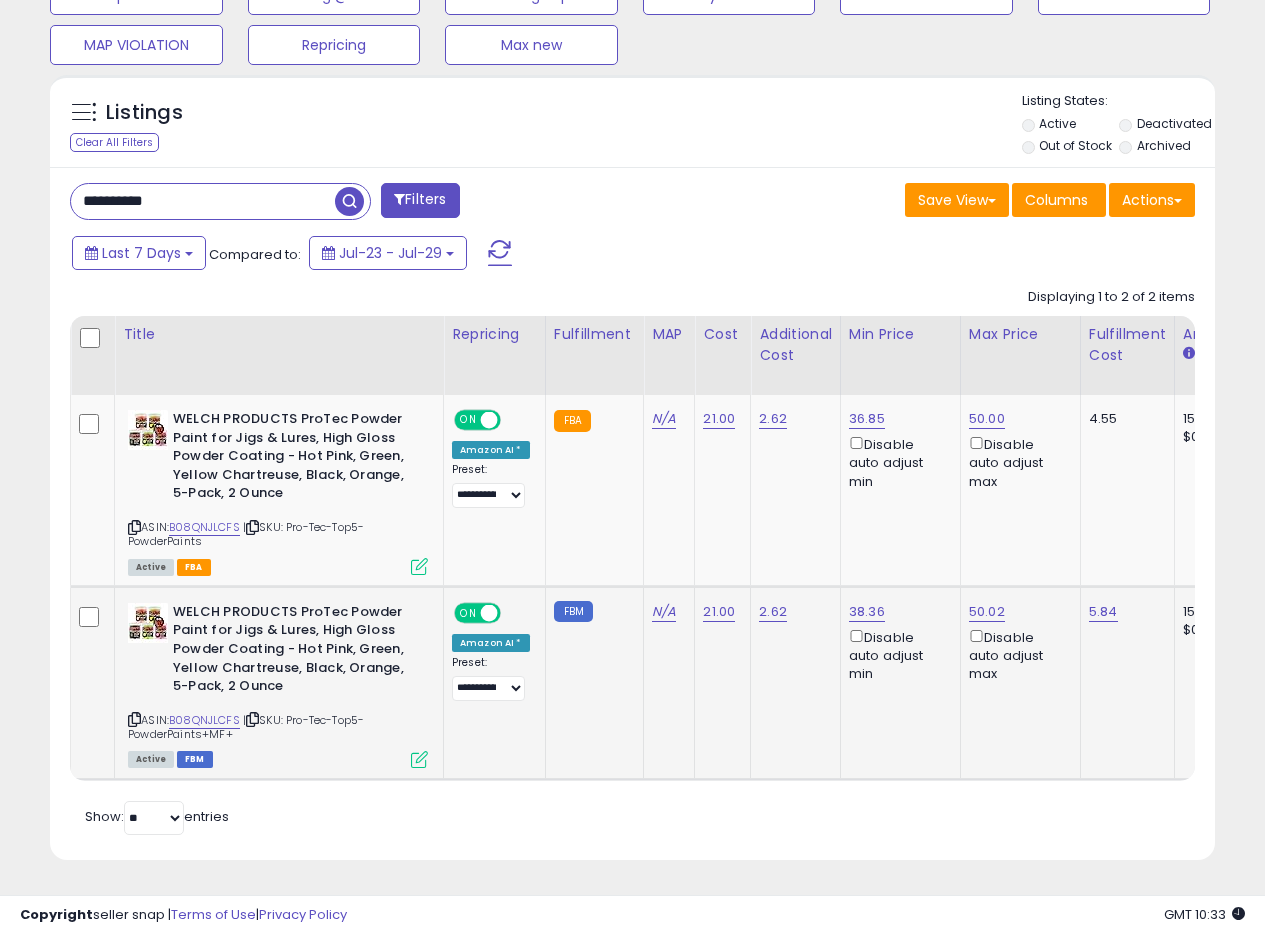 click at bounding box center [419, 759] 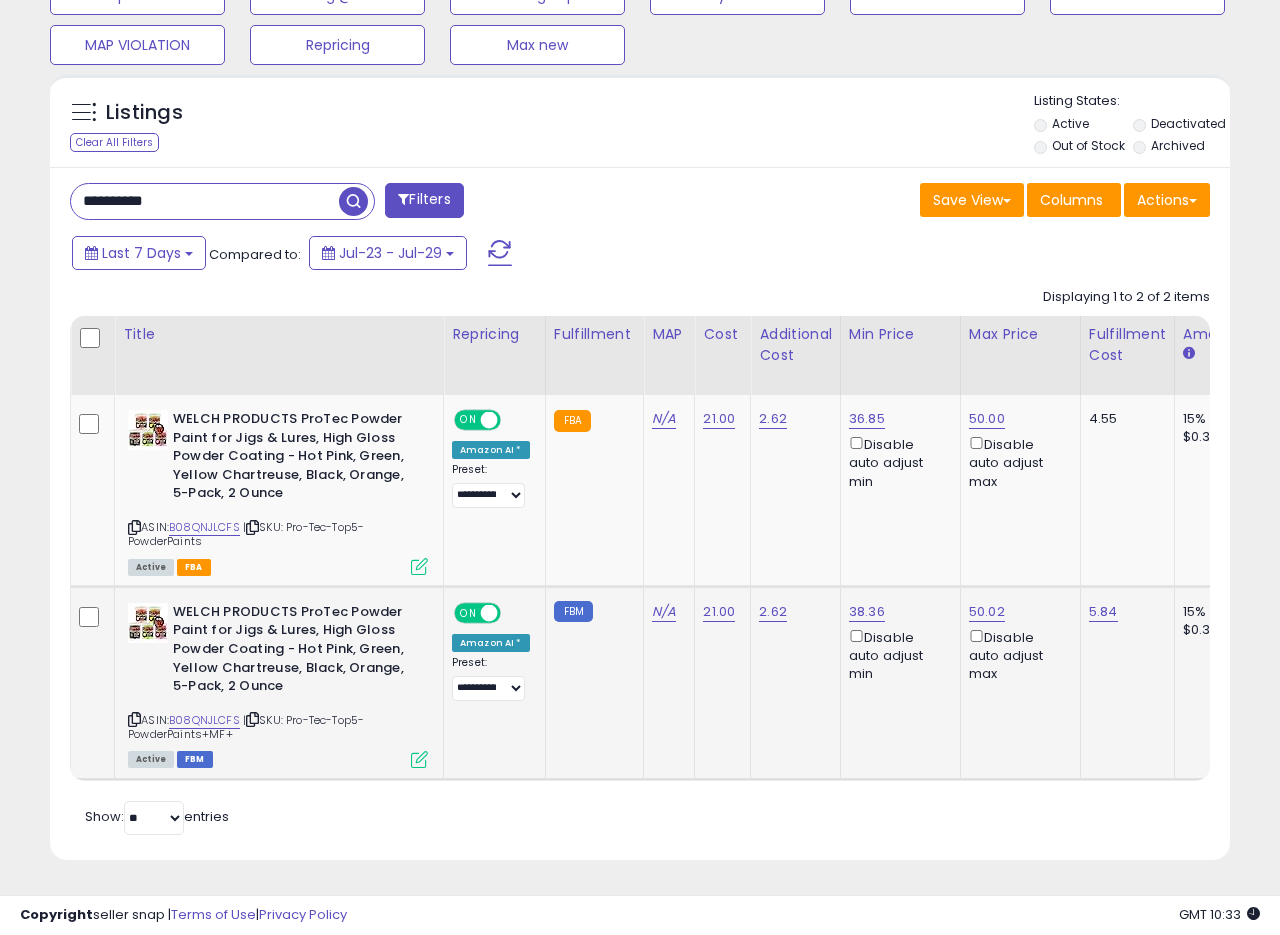 scroll, scrollTop: 999590, scrollLeft: 999317, axis: both 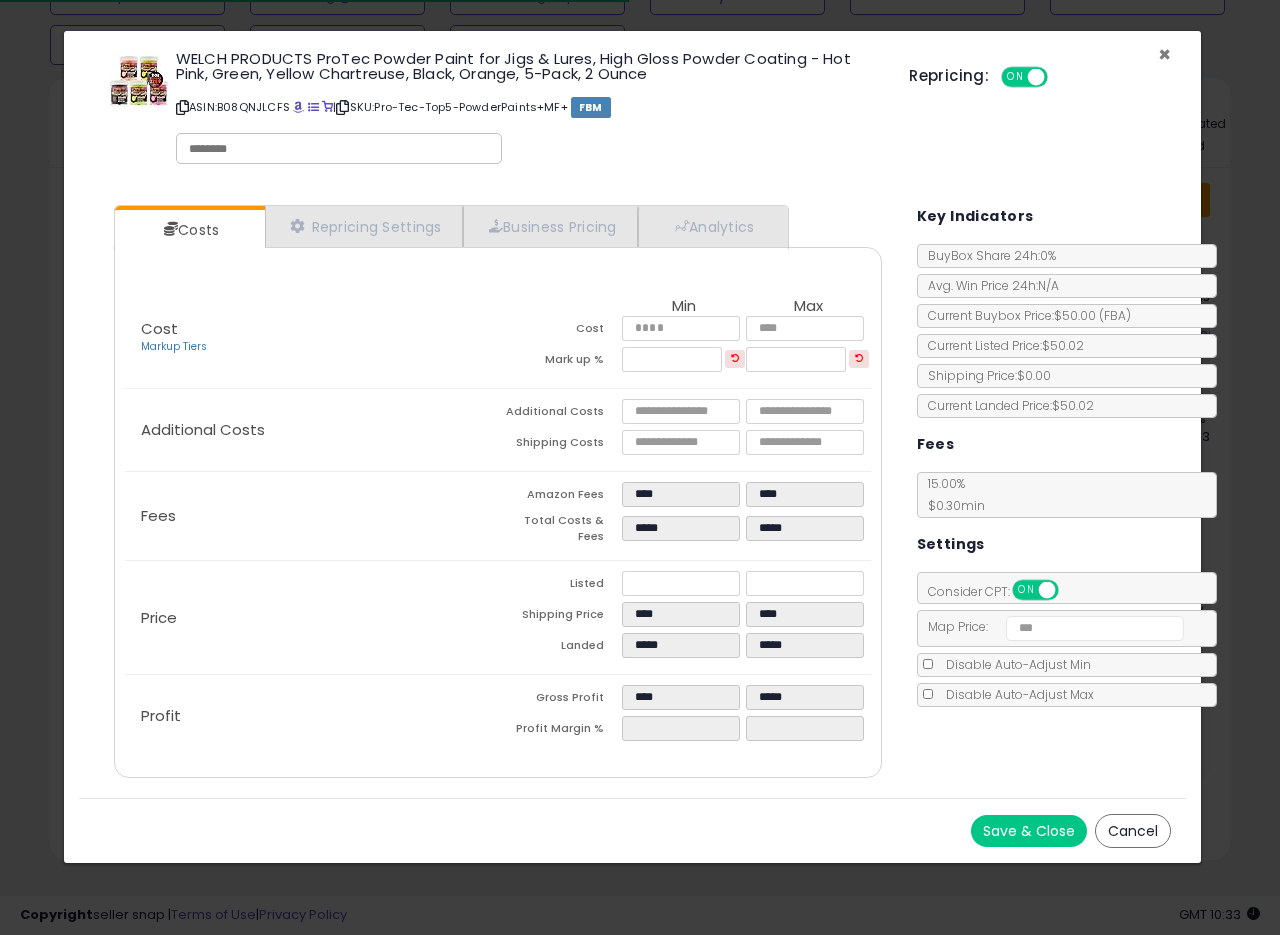 click on "×" at bounding box center (1164, 54) 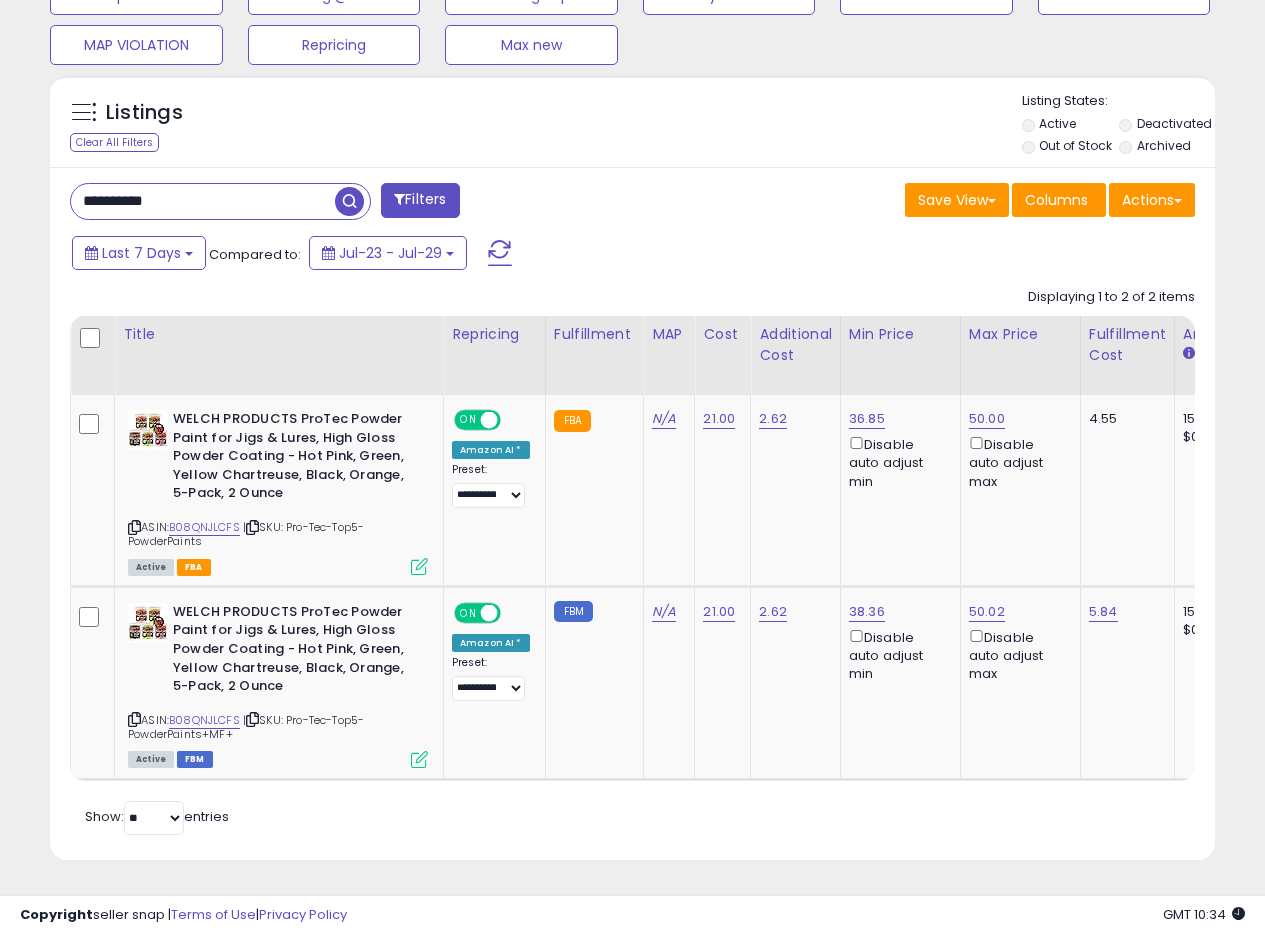 scroll, scrollTop: 410, scrollLeft: 674, axis: both 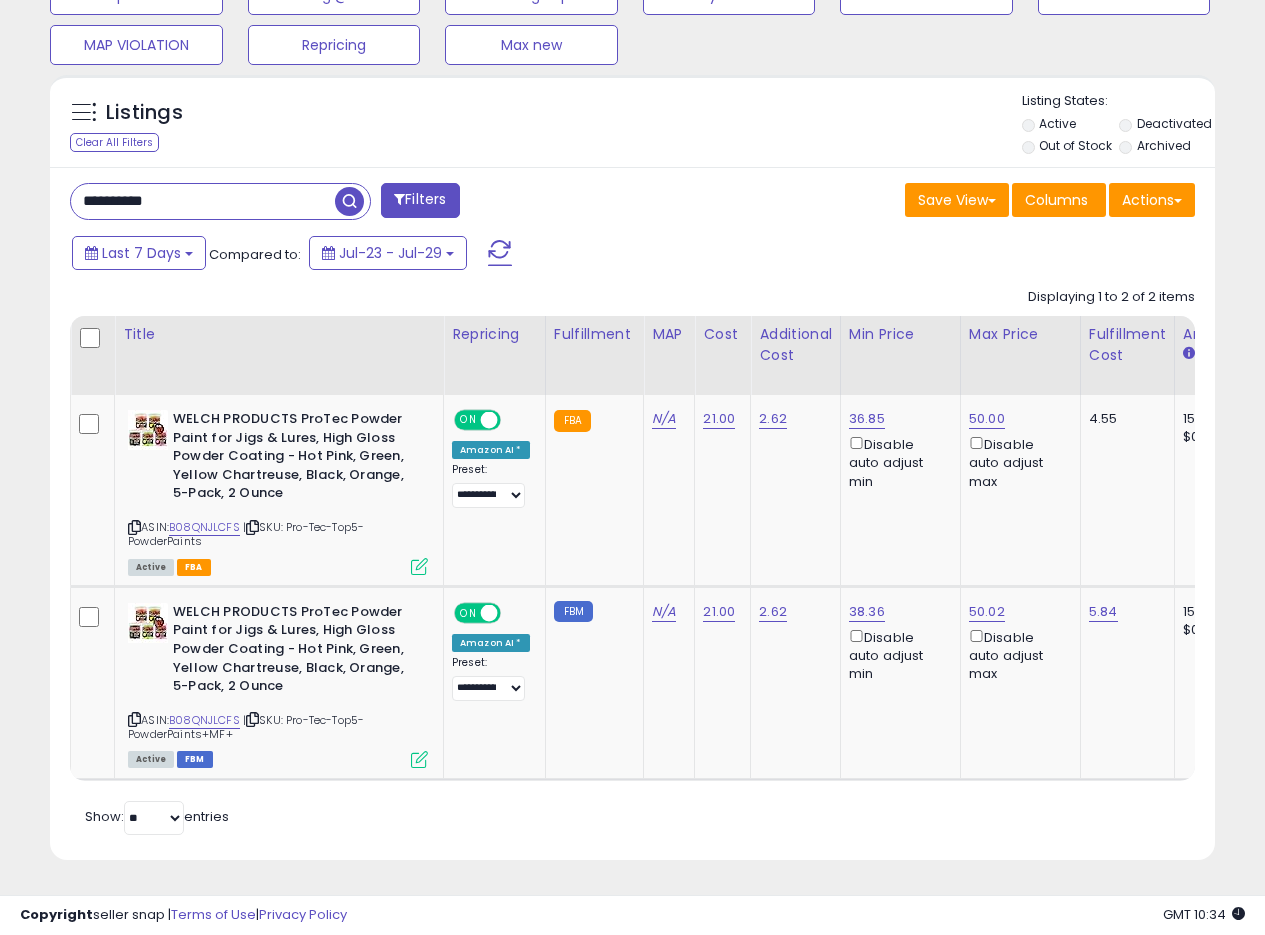 drag, startPoint x: 202, startPoint y: 195, endPoint x: 0, endPoint y: 166, distance: 204.07106 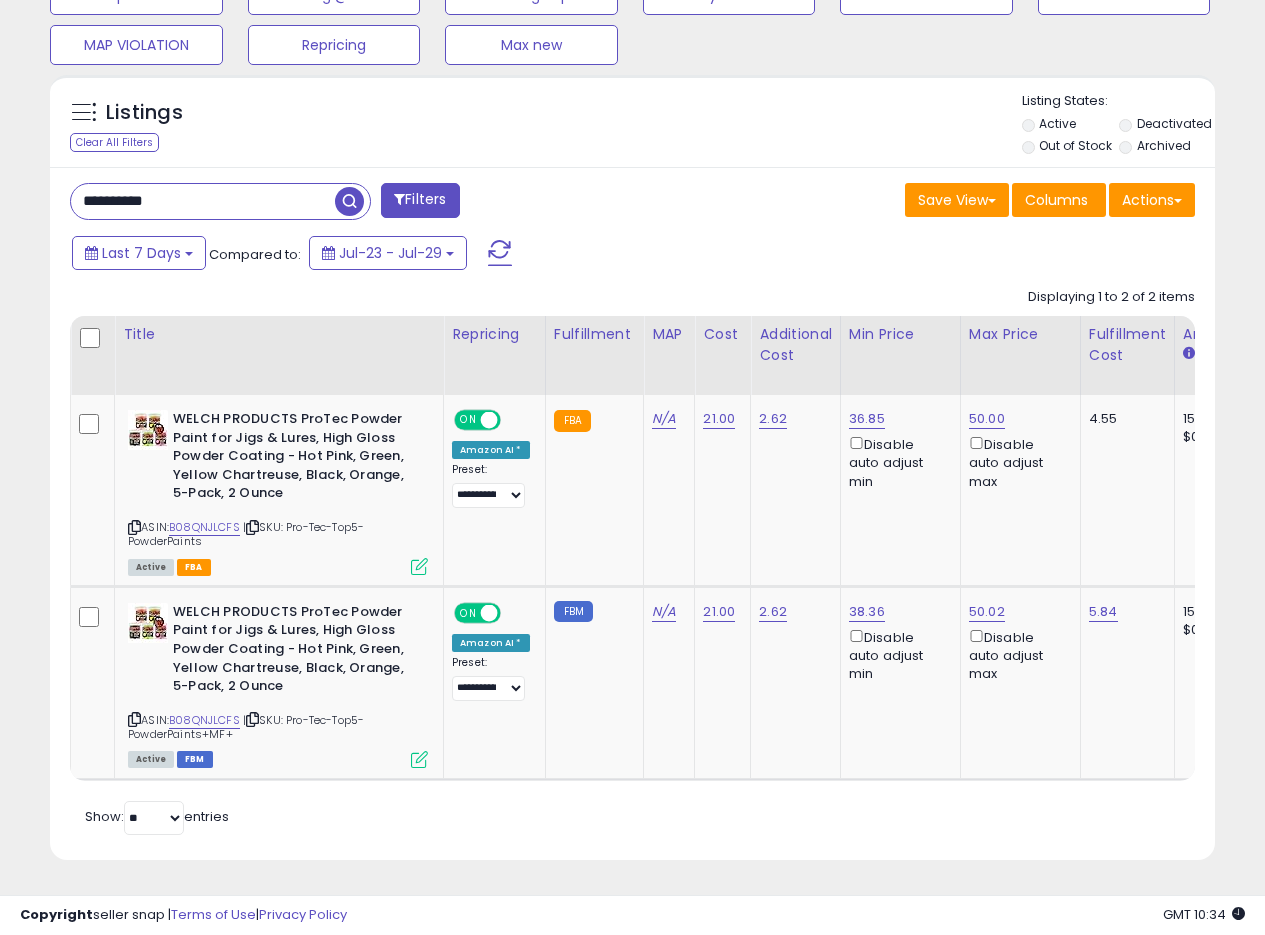 paste 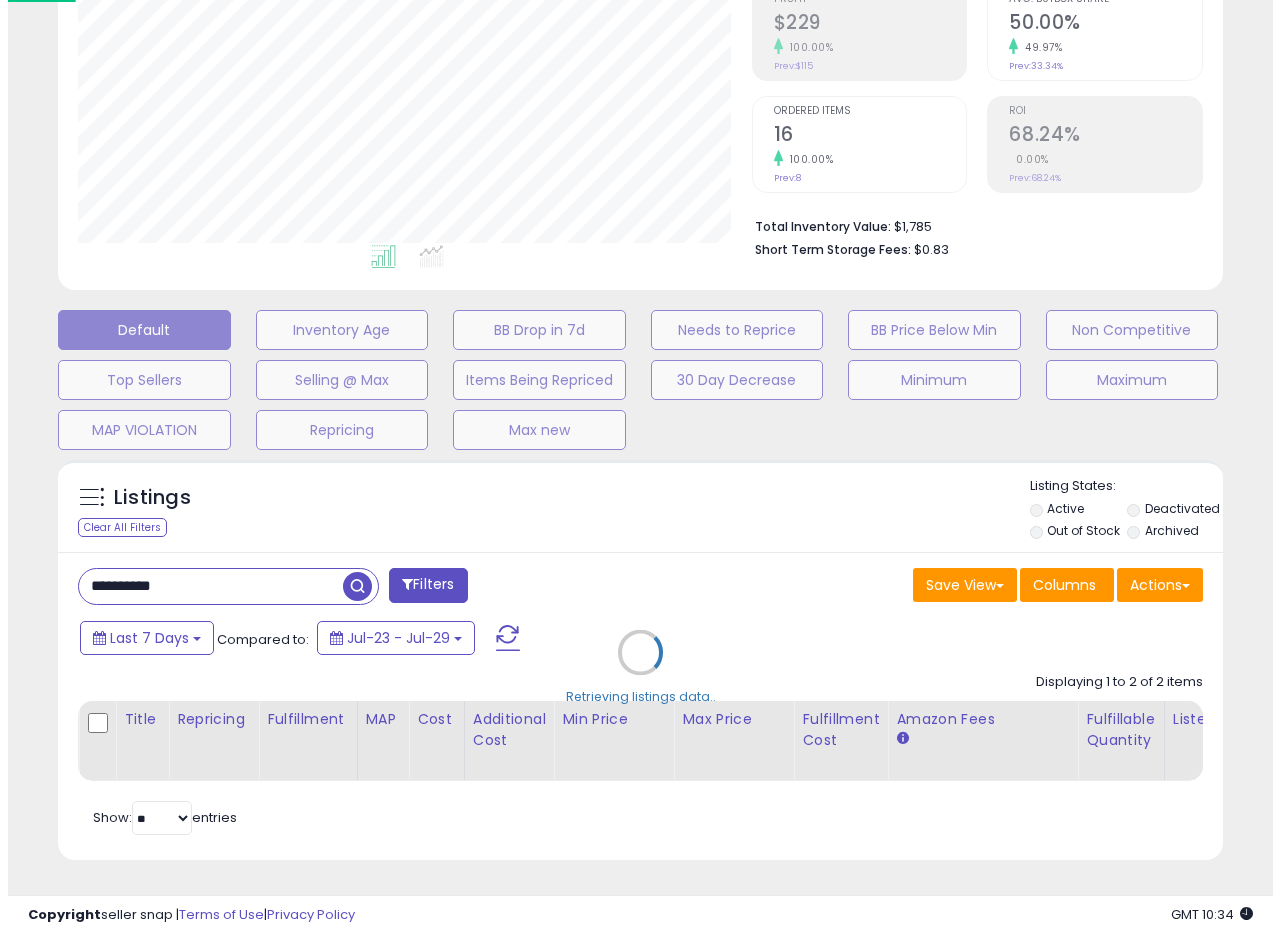scroll, scrollTop: 335, scrollLeft: 0, axis: vertical 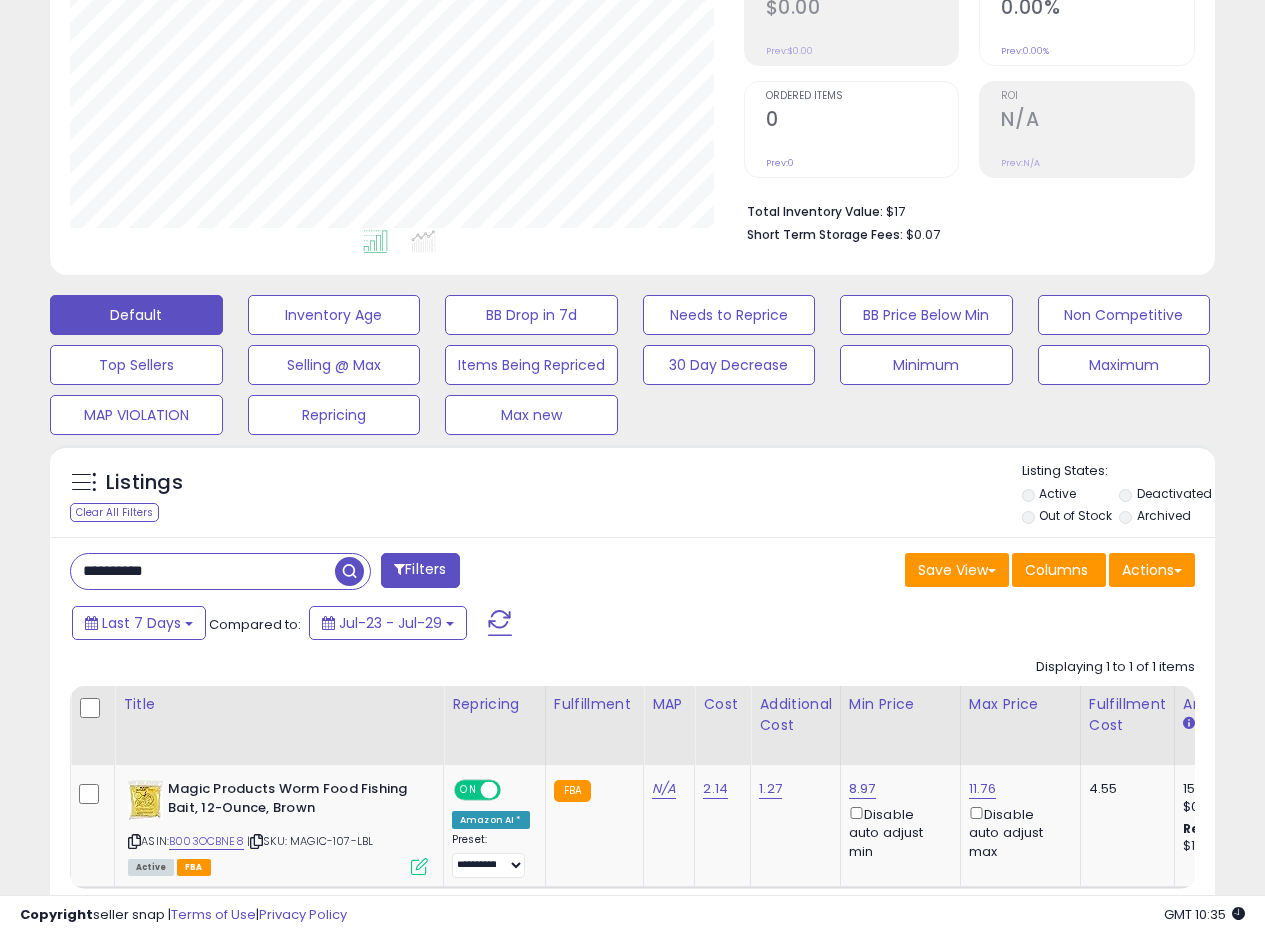 drag, startPoint x: 214, startPoint y: 584, endPoint x: 0, endPoint y: 567, distance: 214.67418 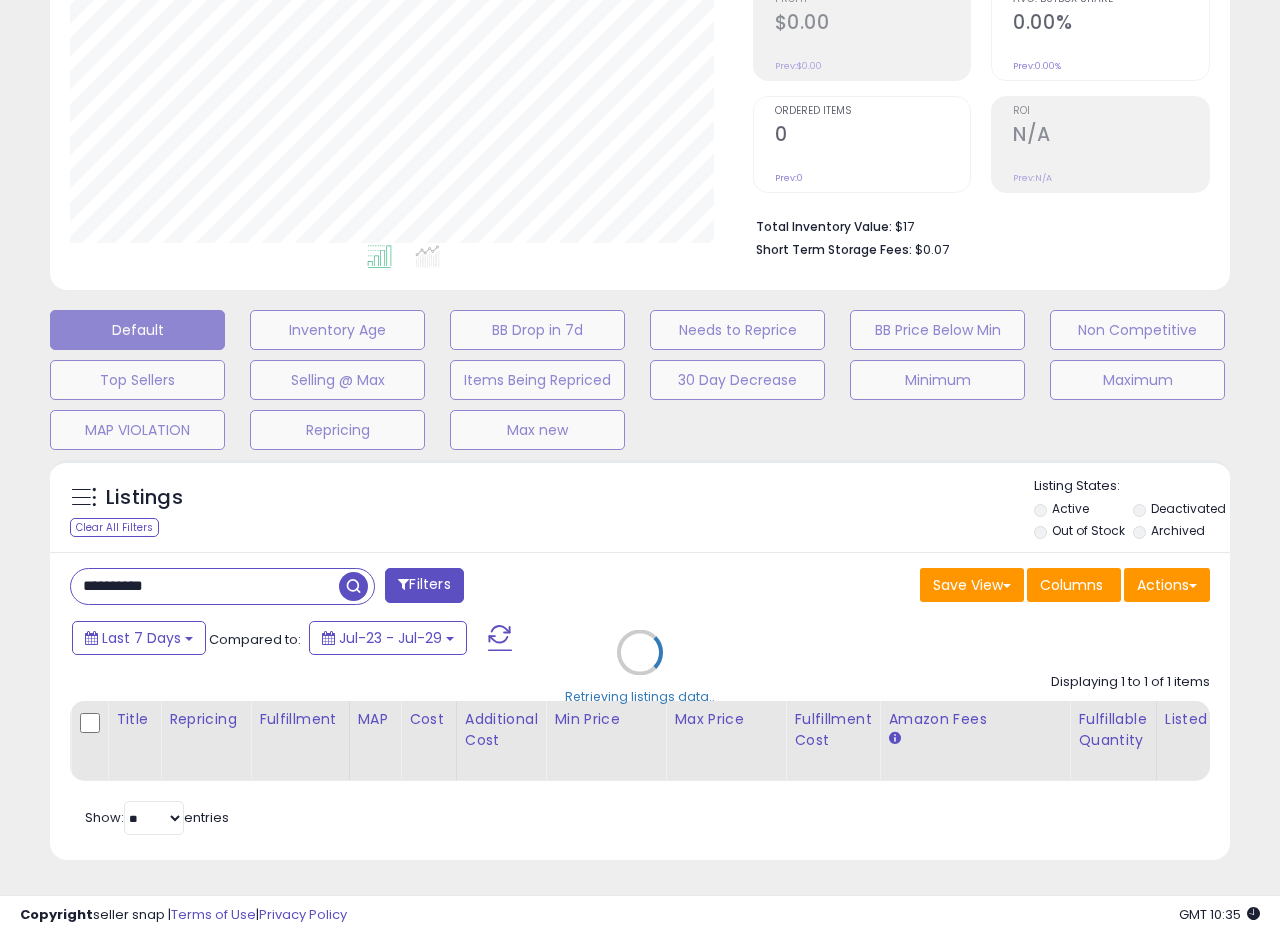 scroll, scrollTop: 999590, scrollLeft: 999317, axis: both 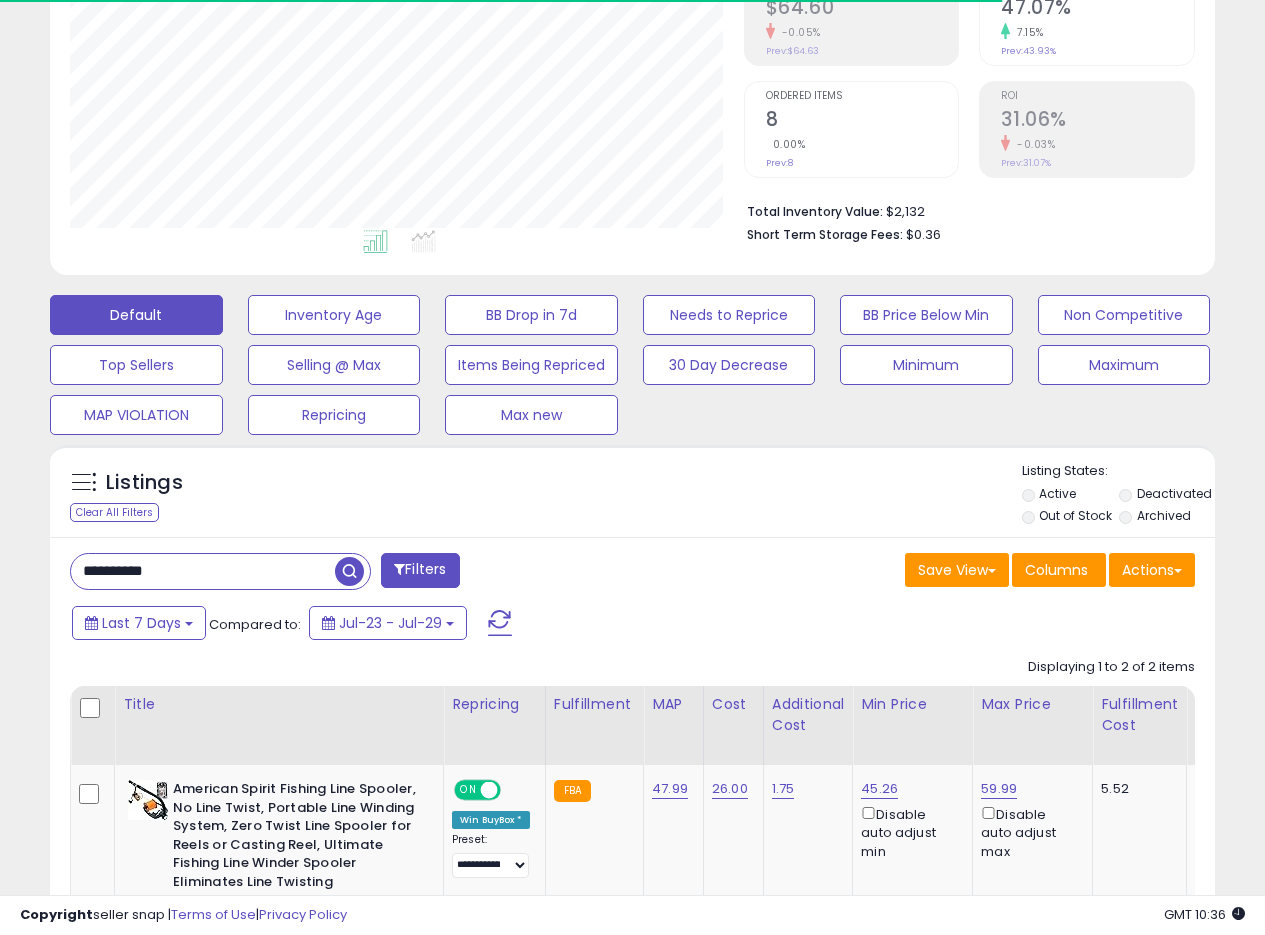 type 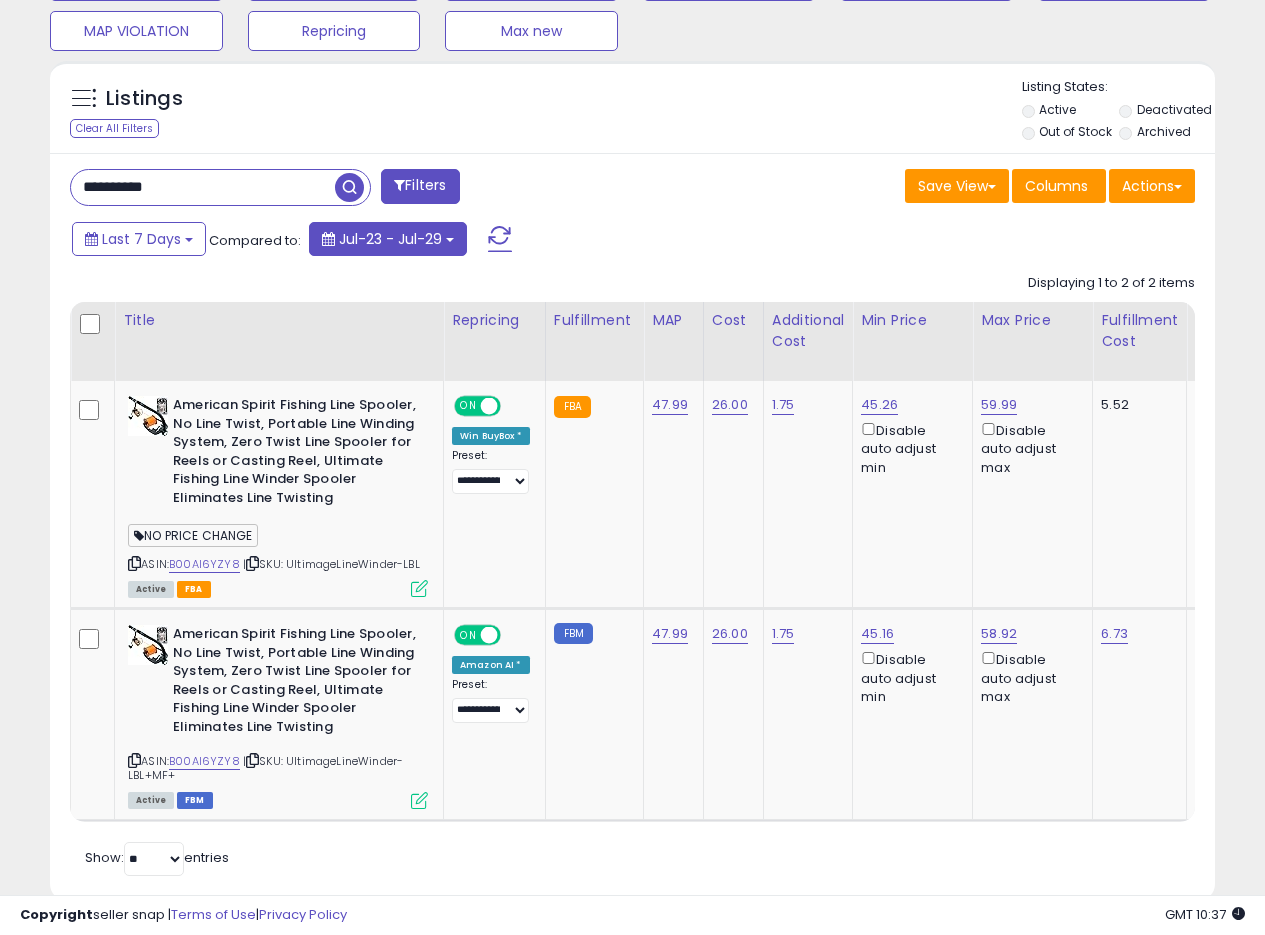 scroll, scrollTop: 675, scrollLeft: 0, axis: vertical 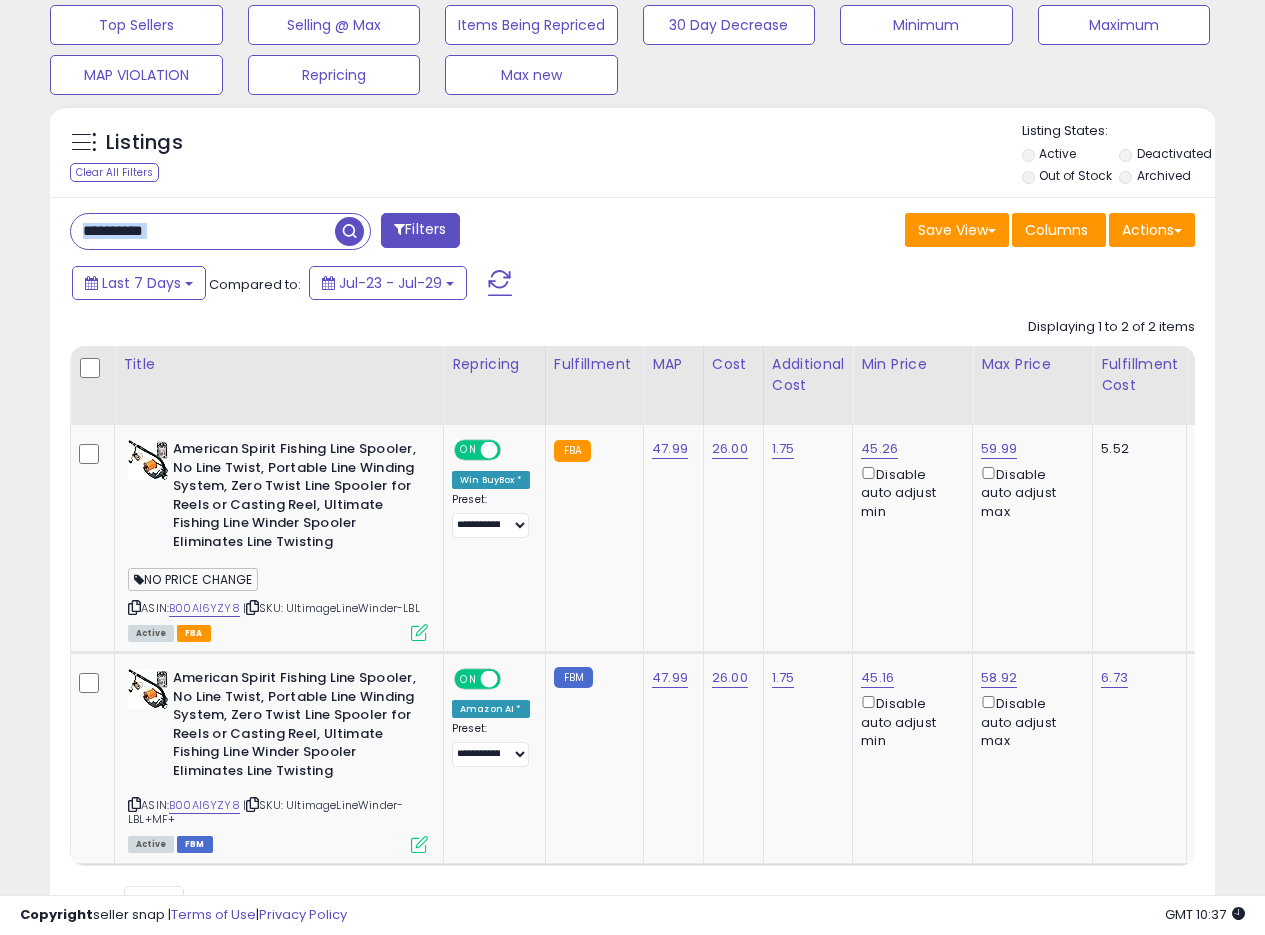 drag, startPoint x: 231, startPoint y: 245, endPoint x: 41, endPoint y: 222, distance: 191.38704 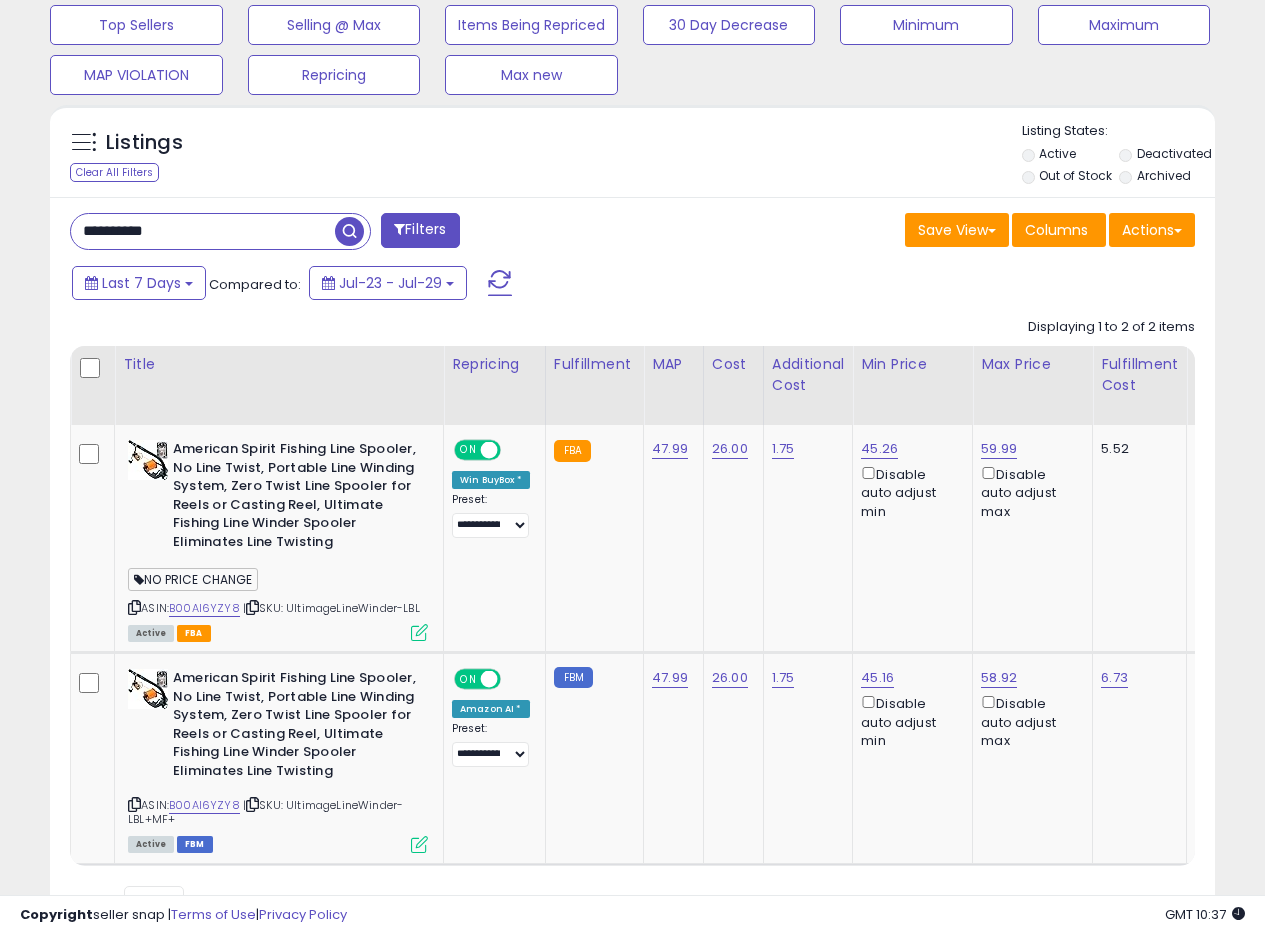 click on "Listings
Clear All Filters" at bounding box center (151, 155) 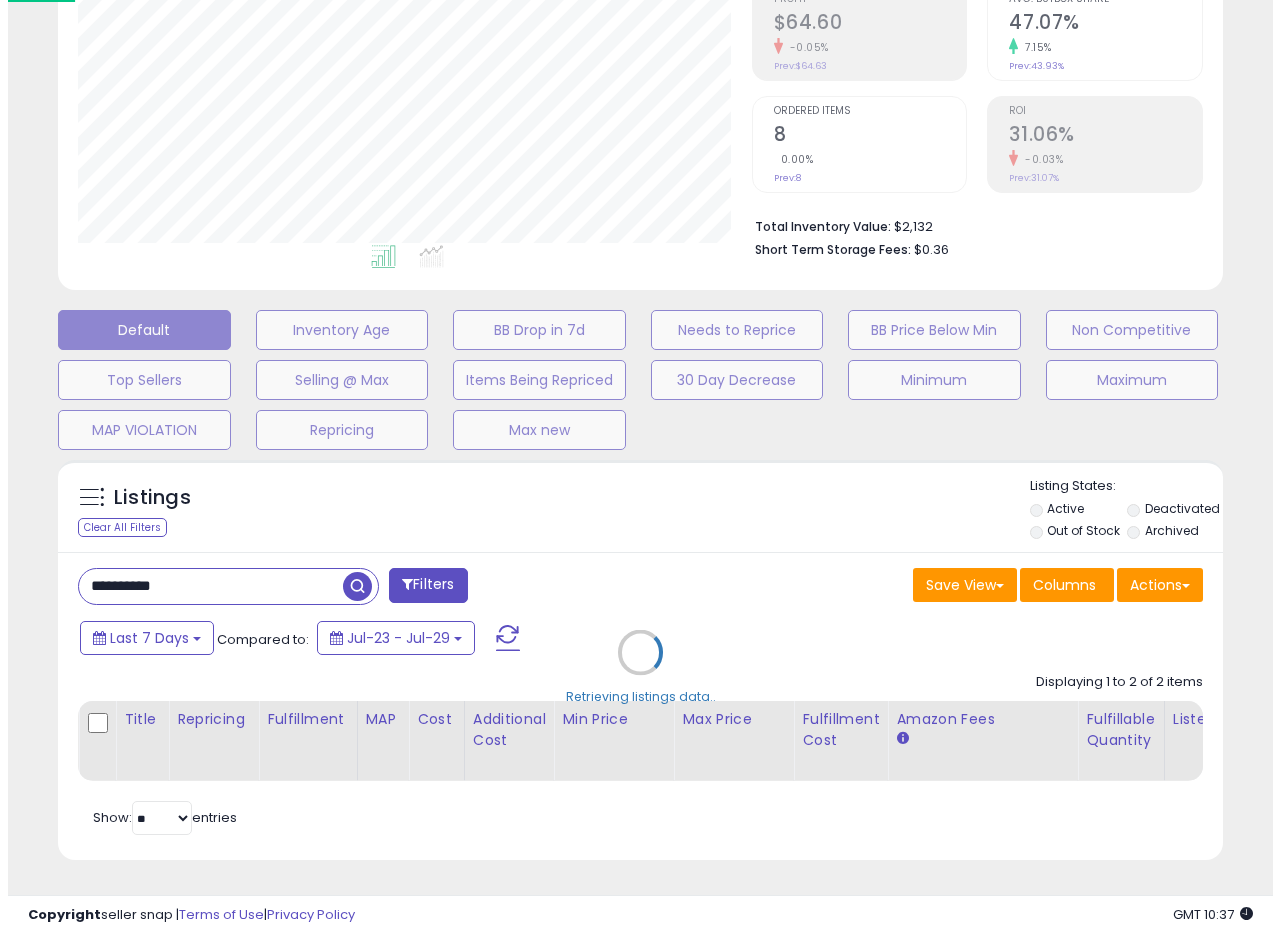 scroll, scrollTop: 335, scrollLeft: 0, axis: vertical 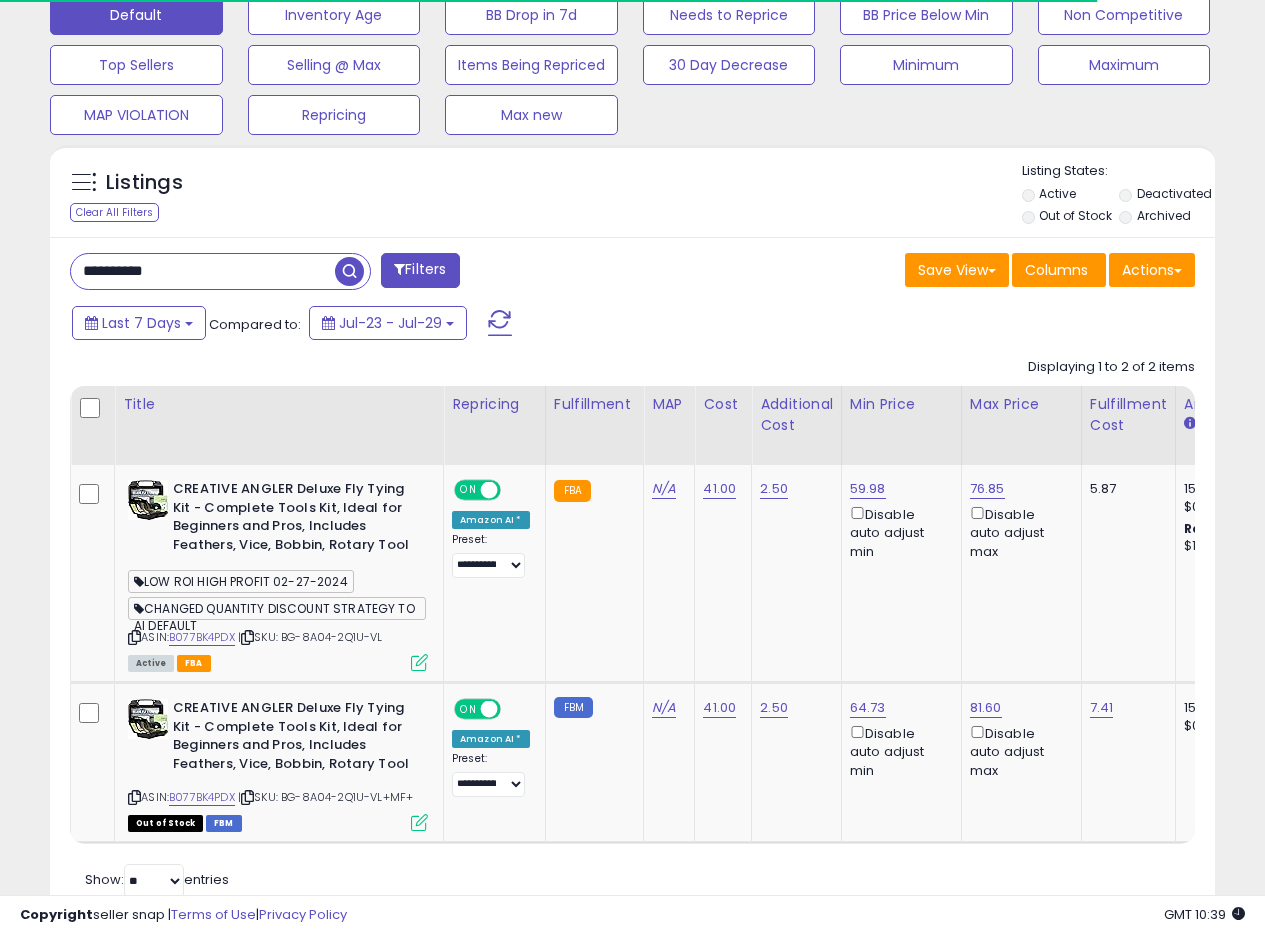 click on "**********" at bounding box center (632, 580) 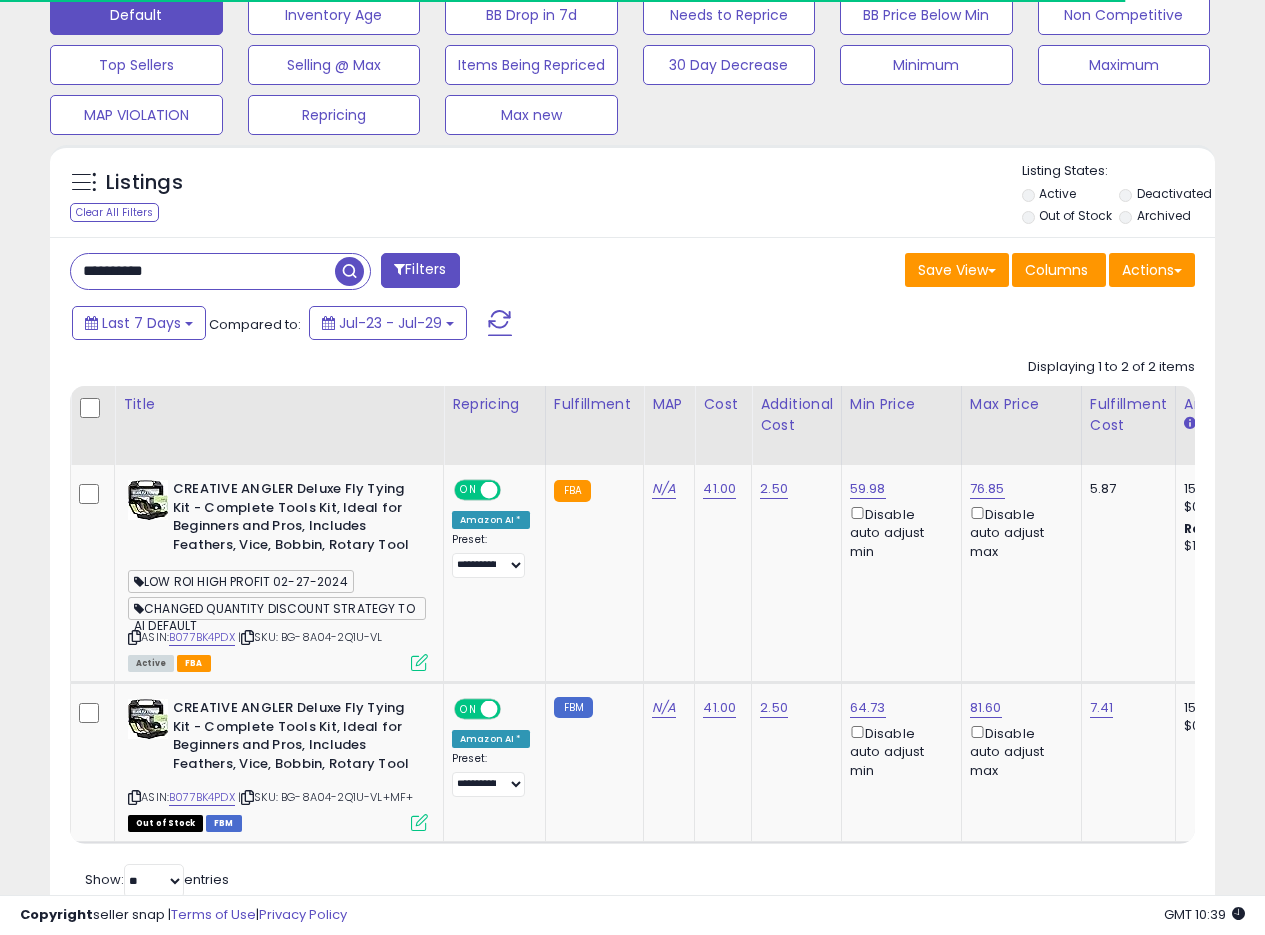 drag, startPoint x: 202, startPoint y: 264, endPoint x: 0, endPoint y: 237, distance: 203.79646 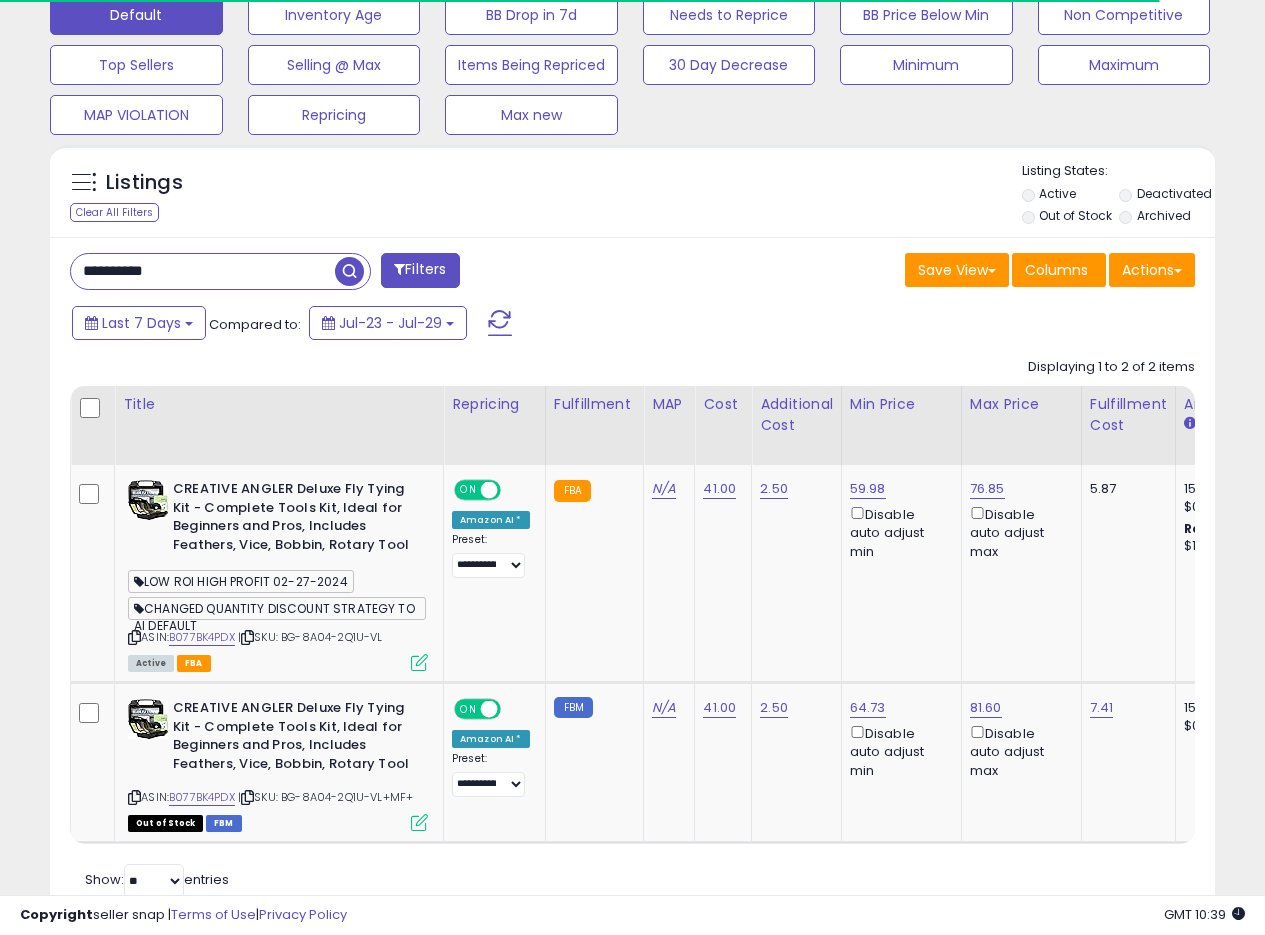 click at bounding box center [349, 271] 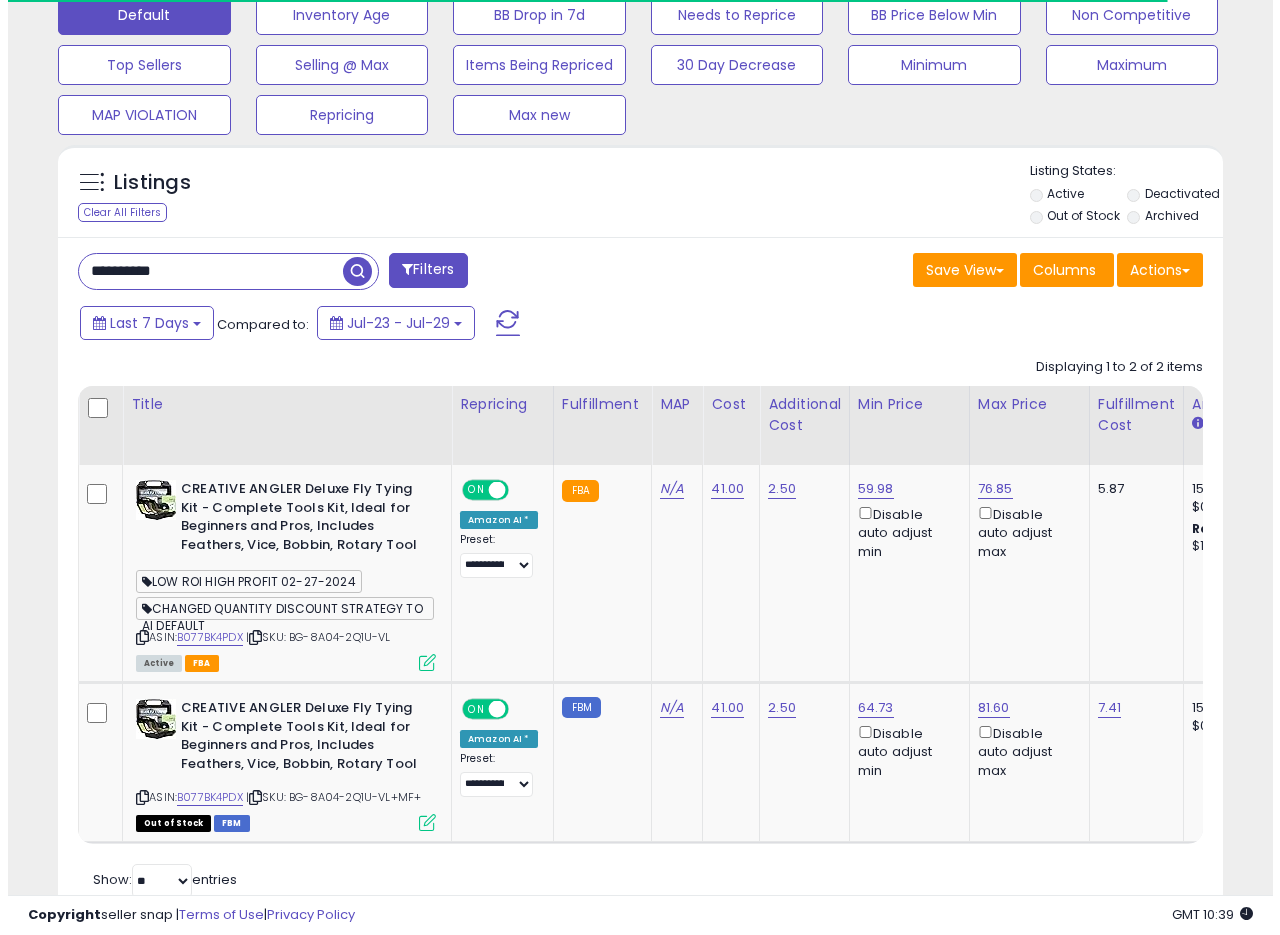 scroll, scrollTop: 335, scrollLeft: 0, axis: vertical 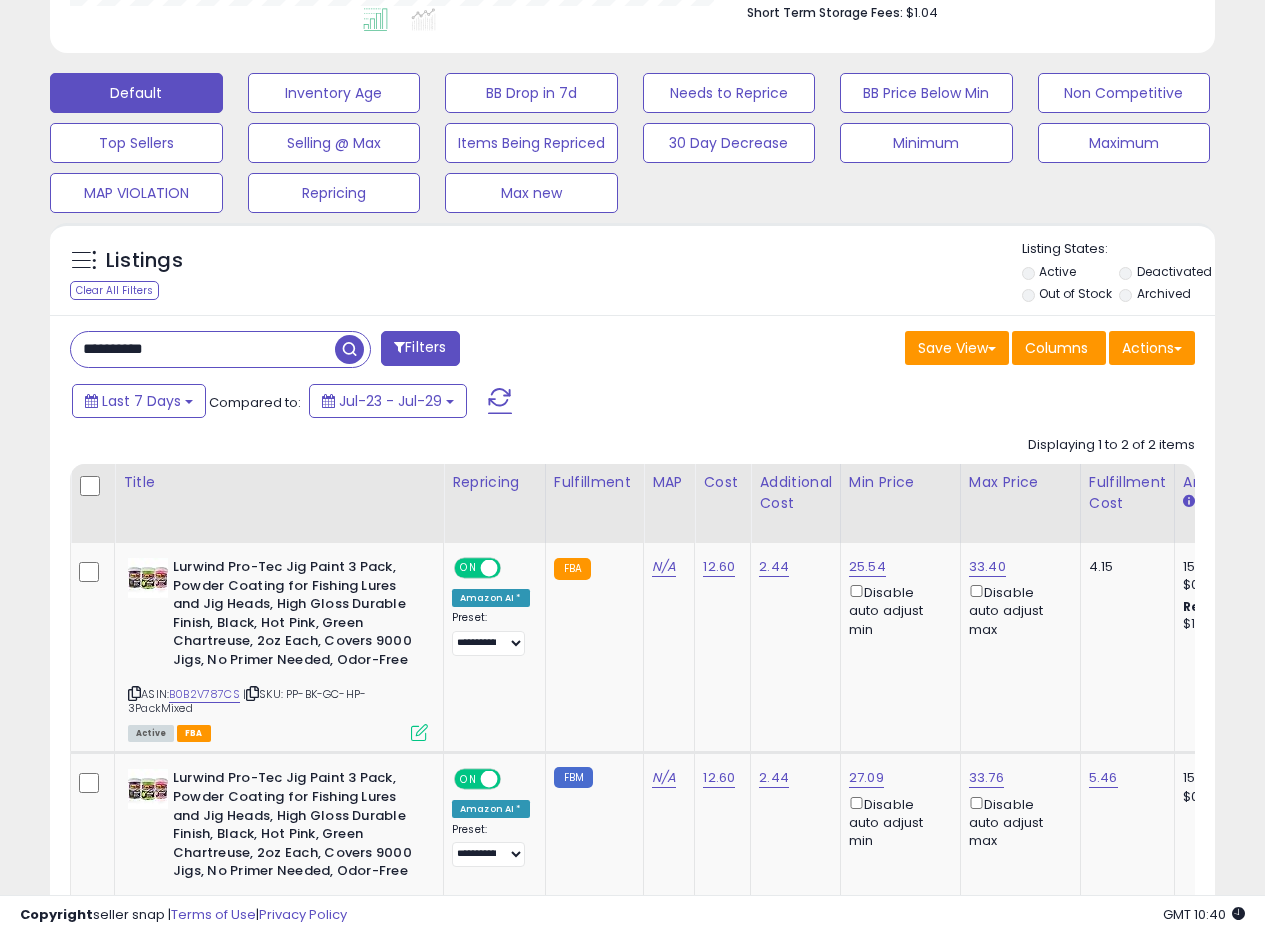 drag, startPoint x: 217, startPoint y: 346, endPoint x: 0, endPoint y: 335, distance: 217.27863 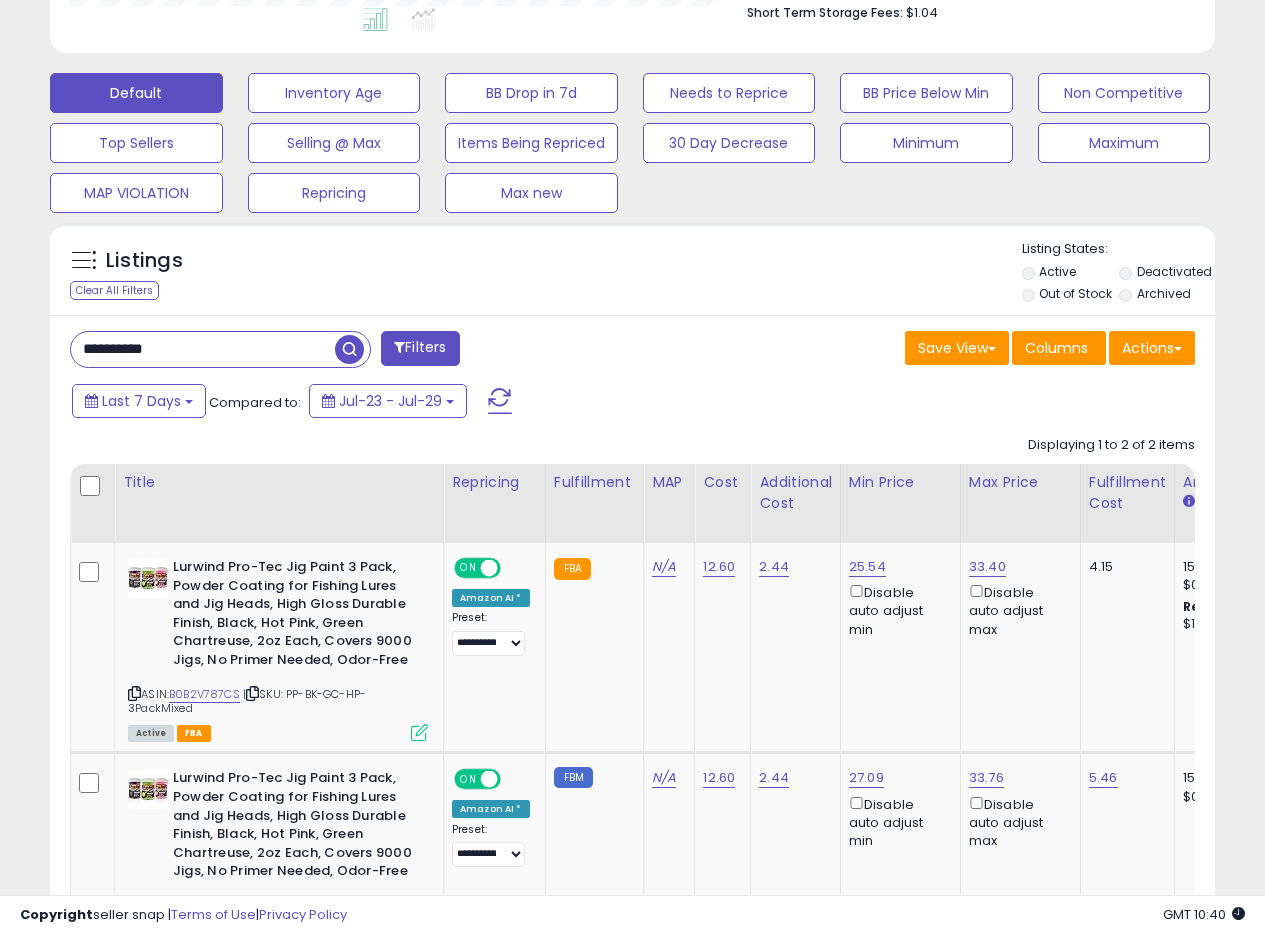 paste 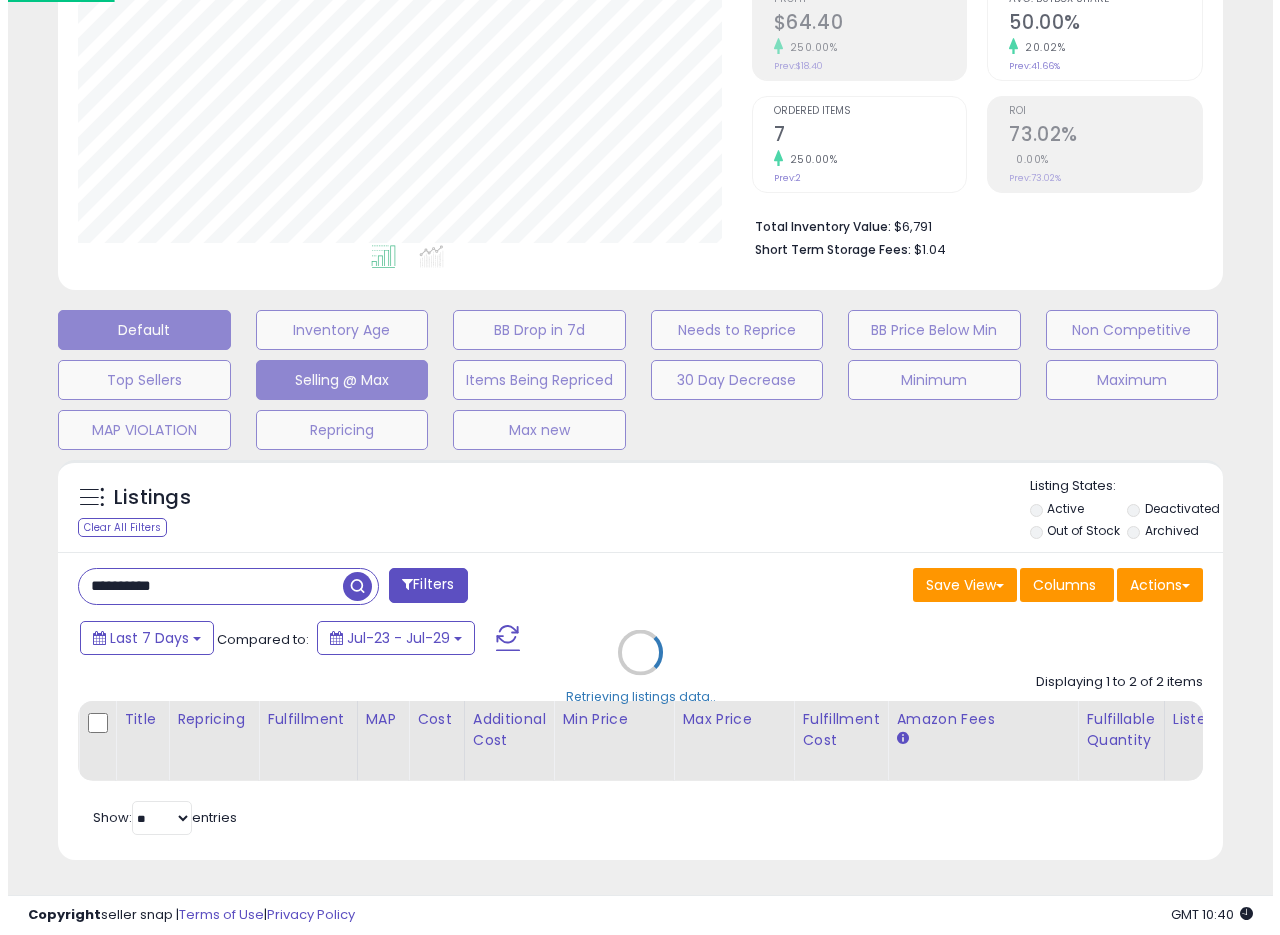scroll, scrollTop: 335, scrollLeft: 0, axis: vertical 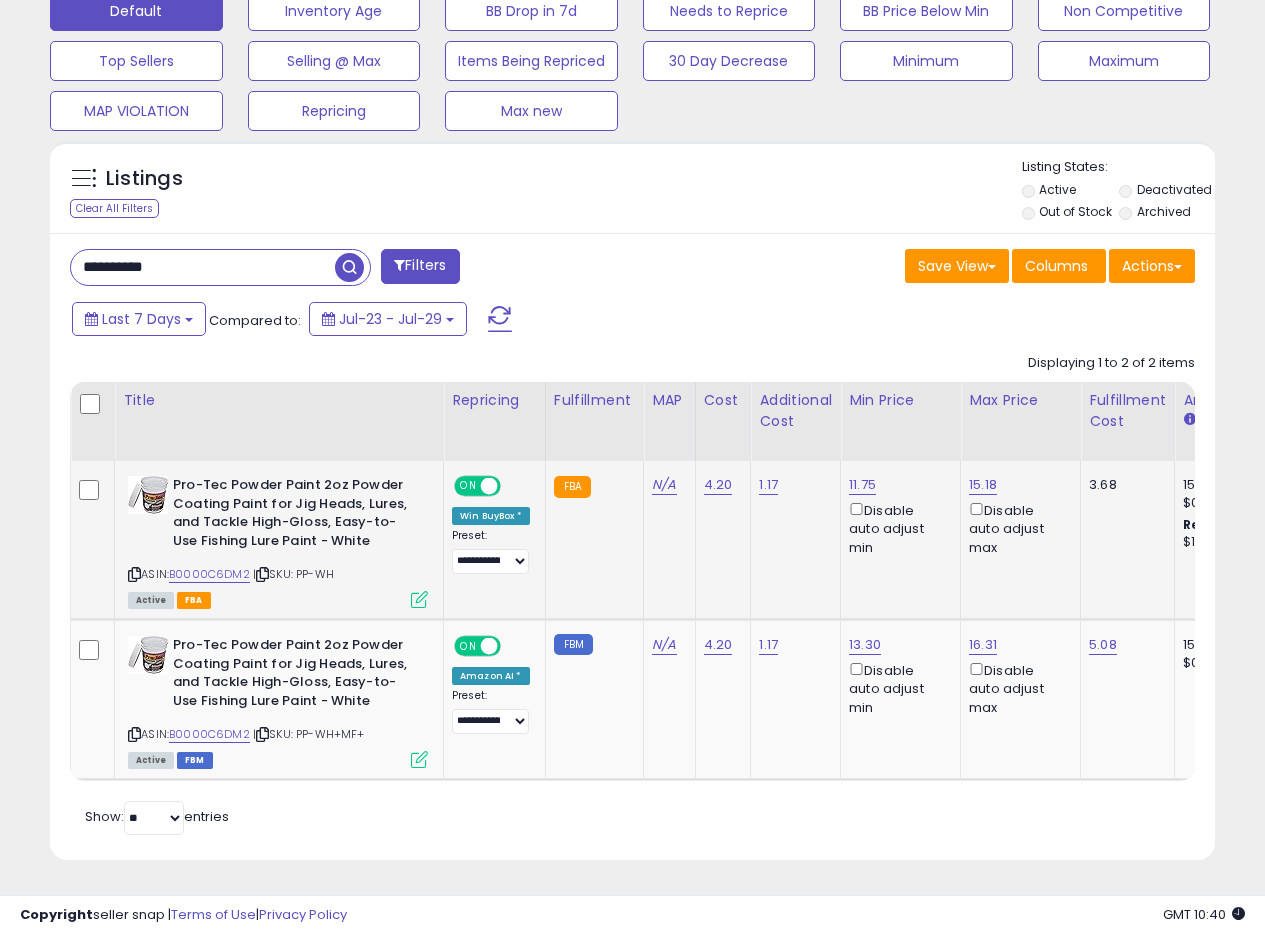 click on "4.20" 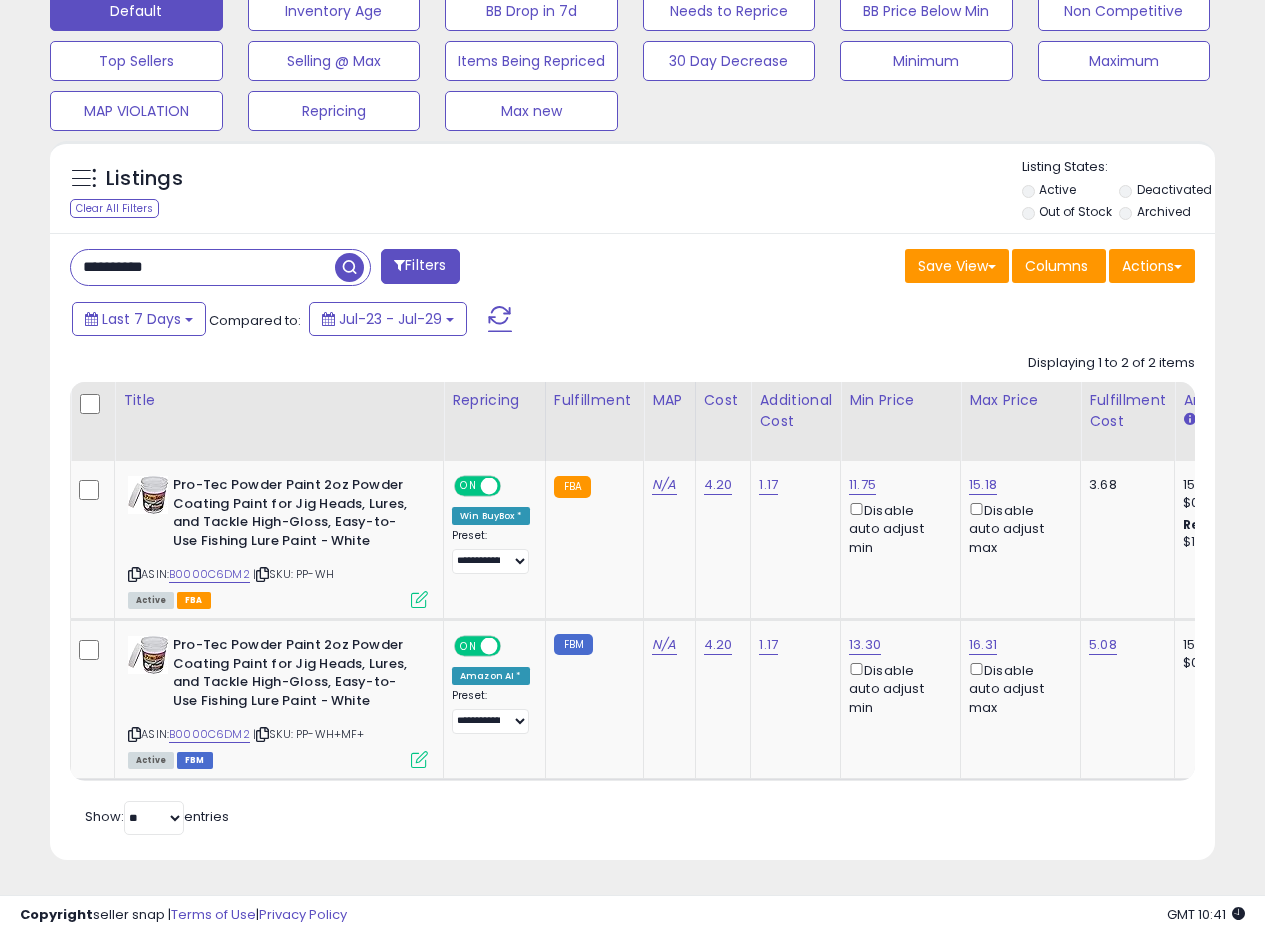 click on "**********" at bounding box center [632, 546] 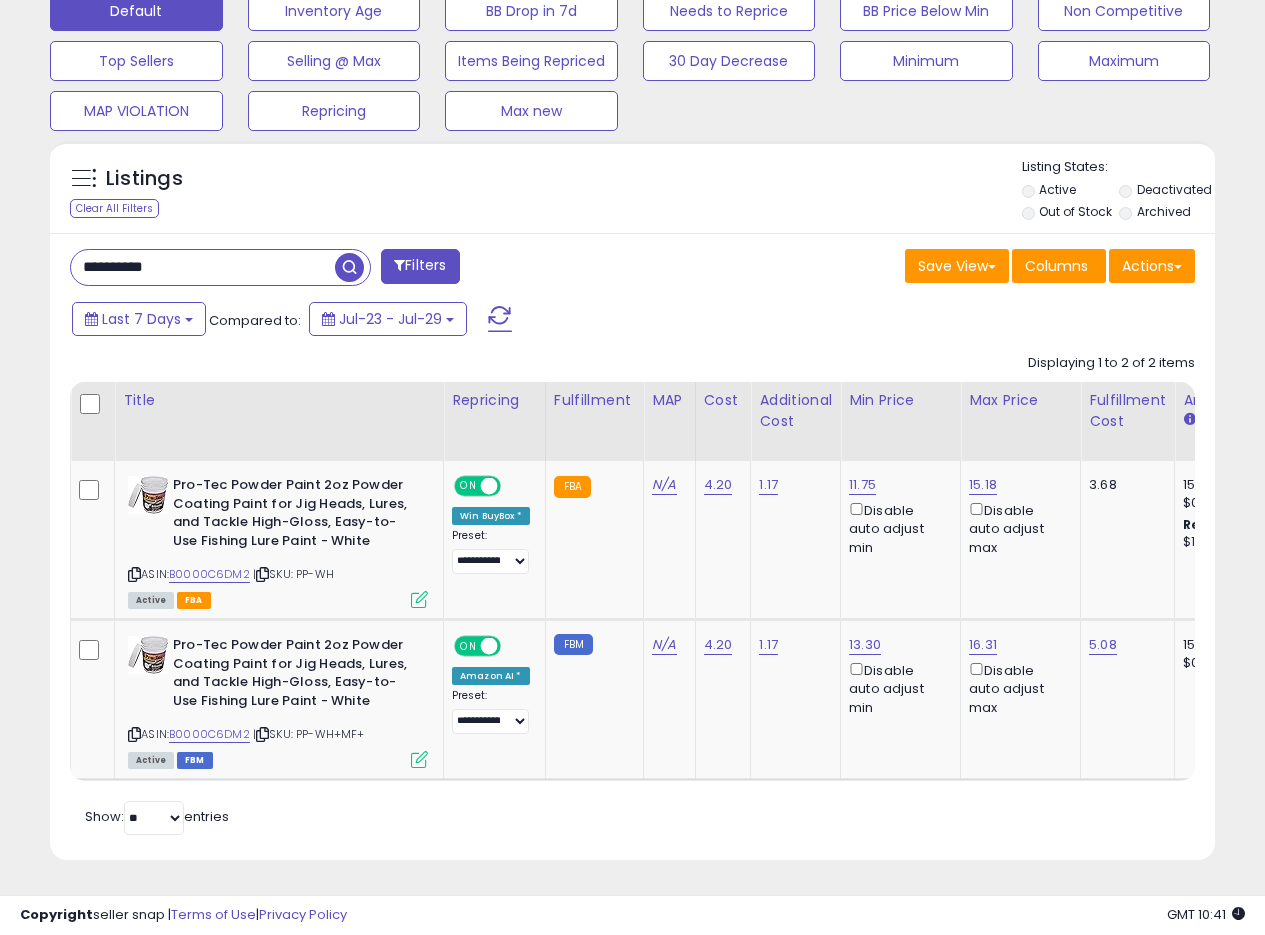 drag, startPoint x: 228, startPoint y: 245, endPoint x: 0, endPoint y: 244, distance: 228.0022 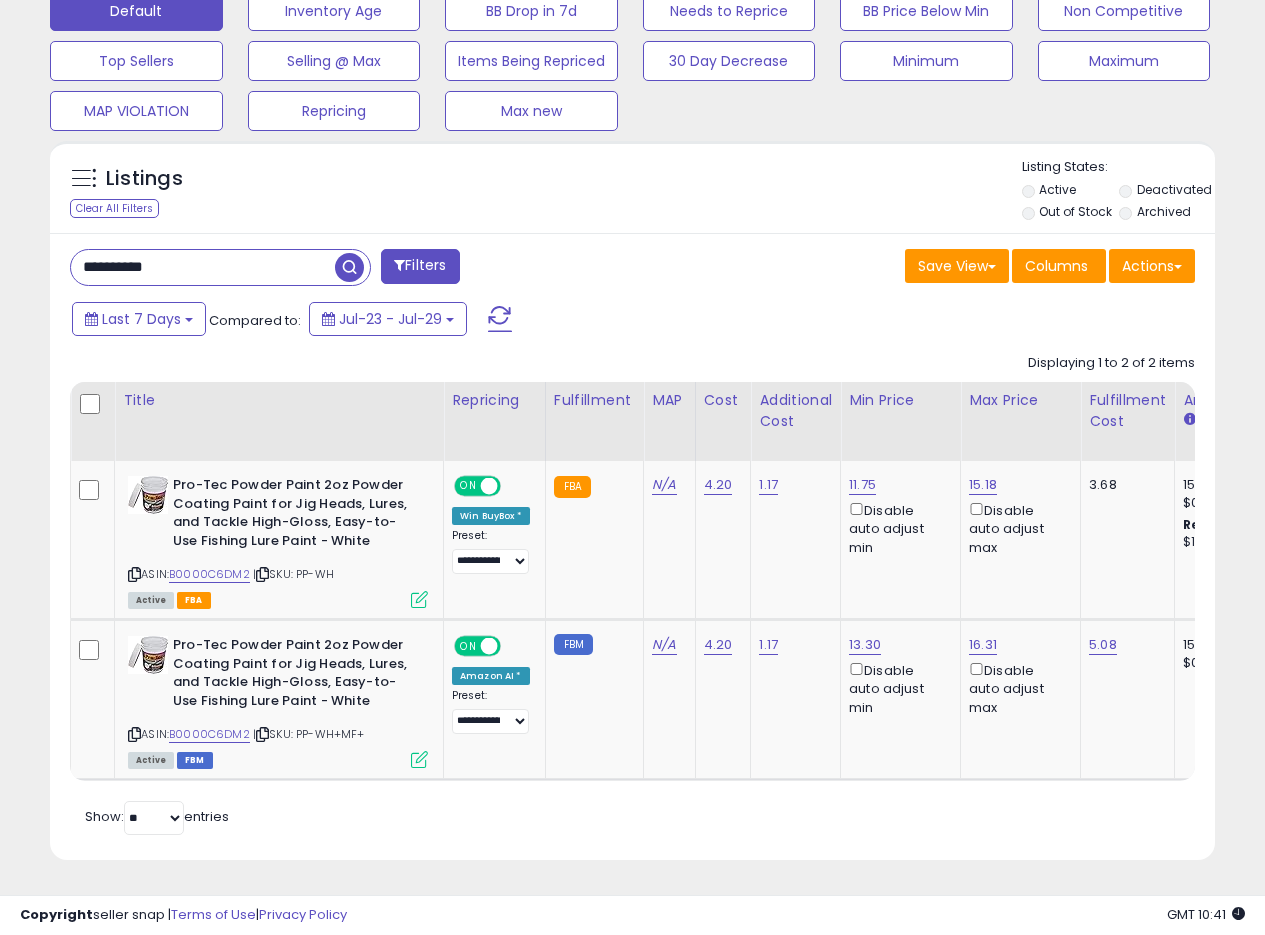 paste 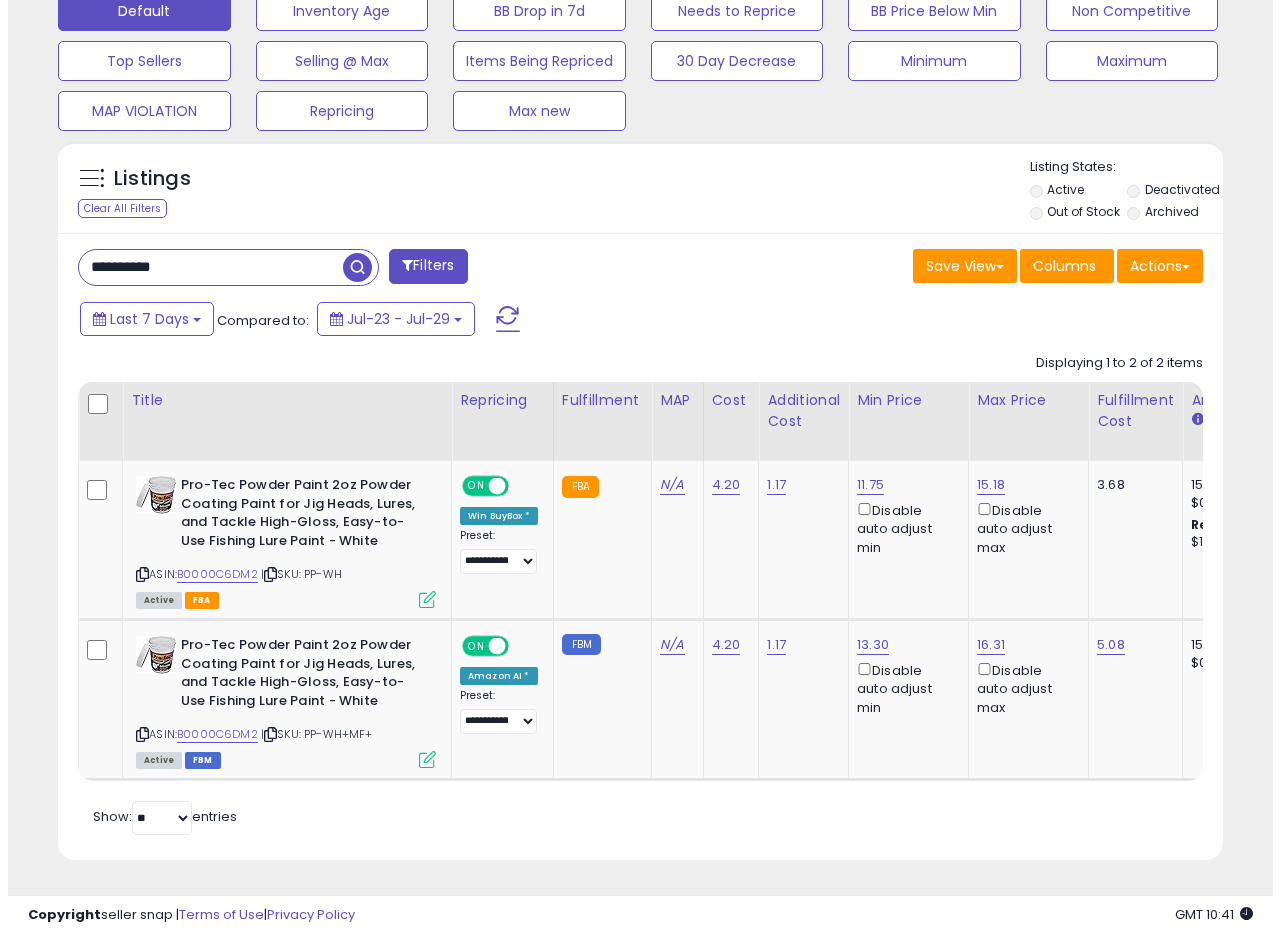 scroll, scrollTop: 335, scrollLeft: 0, axis: vertical 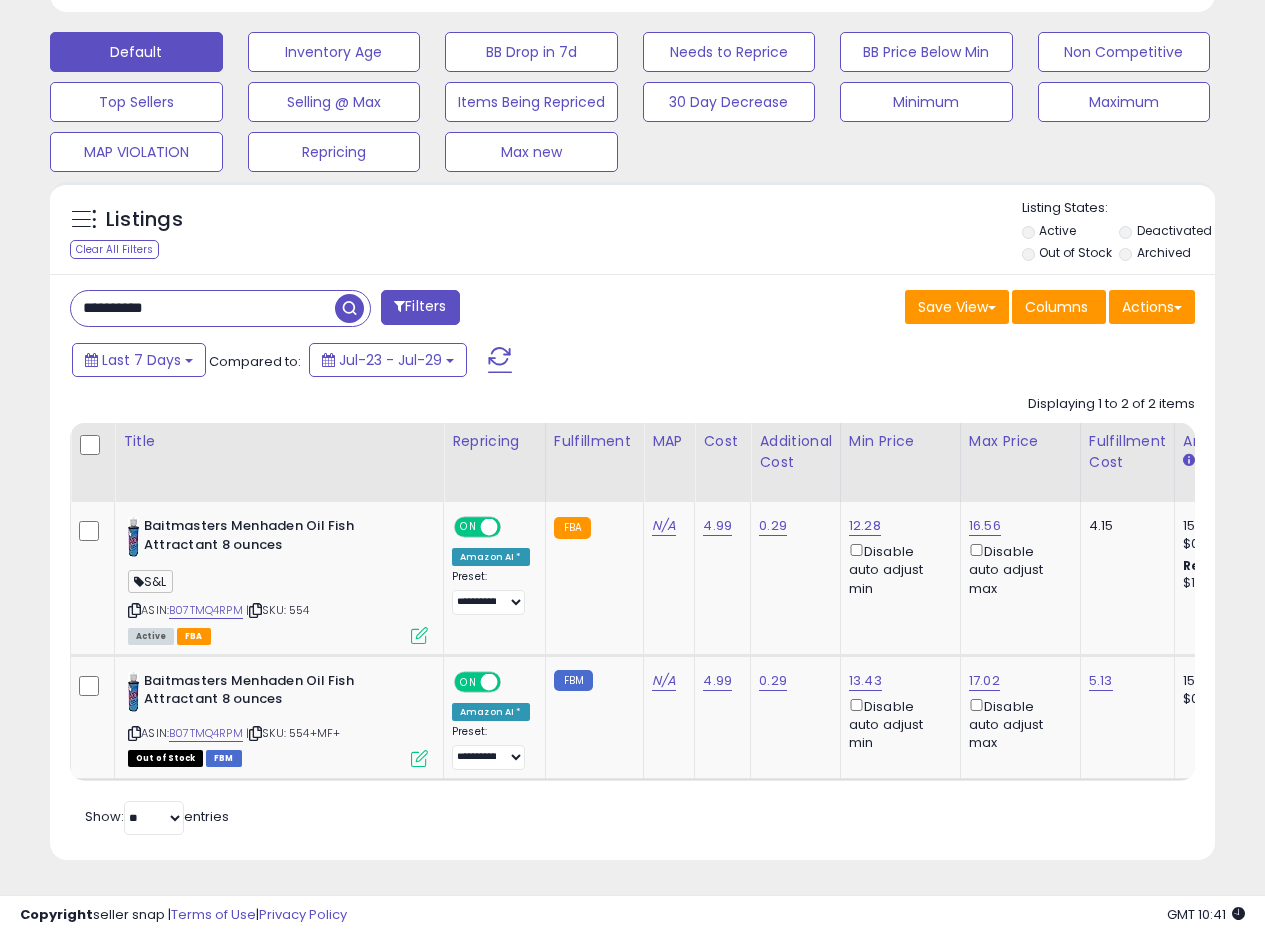 drag, startPoint x: 226, startPoint y: 296, endPoint x: 0, endPoint y: 272, distance: 227.27077 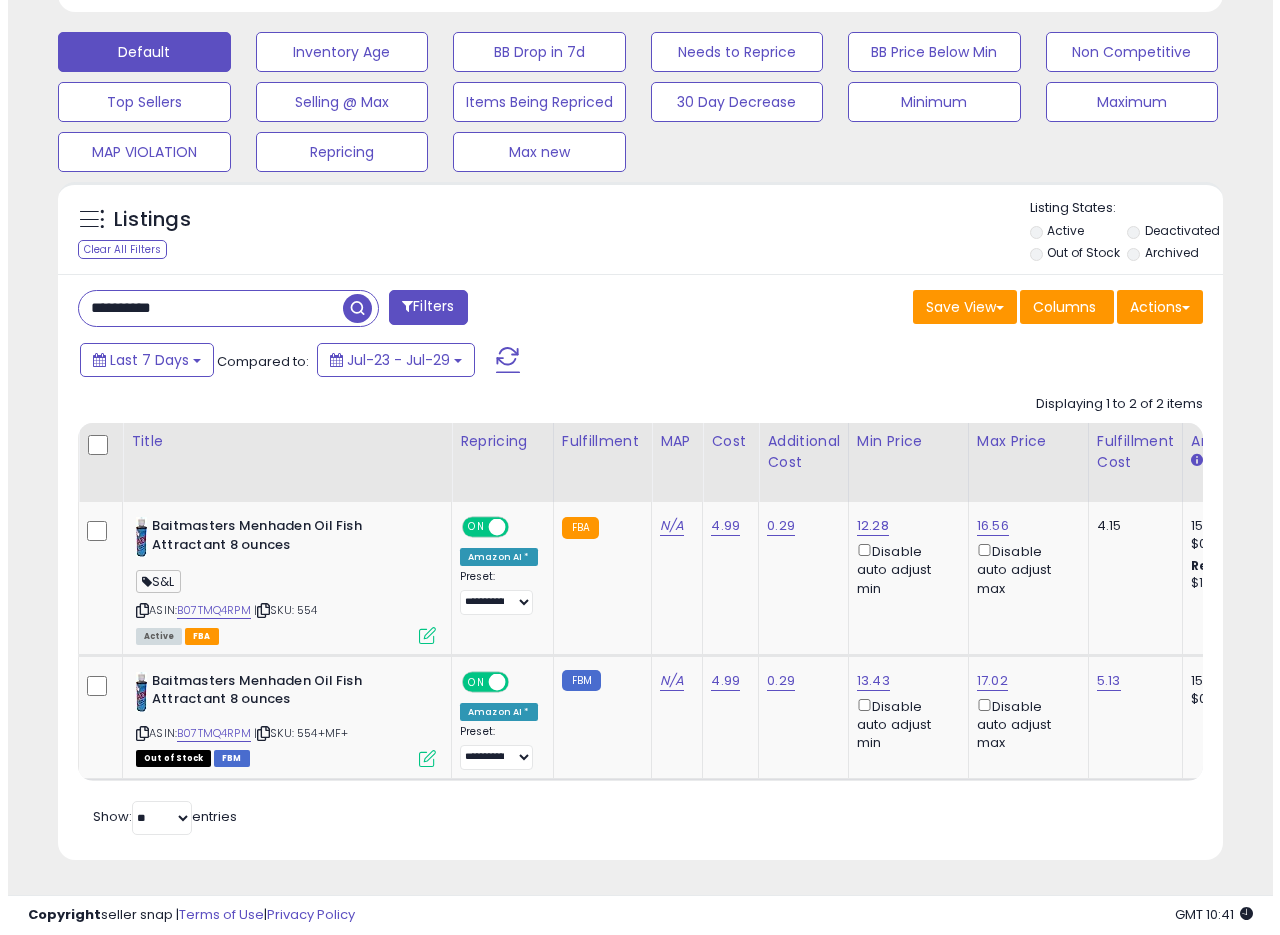 scroll, scrollTop: 335, scrollLeft: 0, axis: vertical 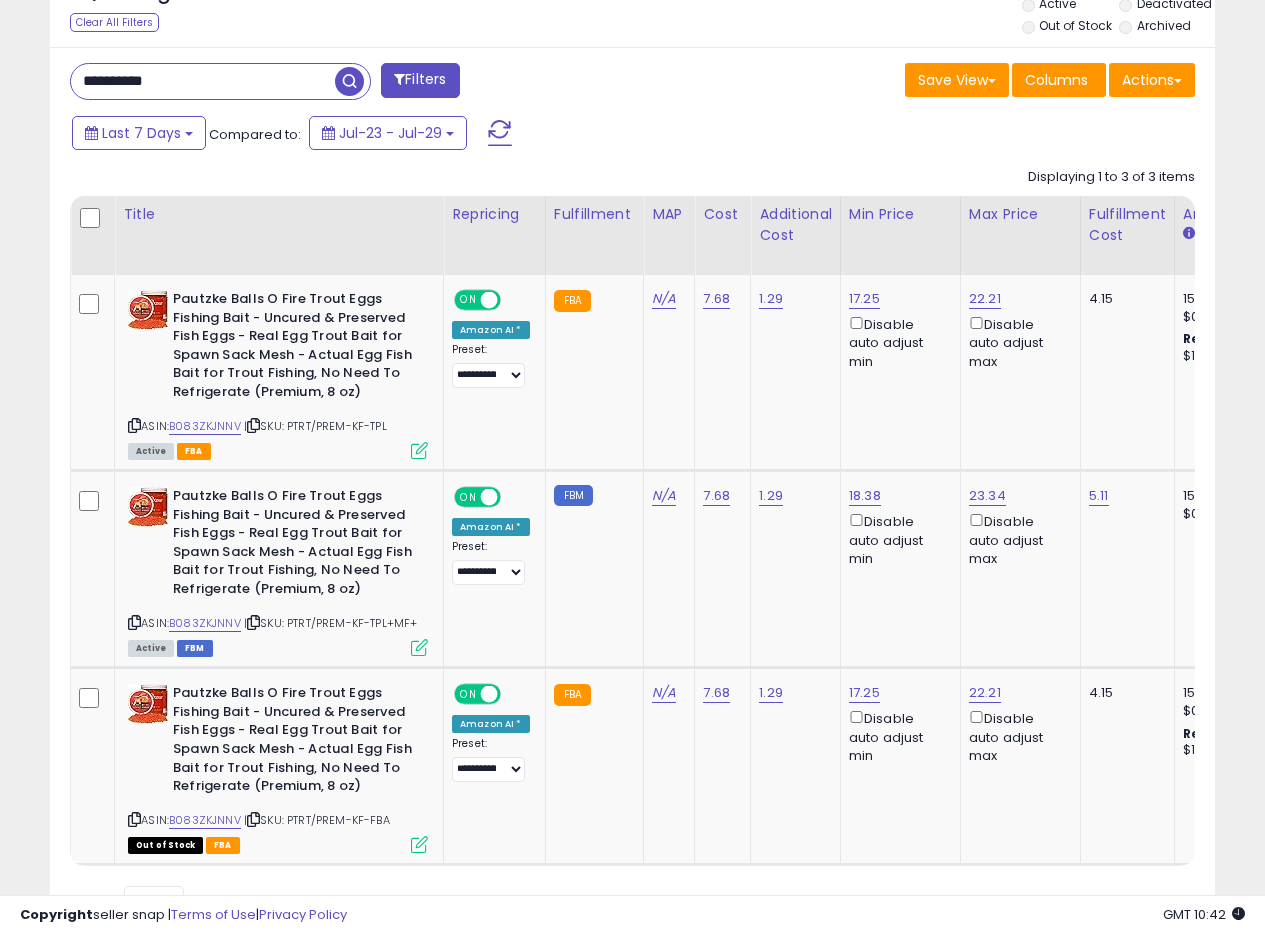 drag, startPoint x: 196, startPoint y: 78, endPoint x: 0, endPoint y: 66, distance: 196.367 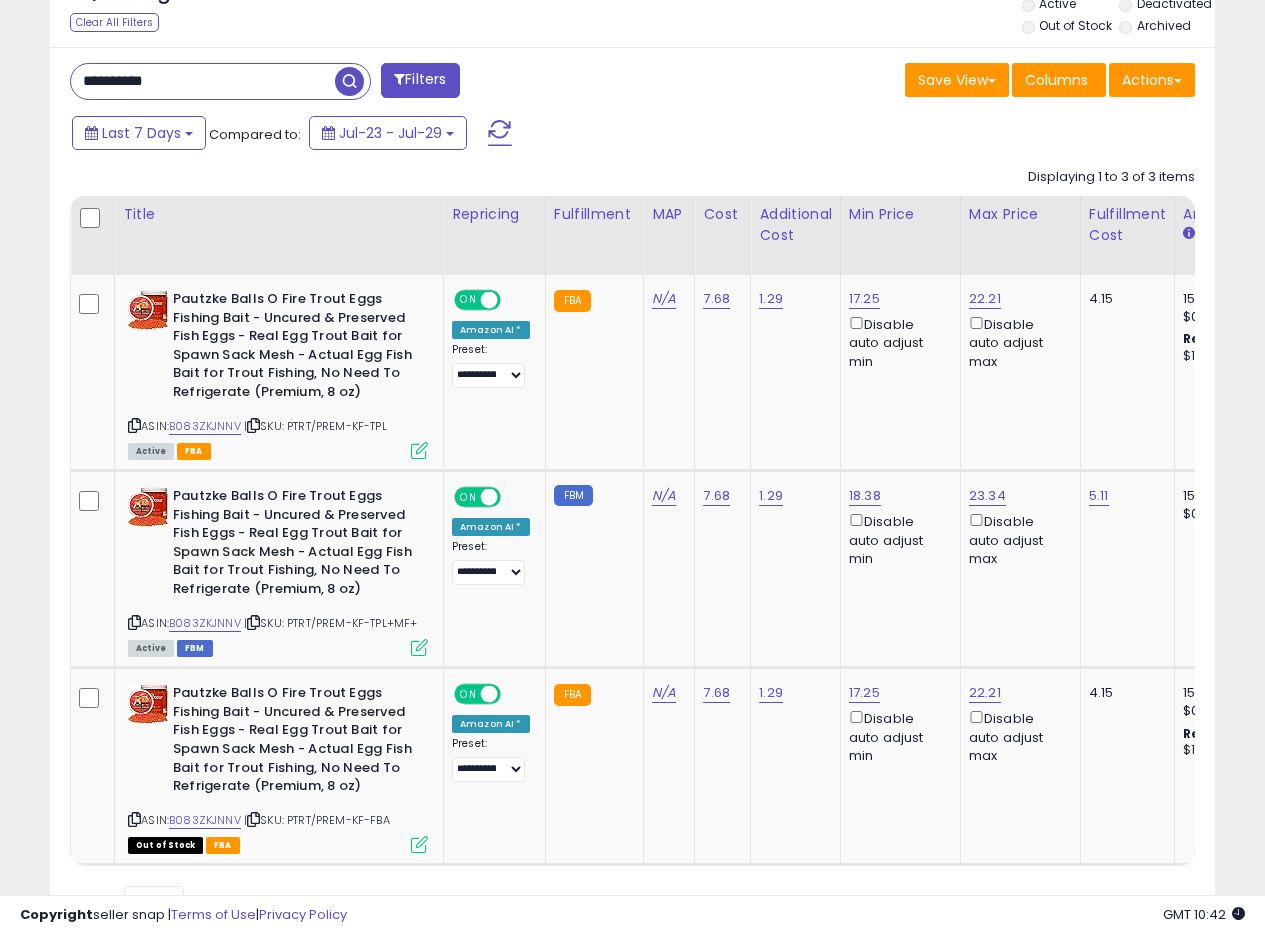 paste 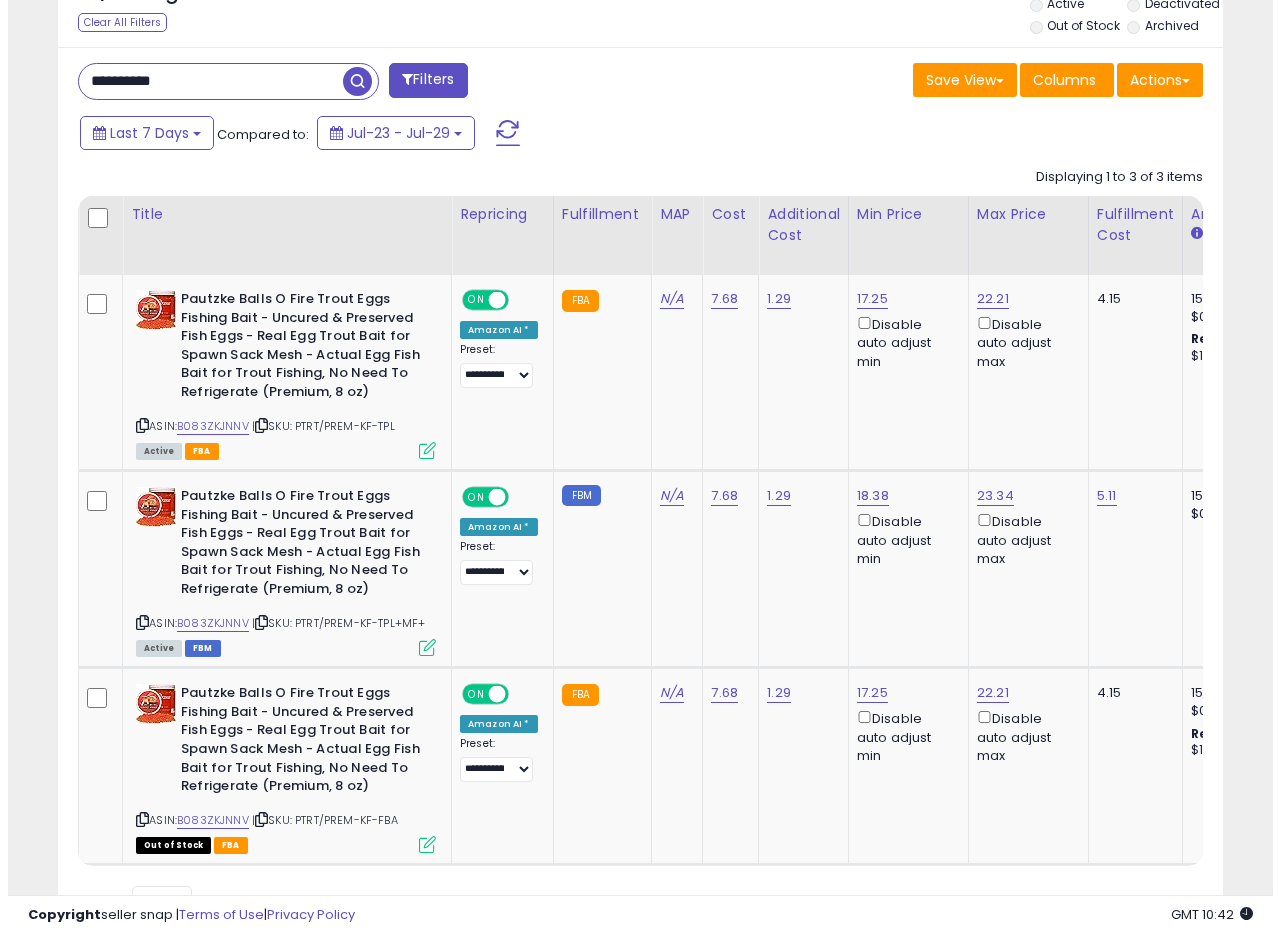 scroll, scrollTop: 335, scrollLeft: 0, axis: vertical 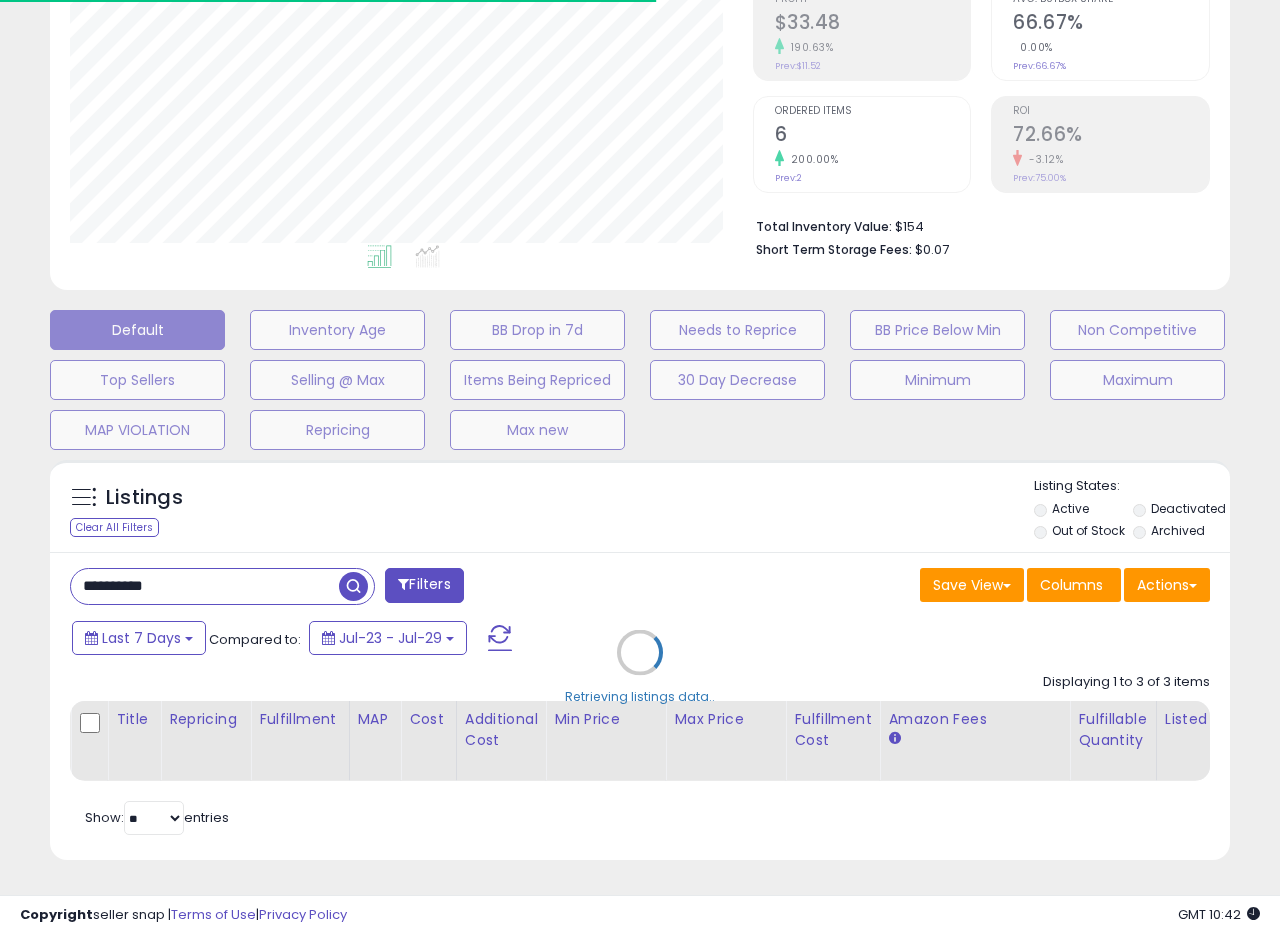 drag, startPoint x: 570, startPoint y: 542, endPoint x: 556, endPoint y: 544, distance: 14.142136 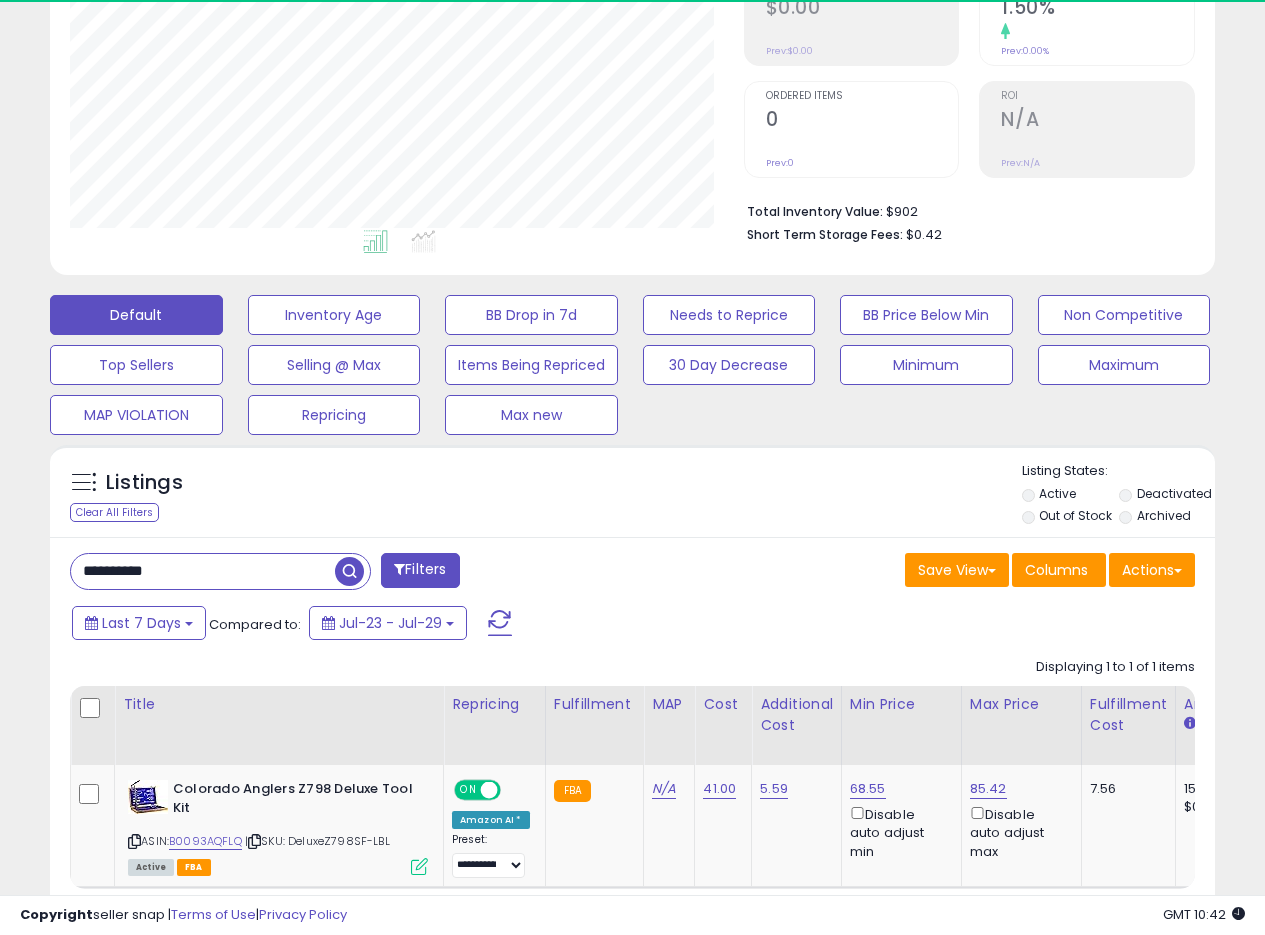 scroll, scrollTop: 999590, scrollLeft: 999326, axis: both 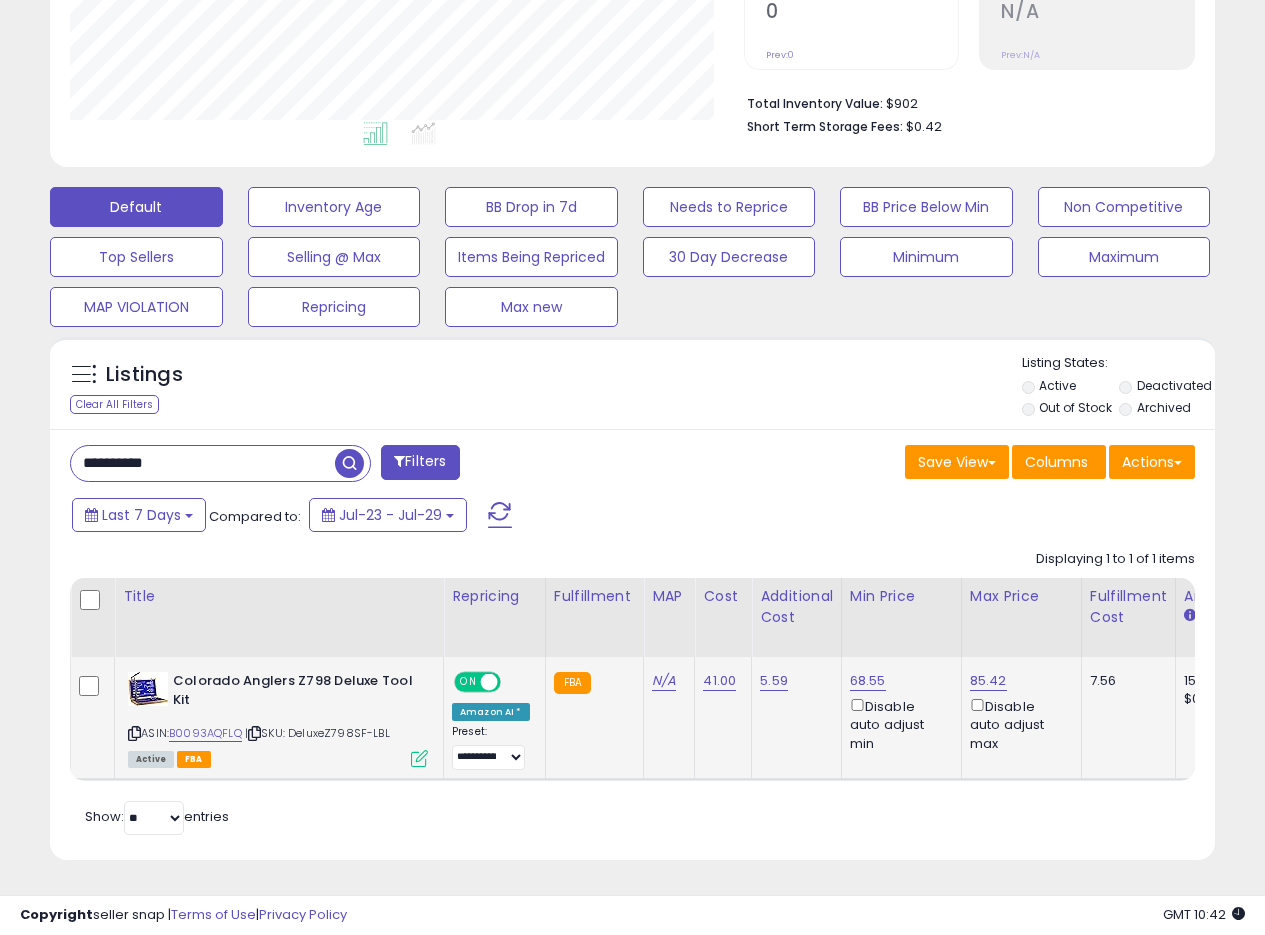 click at bounding box center (419, 758) 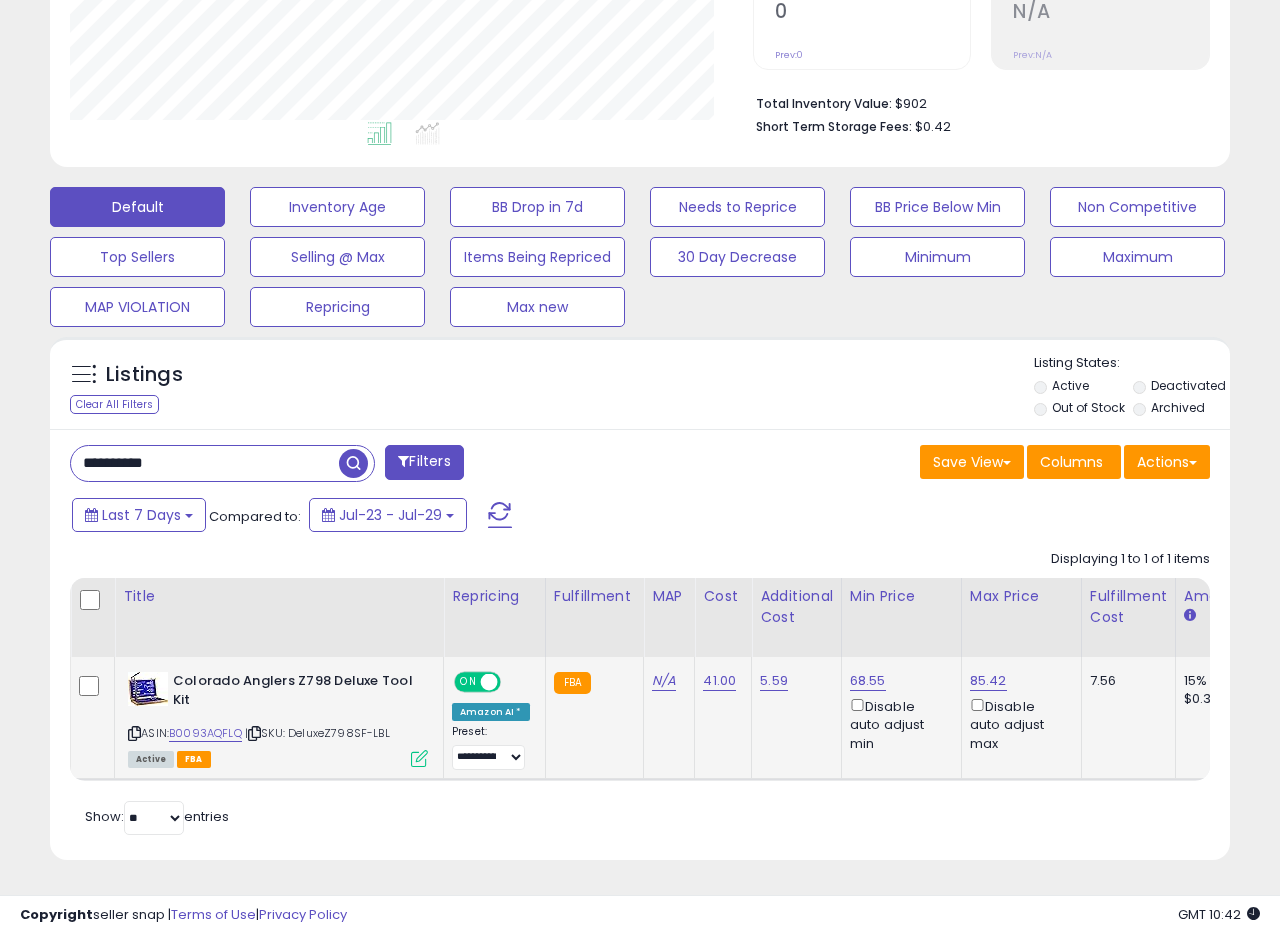 scroll, scrollTop: 999590, scrollLeft: 999317, axis: both 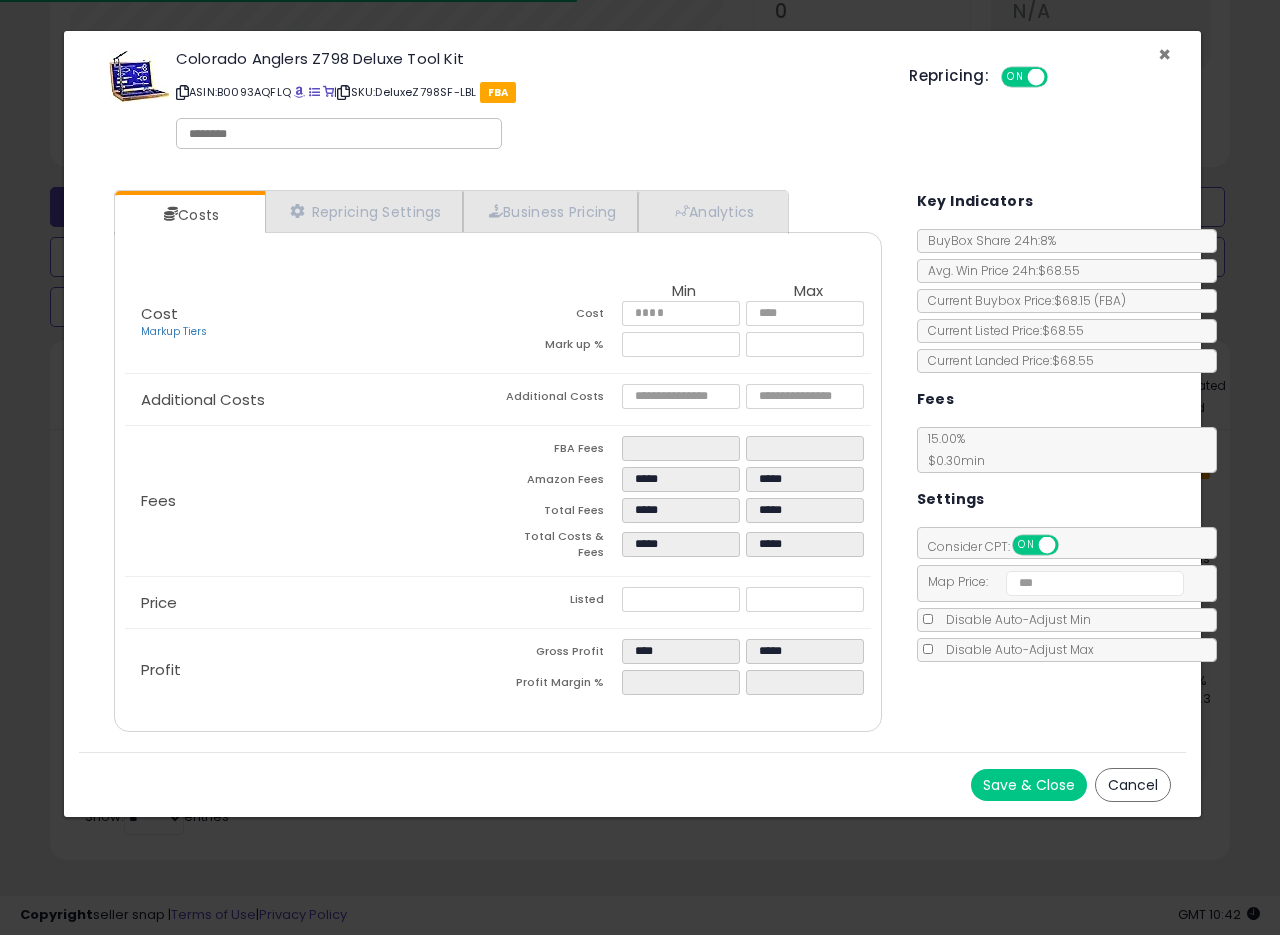 click on "×" at bounding box center [1164, 54] 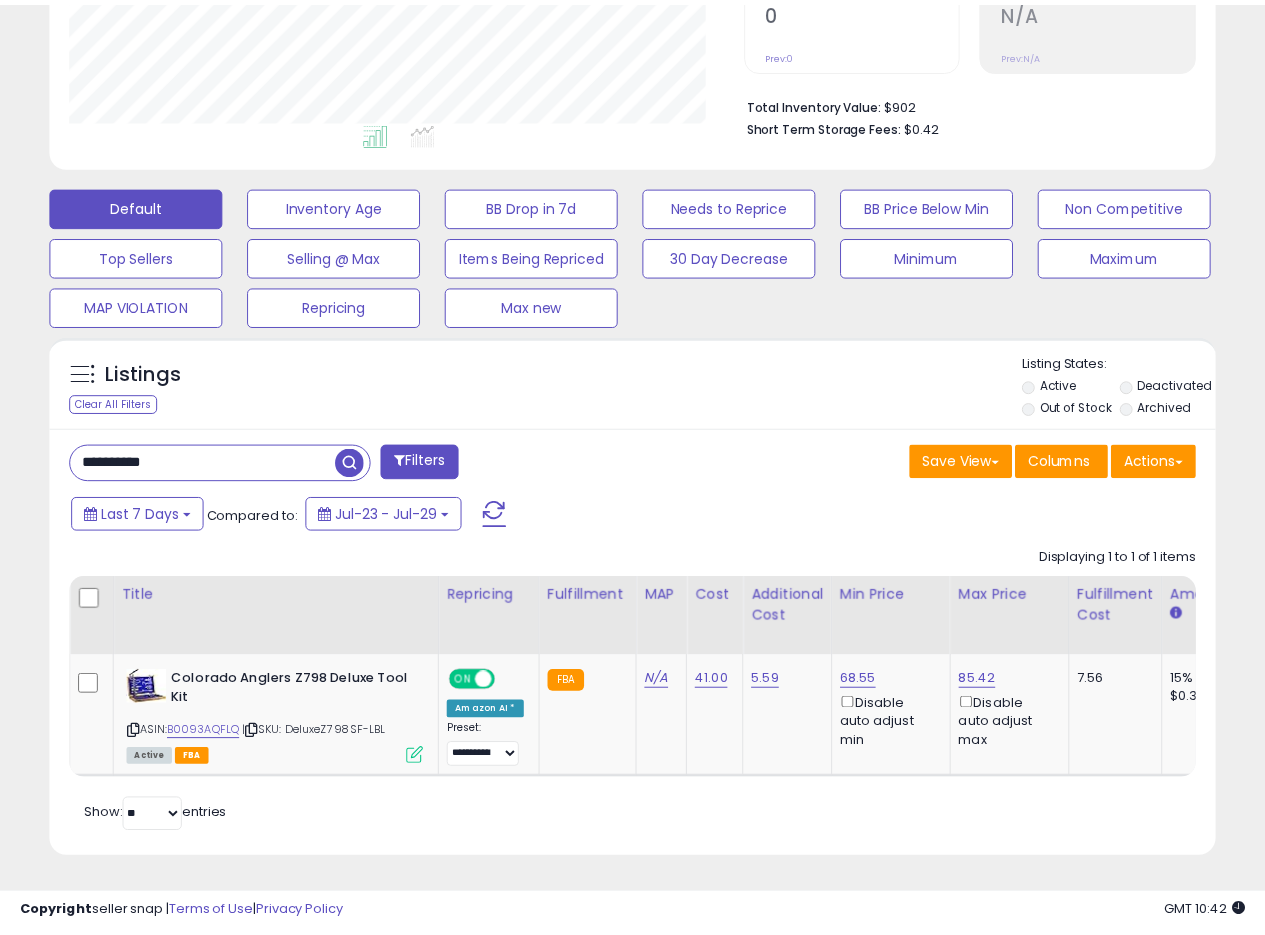 scroll, scrollTop: 410, scrollLeft: 674, axis: both 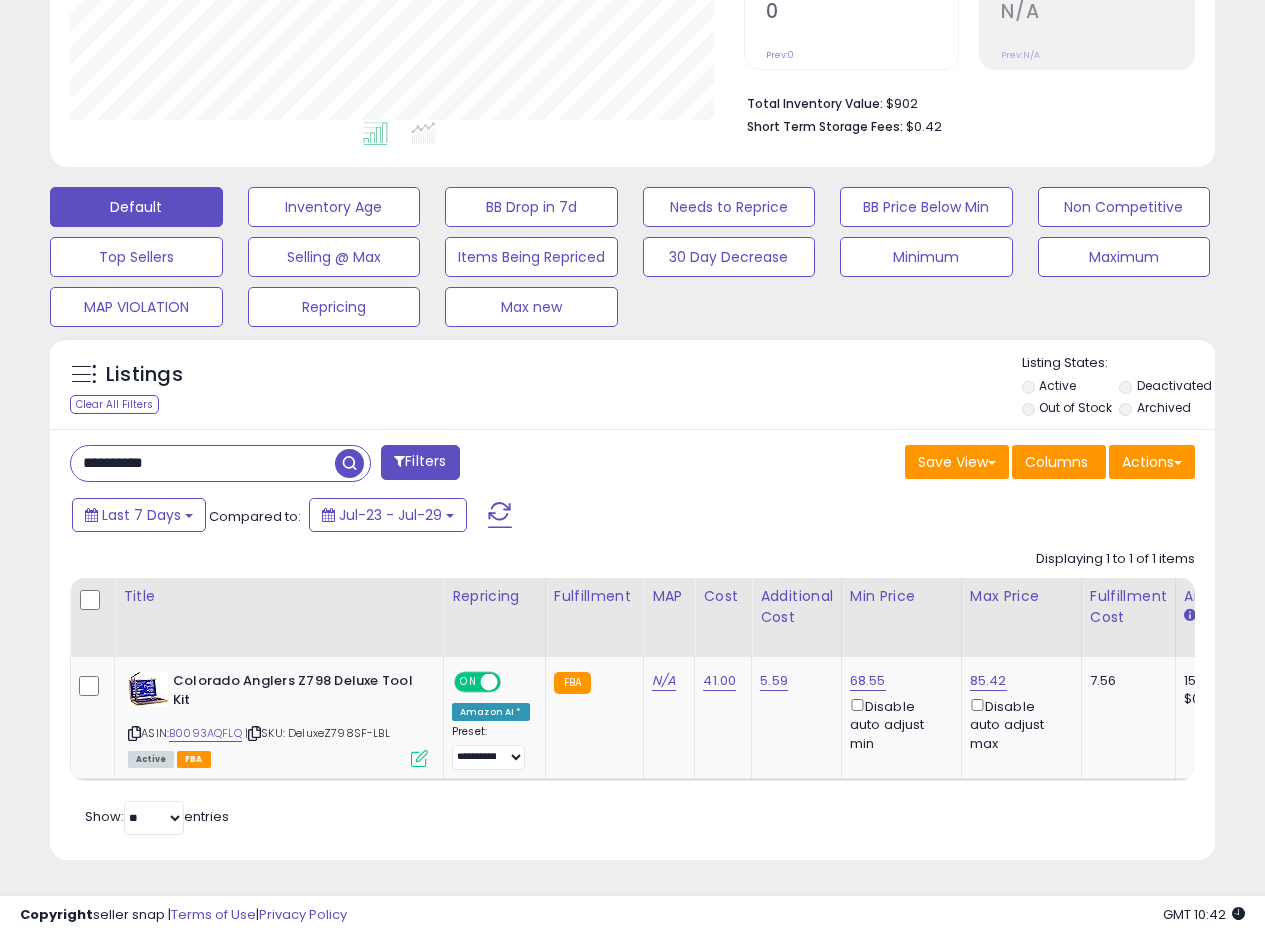 drag, startPoint x: 691, startPoint y: 396, endPoint x: 706, endPoint y: 399, distance: 15.297058 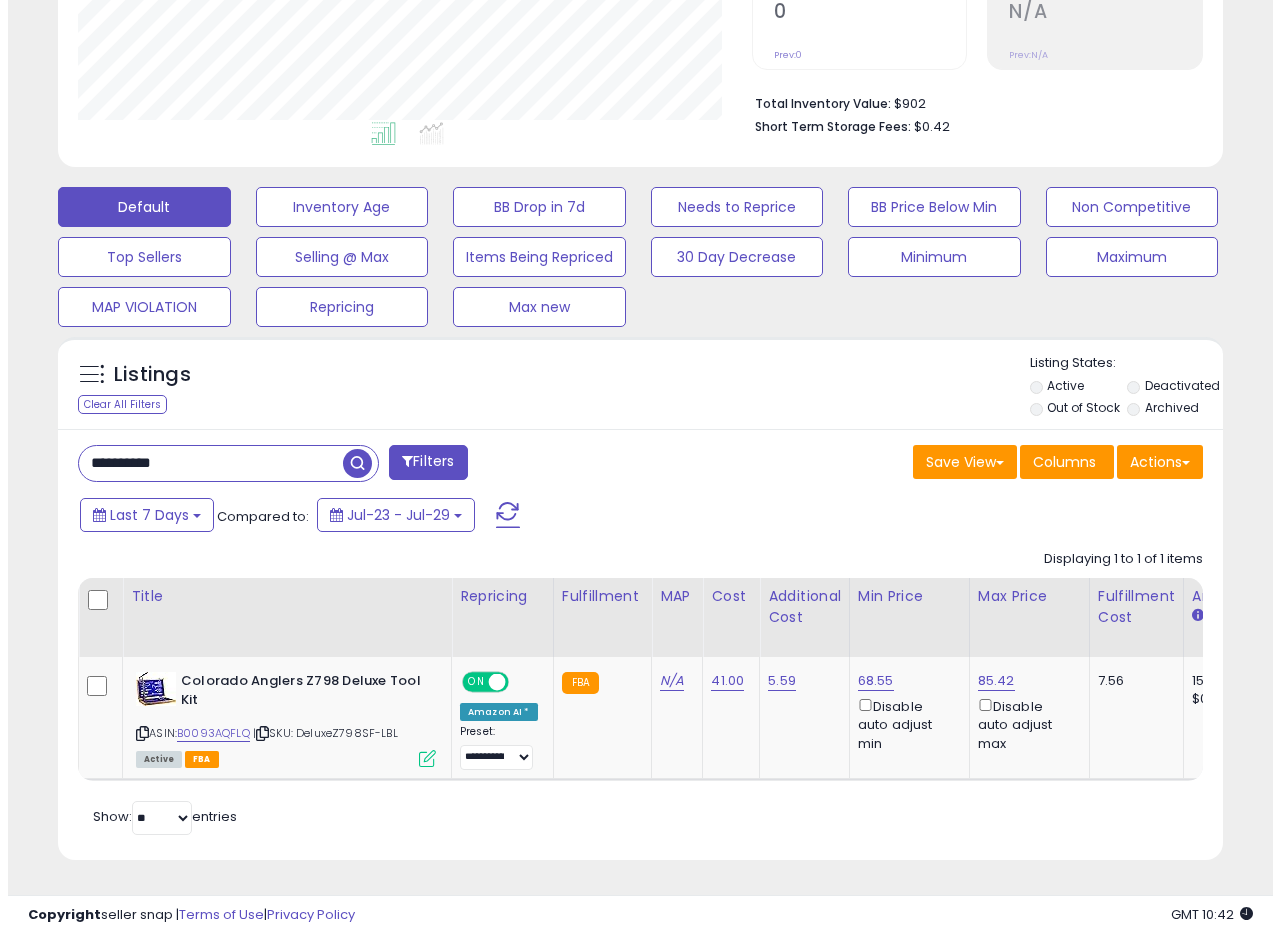 scroll, scrollTop: 335, scrollLeft: 0, axis: vertical 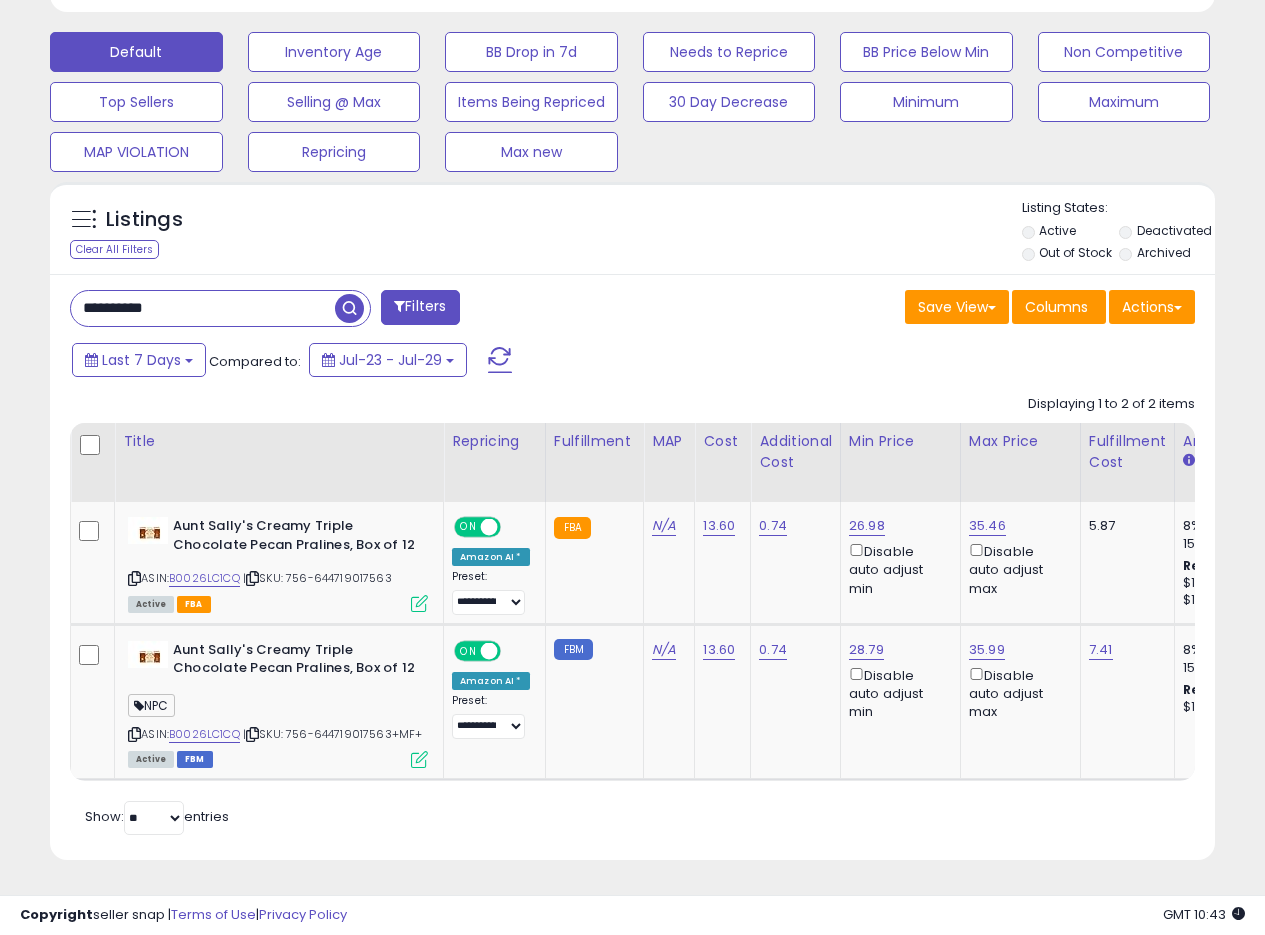 click on "Save View
Save As New View
Update Current View
Columns
Actions
Import  Export Visible Columns" at bounding box center (922, 309) 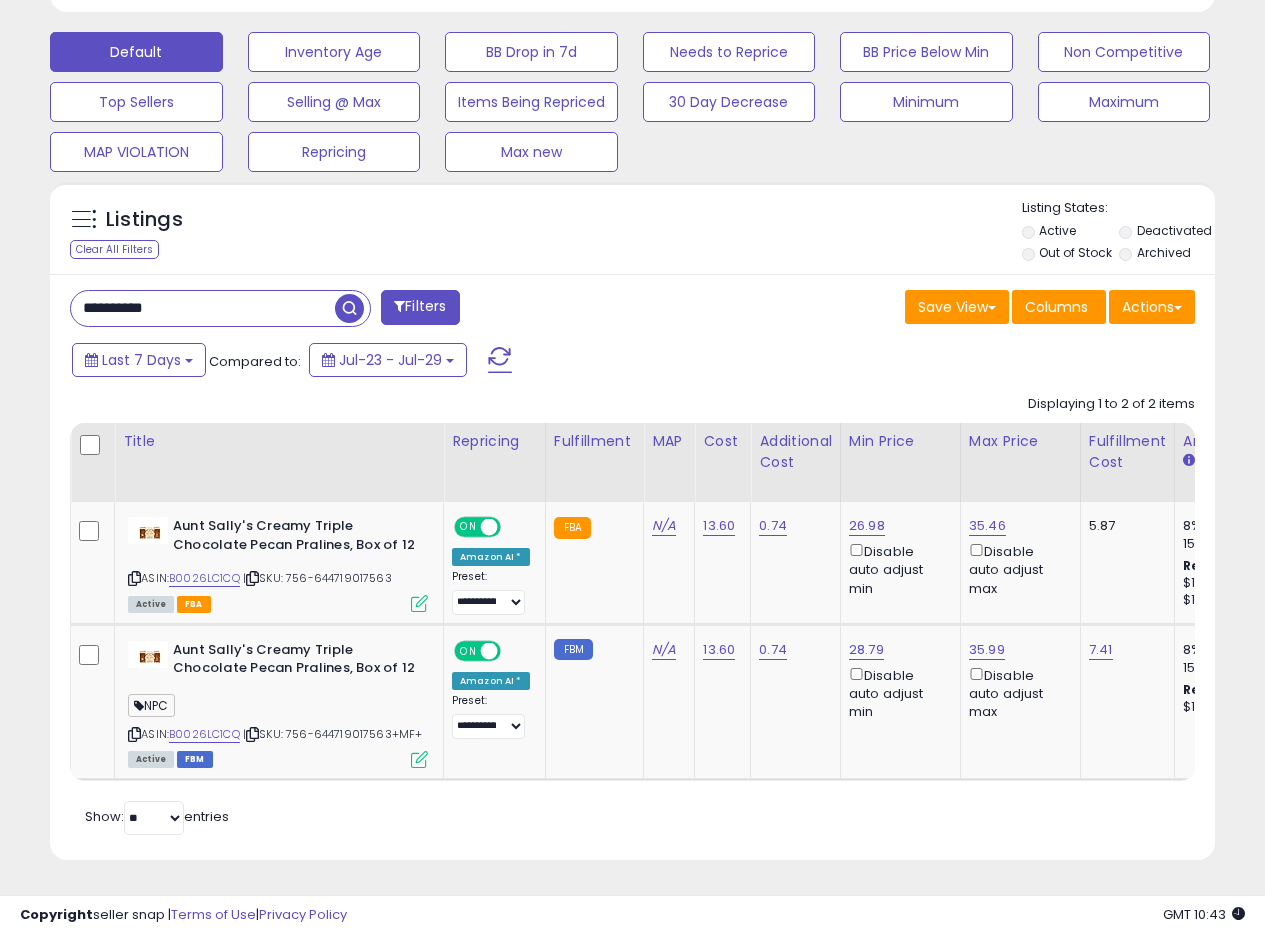drag, startPoint x: 211, startPoint y: 305, endPoint x: 0, endPoint y: 263, distance: 215.1395 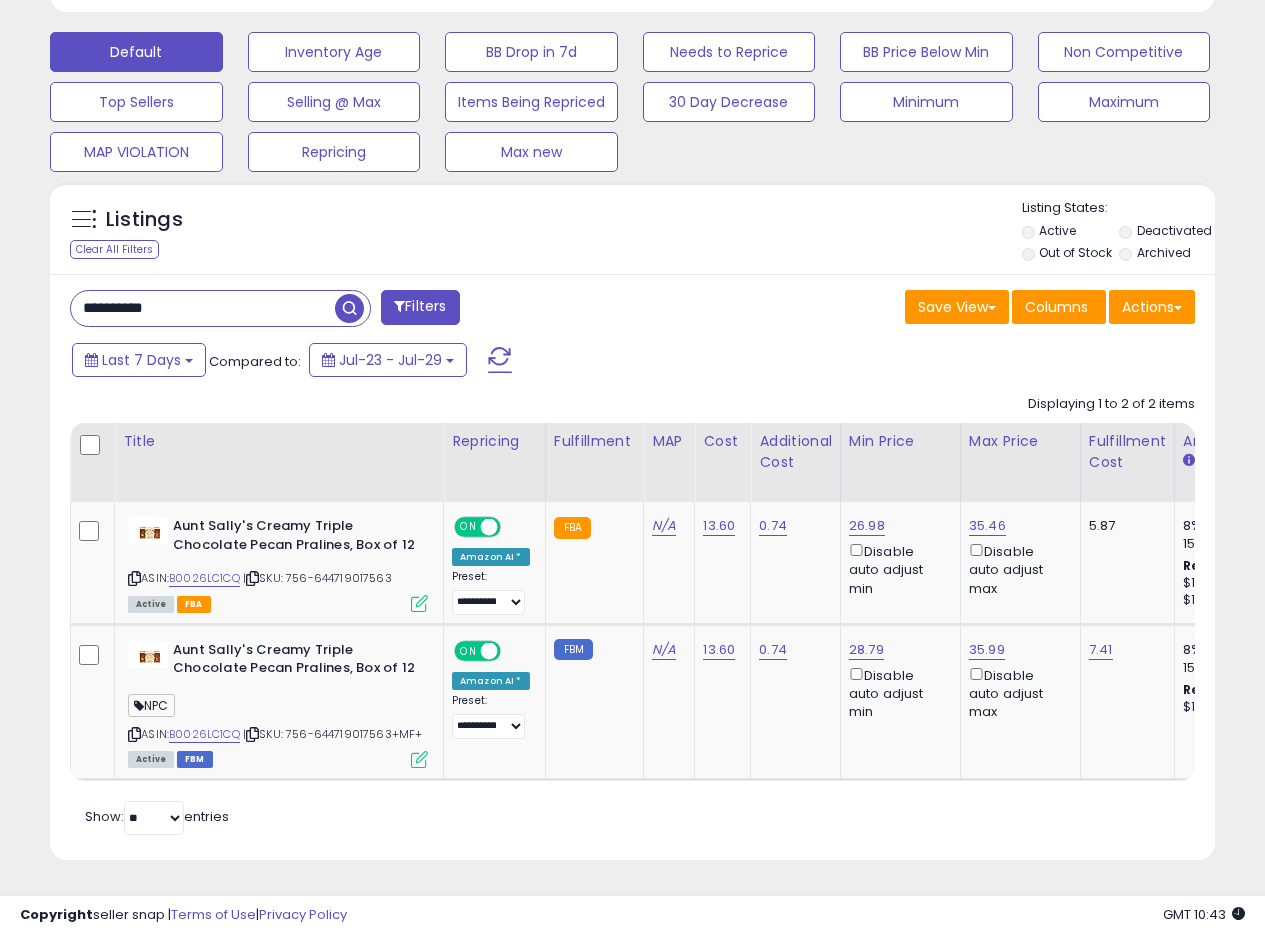 paste 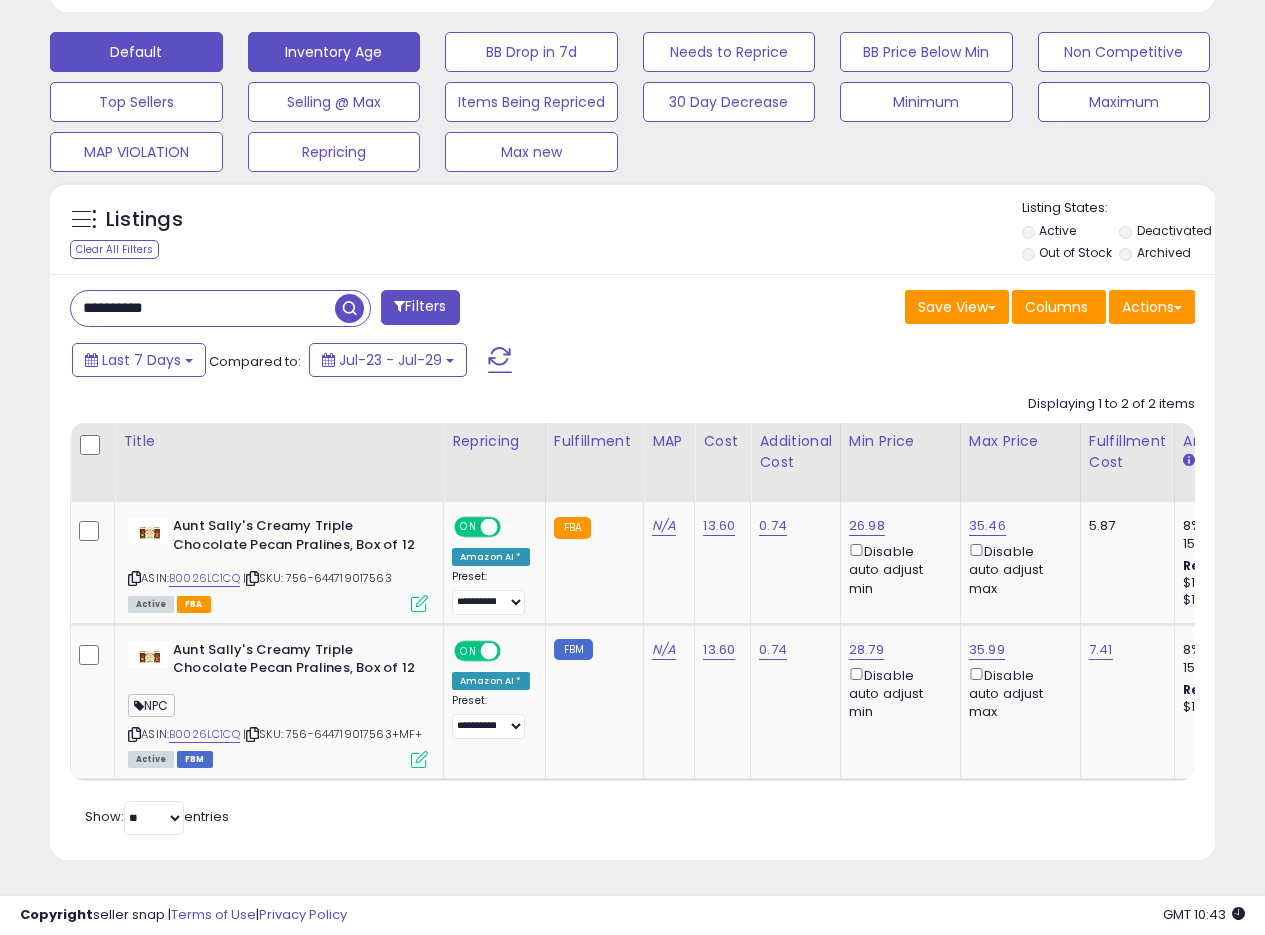 scroll, scrollTop: 999590, scrollLeft: 999317, axis: both 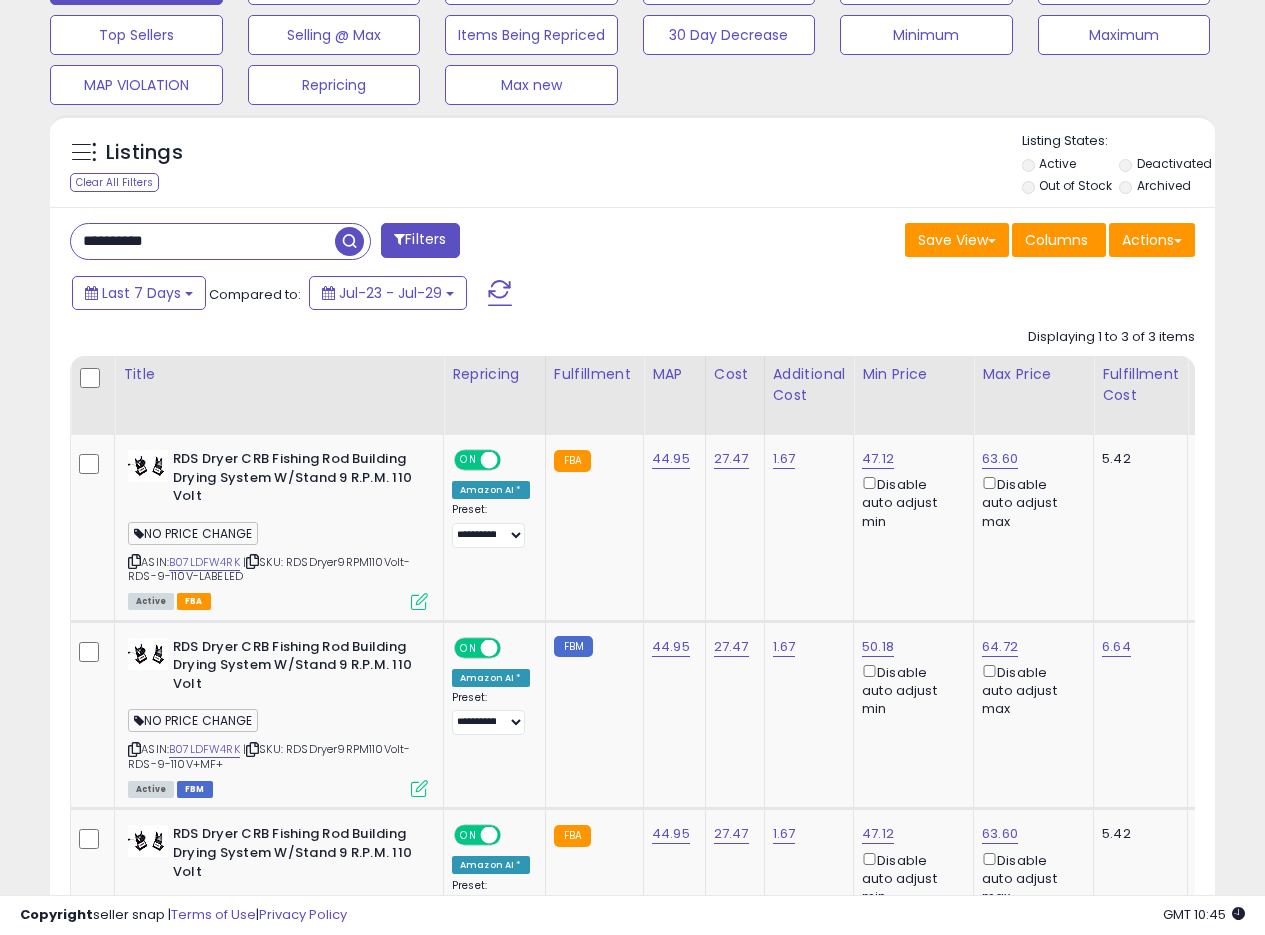 drag, startPoint x: 214, startPoint y: 248, endPoint x: 1, endPoint y: 213, distance: 215.85643 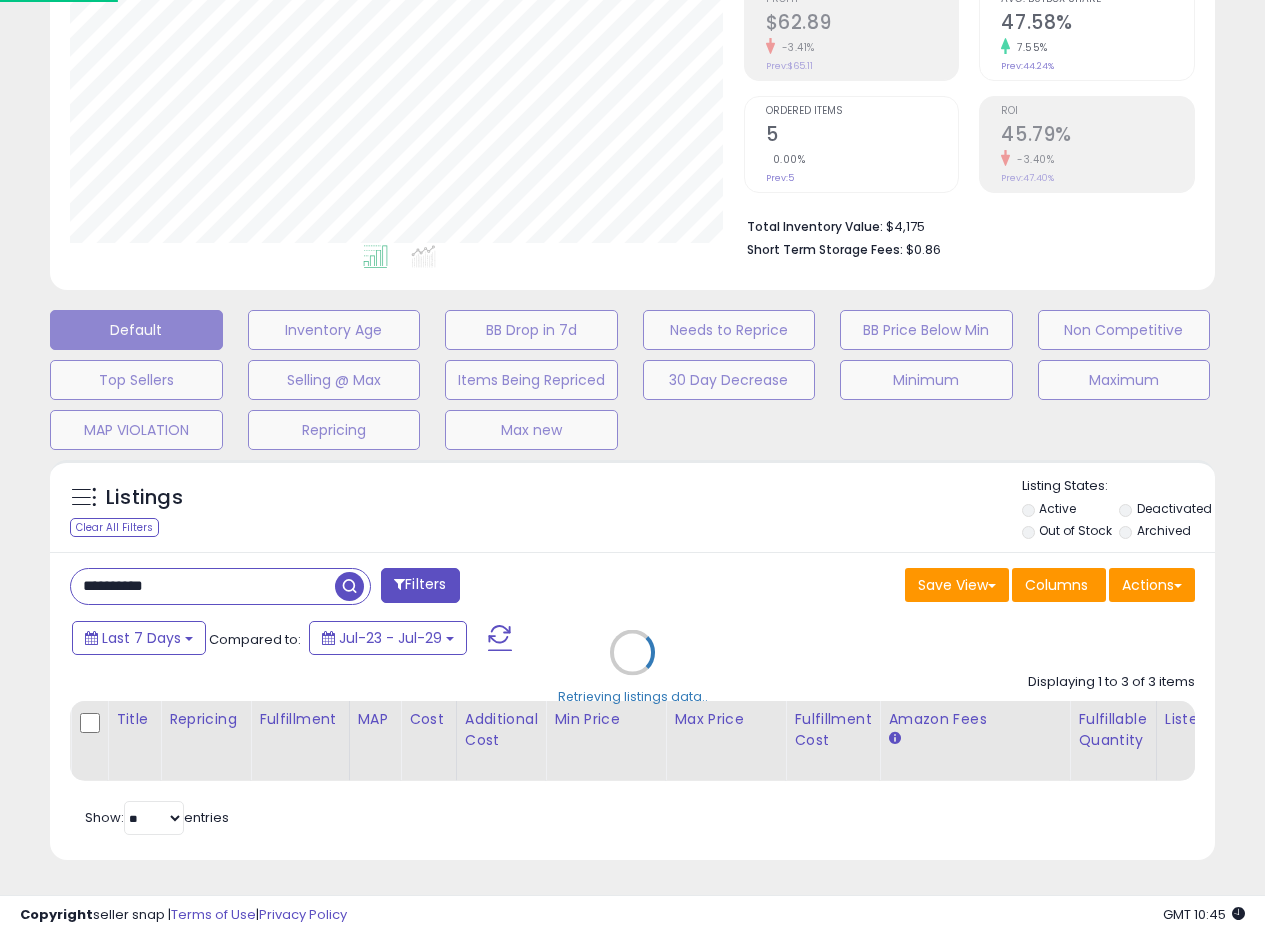 scroll, scrollTop: 999590, scrollLeft: 999317, axis: both 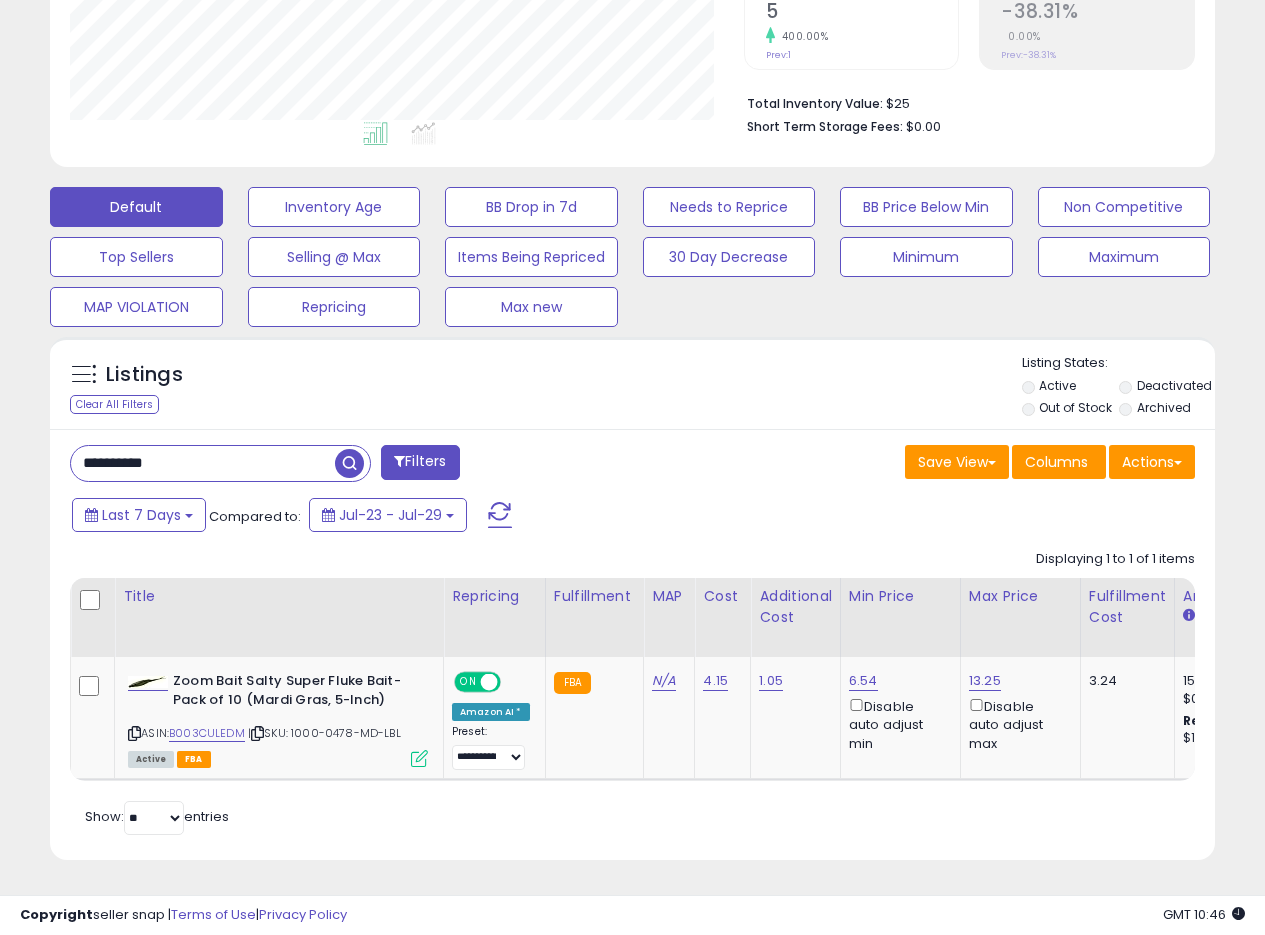 drag, startPoint x: 216, startPoint y: 444, endPoint x: 0, endPoint y: 455, distance: 216.2799 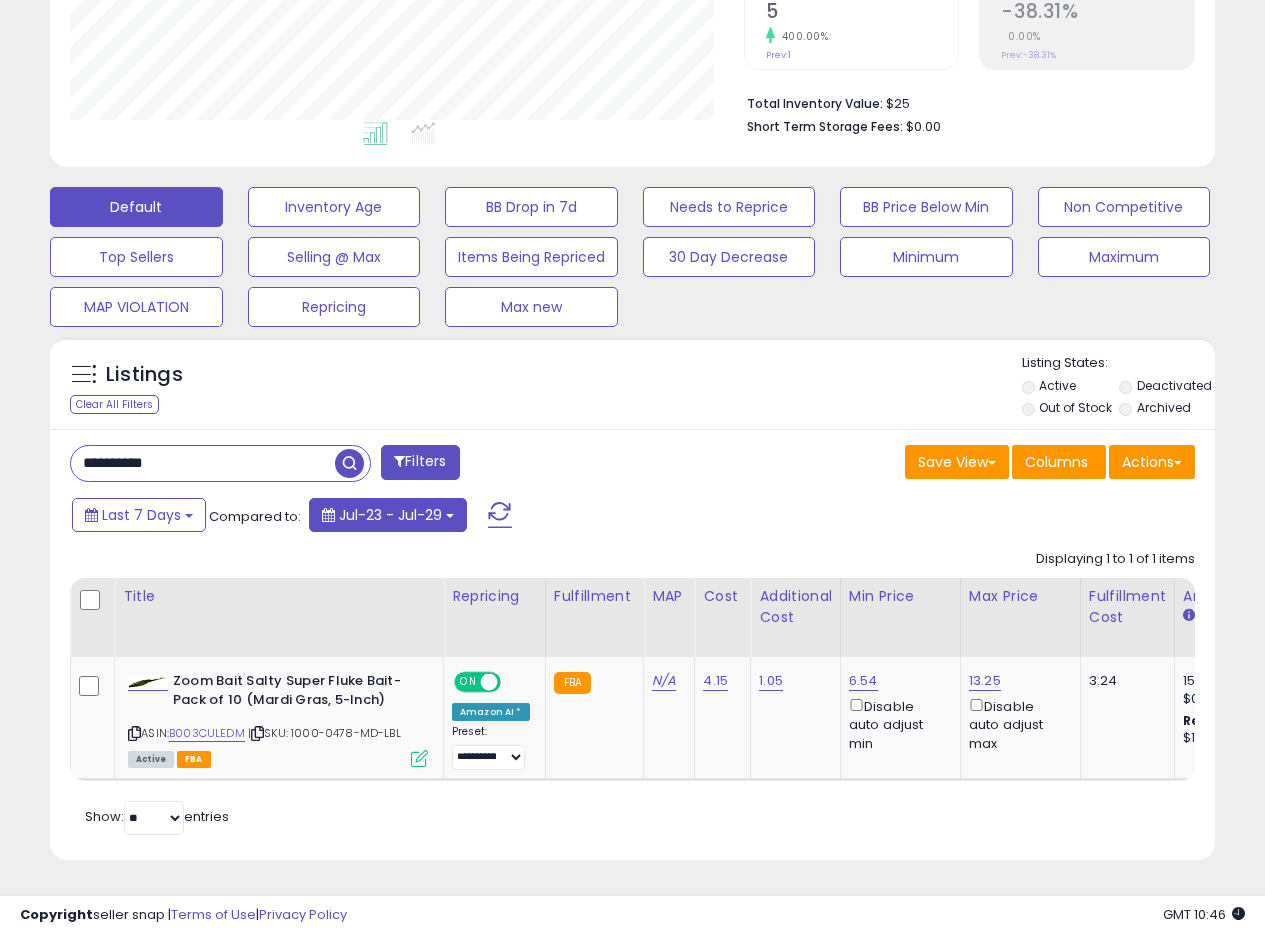 paste 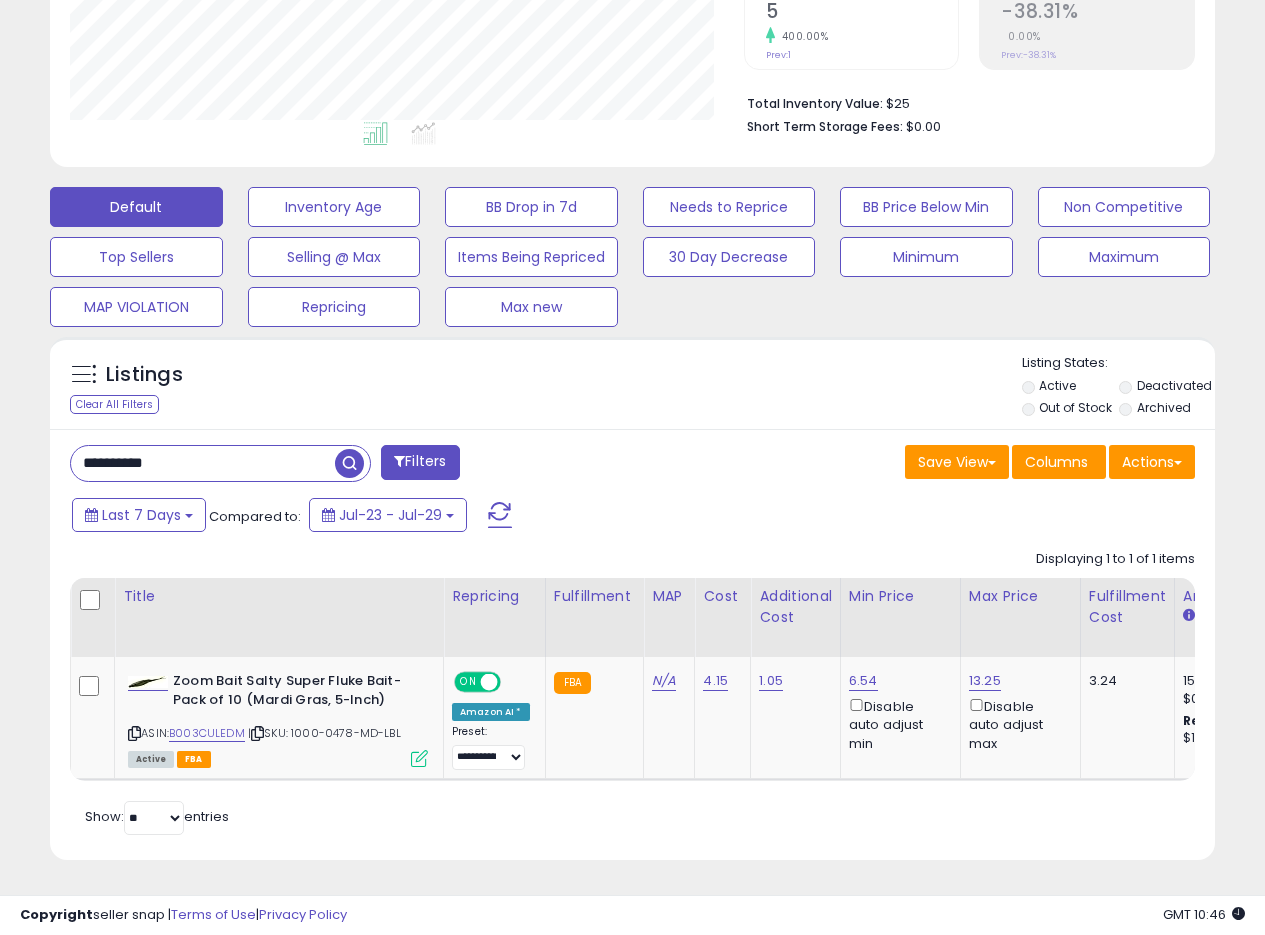 click at bounding box center [349, 463] 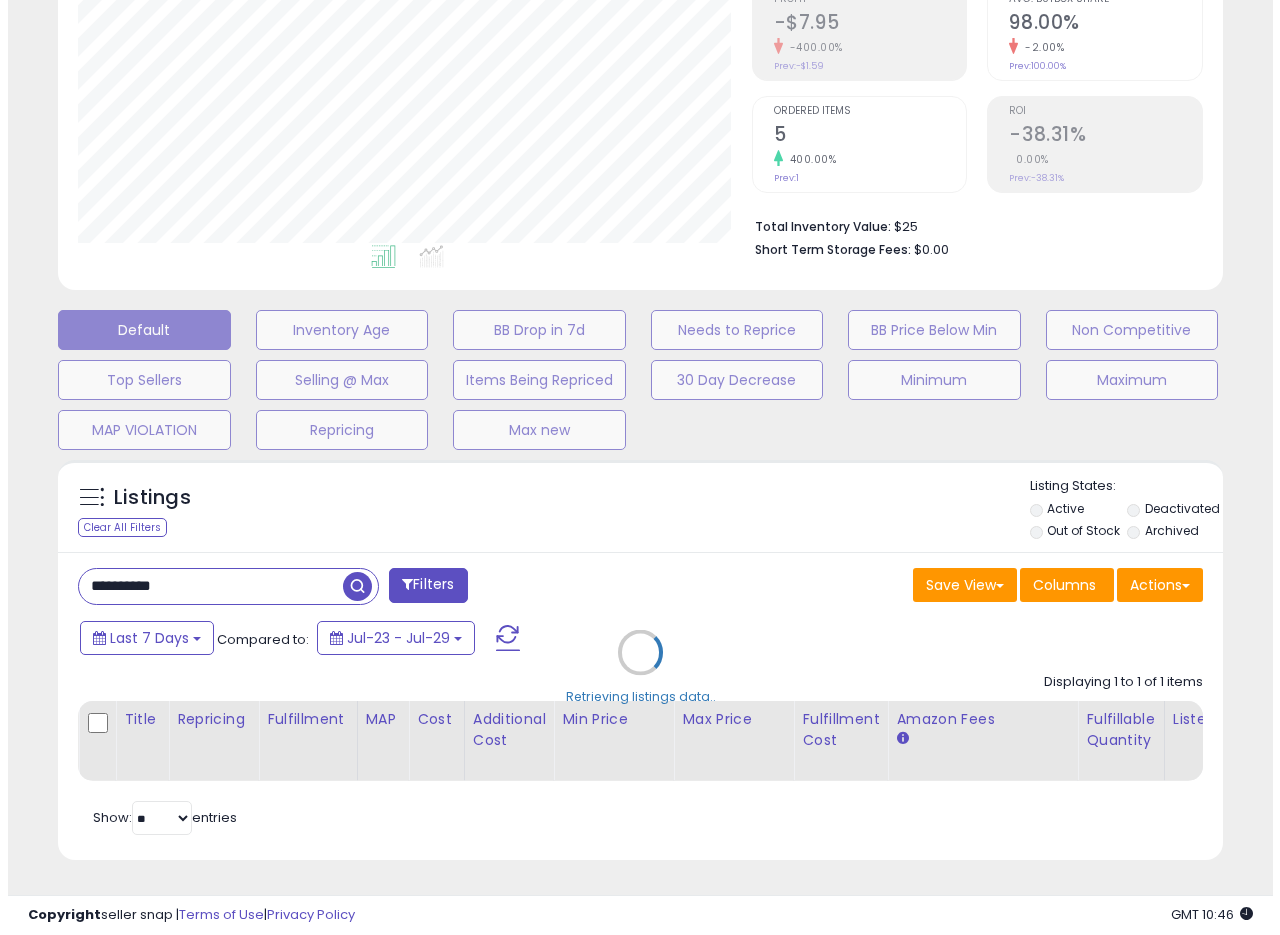 scroll, scrollTop: 335, scrollLeft: 0, axis: vertical 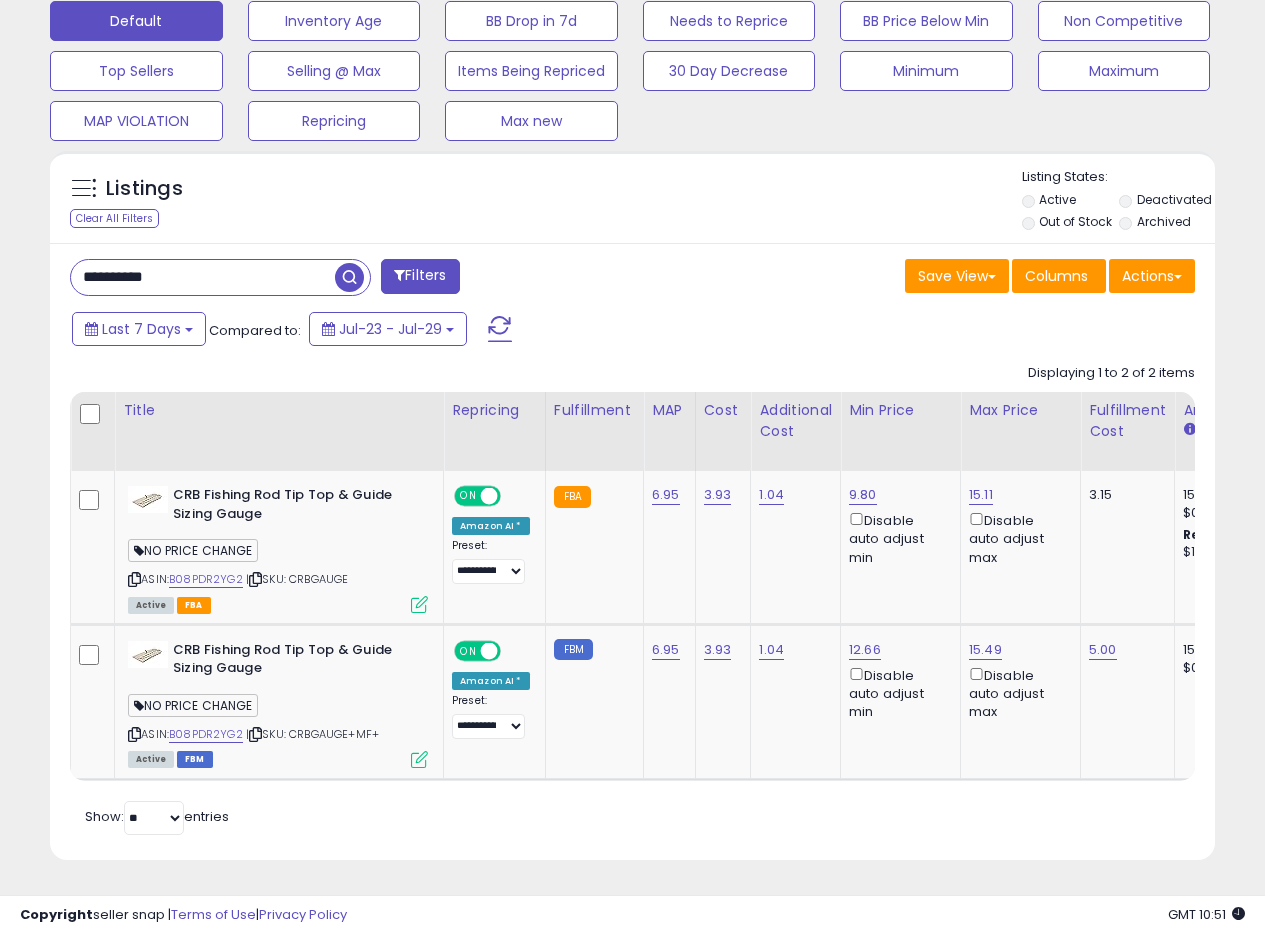 drag, startPoint x: 212, startPoint y: 260, endPoint x: 0, endPoint y: 216, distance: 216.5179 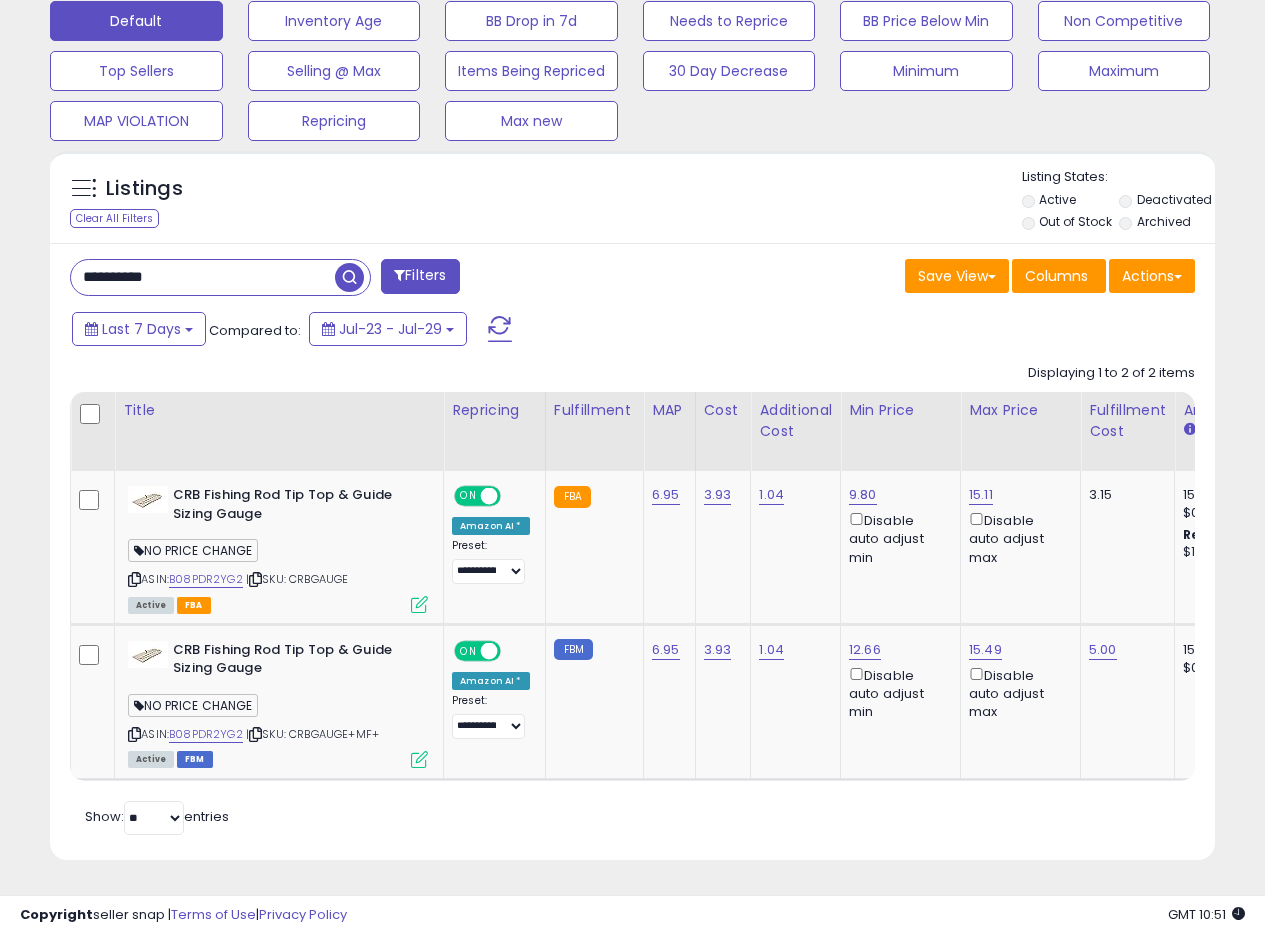 paste 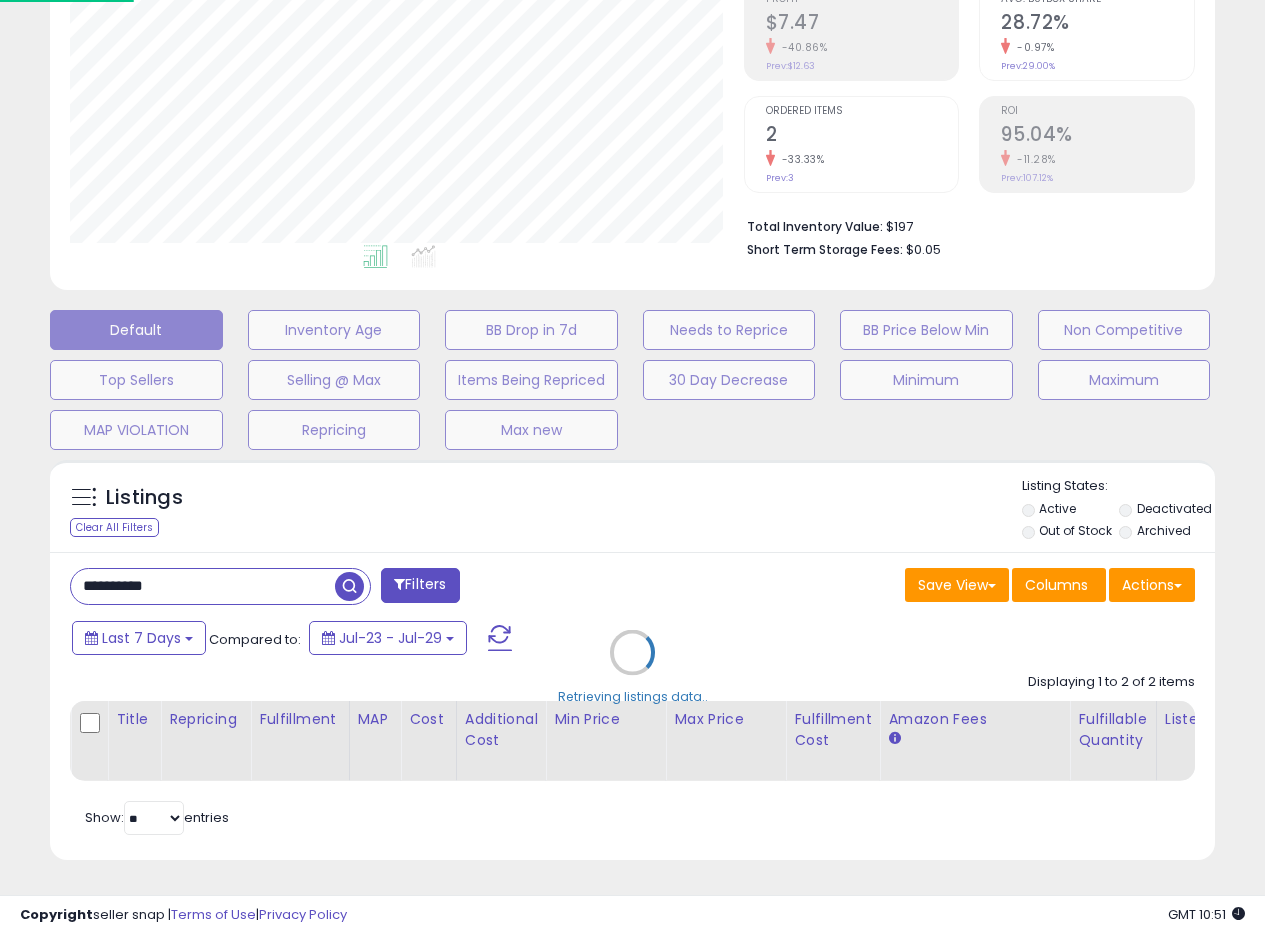 scroll, scrollTop: 999590, scrollLeft: 999317, axis: both 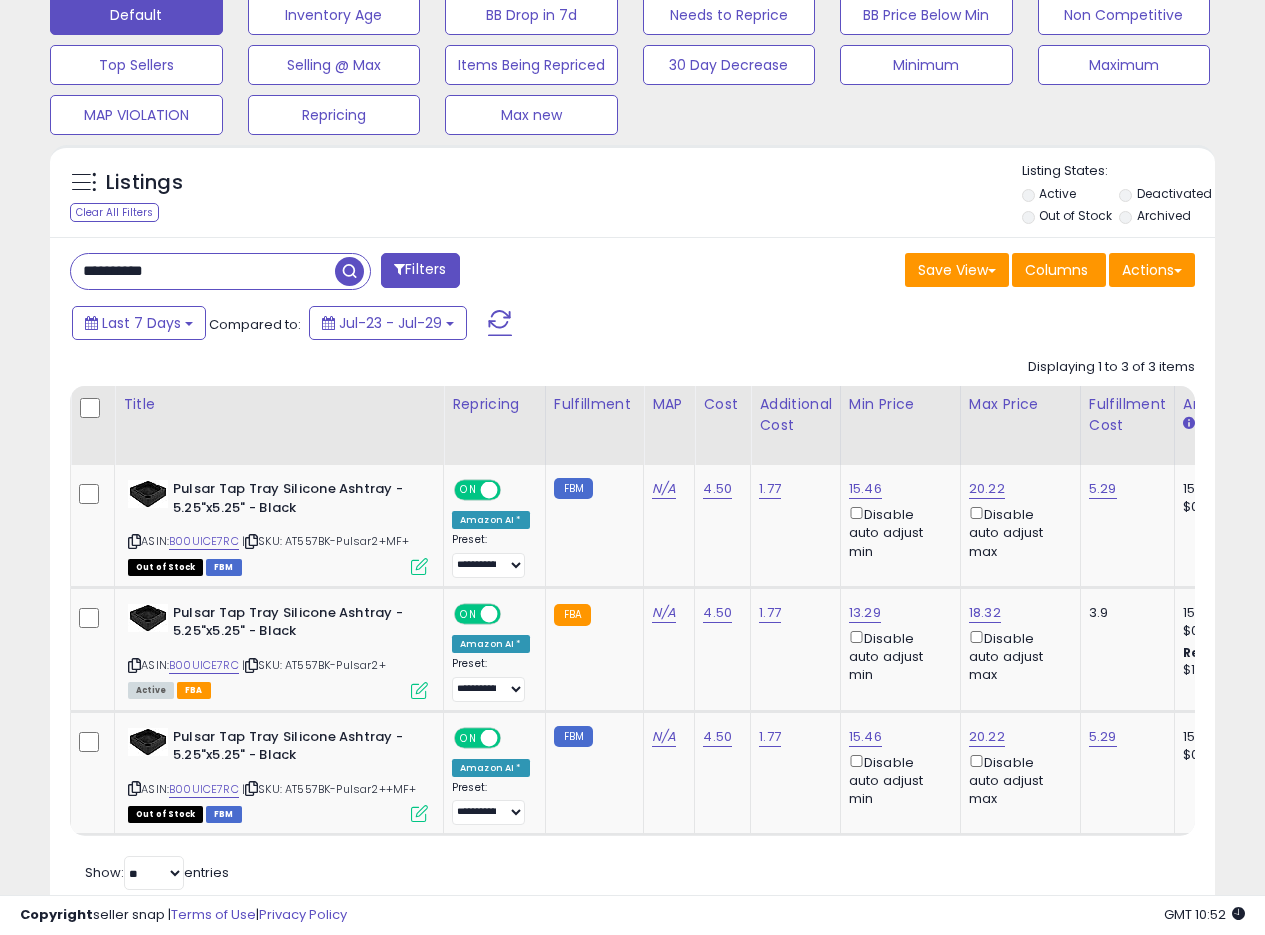 drag, startPoint x: 210, startPoint y: 263, endPoint x: 27, endPoint y: 235, distance: 185.12968 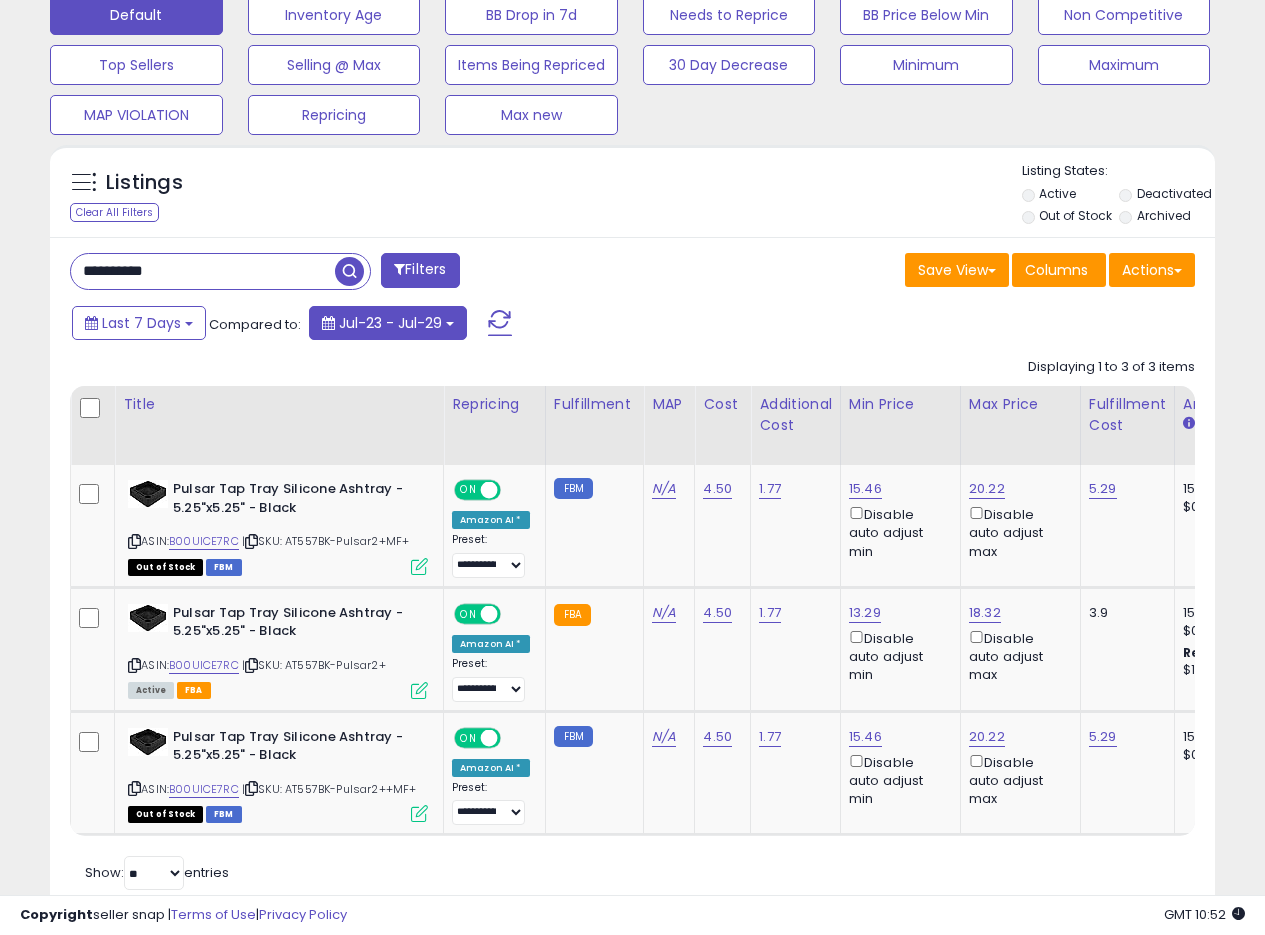 paste 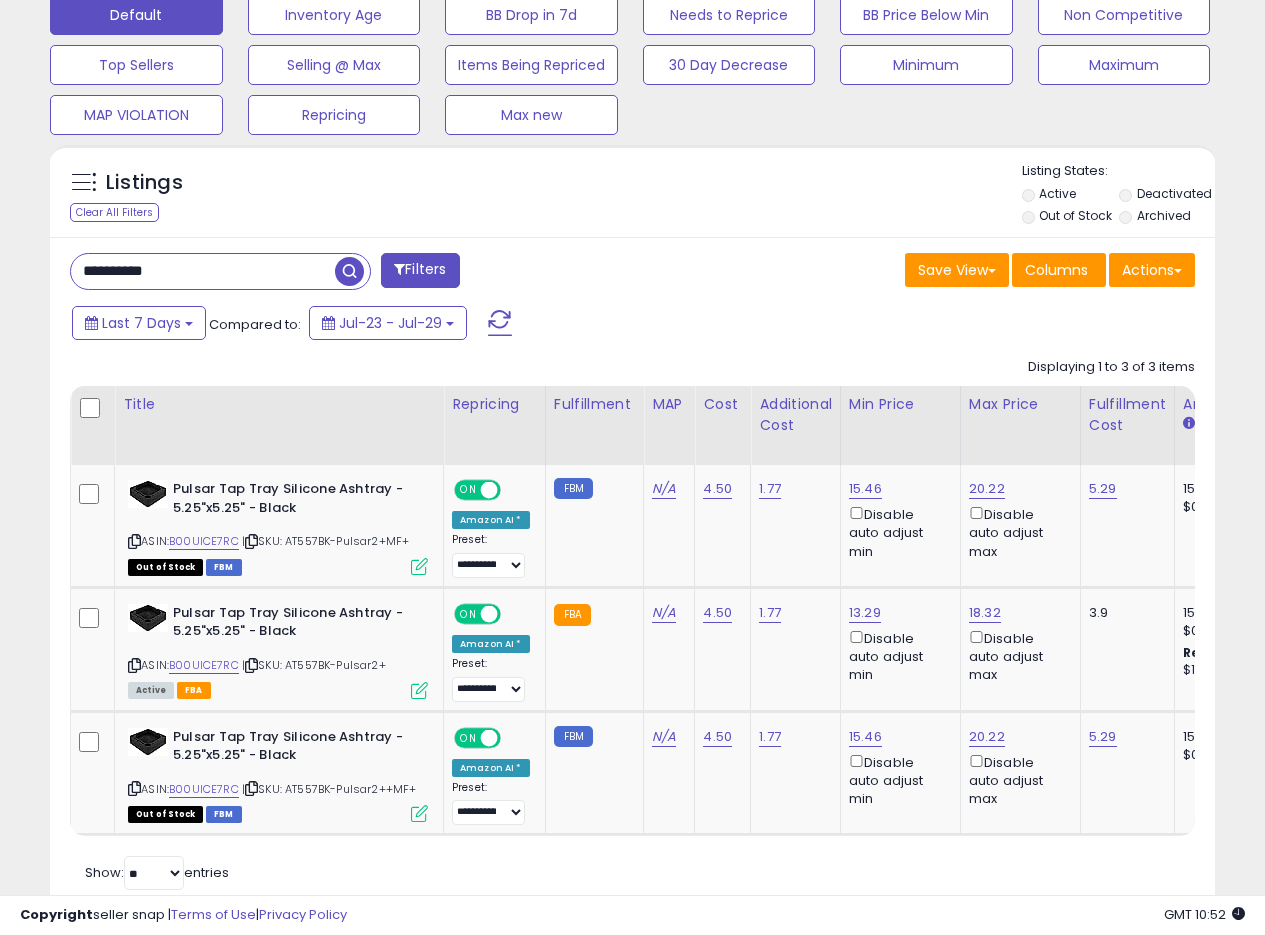 click at bounding box center [349, 271] 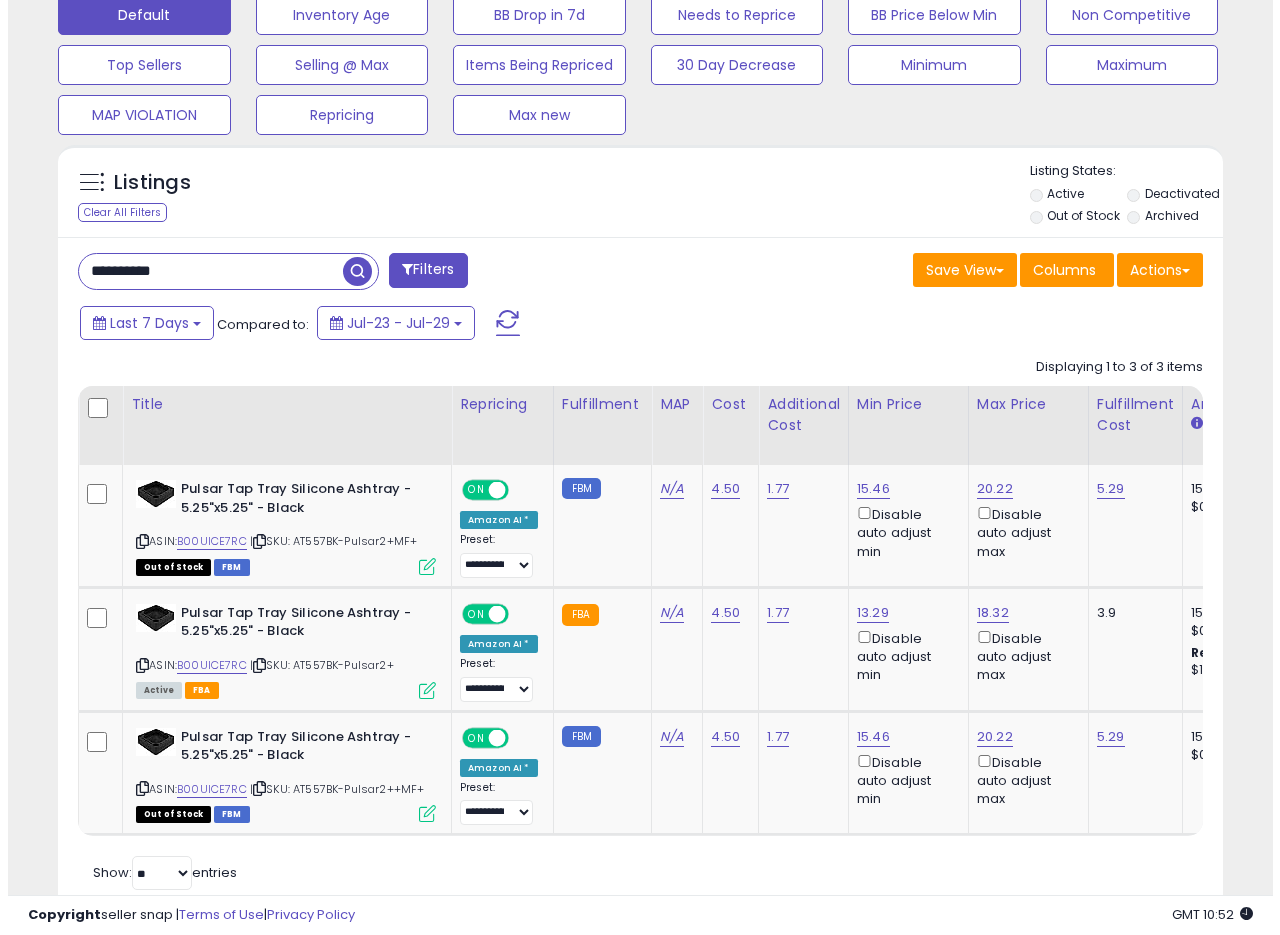 scroll, scrollTop: 335, scrollLeft: 0, axis: vertical 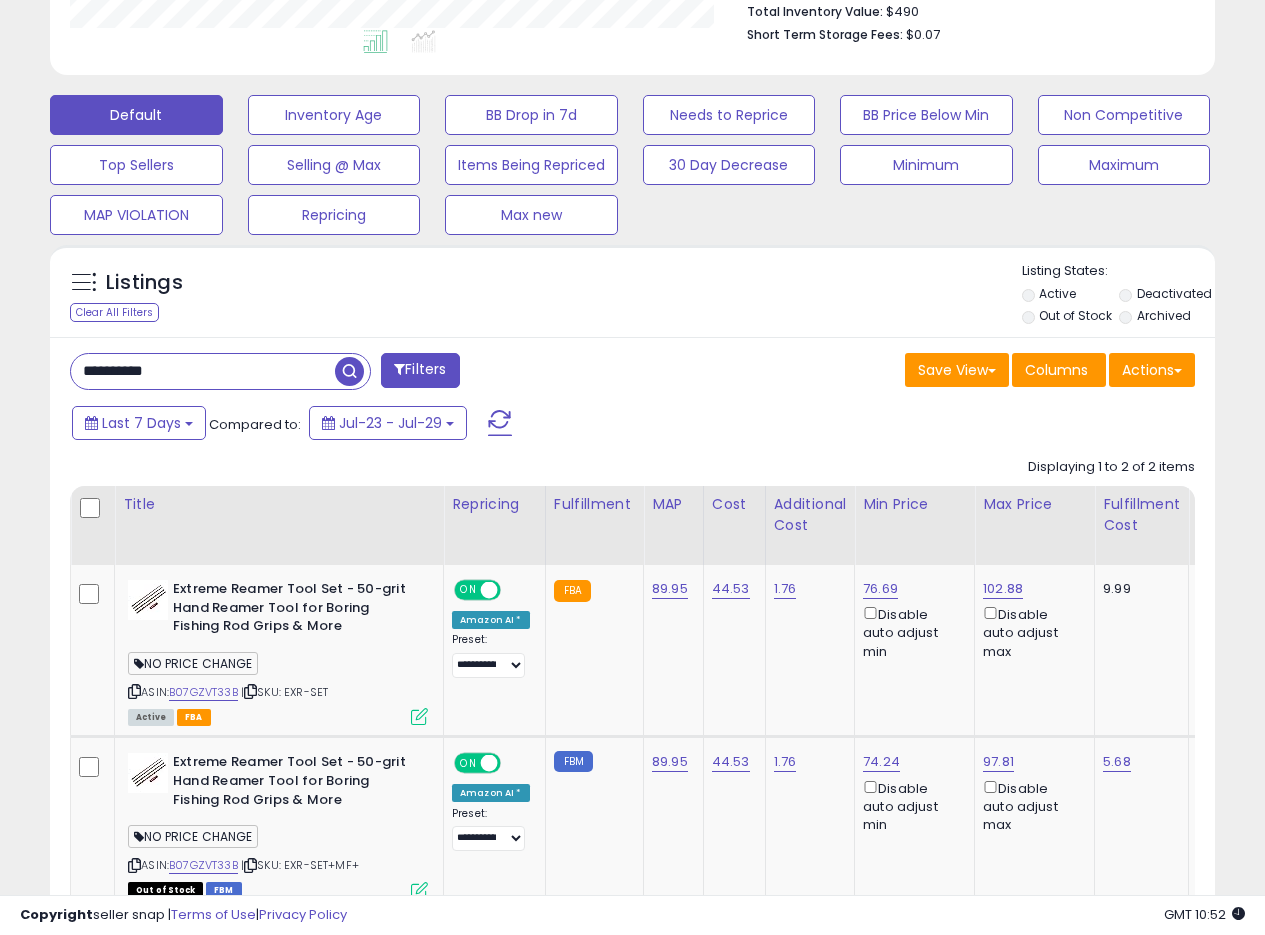 drag, startPoint x: 206, startPoint y: 371, endPoint x: 0, endPoint y: 342, distance: 208.03125 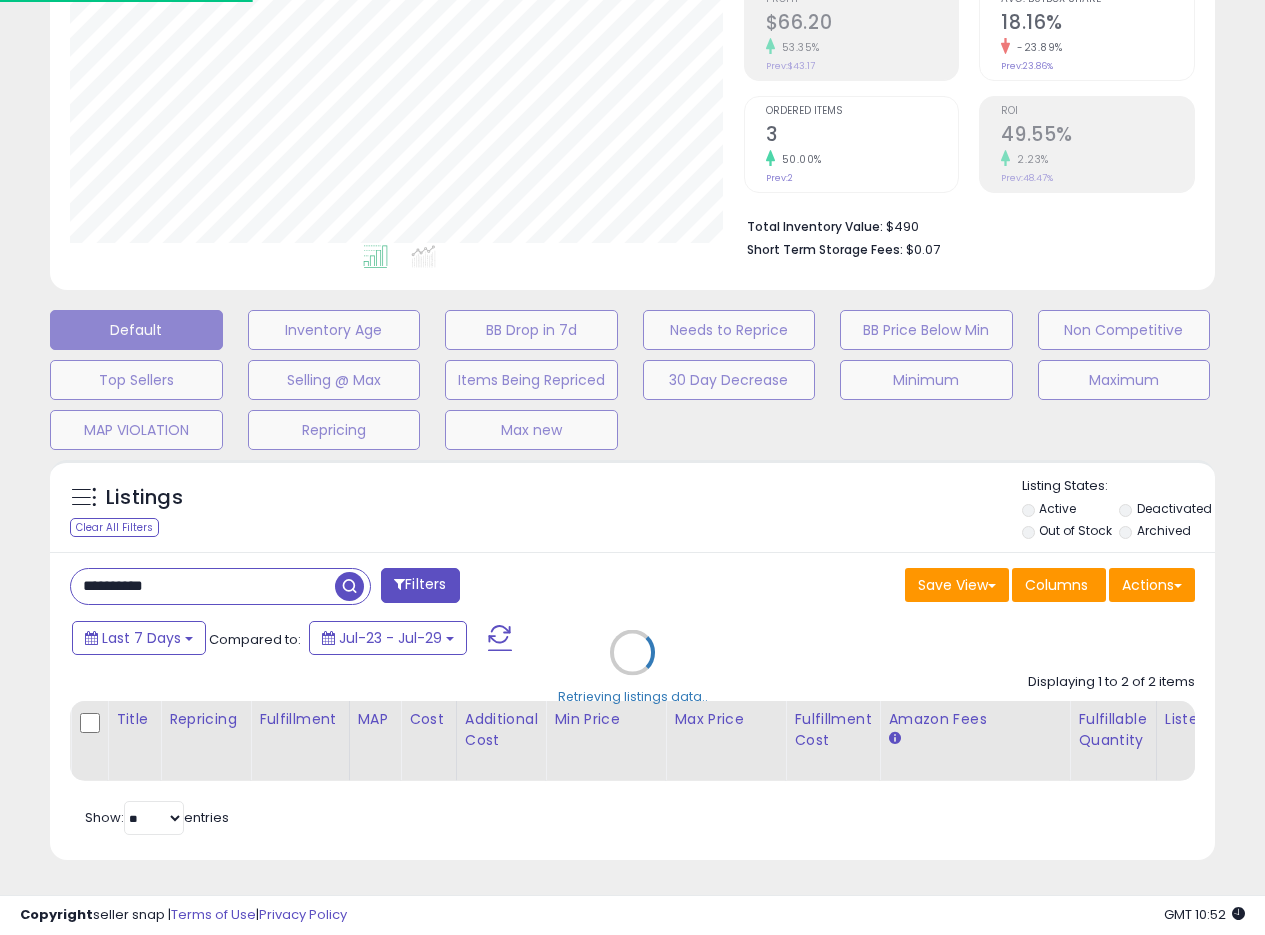 scroll, scrollTop: 999590, scrollLeft: 999317, axis: both 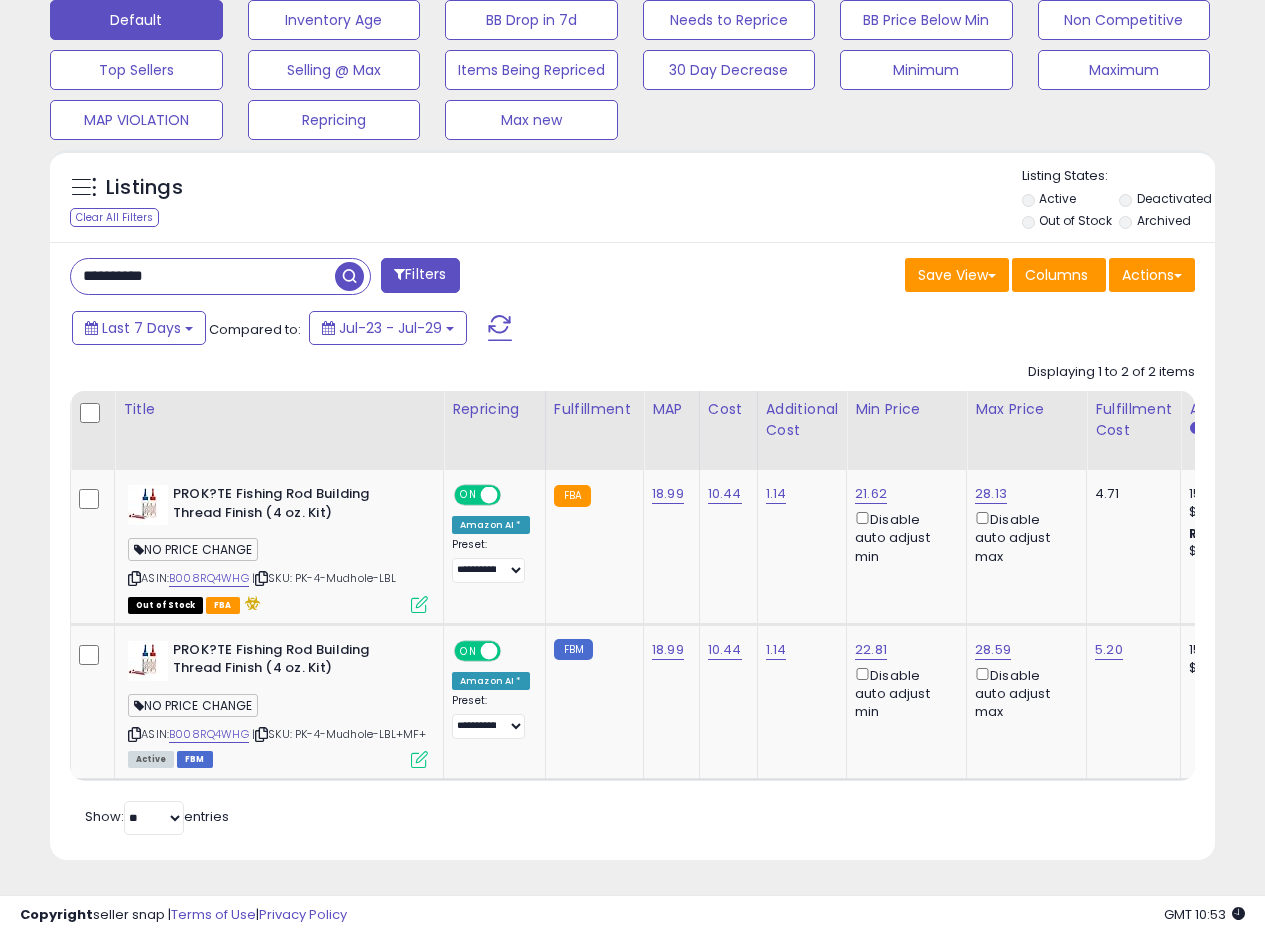 drag, startPoint x: 114, startPoint y: 279, endPoint x: 0, endPoint y: 259, distance: 115.74109 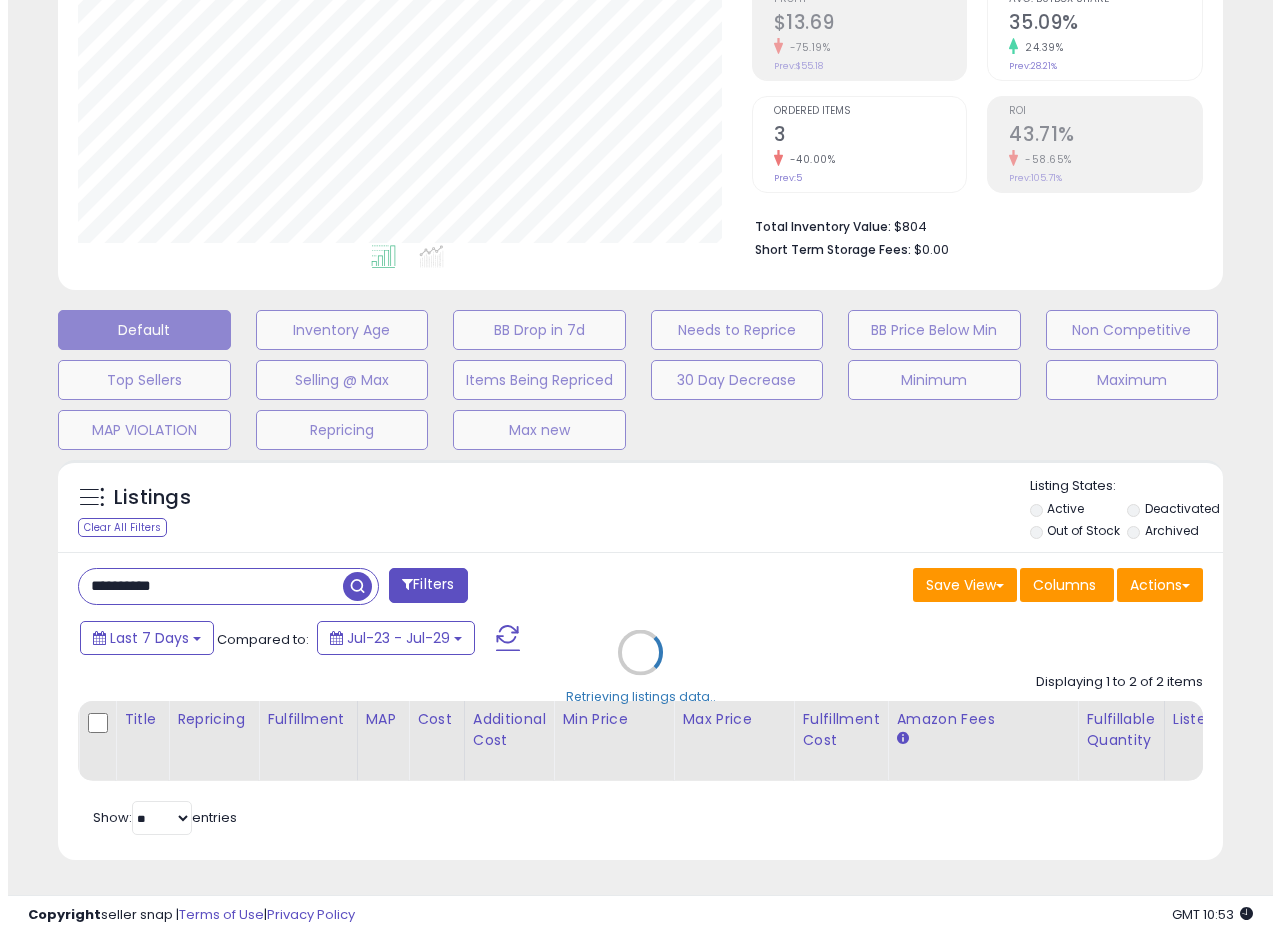 scroll, scrollTop: 335, scrollLeft: 0, axis: vertical 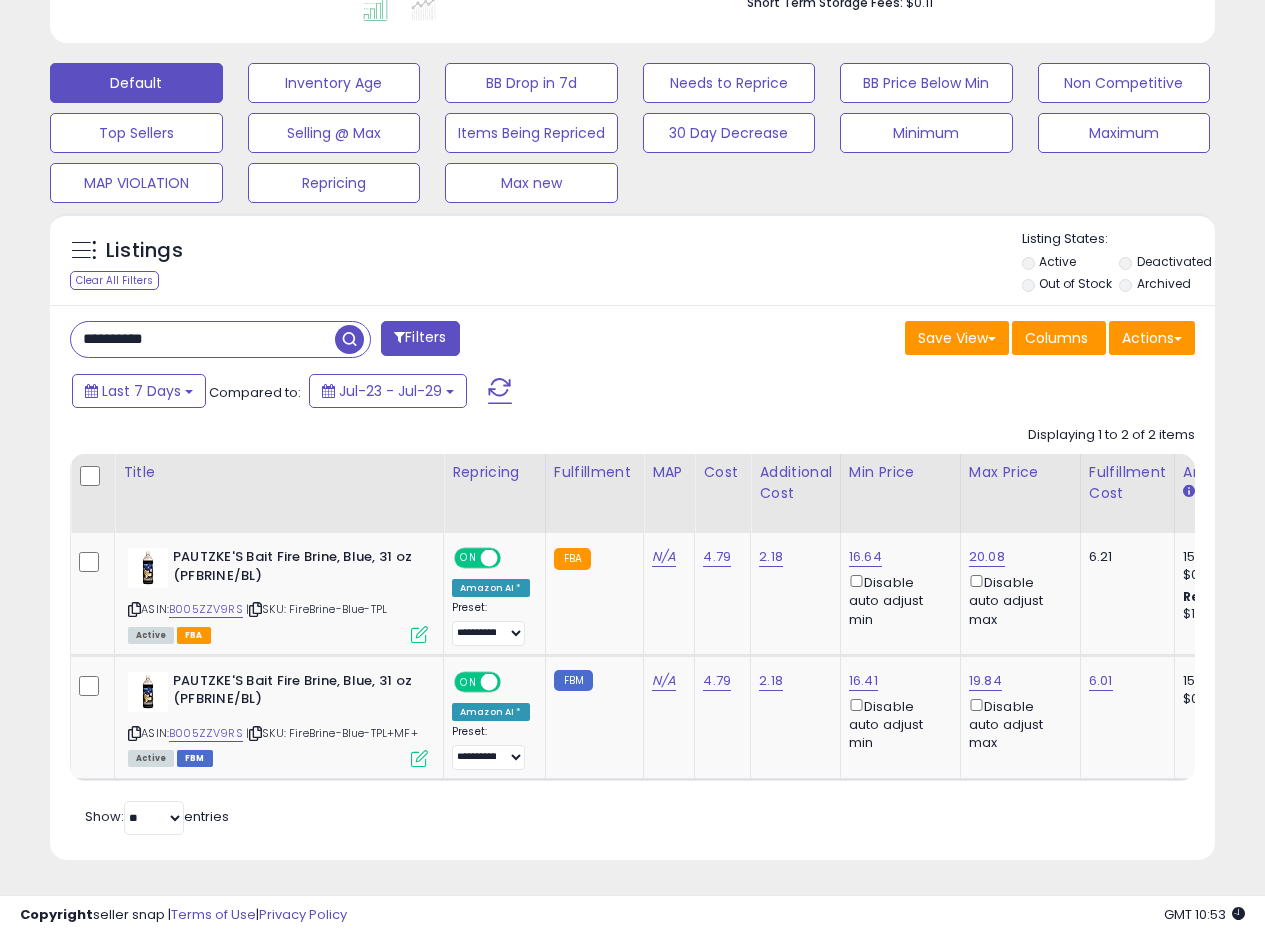 click on "Save View
Save As New View
Update Current View
Columns
Actions
Import  Export Visible Columns" at bounding box center (922, 340) 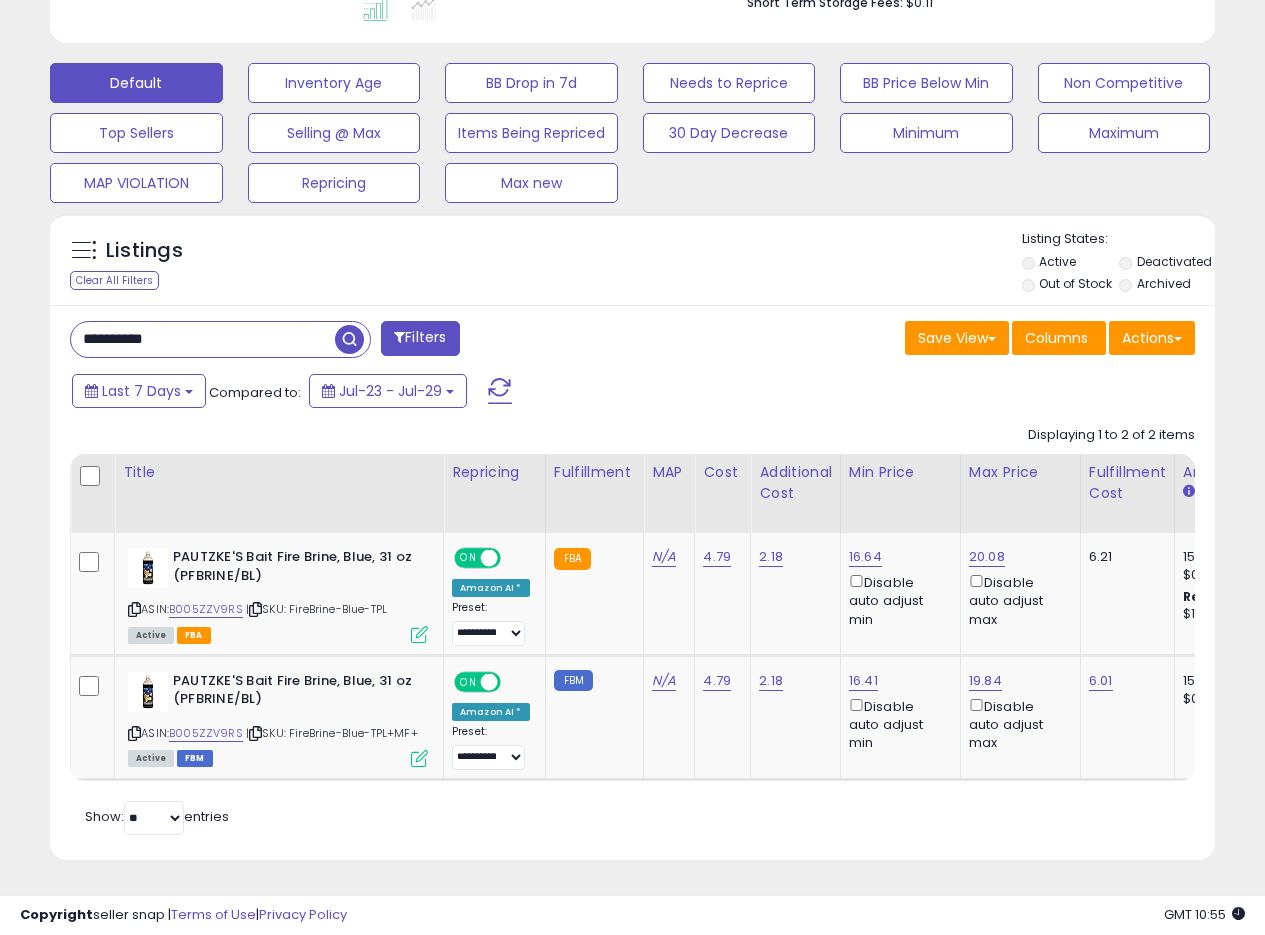 drag, startPoint x: 194, startPoint y: 330, endPoint x: 0, endPoint y: 317, distance: 194.43507 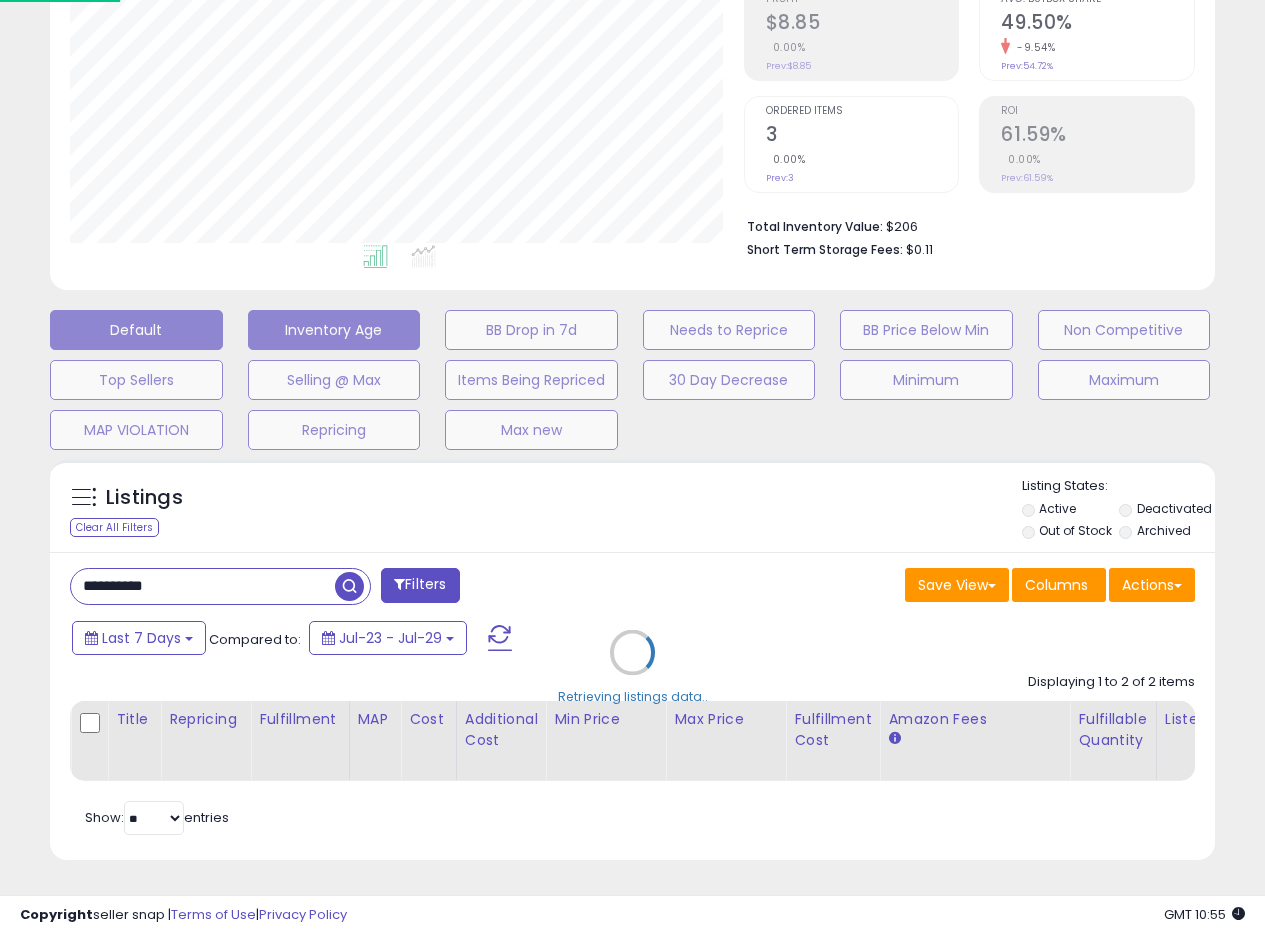 scroll, scrollTop: 999590, scrollLeft: 999317, axis: both 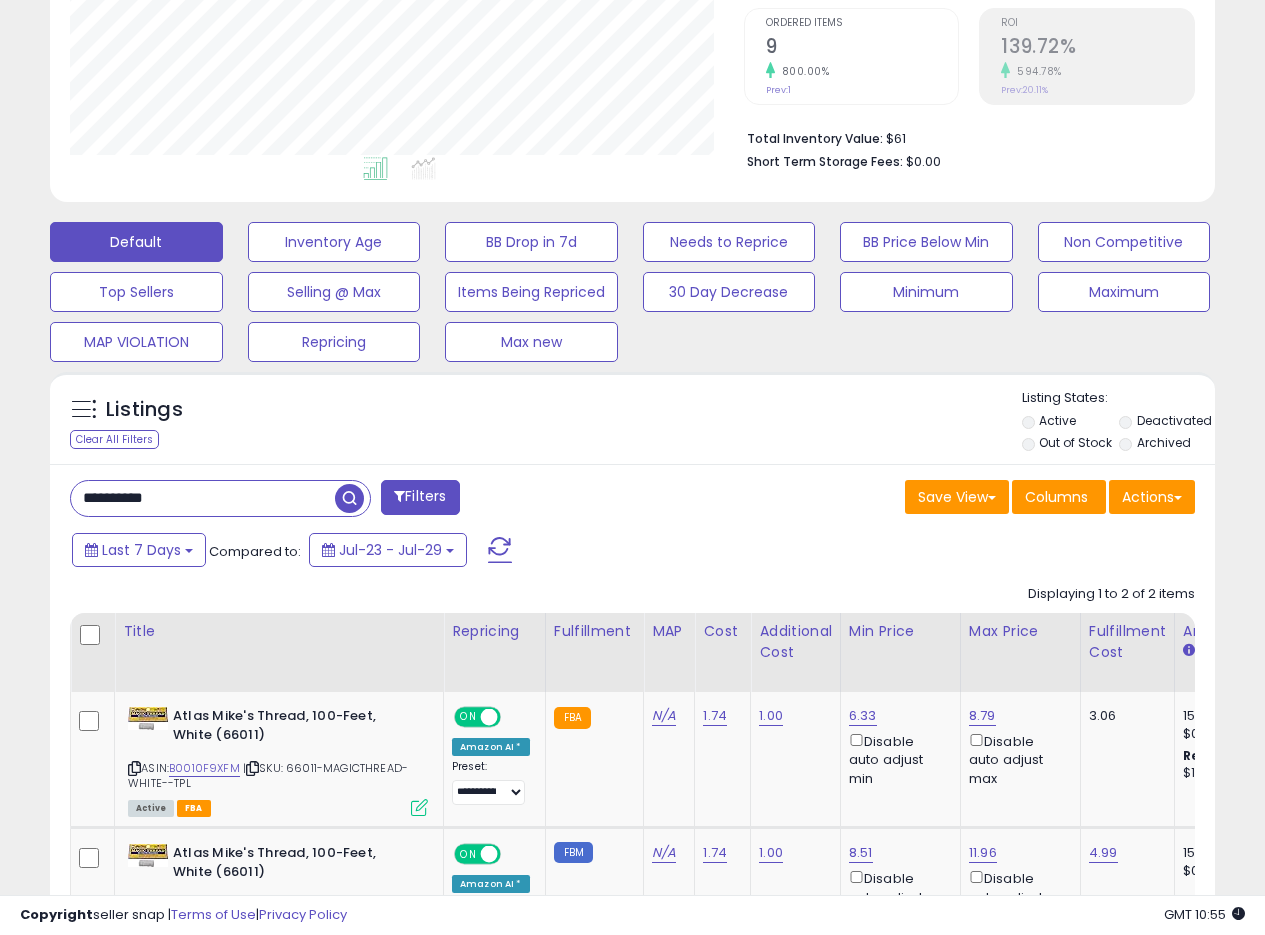 drag, startPoint x: 202, startPoint y: 490, endPoint x: 0, endPoint y: 479, distance: 202.29929 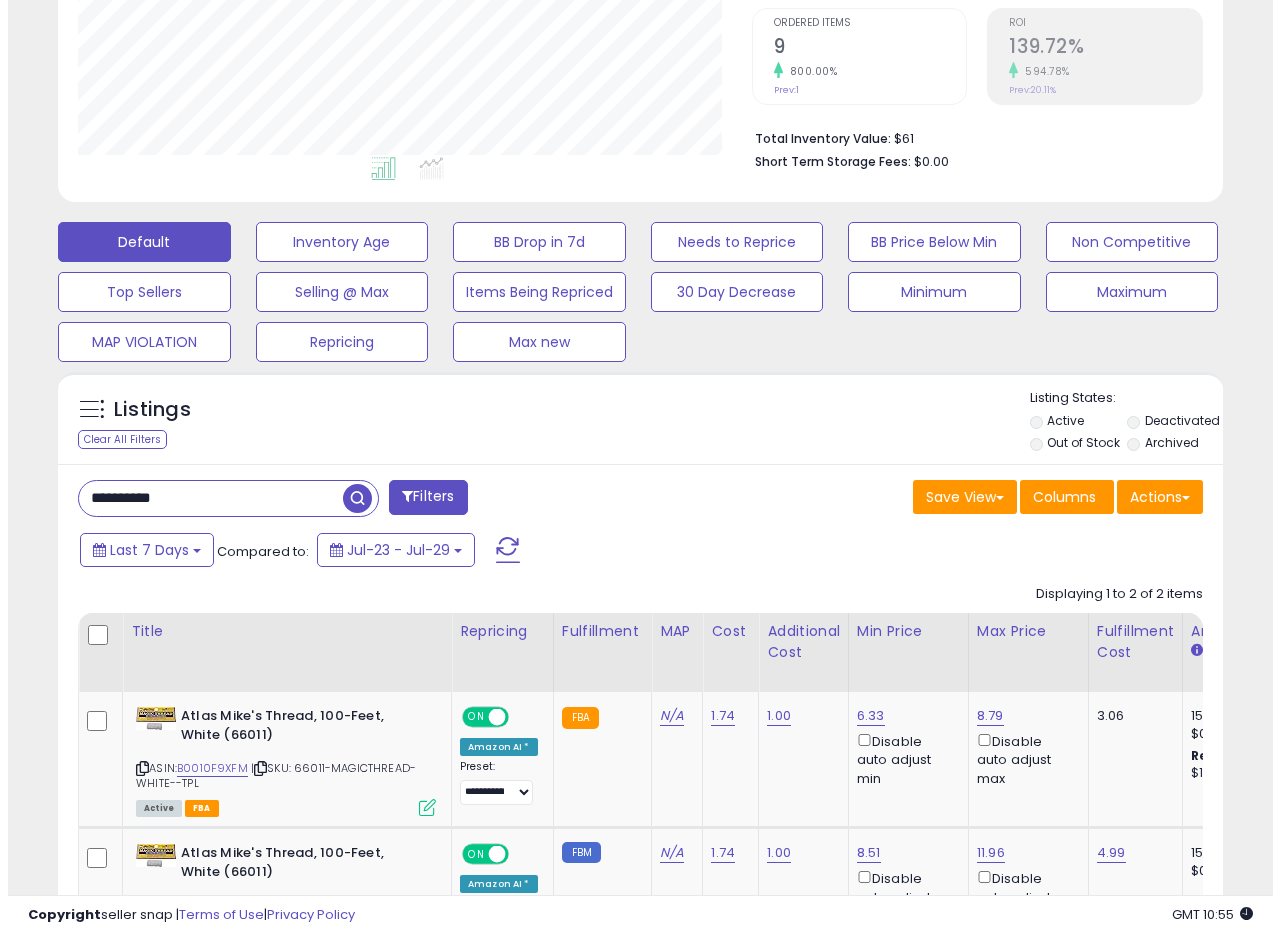 scroll, scrollTop: 335, scrollLeft: 0, axis: vertical 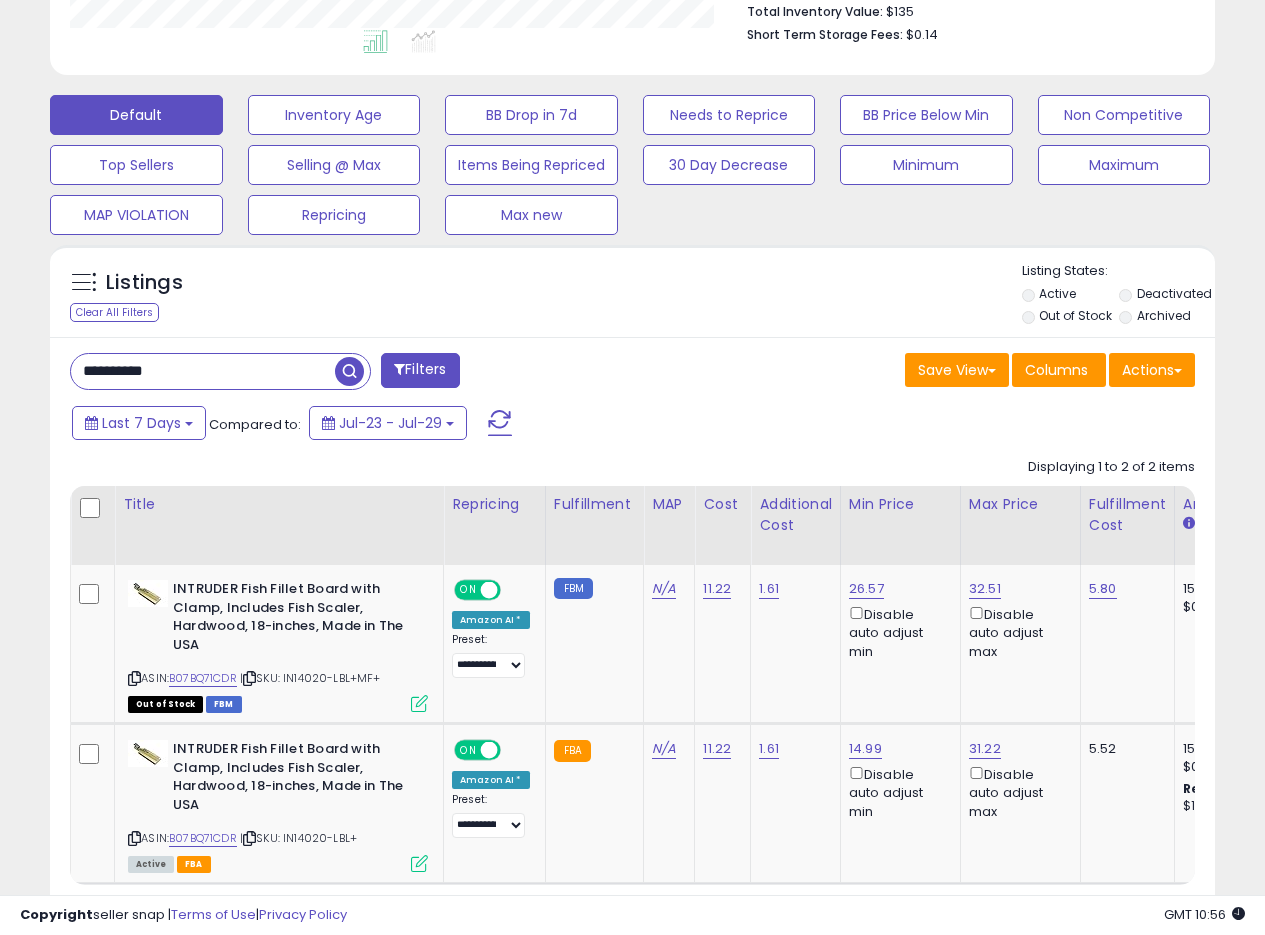 drag, startPoint x: 0, startPoint y: 366, endPoint x: 0, endPoint y: 338, distance: 28 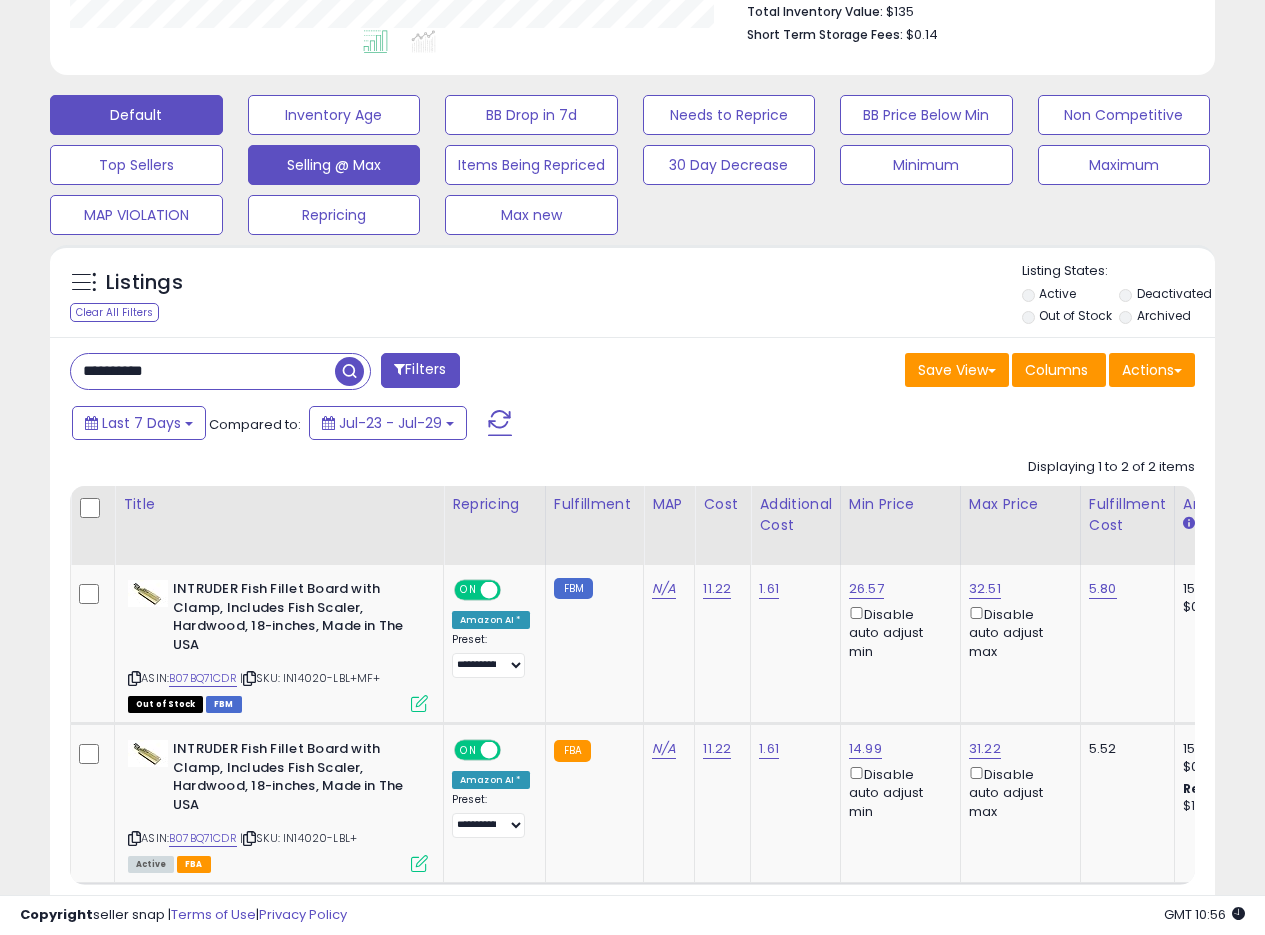 scroll, scrollTop: 999590, scrollLeft: 999317, axis: both 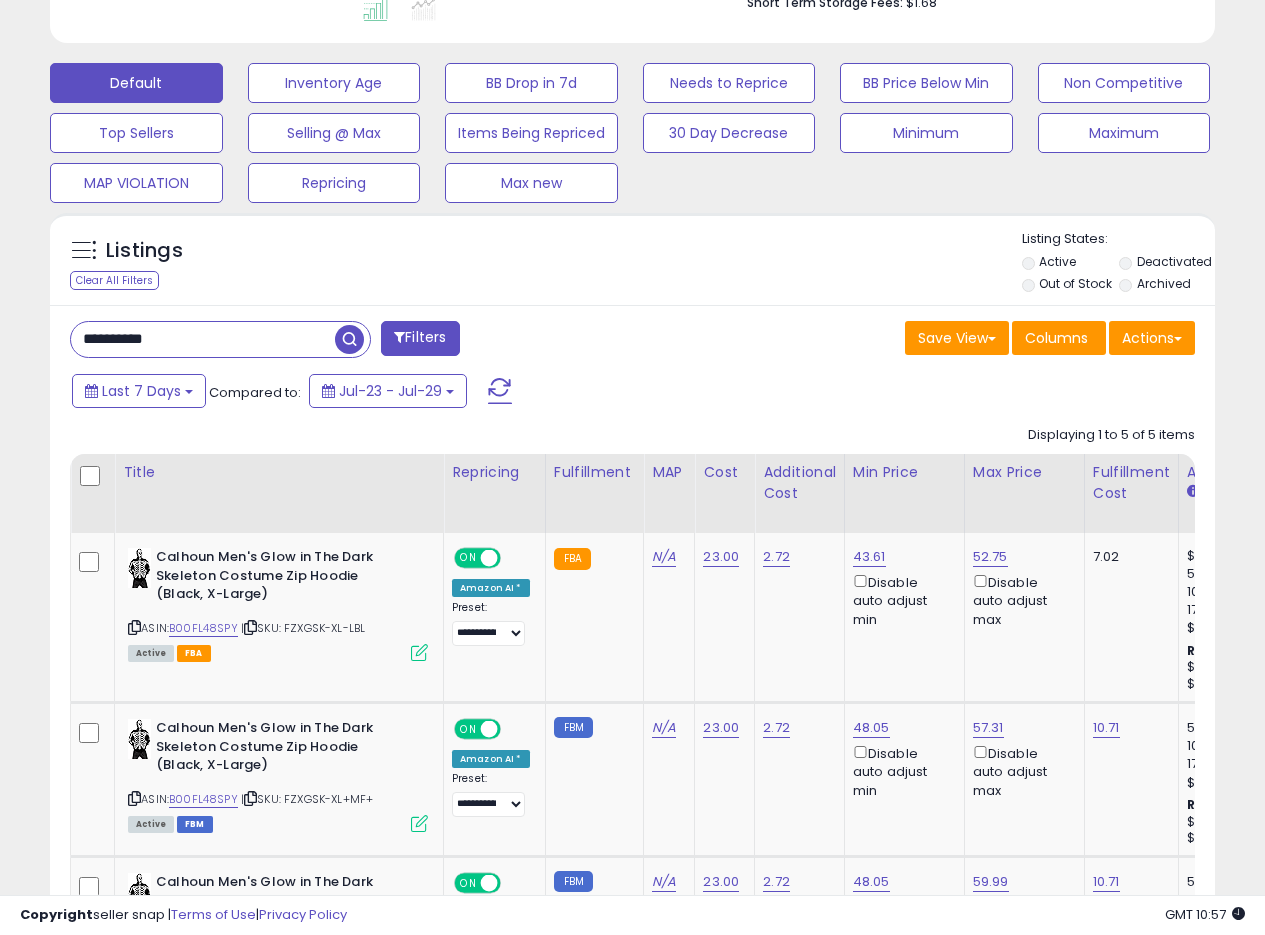 drag, startPoint x: 187, startPoint y: 343, endPoint x: 0, endPoint y: 289, distance: 194.6407 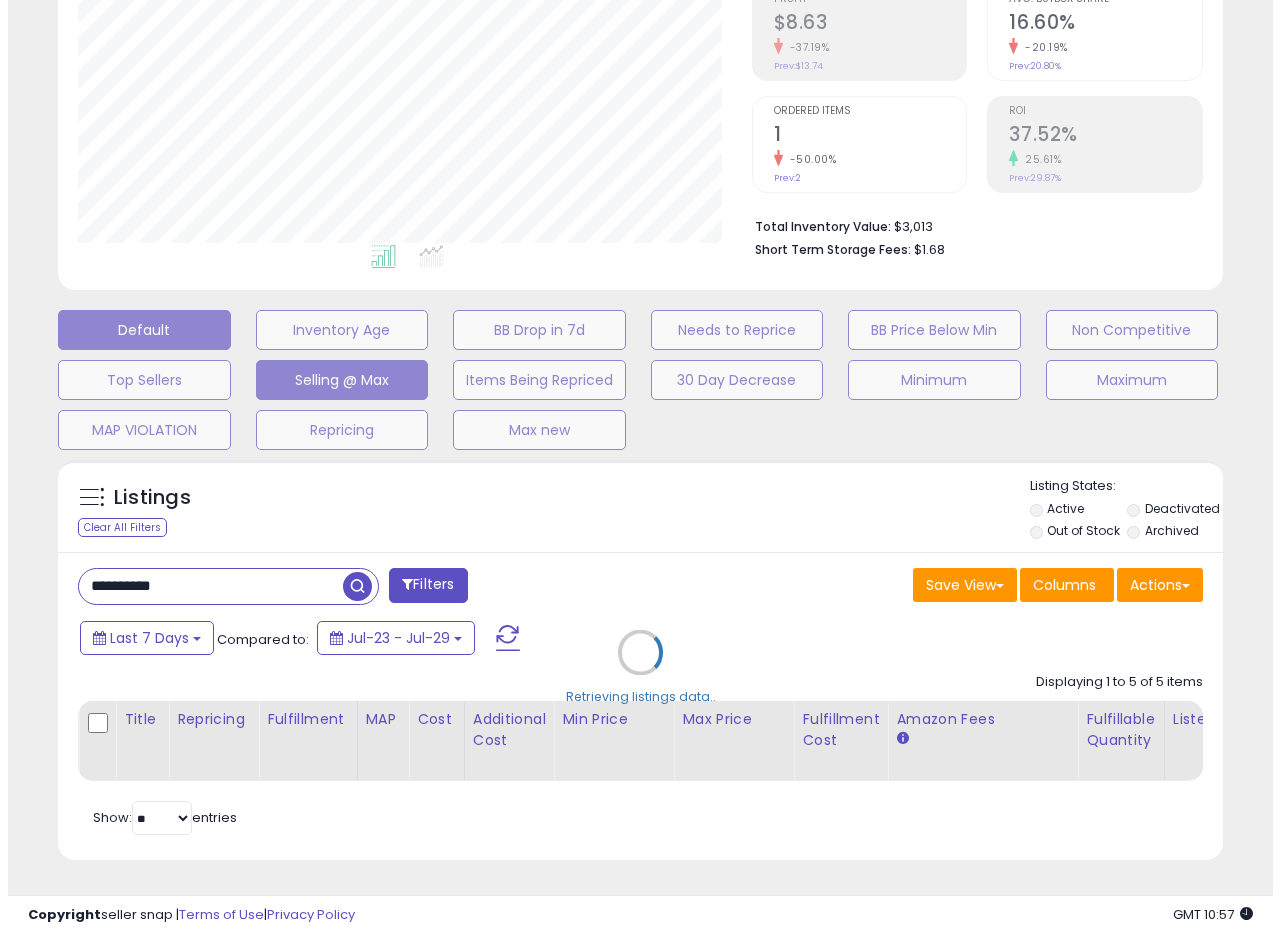 scroll, scrollTop: 335, scrollLeft: 0, axis: vertical 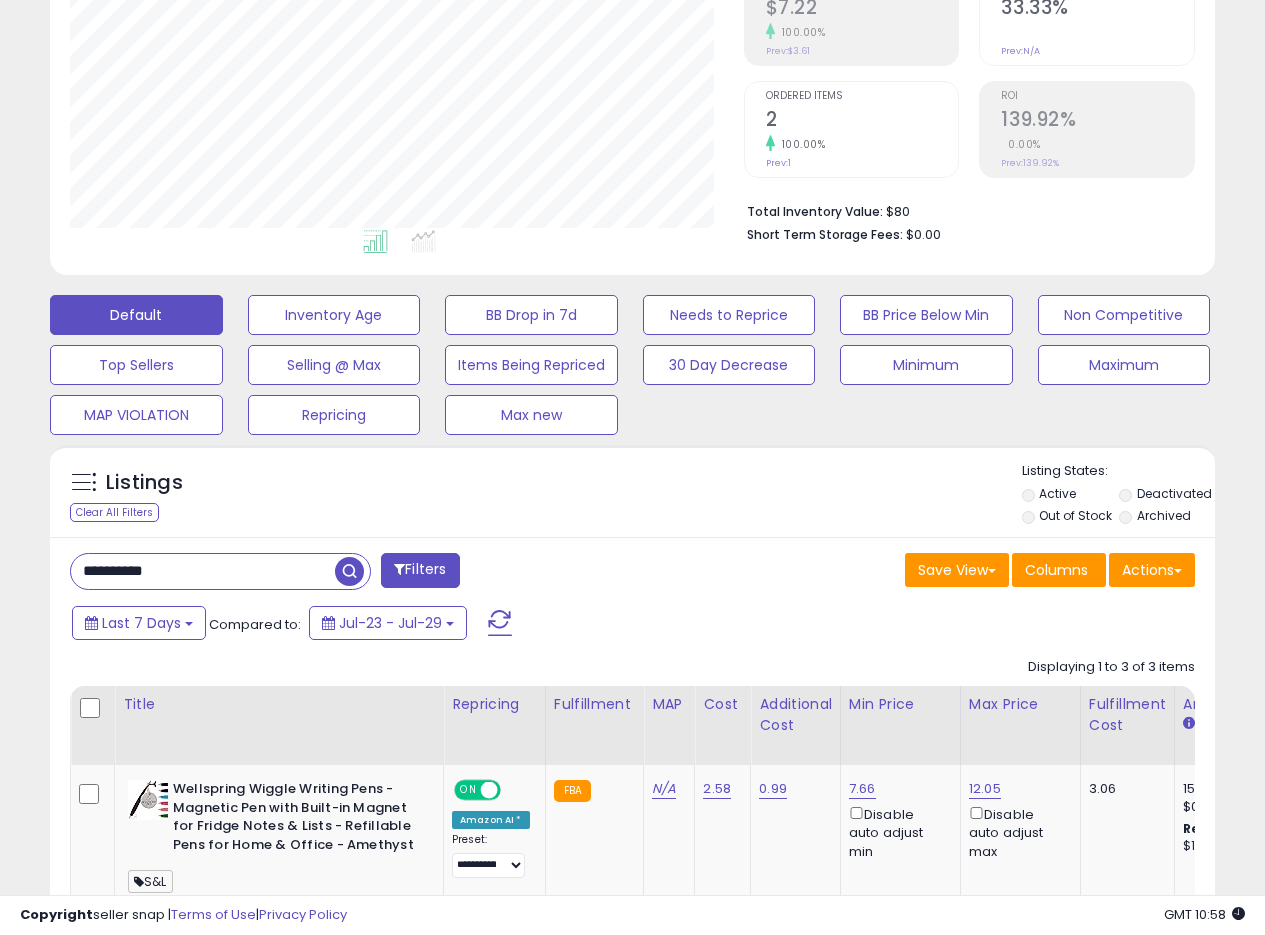 drag, startPoint x: 219, startPoint y: 587, endPoint x: 0, endPoint y: 555, distance: 221.32555 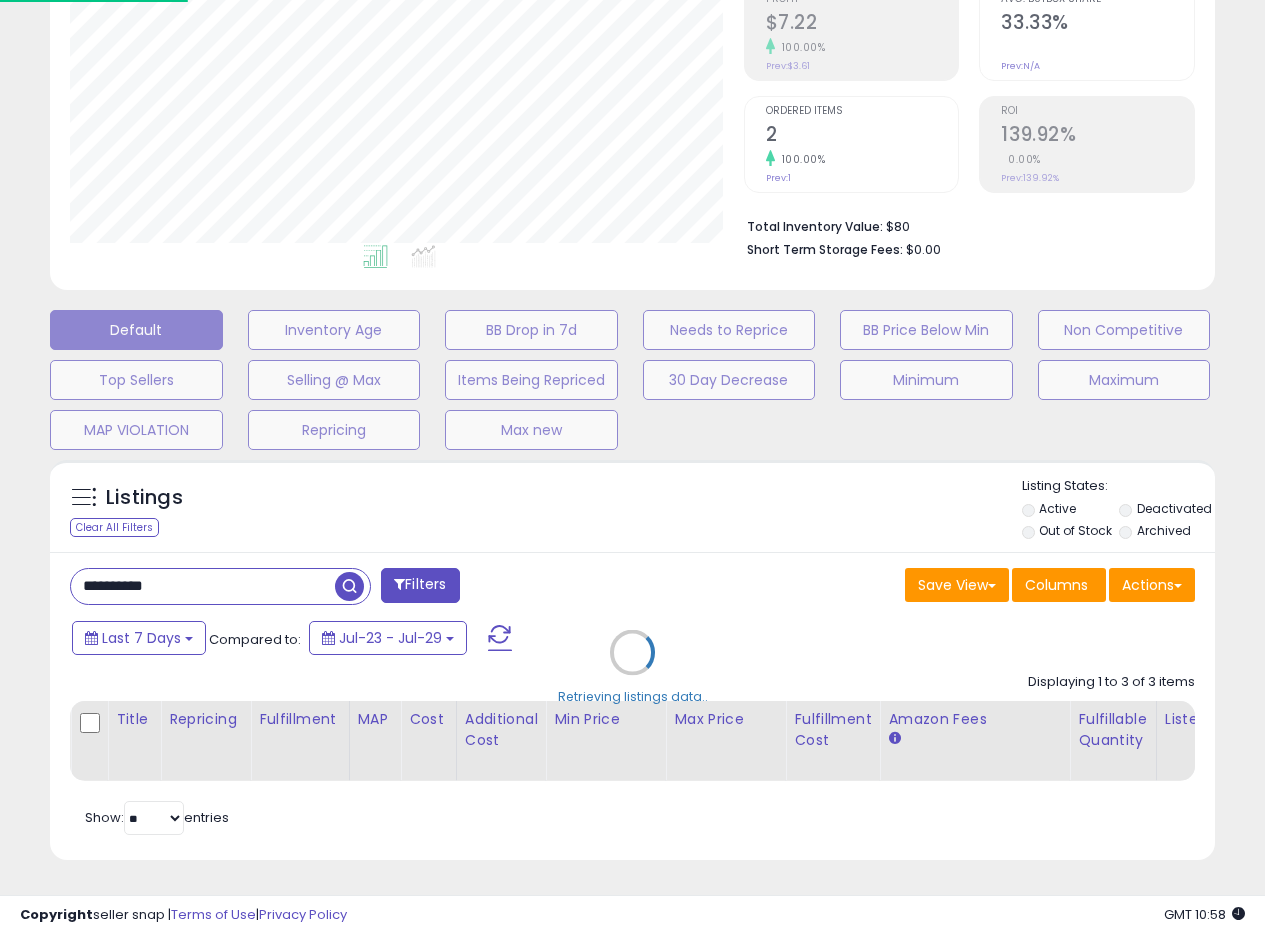 scroll, scrollTop: 999590, scrollLeft: 999317, axis: both 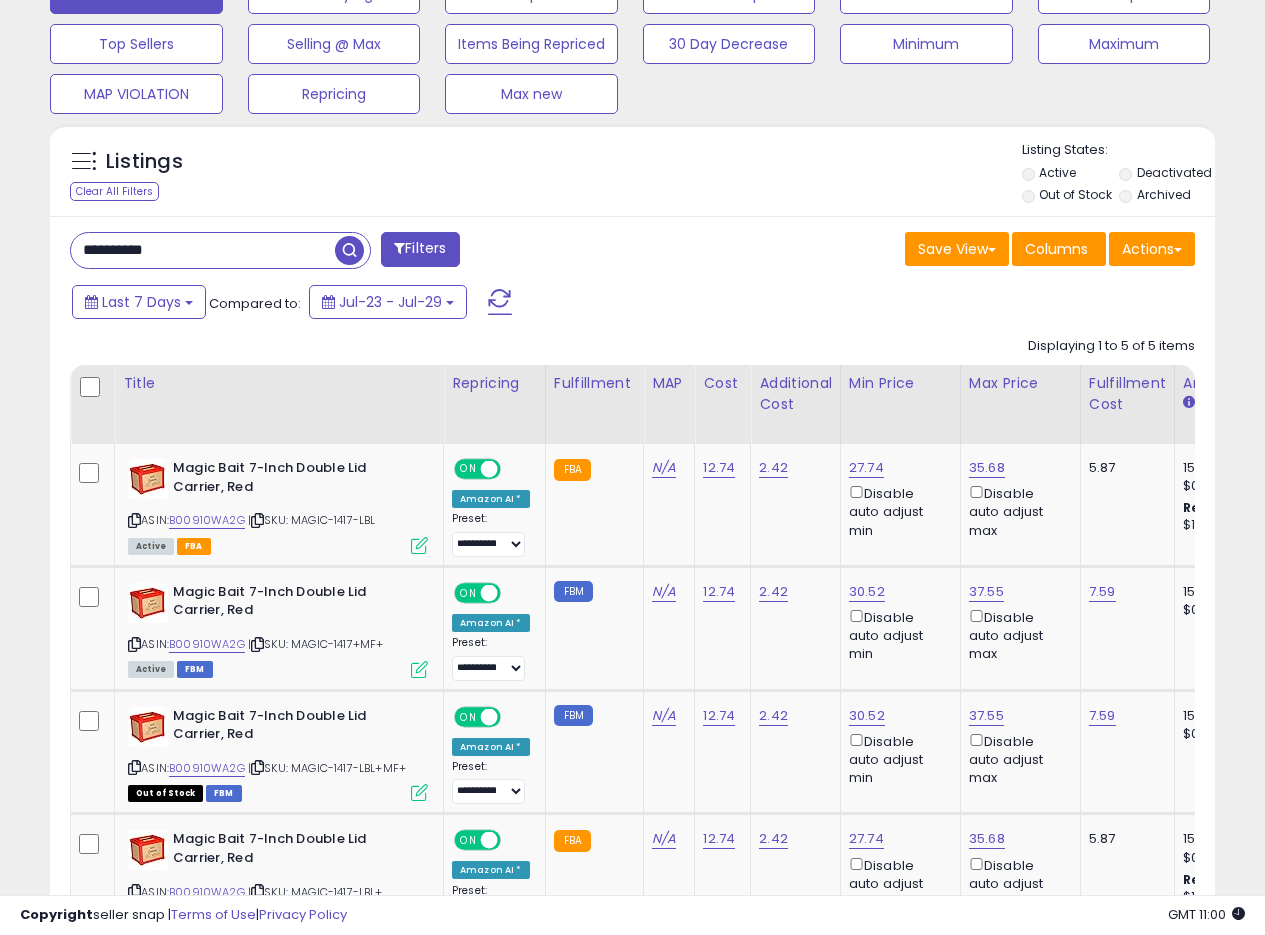 click on "Save View
Save As New View
Update Current View
Columns
Actions
Import  Export Visible Columns" at bounding box center [922, 251] 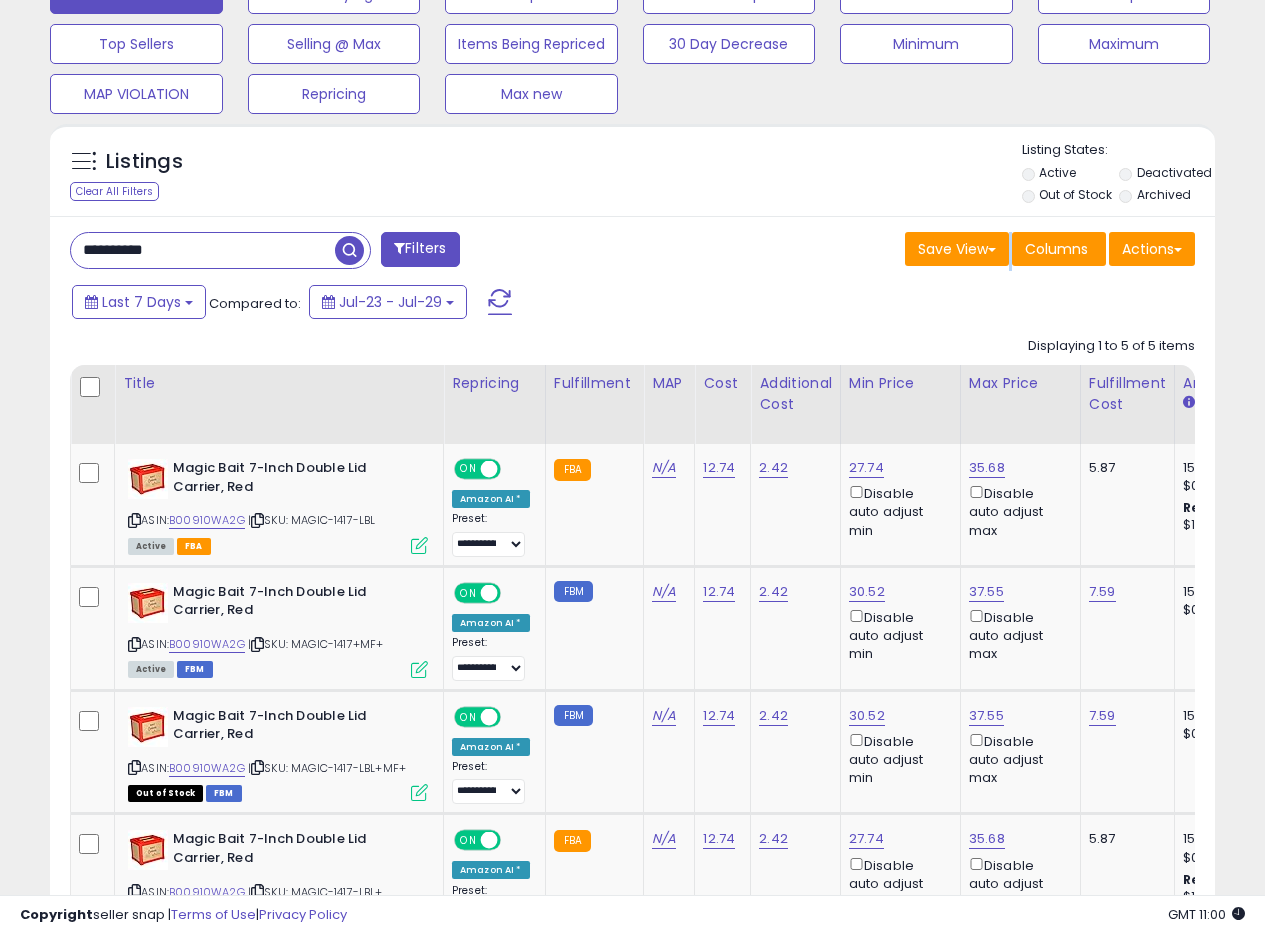 click on "Save View
Save As New View
Update Current View
Columns
Actions
Import  Export Visible Columns" at bounding box center [922, 251] 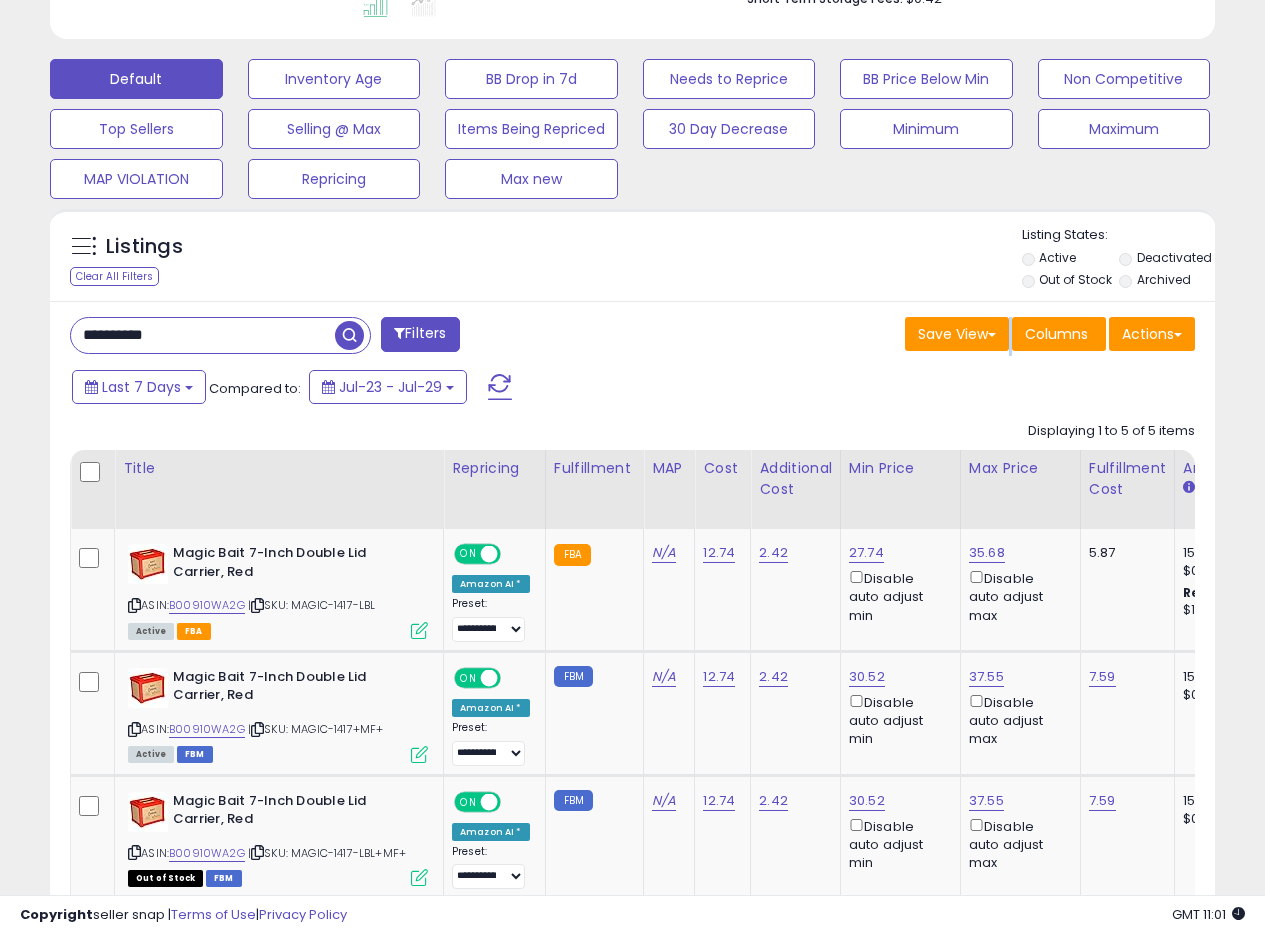 scroll, scrollTop: 553, scrollLeft: 0, axis: vertical 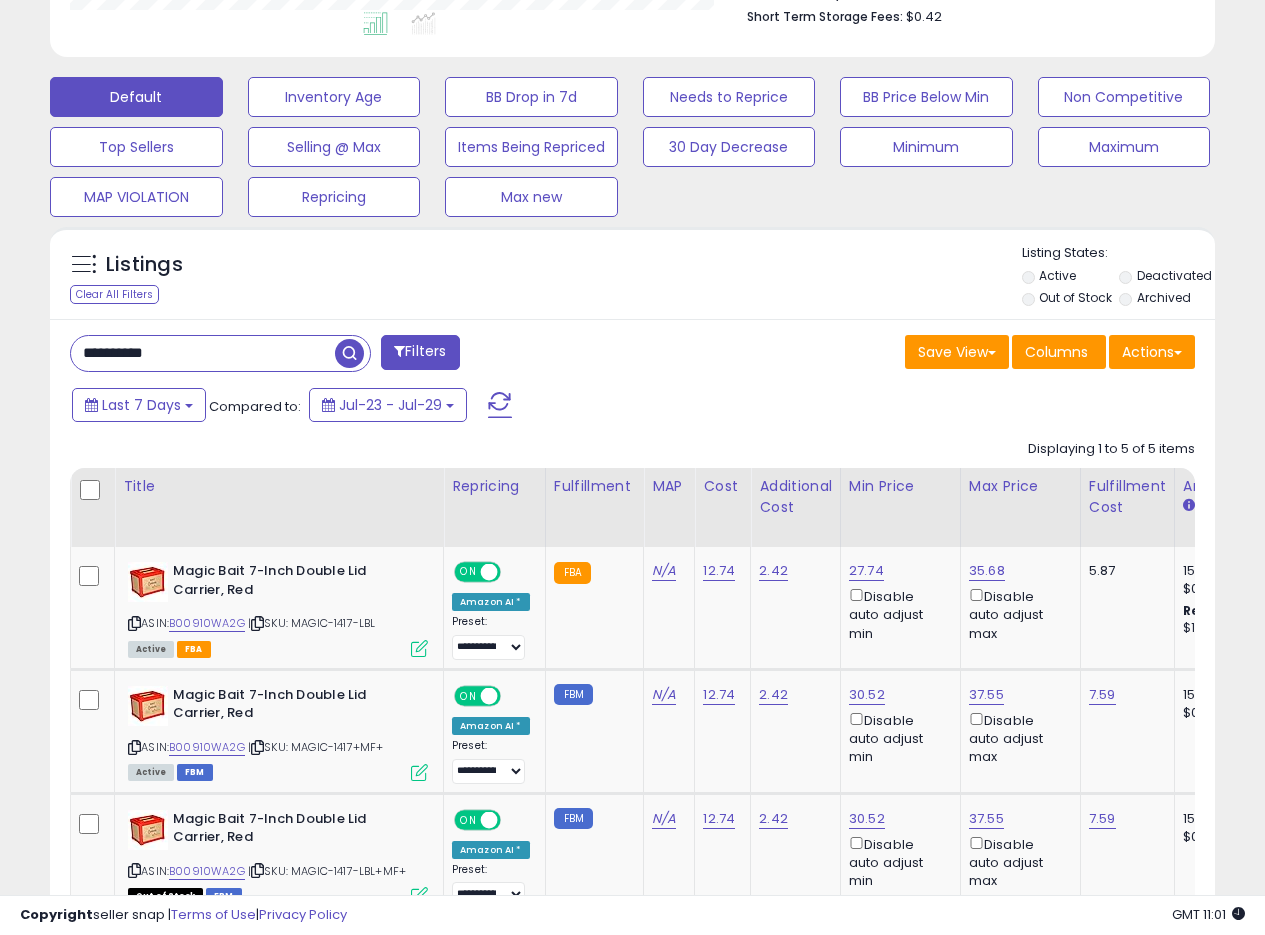 drag, startPoint x: 213, startPoint y: 344, endPoint x: 0, endPoint y: 340, distance: 213.03755 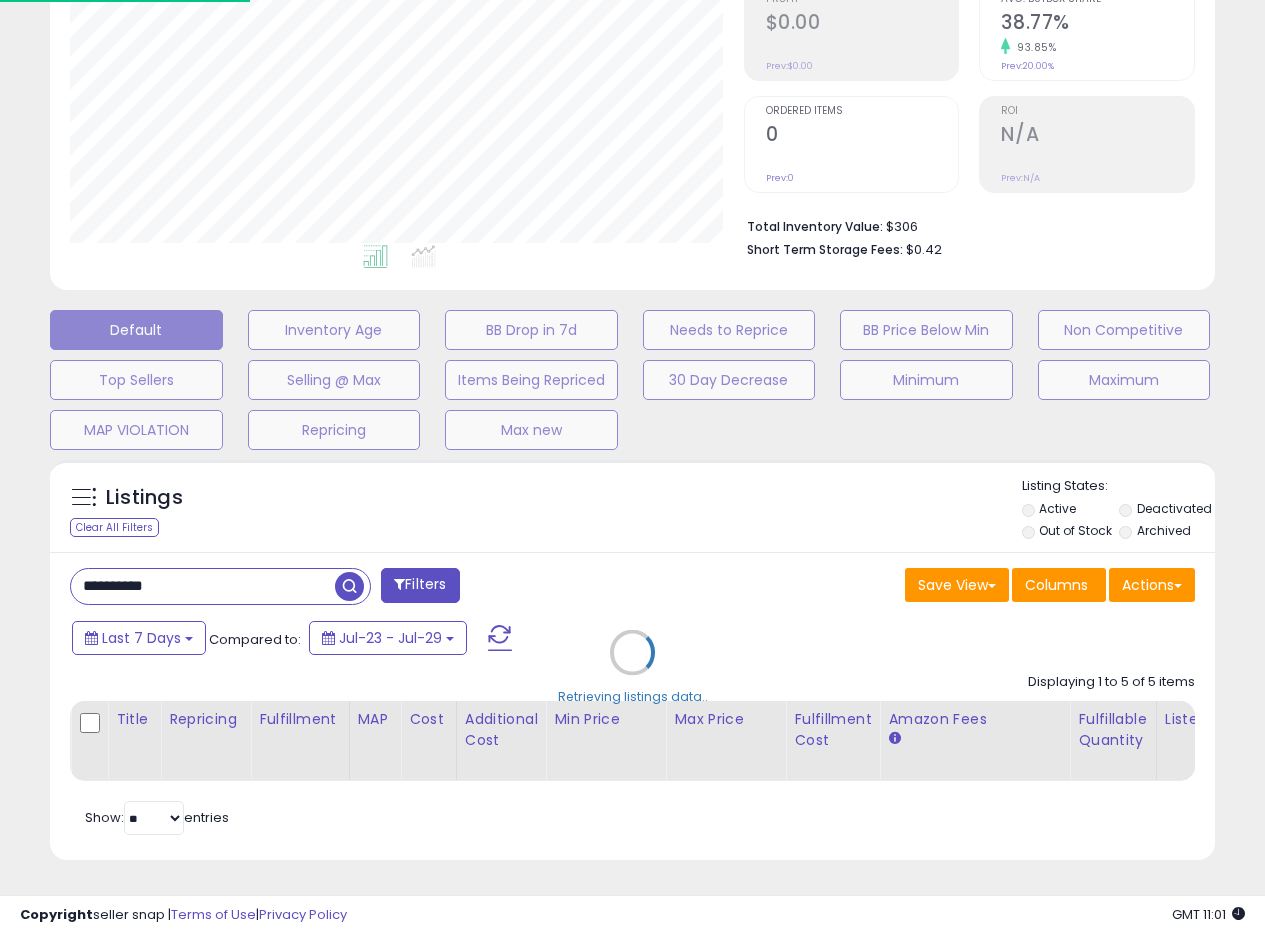 scroll, scrollTop: 999590, scrollLeft: 999317, axis: both 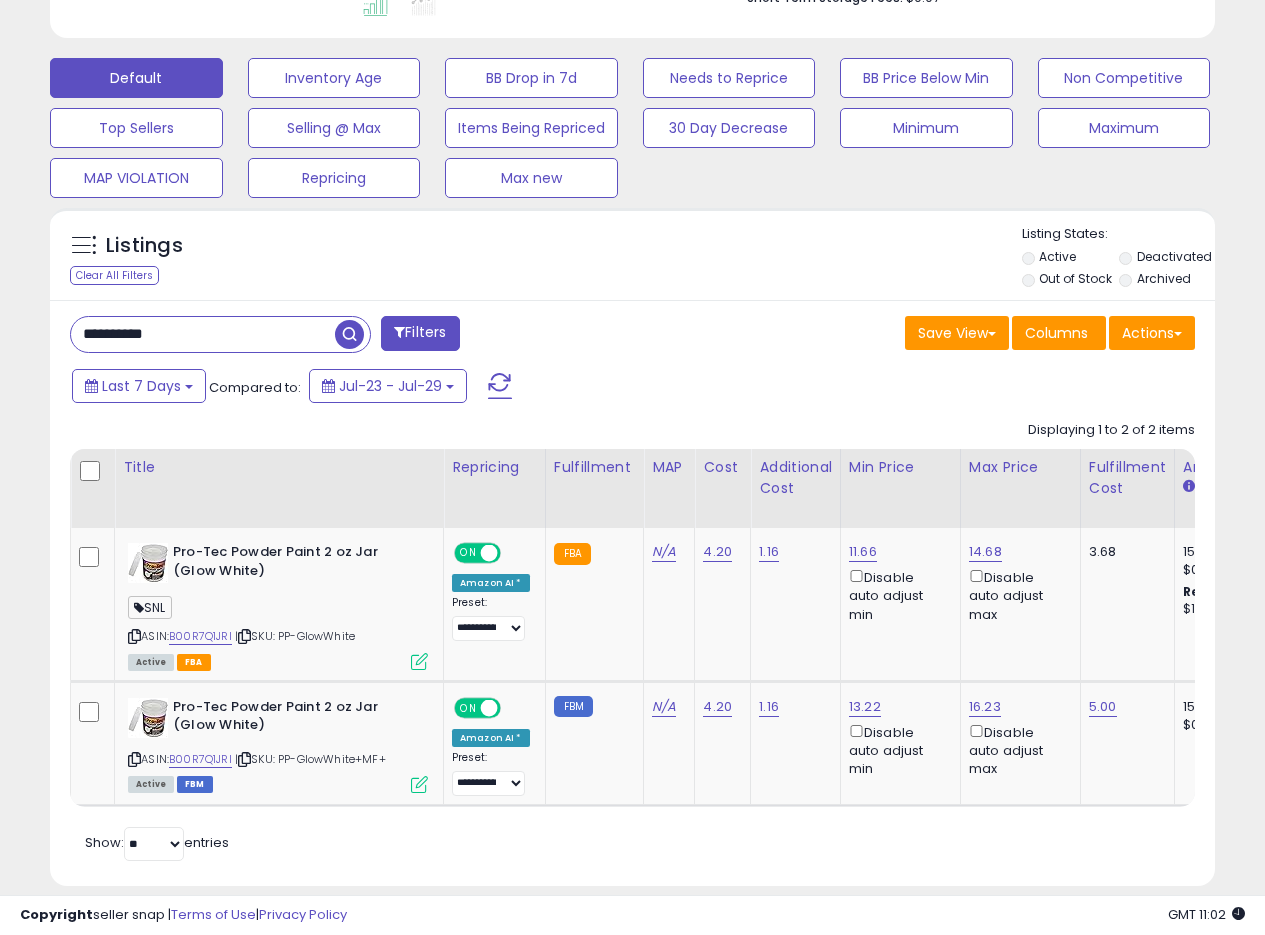 drag, startPoint x: 205, startPoint y: 324, endPoint x: 0, endPoint y: 275, distance: 210.77477 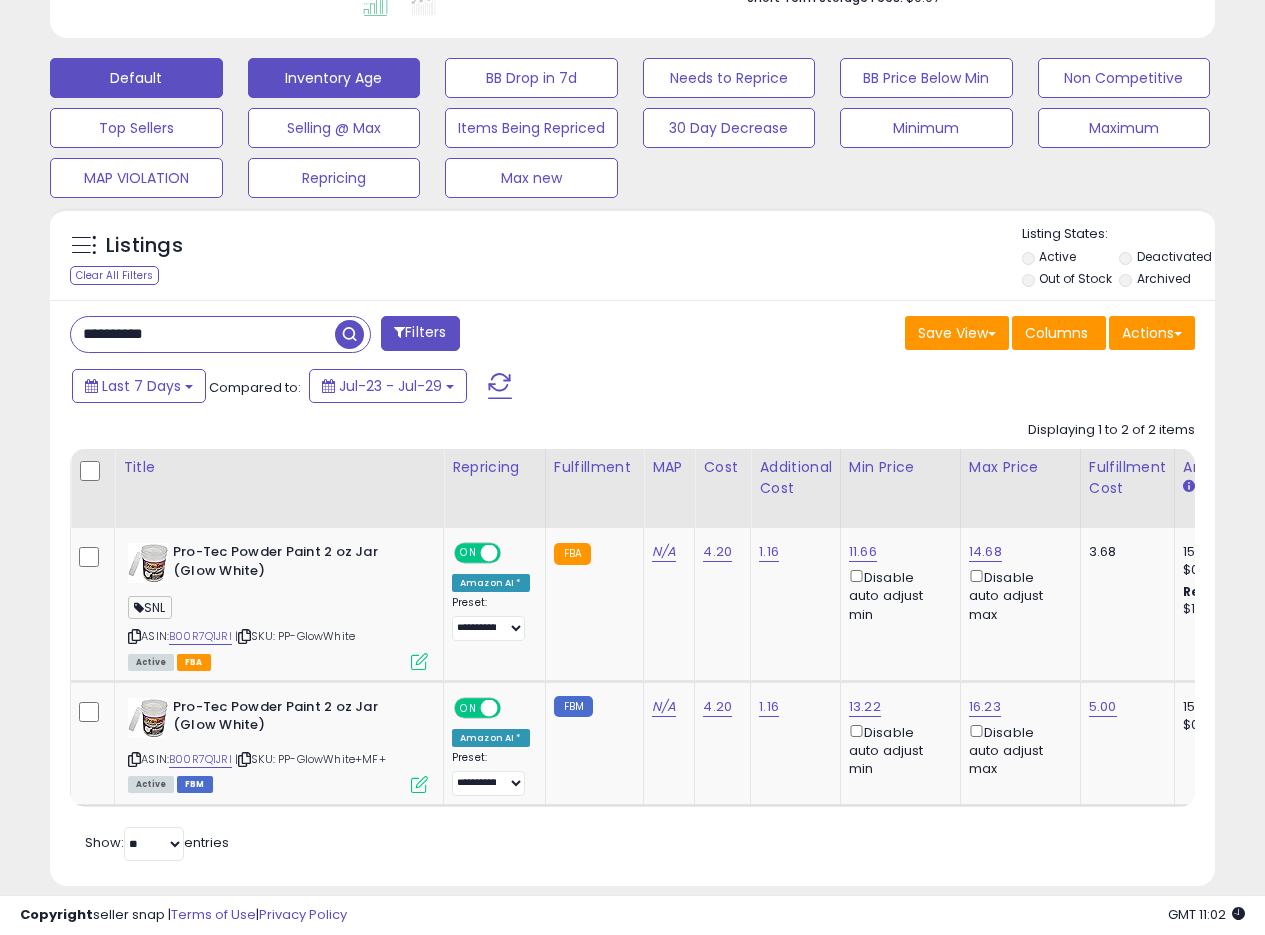 click at bounding box center (349, 334) 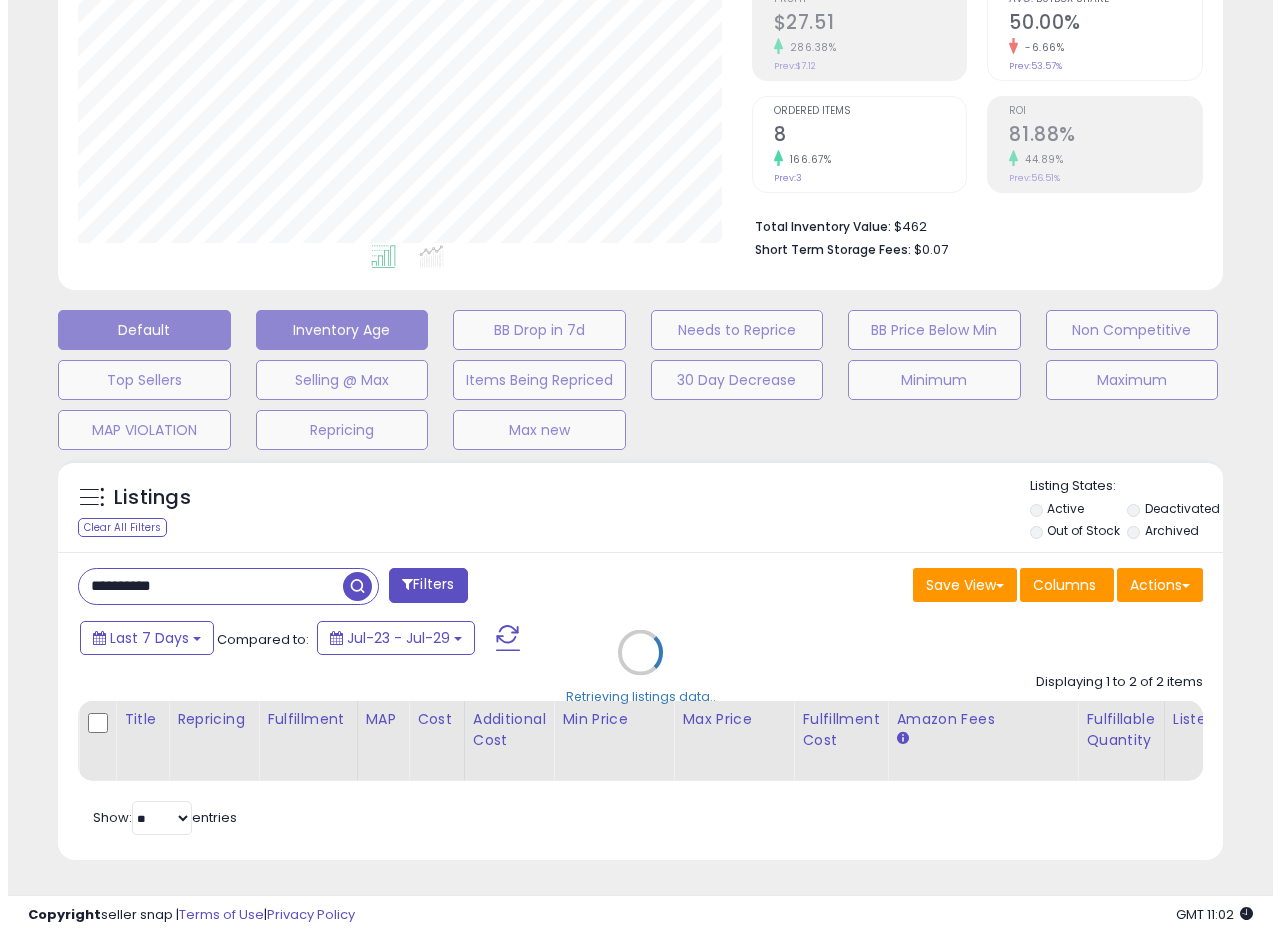 scroll, scrollTop: 335, scrollLeft: 0, axis: vertical 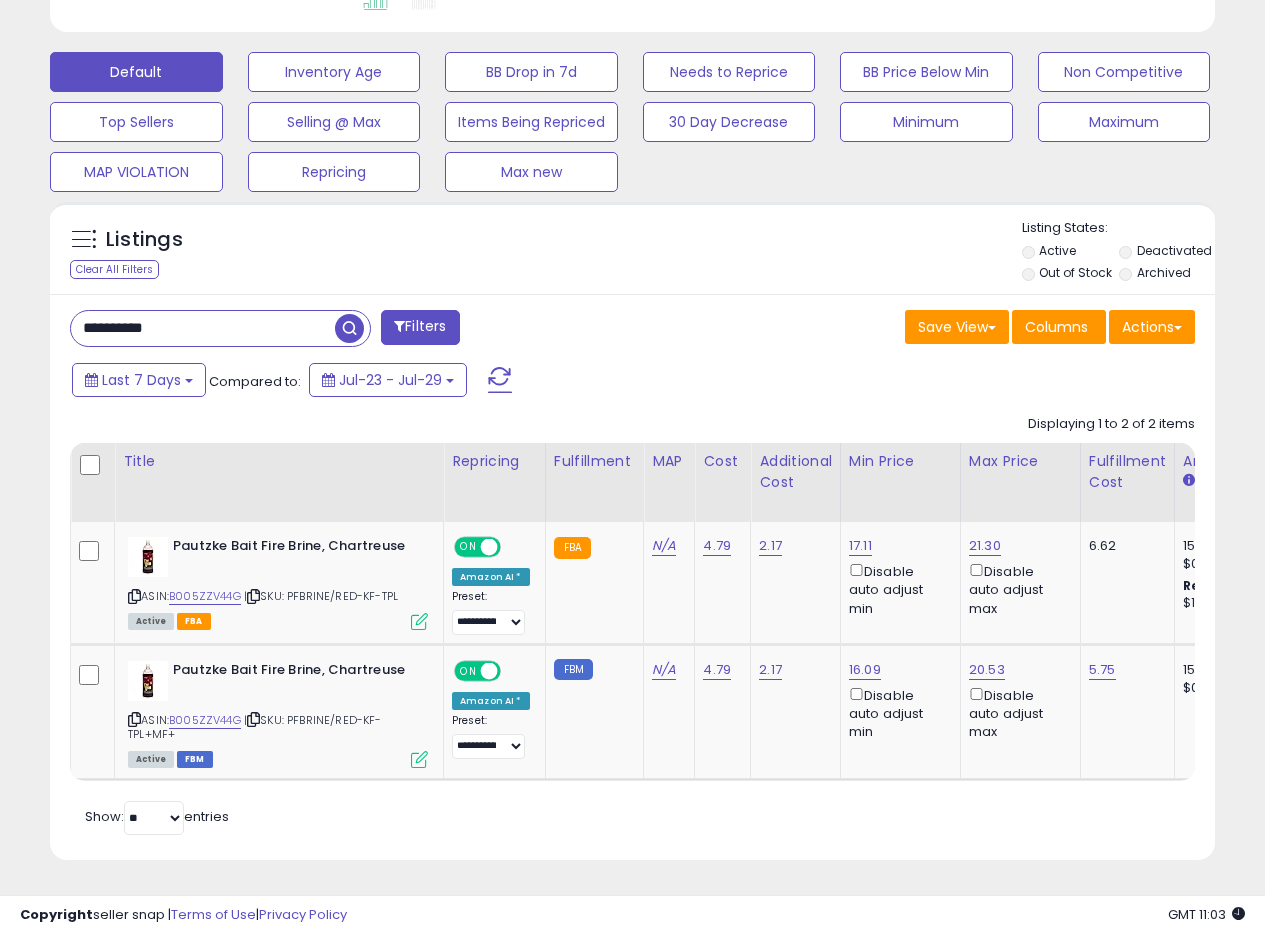 drag, startPoint x: 204, startPoint y: 316, endPoint x: 1, endPoint y: 295, distance: 204.08331 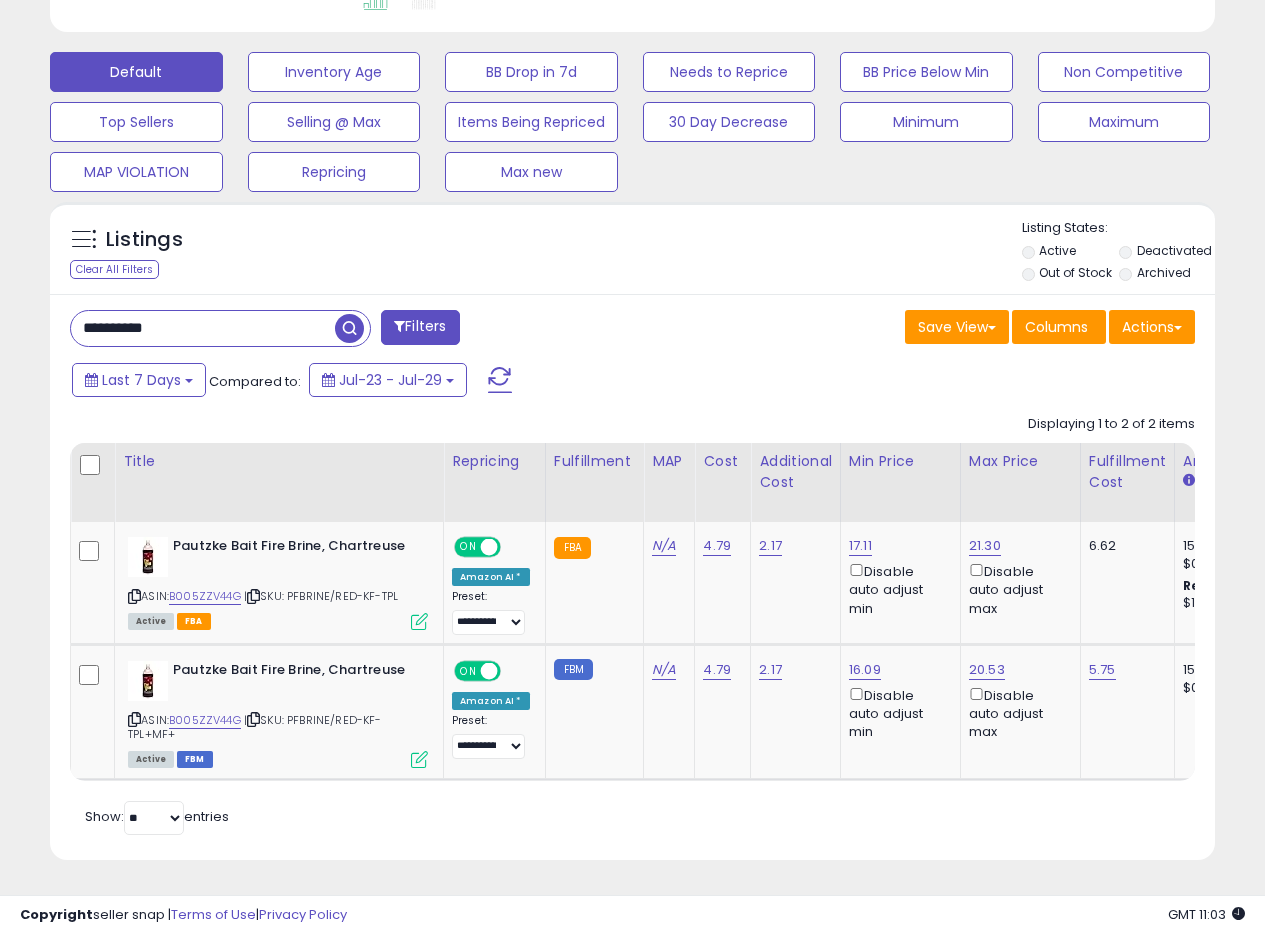 paste 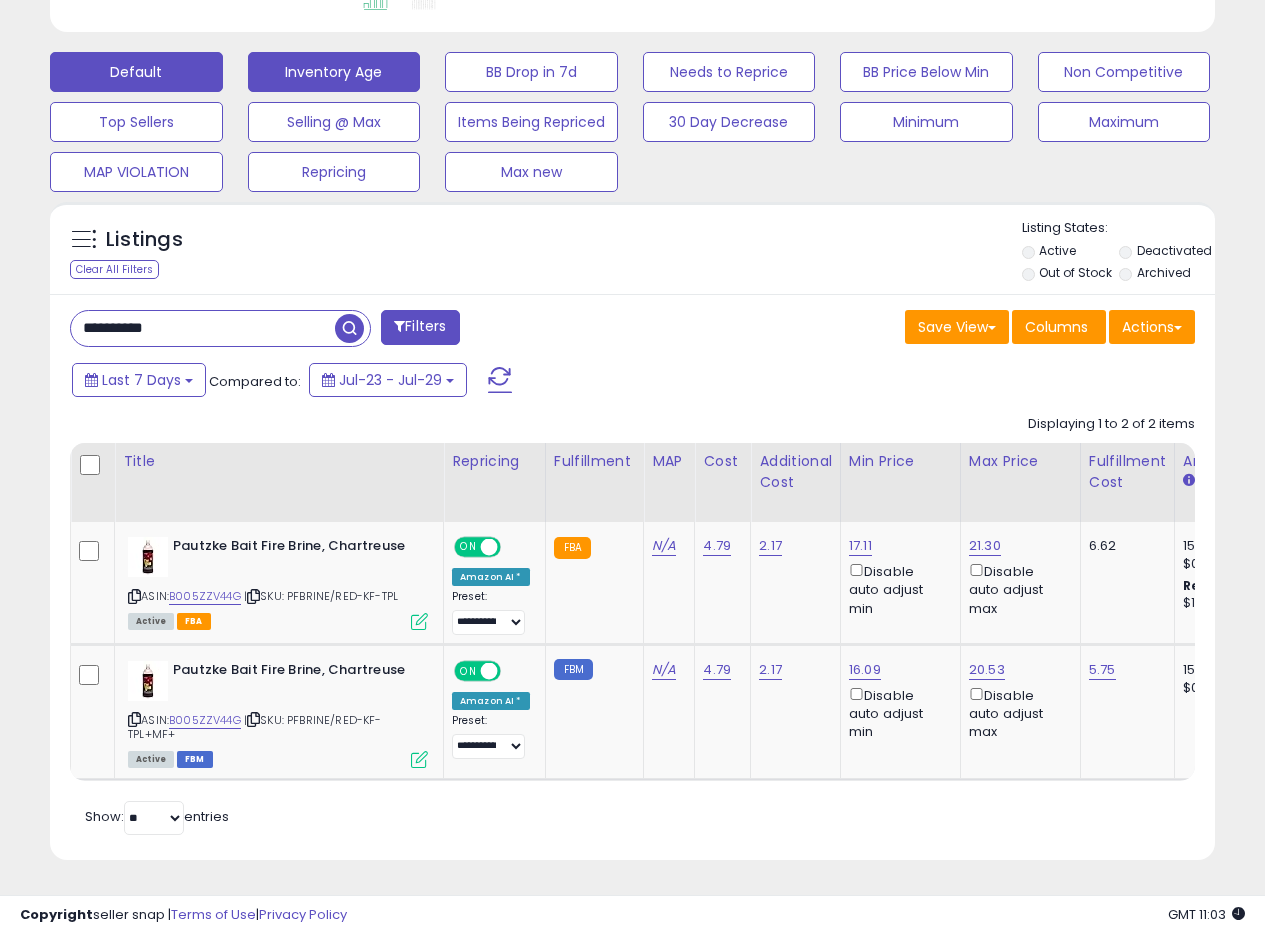 click at bounding box center (349, 328) 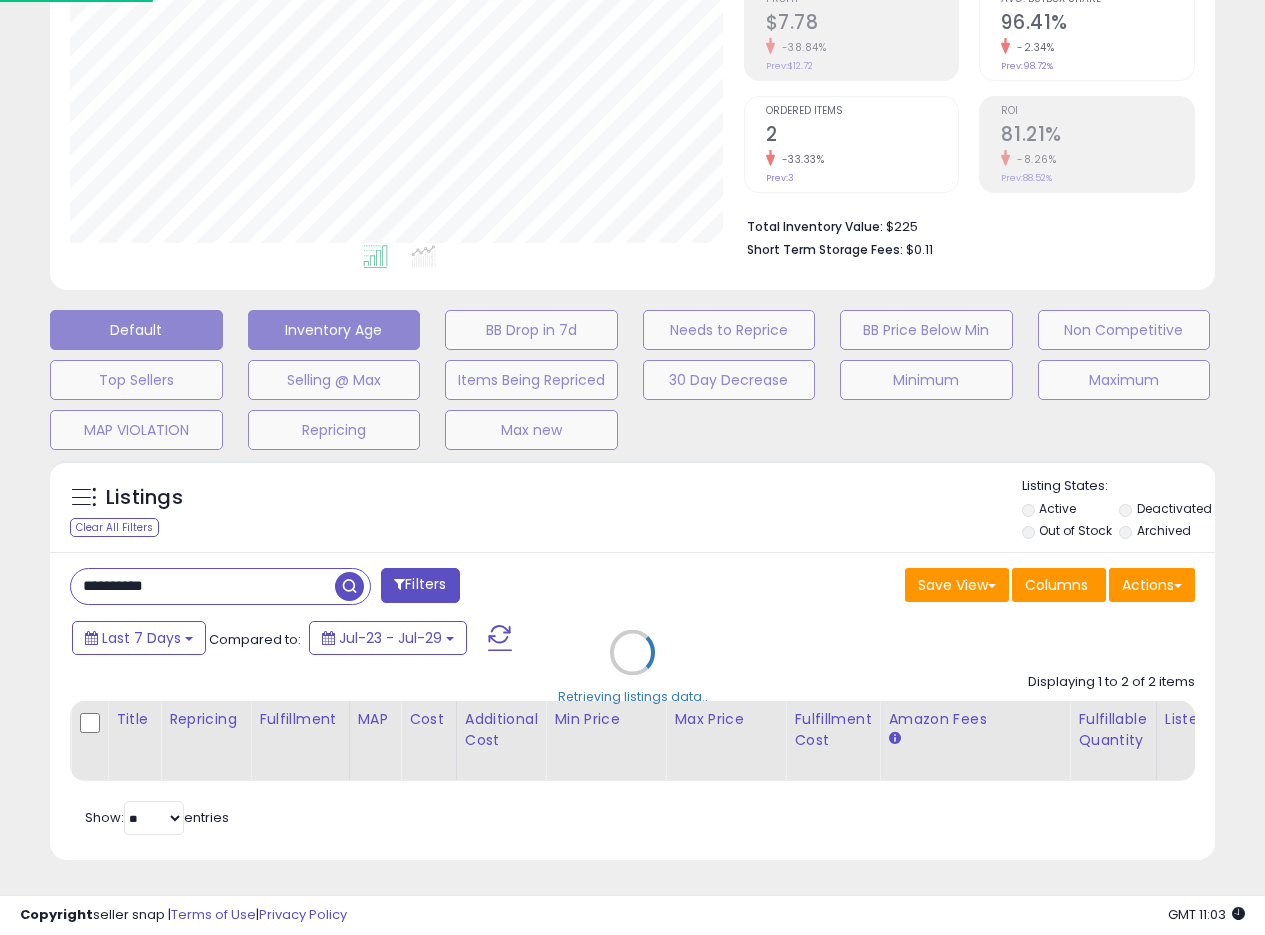 scroll, scrollTop: 999590, scrollLeft: 999317, axis: both 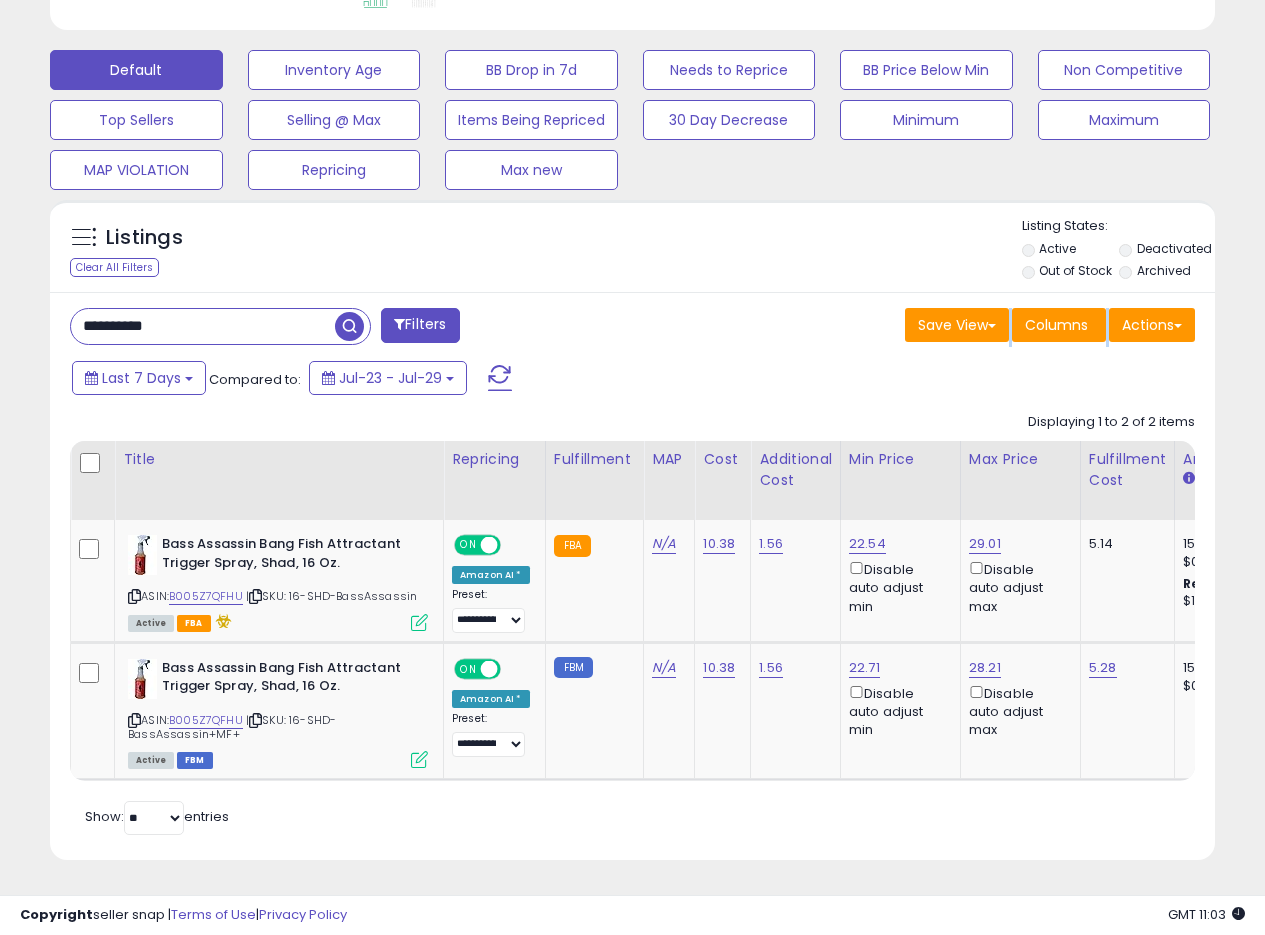 click on "**********" at bounding box center [632, 576] 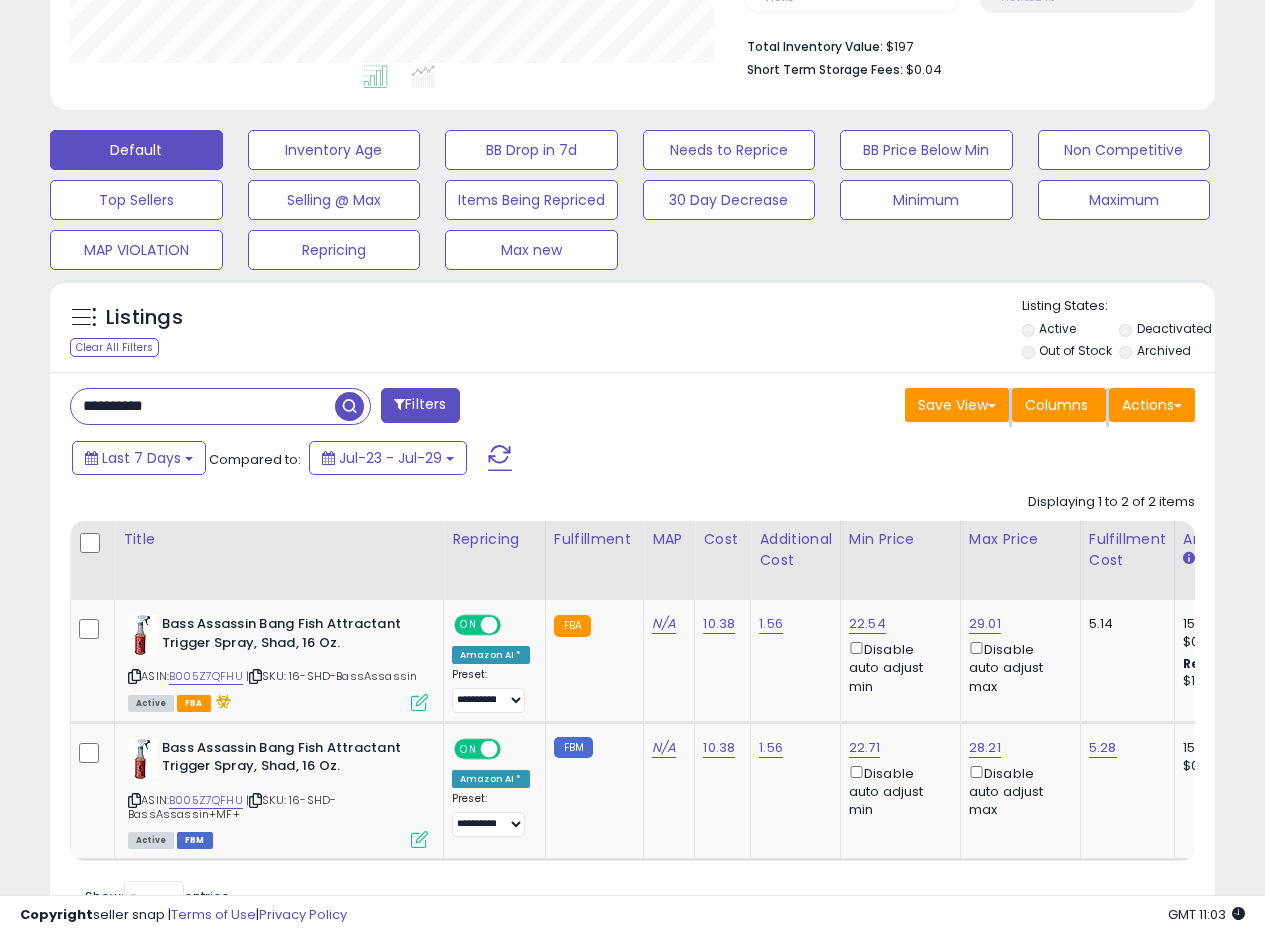 scroll, scrollTop: 595, scrollLeft: 0, axis: vertical 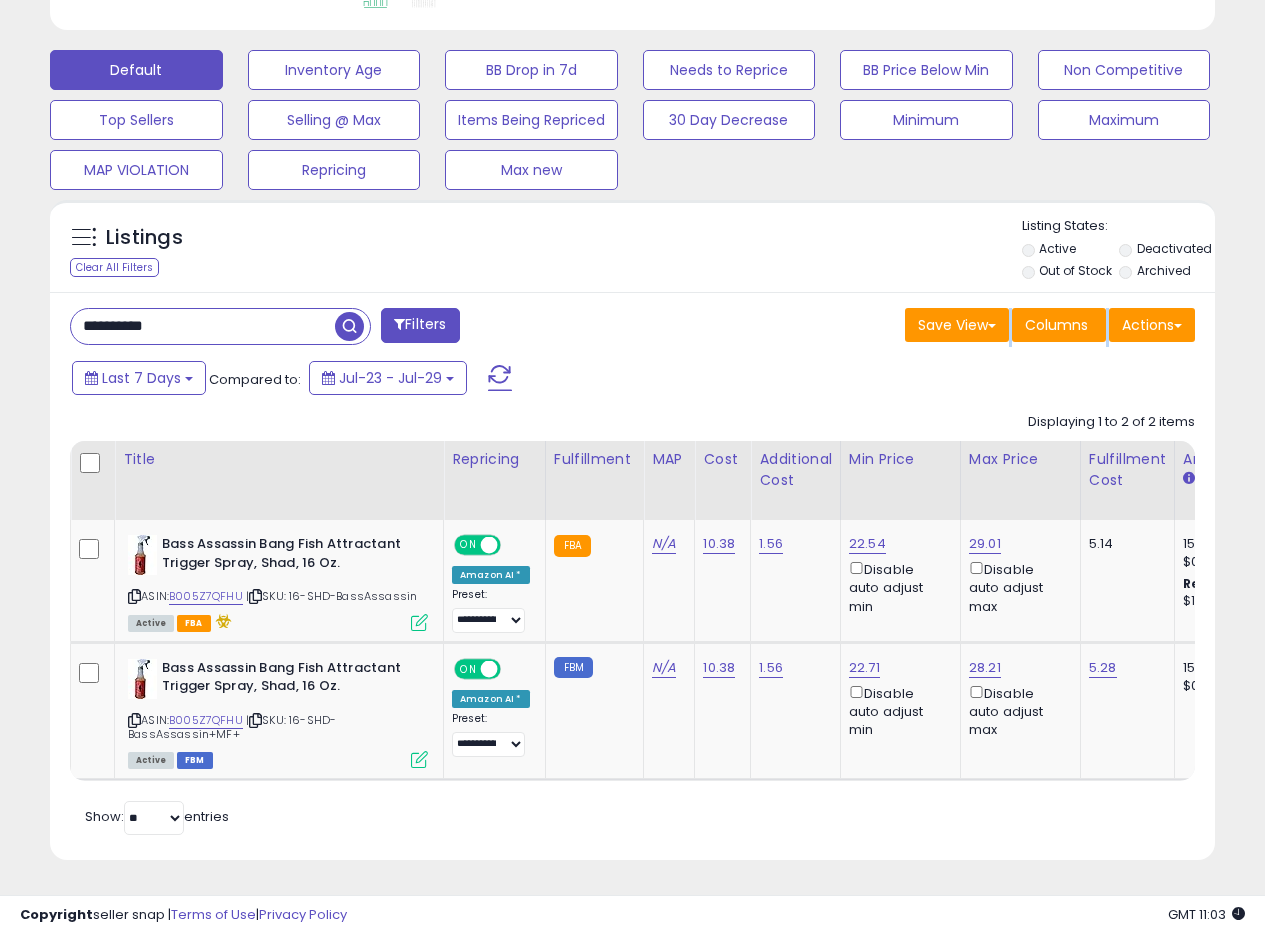 click on "**********" at bounding box center [632, 576] 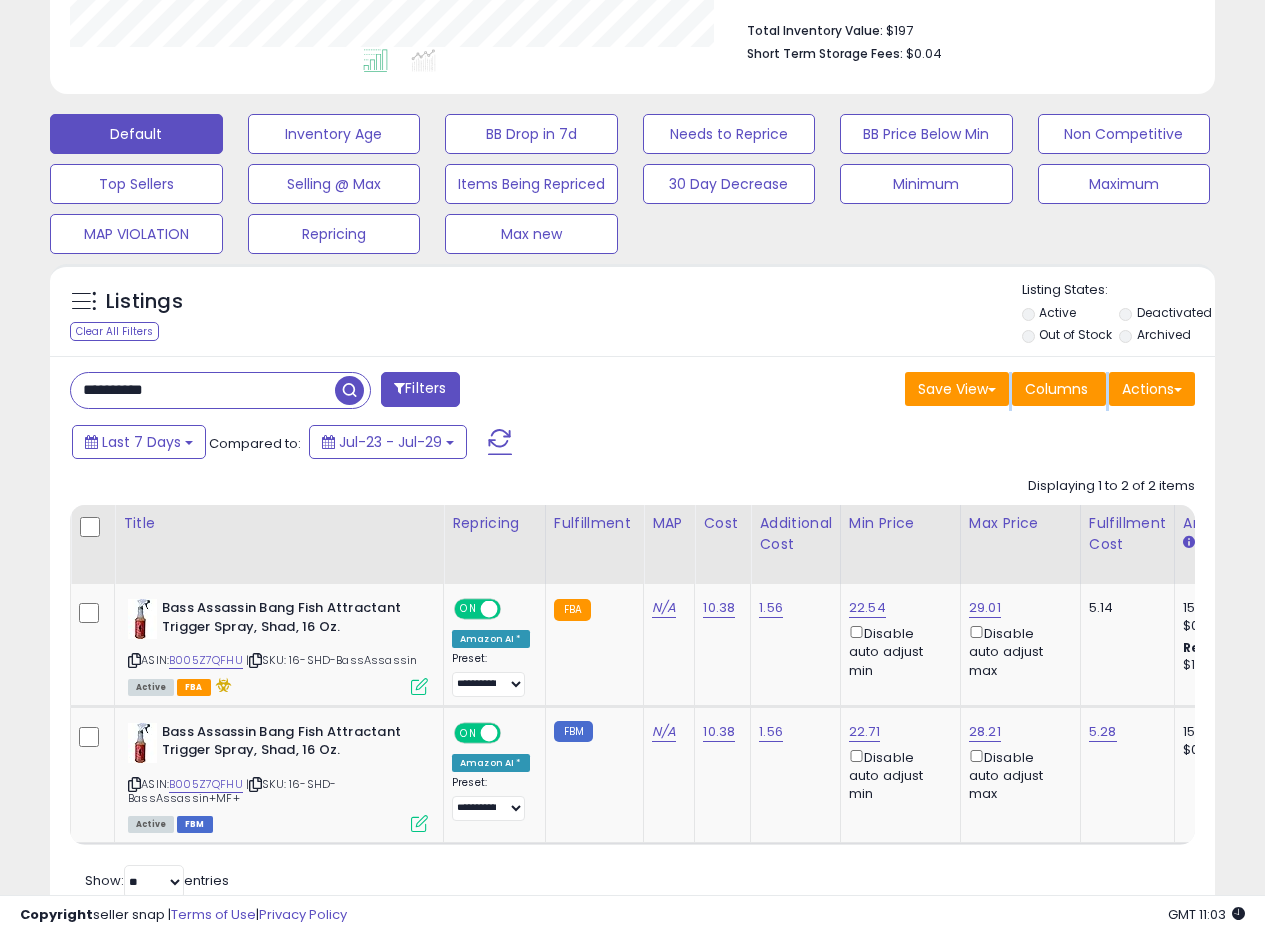 scroll, scrollTop: 515, scrollLeft: 0, axis: vertical 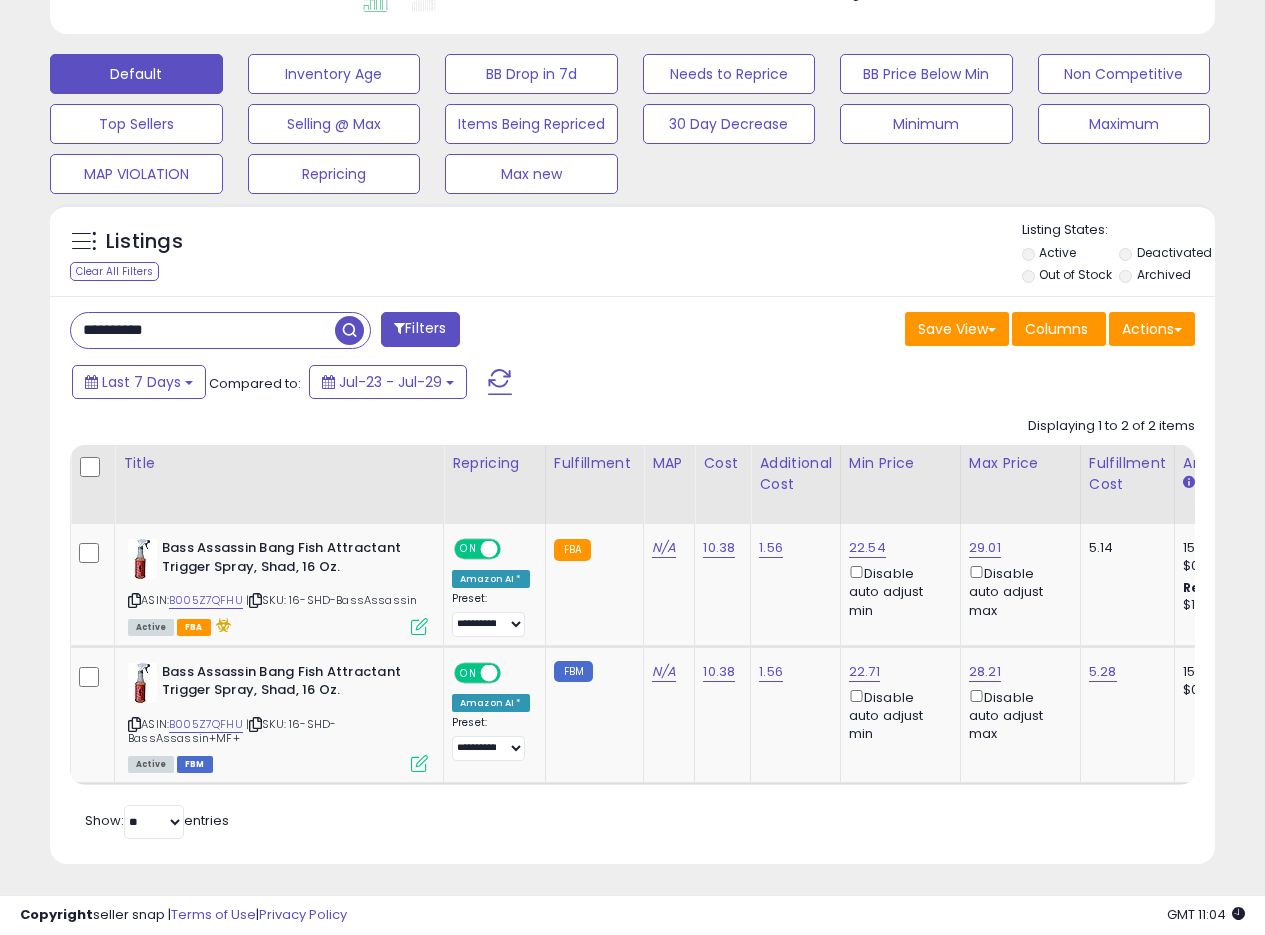 click on "Listings
Clear All Filters
Listing States:" at bounding box center [632, 255] 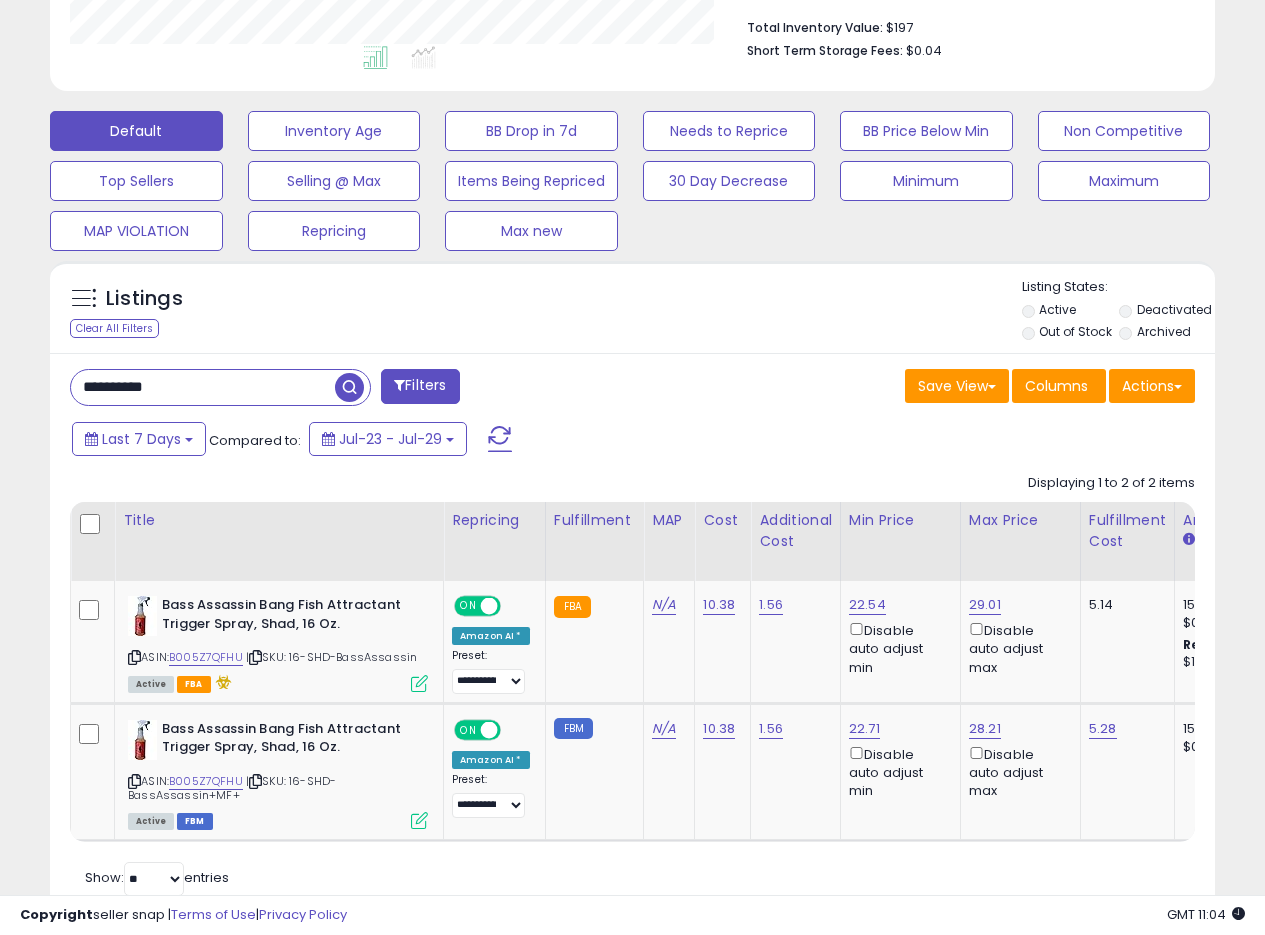 scroll, scrollTop: 395, scrollLeft: 0, axis: vertical 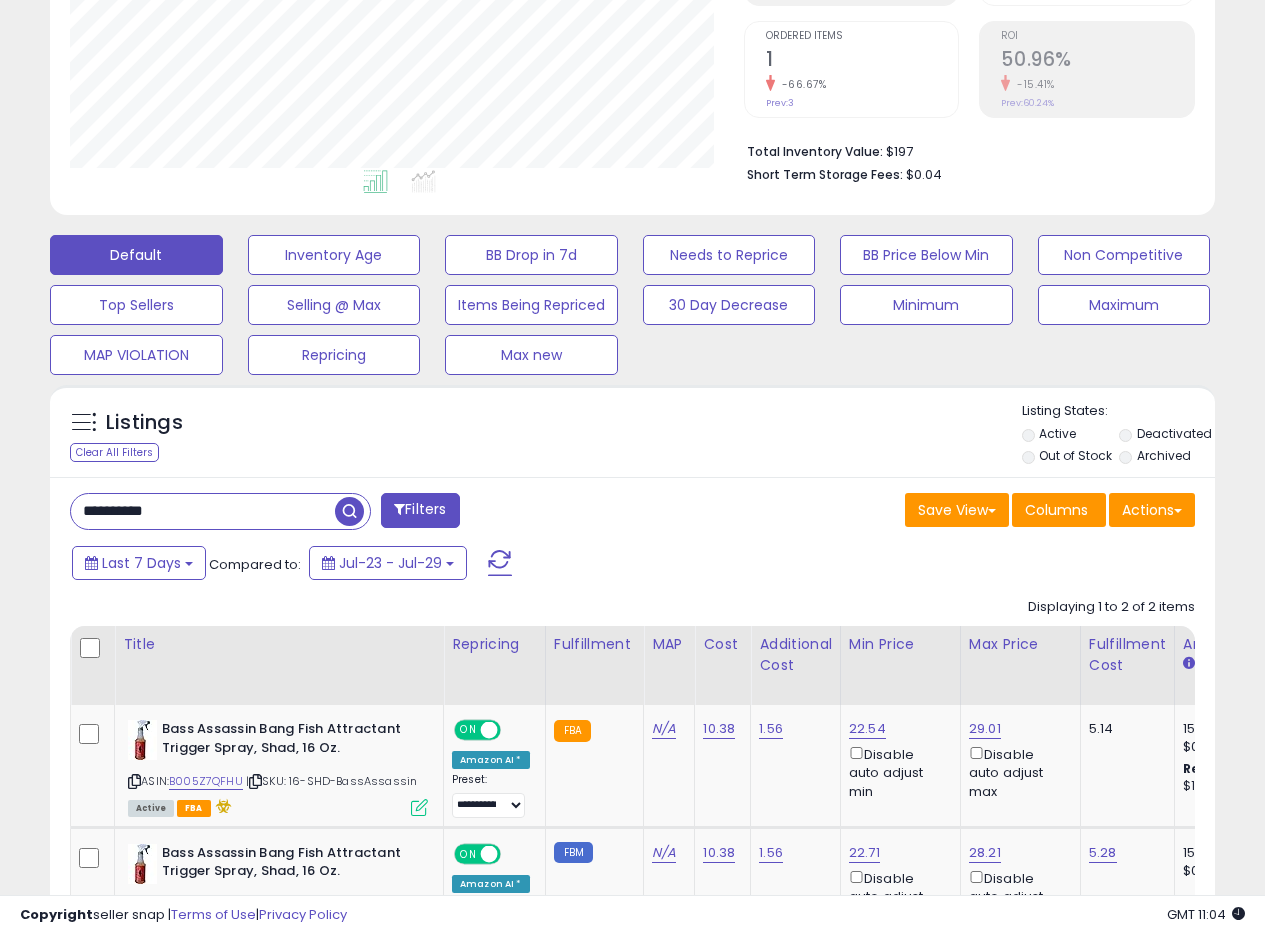 drag, startPoint x: 205, startPoint y: 511, endPoint x: 0, endPoint y: 495, distance: 205.62344 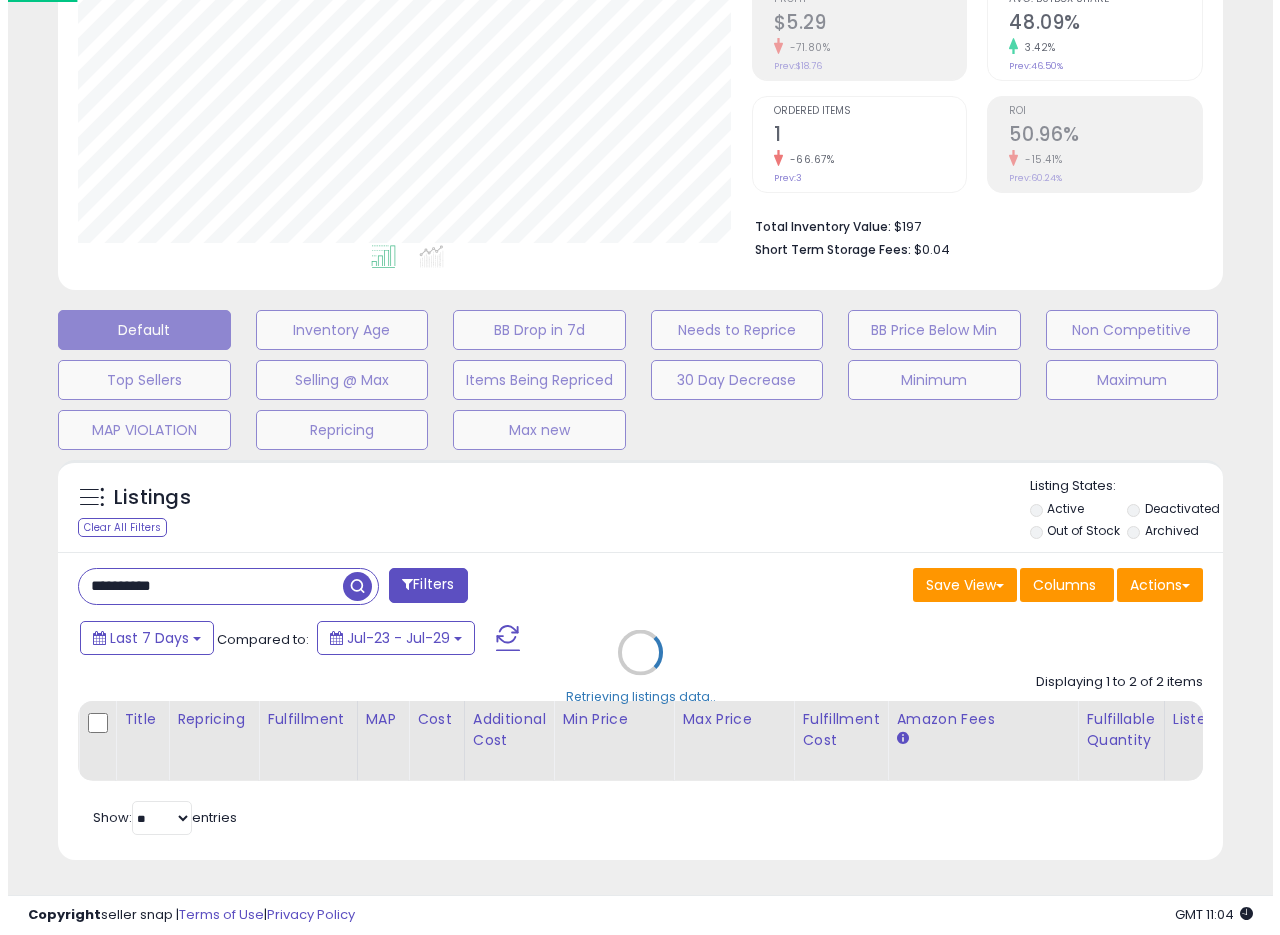 scroll, scrollTop: 335, scrollLeft: 0, axis: vertical 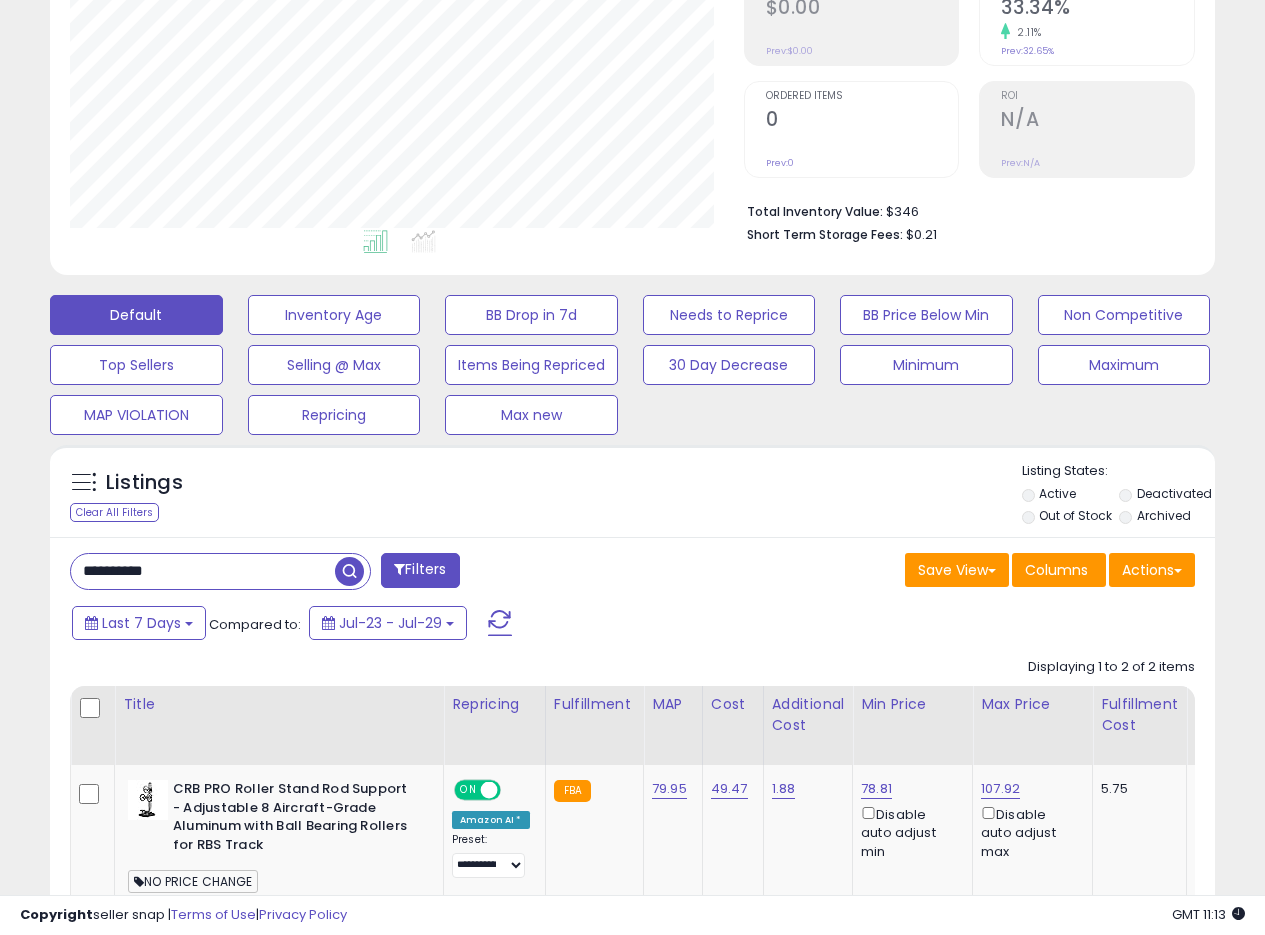 drag, startPoint x: 202, startPoint y: 564, endPoint x: 0, endPoint y: 536, distance: 203.93137 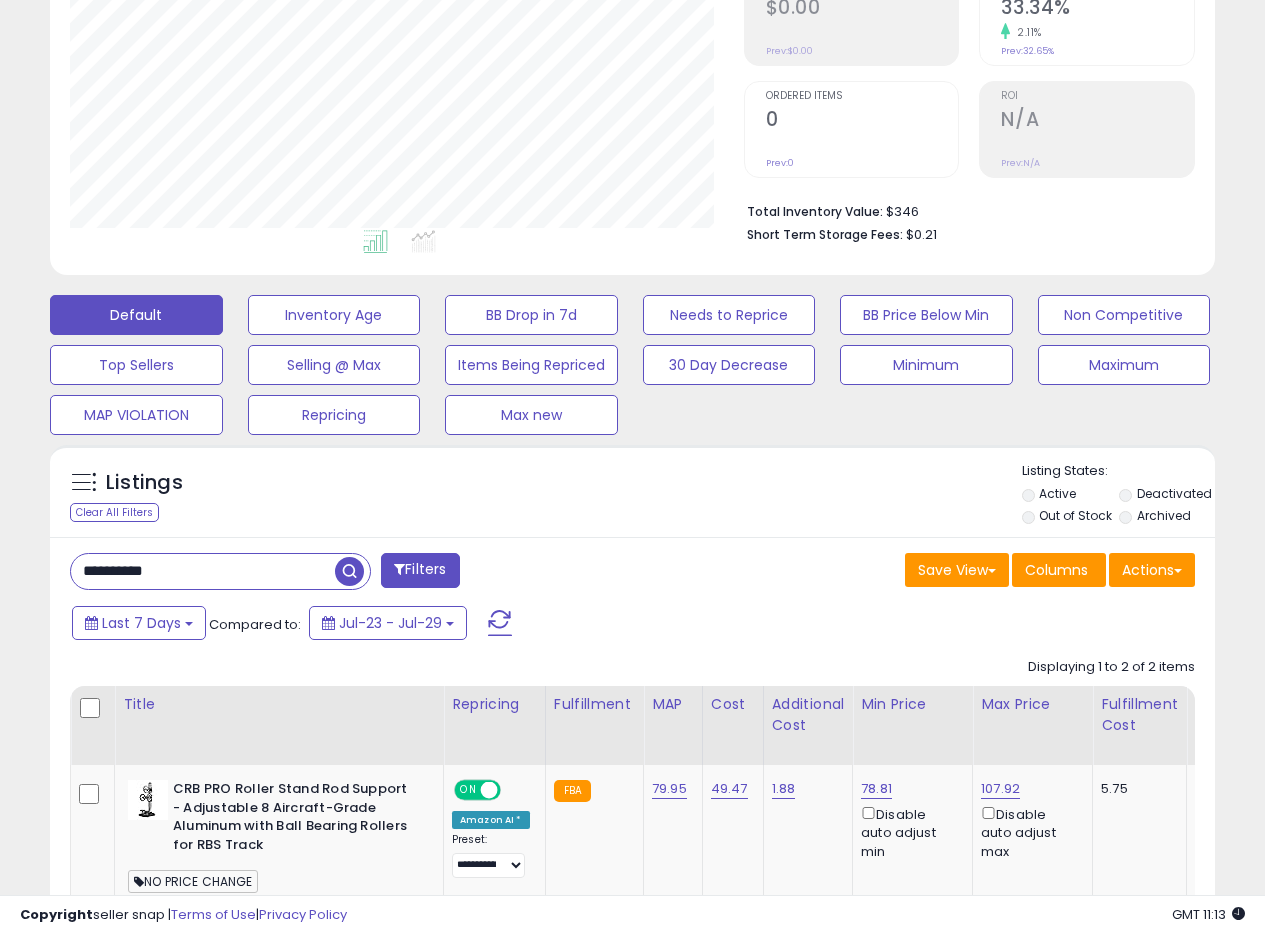 paste 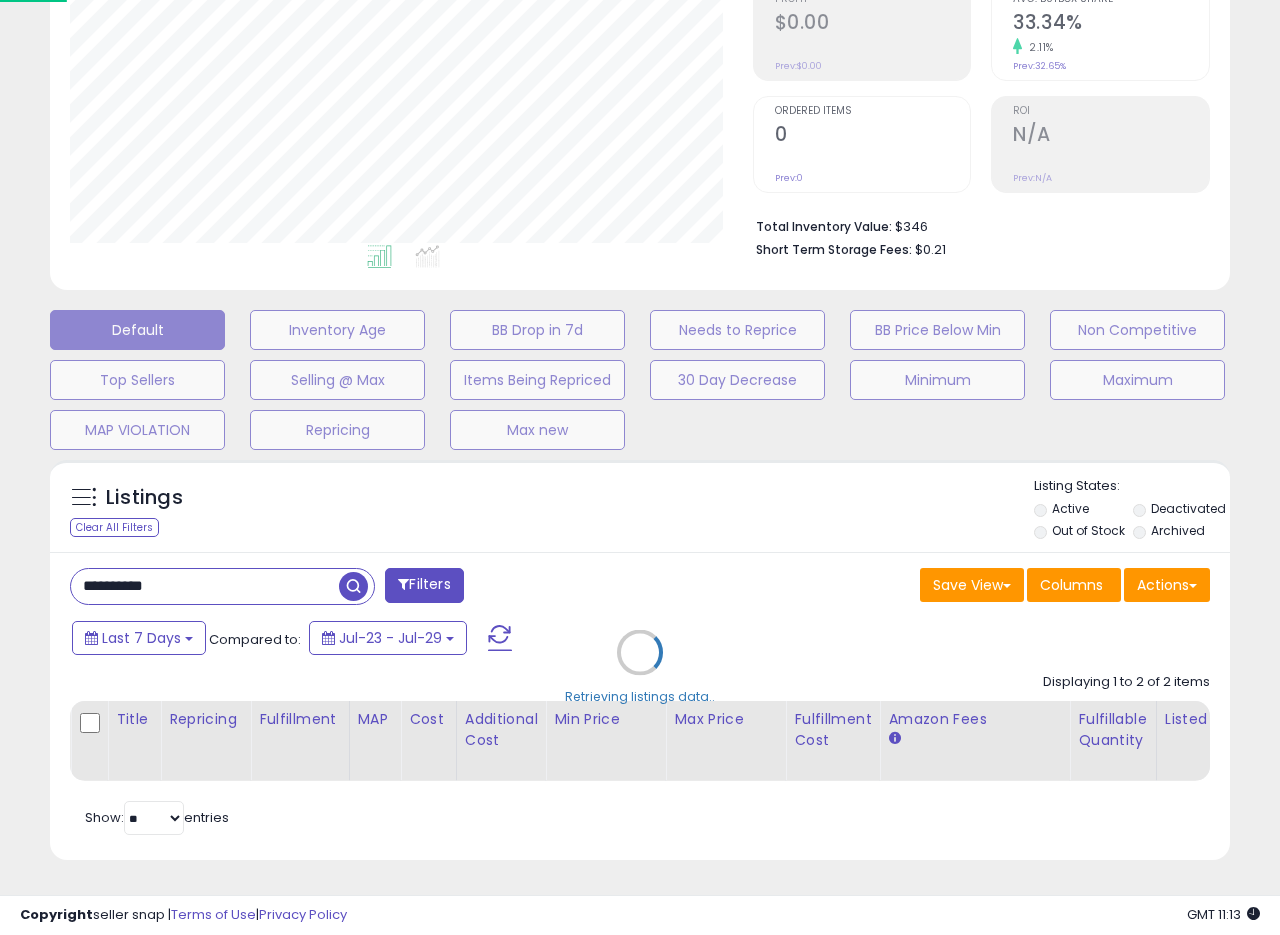 scroll, scrollTop: 999590, scrollLeft: 999317, axis: both 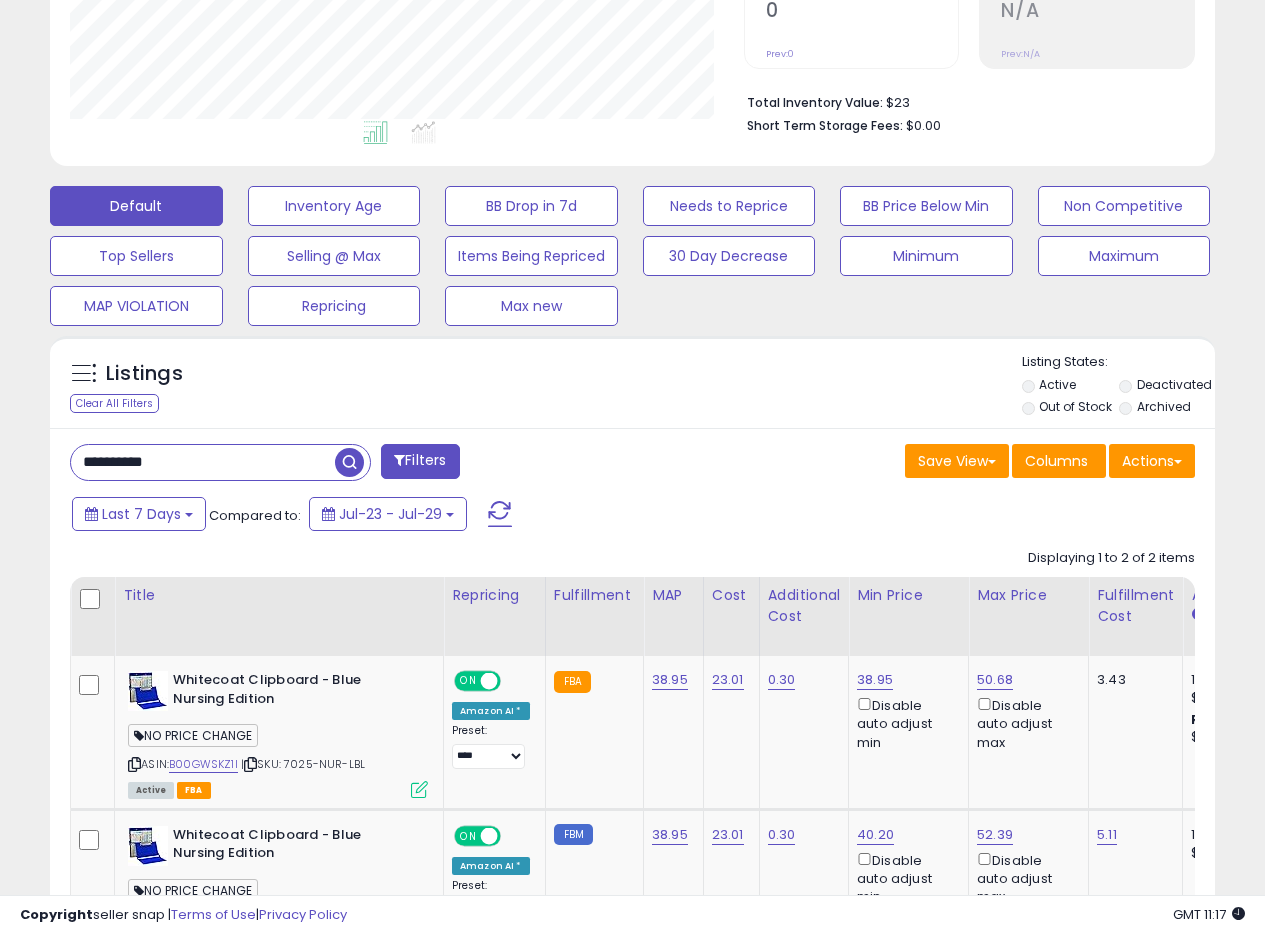 click on "Listings
Clear All Filters
Listing States:" at bounding box center (632, 387) 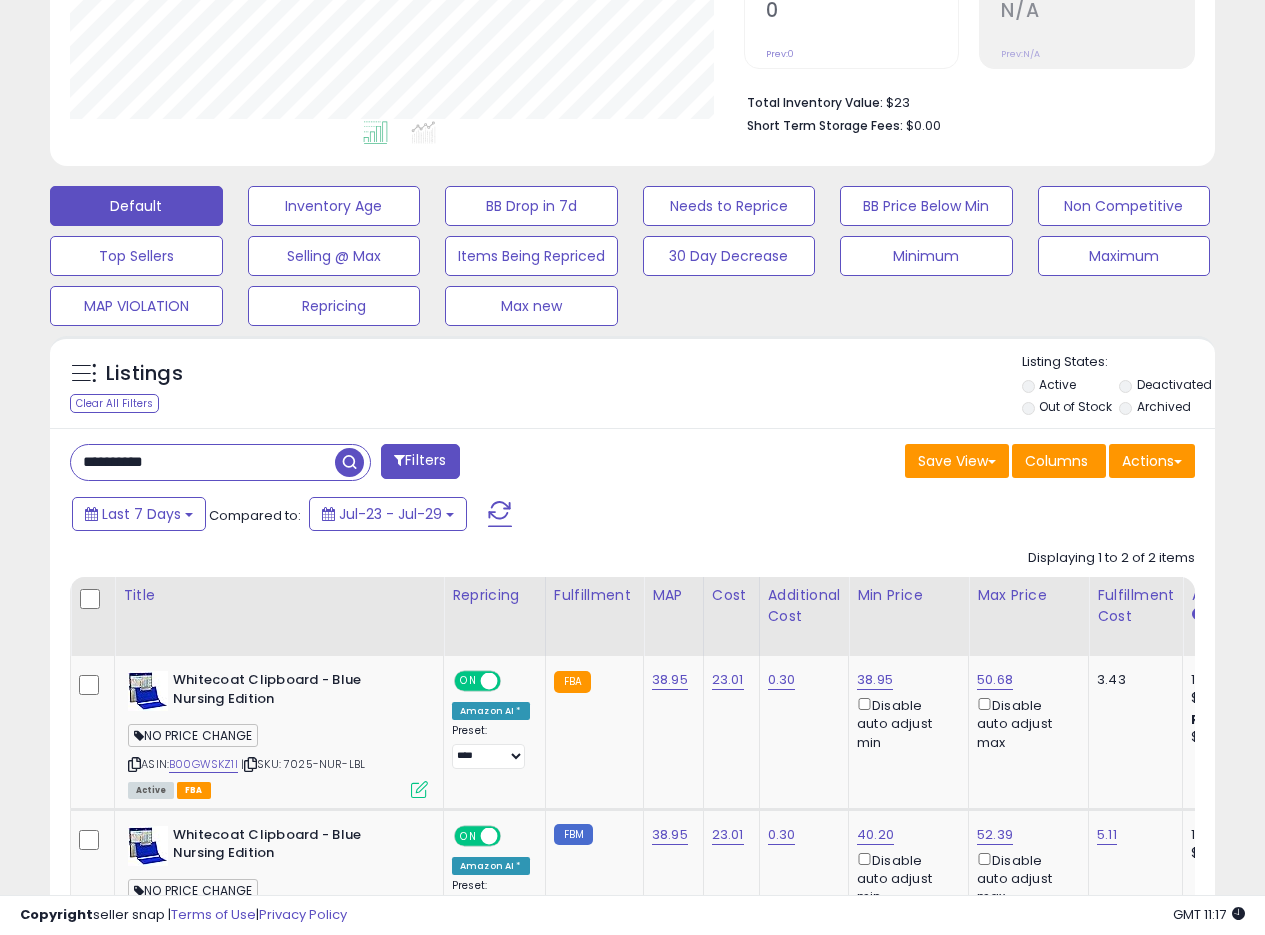 drag, startPoint x: 727, startPoint y: 367, endPoint x: 744, endPoint y: 365, distance: 17.117243 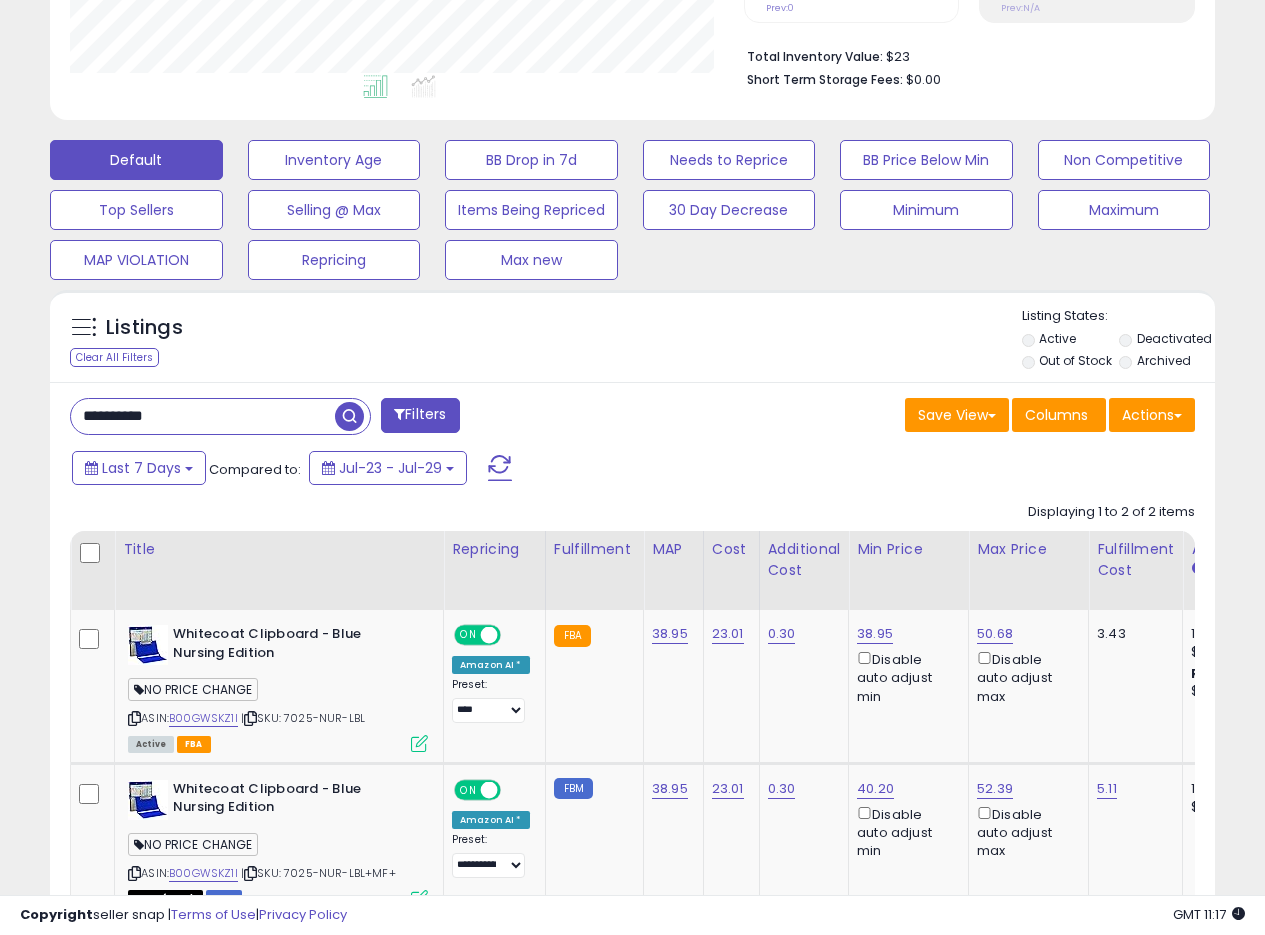 scroll, scrollTop: 444, scrollLeft: 0, axis: vertical 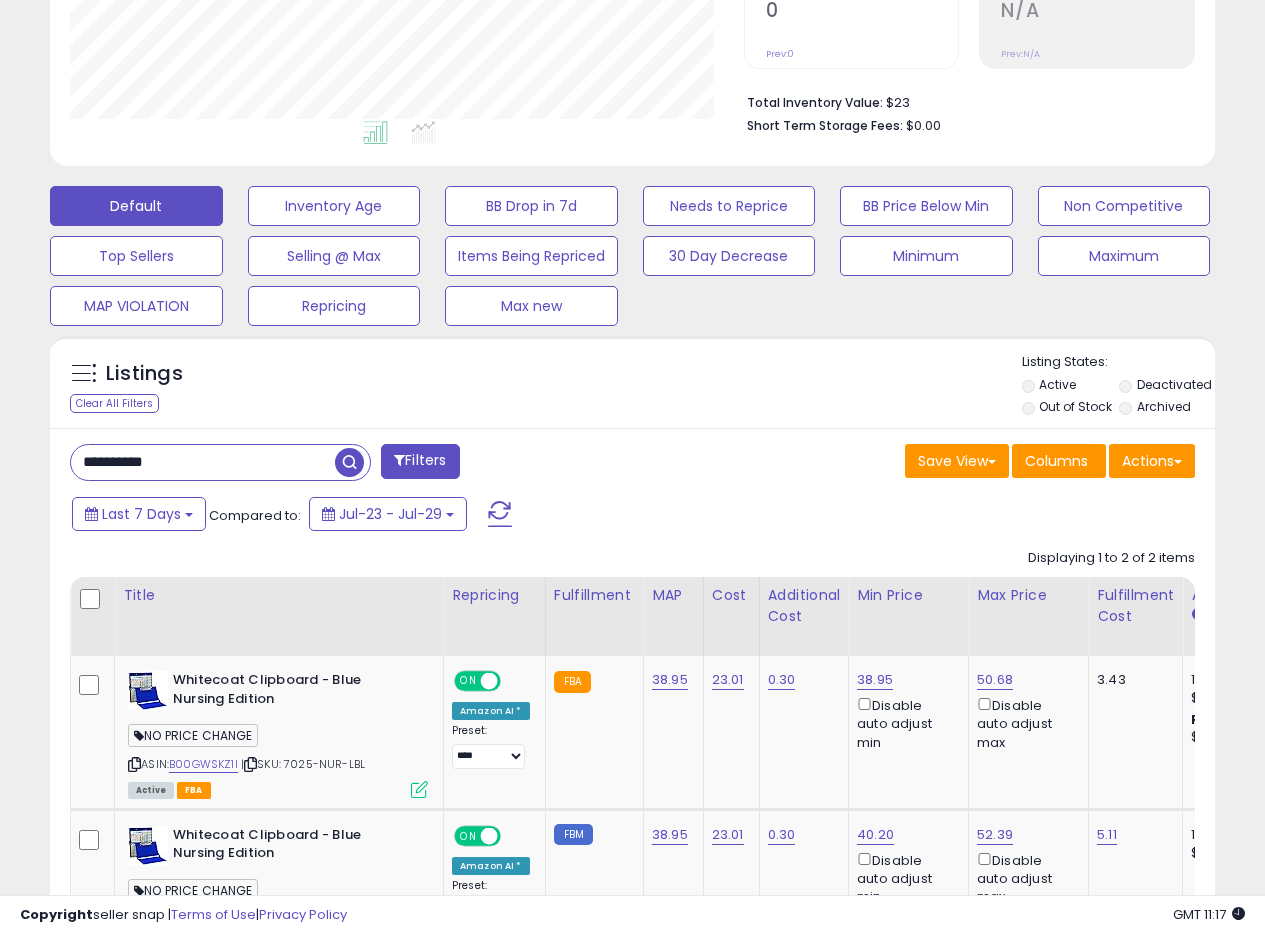 drag, startPoint x: 708, startPoint y: 380, endPoint x: 705, endPoint y: 394, distance: 14.3178215 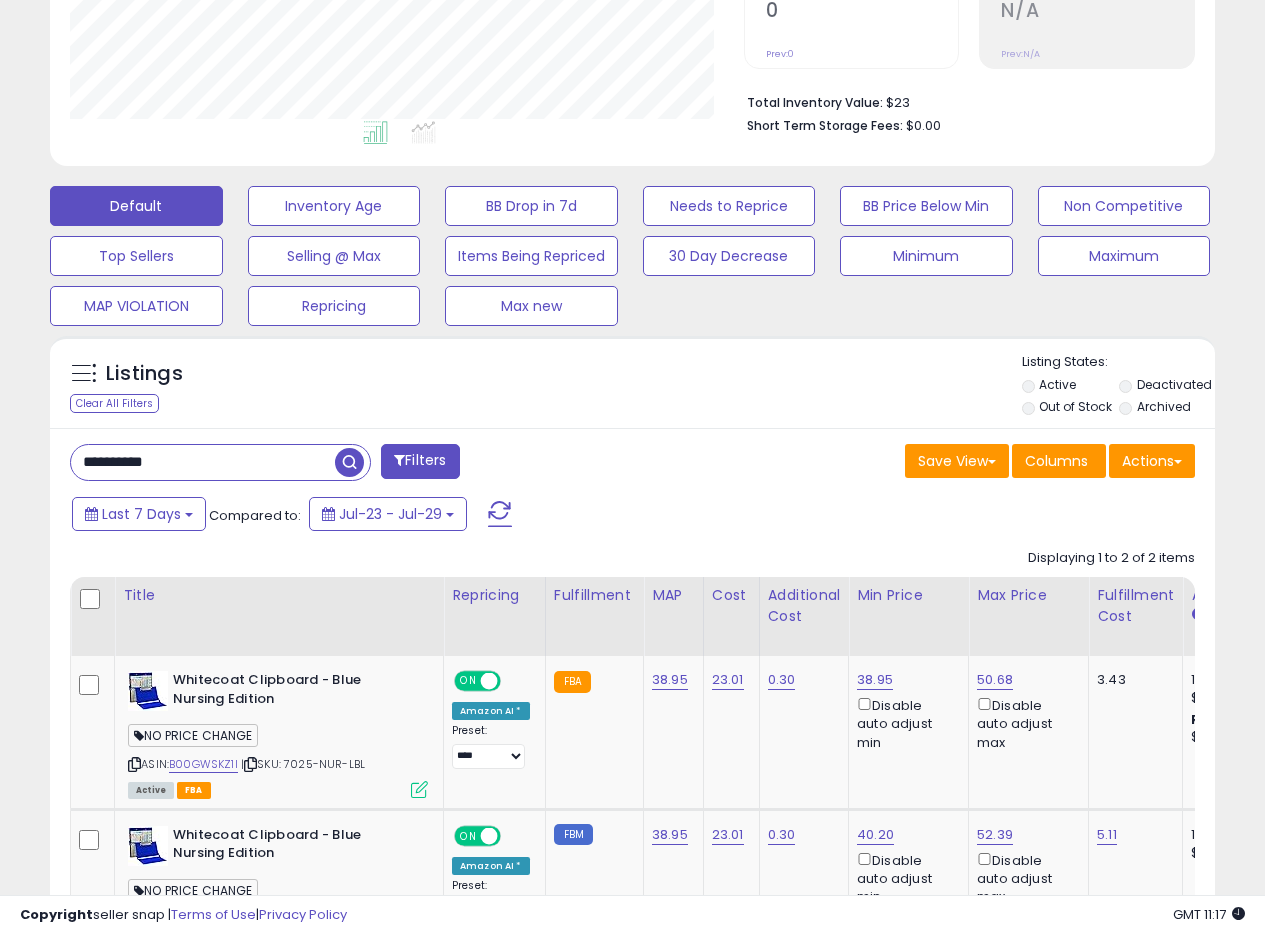 click on "Listings
Clear All Filters
Listing States:" at bounding box center [632, 387] 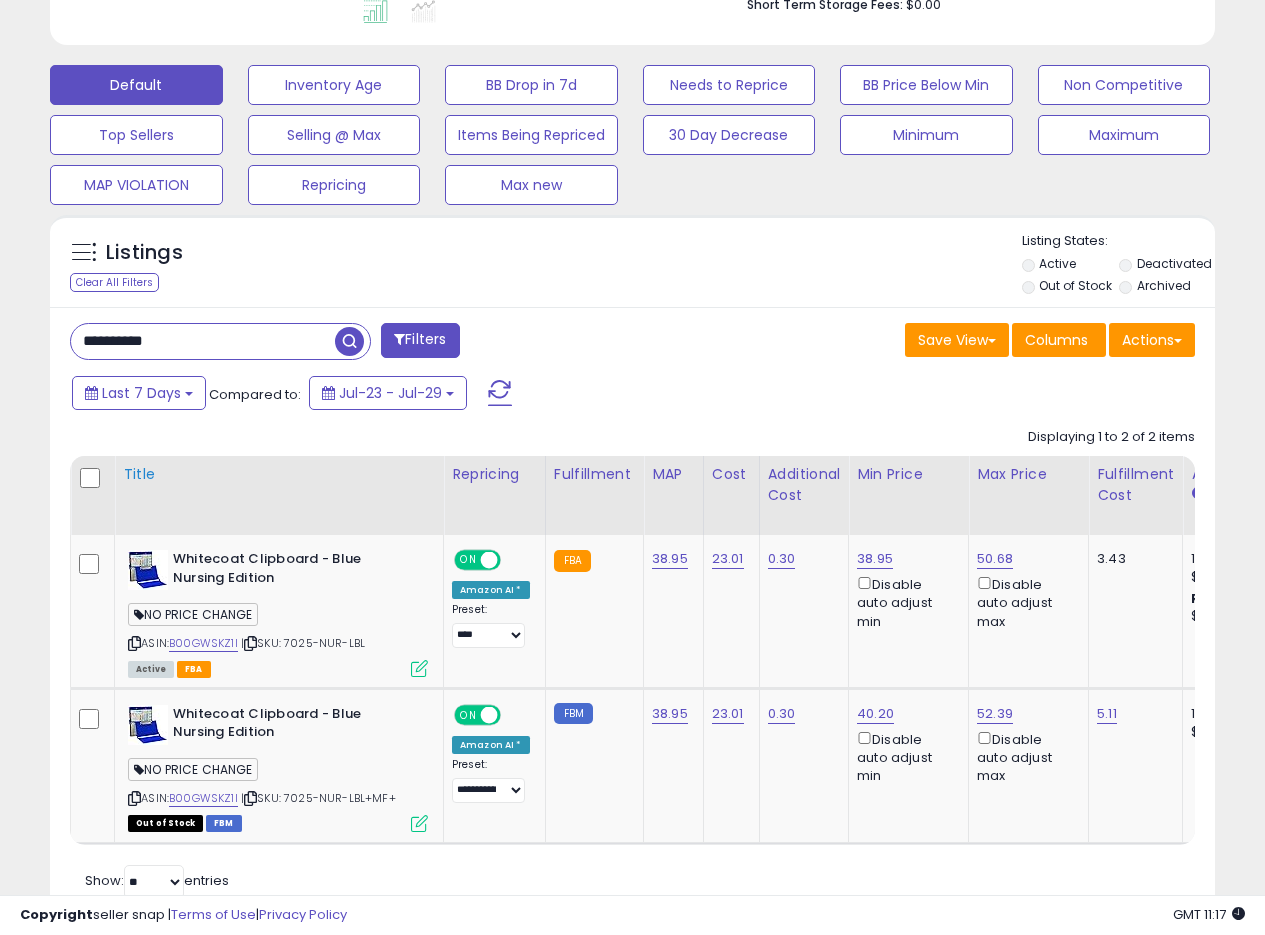 scroll, scrollTop: 444, scrollLeft: 0, axis: vertical 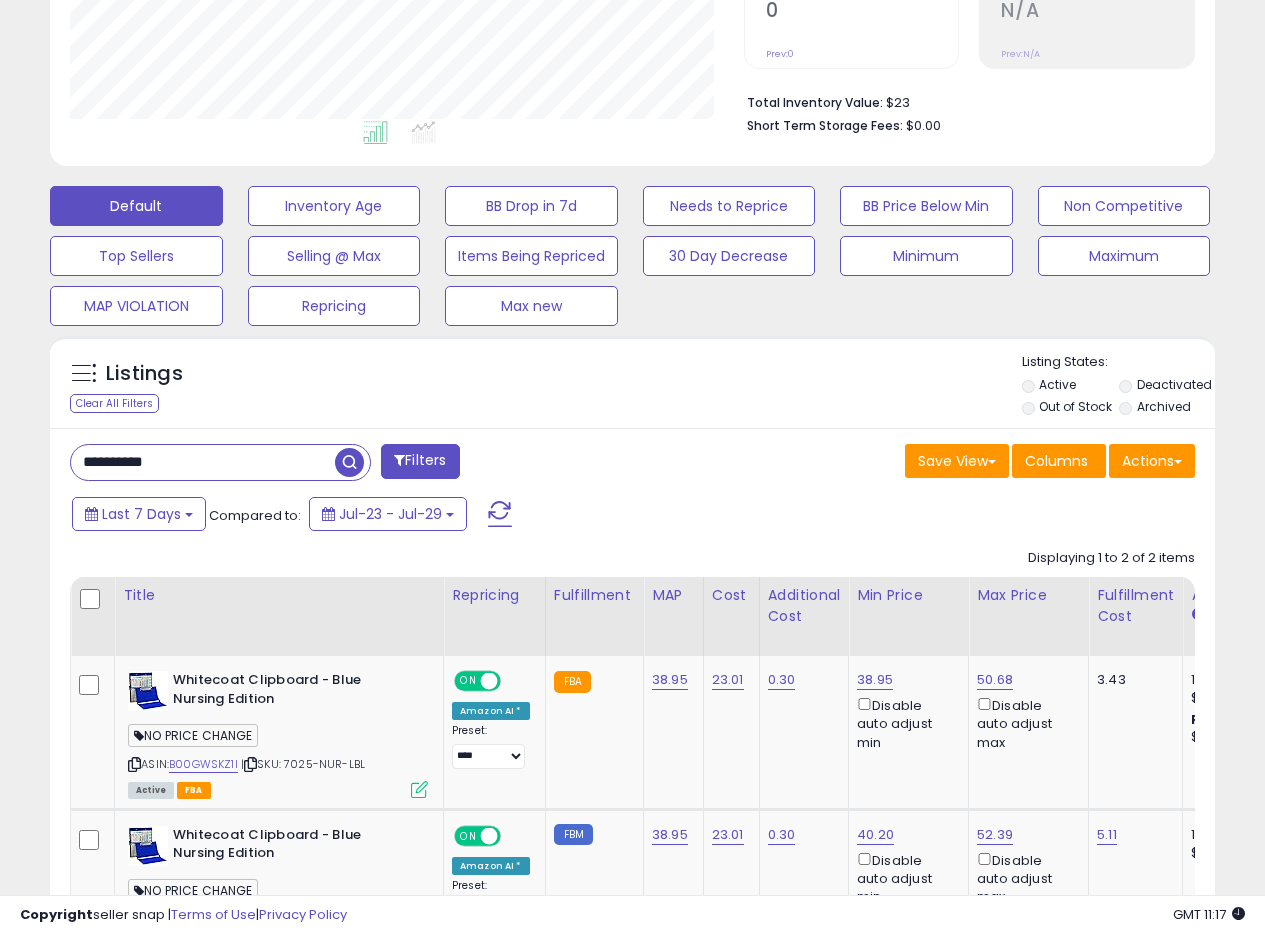 drag, startPoint x: 180, startPoint y: 460, endPoint x: 73, endPoint y: 426, distance: 112.27199 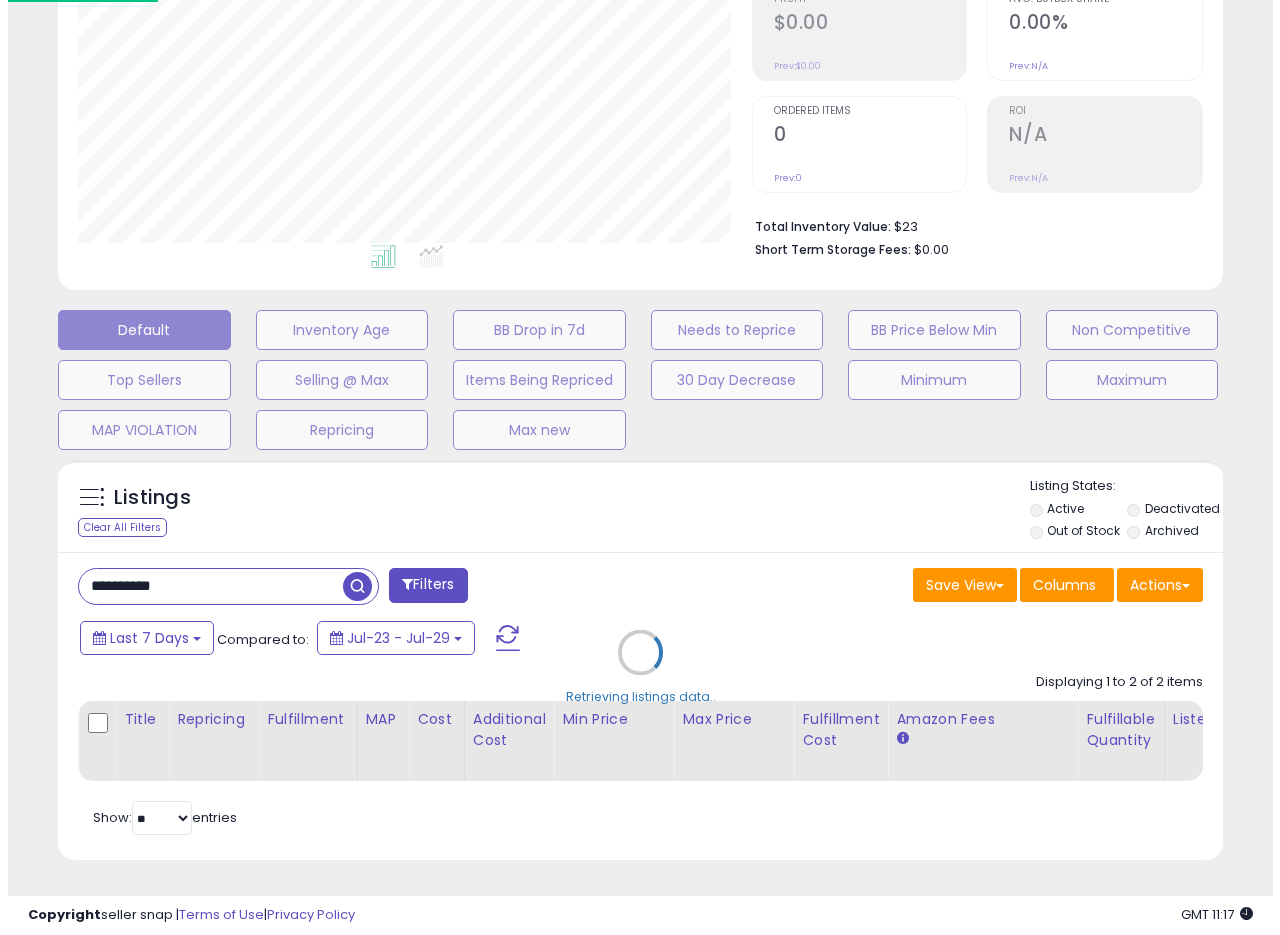 scroll, scrollTop: 335, scrollLeft: 0, axis: vertical 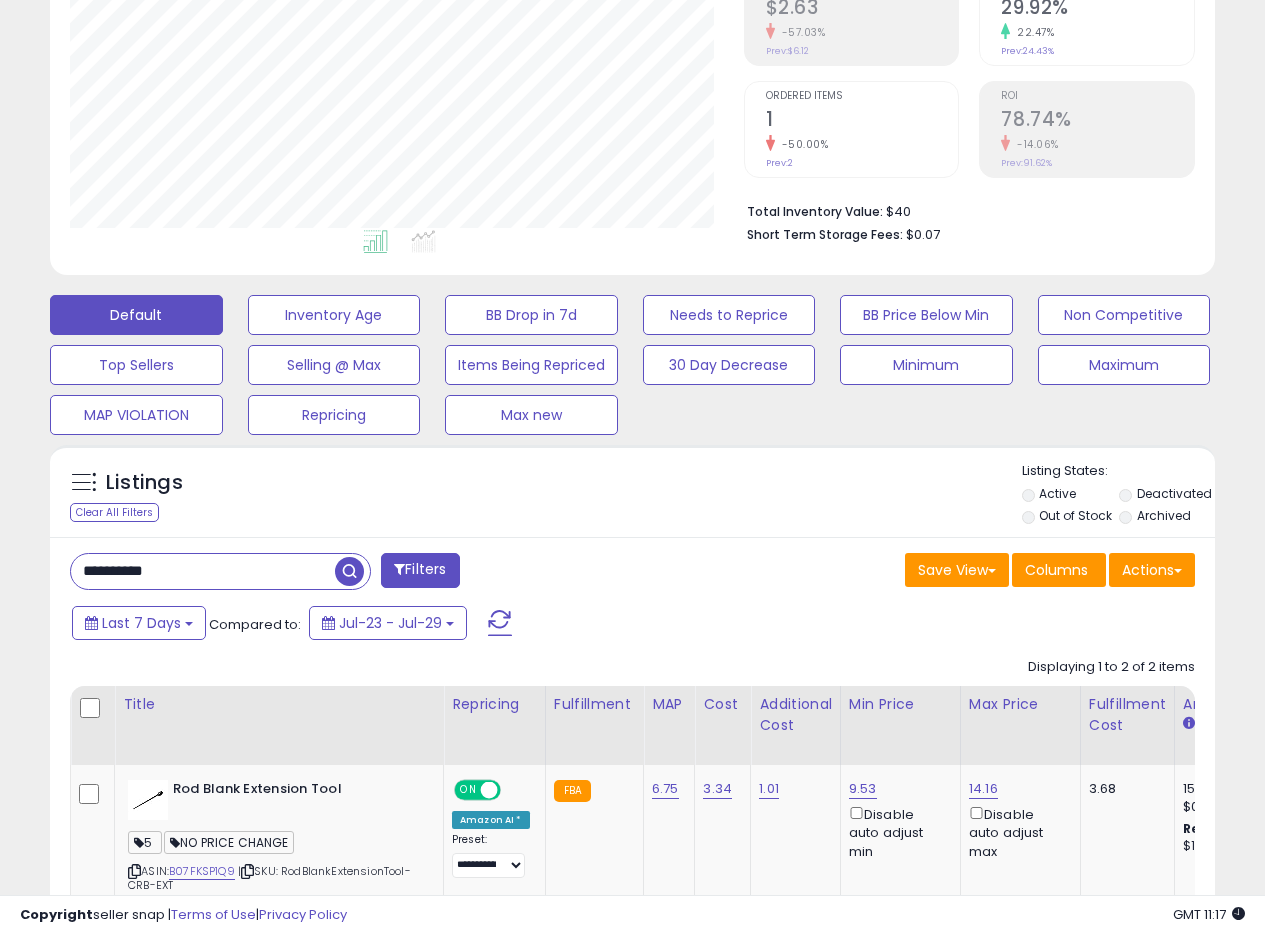 click on "Listings
Clear All Filters
Listing States:" at bounding box center (632, 496) 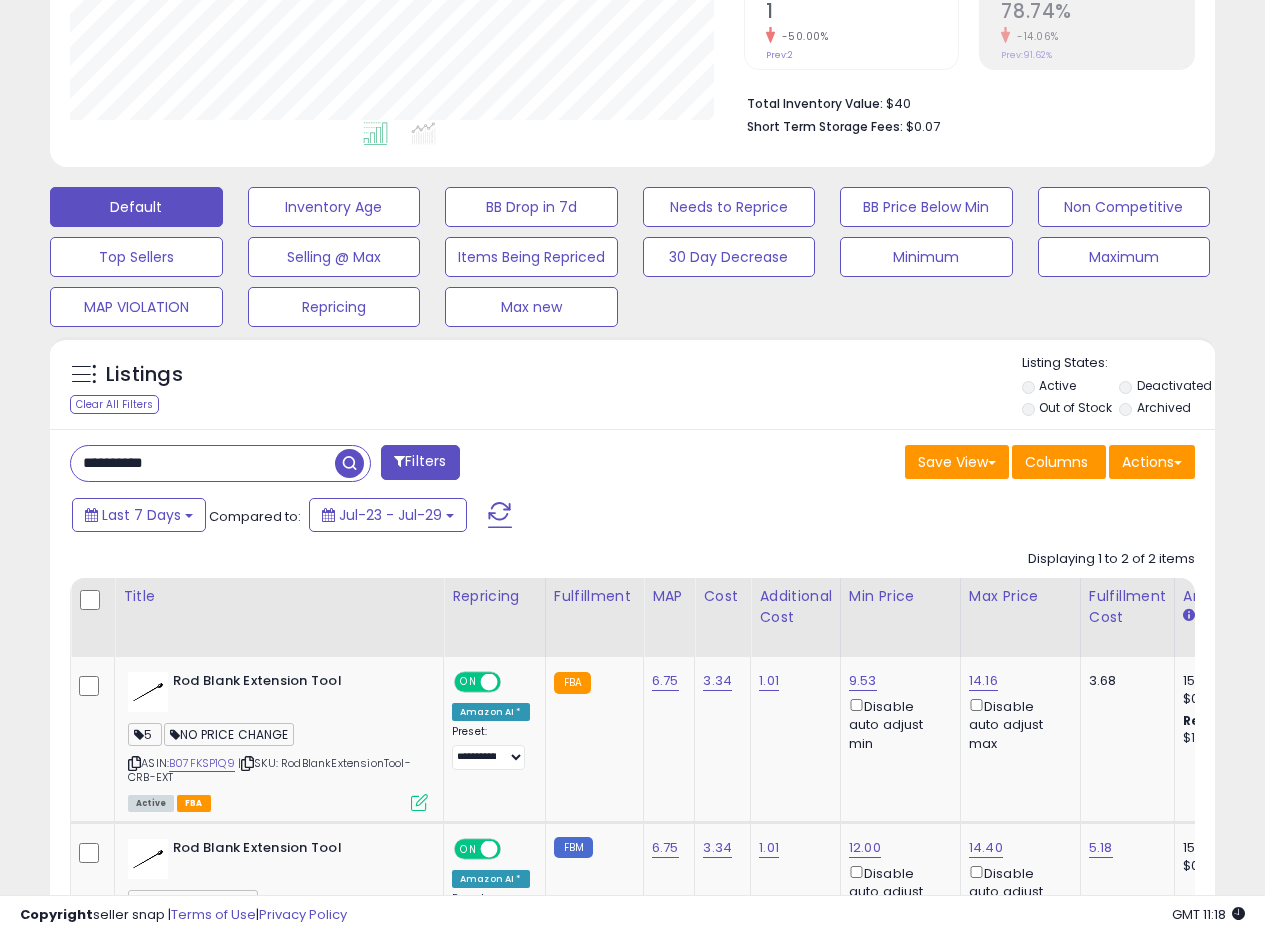 scroll, scrollTop: 368, scrollLeft: 0, axis: vertical 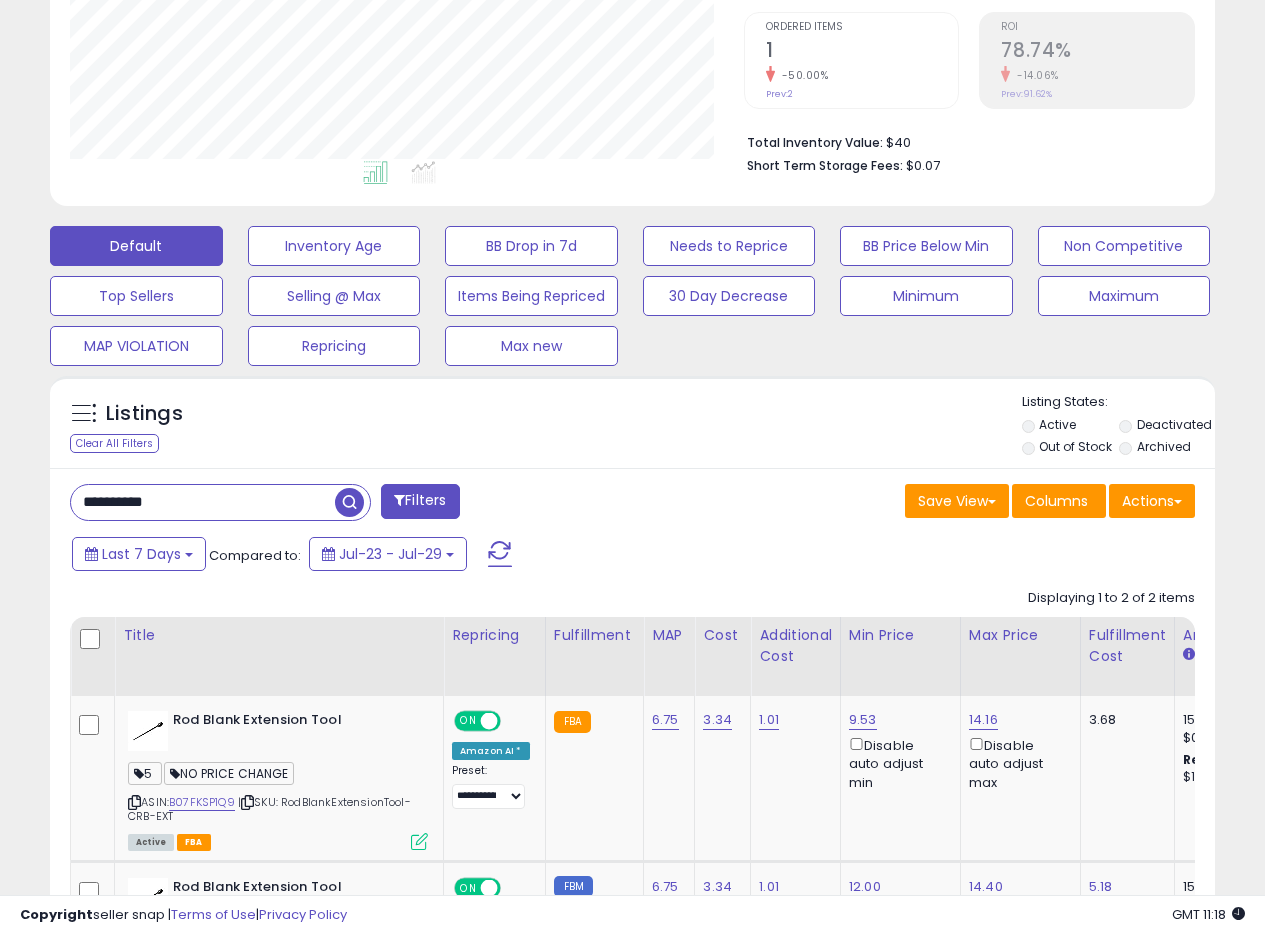 click on "Listings
Clear All Filters
Listing States:" at bounding box center [632, 427] 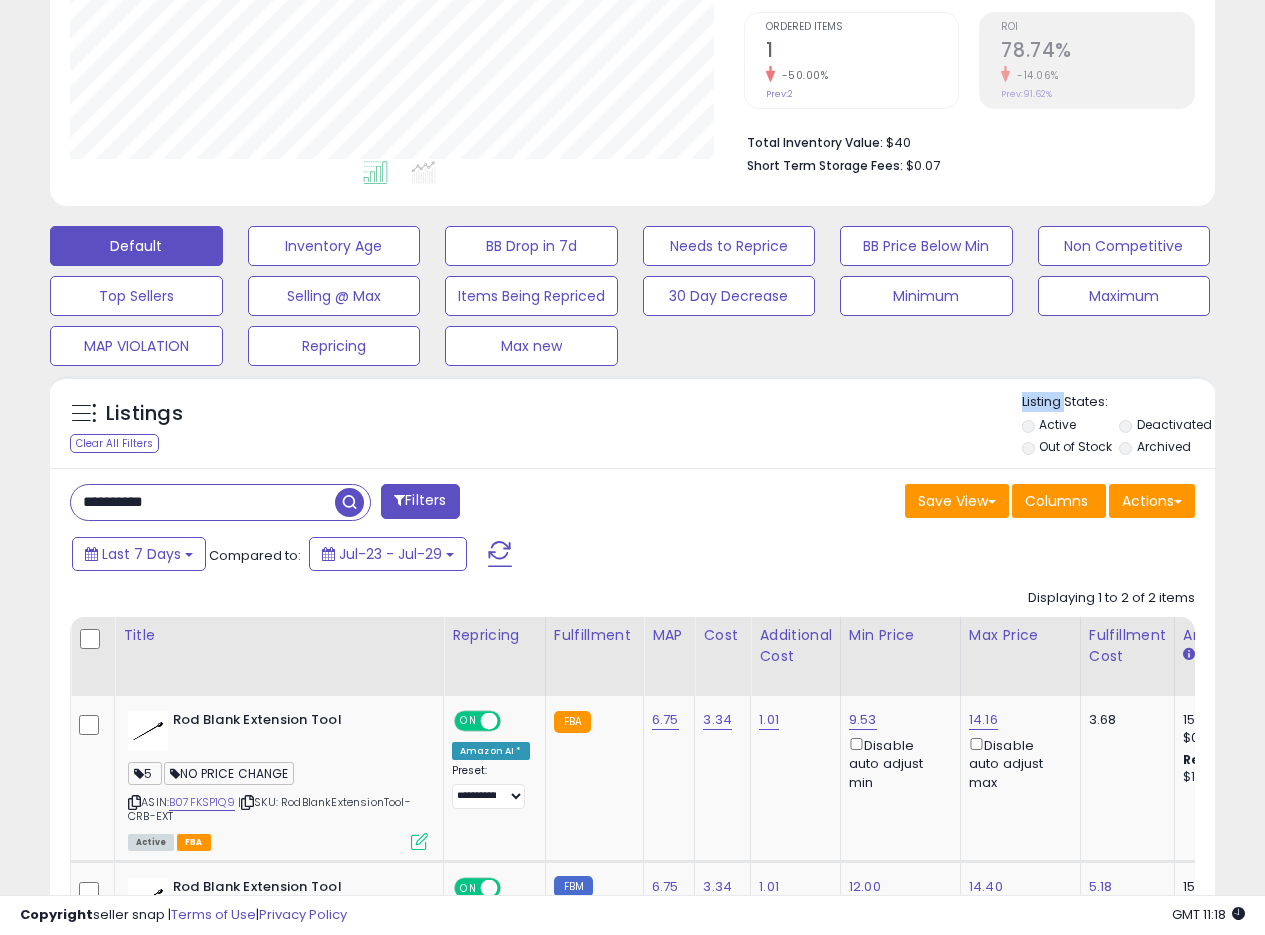 click on "Listings
Clear All Filters
Listing States:" at bounding box center (632, 427) 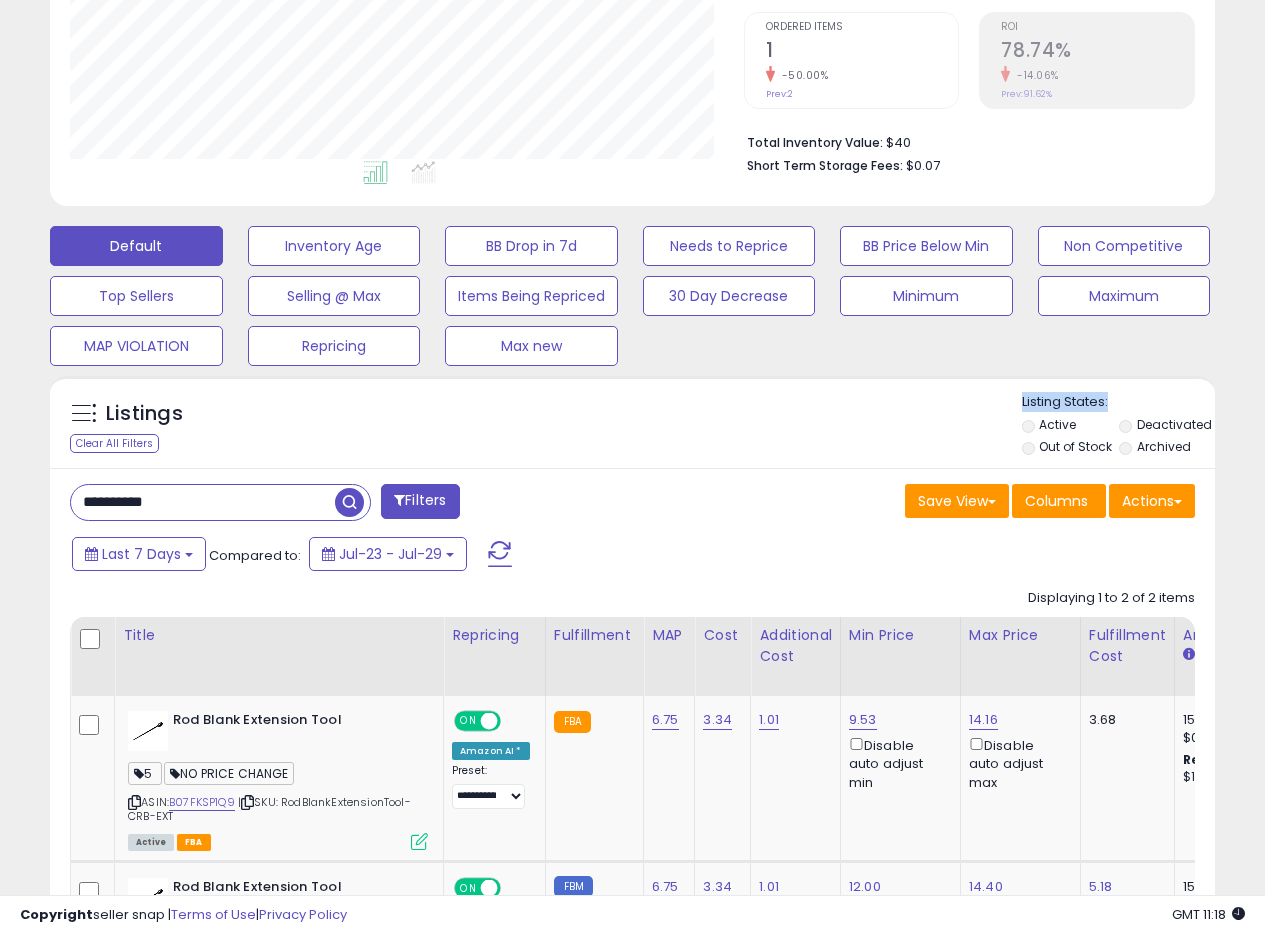 click on "Listings
Clear All Filters
Listing States:" at bounding box center [632, 427] 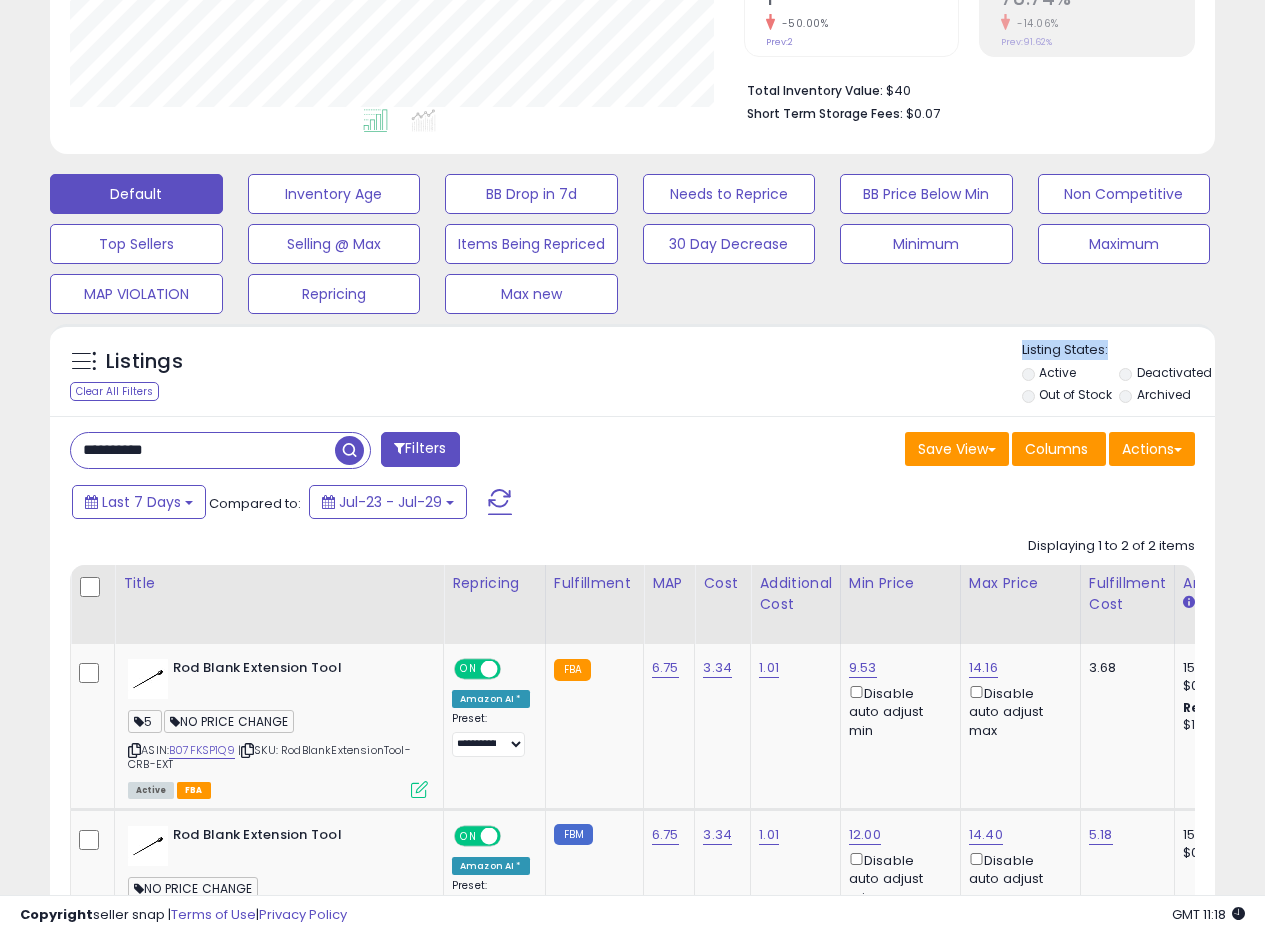scroll, scrollTop: 504, scrollLeft: 0, axis: vertical 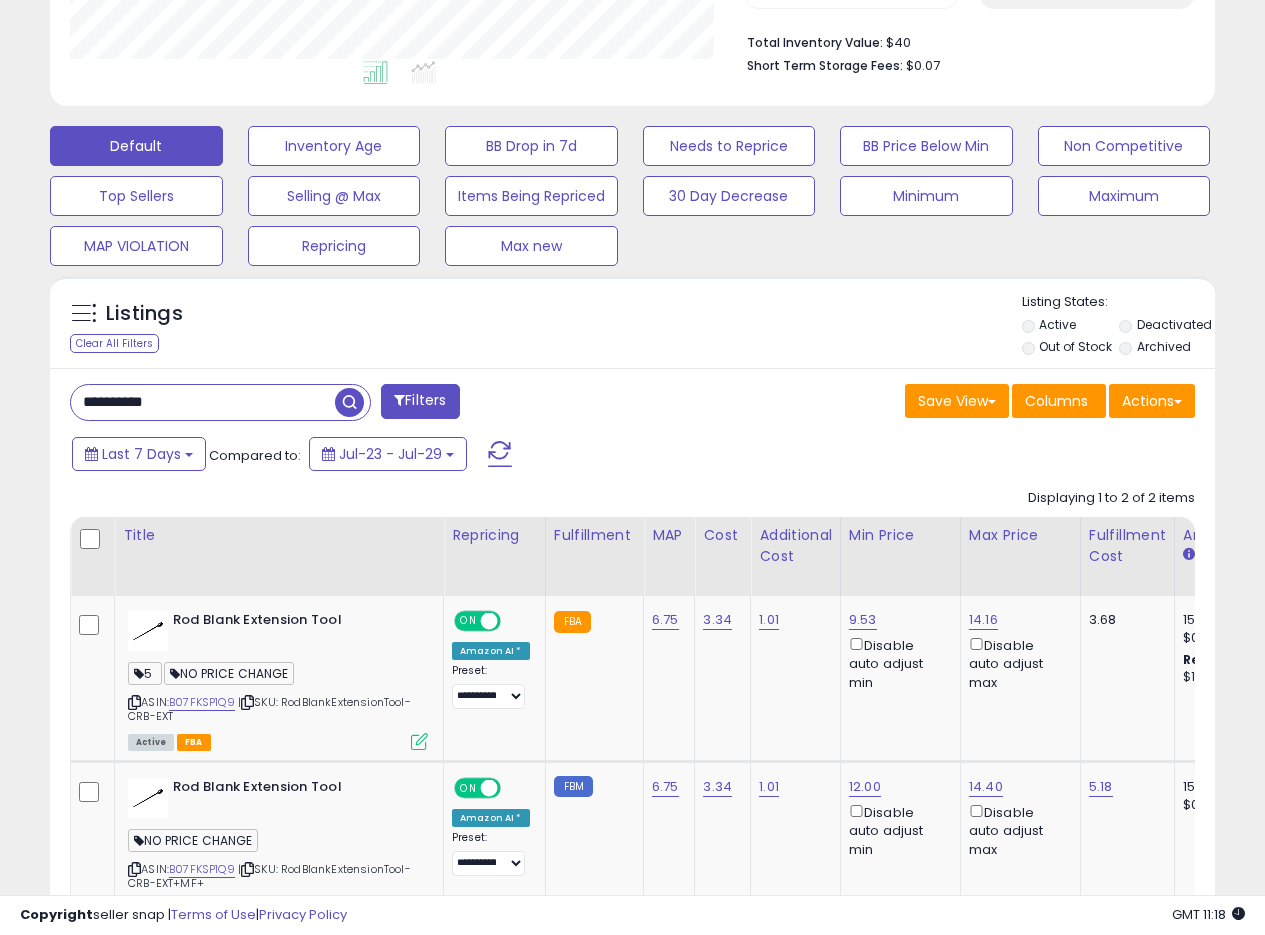 click on "Last 7 Days
Compared to:
Jul-23 - Jul-29" at bounding box center [489, 456] 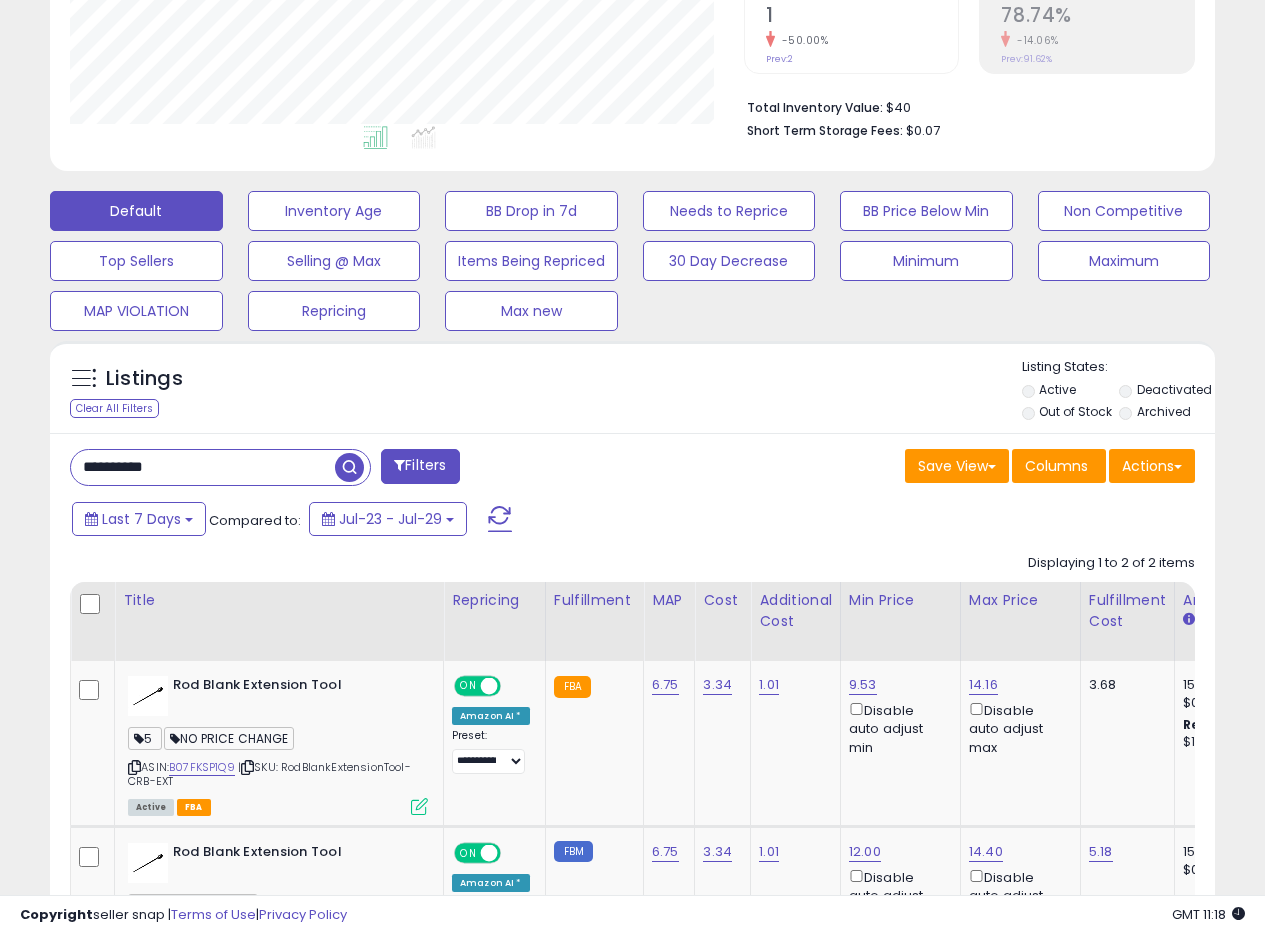 scroll, scrollTop: 404, scrollLeft: 0, axis: vertical 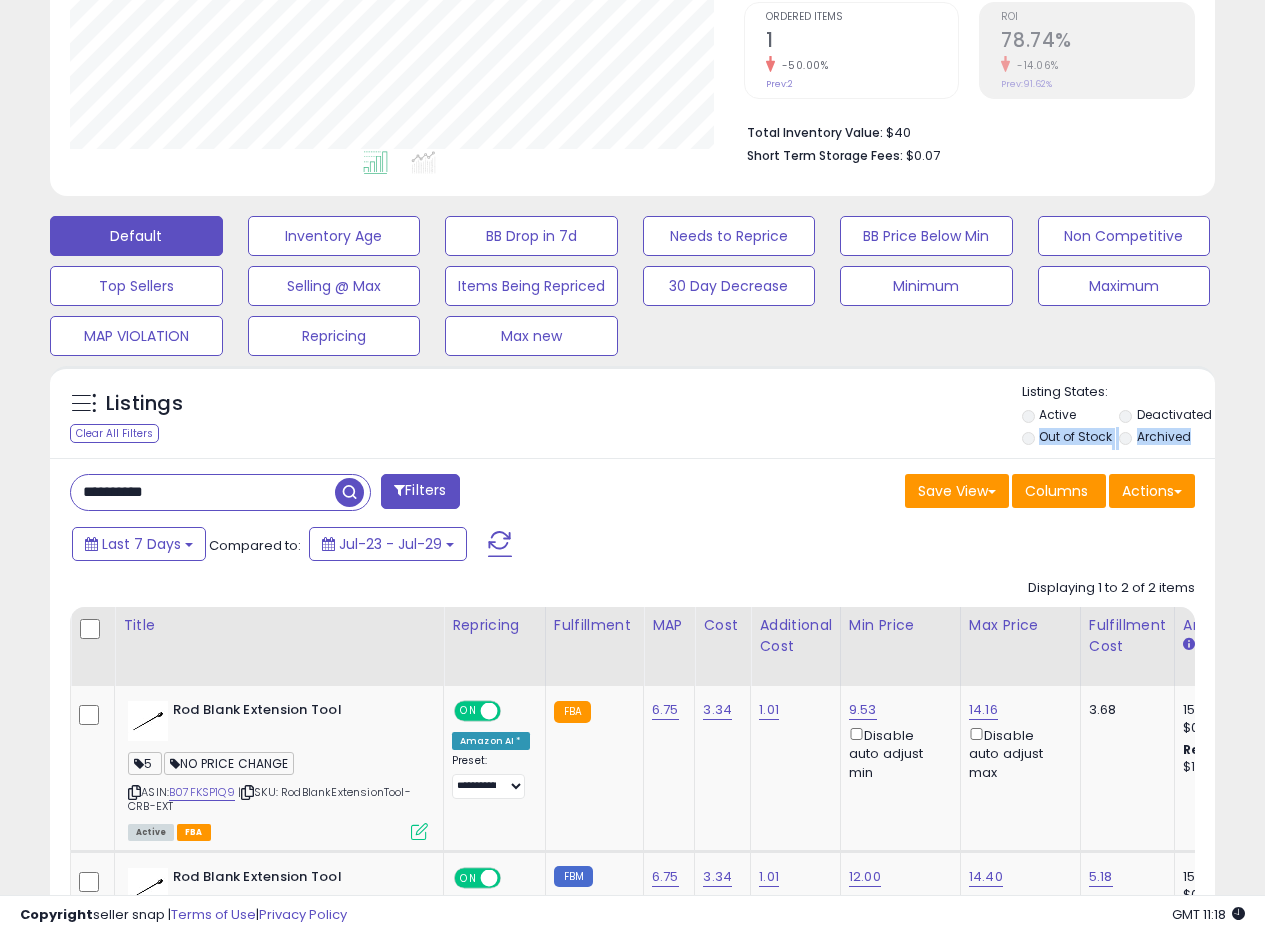 drag, startPoint x: 1234, startPoint y: 452, endPoint x: 1267, endPoint y: 407, distance: 55.803226 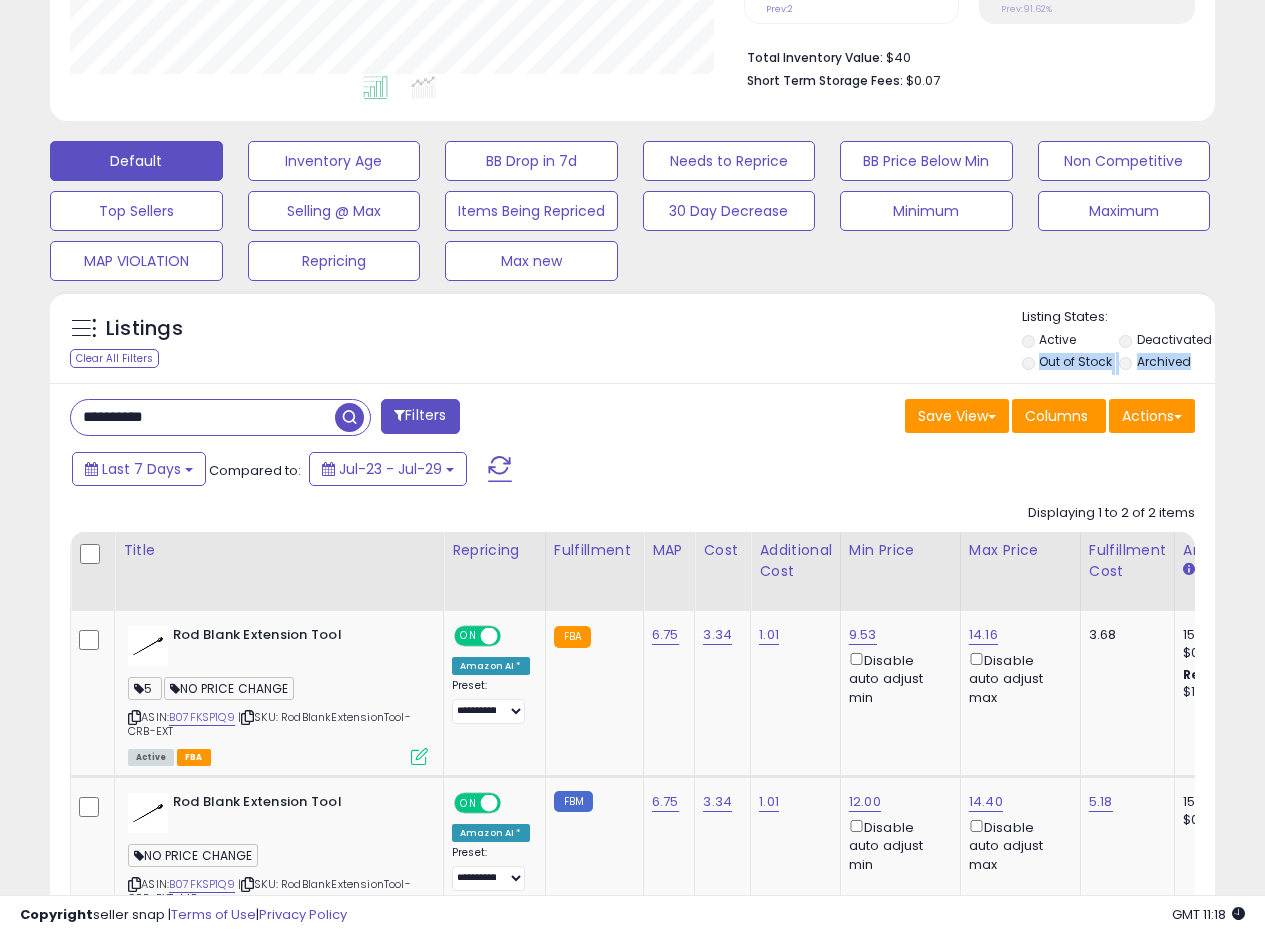 scroll, scrollTop: 512, scrollLeft: 0, axis: vertical 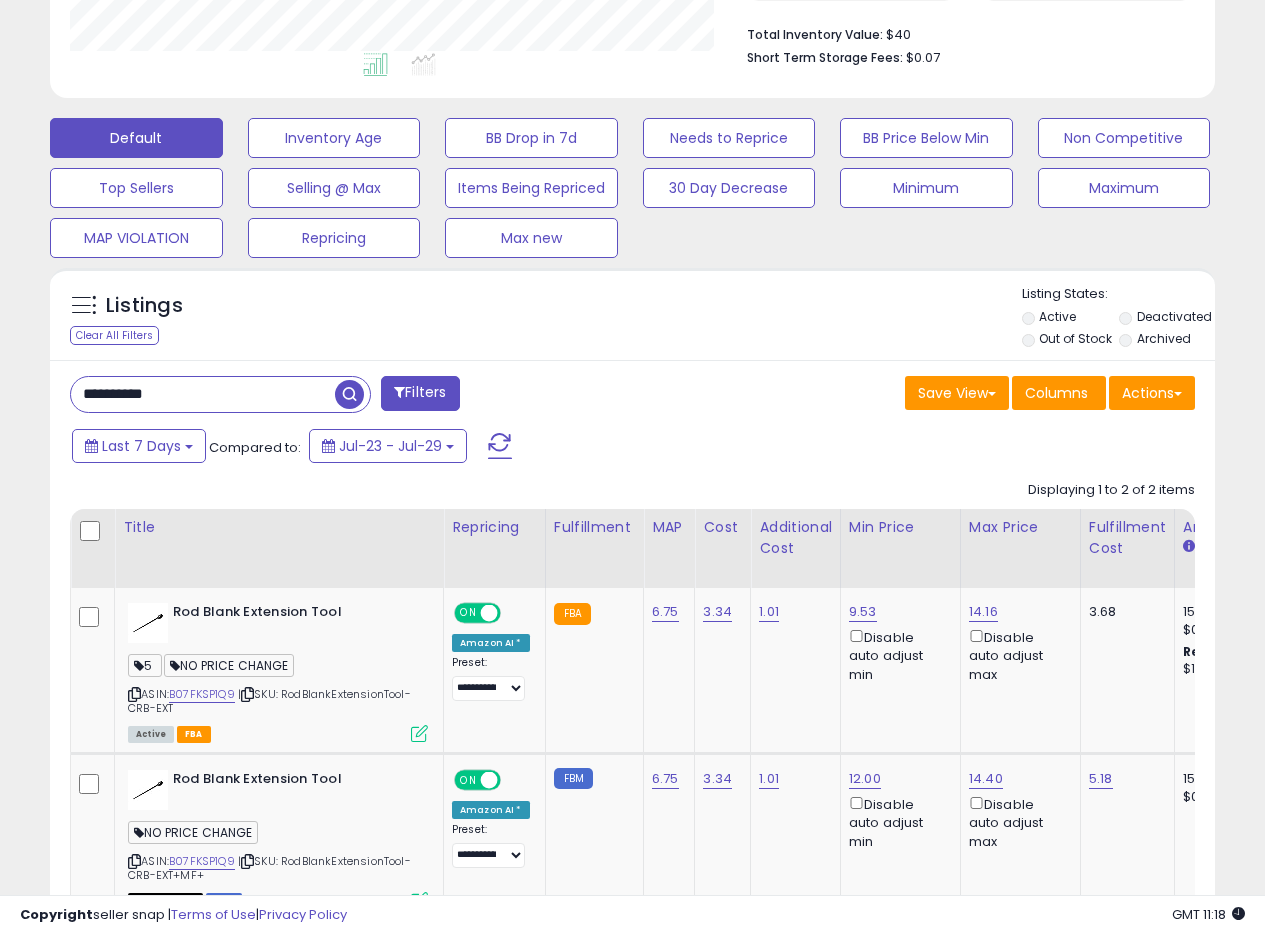 click on "Listings
Clear All Filters
Listing States:" at bounding box center [632, 319] 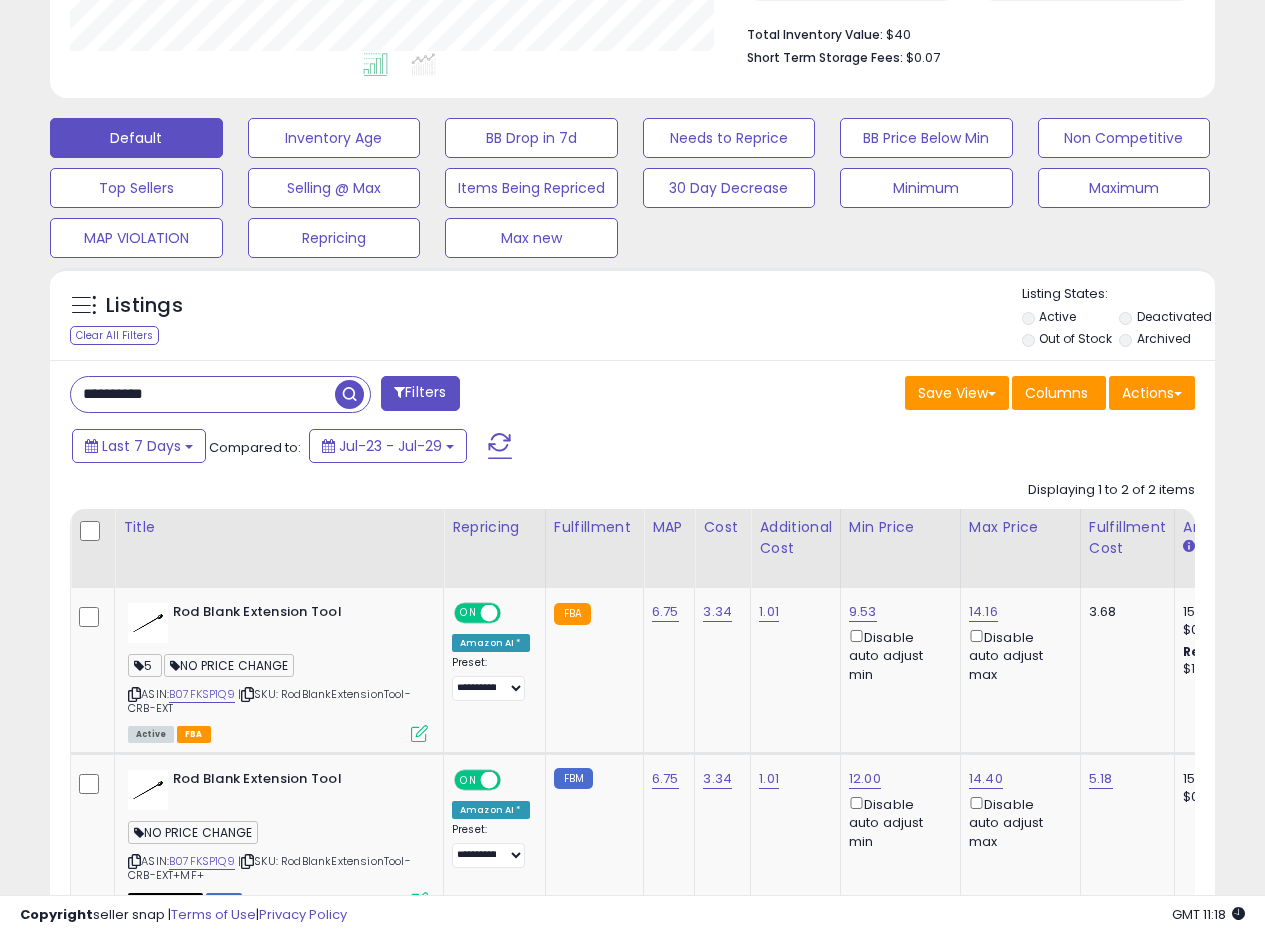 drag, startPoint x: 181, startPoint y: 383, endPoint x: 42, endPoint y: 393, distance: 139.35925 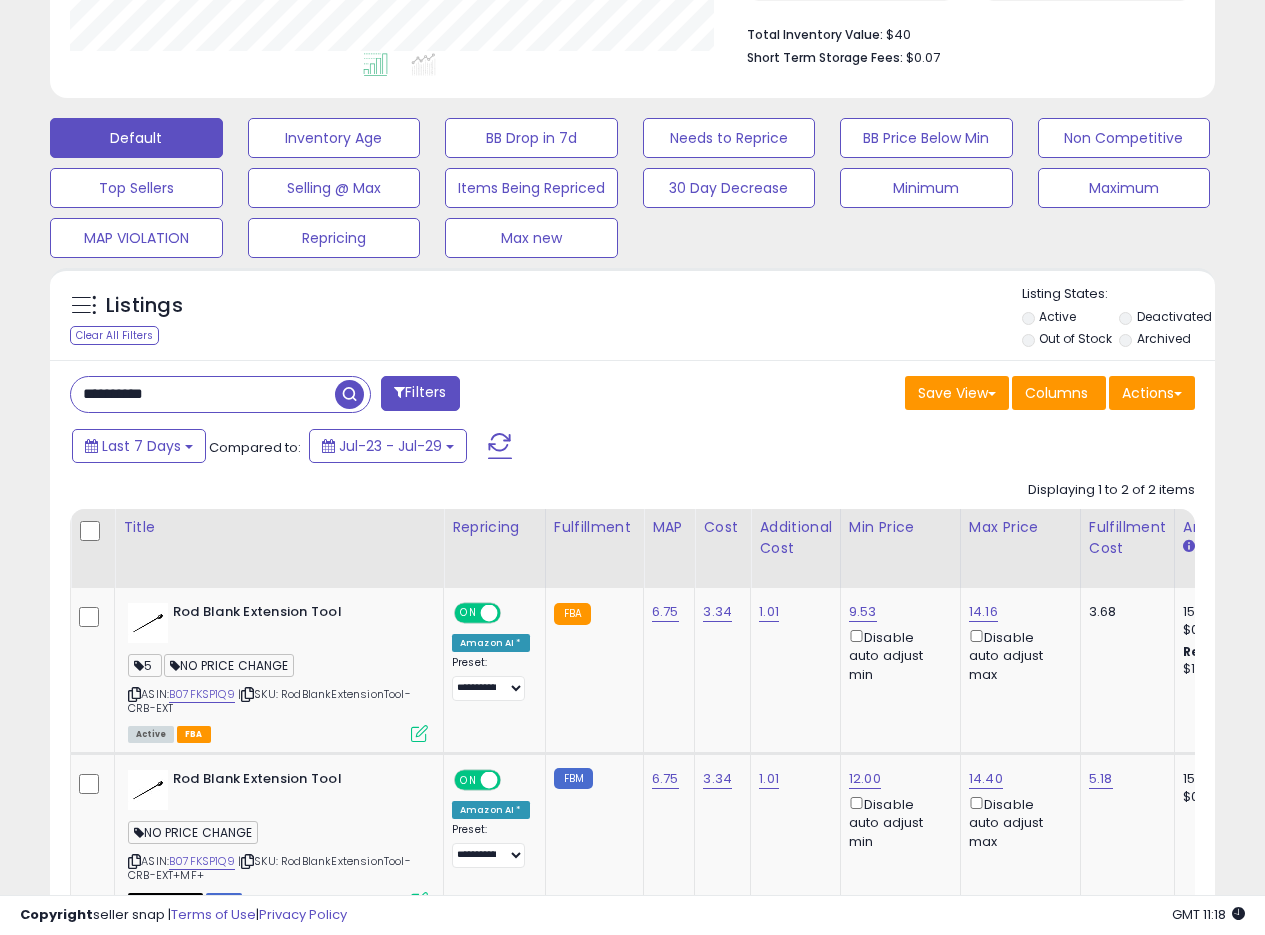 paste 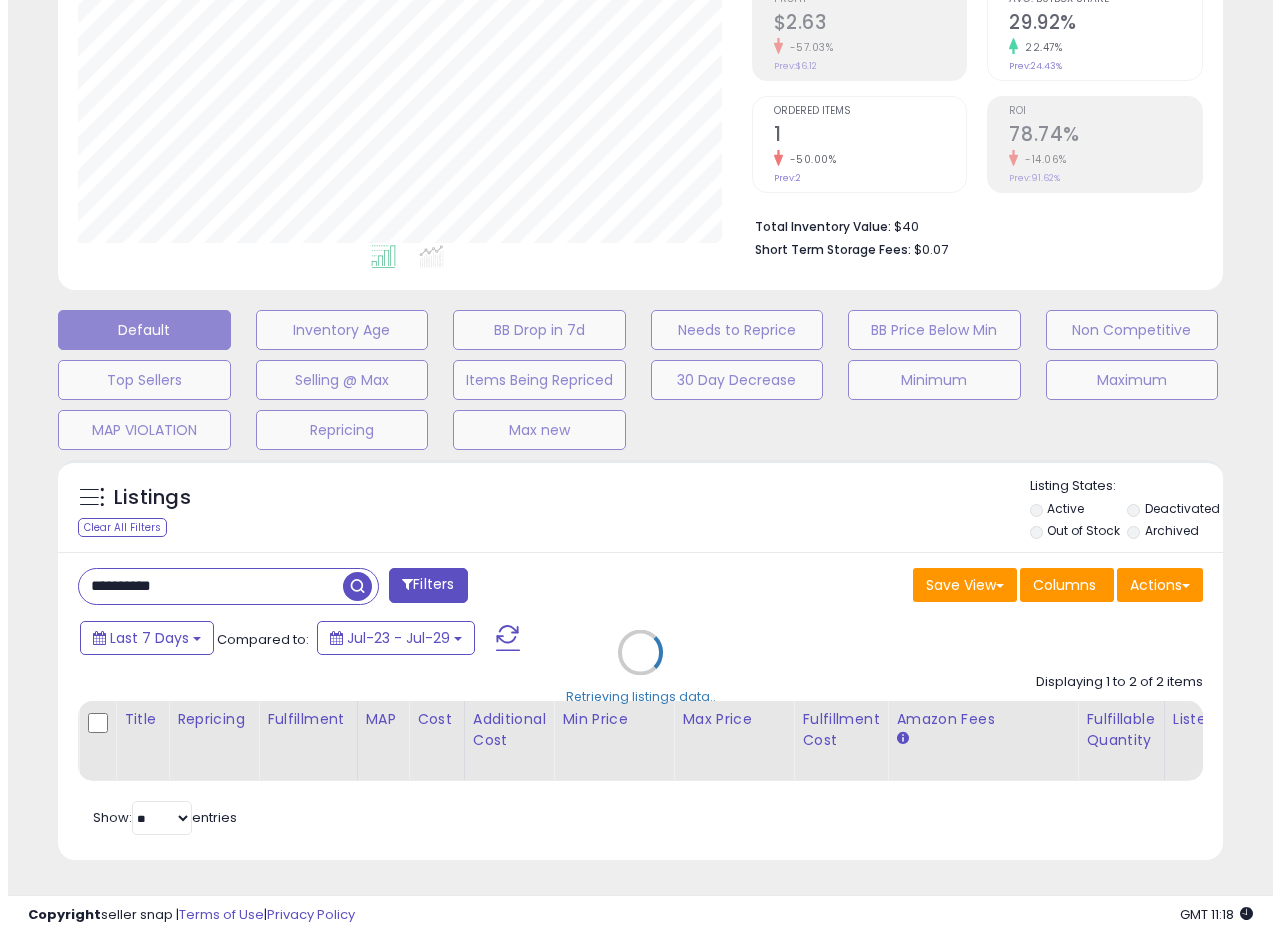scroll, scrollTop: 335, scrollLeft: 0, axis: vertical 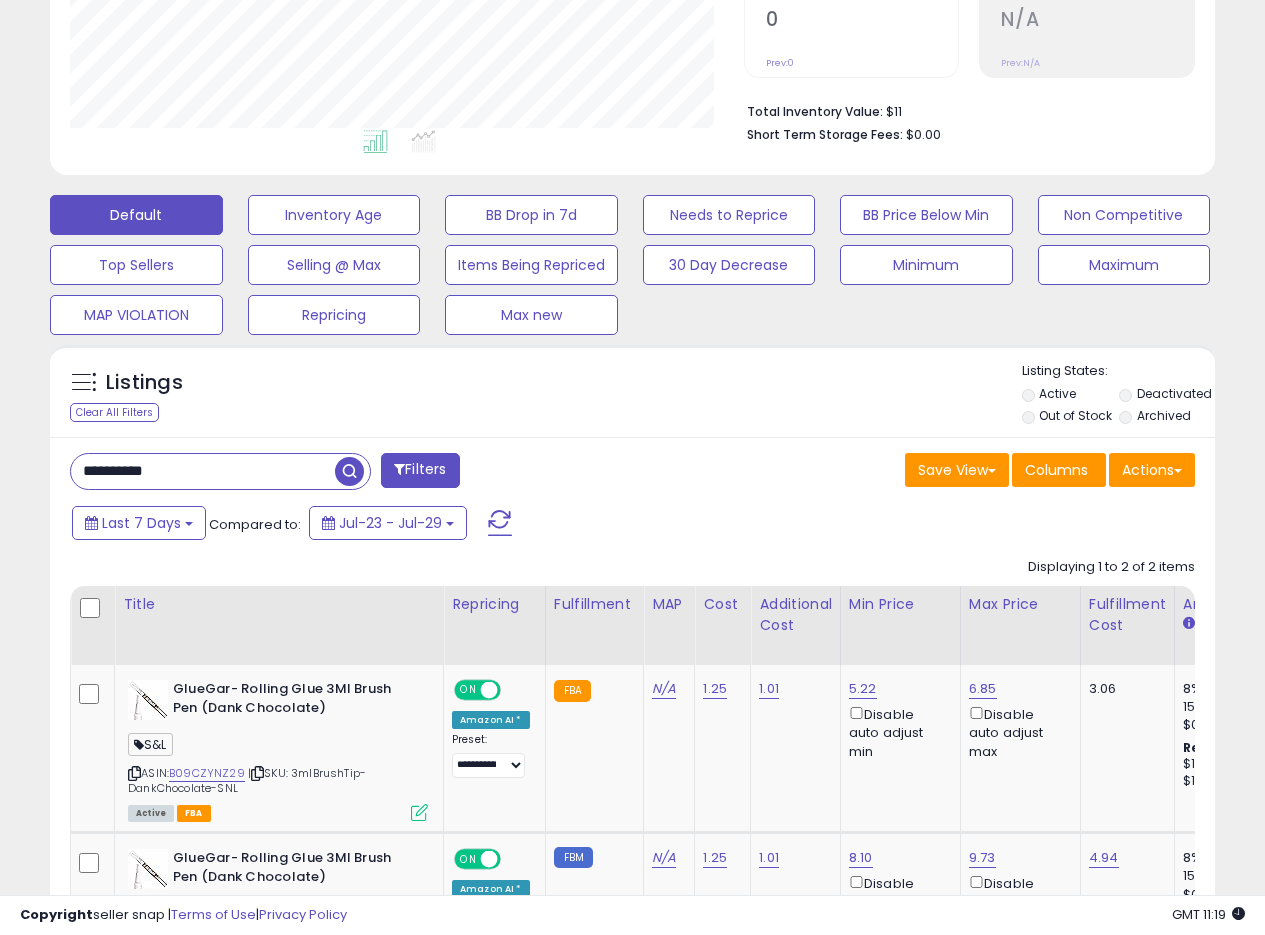 drag, startPoint x: 199, startPoint y: 476, endPoint x: 0, endPoint y: 456, distance: 200.0025 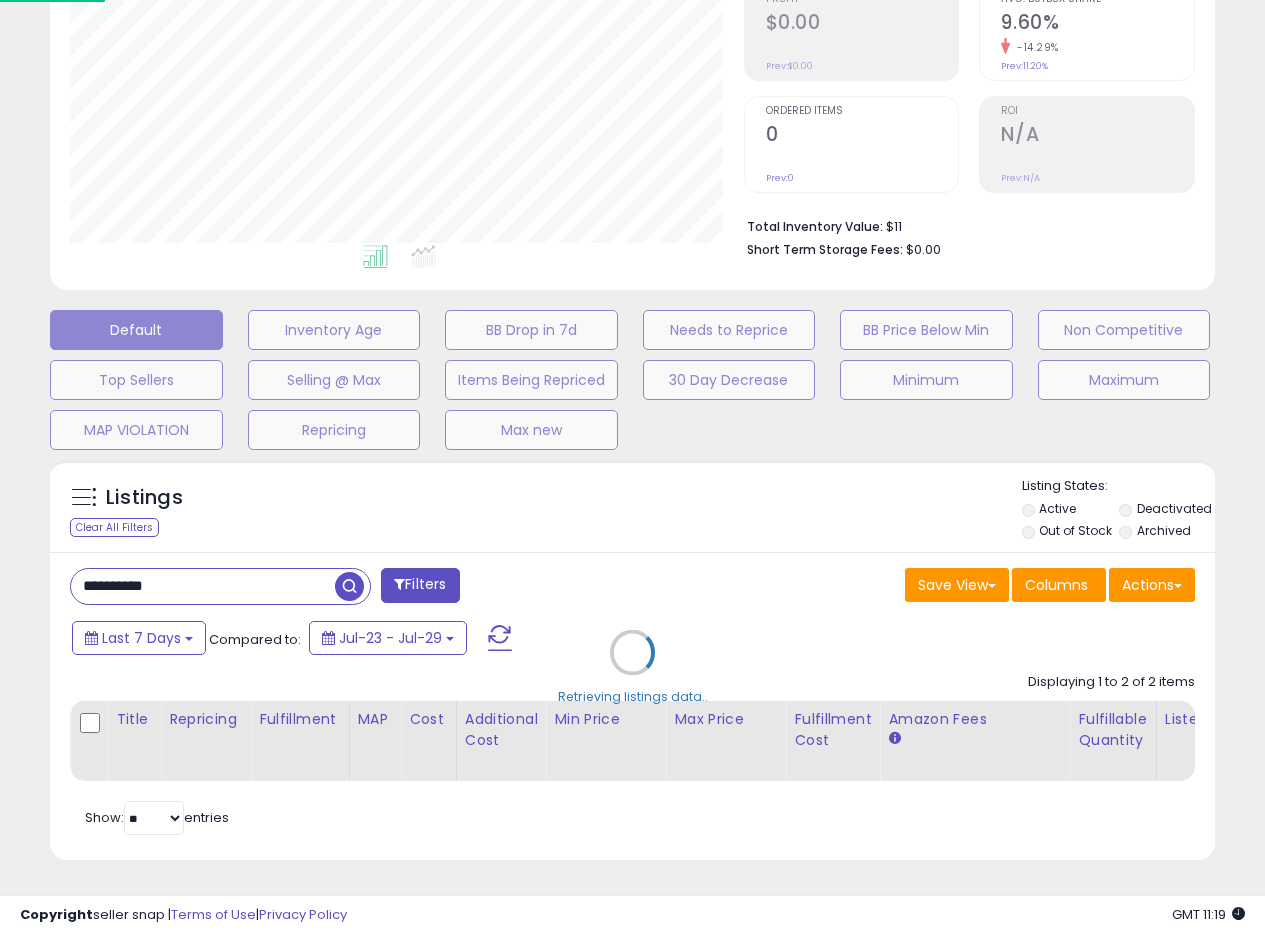 scroll, scrollTop: 999590, scrollLeft: 999317, axis: both 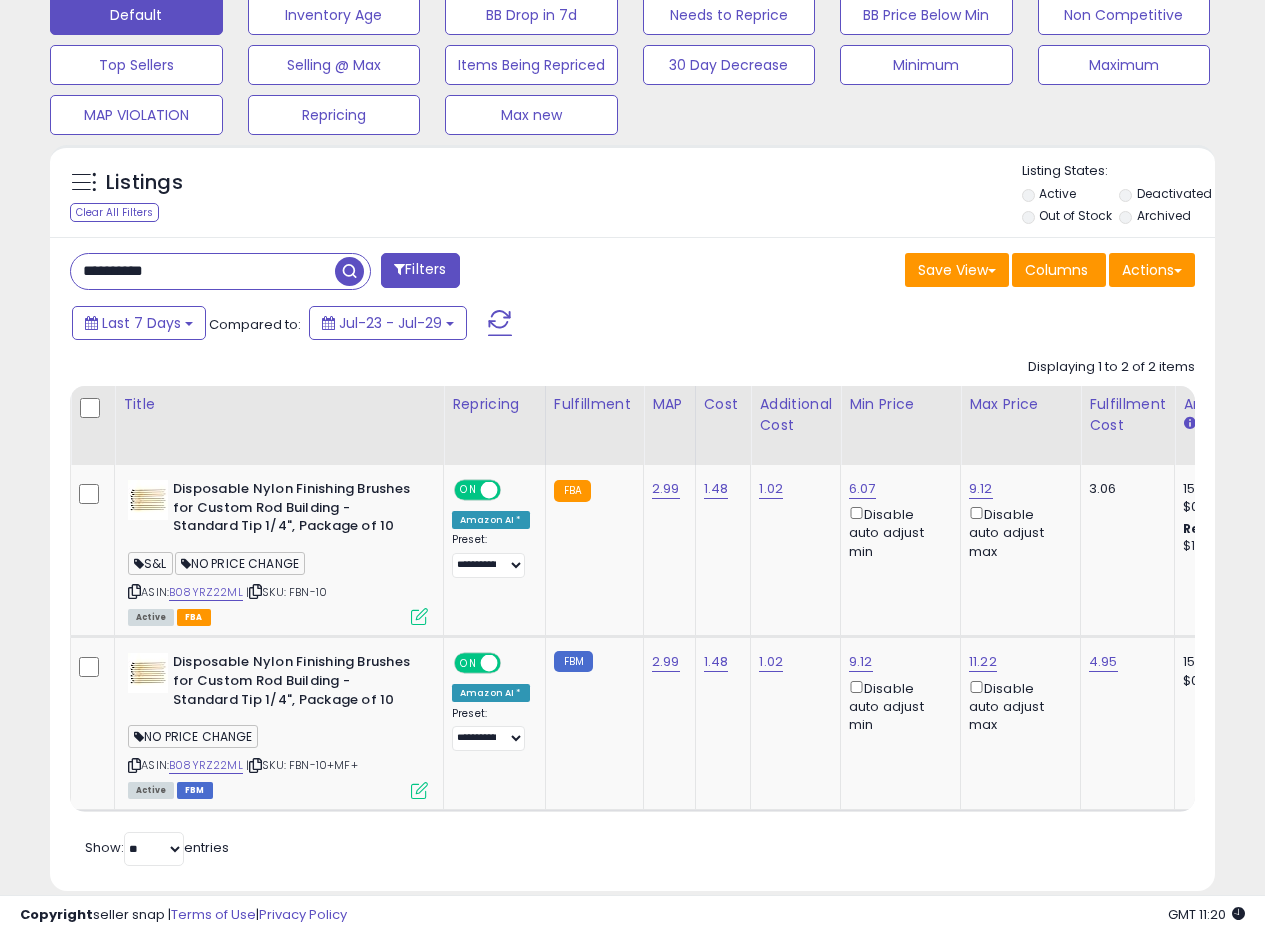 drag, startPoint x: 177, startPoint y: 276, endPoint x: 0, endPoint y: 241, distance: 180.42728 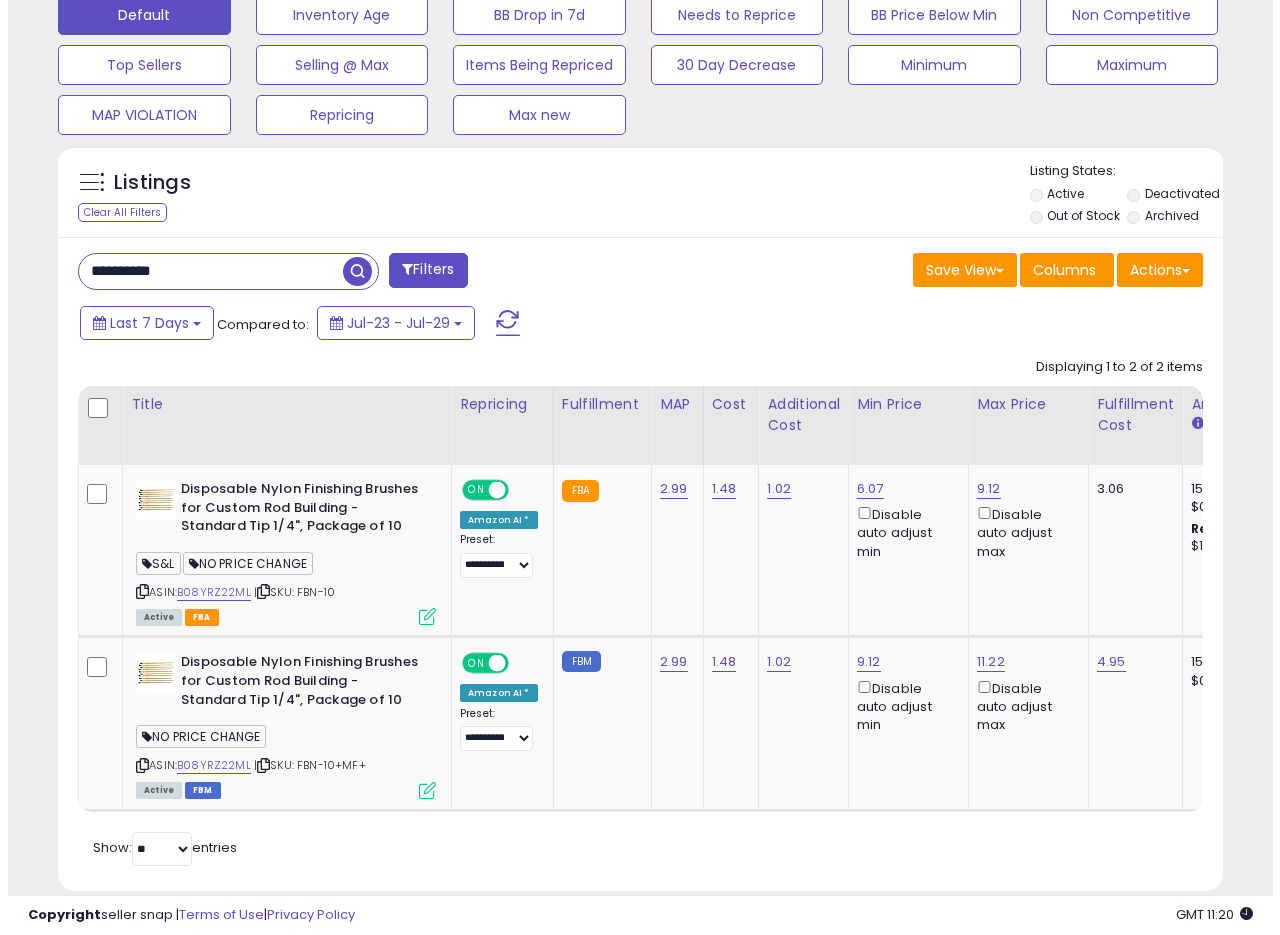 scroll, scrollTop: 335, scrollLeft: 0, axis: vertical 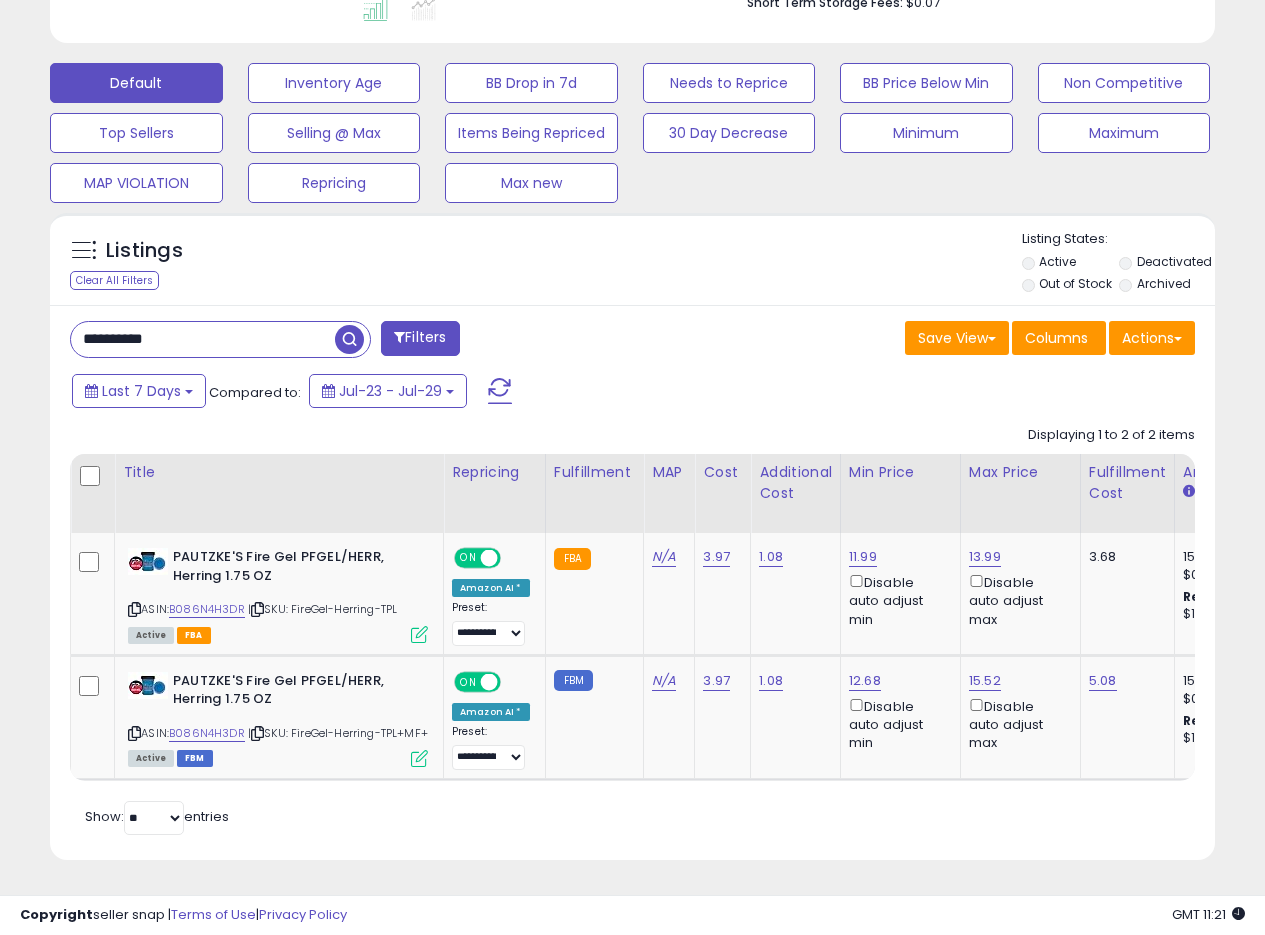 drag, startPoint x: 190, startPoint y: 302, endPoint x: 0, endPoint y: 275, distance: 191.90883 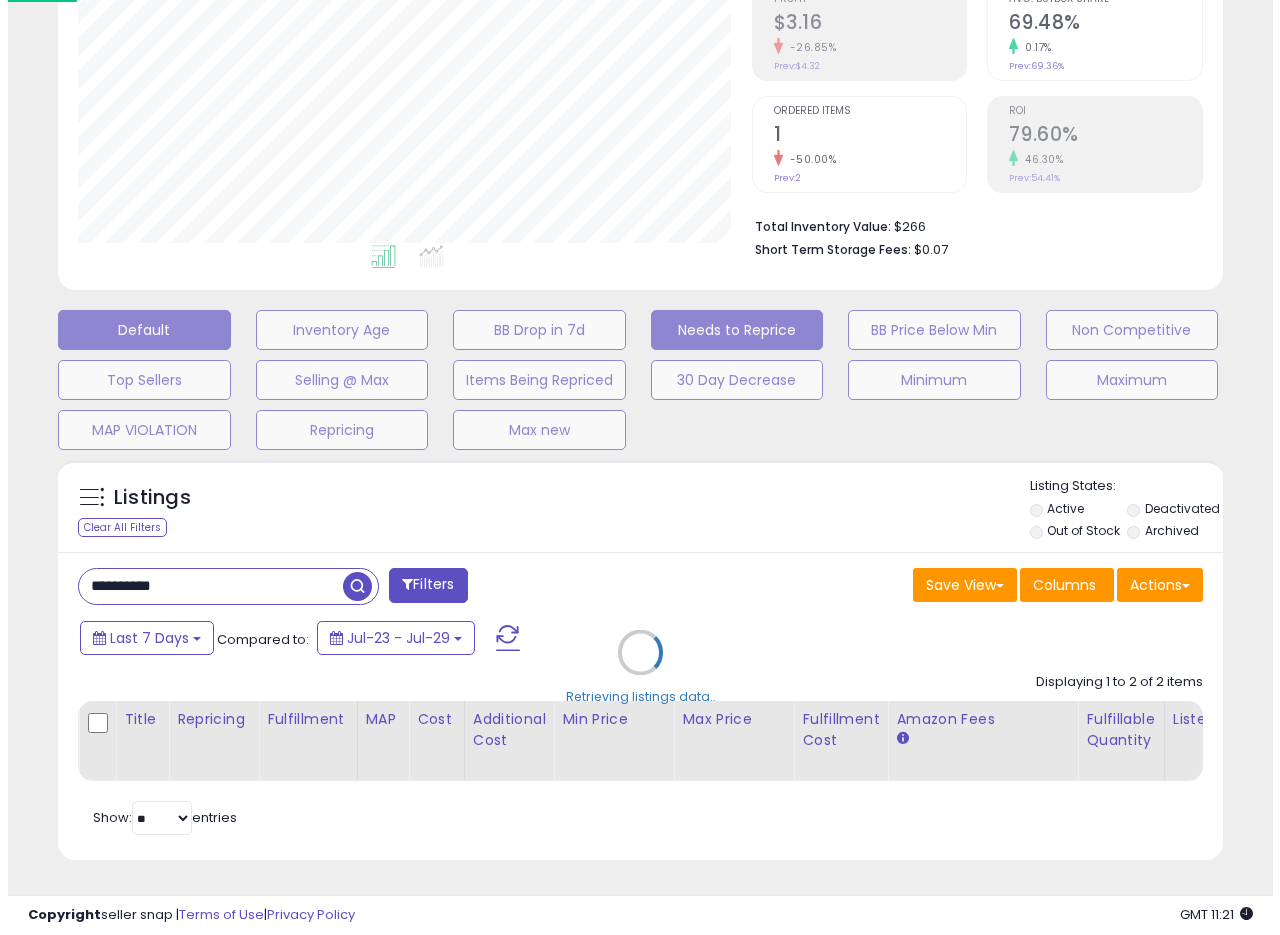 scroll, scrollTop: 335, scrollLeft: 0, axis: vertical 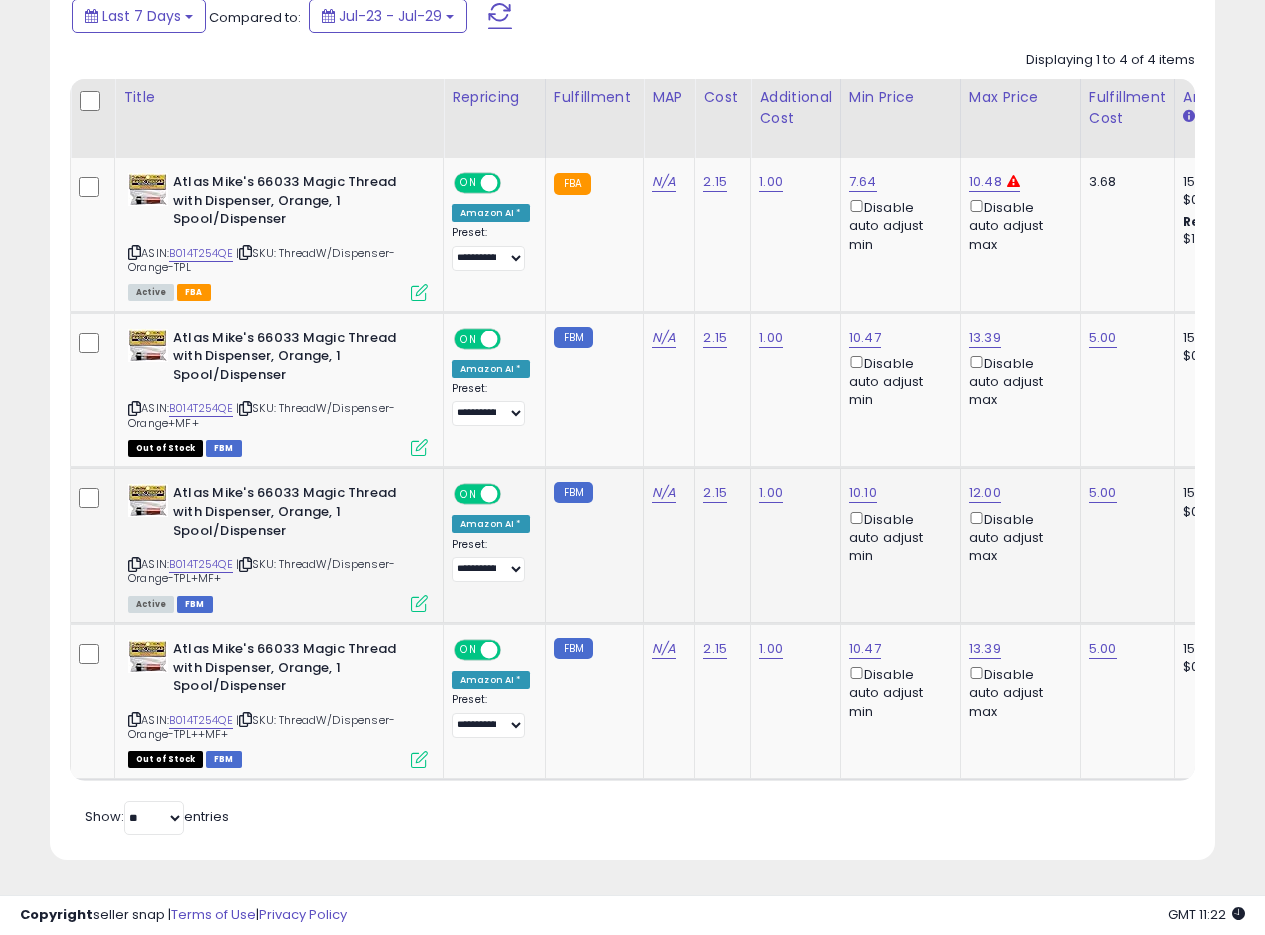 click at bounding box center (419, 603) 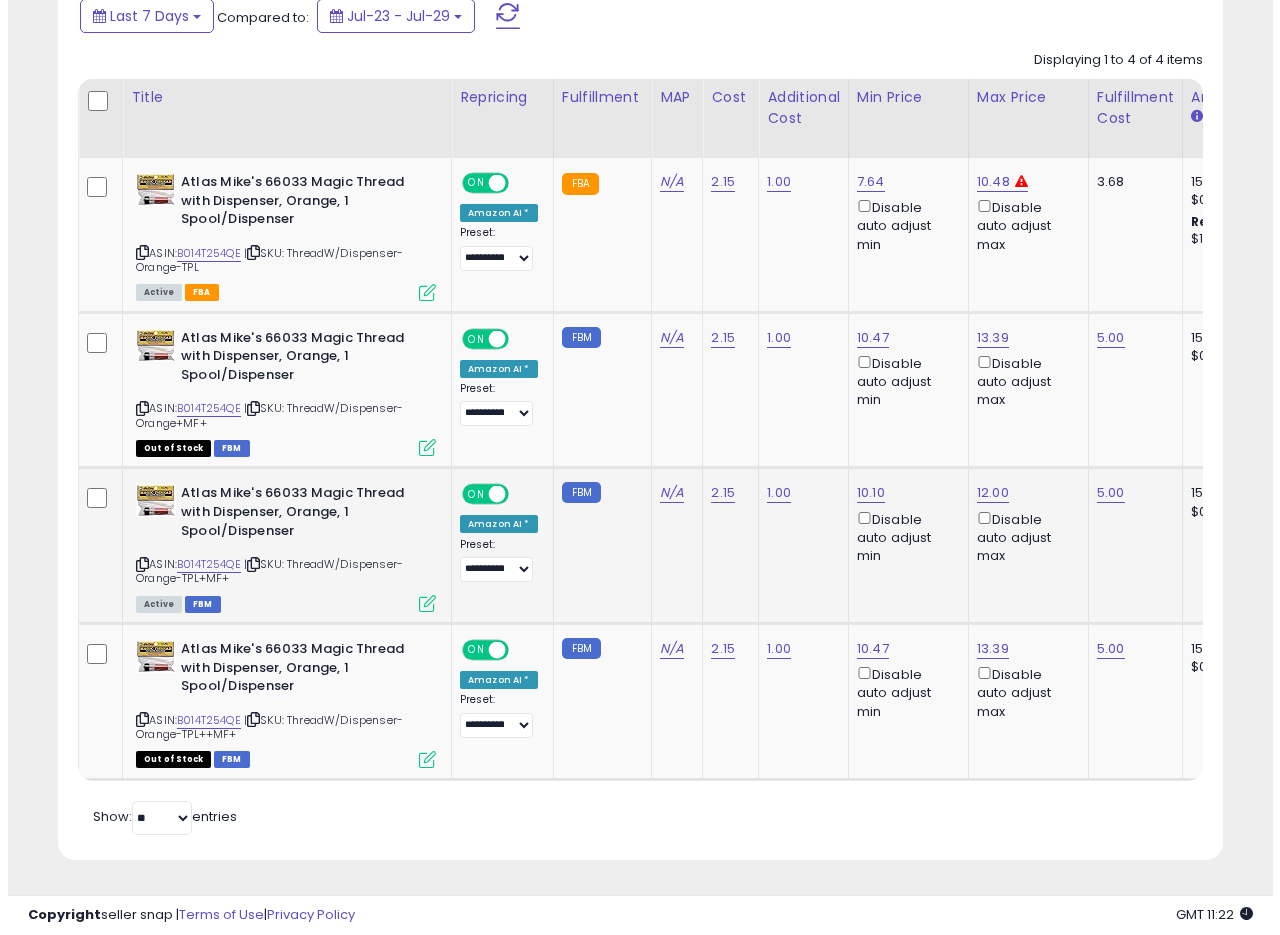 scroll, scrollTop: 999590, scrollLeft: 999317, axis: both 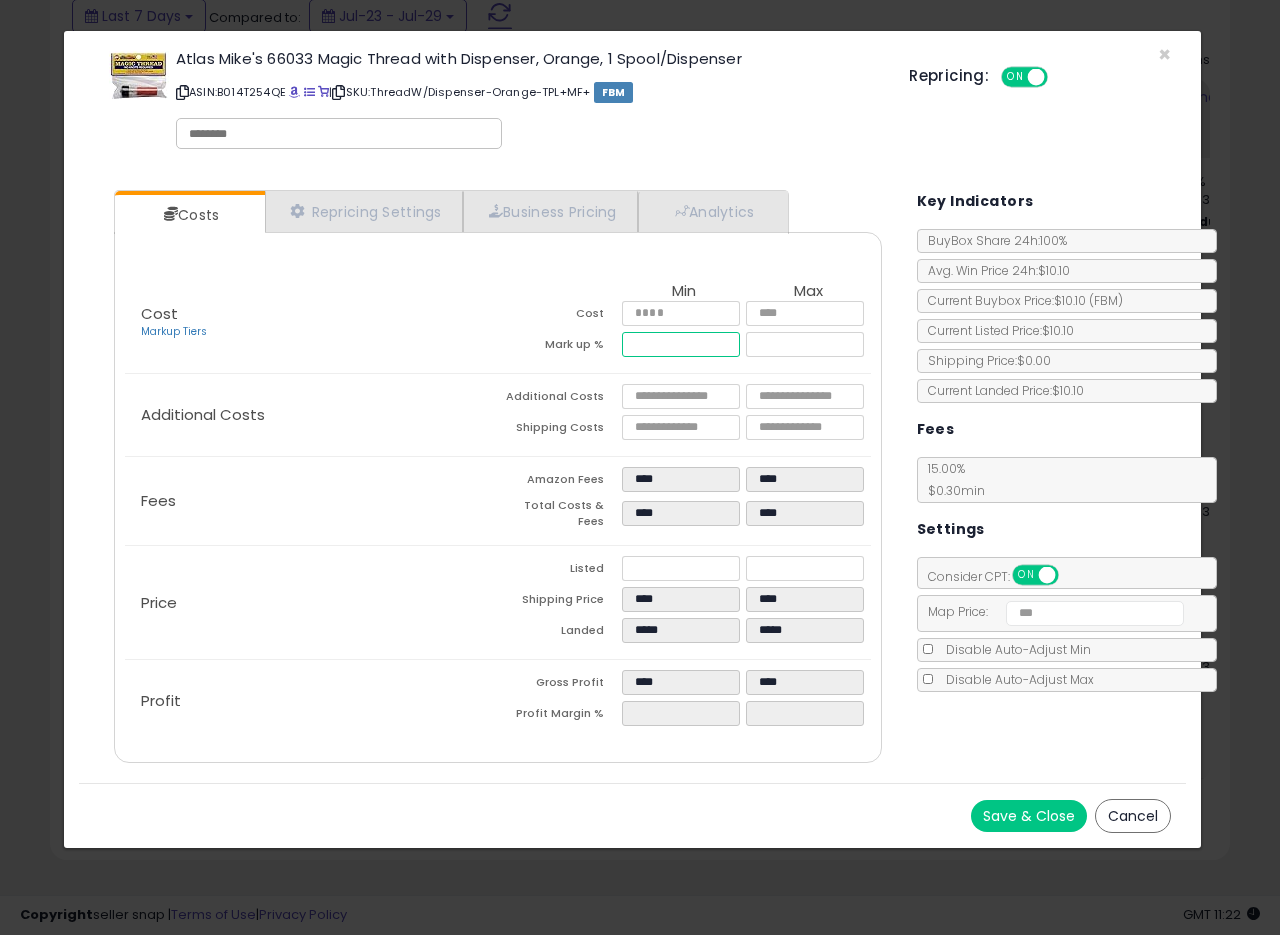 drag, startPoint x: 651, startPoint y: 343, endPoint x: 728, endPoint y: 347, distance: 77.10383 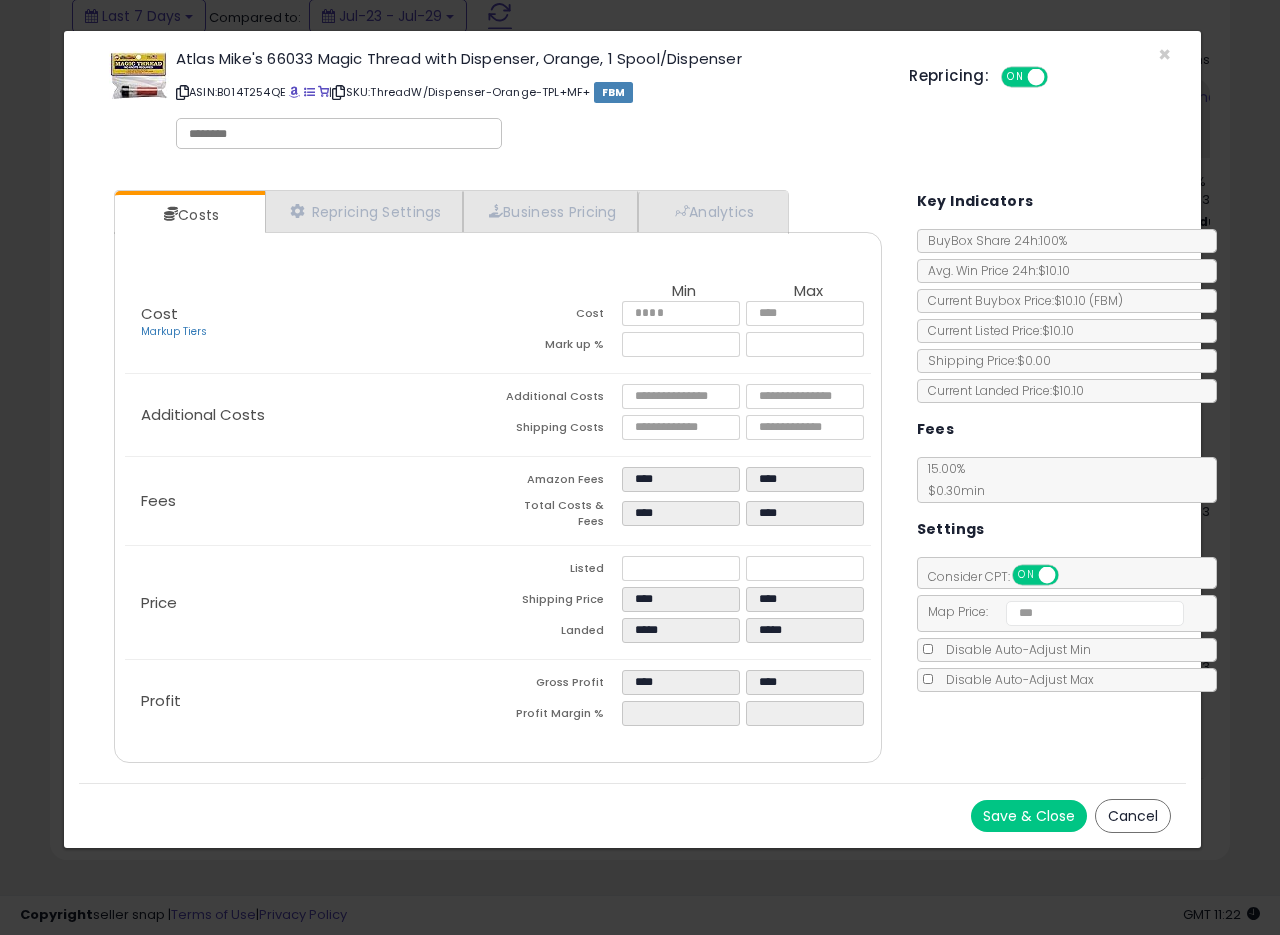 type on "*****" 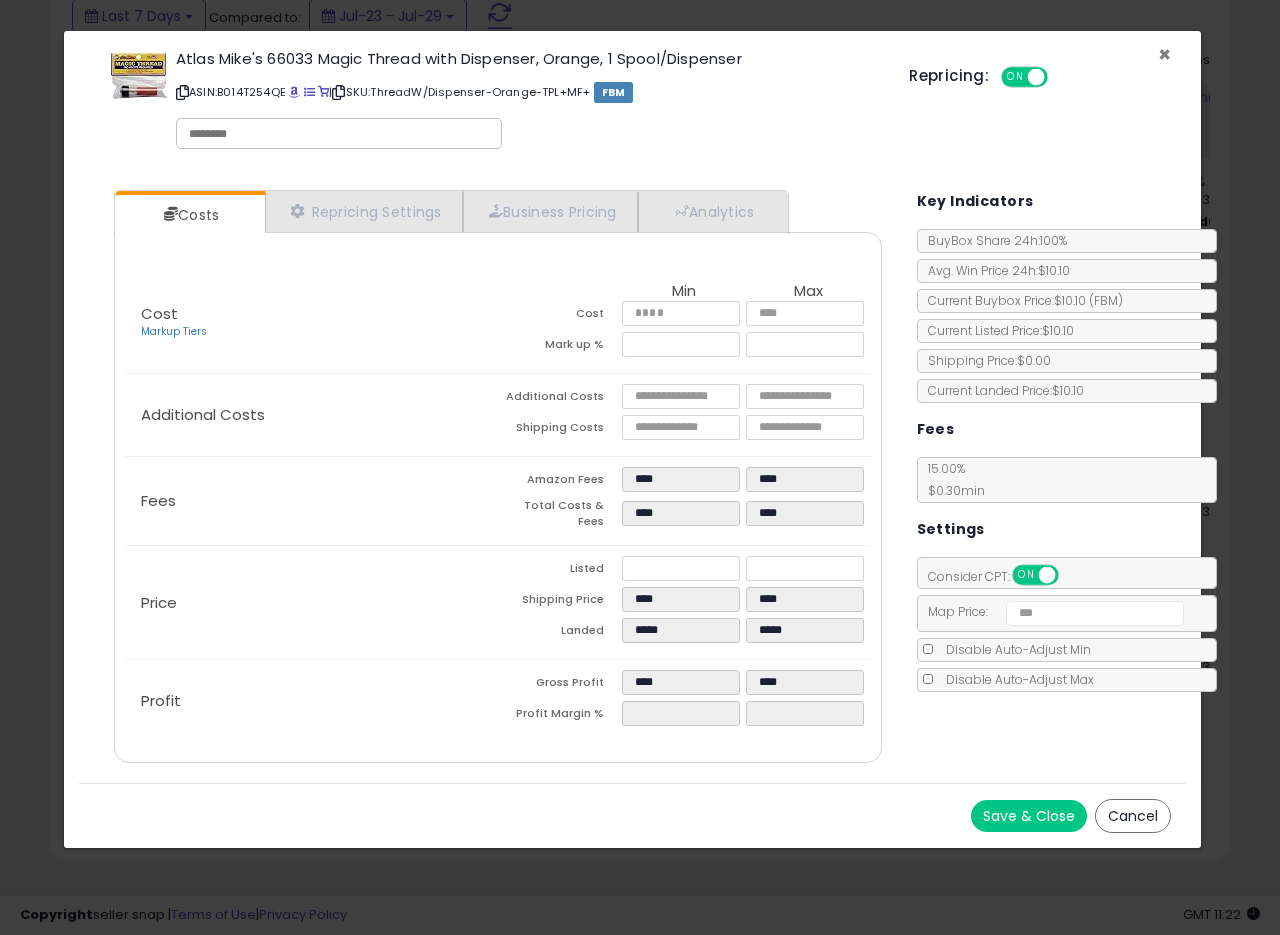 click on "×" at bounding box center (1164, 54) 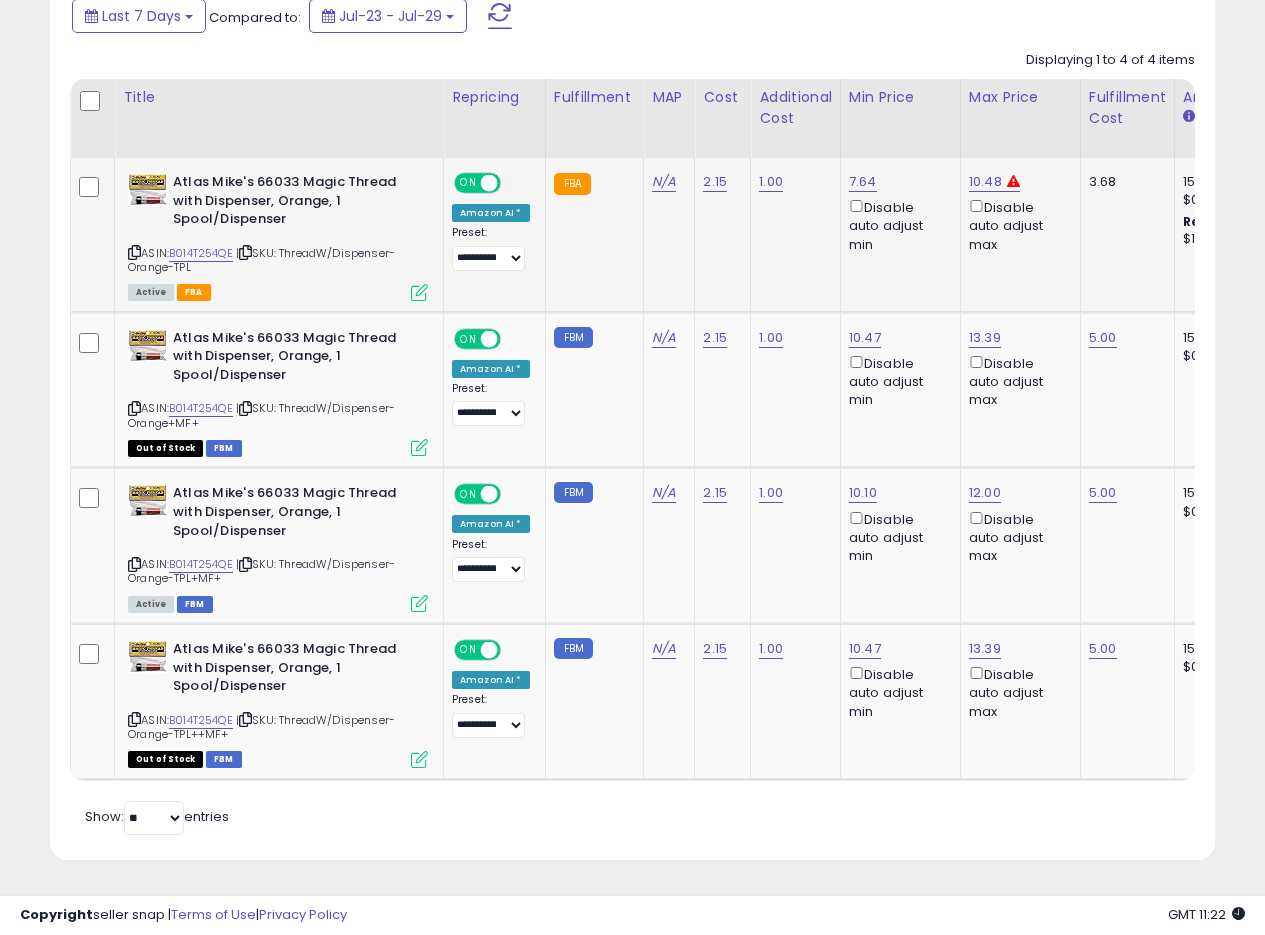 scroll, scrollTop: 410, scrollLeft: 674, axis: both 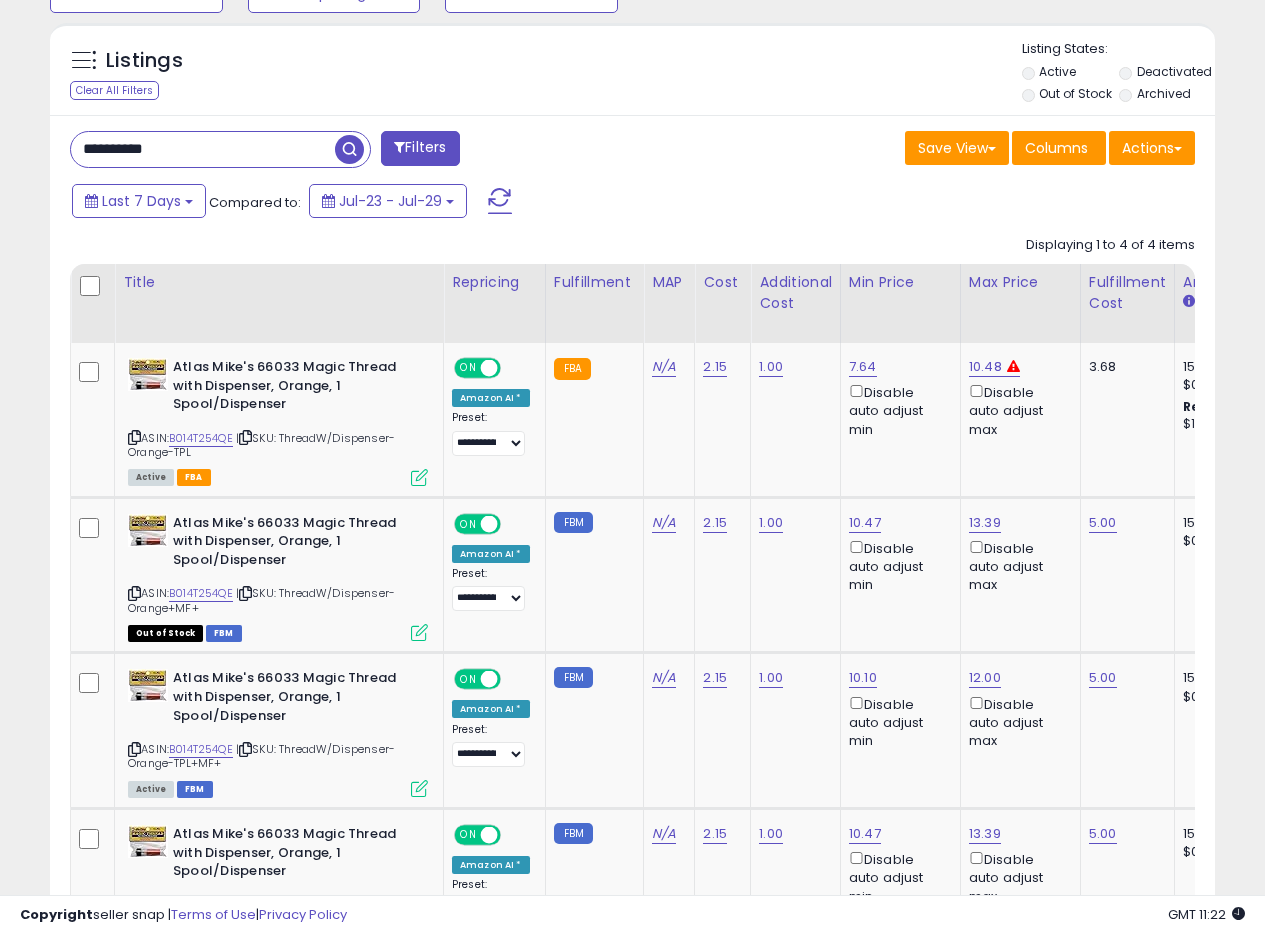 drag, startPoint x: 163, startPoint y: 149, endPoint x: 27, endPoint y: 115, distance: 140.1856 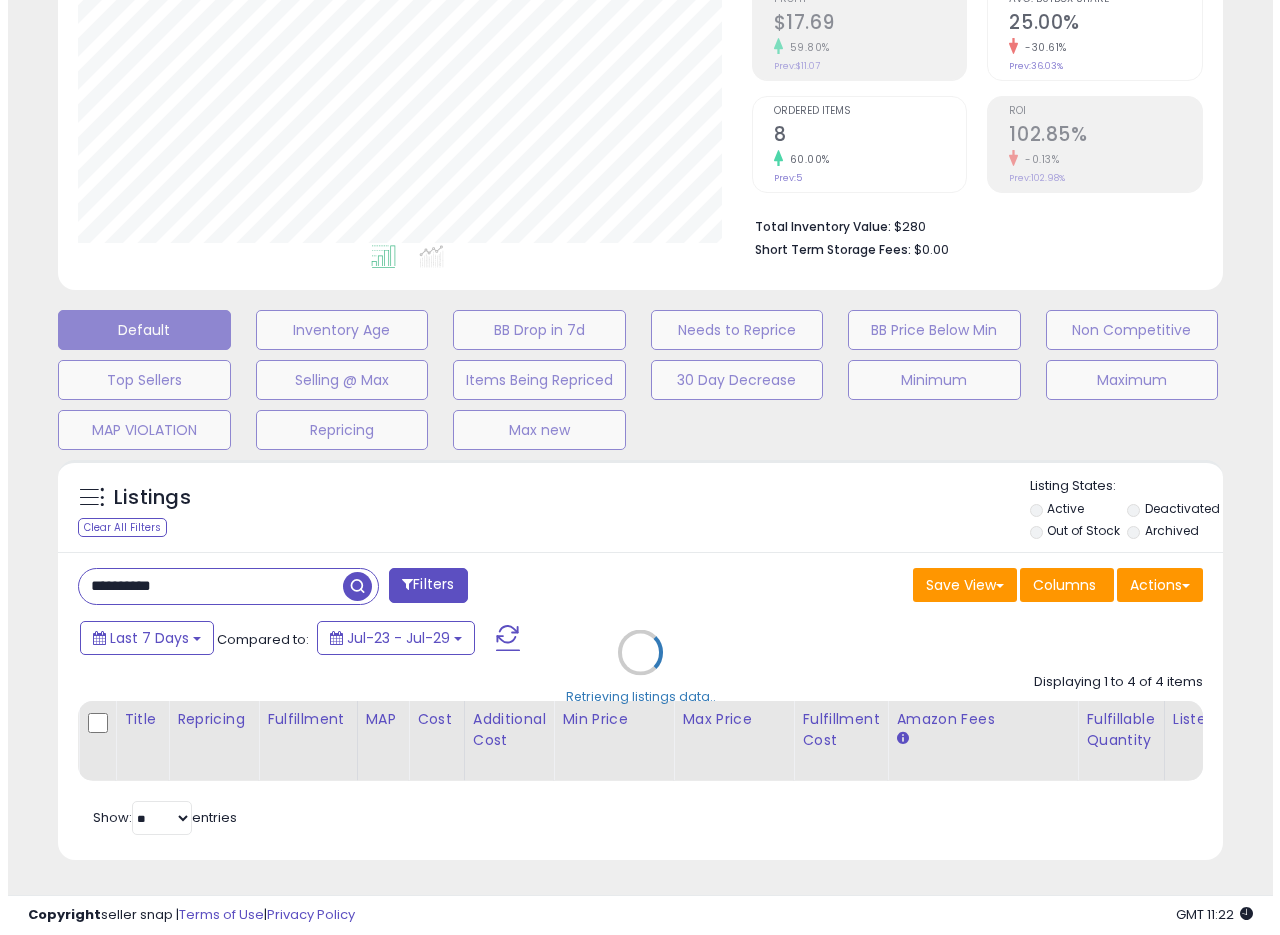 scroll, scrollTop: 335, scrollLeft: 0, axis: vertical 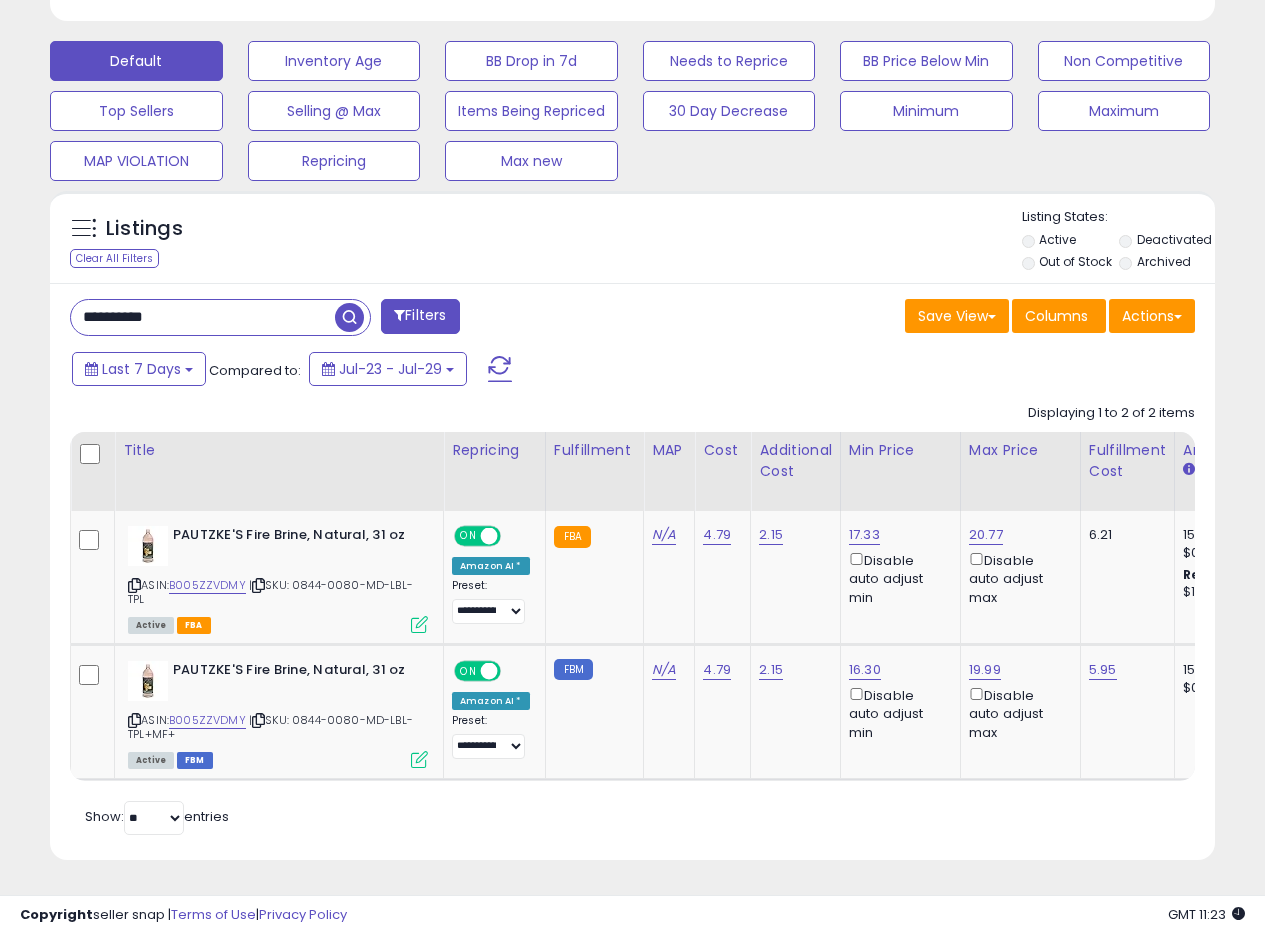 drag, startPoint x: 208, startPoint y: 324, endPoint x: 3, endPoint y: 305, distance: 205.8786 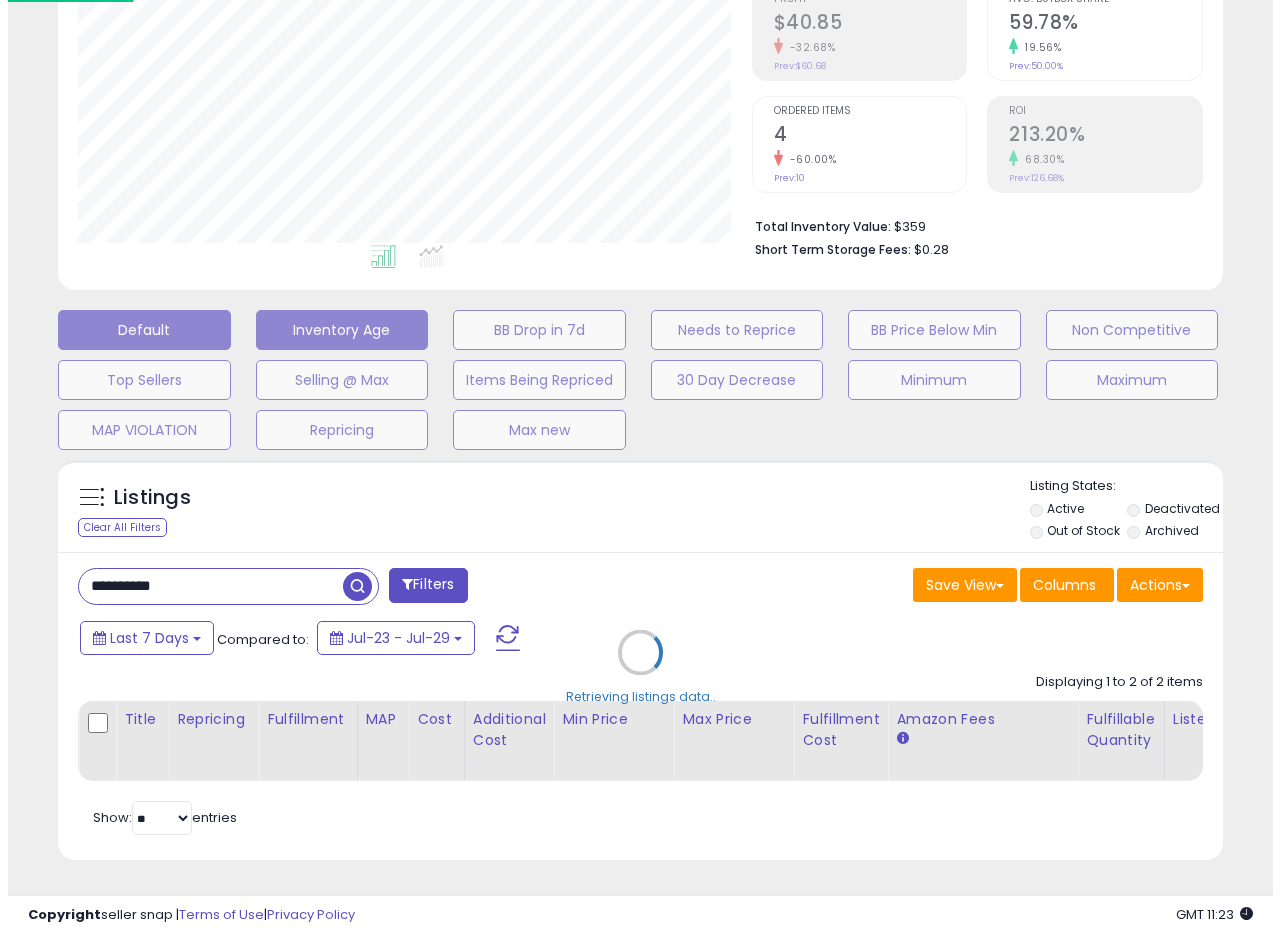 scroll, scrollTop: 335, scrollLeft: 0, axis: vertical 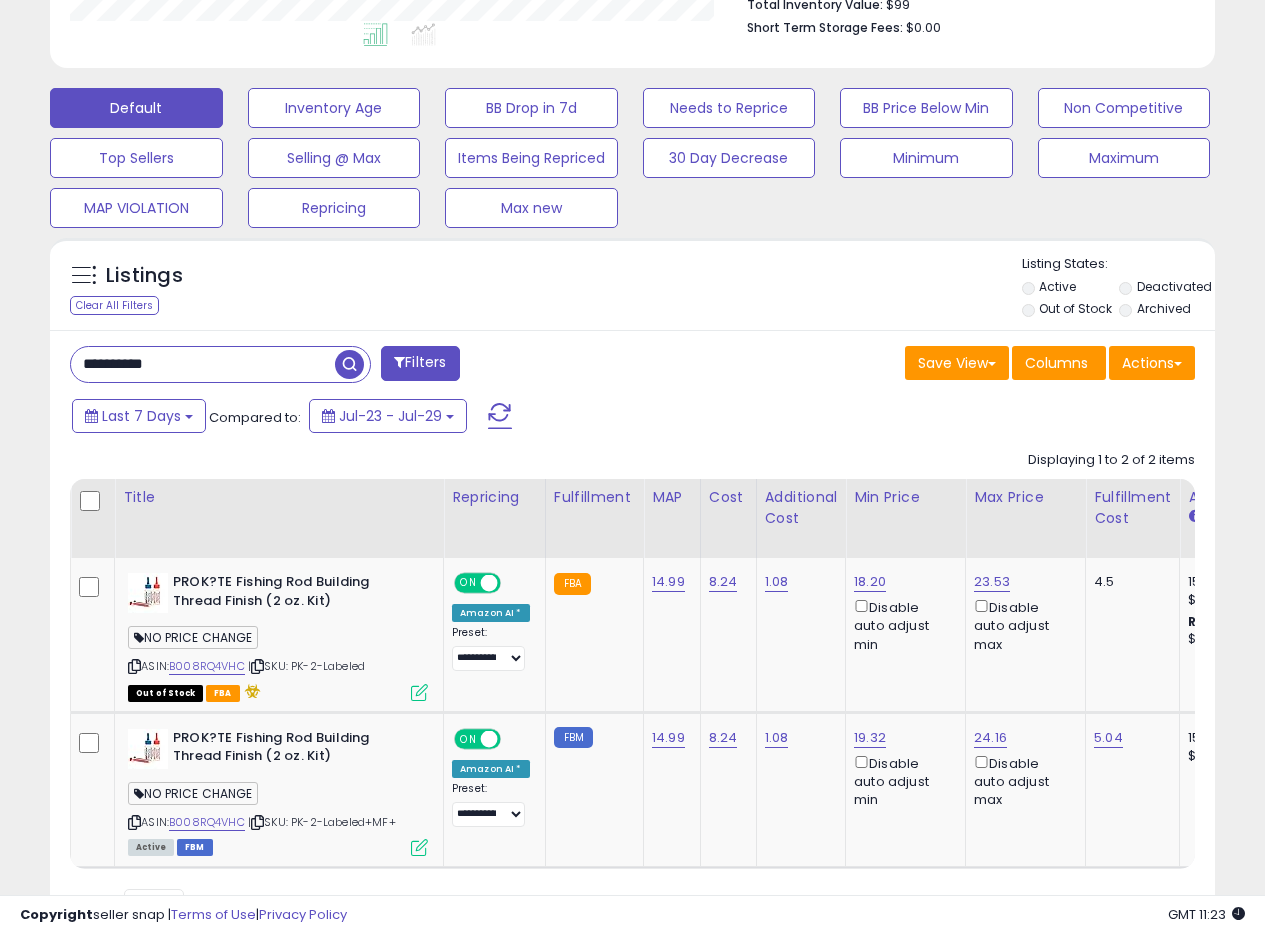 click on "**********" at bounding box center [632, 639] 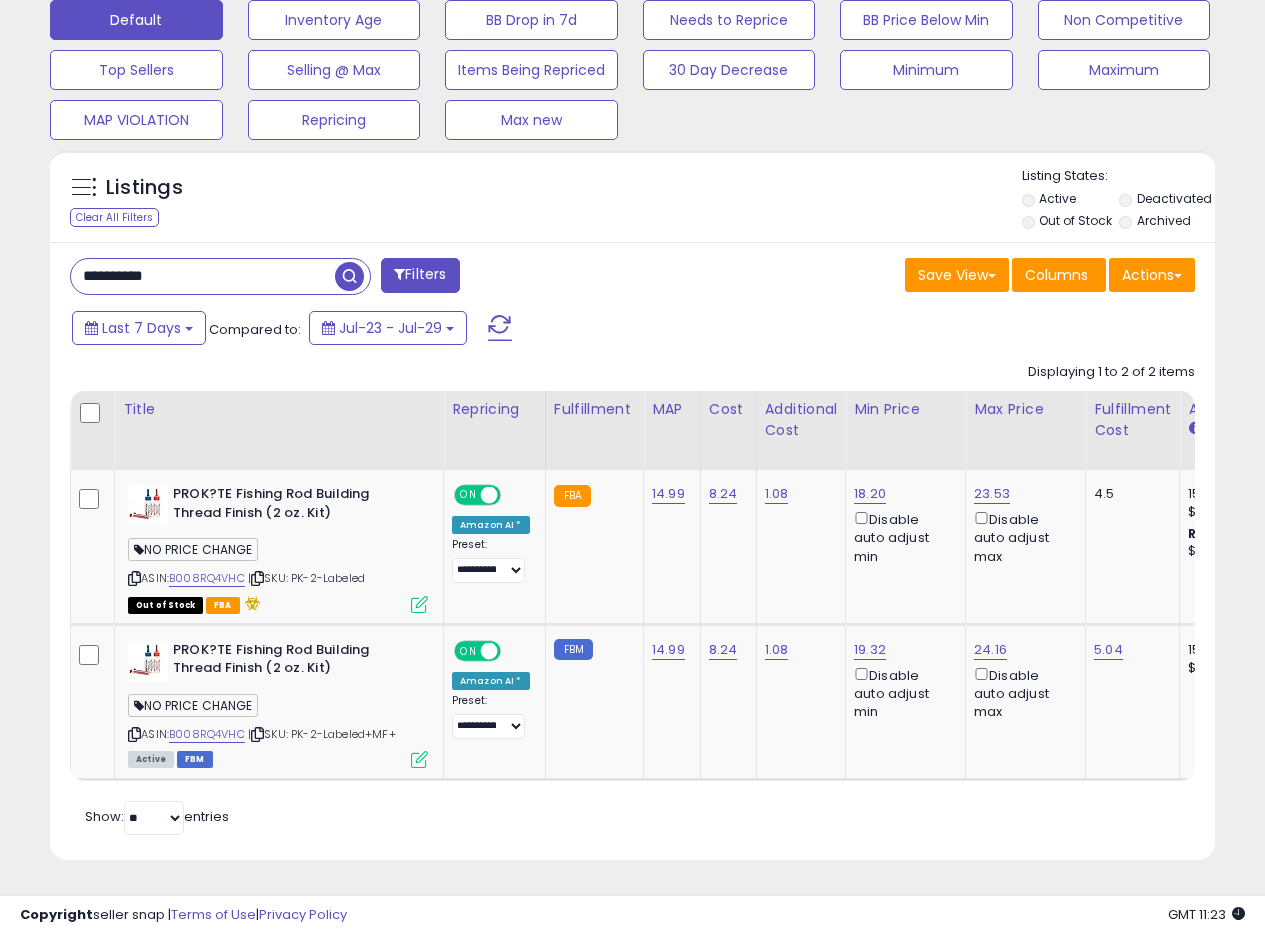 scroll, scrollTop: 641, scrollLeft: 0, axis: vertical 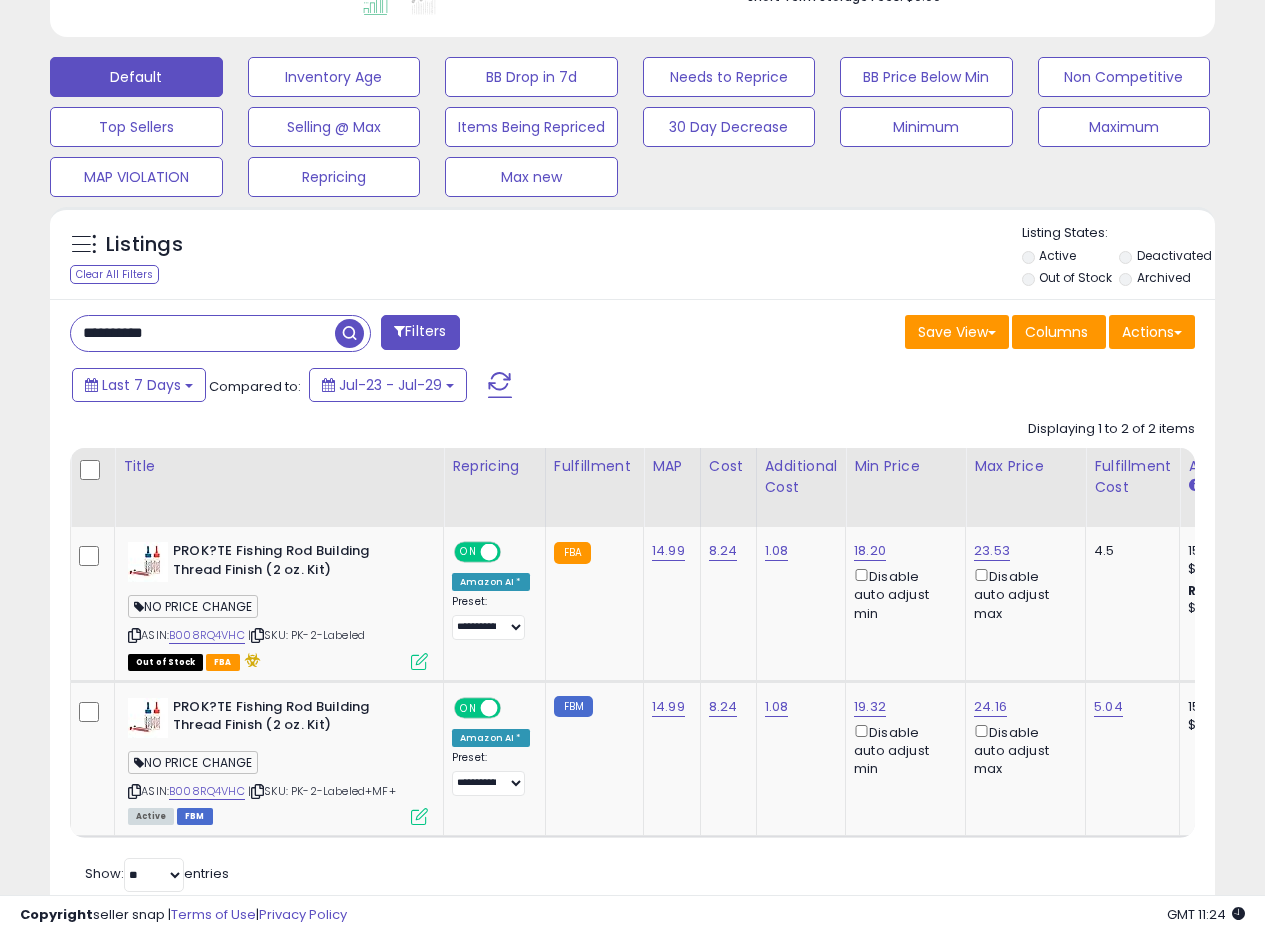 click on "Listings
Clear All Filters
Listing States:" at bounding box center (632, 258) 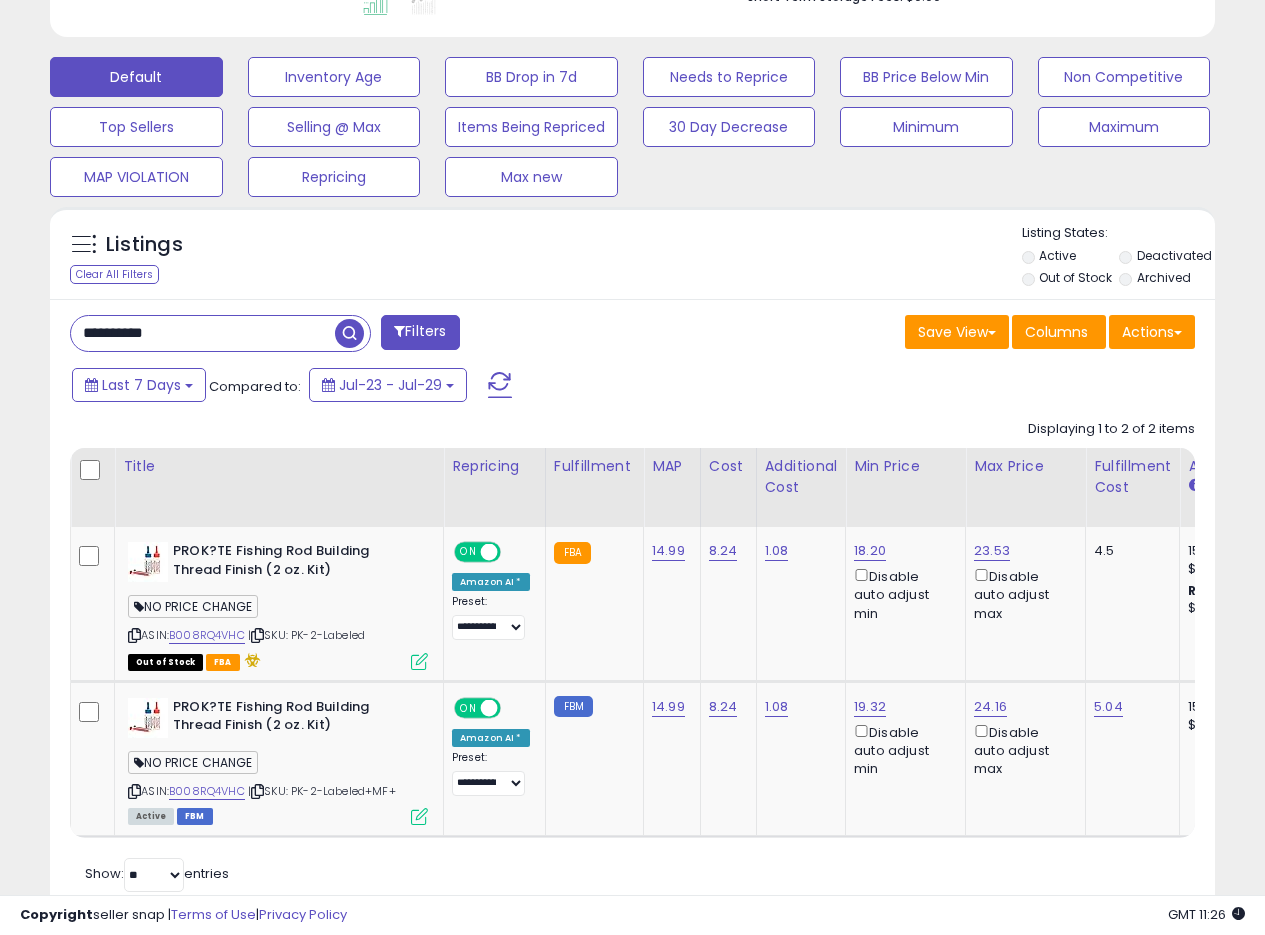 drag, startPoint x: 204, startPoint y: 346, endPoint x: 12, endPoint y: 324, distance: 193.2563 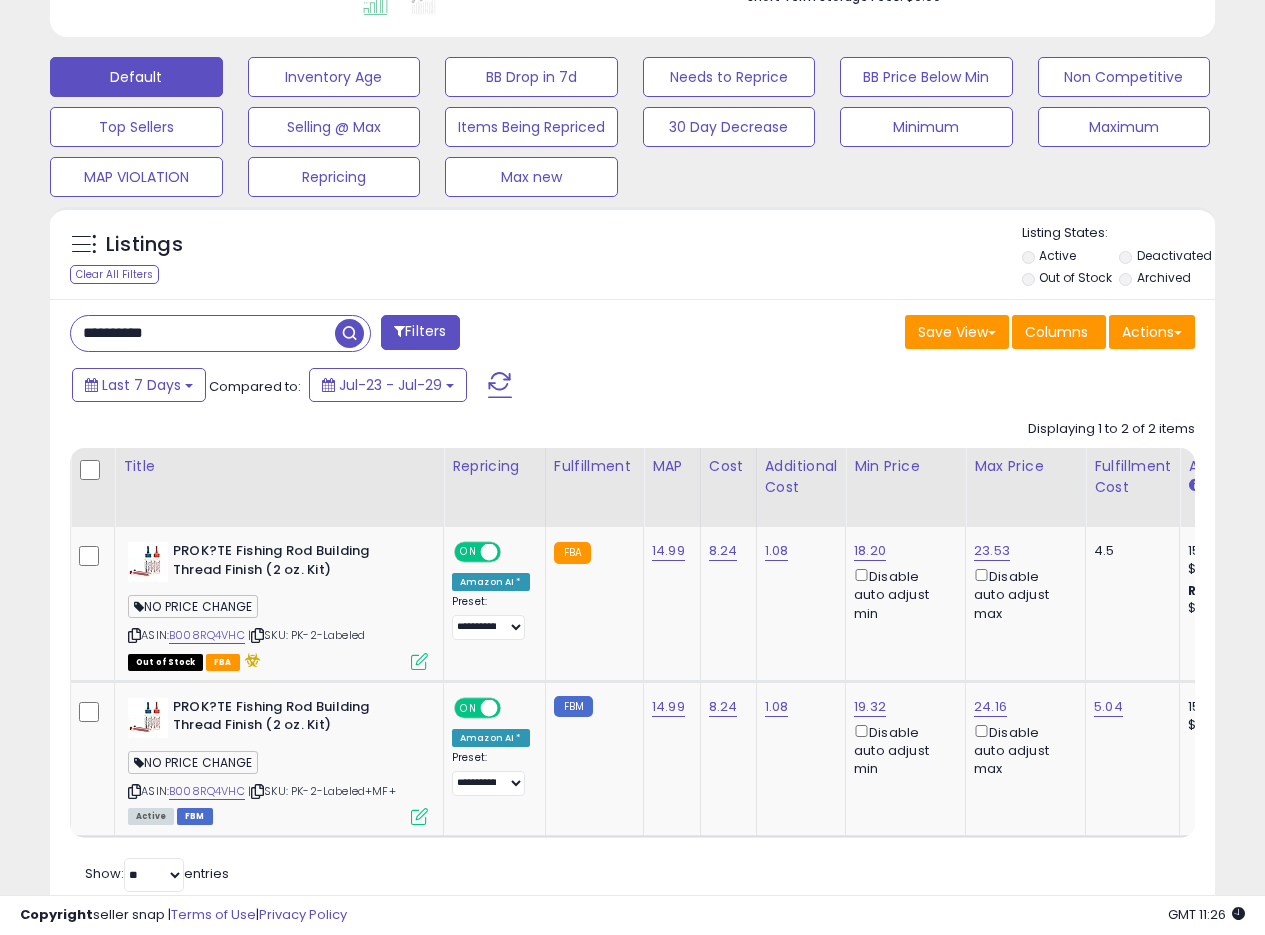 paste 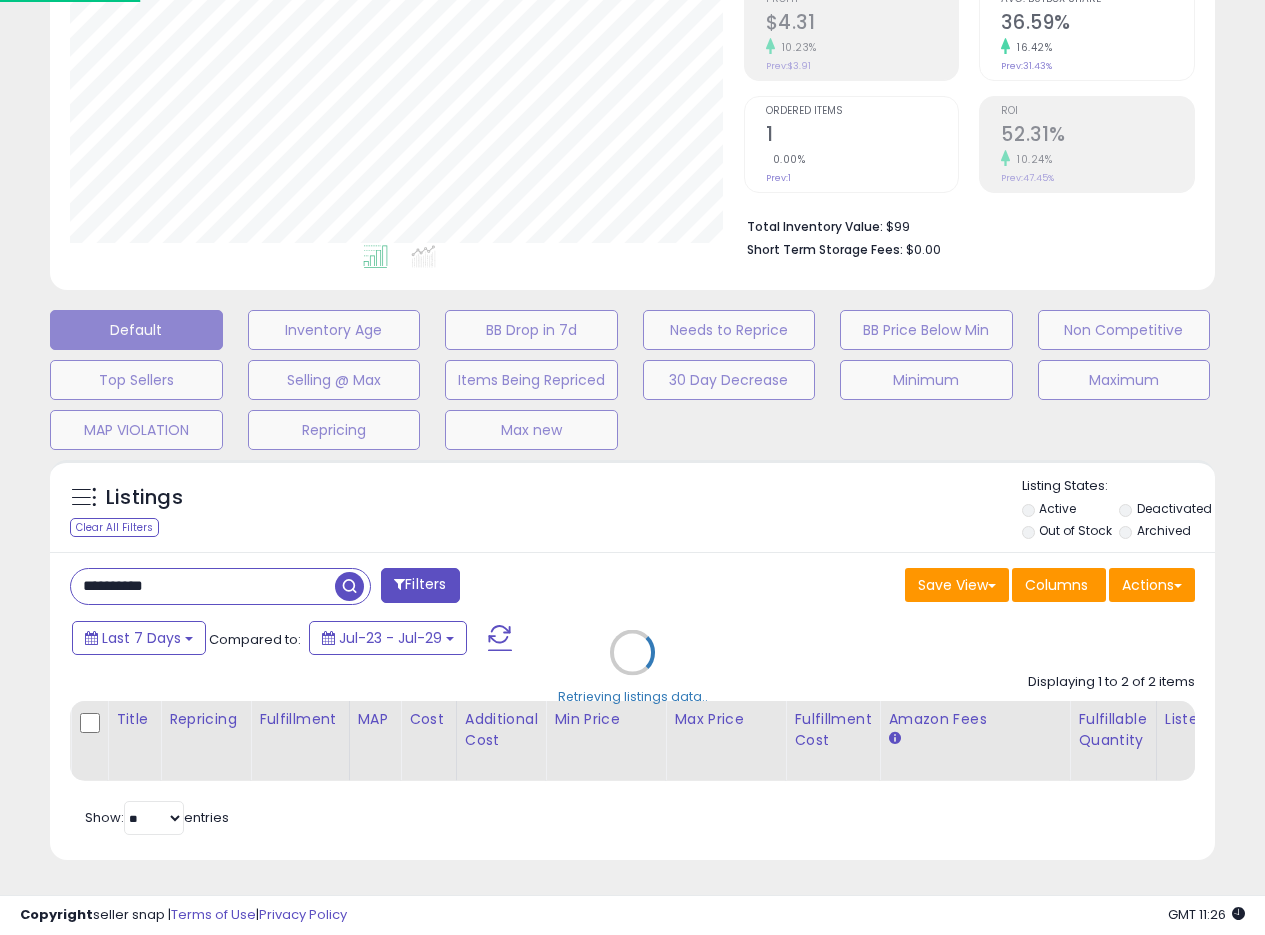 scroll, scrollTop: 999590, scrollLeft: 999317, axis: both 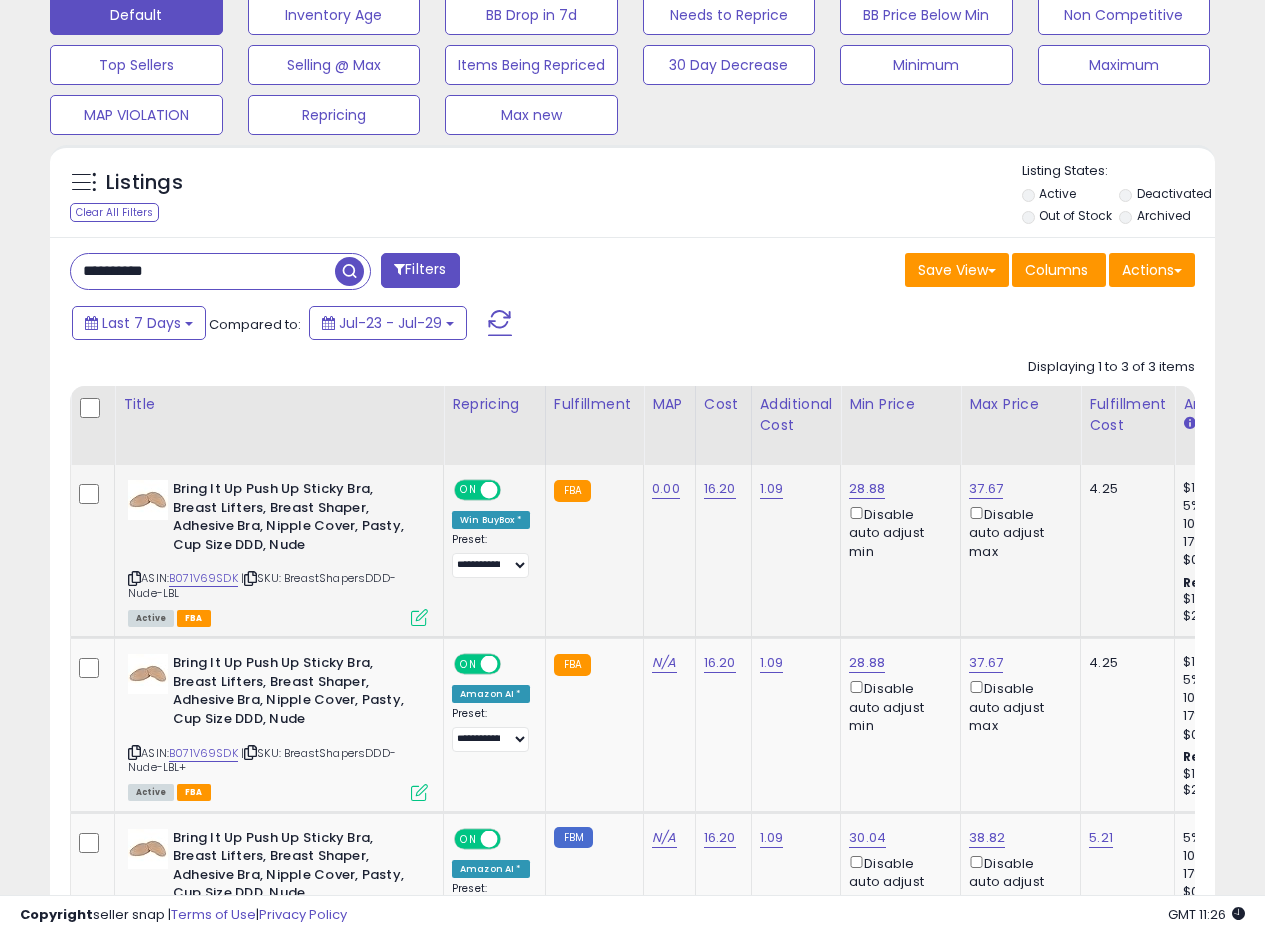 click at bounding box center (419, 617) 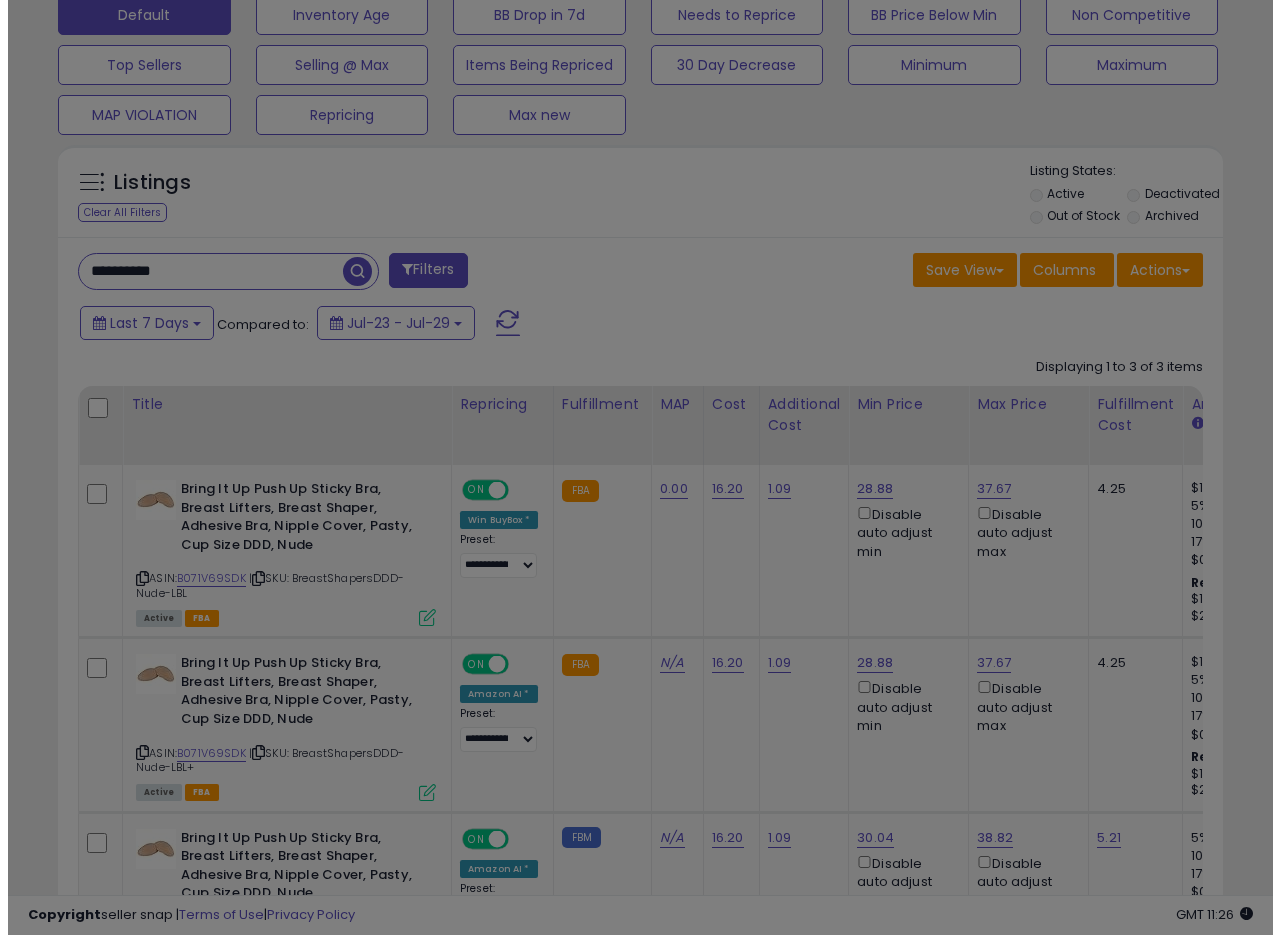 scroll, scrollTop: 999590, scrollLeft: 999317, axis: both 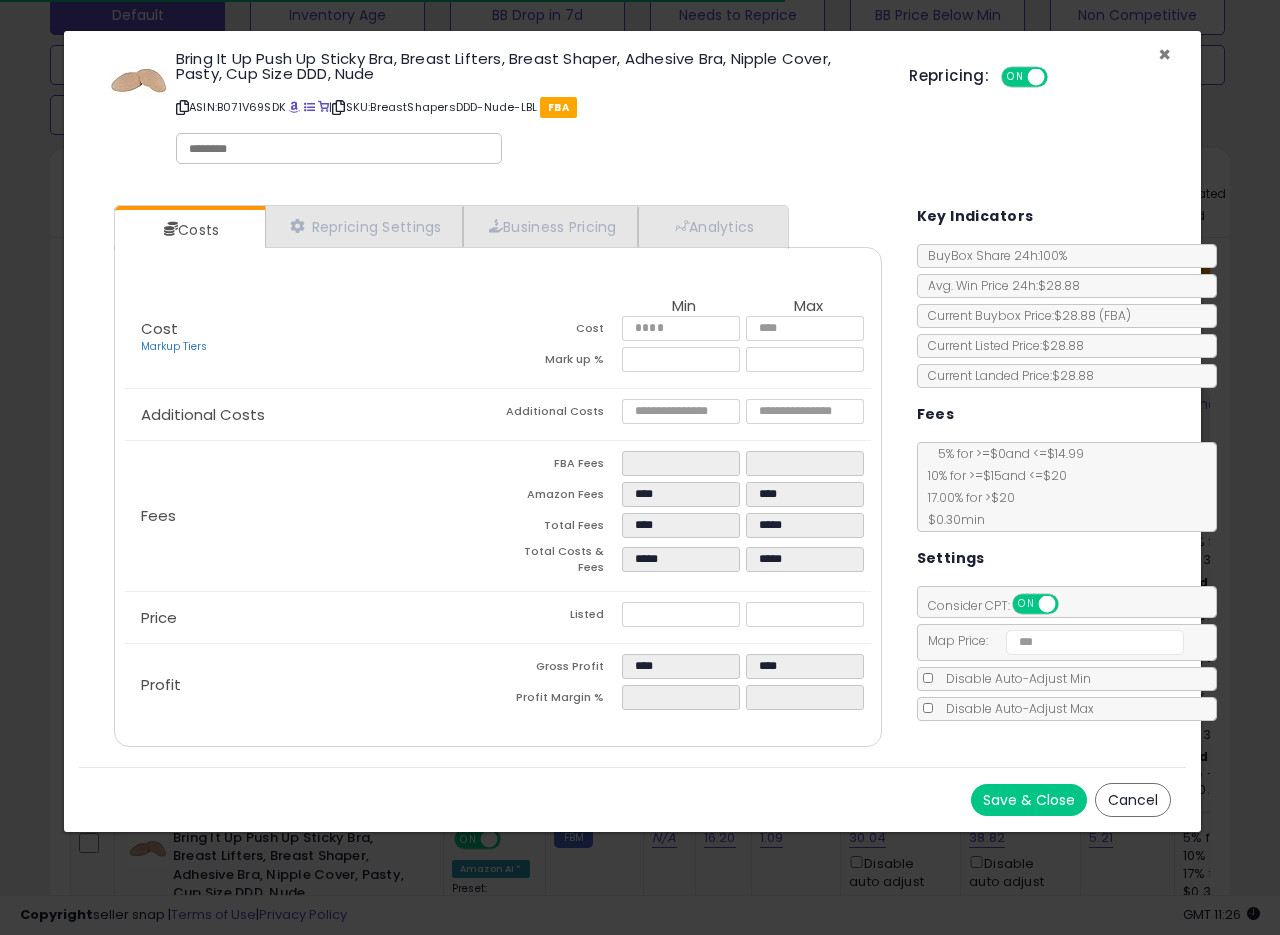 click on "×" at bounding box center [1164, 54] 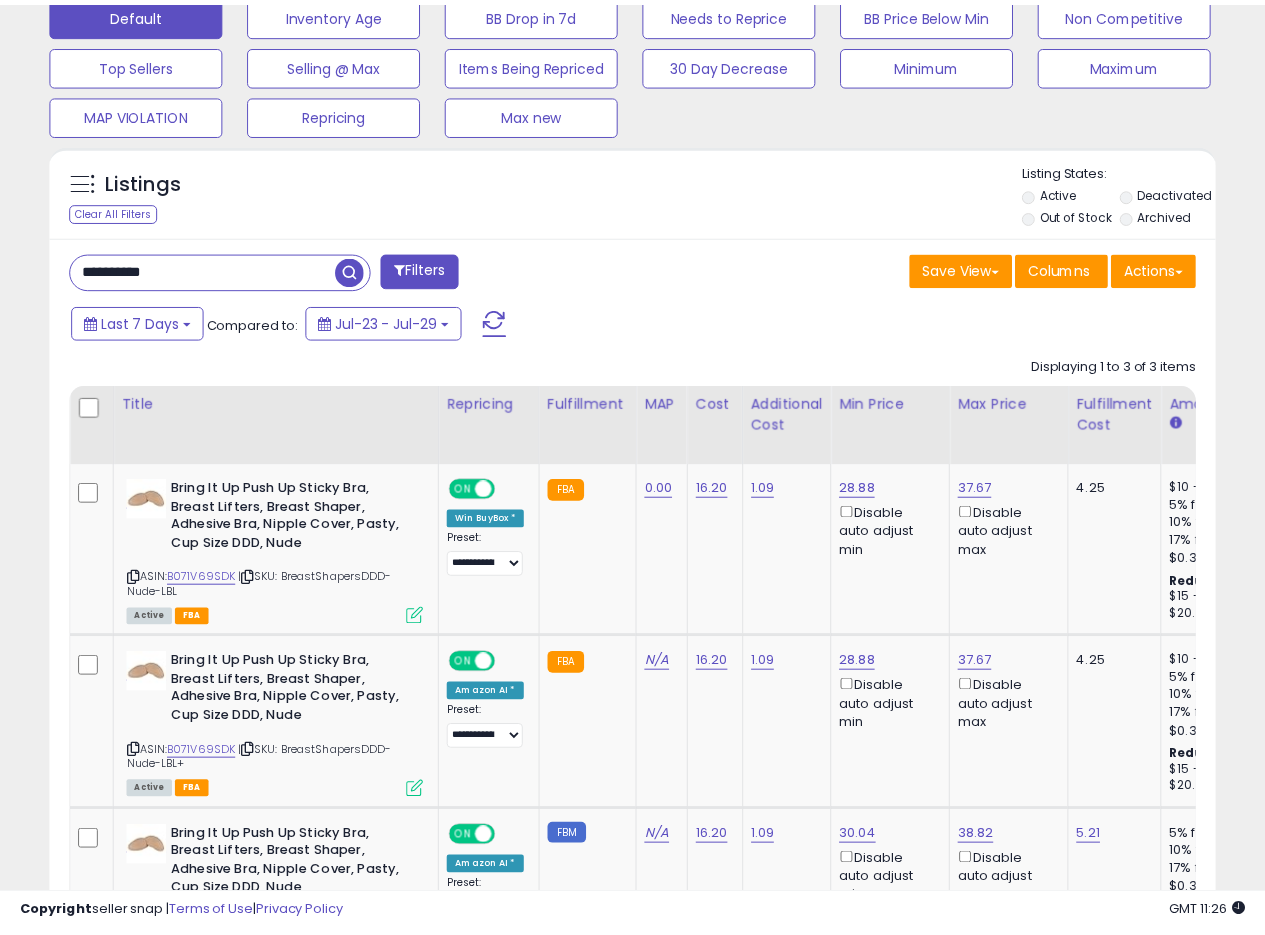 scroll, scrollTop: 410, scrollLeft: 674, axis: both 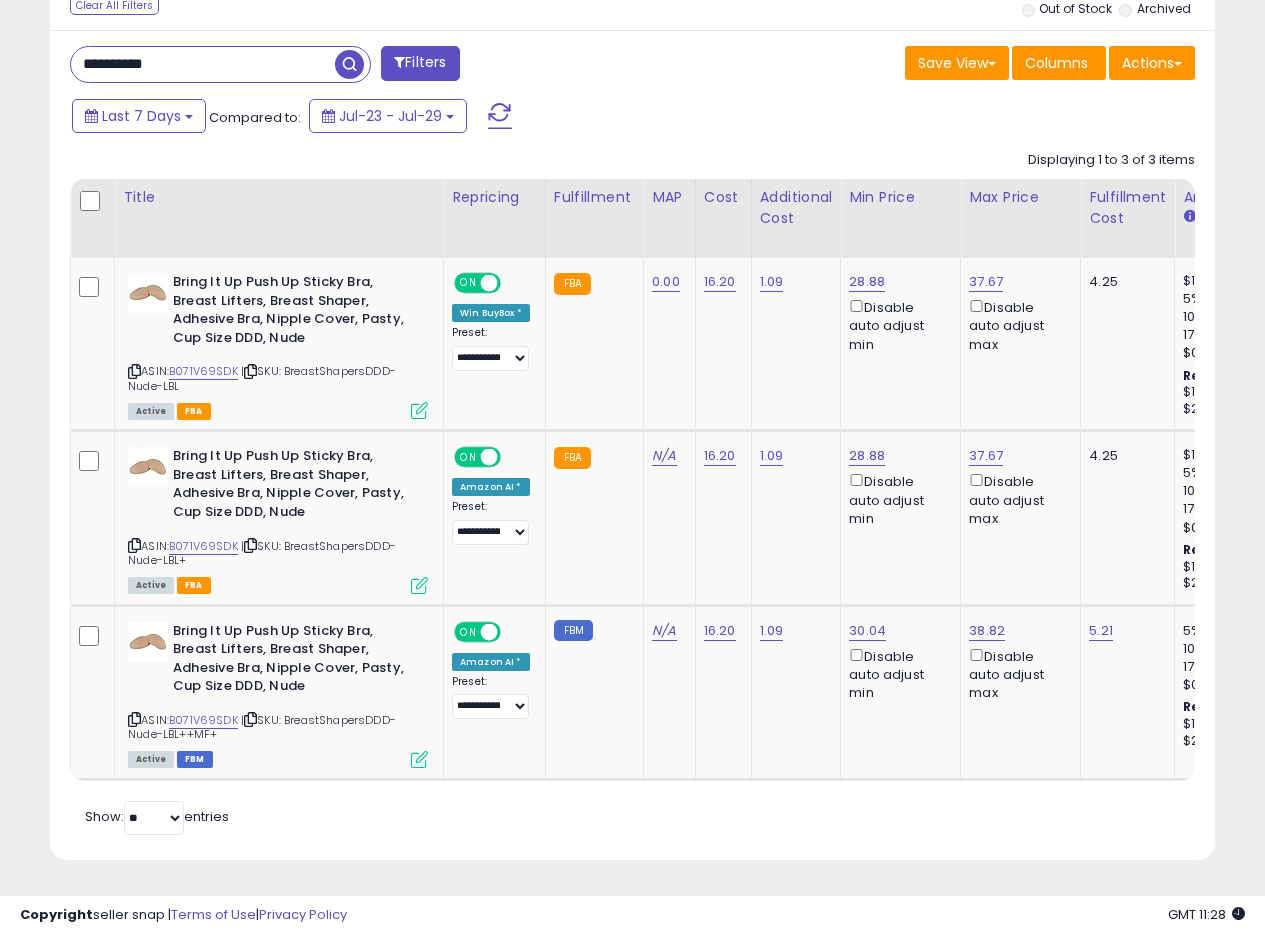 drag, startPoint x: 186, startPoint y: 55, endPoint x: 0, endPoint y: 83, distance: 188.09572 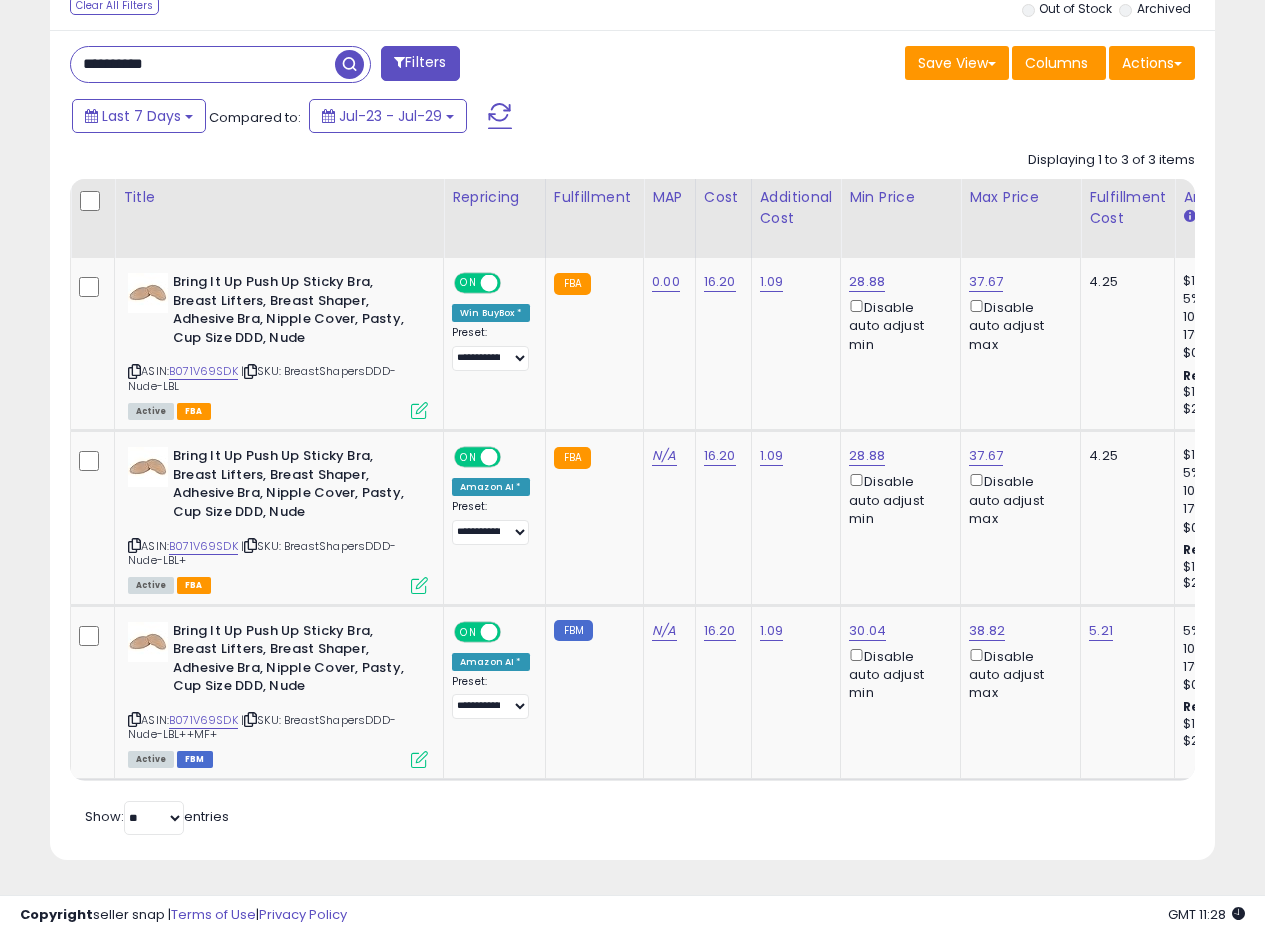 paste 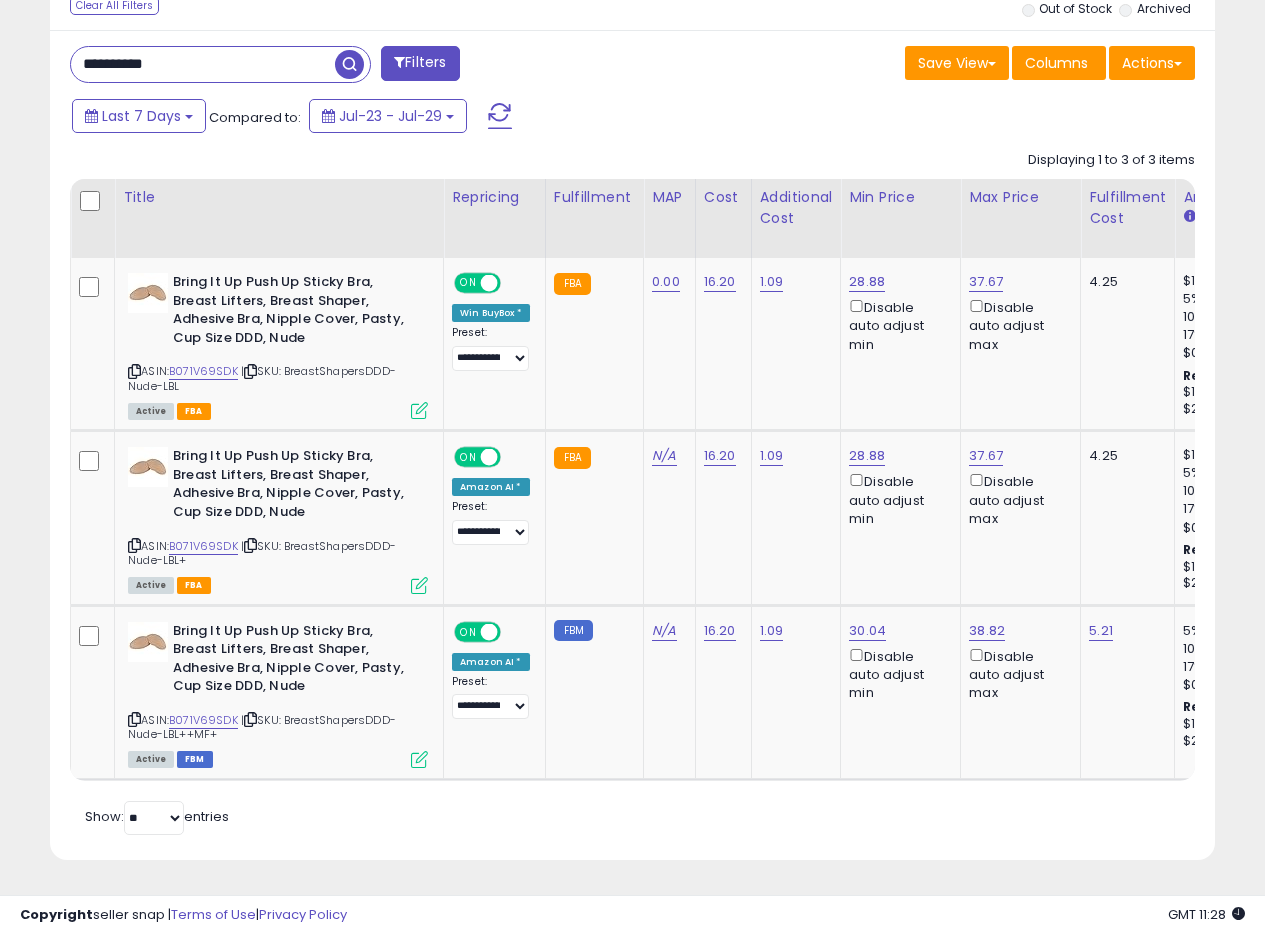 click at bounding box center (349, 64) 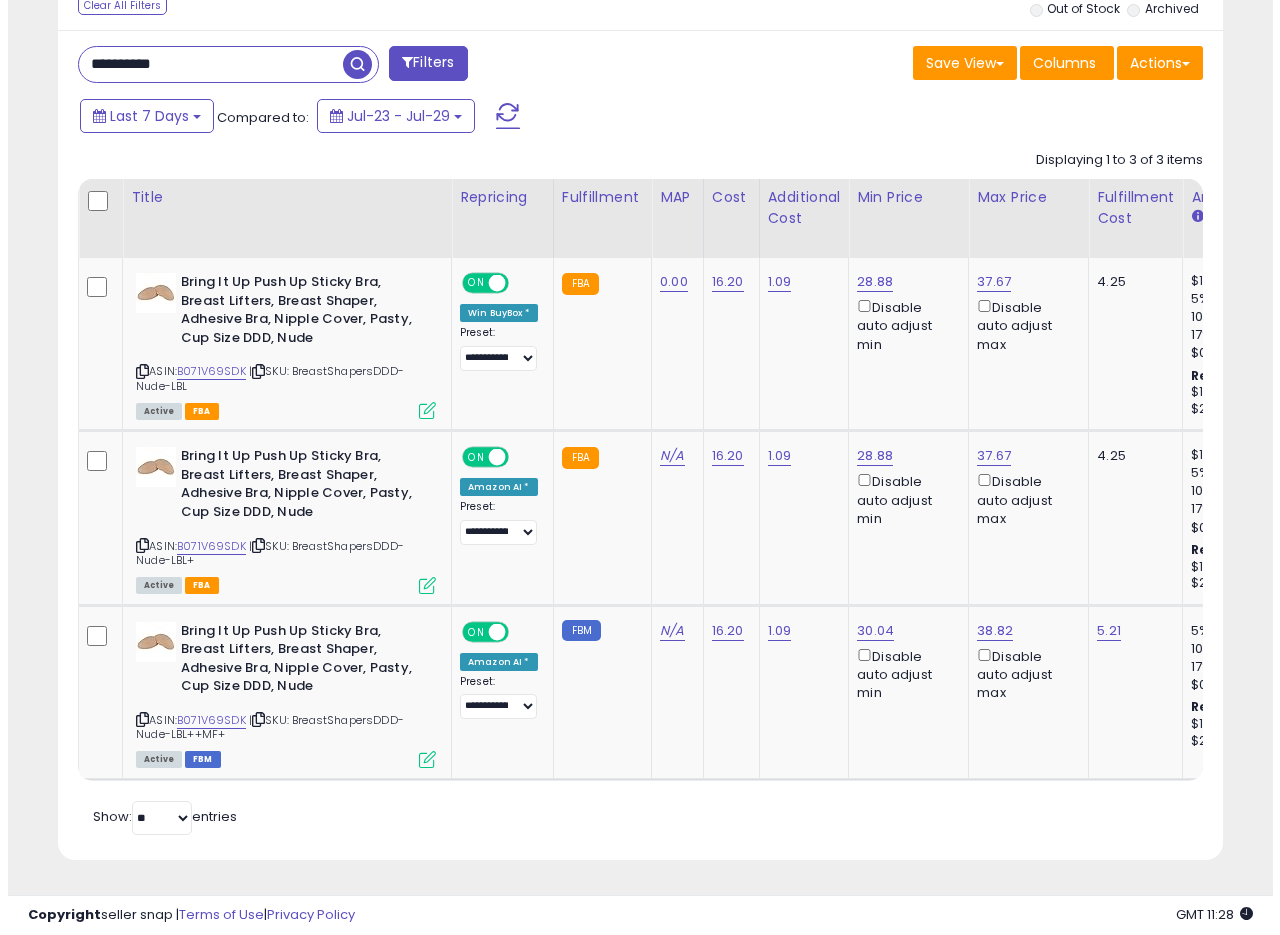 scroll, scrollTop: 335, scrollLeft: 0, axis: vertical 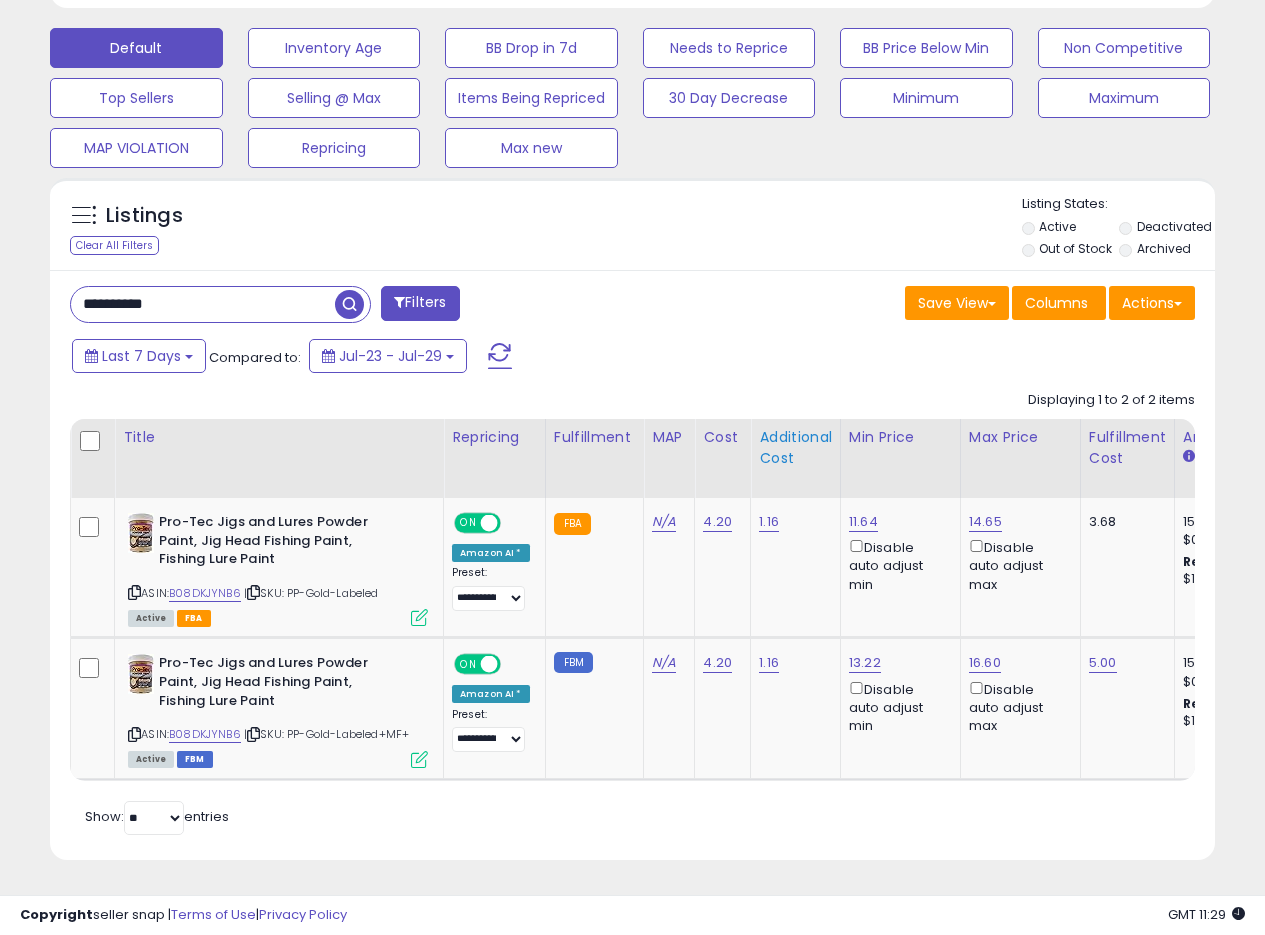 drag, startPoint x: 681, startPoint y: 600, endPoint x: 809, endPoint y: 431, distance: 212.00237 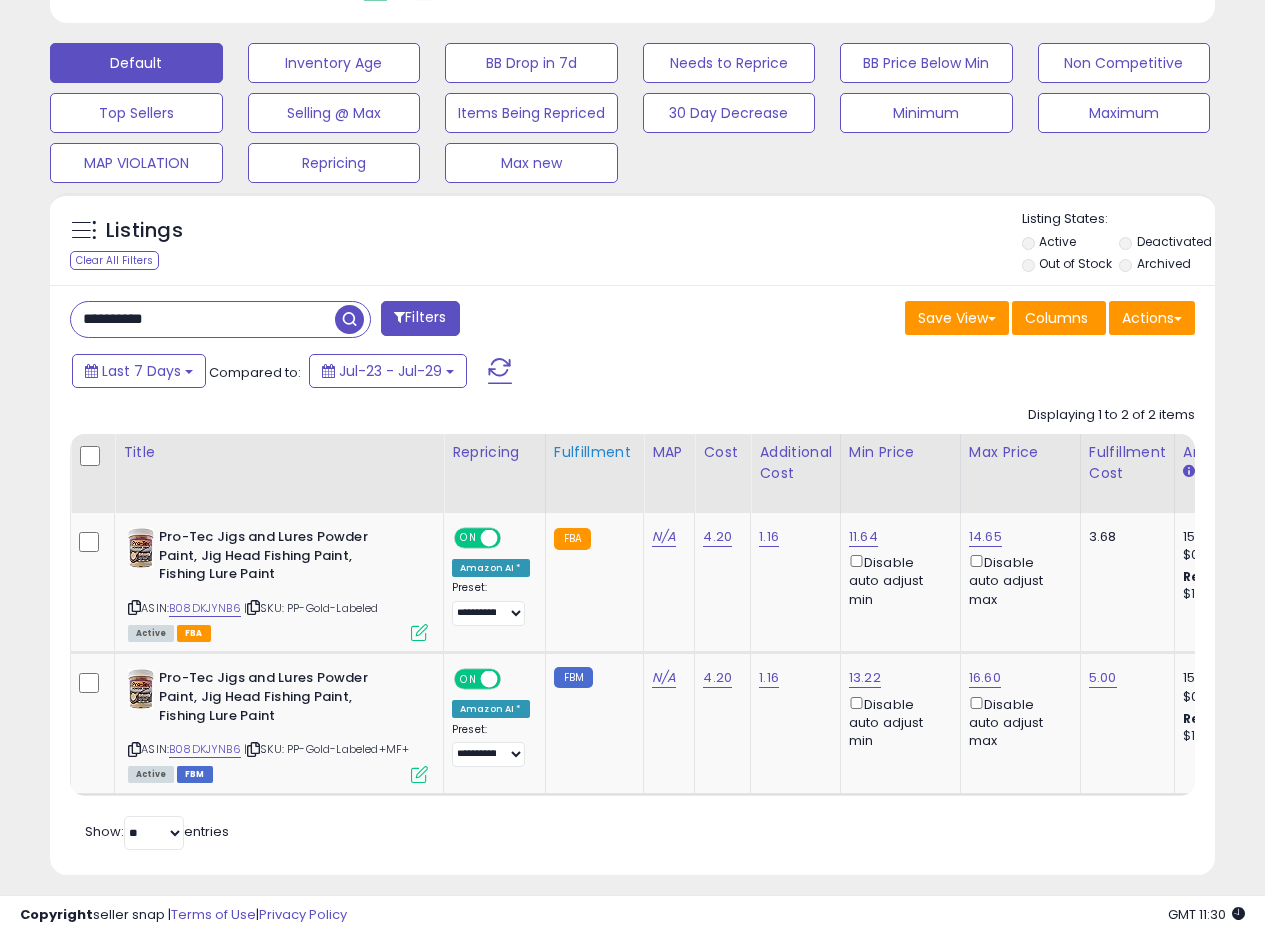 scroll, scrollTop: 617, scrollLeft: 0, axis: vertical 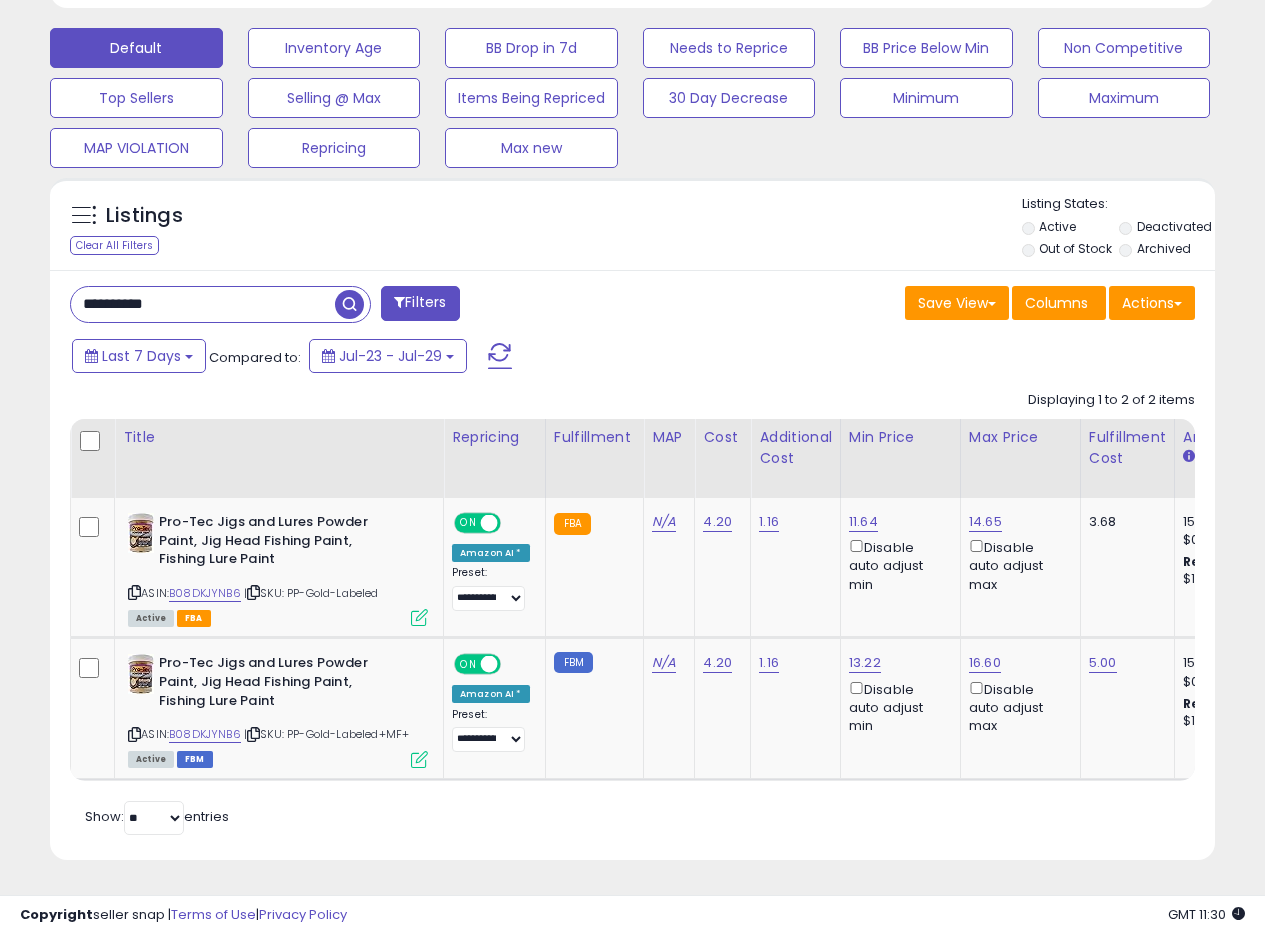 drag, startPoint x: 231, startPoint y: 307, endPoint x: 45, endPoint y: 292, distance: 186.60385 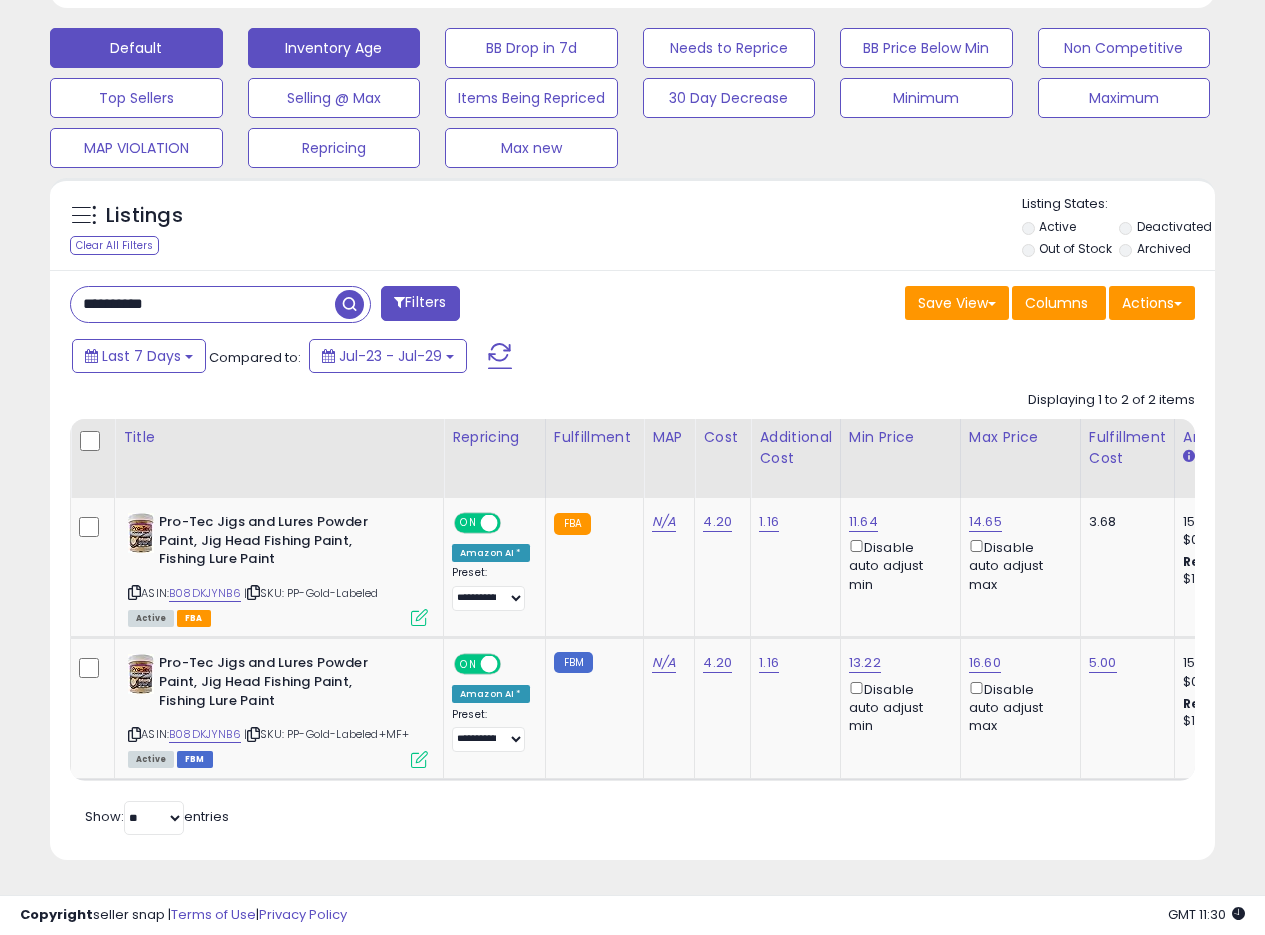 scroll, scrollTop: 999590, scrollLeft: 999317, axis: both 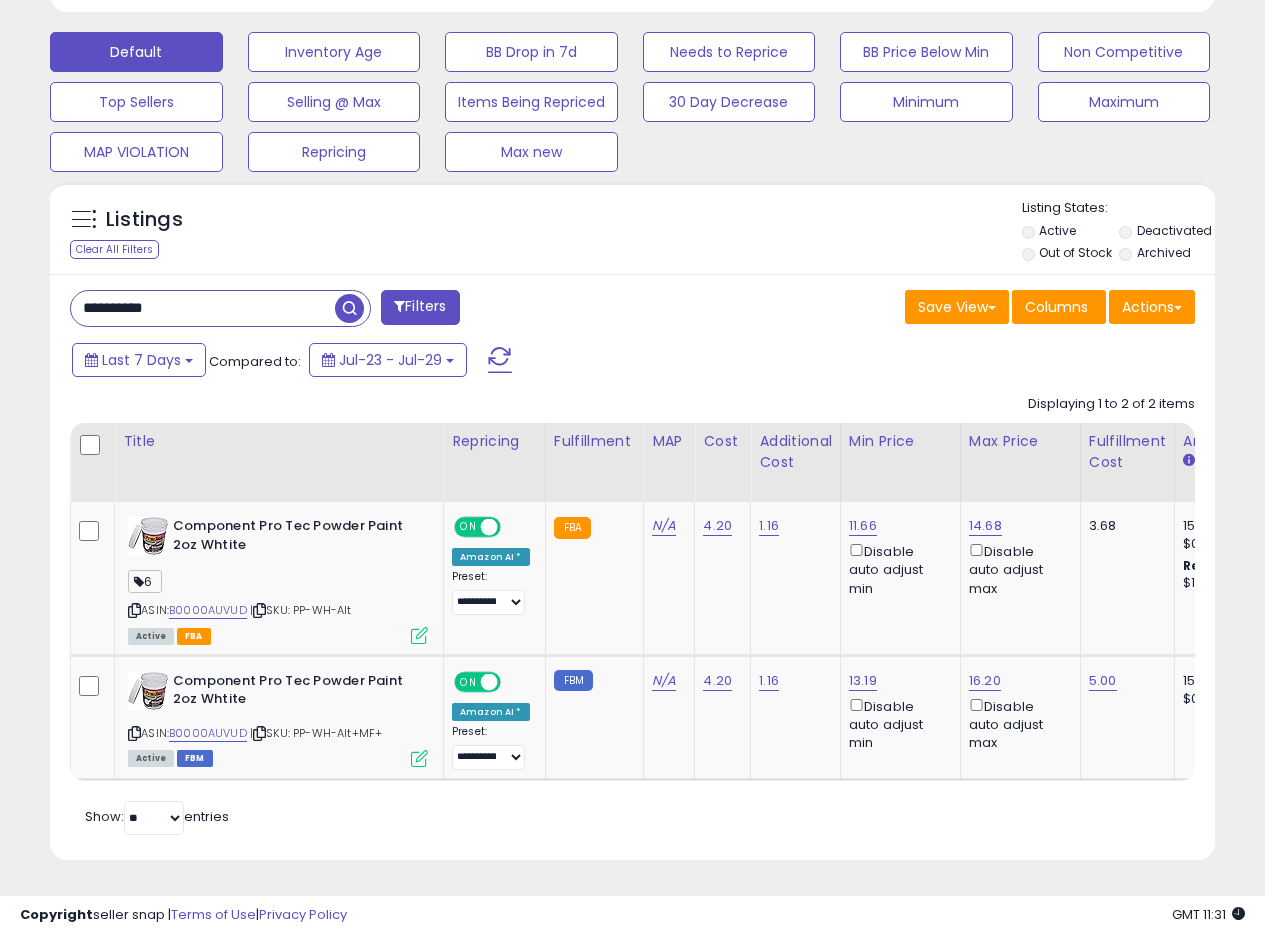 drag, startPoint x: 237, startPoint y: 302, endPoint x: 0, endPoint y: 278, distance: 238.2121 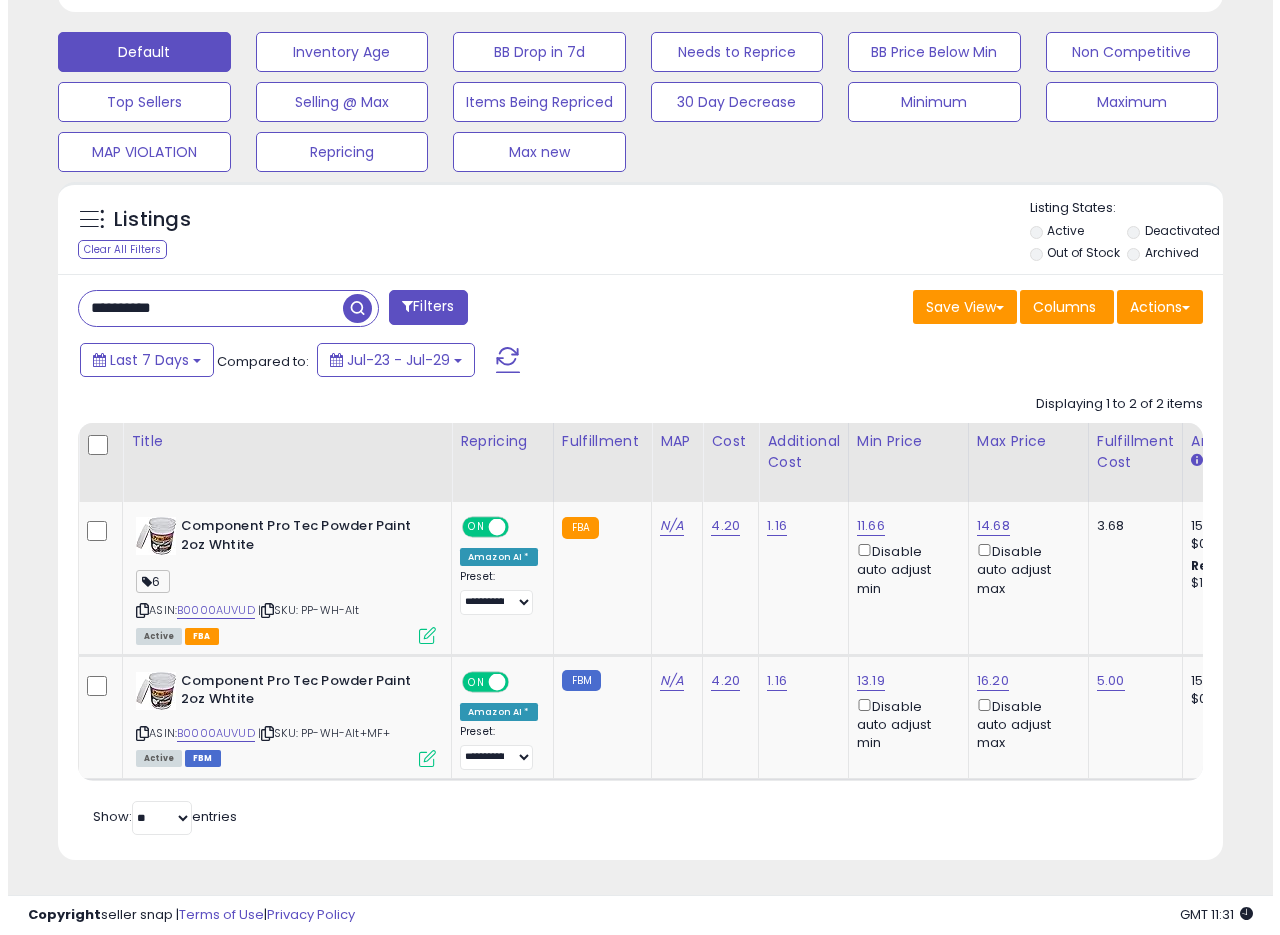 scroll, scrollTop: 335, scrollLeft: 0, axis: vertical 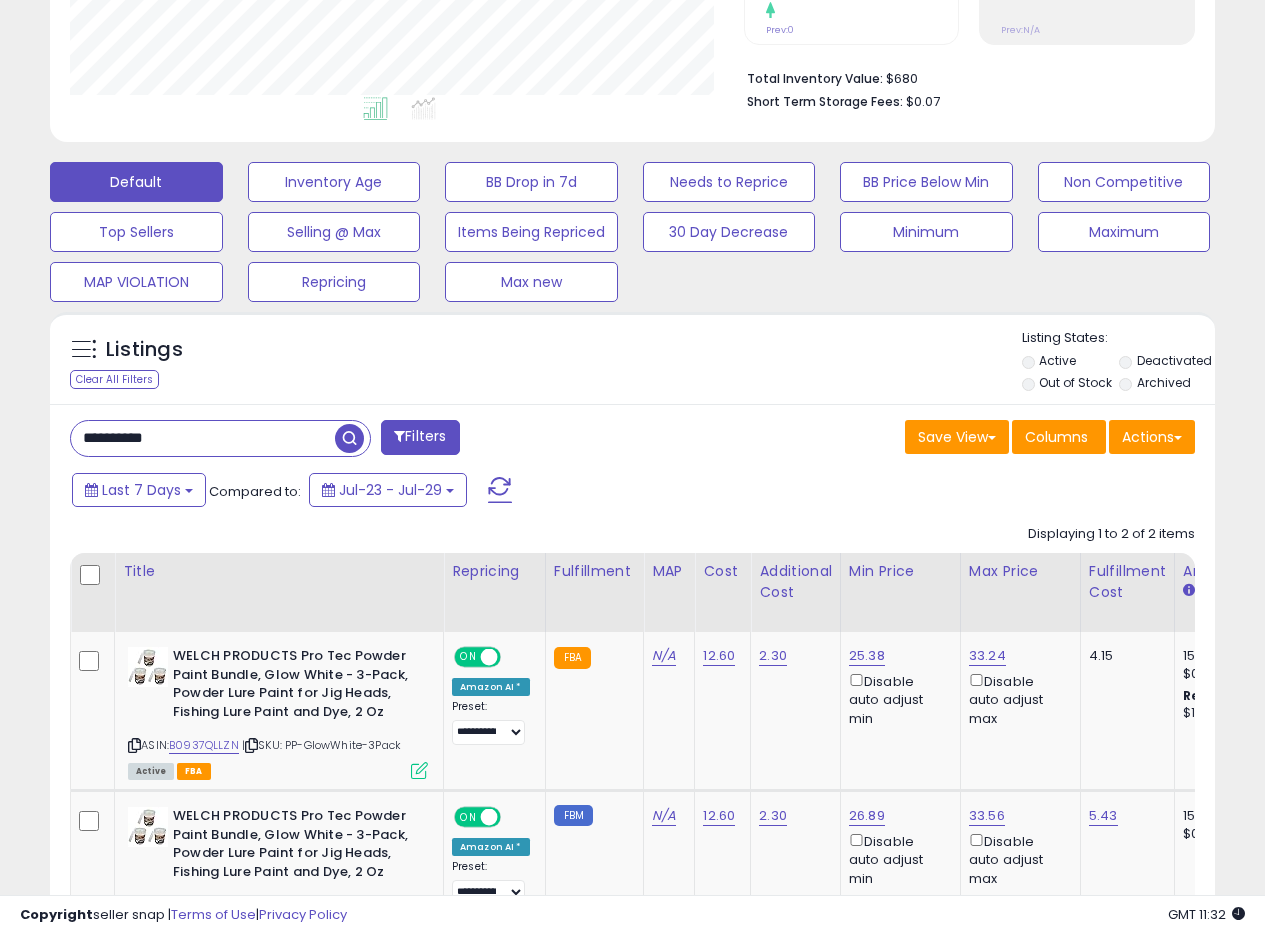 drag, startPoint x: 207, startPoint y: 446, endPoint x: 0, endPoint y: 437, distance: 207.19556 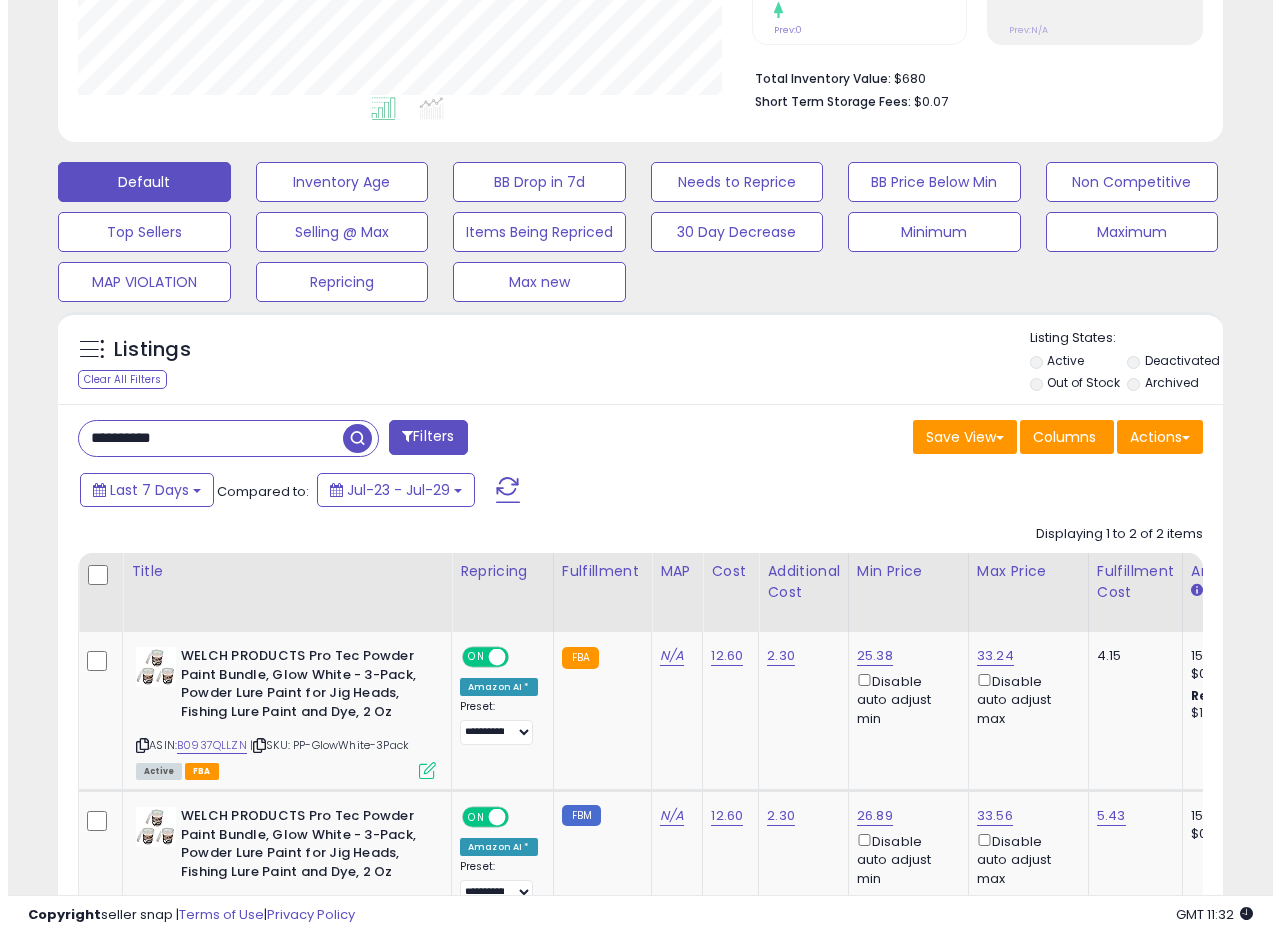 scroll, scrollTop: 335, scrollLeft: 0, axis: vertical 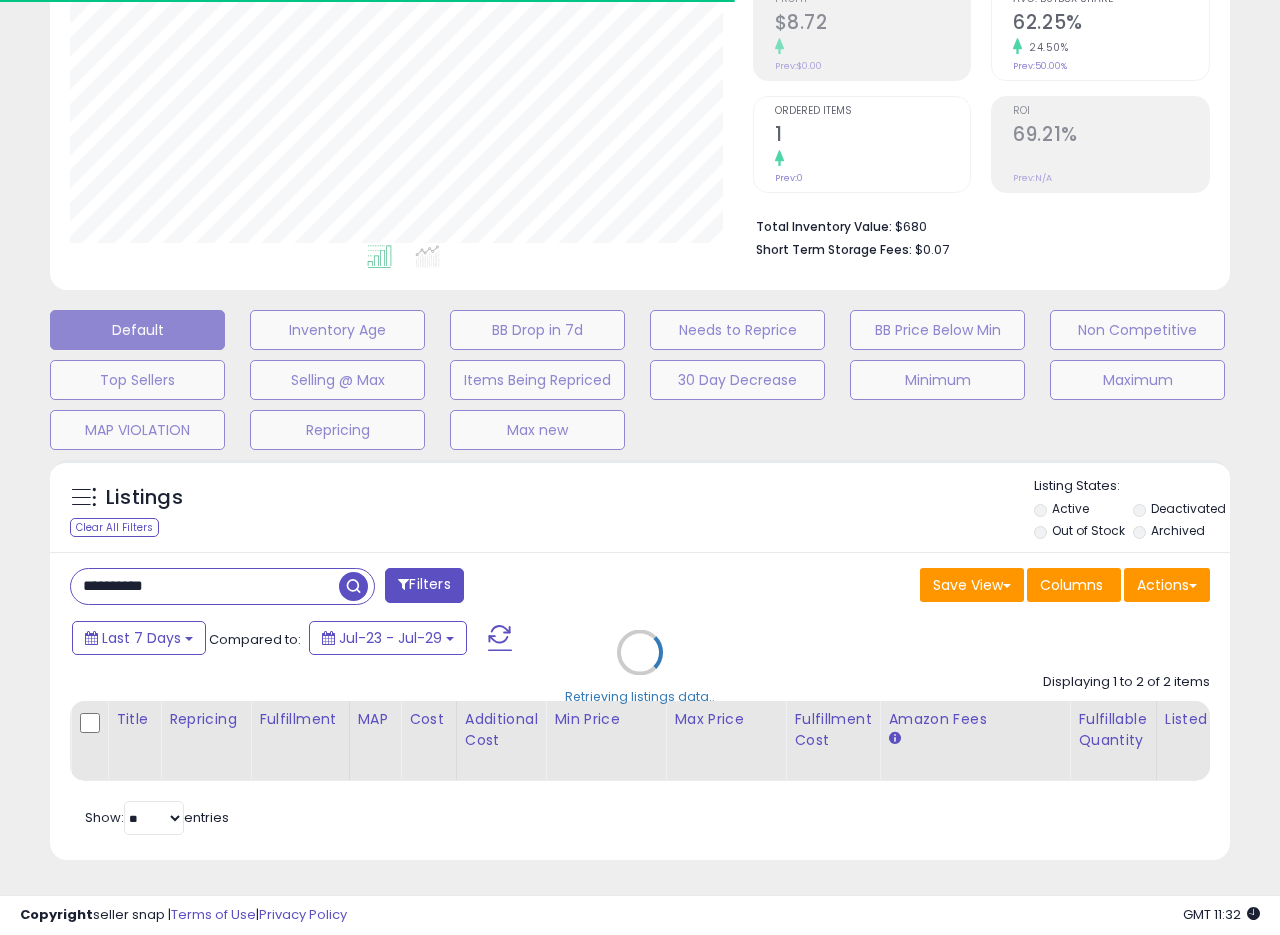 click on "Retrieving listings data.." at bounding box center [640, 667] 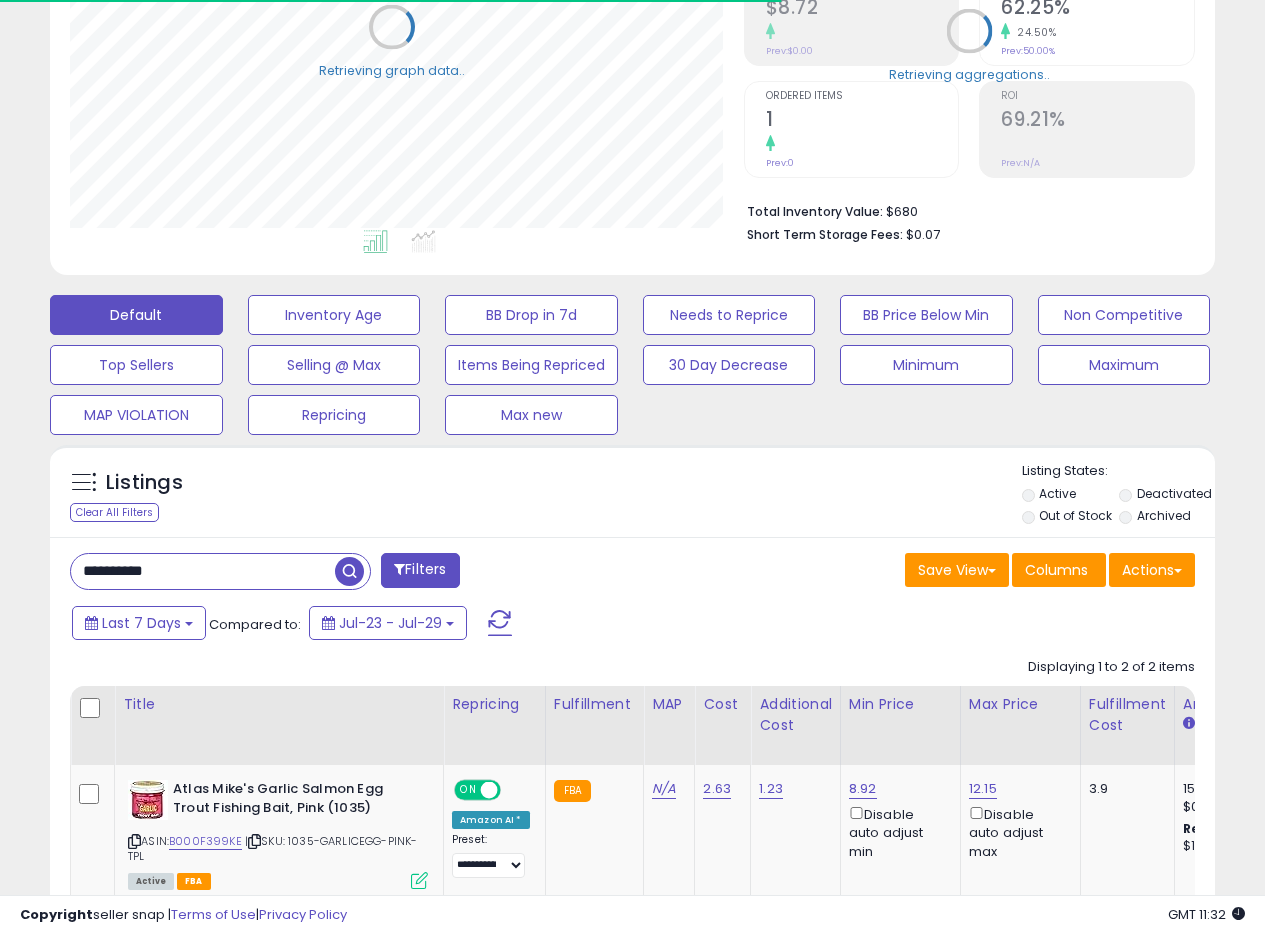 scroll, scrollTop: 375, scrollLeft: 0, axis: vertical 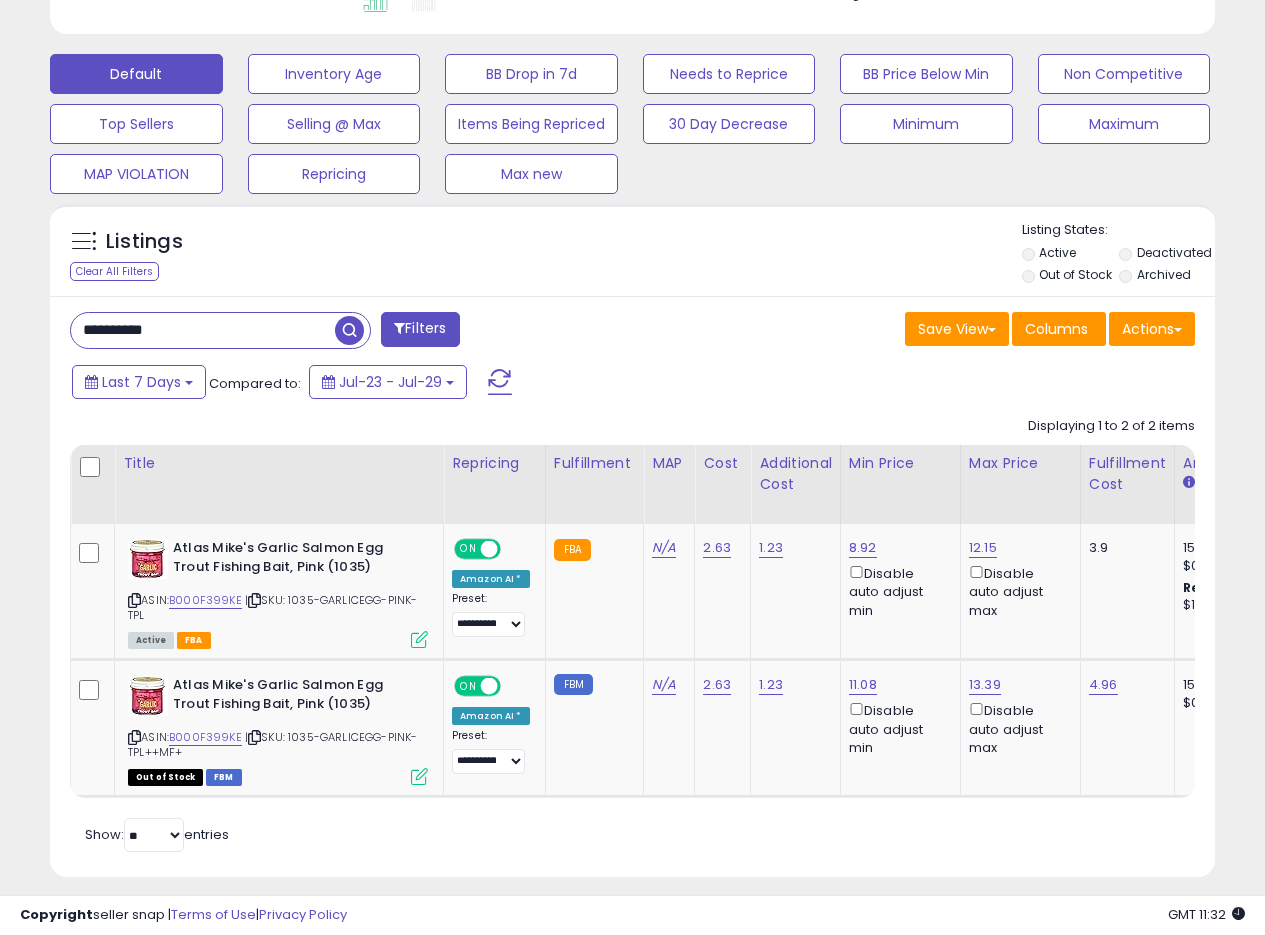 drag, startPoint x: 200, startPoint y: 323, endPoint x: 0, endPoint y: 314, distance: 200.2024 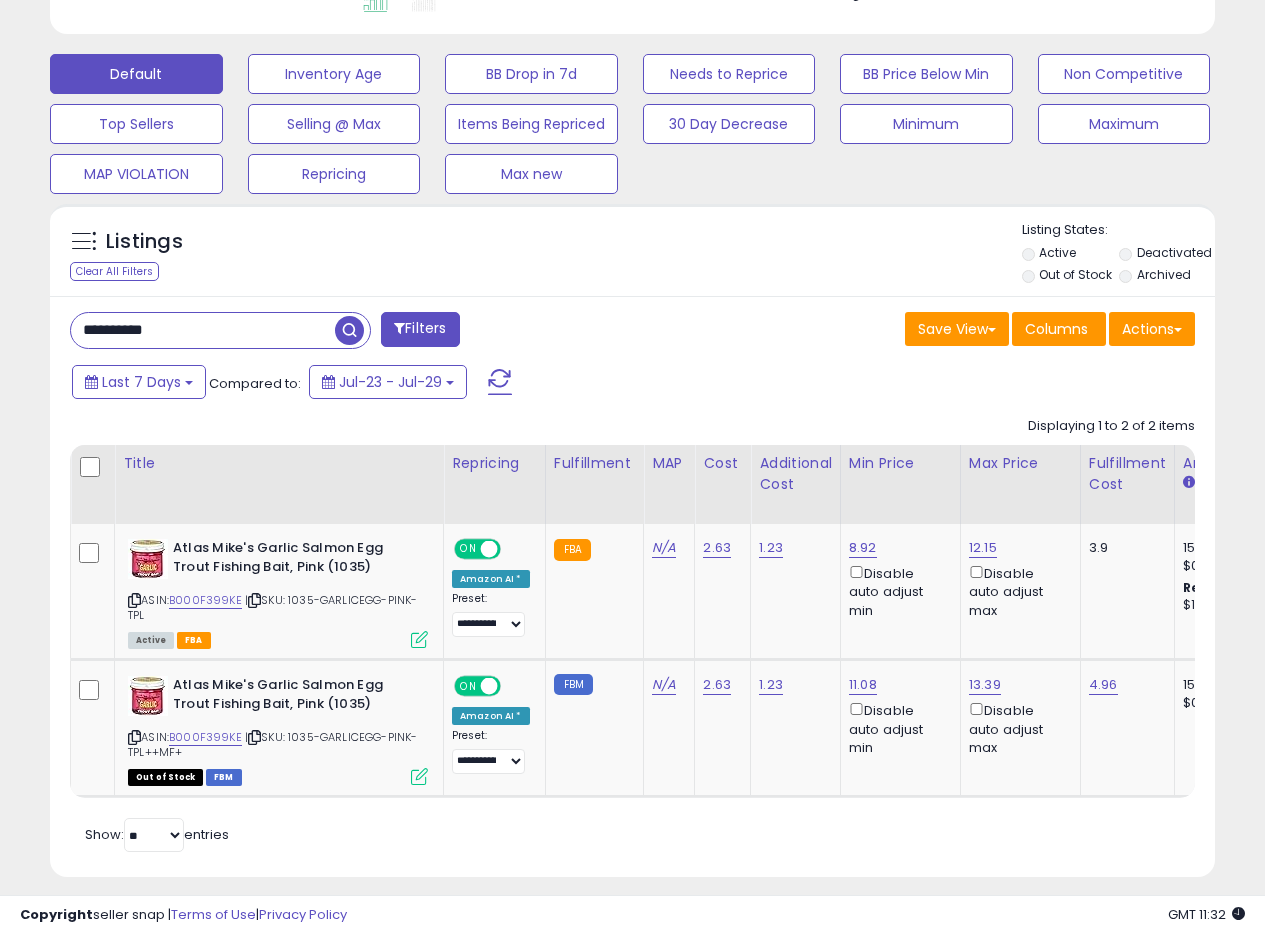 paste 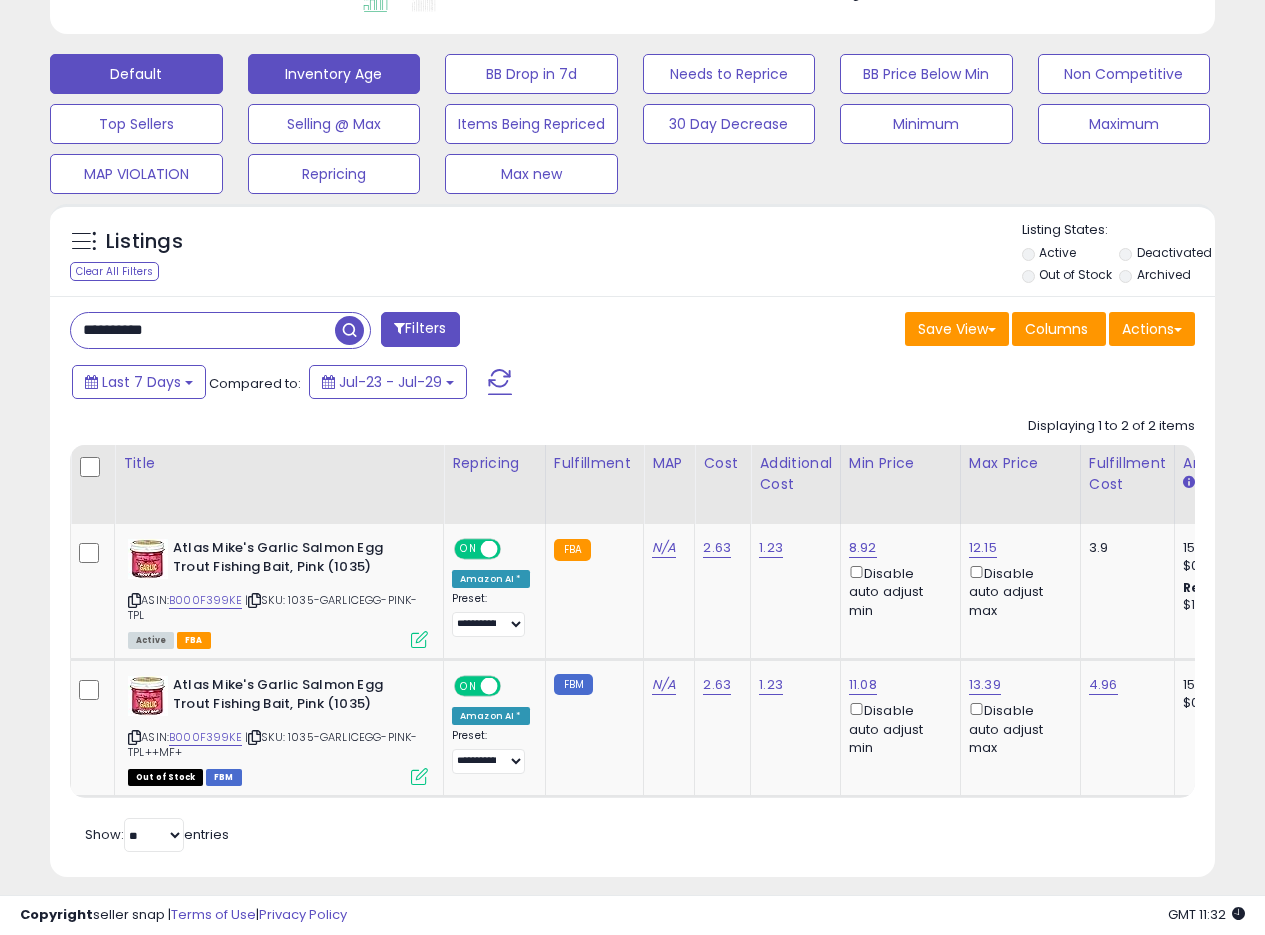 click at bounding box center (349, 330) 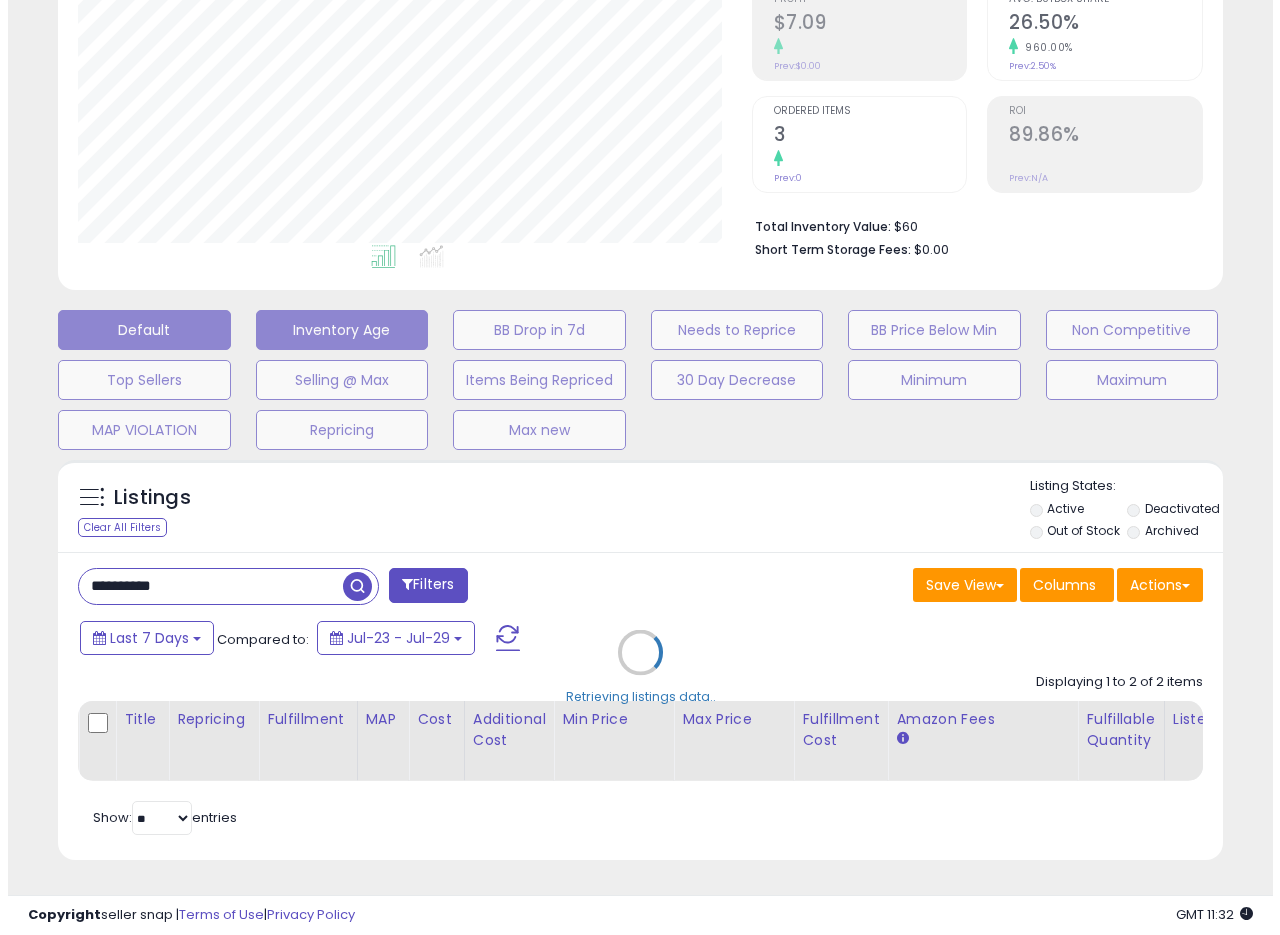 scroll, scrollTop: 335, scrollLeft: 0, axis: vertical 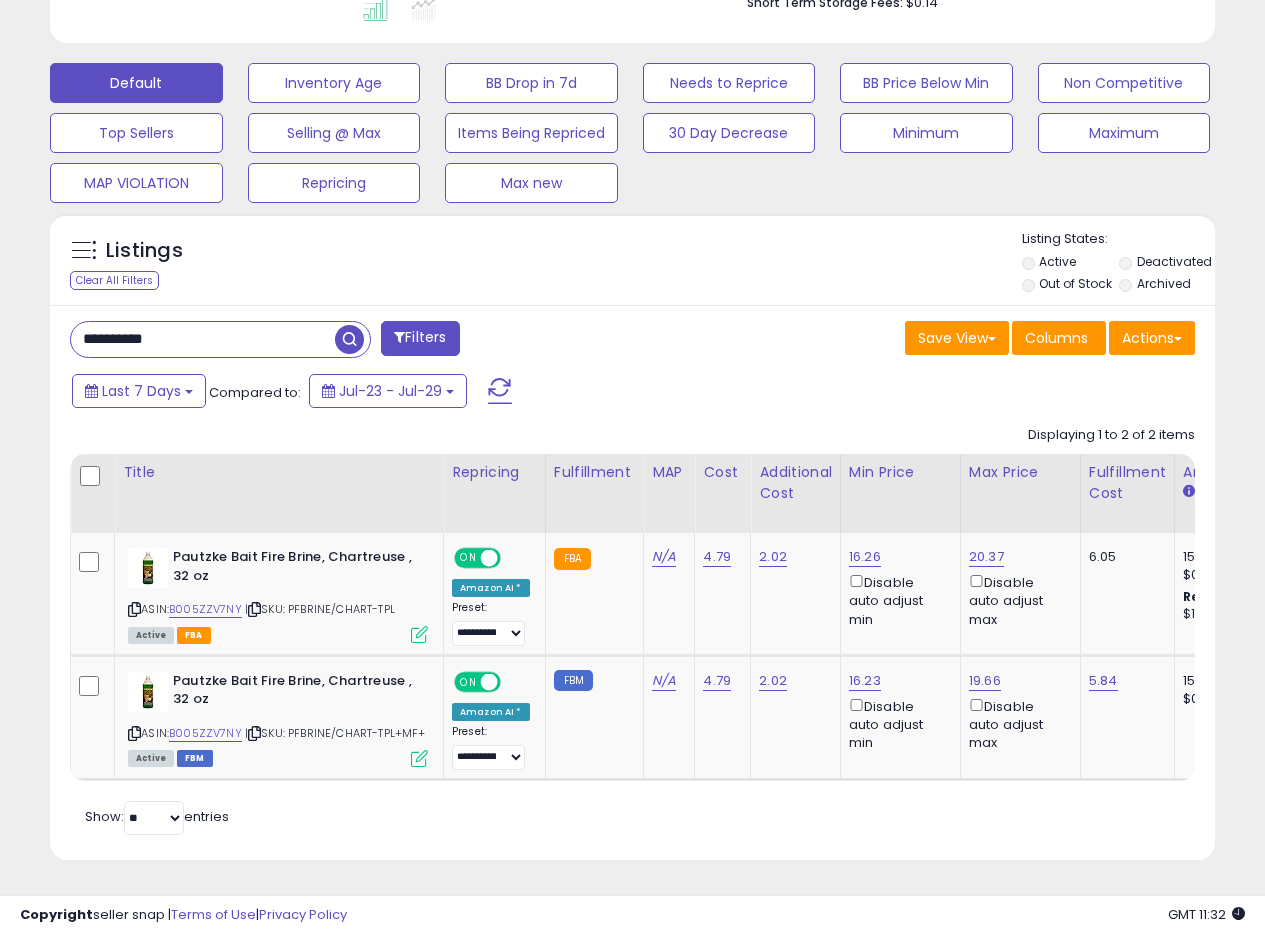 drag, startPoint x: 205, startPoint y: 322, endPoint x: 0, endPoint y: 304, distance: 205.78873 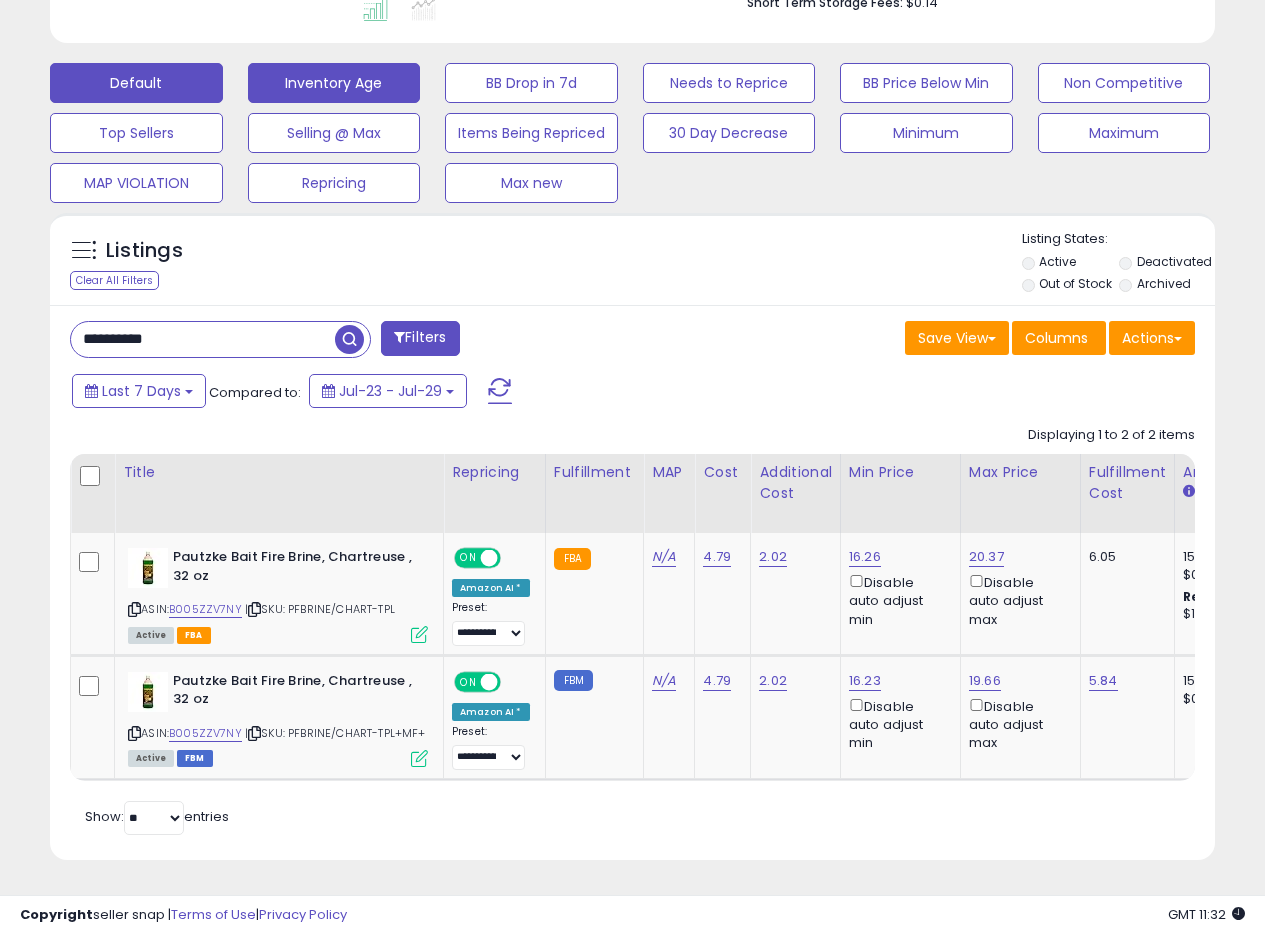 drag, startPoint x: 346, startPoint y: 325, endPoint x: 329, endPoint y: 328, distance: 17.262676 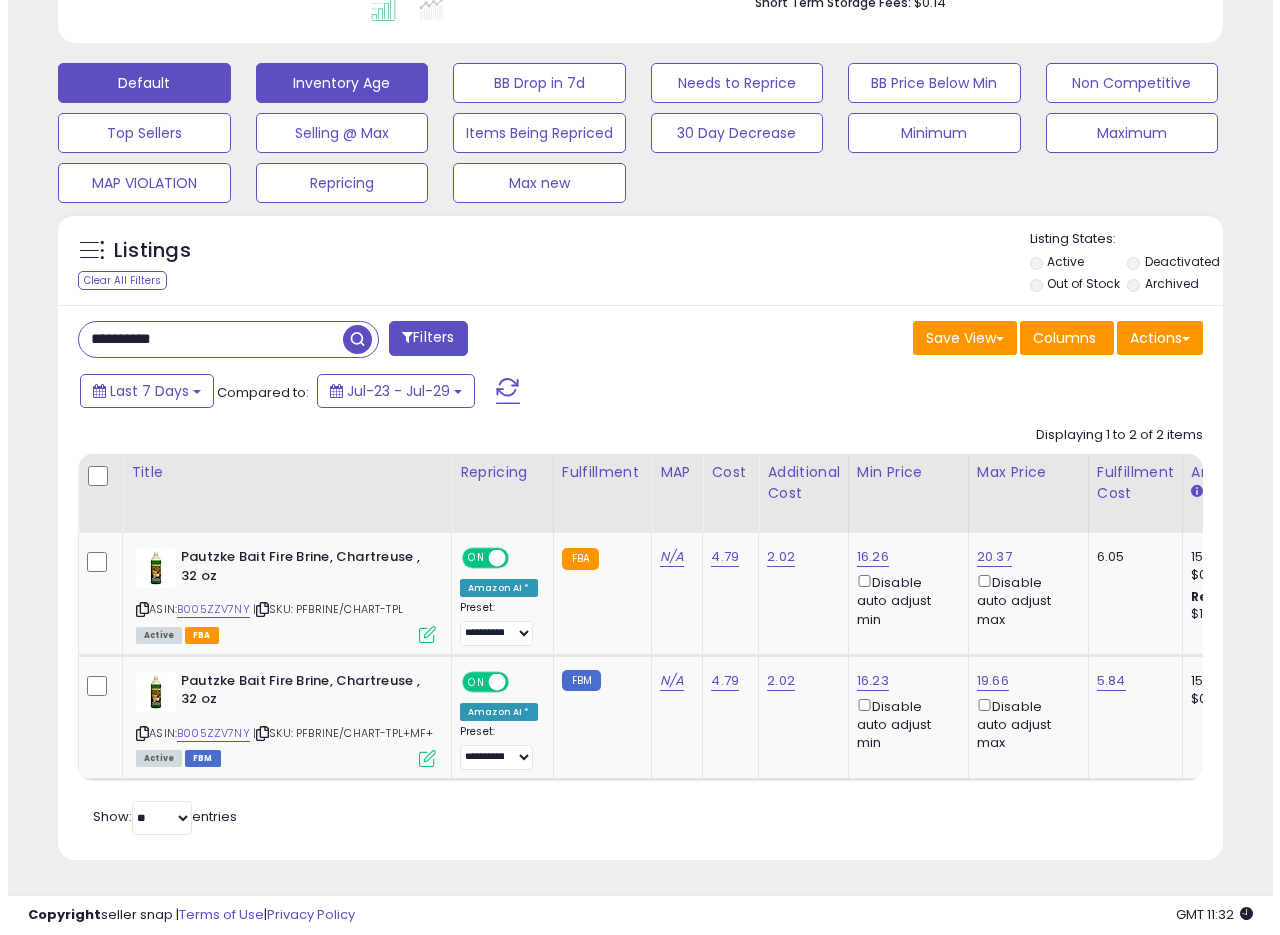 scroll, scrollTop: 335, scrollLeft: 0, axis: vertical 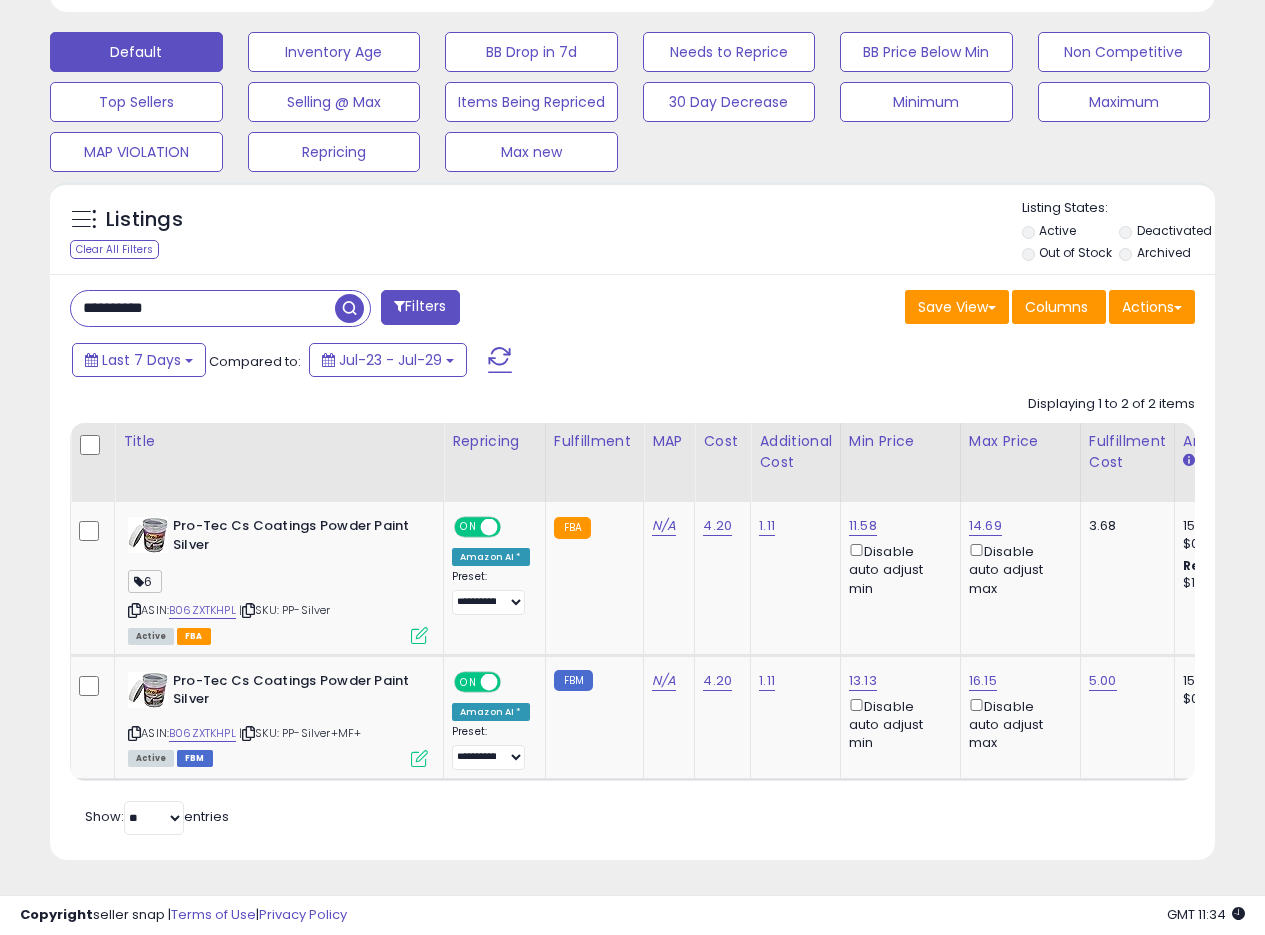 drag, startPoint x: 213, startPoint y: 303, endPoint x: 0, endPoint y: 280, distance: 214.23819 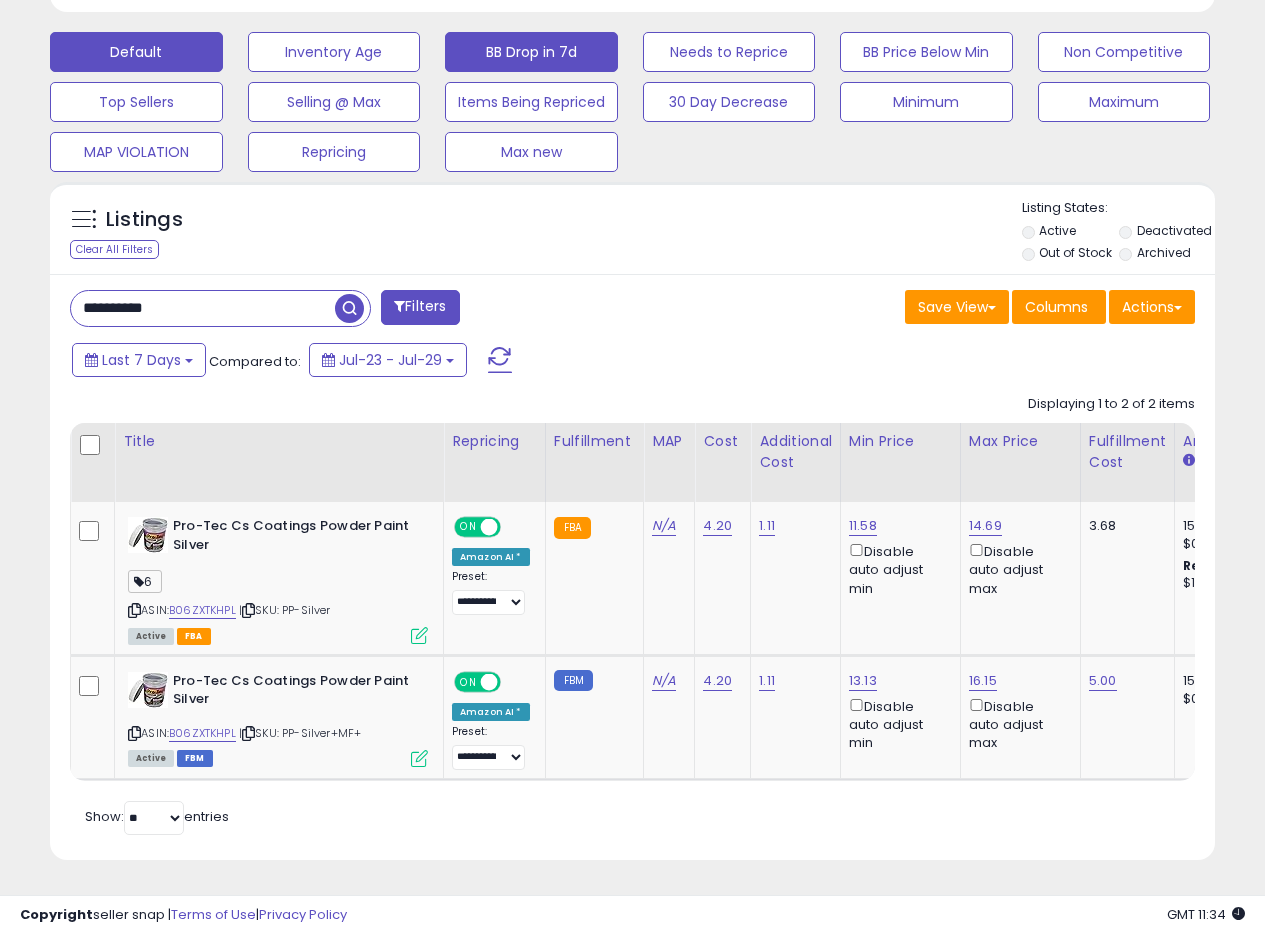 scroll, scrollTop: 999590, scrollLeft: 999317, axis: both 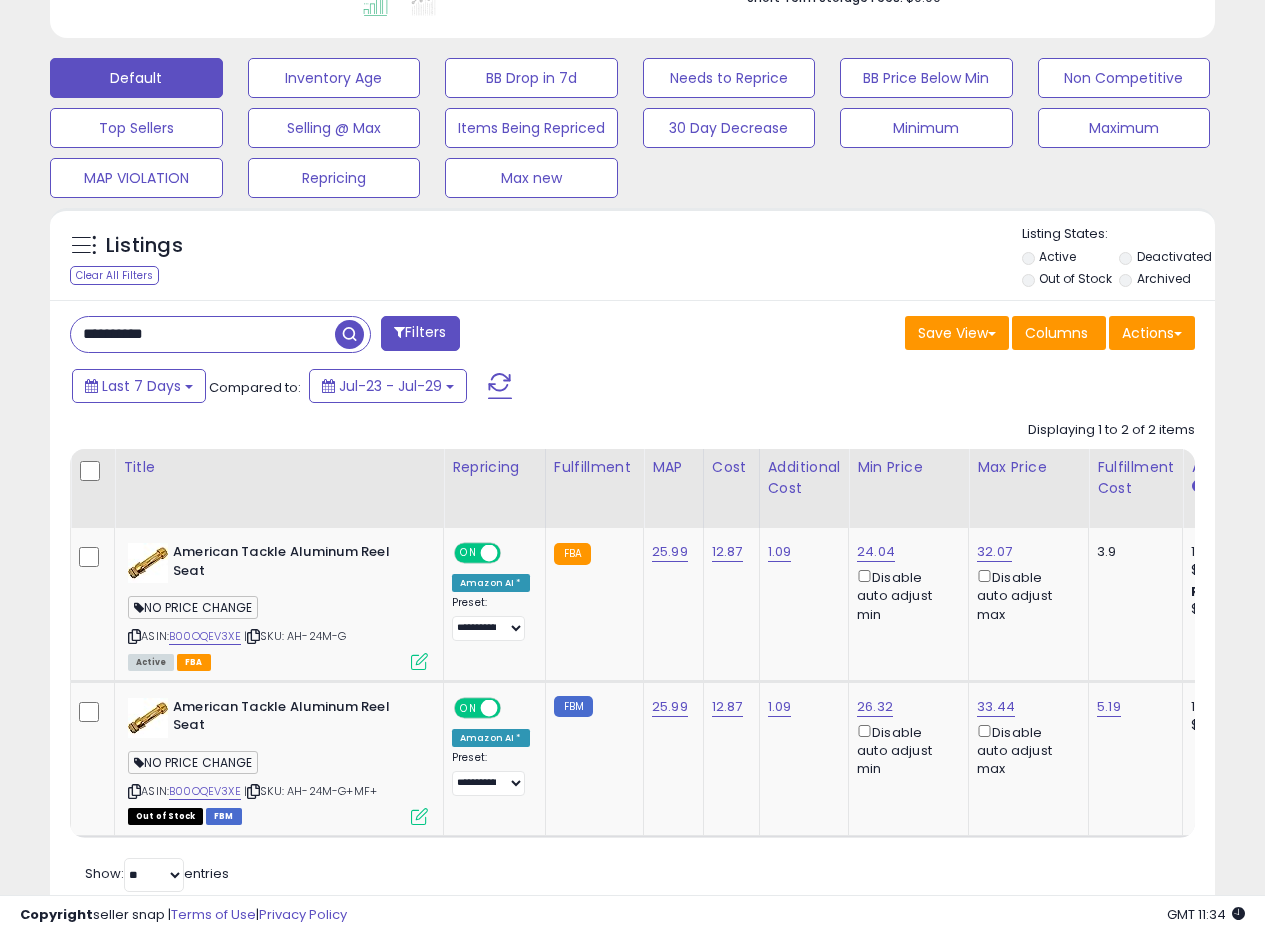 click on "Save View
Save As New View
Update Current View
Columns
Actions
Import  Export Visible Columns" at bounding box center (922, 335) 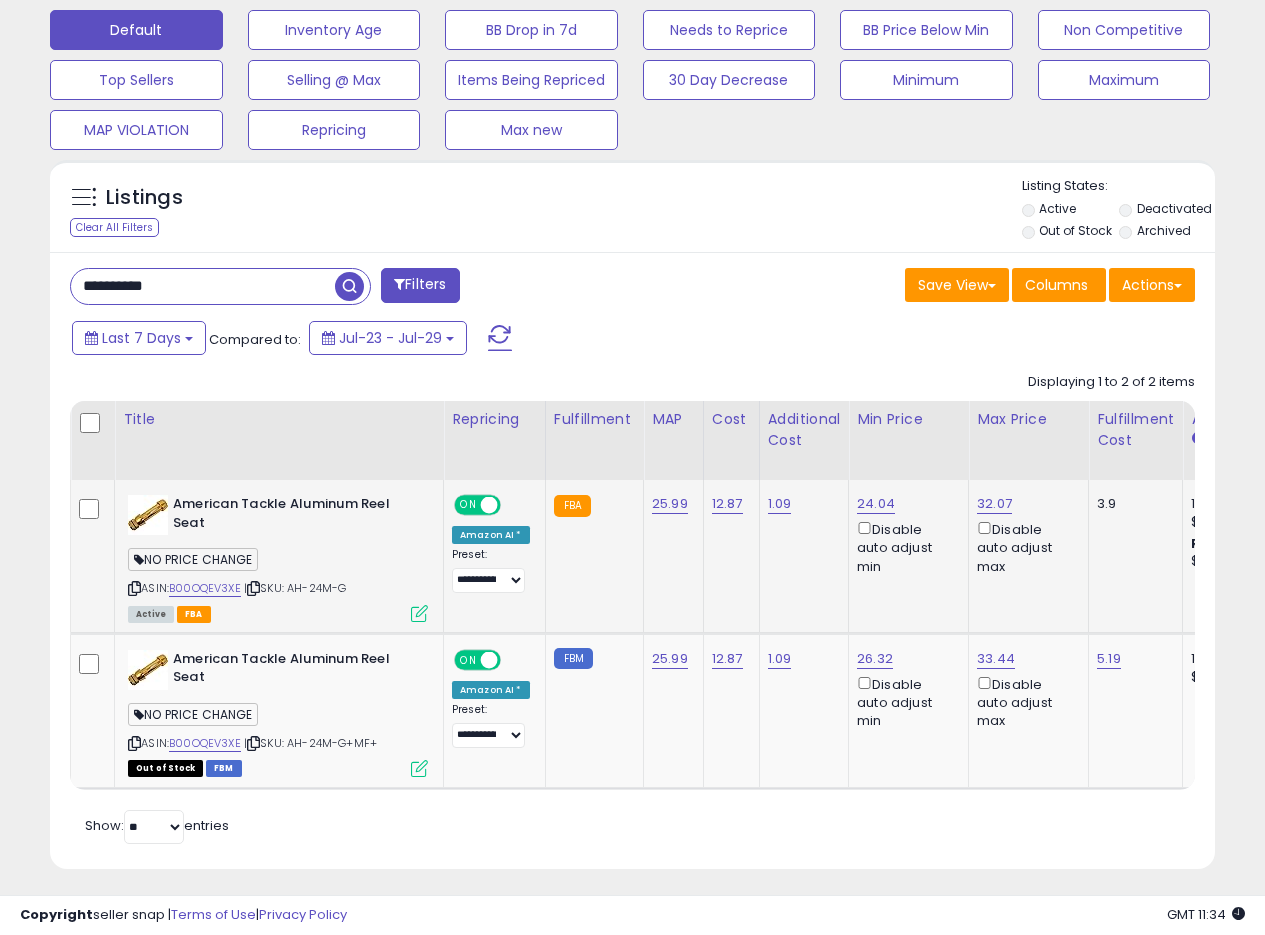 scroll, scrollTop: 644, scrollLeft: 0, axis: vertical 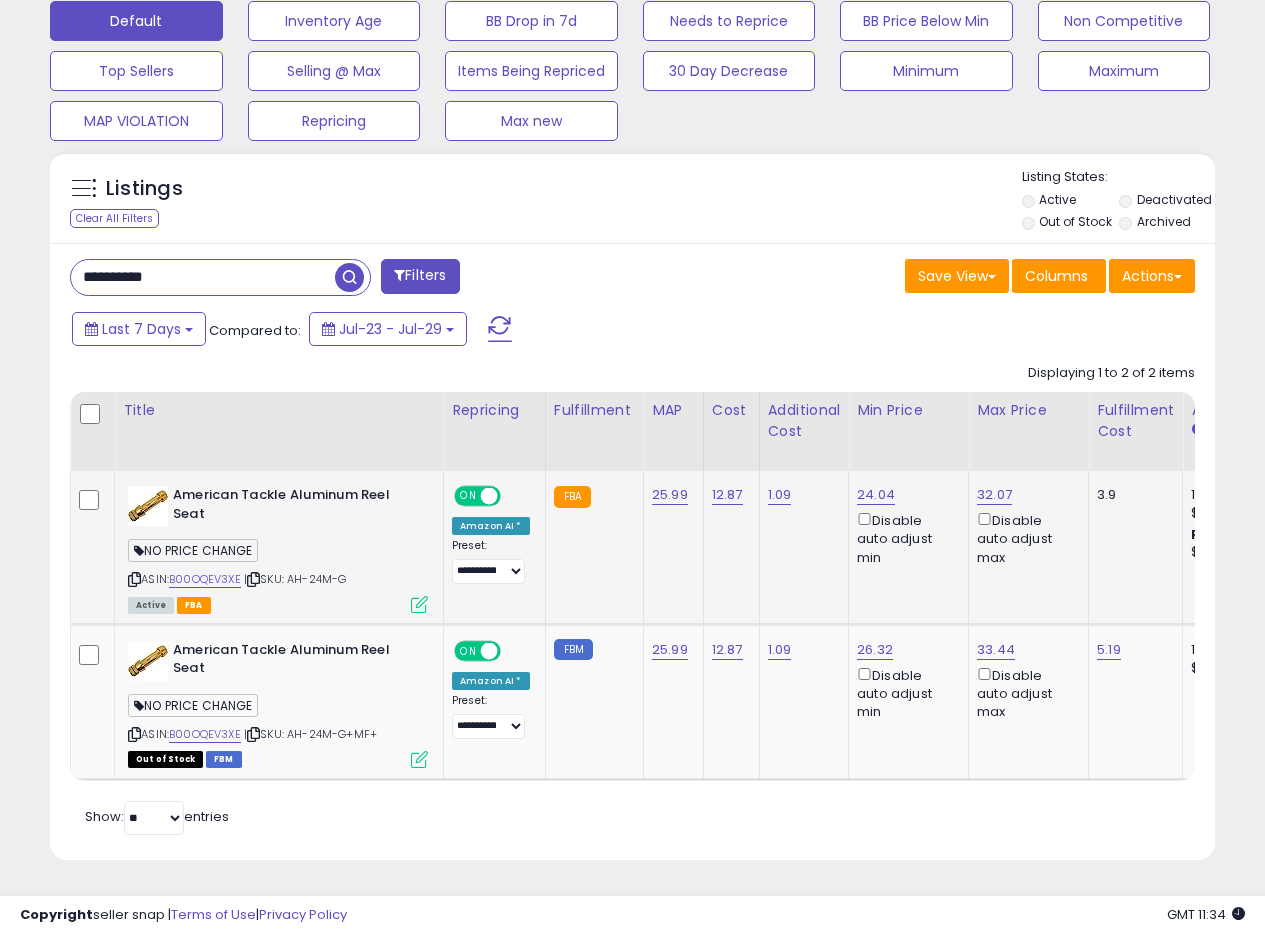 click on "25.99" 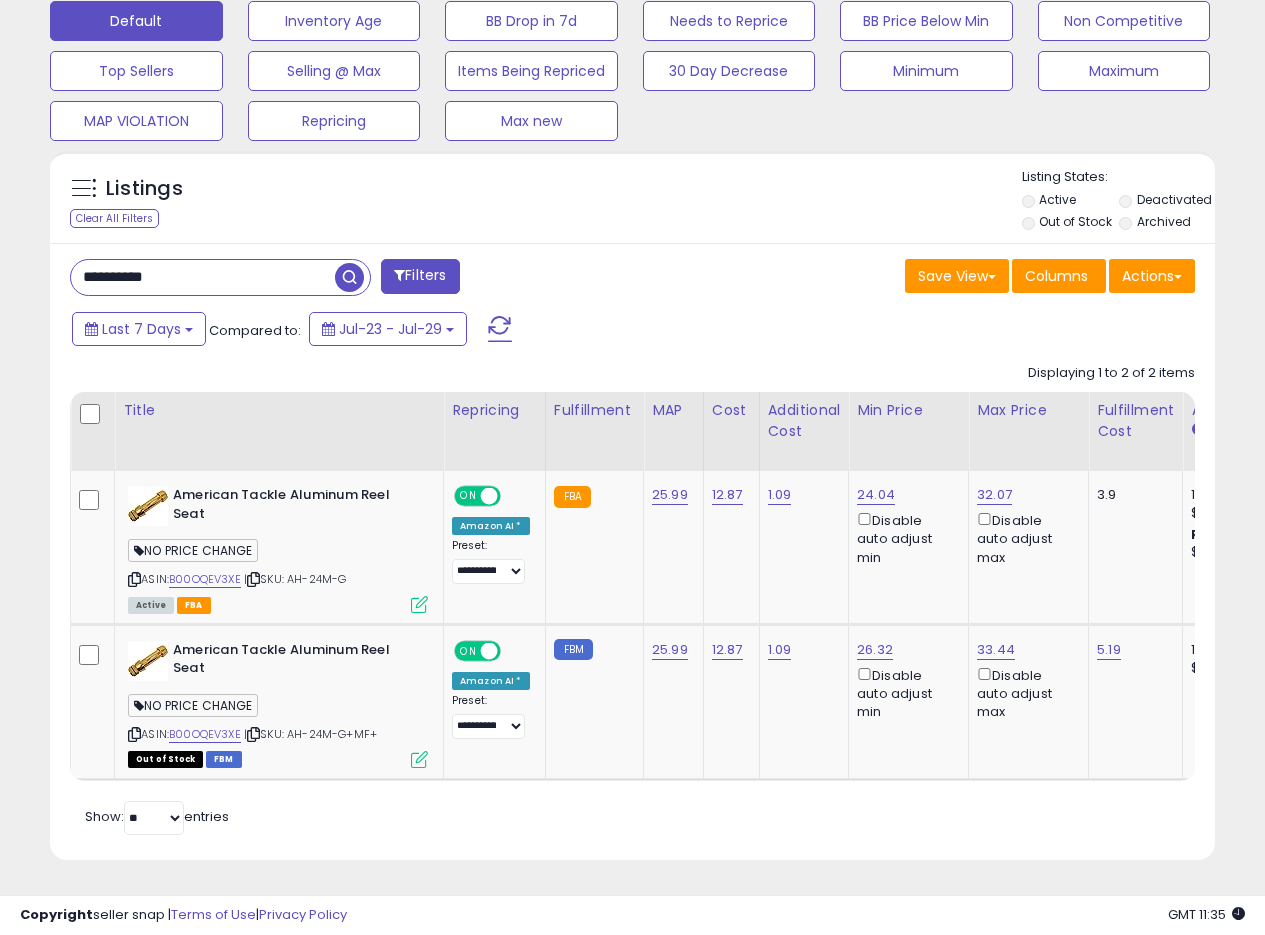 drag, startPoint x: 208, startPoint y: 259, endPoint x: 0, endPoint y: 231, distance: 209.87616 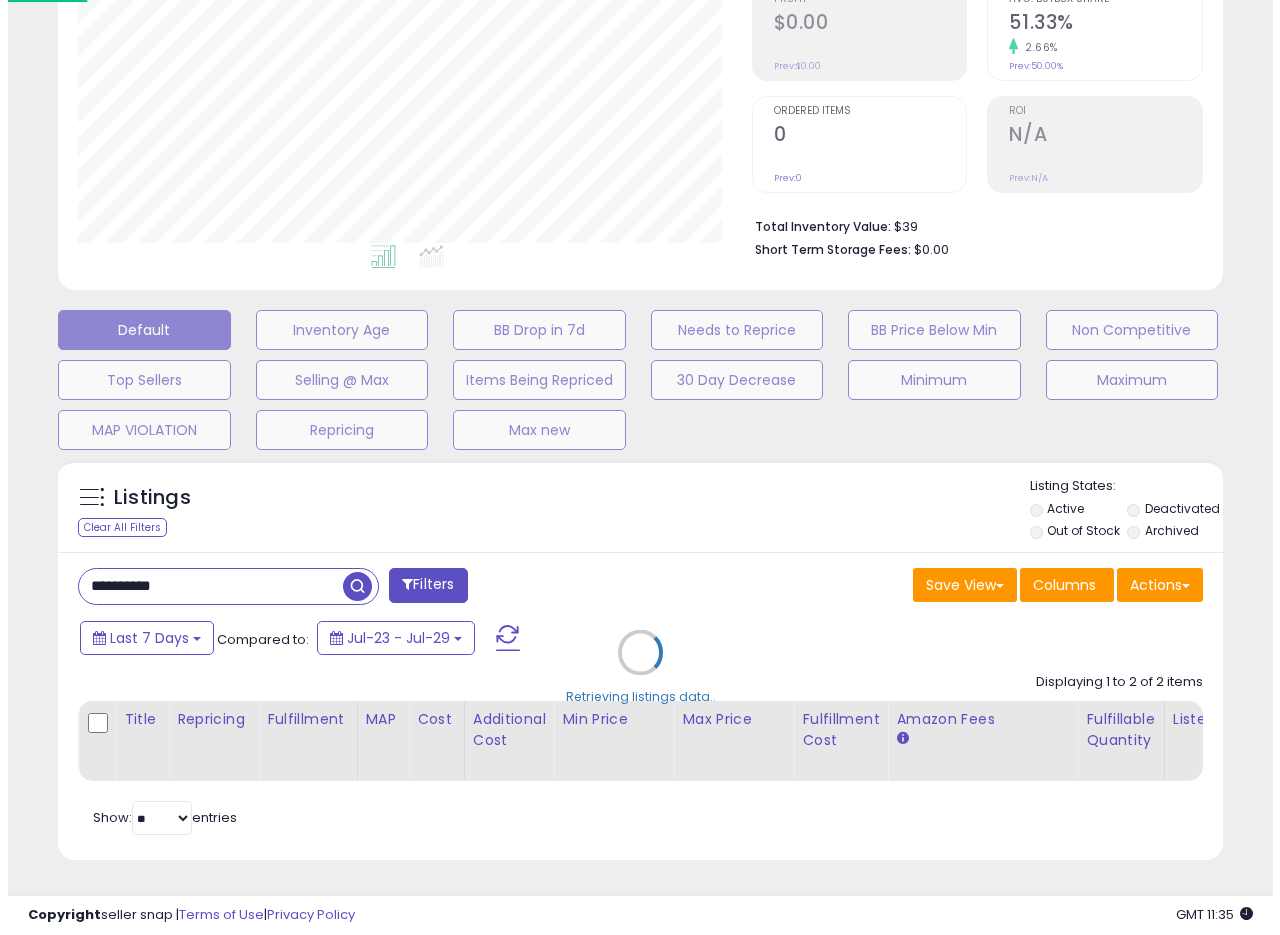 scroll, scrollTop: 335, scrollLeft: 0, axis: vertical 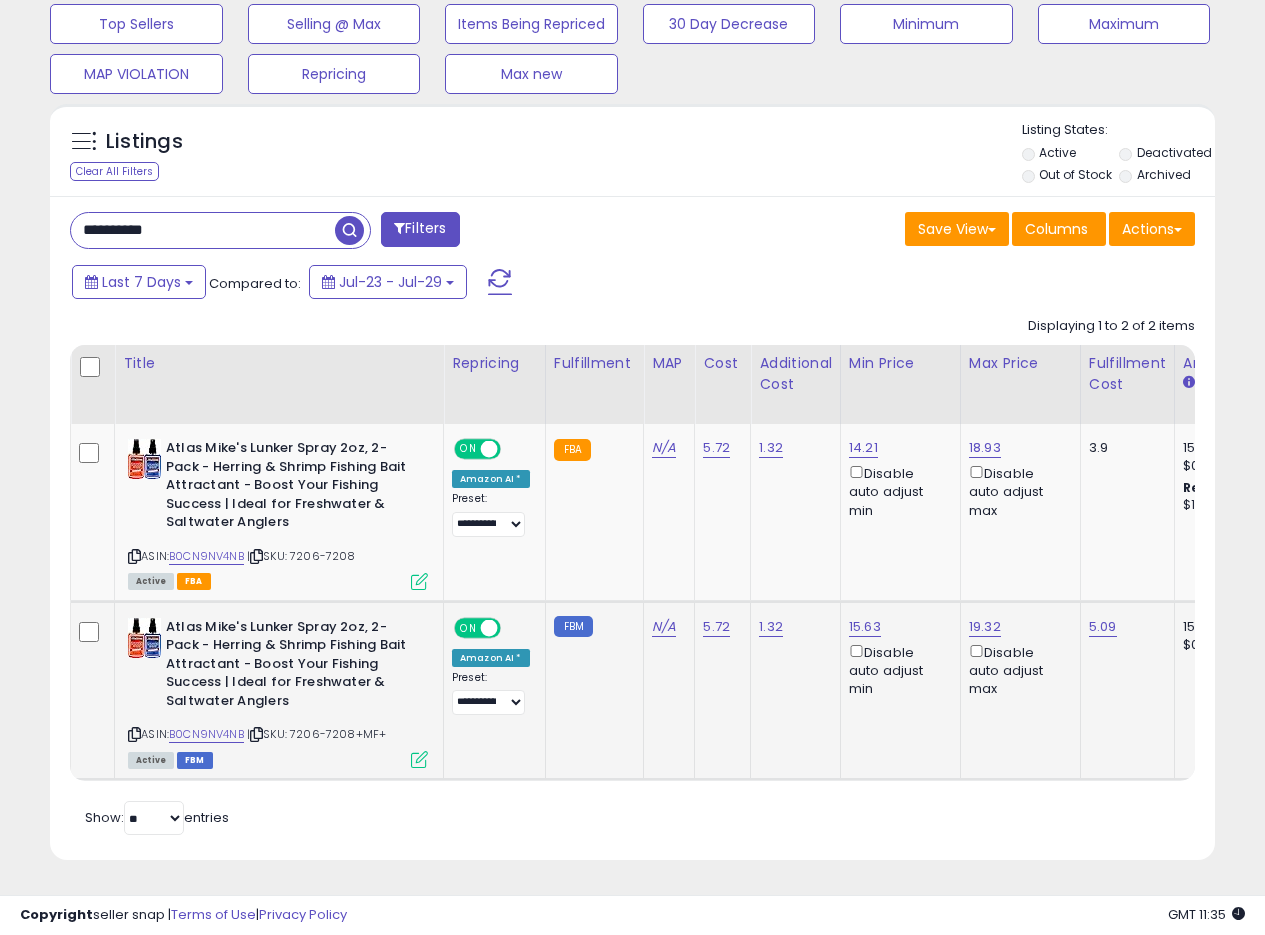 drag, startPoint x: 702, startPoint y: 686, endPoint x: 760, endPoint y: 637, distance: 75.9276 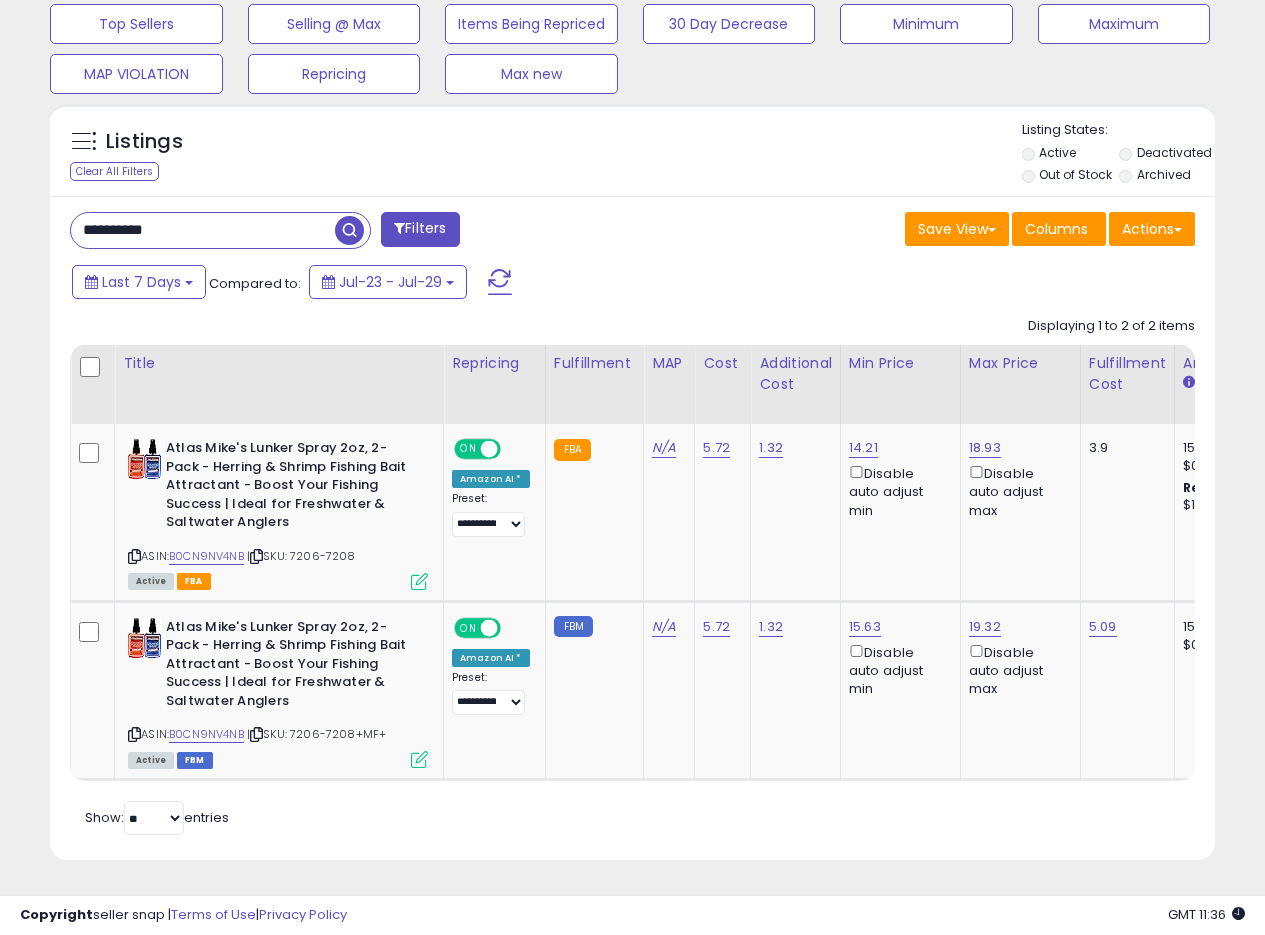 drag, startPoint x: 211, startPoint y: 226, endPoint x: 0, endPoint y: 198, distance: 212.84972 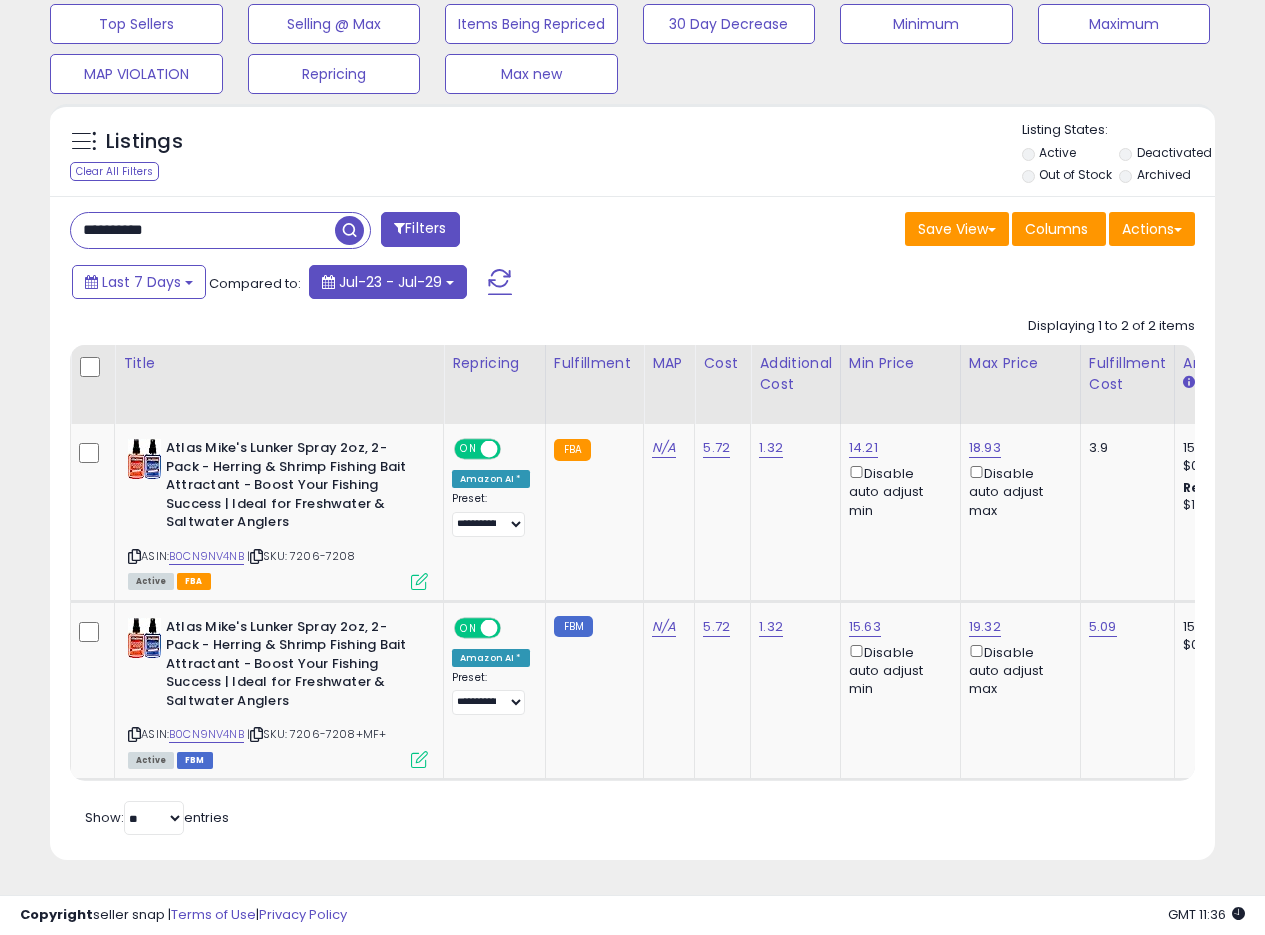 paste 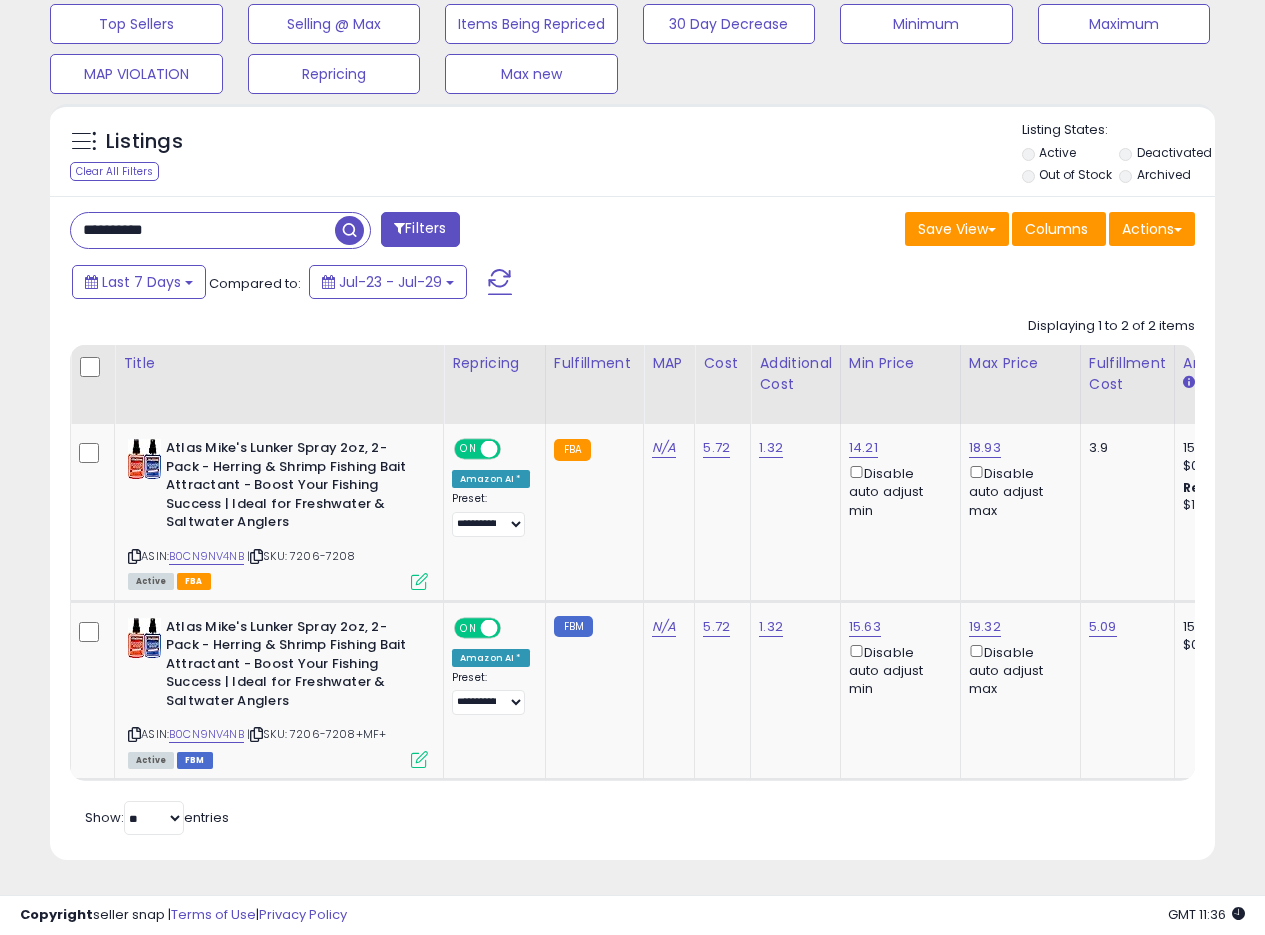 click at bounding box center (349, 230) 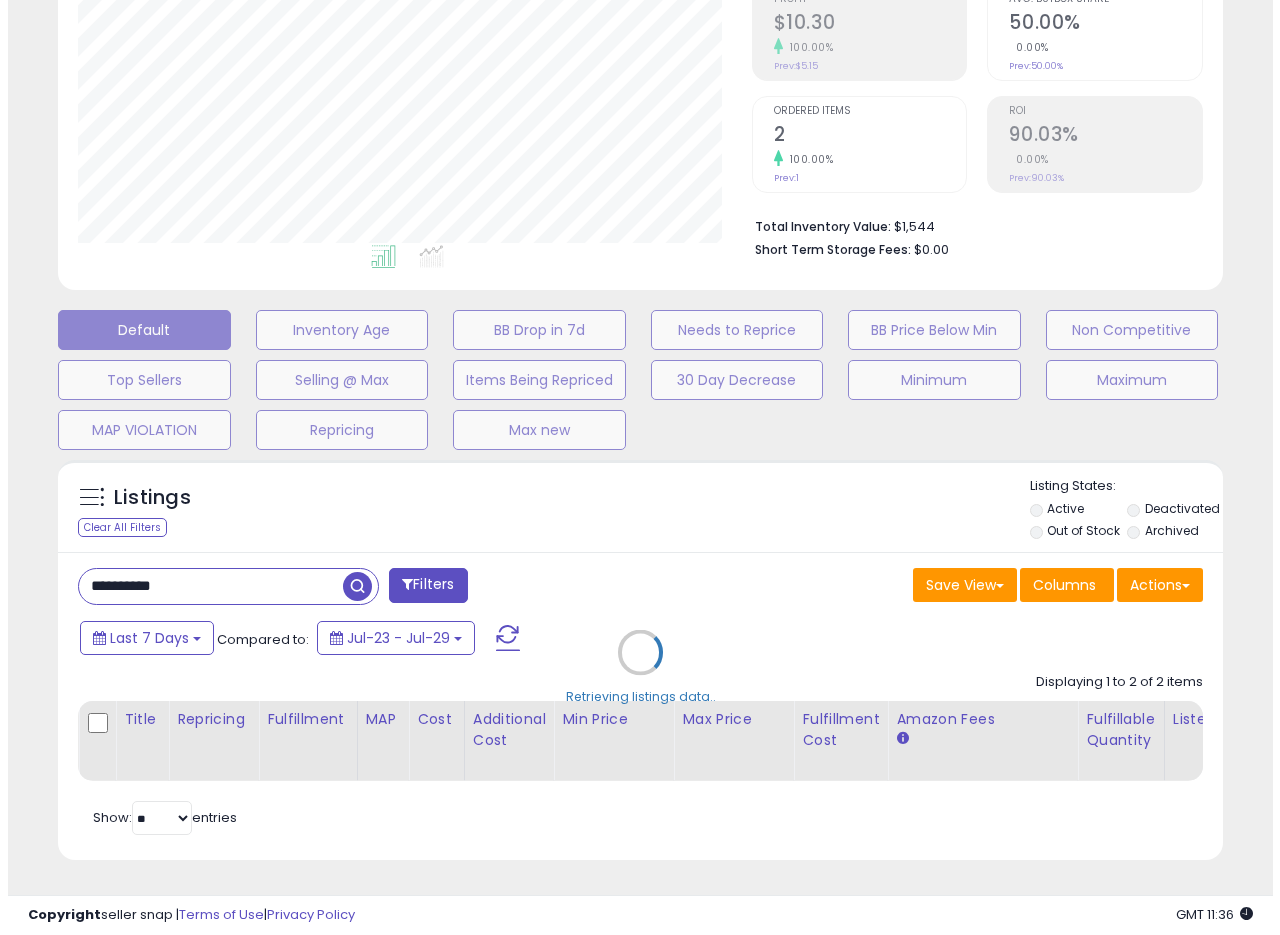 scroll, scrollTop: 335, scrollLeft: 0, axis: vertical 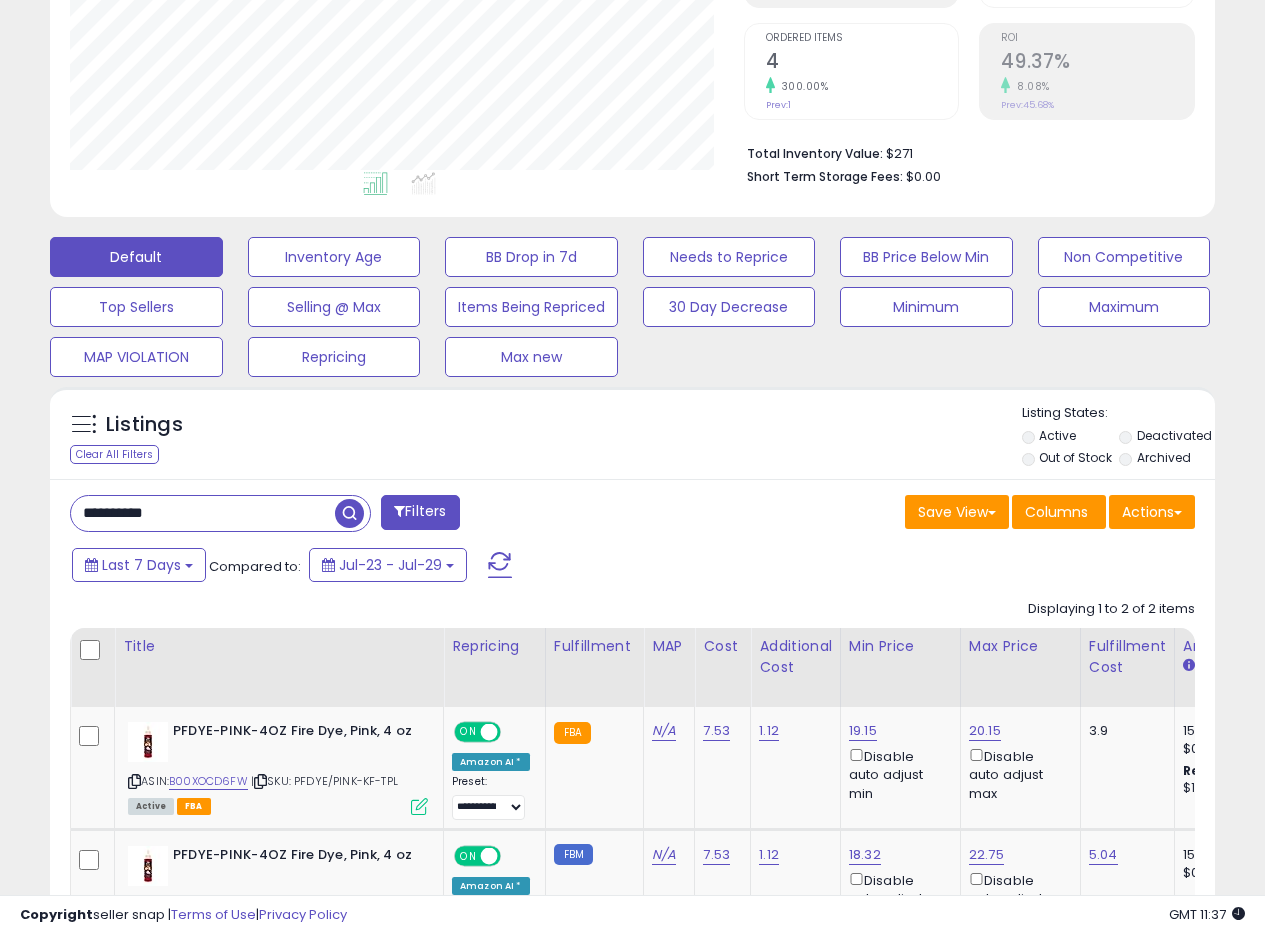 drag, startPoint x: 224, startPoint y: 523, endPoint x: 0, endPoint y: 505, distance: 224.72205 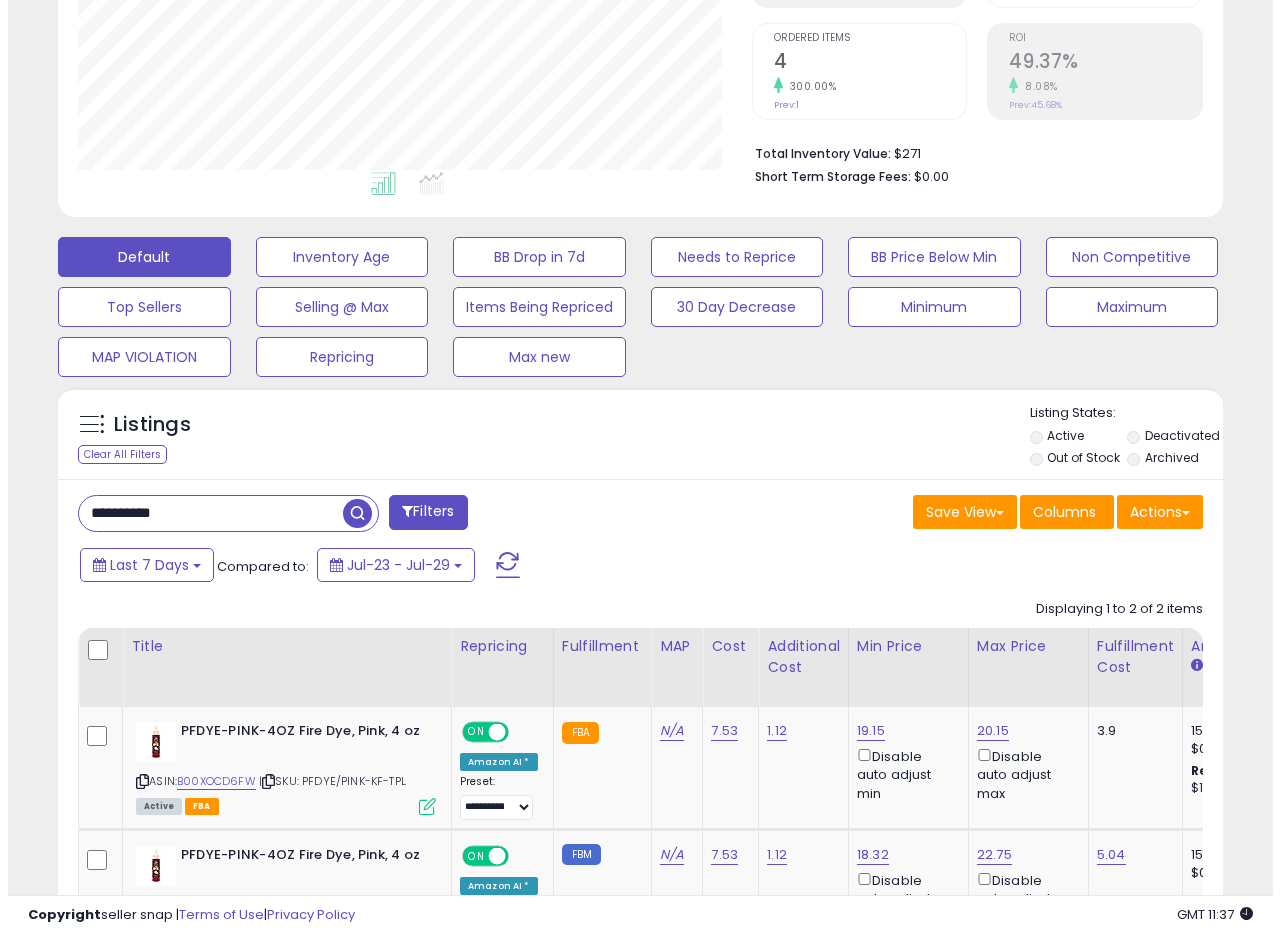 scroll, scrollTop: 335, scrollLeft: 0, axis: vertical 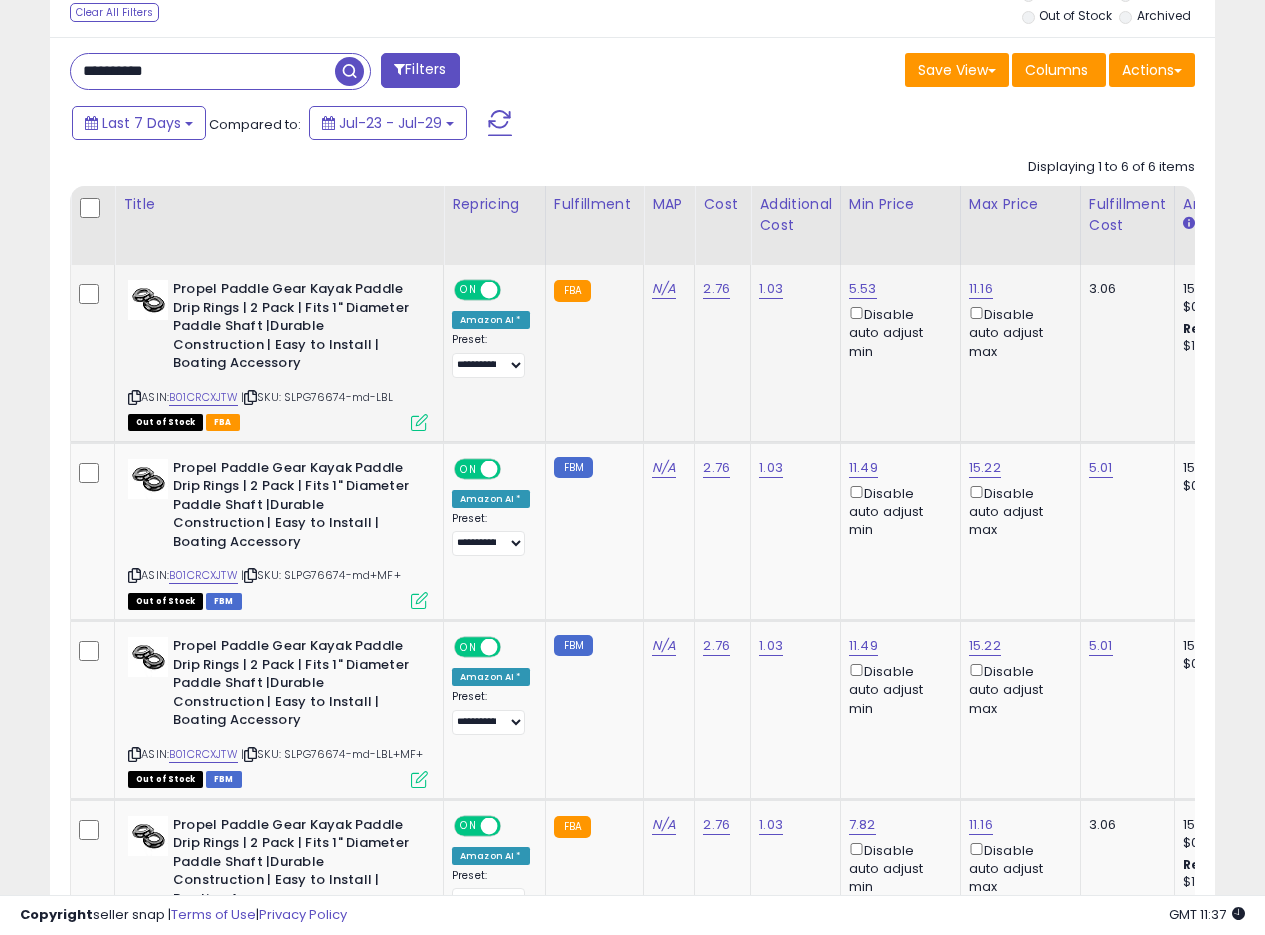 click at bounding box center [134, 397] 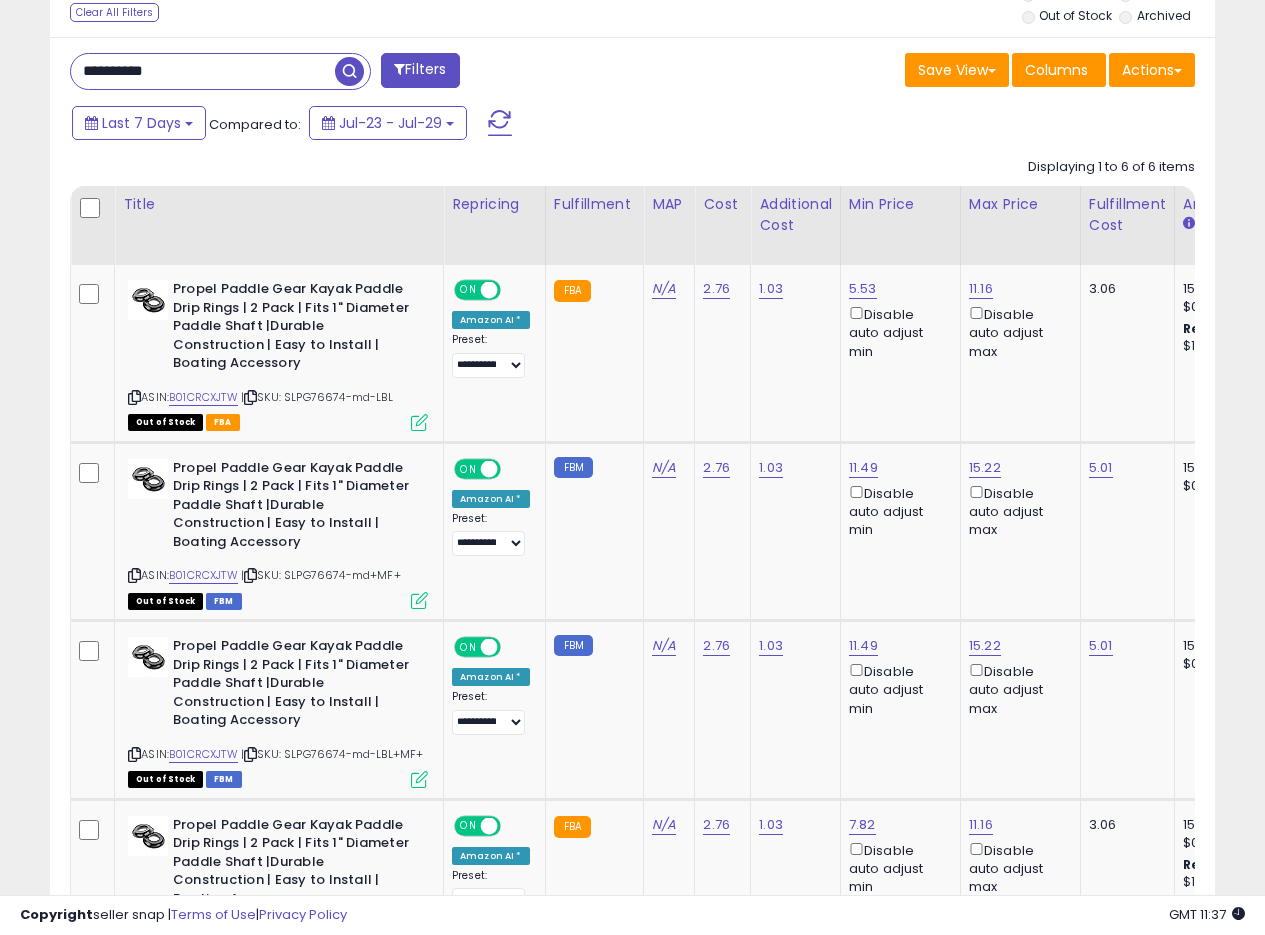 drag, startPoint x: 129, startPoint y: 65, endPoint x: 5, endPoint y: 50, distance: 124.90396 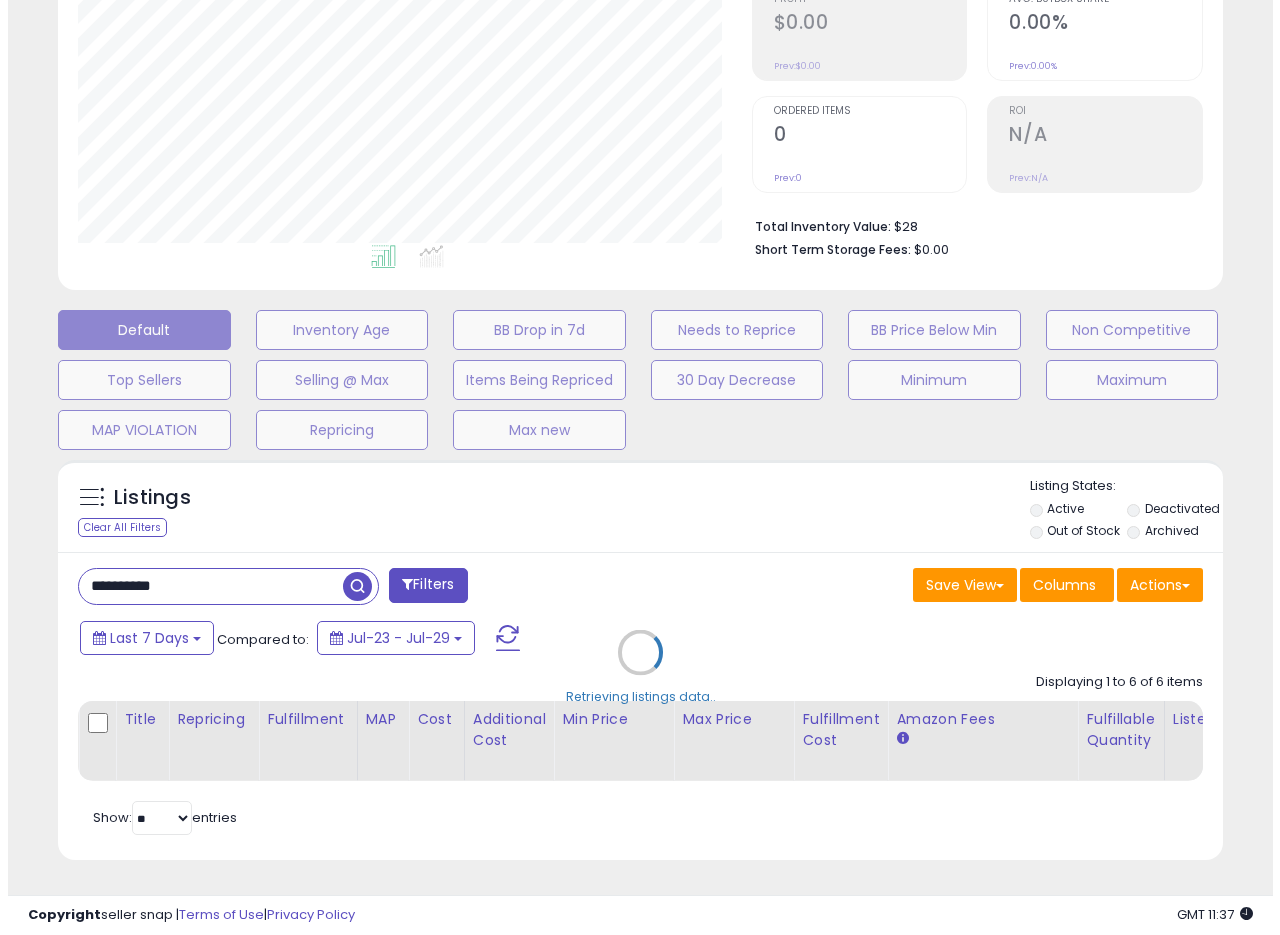 scroll, scrollTop: 335, scrollLeft: 0, axis: vertical 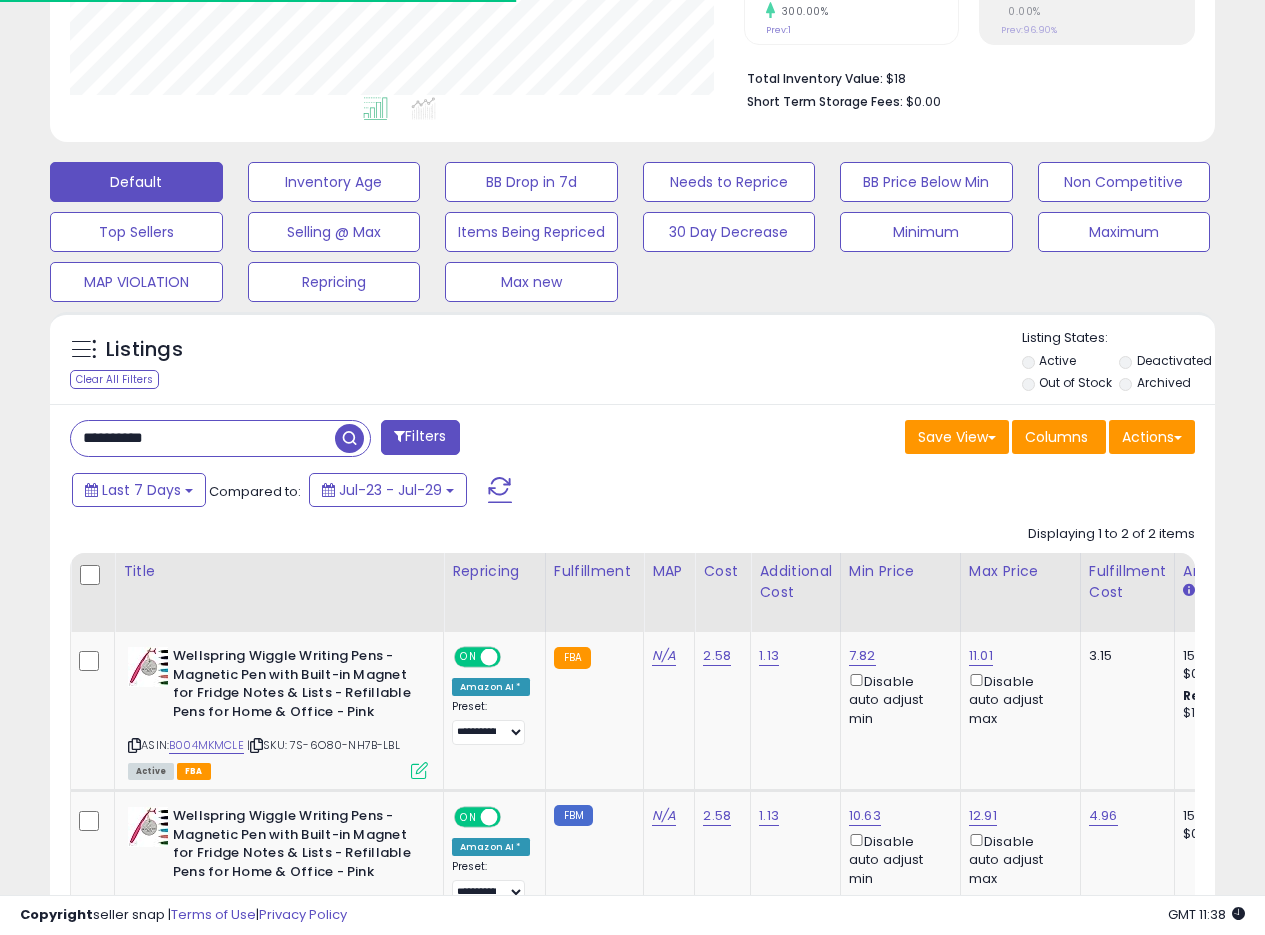 drag, startPoint x: 197, startPoint y: 445, endPoint x: 0, endPoint y: 413, distance: 199.58206 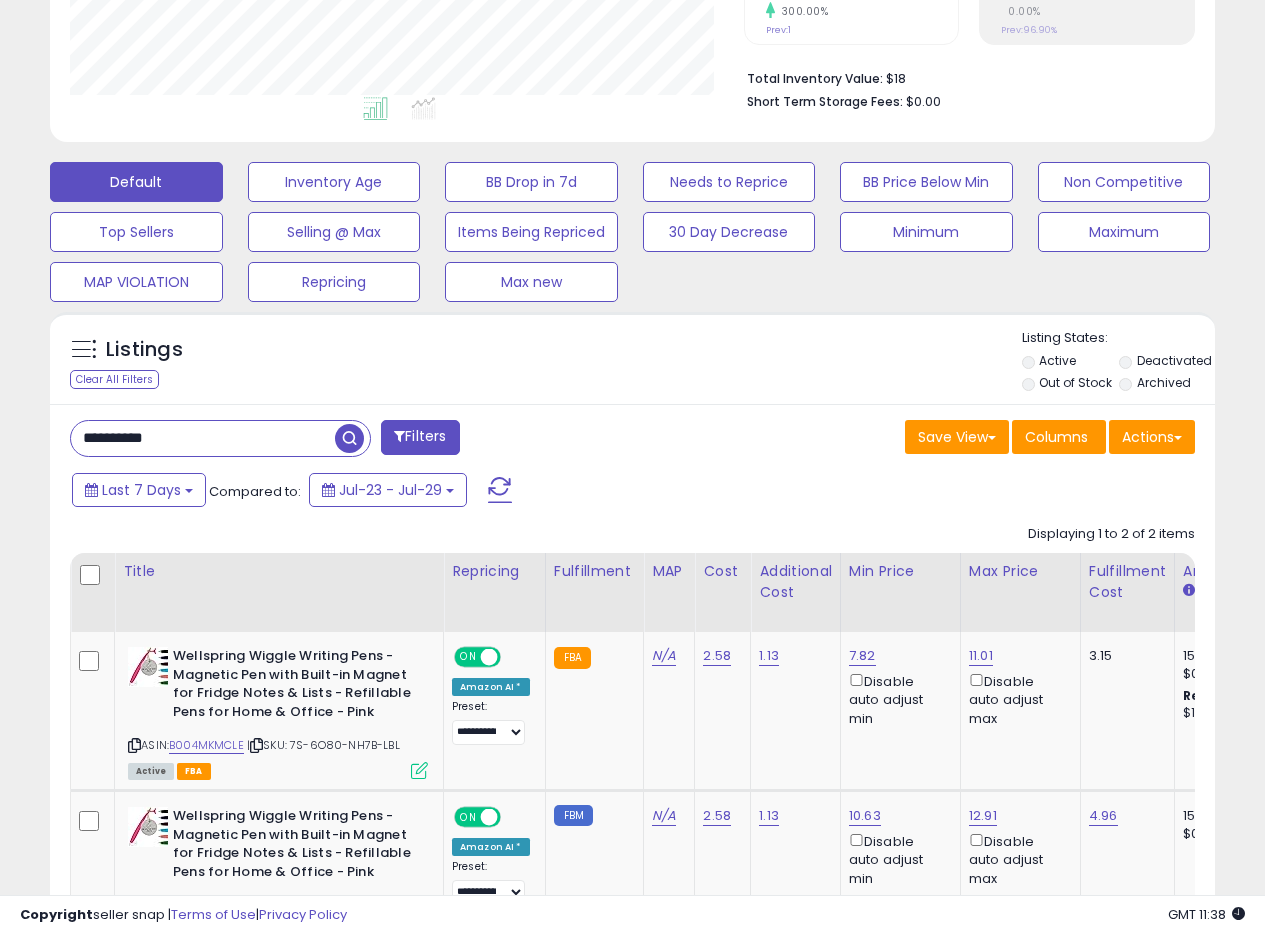 paste 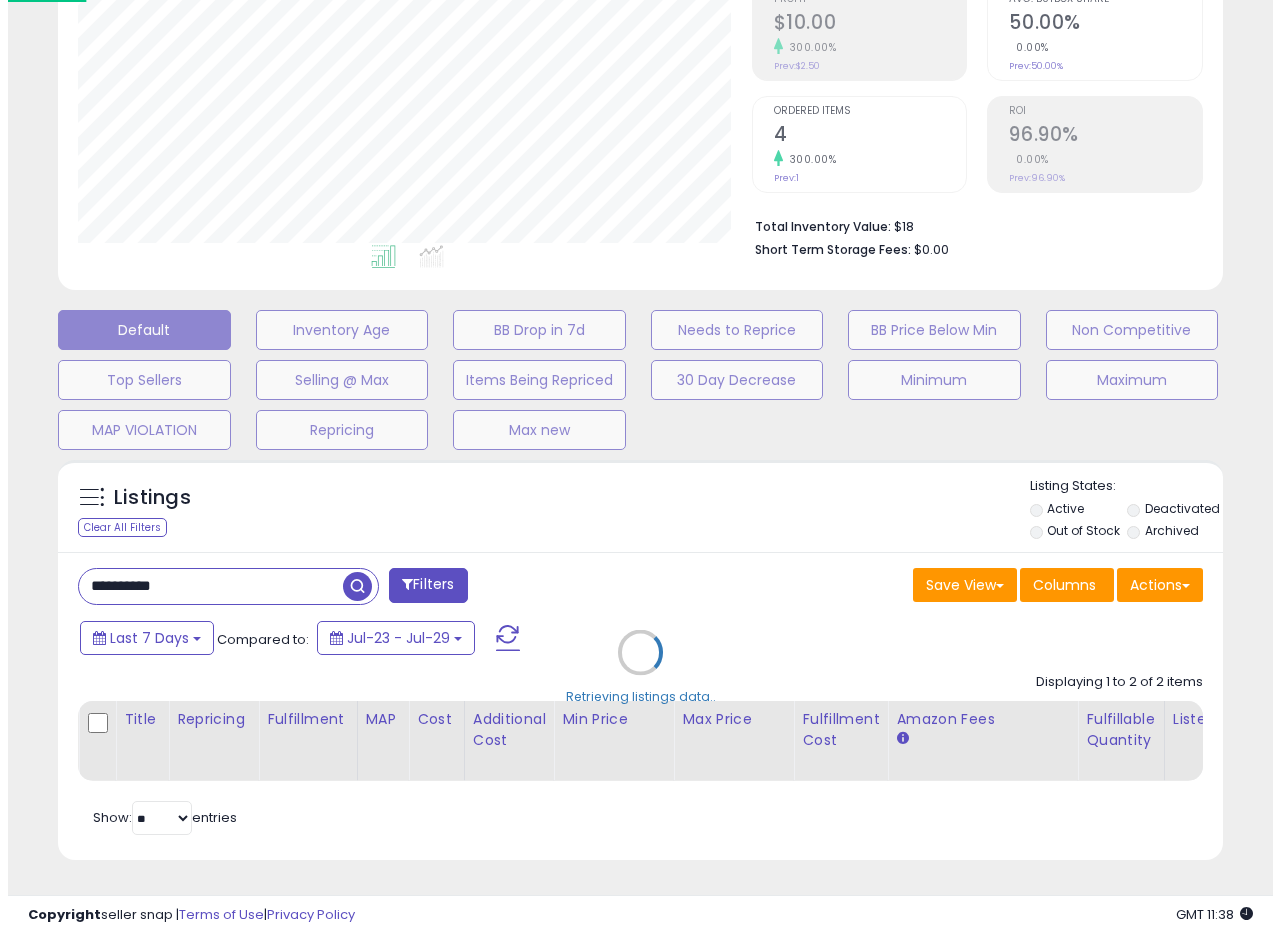 scroll, scrollTop: 335, scrollLeft: 0, axis: vertical 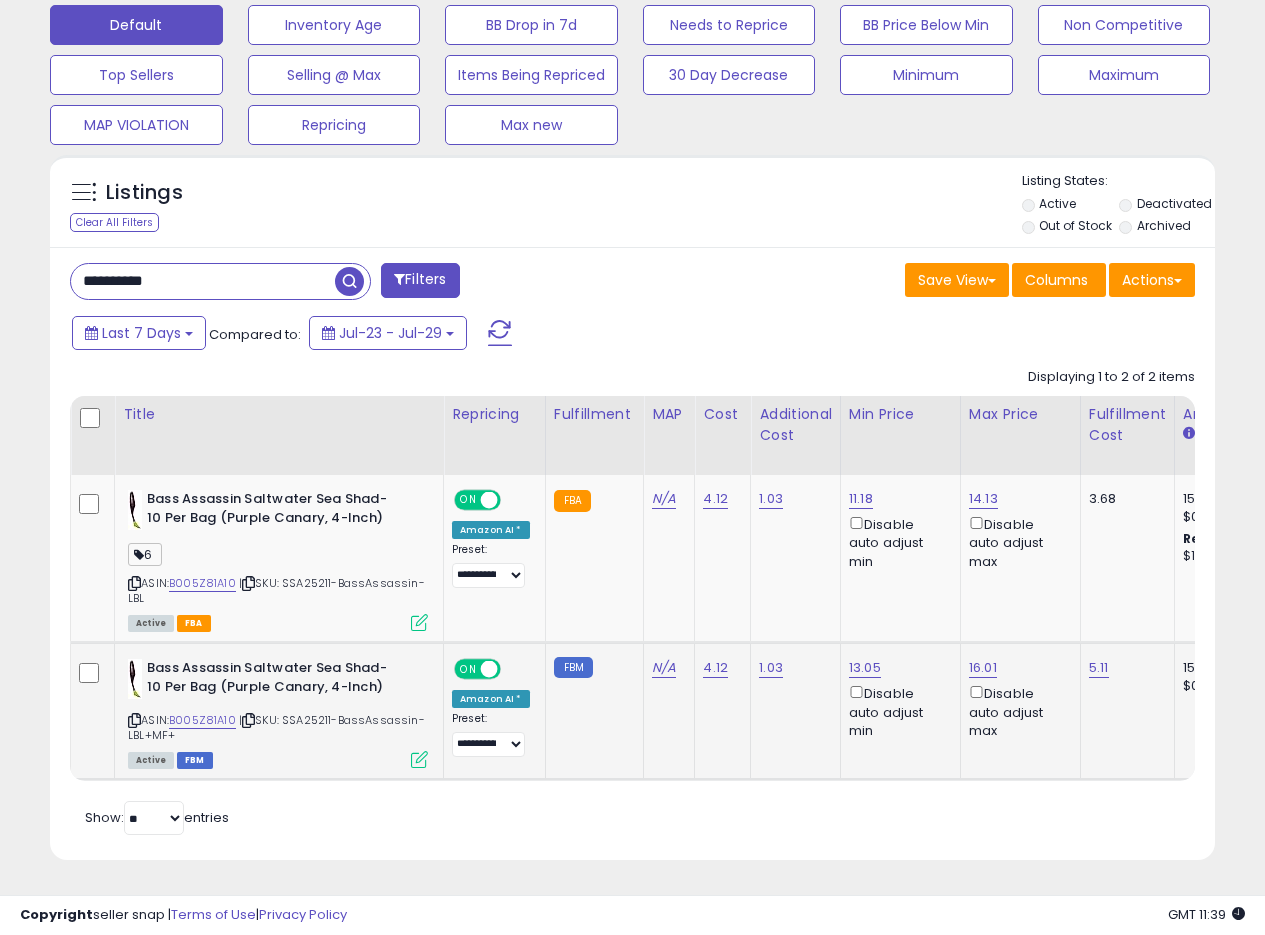 click at bounding box center (419, 759) 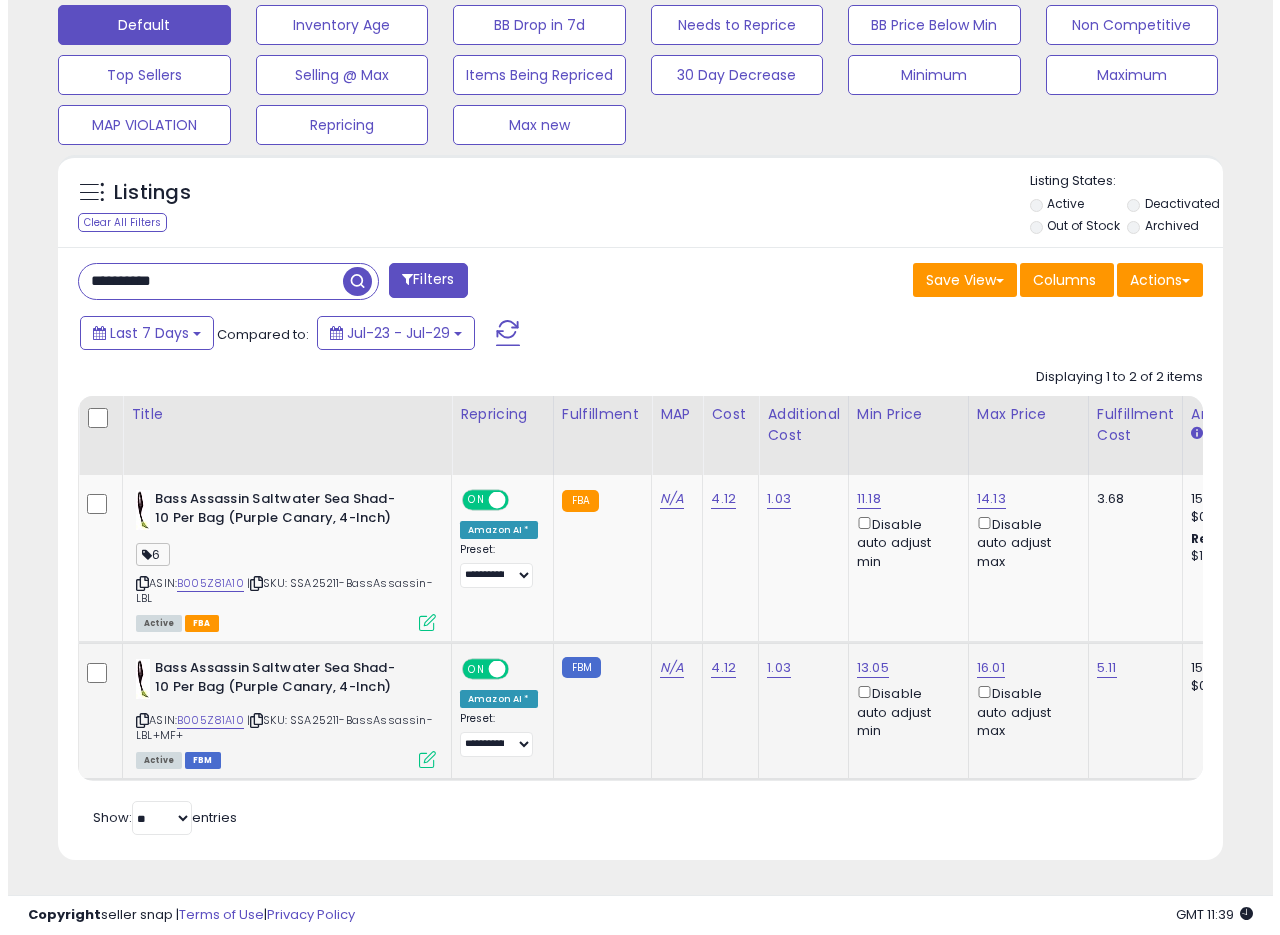 scroll, scrollTop: 999590, scrollLeft: 999317, axis: both 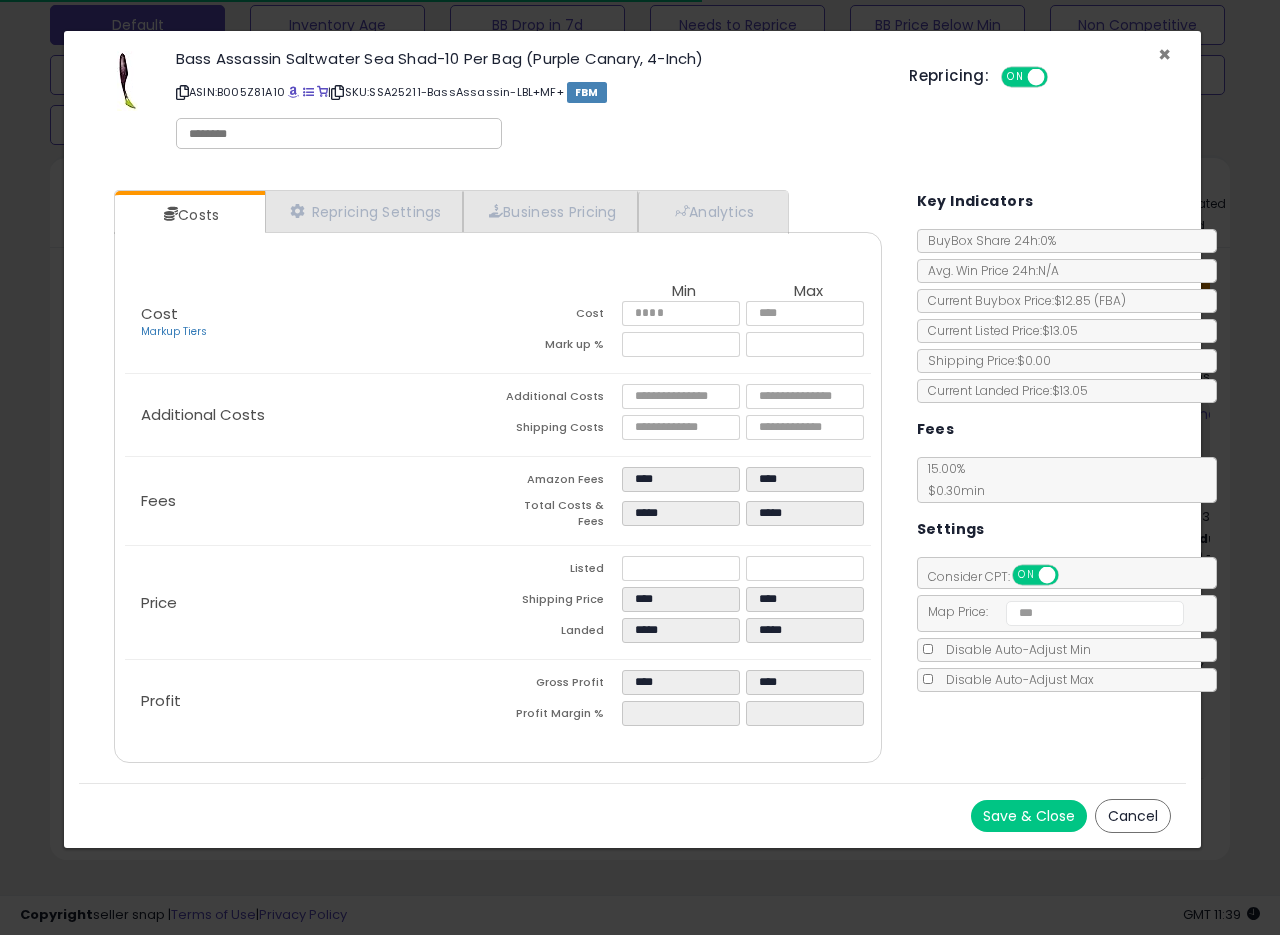click on "×" at bounding box center [1164, 54] 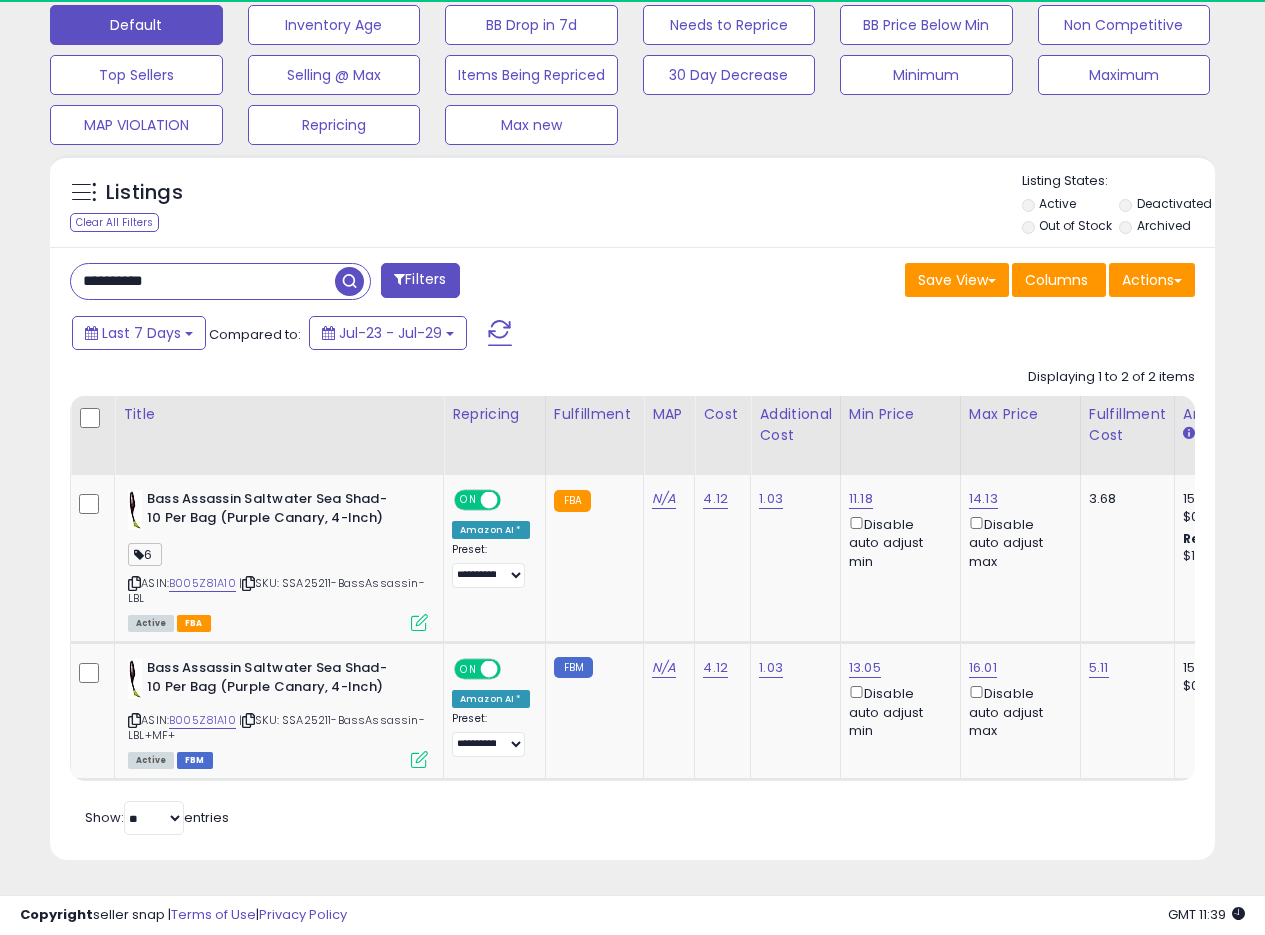 scroll, scrollTop: 410, scrollLeft: 674, axis: both 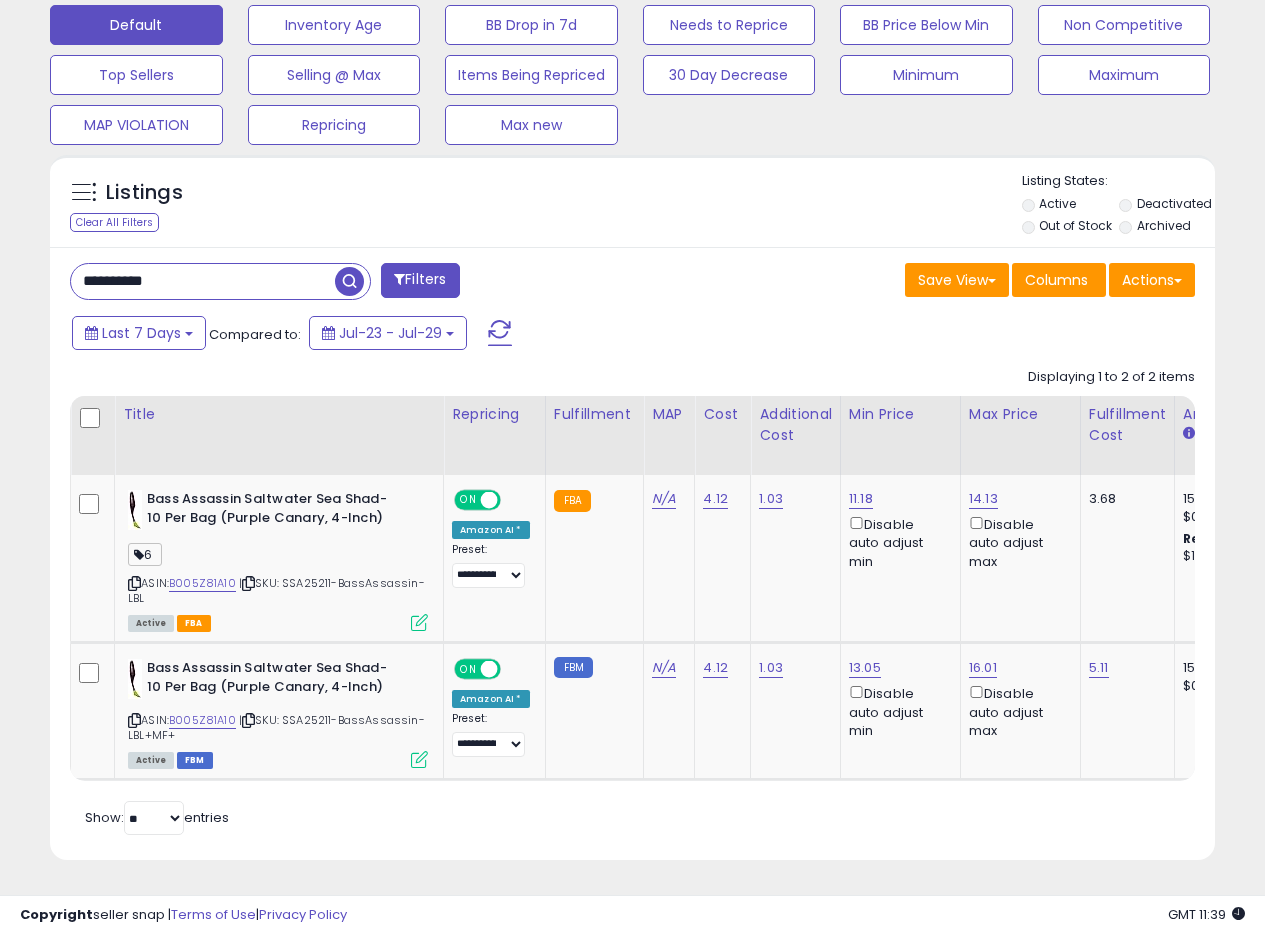 drag, startPoint x: 202, startPoint y: 260, endPoint x: 0, endPoint y: 250, distance: 202.24738 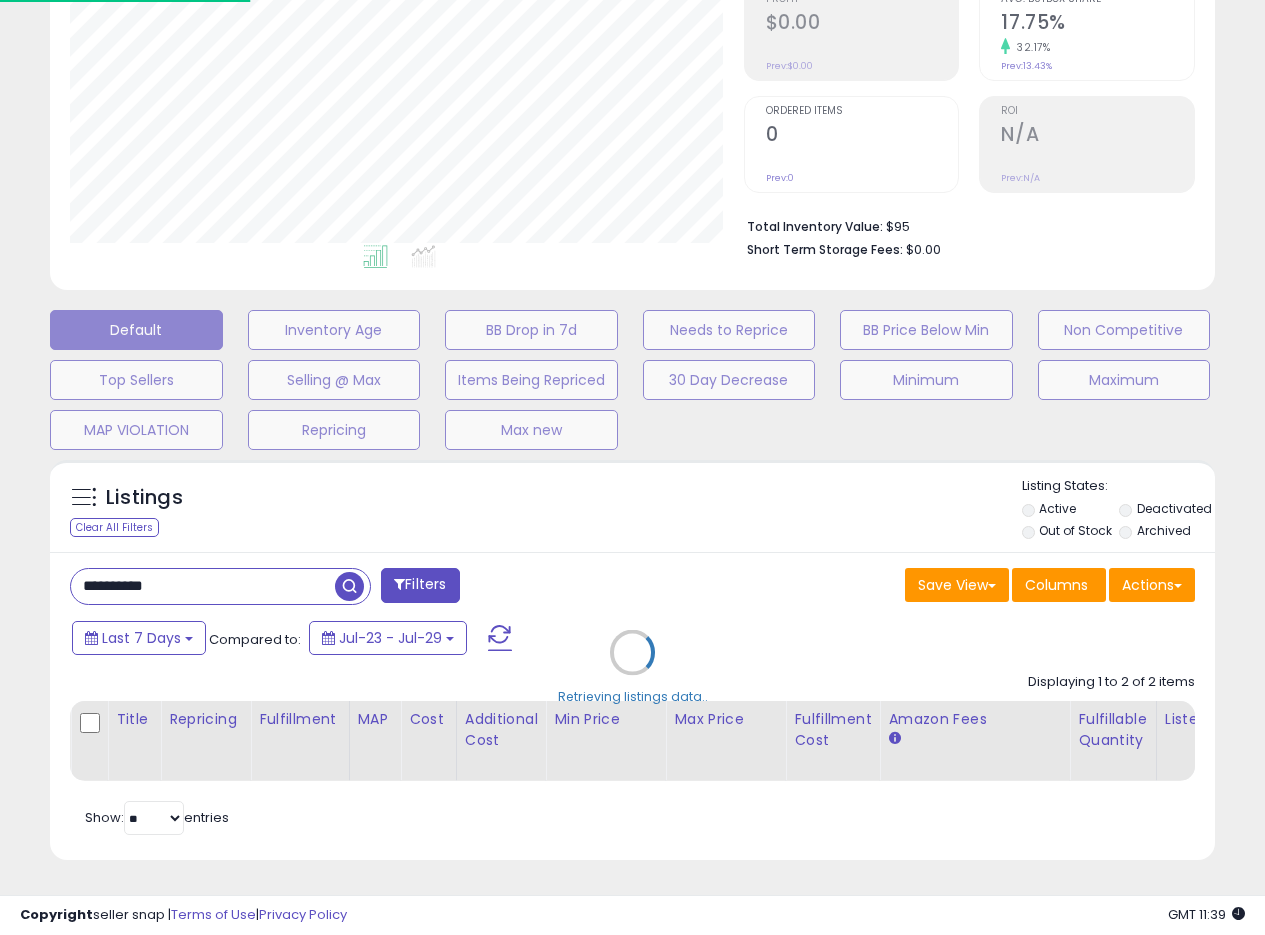 scroll, scrollTop: 999590, scrollLeft: 999317, axis: both 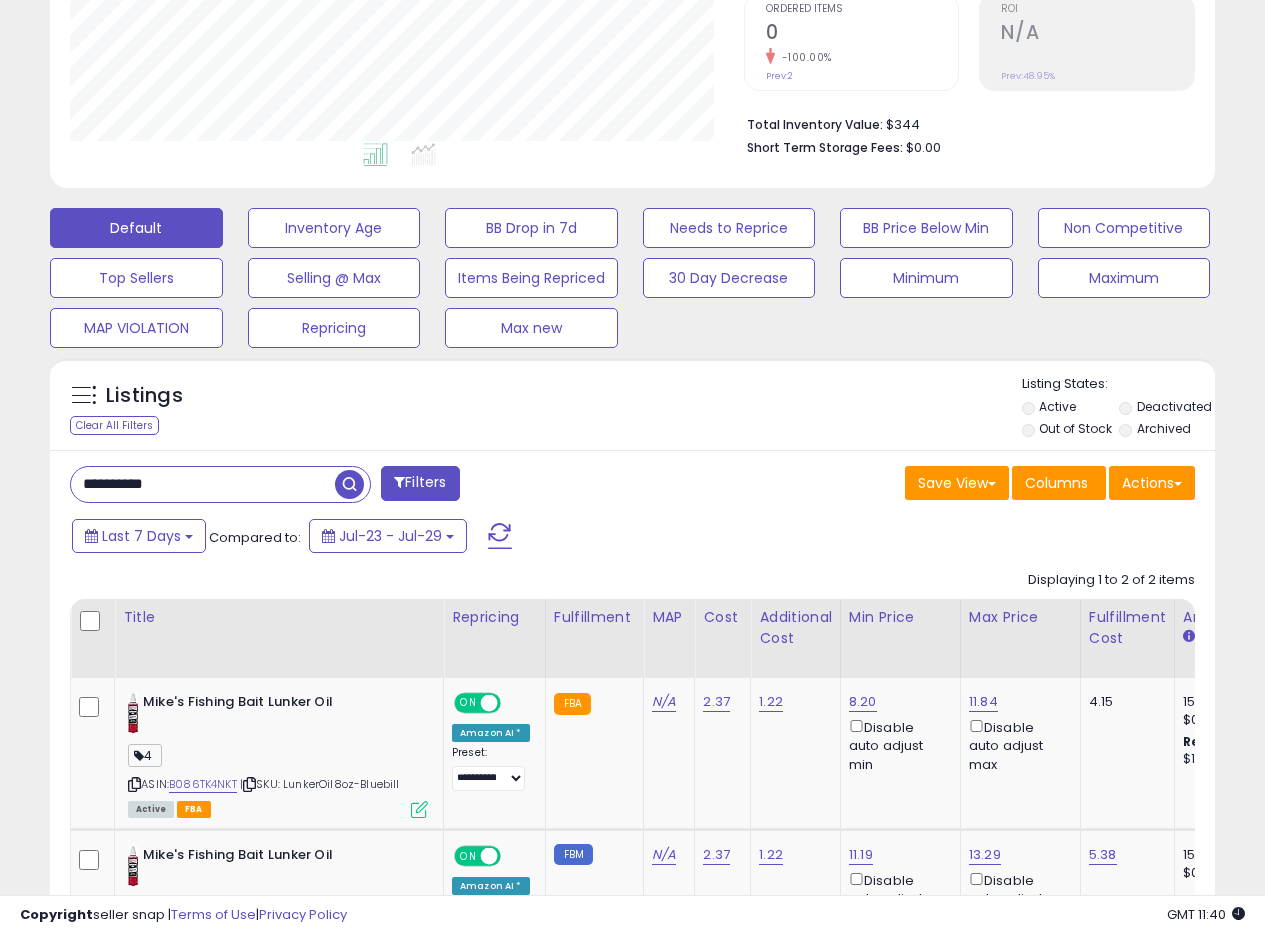 drag, startPoint x: 152, startPoint y: 488, endPoint x: 0, endPoint y: 465, distance: 153.73029 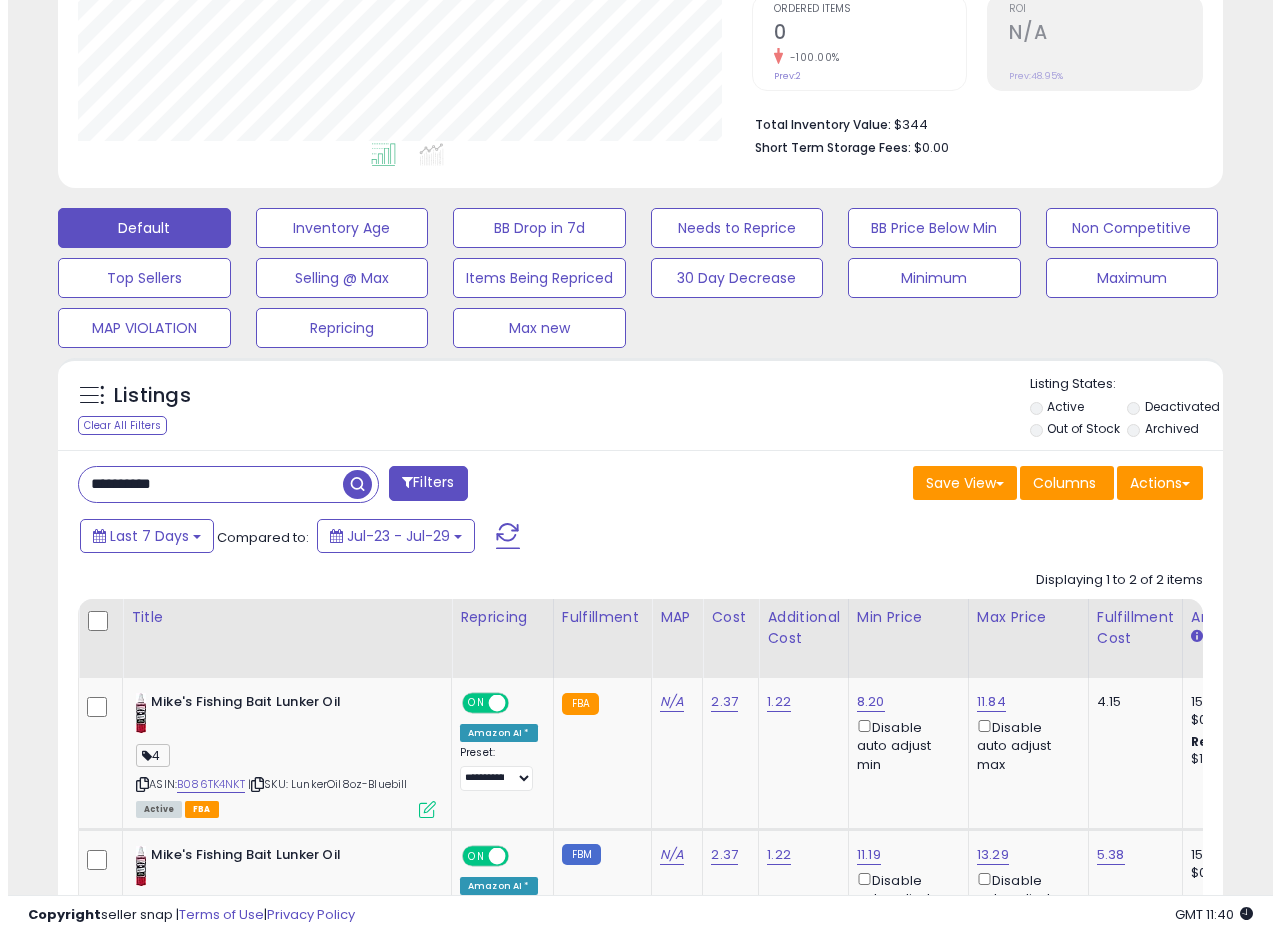 scroll, scrollTop: 335, scrollLeft: 0, axis: vertical 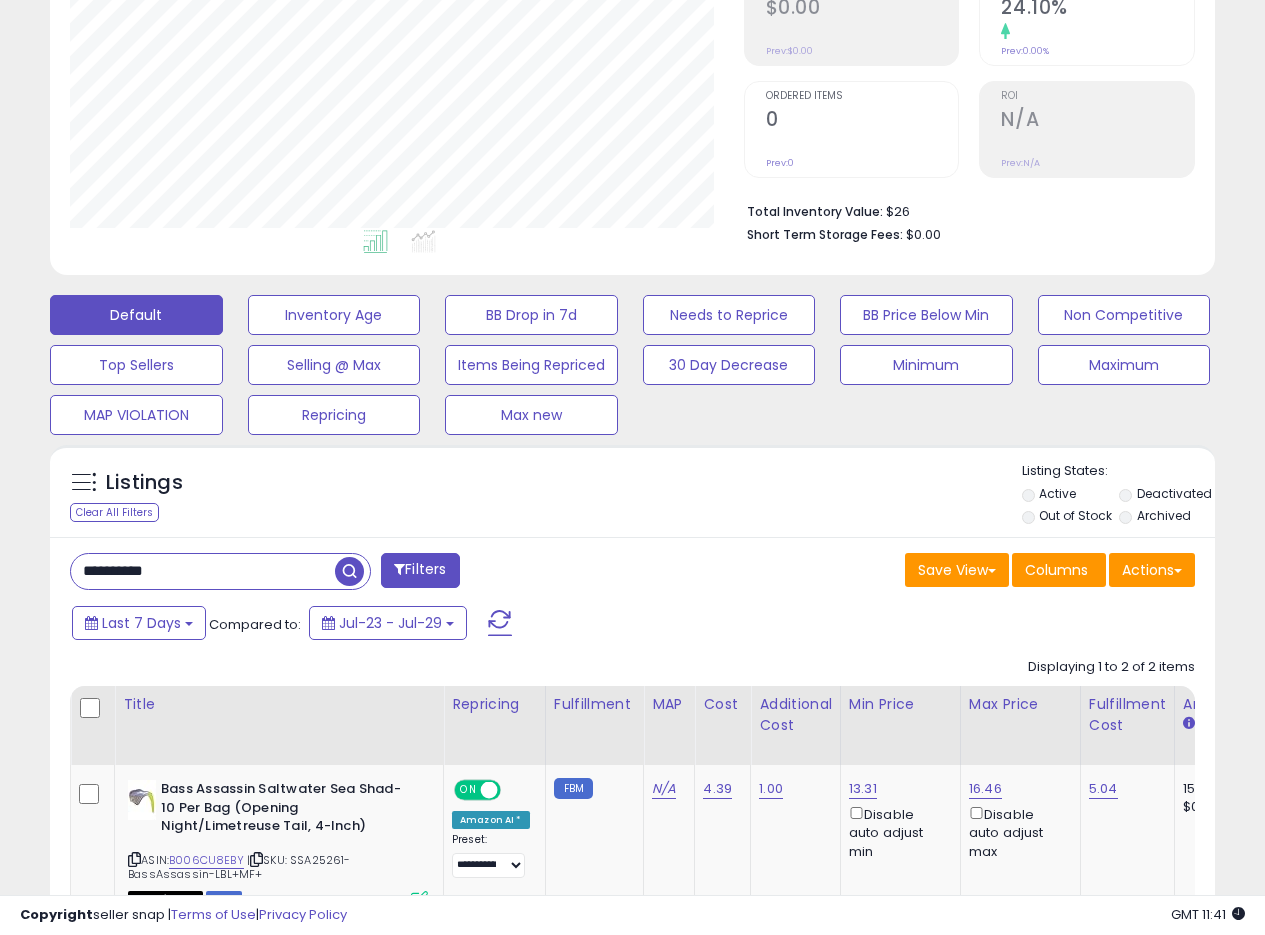 drag, startPoint x: 202, startPoint y: 572, endPoint x: 0, endPoint y: 555, distance: 202.71408 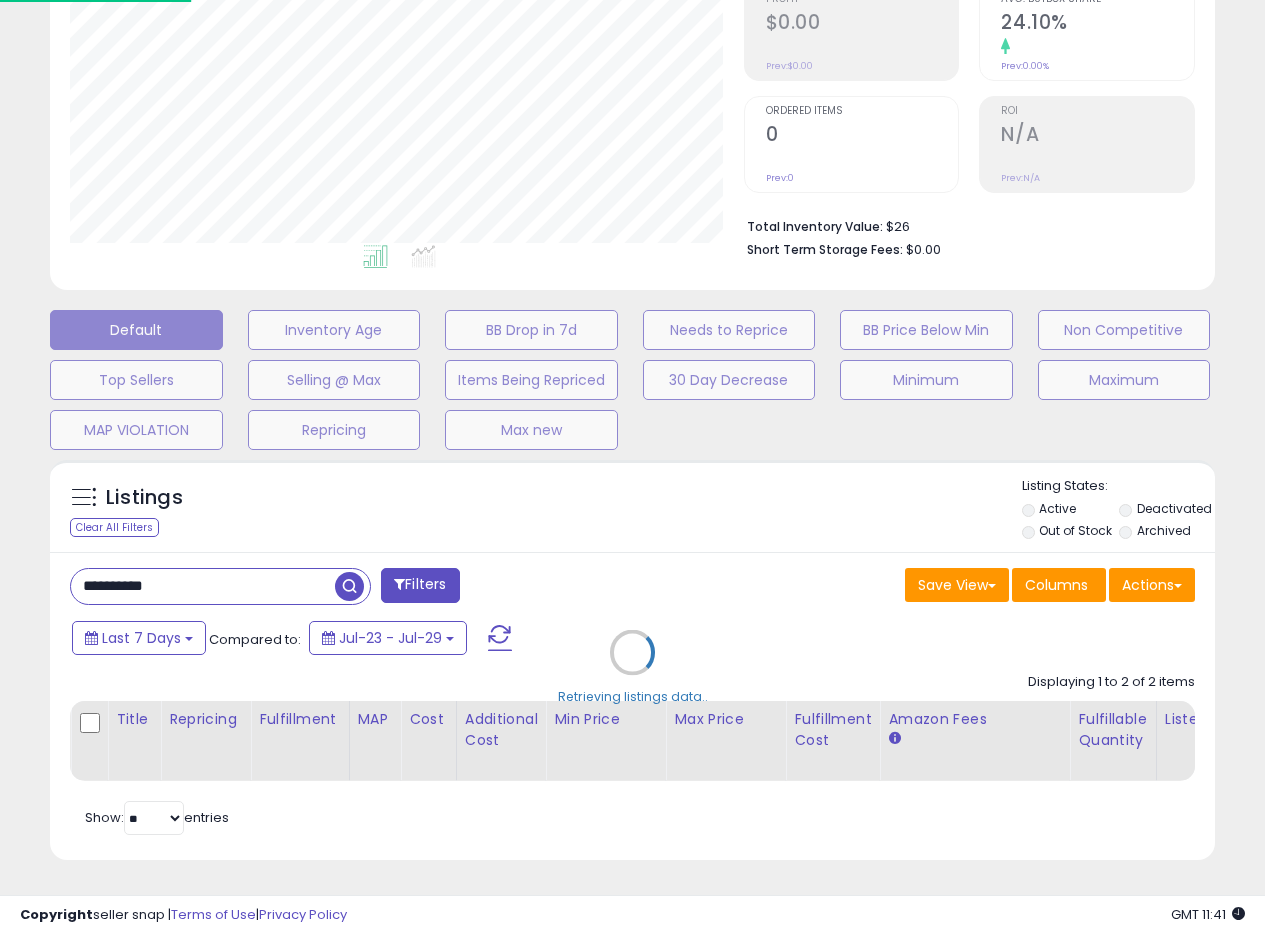 scroll, scrollTop: 999590, scrollLeft: 999317, axis: both 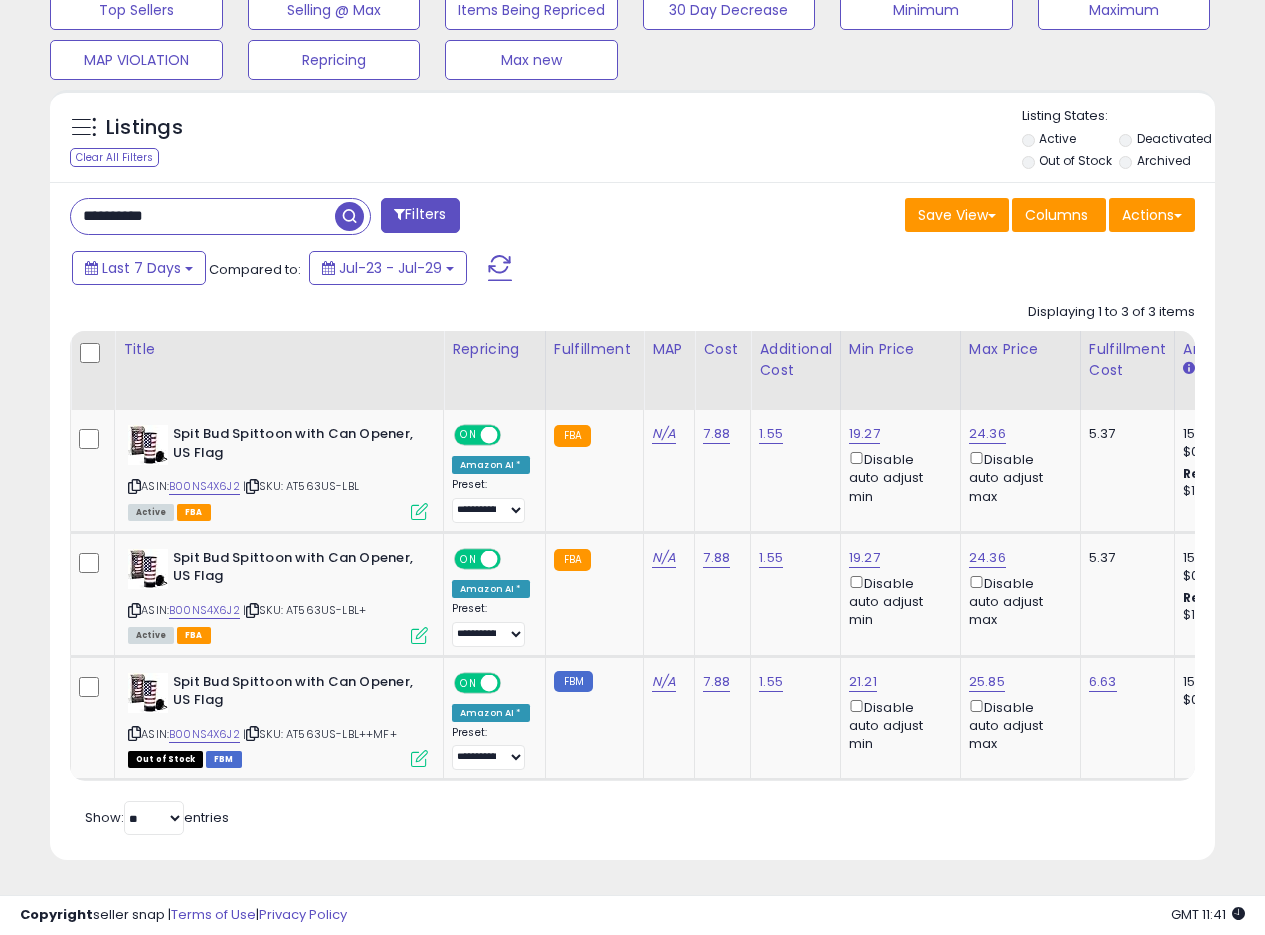 drag, startPoint x: 630, startPoint y: 580, endPoint x: 1000, endPoint y: 33, distance: 660.3855 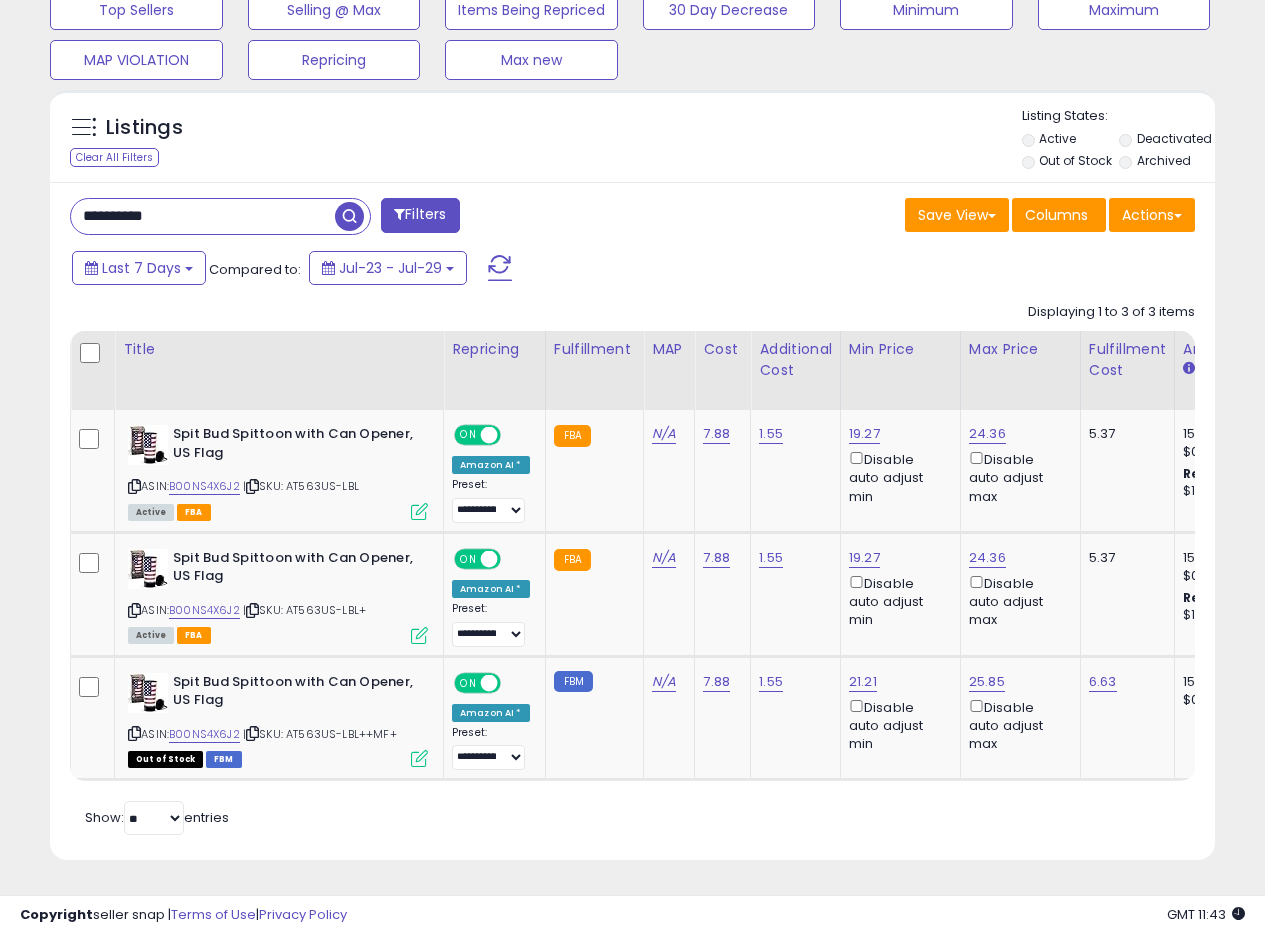 drag, startPoint x: 209, startPoint y: 212, endPoint x: 1, endPoint y: 173, distance: 211.62466 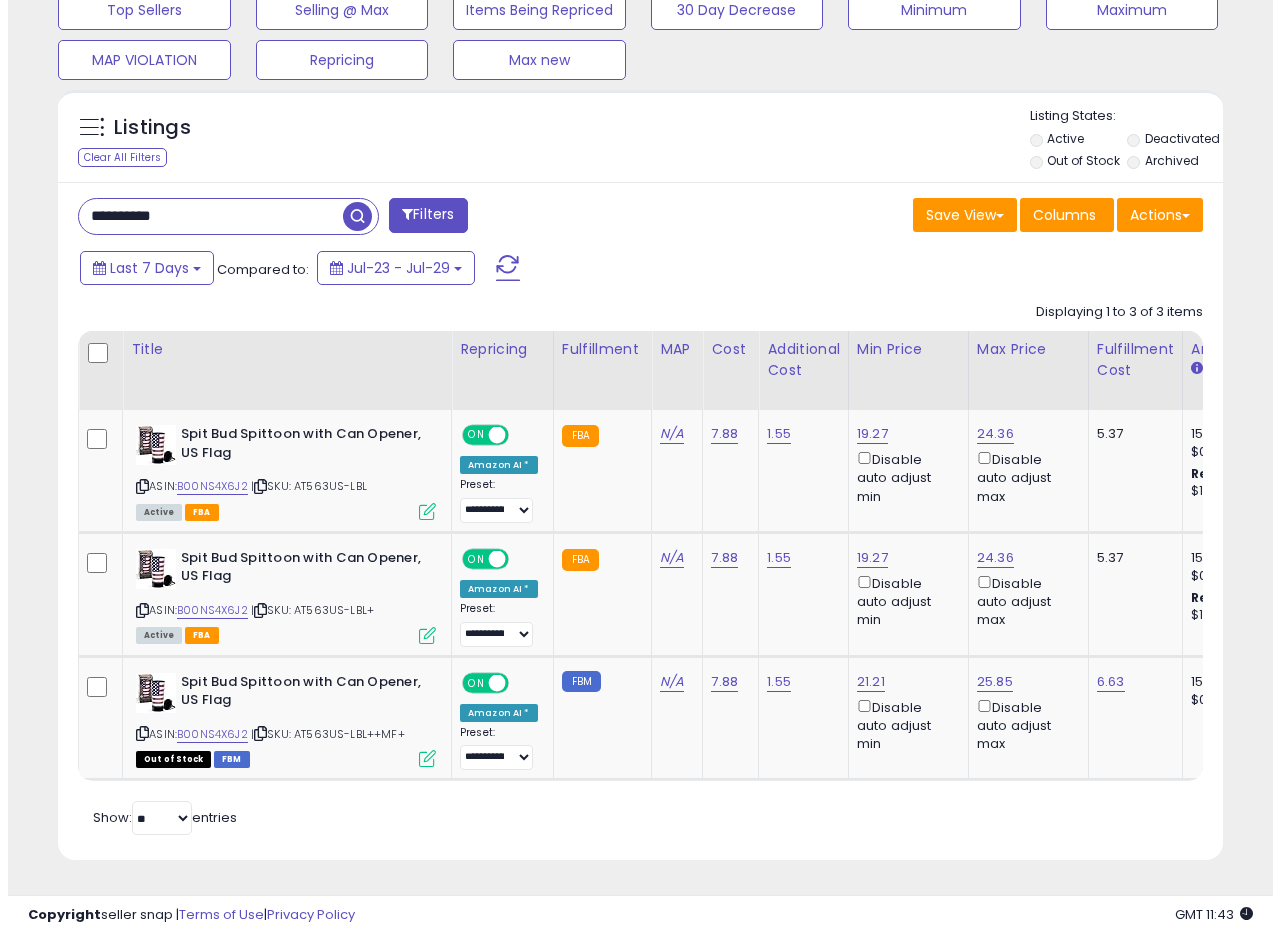 scroll, scrollTop: 335, scrollLeft: 0, axis: vertical 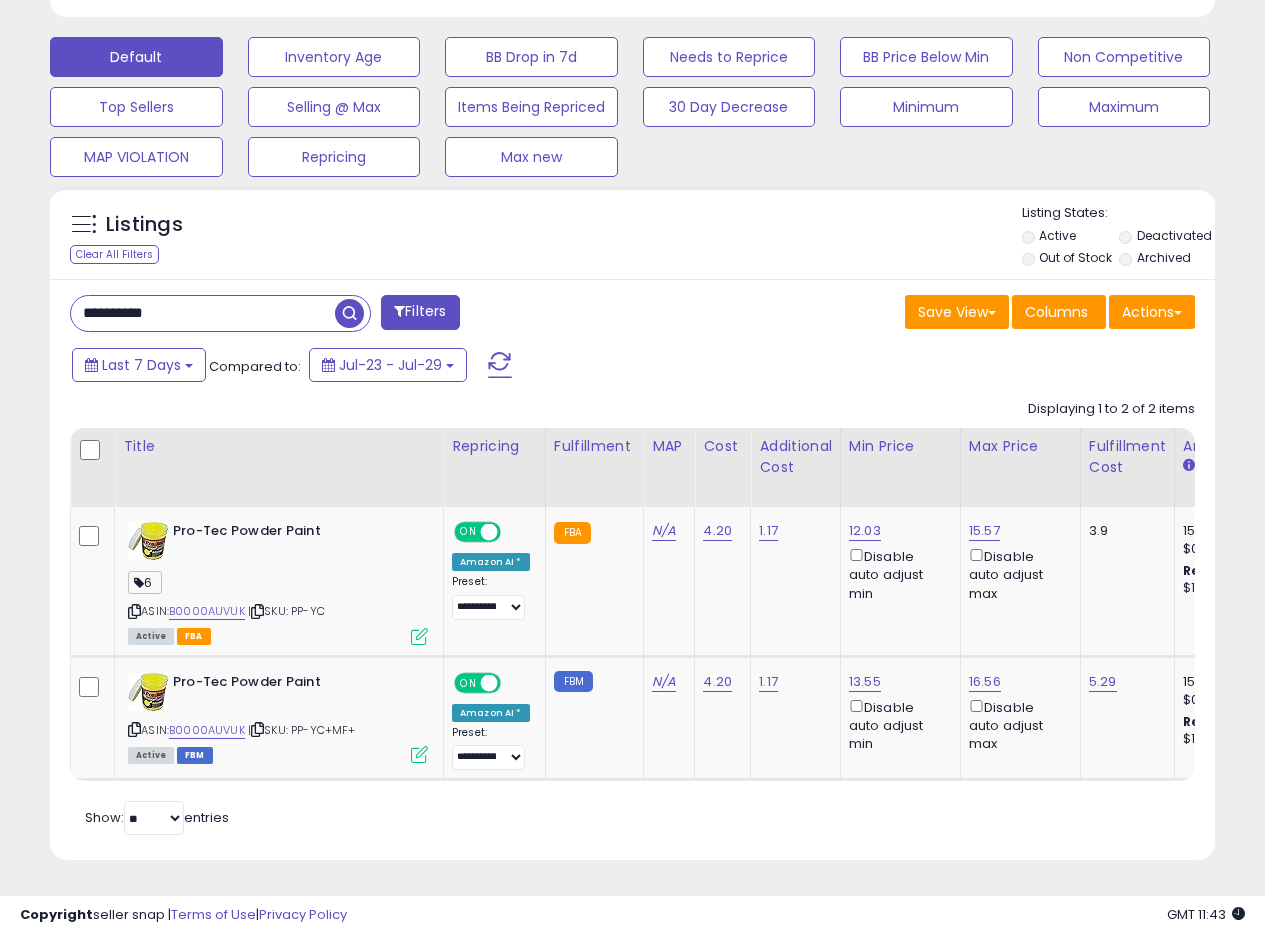 drag, startPoint x: 211, startPoint y: 295, endPoint x: 34, endPoint y: 291, distance: 177.0452 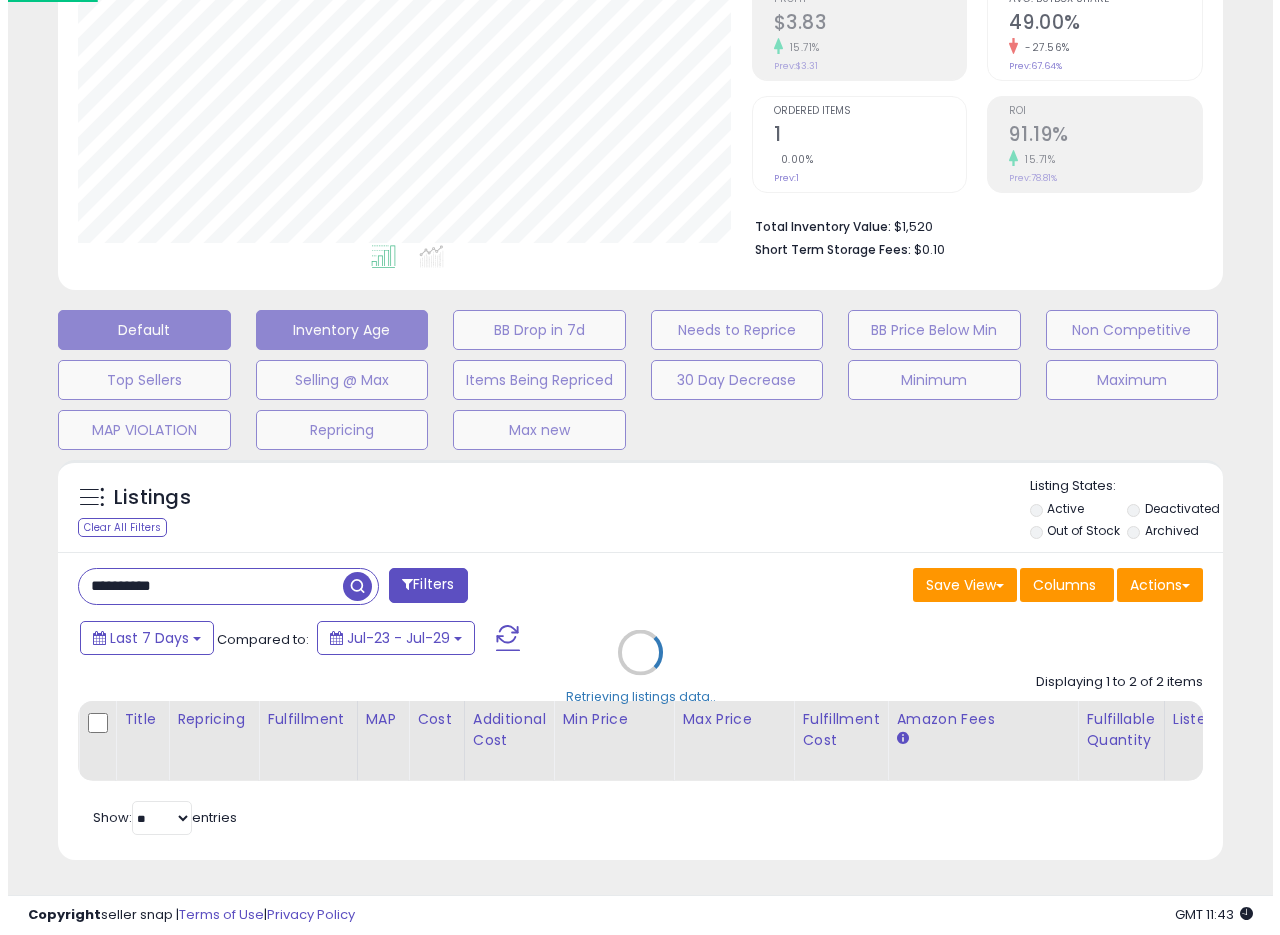 scroll, scrollTop: 335, scrollLeft: 0, axis: vertical 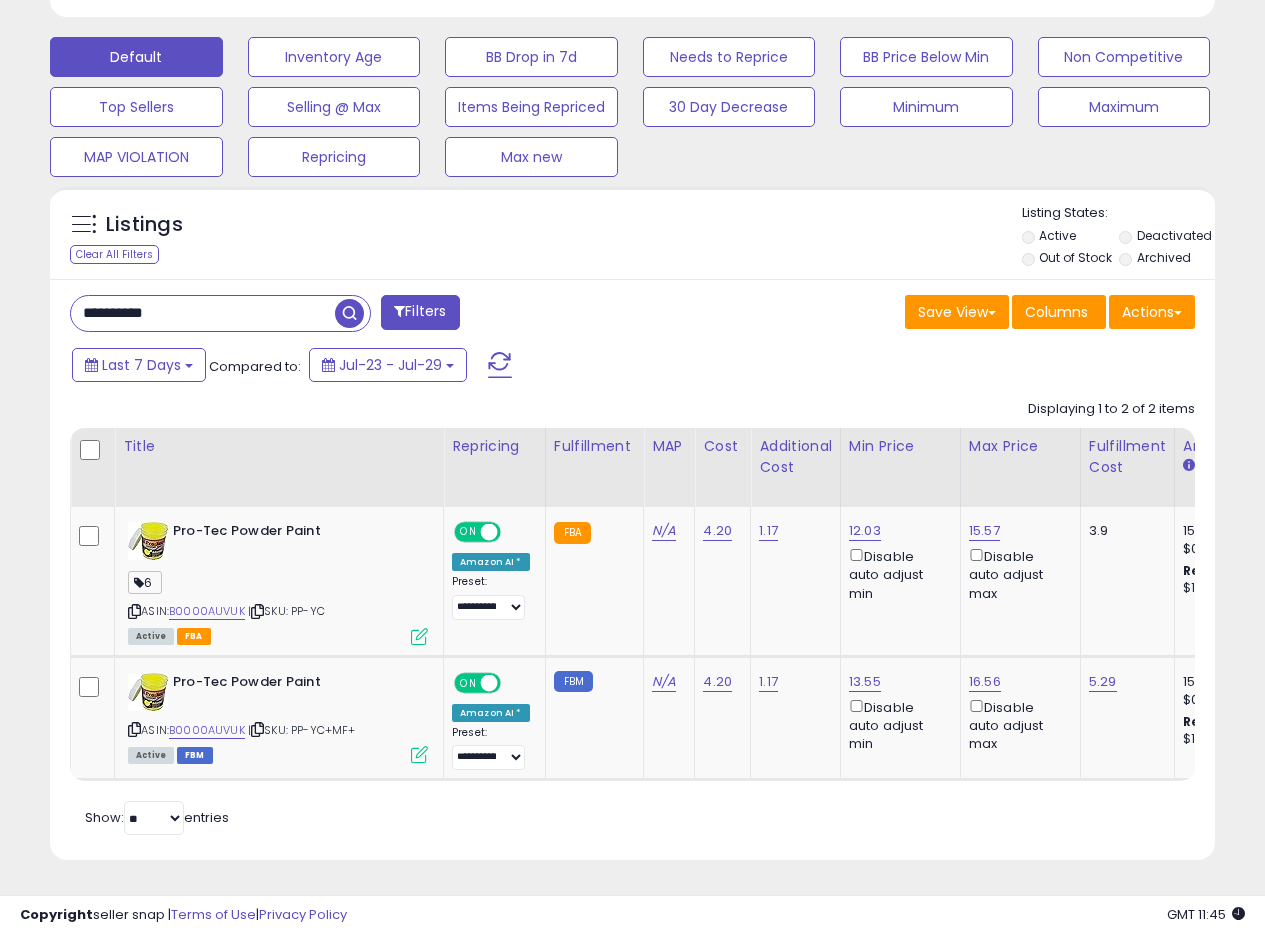 drag, startPoint x: 202, startPoint y: 298, endPoint x: 0, endPoint y: 258, distance: 205.92232 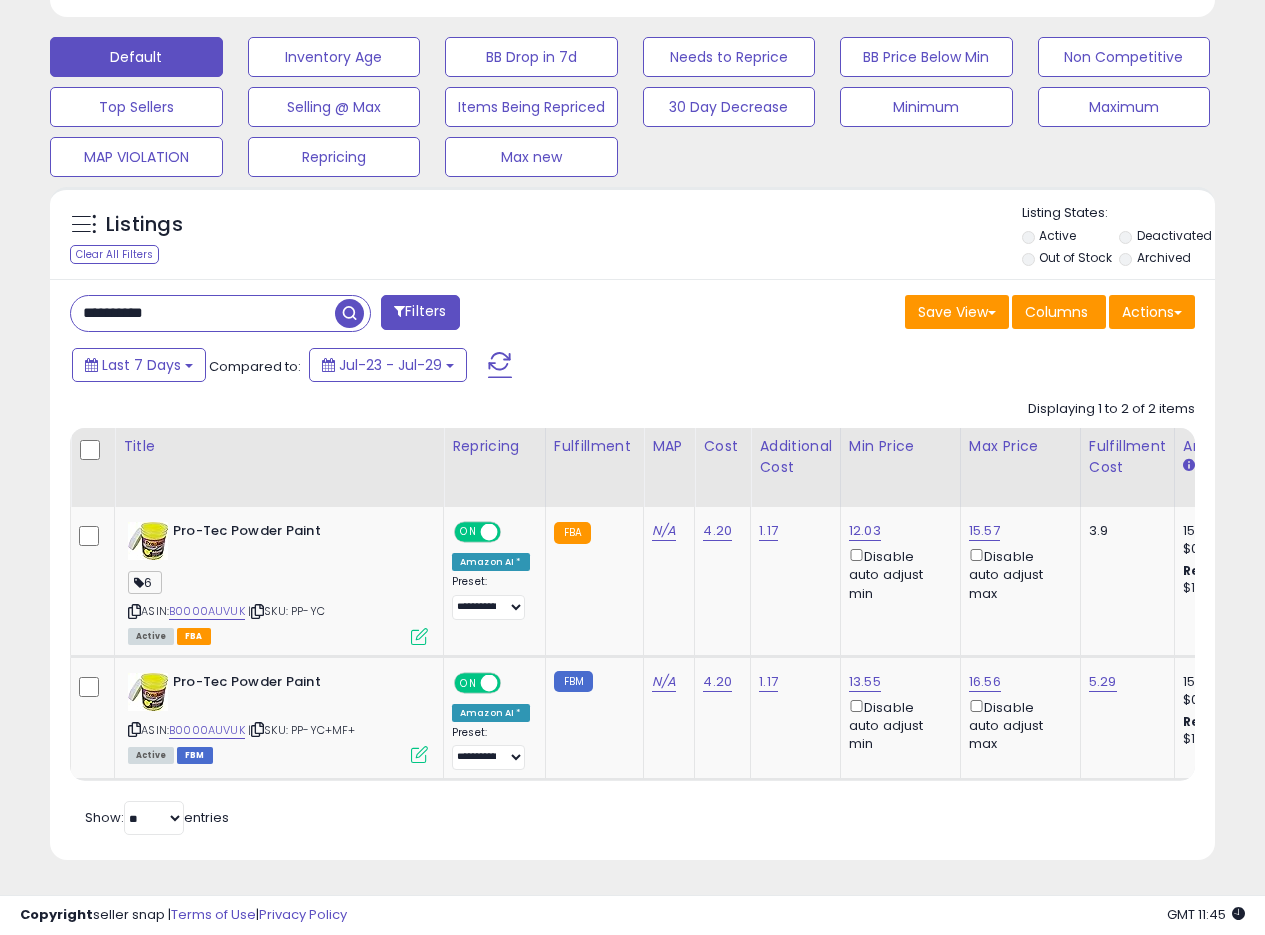 paste 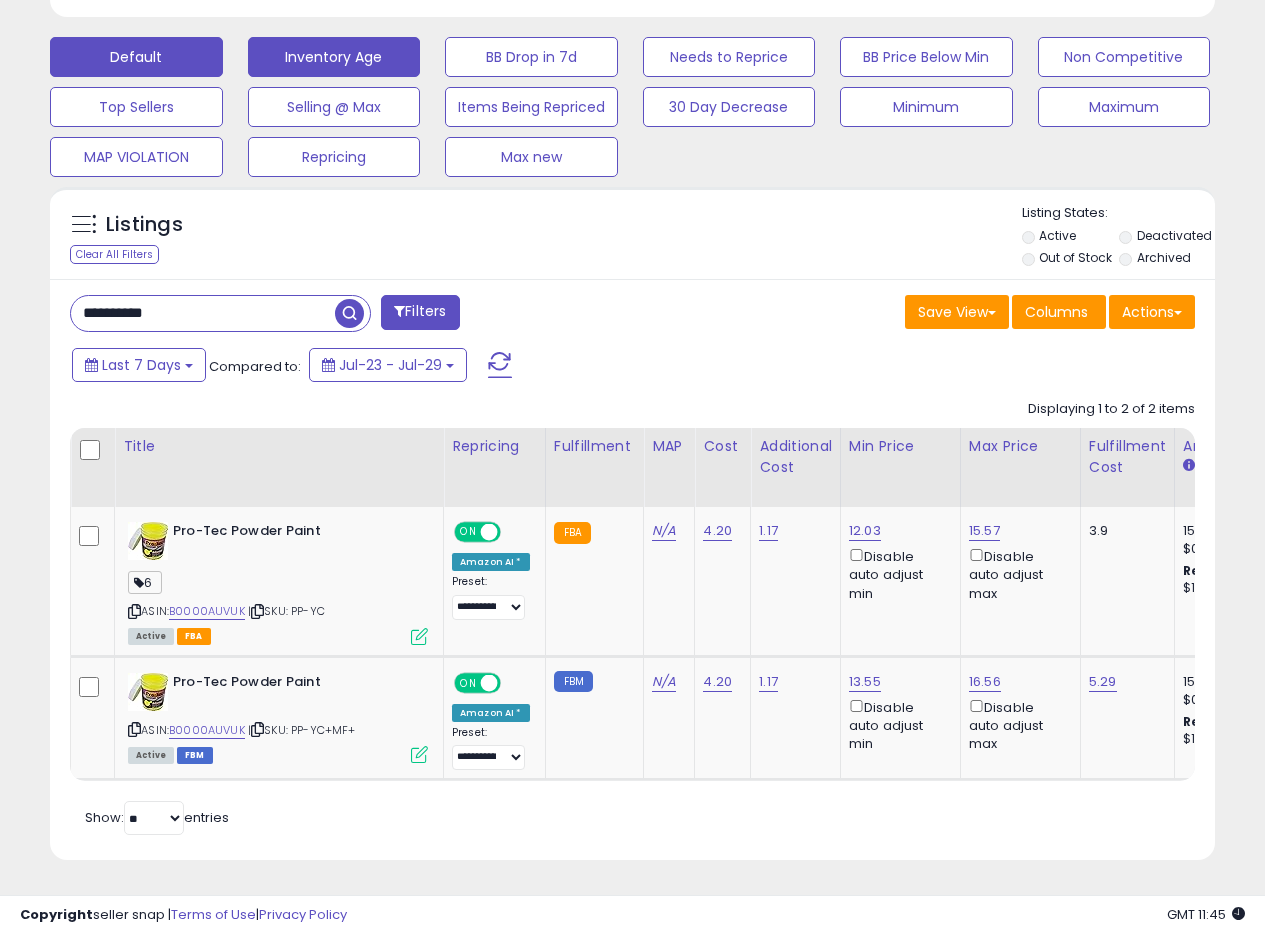 scroll, scrollTop: 999590, scrollLeft: 999317, axis: both 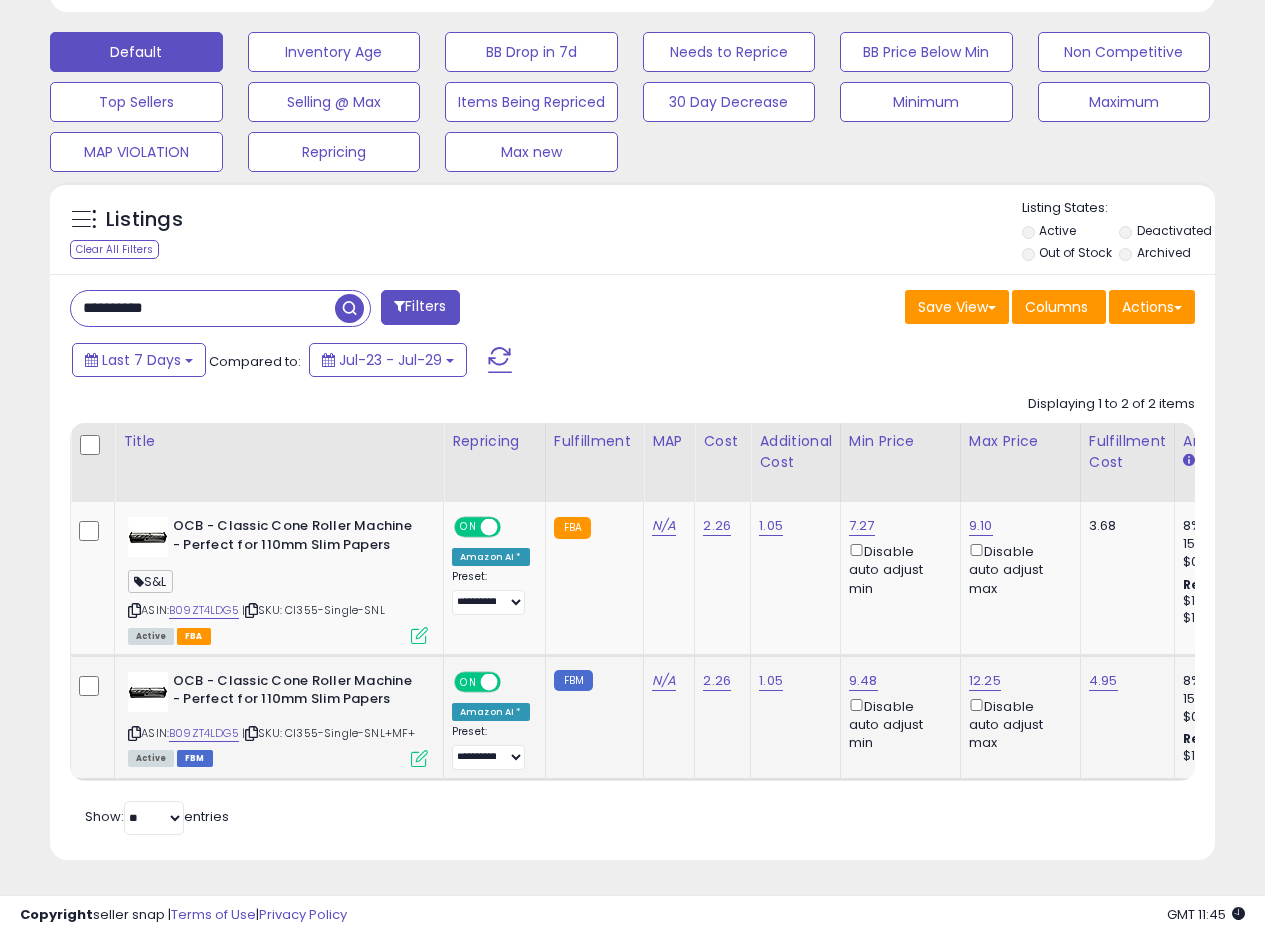click at bounding box center (419, 758) 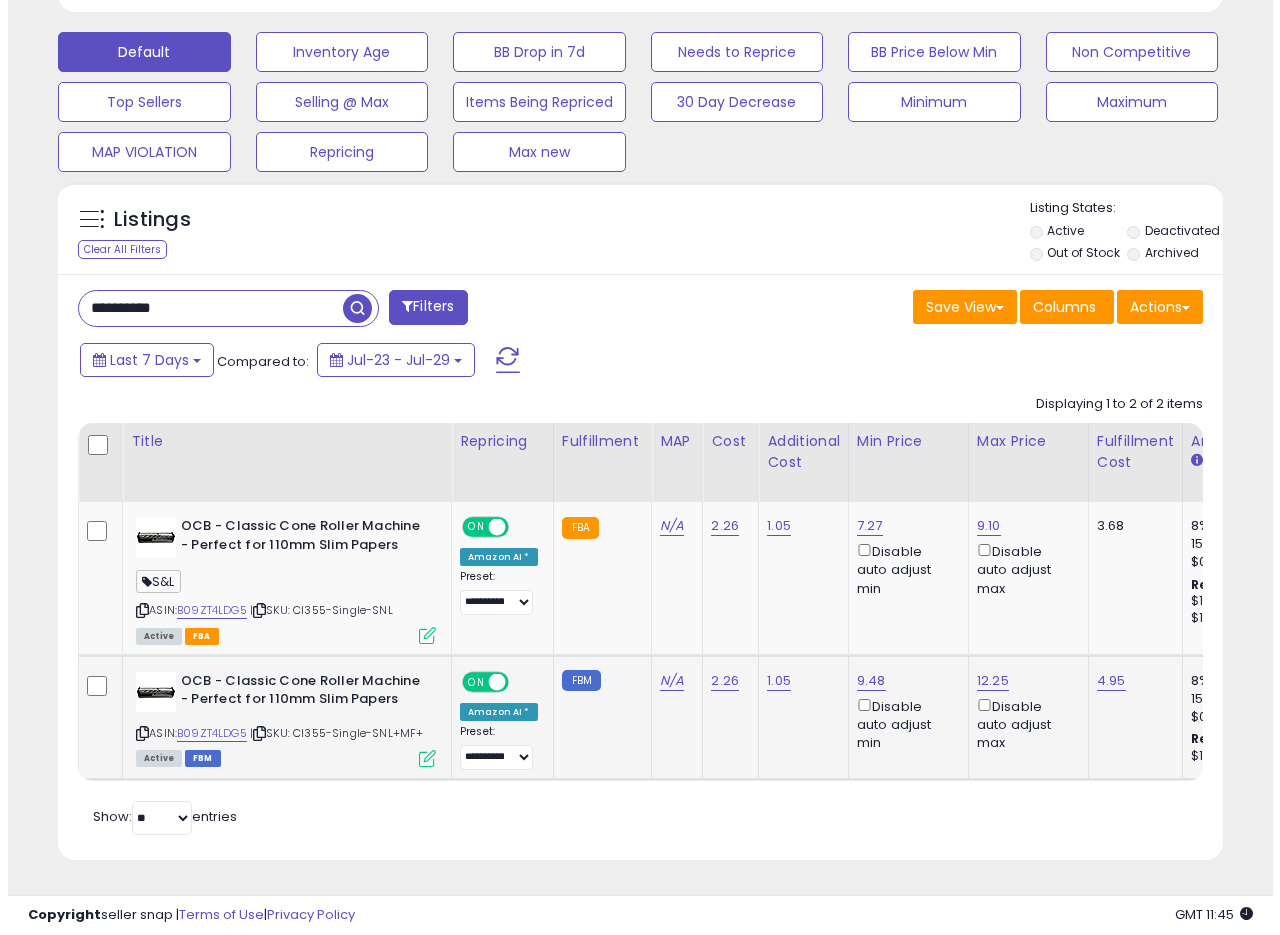 scroll, scrollTop: 999590, scrollLeft: 999317, axis: both 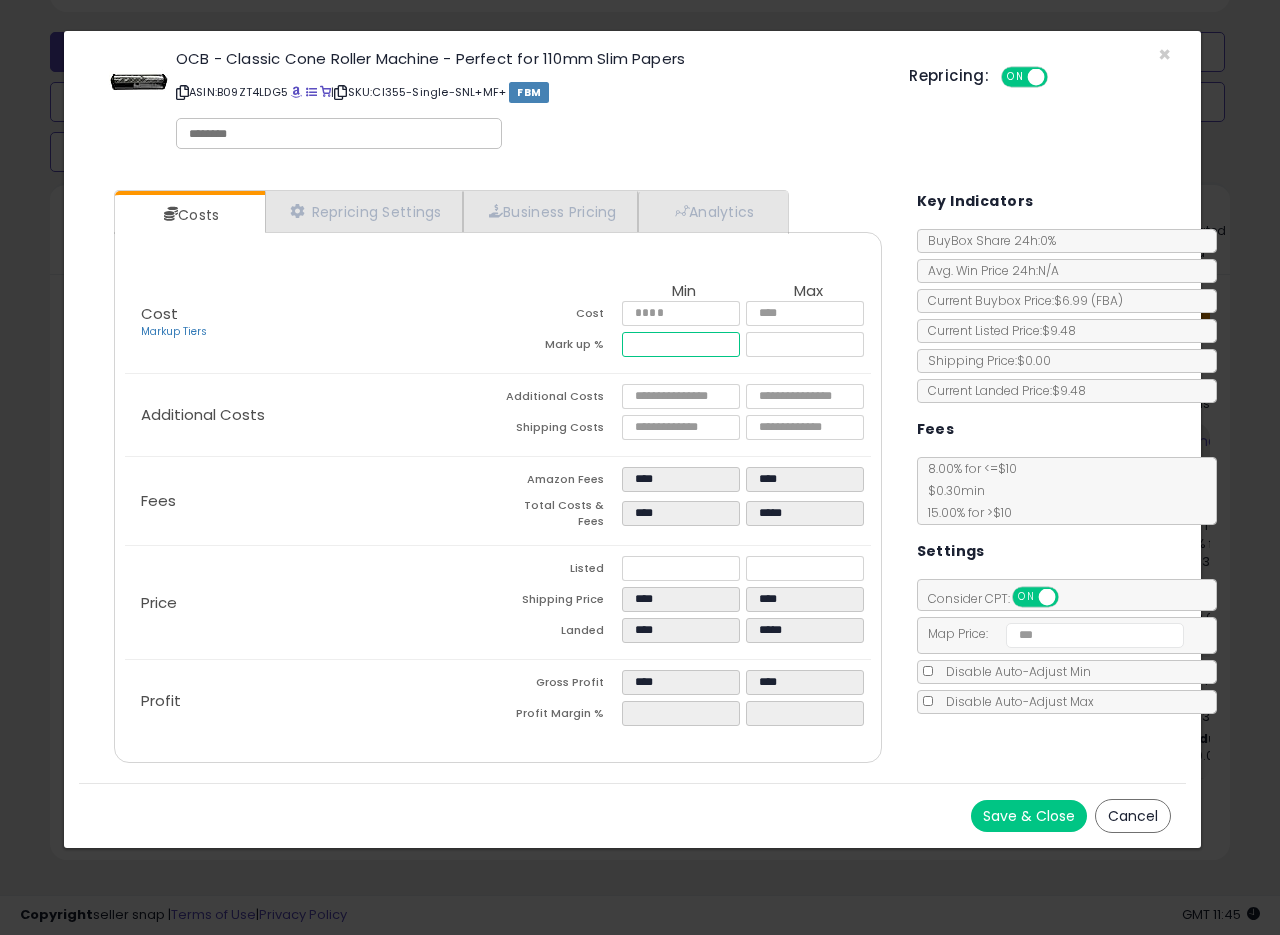 drag, startPoint x: 648, startPoint y: 341, endPoint x: 729, endPoint y: 348, distance: 81.3019 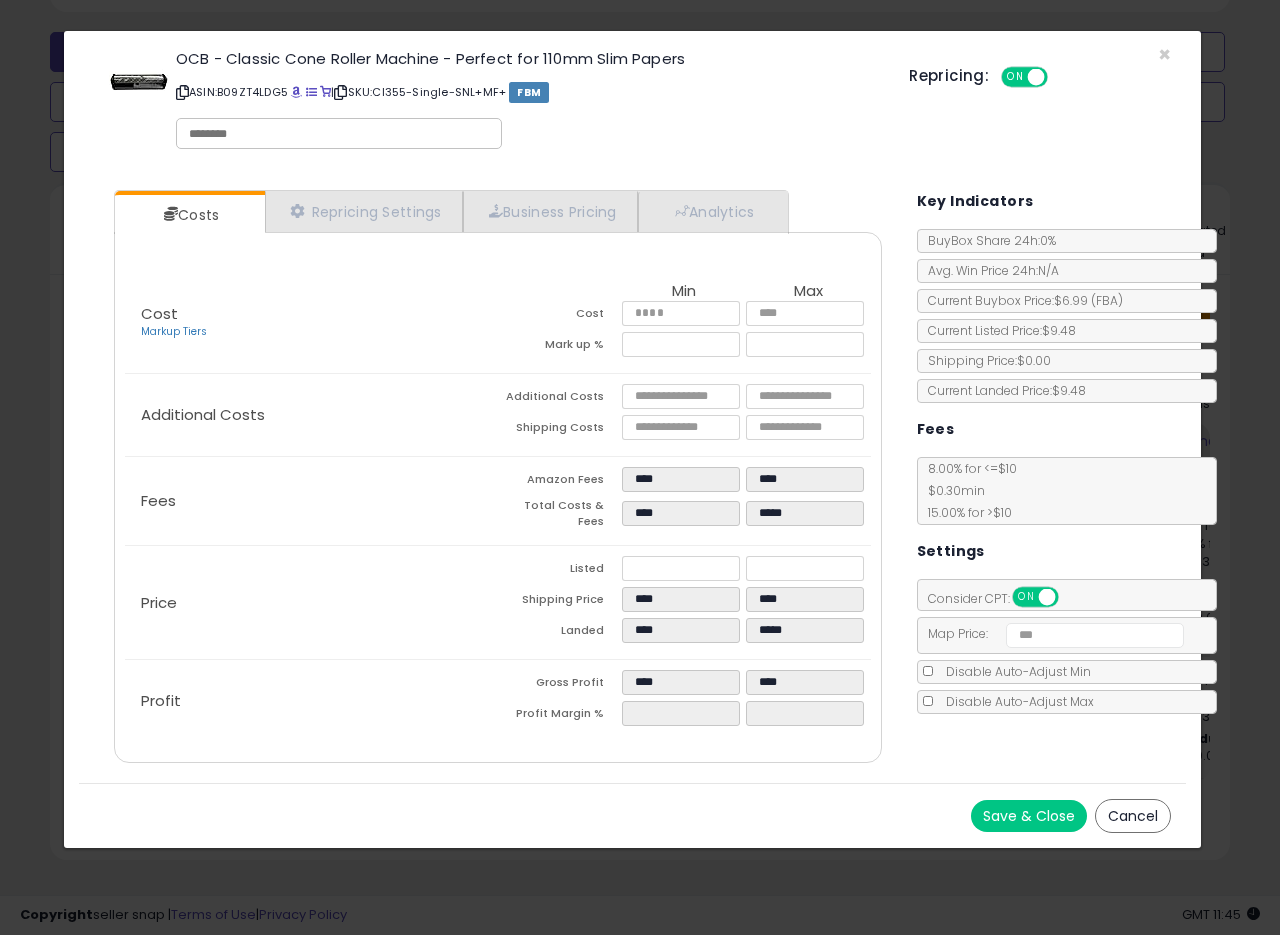 type on "*****" 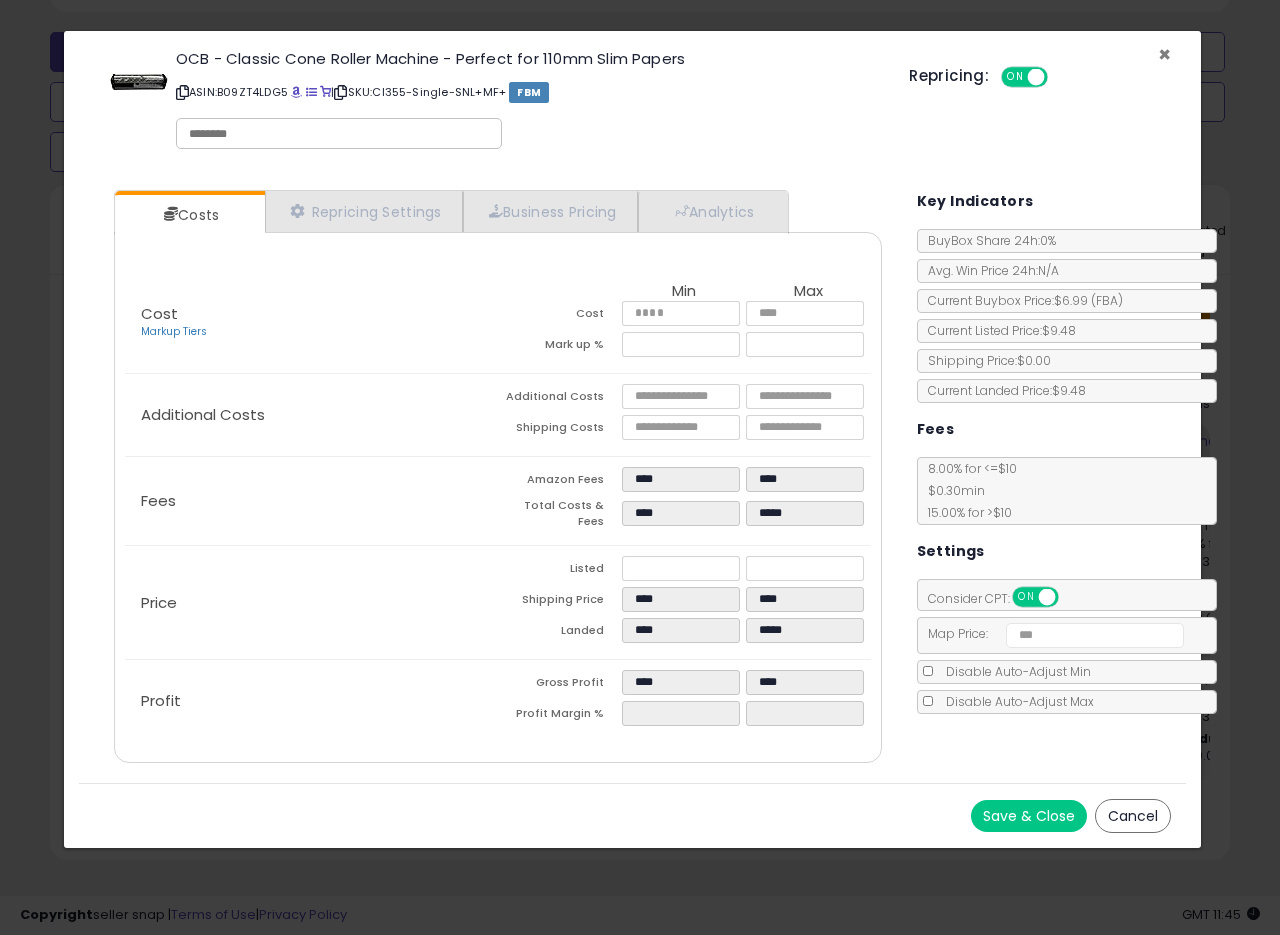 click on "×" at bounding box center (1164, 54) 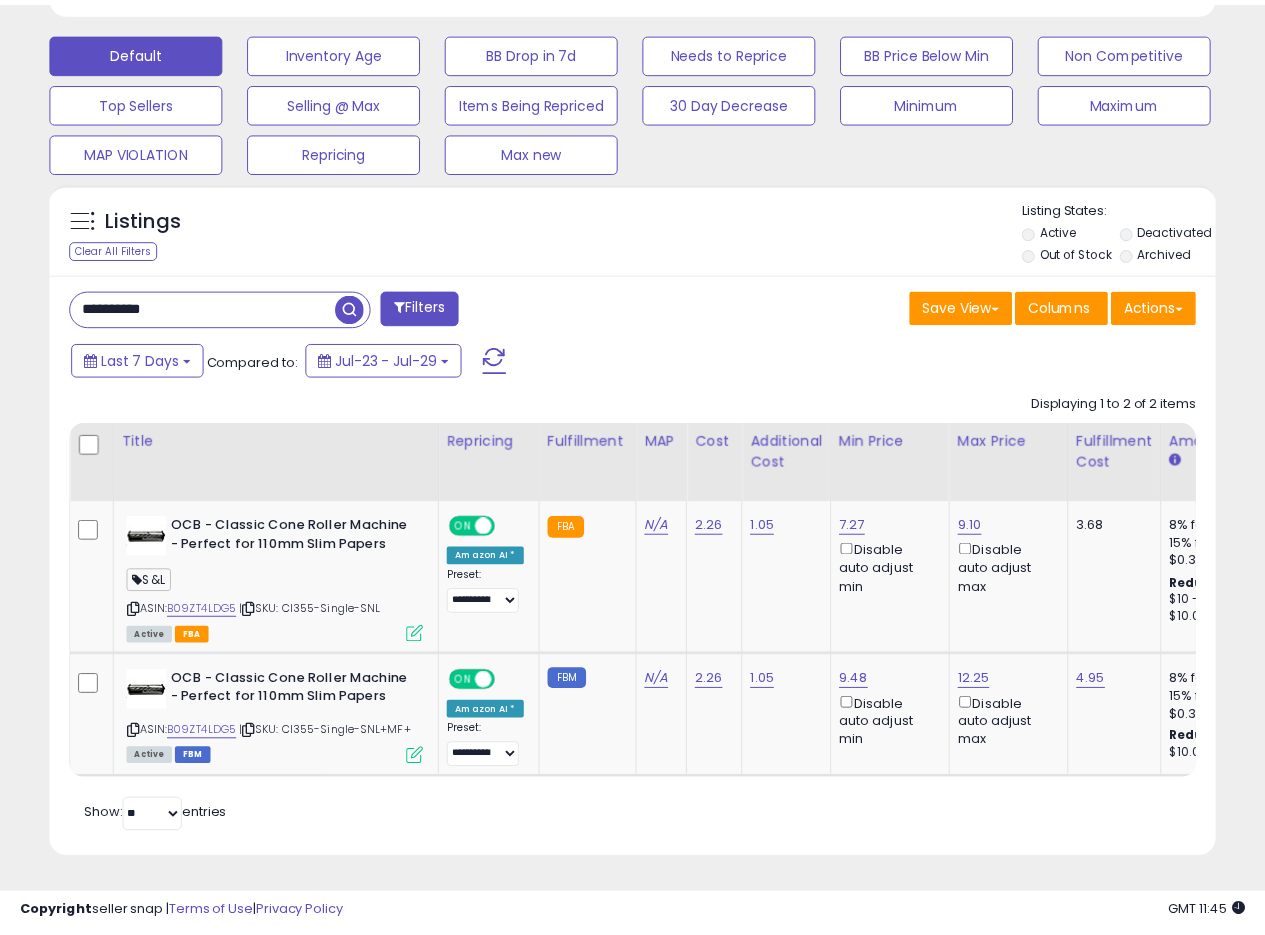 scroll, scrollTop: 410, scrollLeft: 674, axis: both 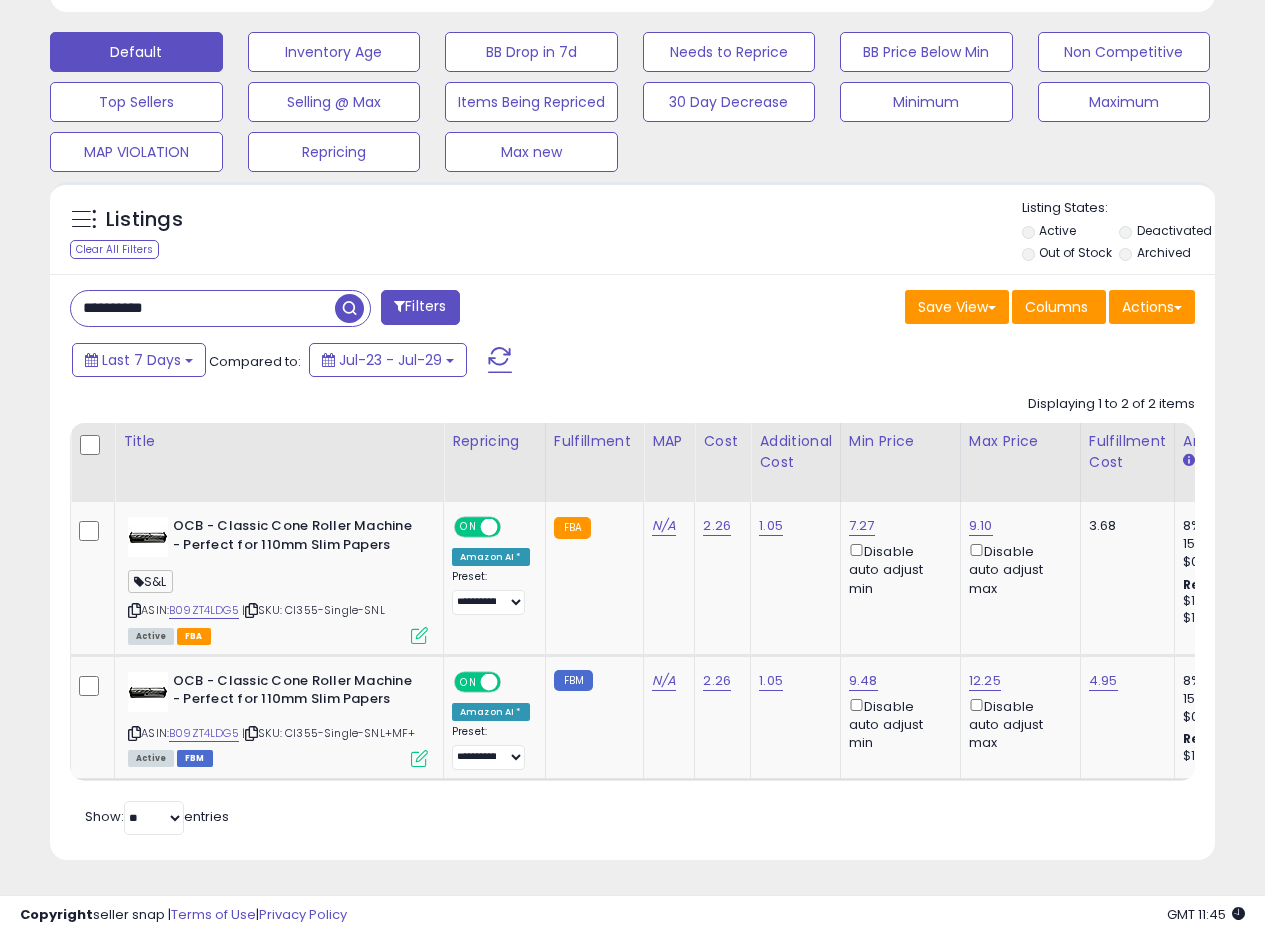 drag, startPoint x: 204, startPoint y: 303, endPoint x: 0, endPoint y: 280, distance: 205.29248 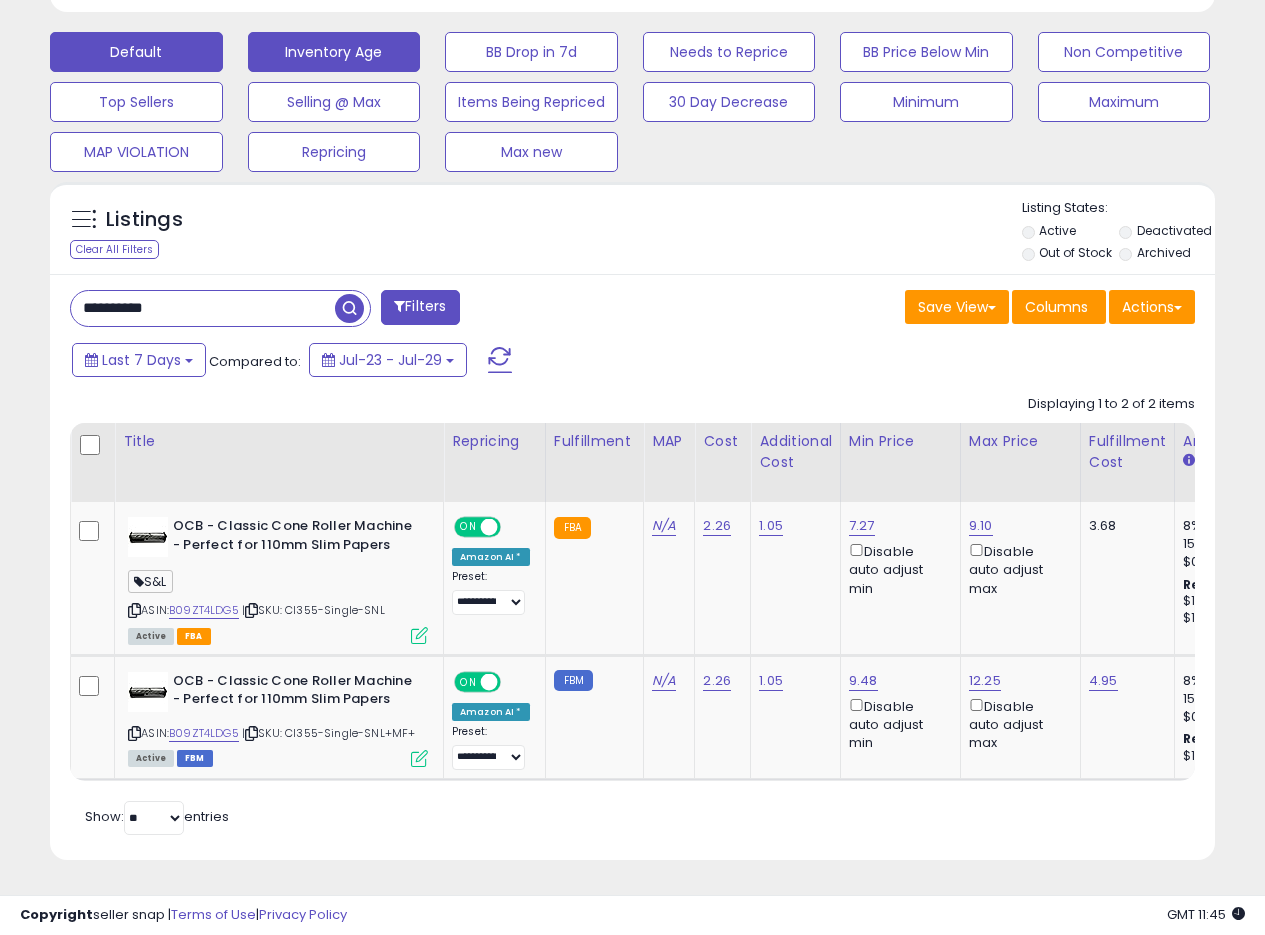 scroll, scrollTop: 999590, scrollLeft: 999317, axis: both 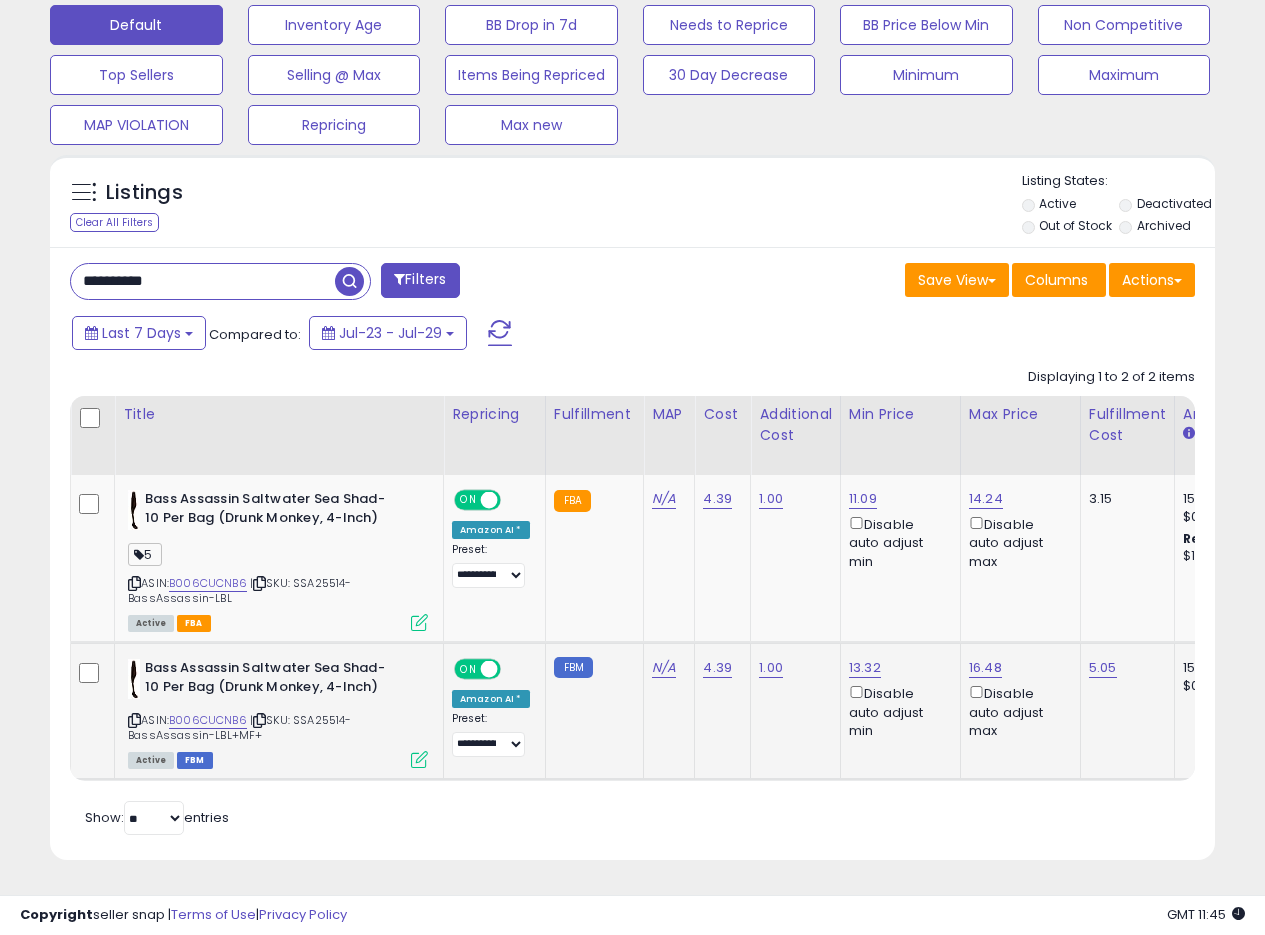 click at bounding box center (419, 759) 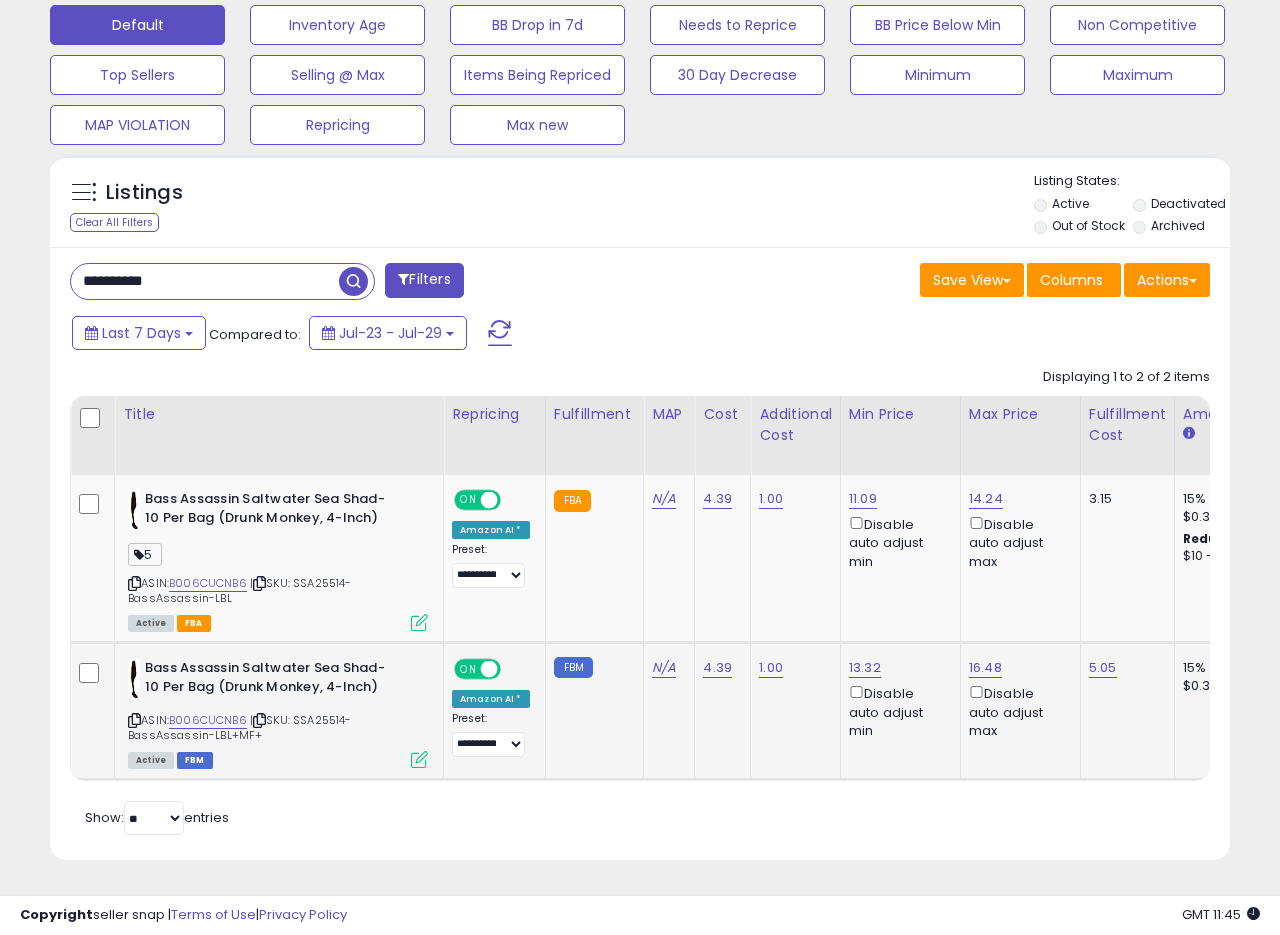 scroll, scrollTop: 999590, scrollLeft: 999317, axis: both 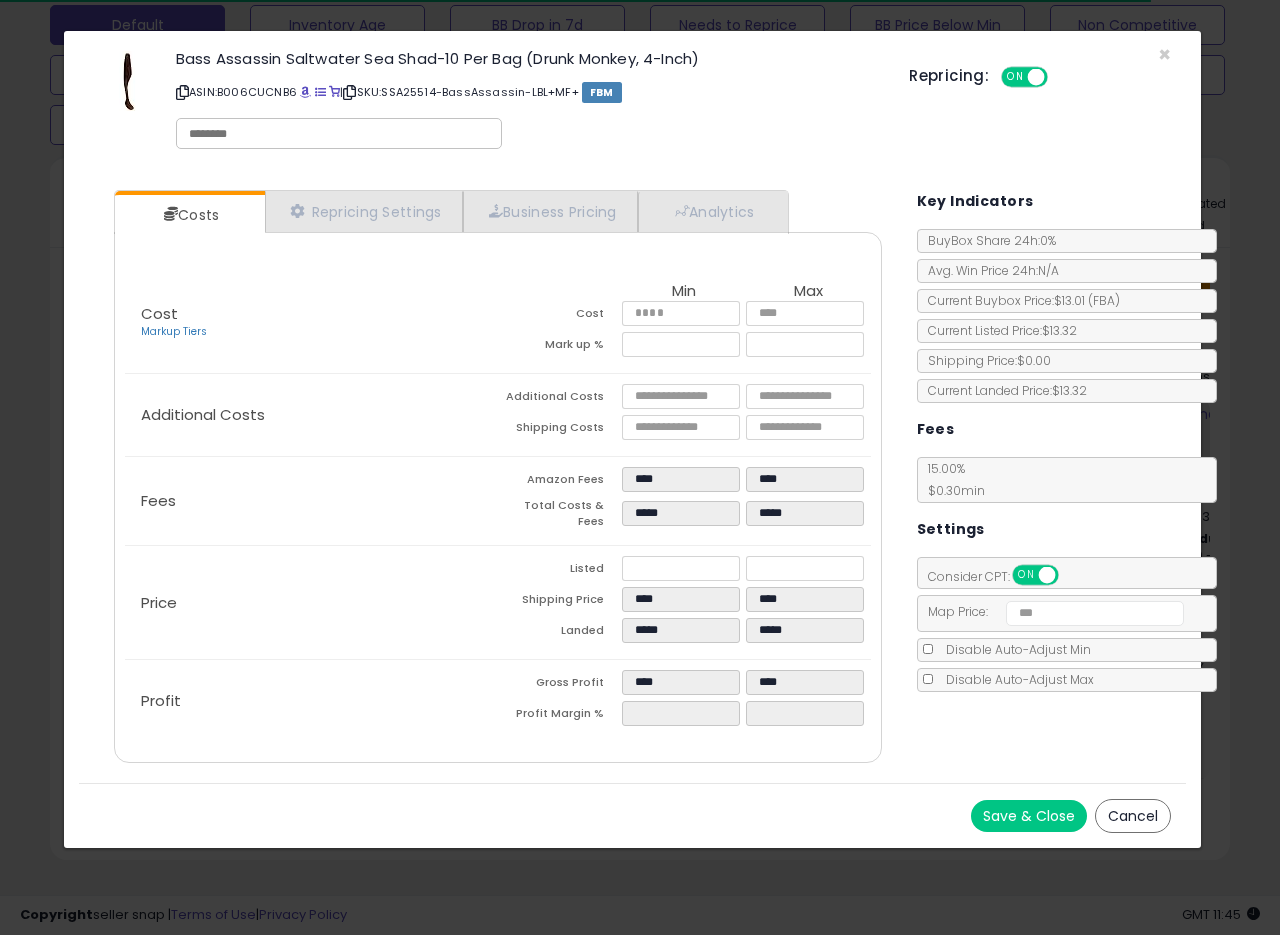 click on "[BRAND] [PRODUCT]-[QUANTITY] ([VARIANT], [SIZE])
ASIN:  [ASIN]
|
SKU:  [SKU]-[BRAND]-[VARIANT]+MF+
FBM
Repricing:
ON   OFF" at bounding box center [632, 103] 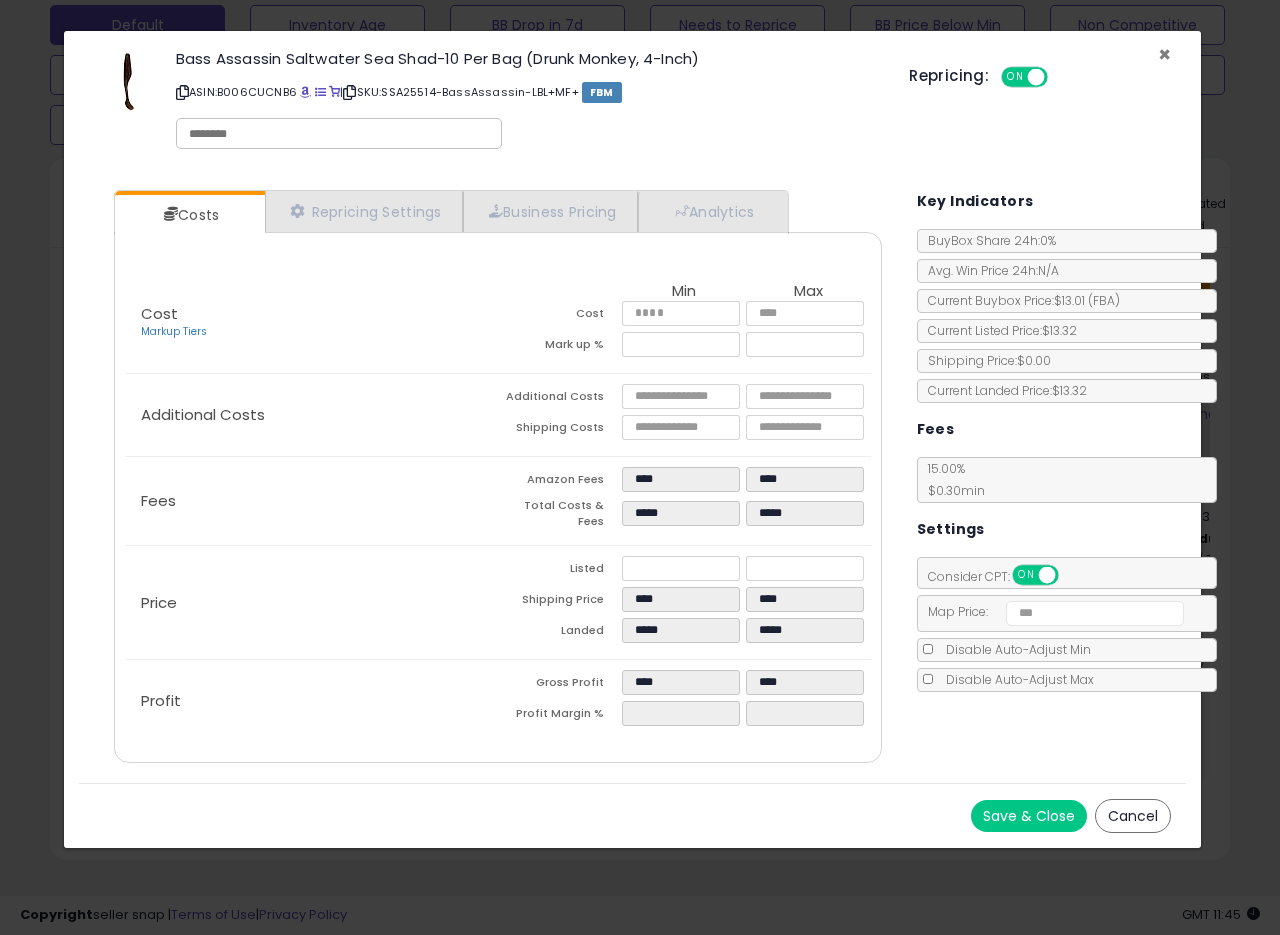 click on "×" at bounding box center [1164, 54] 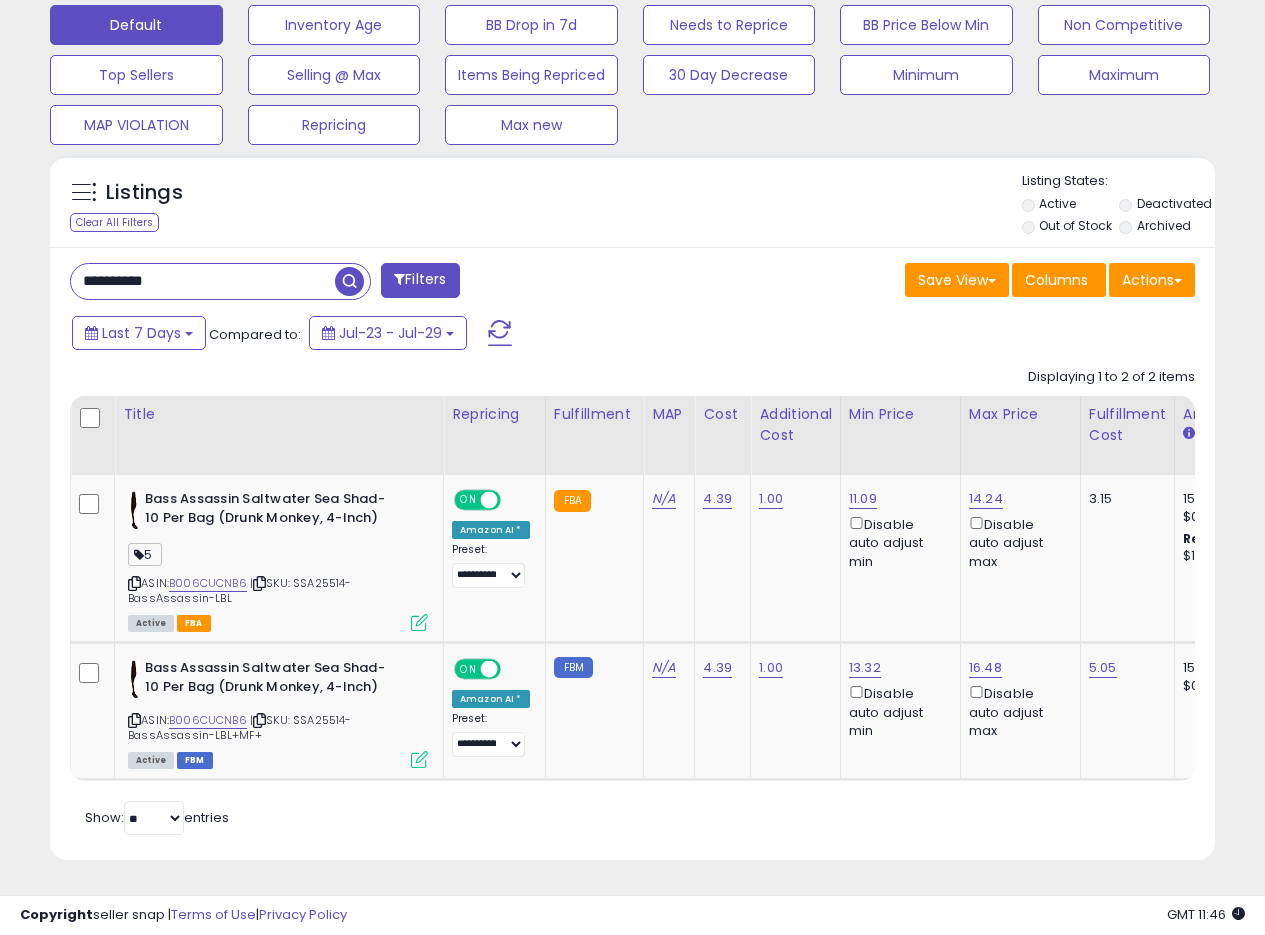 scroll, scrollTop: 410, scrollLeft: 674, axis: both 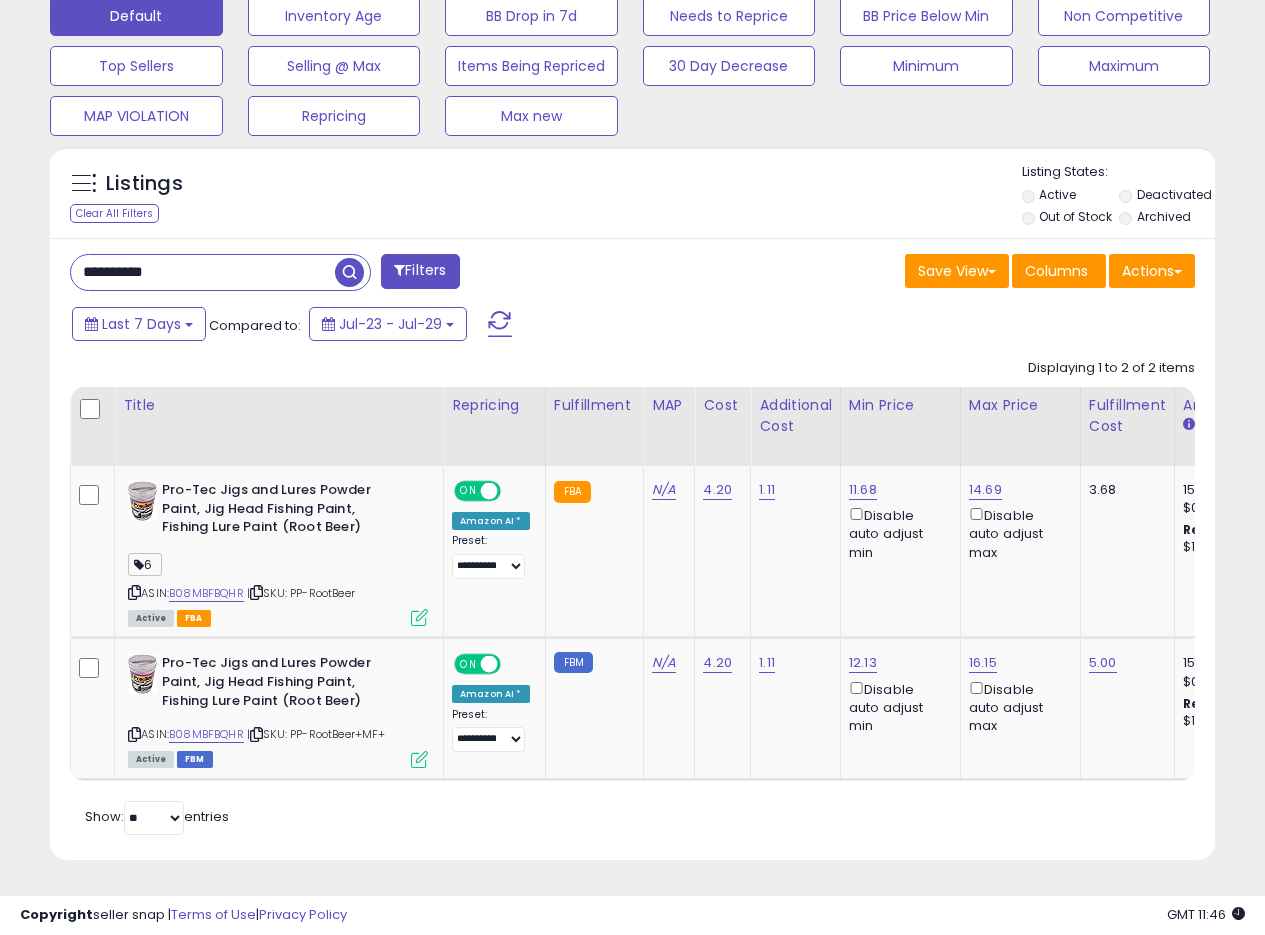 drag, startPoint x: 216, startPoint y: 272, endPoint x: 26, endPoint y: 238, distance: 193.01813 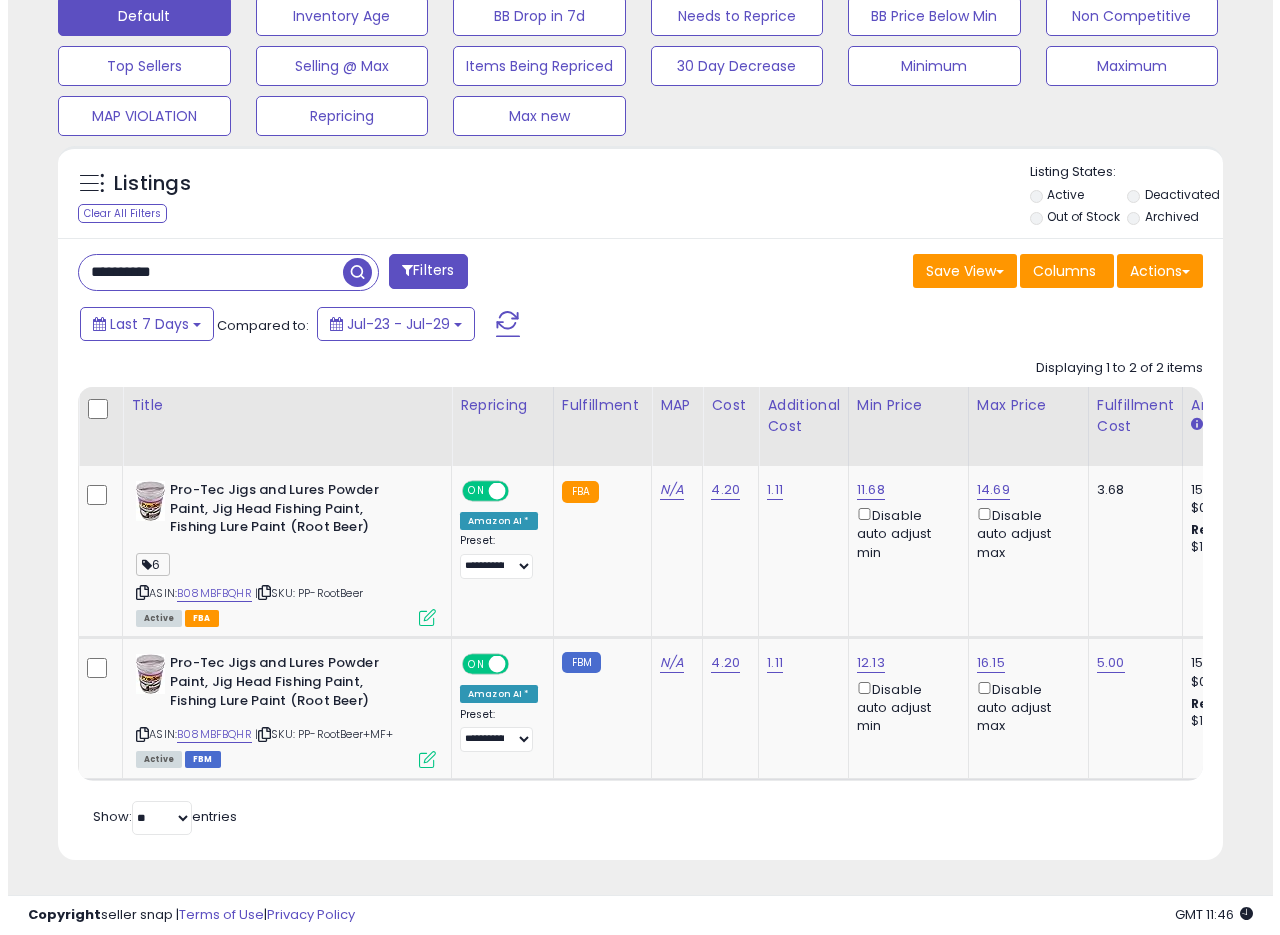 scroll, scrollTop: 335, scrollLeft: 0, axis: vertical 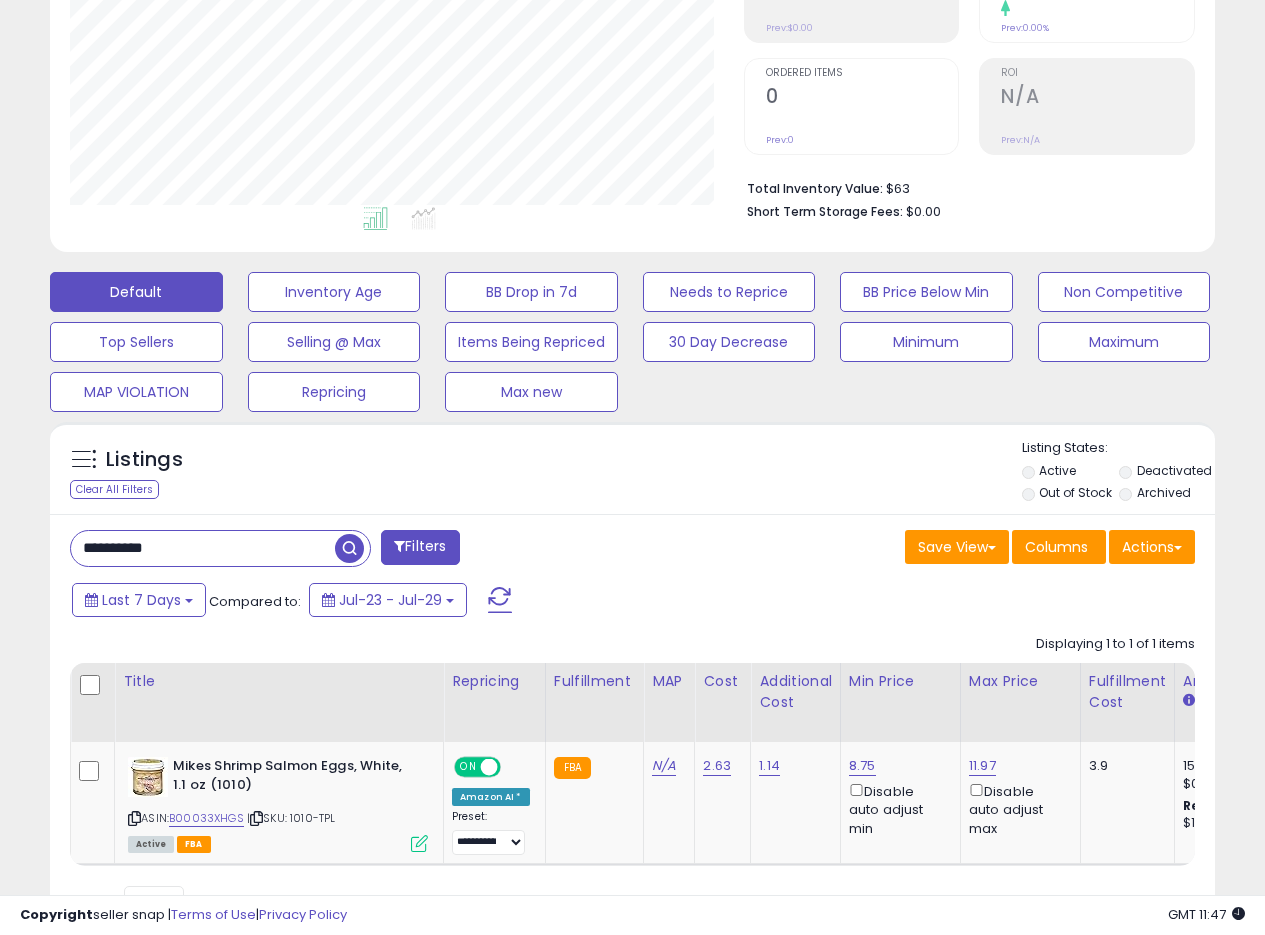 click on "Listings
Clear All Filters
Listing States:" at bounding box center (632, 473) 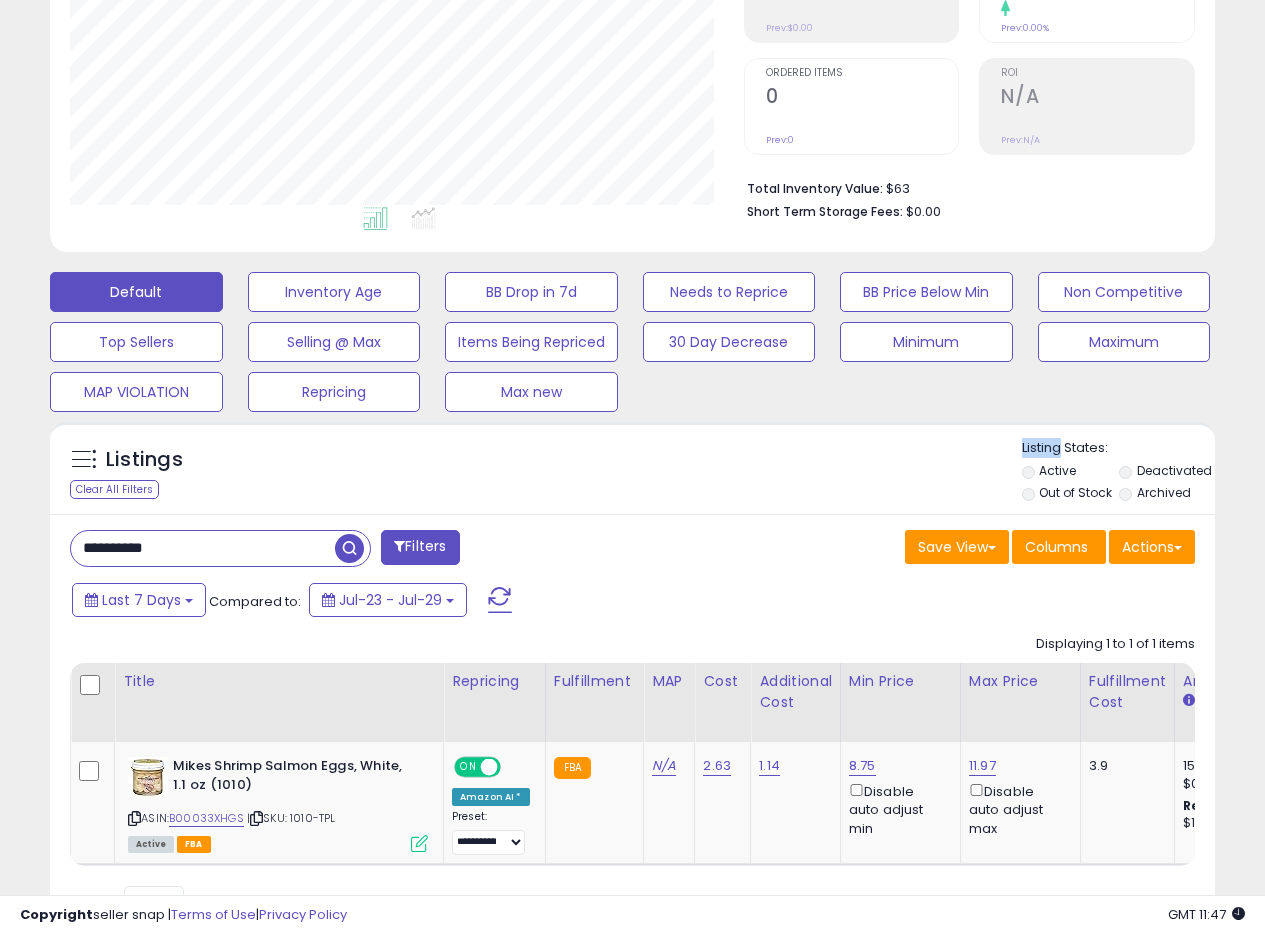drag, startPoint x: 686, startPoint y: 441, endPoint x: 713, endPoint y: 414, distance: 38.183765 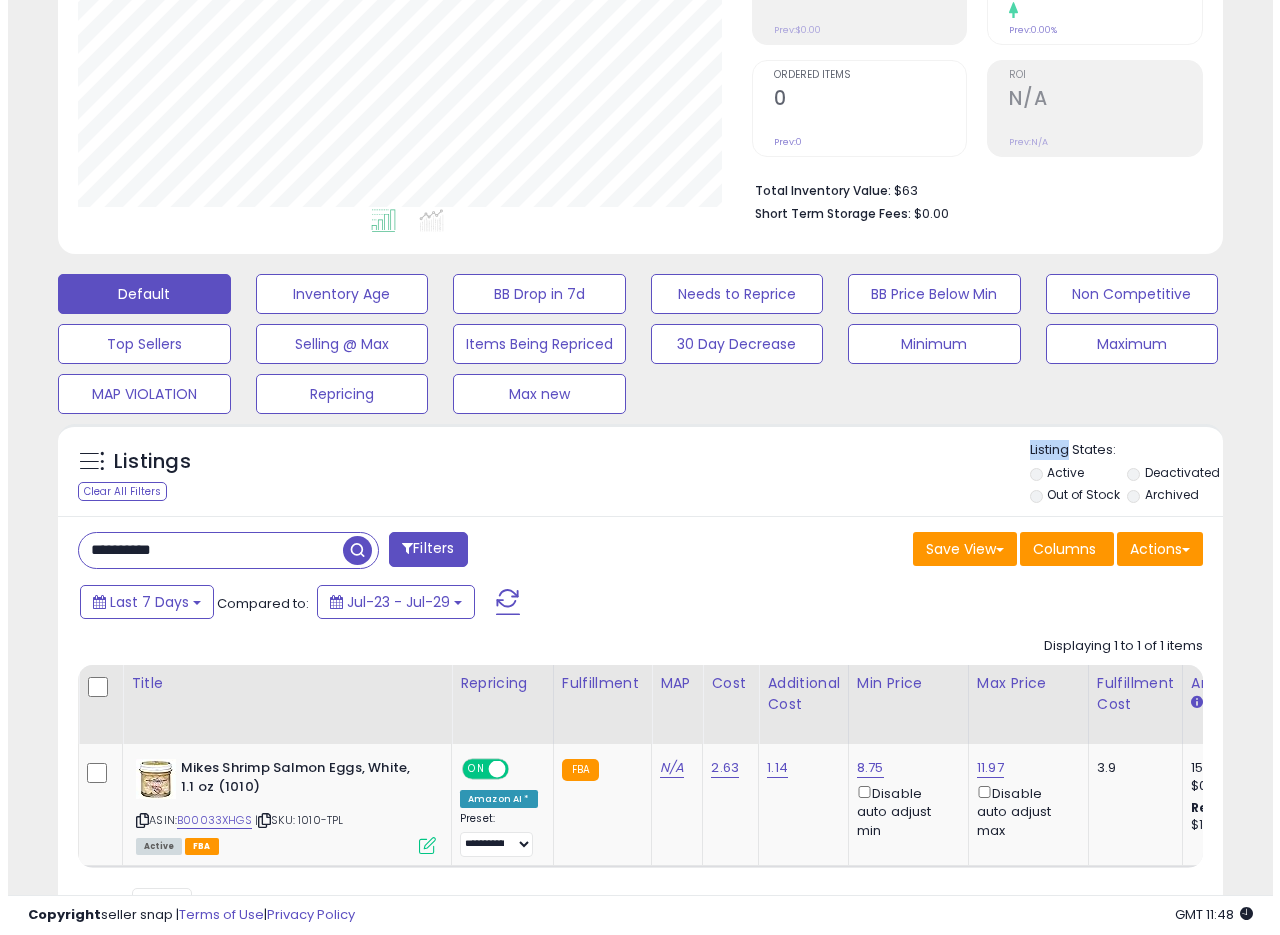 scroll, scrollTop: 258, scrollLeft: 0, axis: vertical 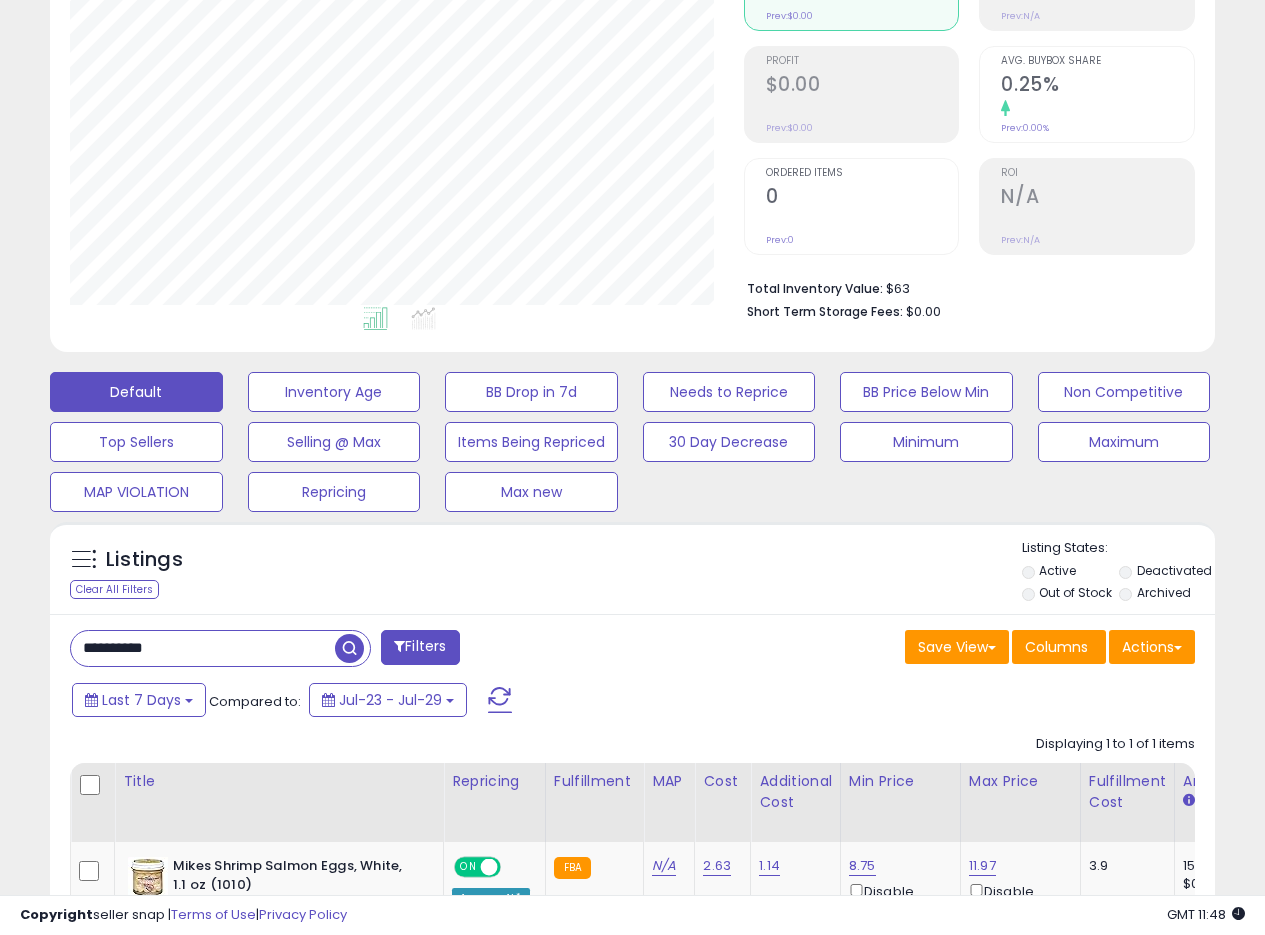 drag, startPoint x: 204, startPoint y: 645, endPoint x: 0, endPoint y: 609, distance: 207.15211 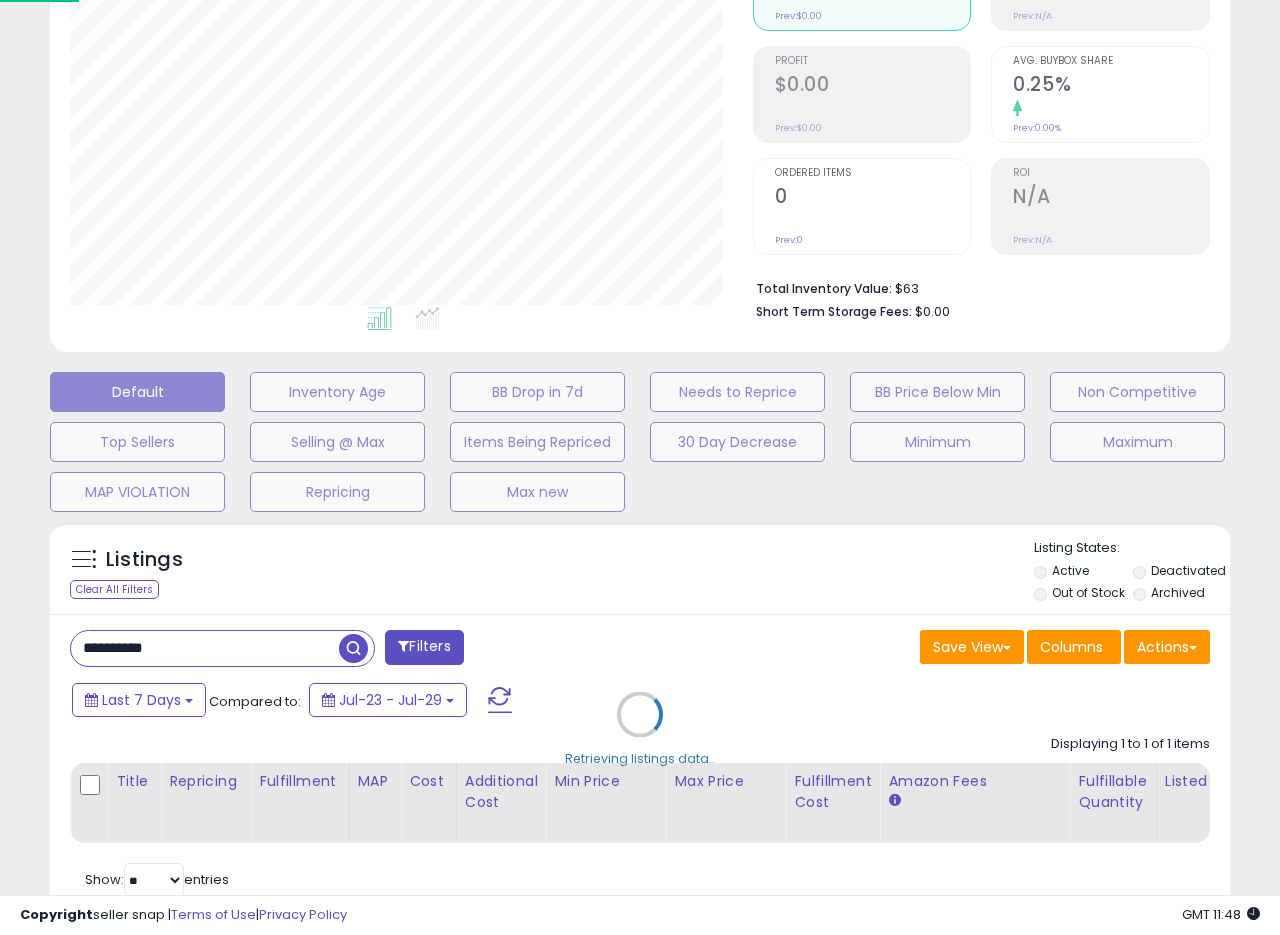scroll, scrollTop: 999590, scrollLeft: 999317, axis: both 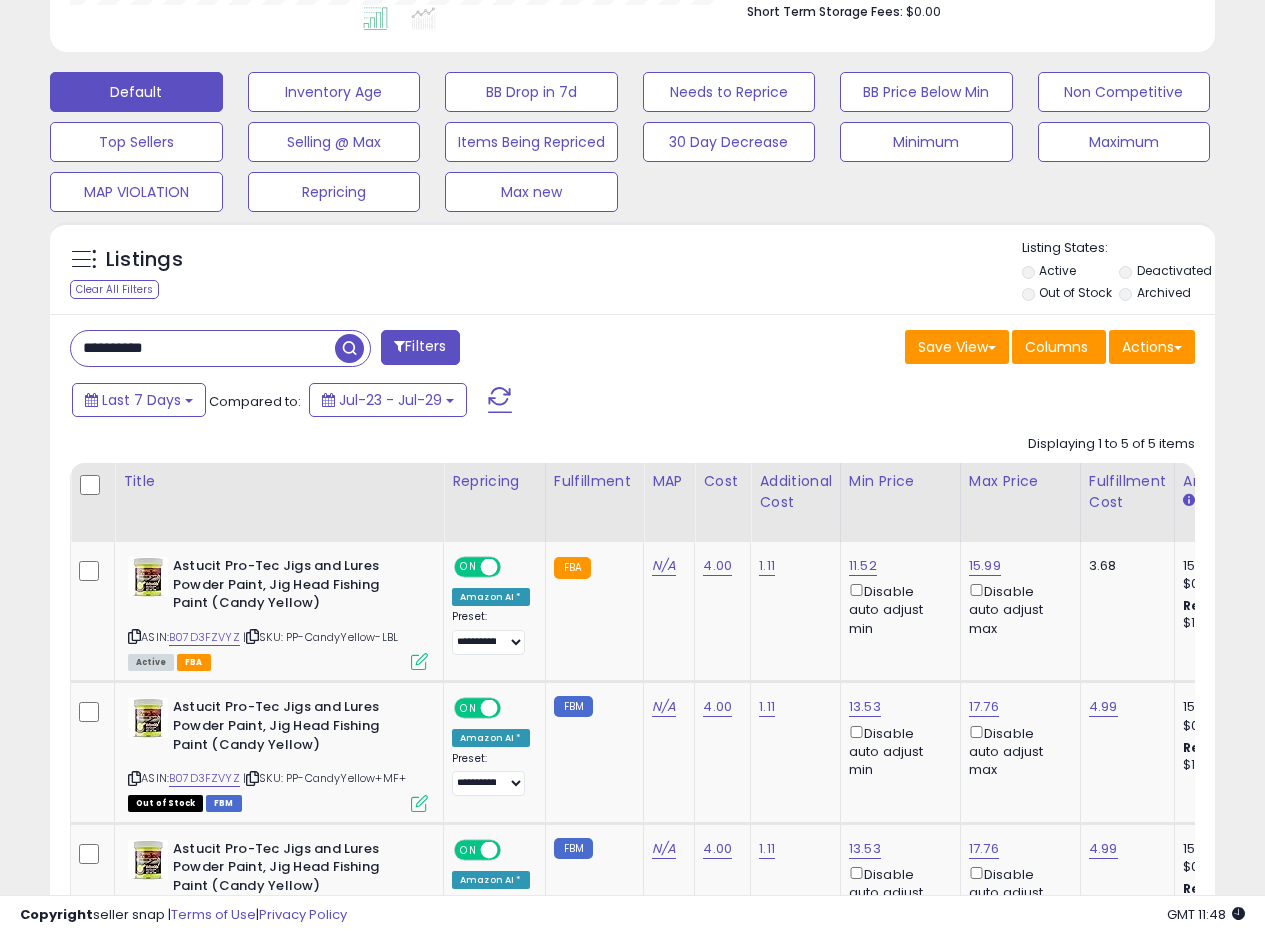 drag, startPoint x: 99, startPoint y: 347, endPoint x: 1, endPoint y: 303, distance: 107.42439 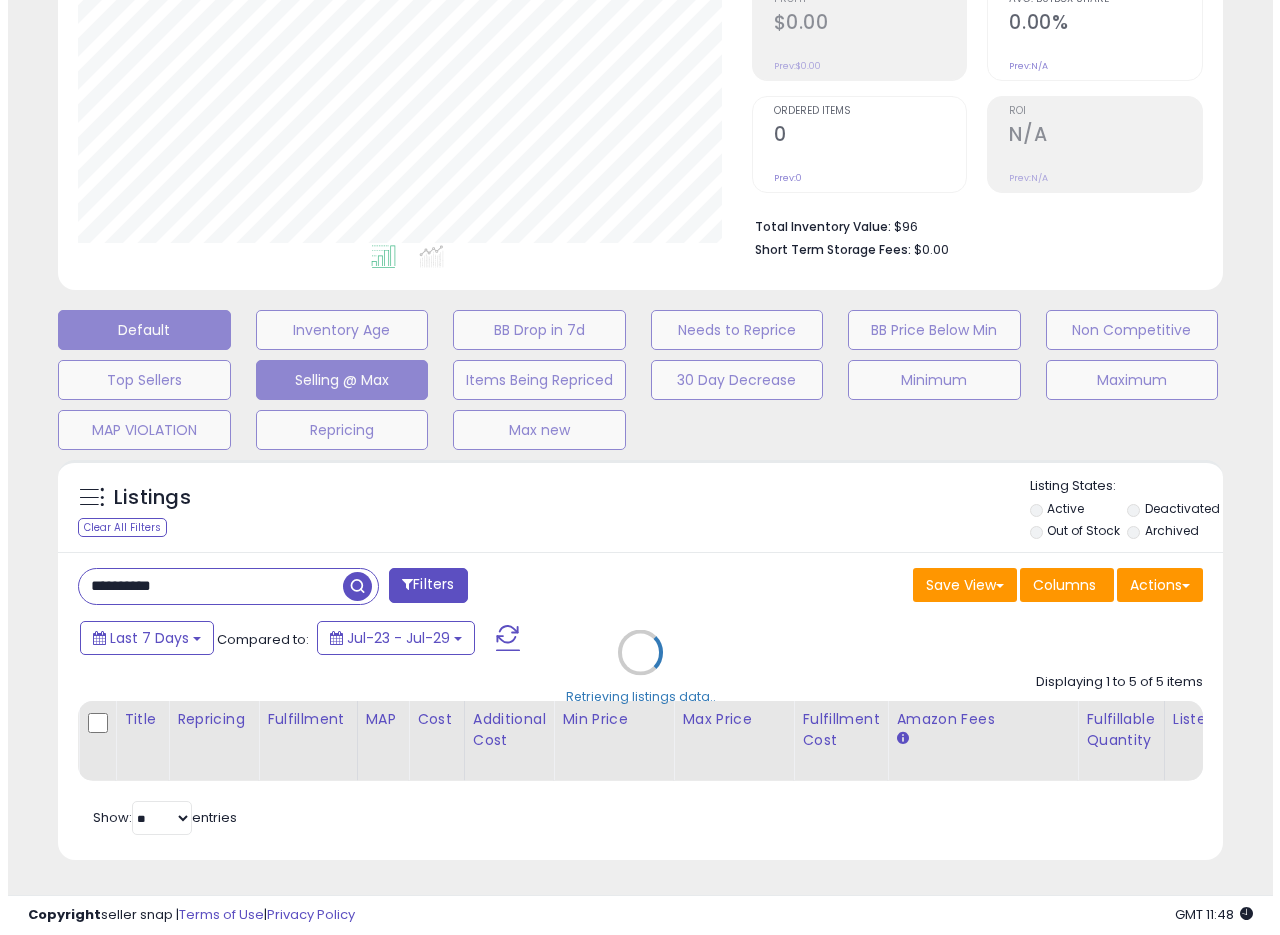 scroll, scrollTop: 335, scrollLeft: 0, axis: vertical 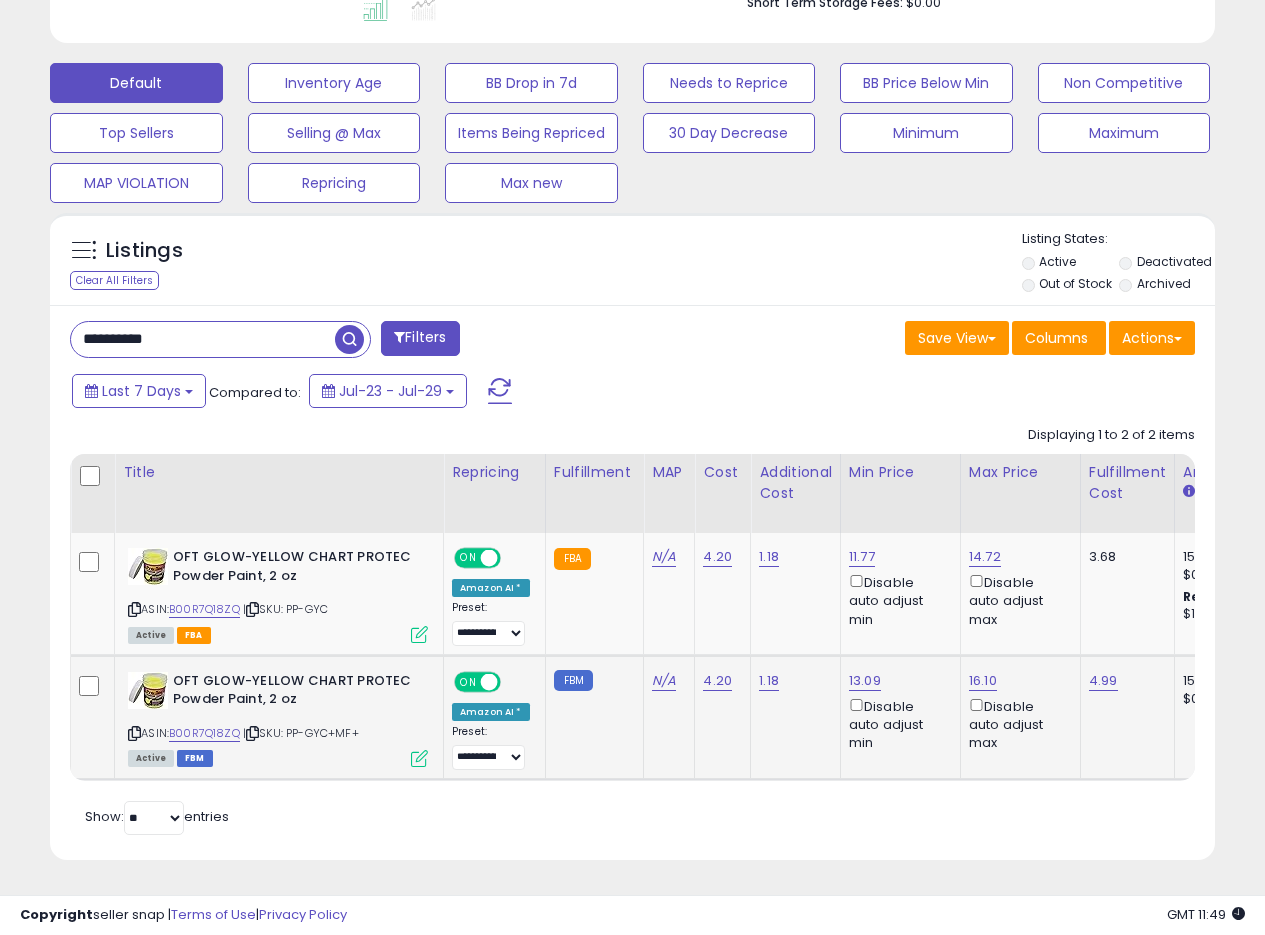 click at bounding box center (419, 758) 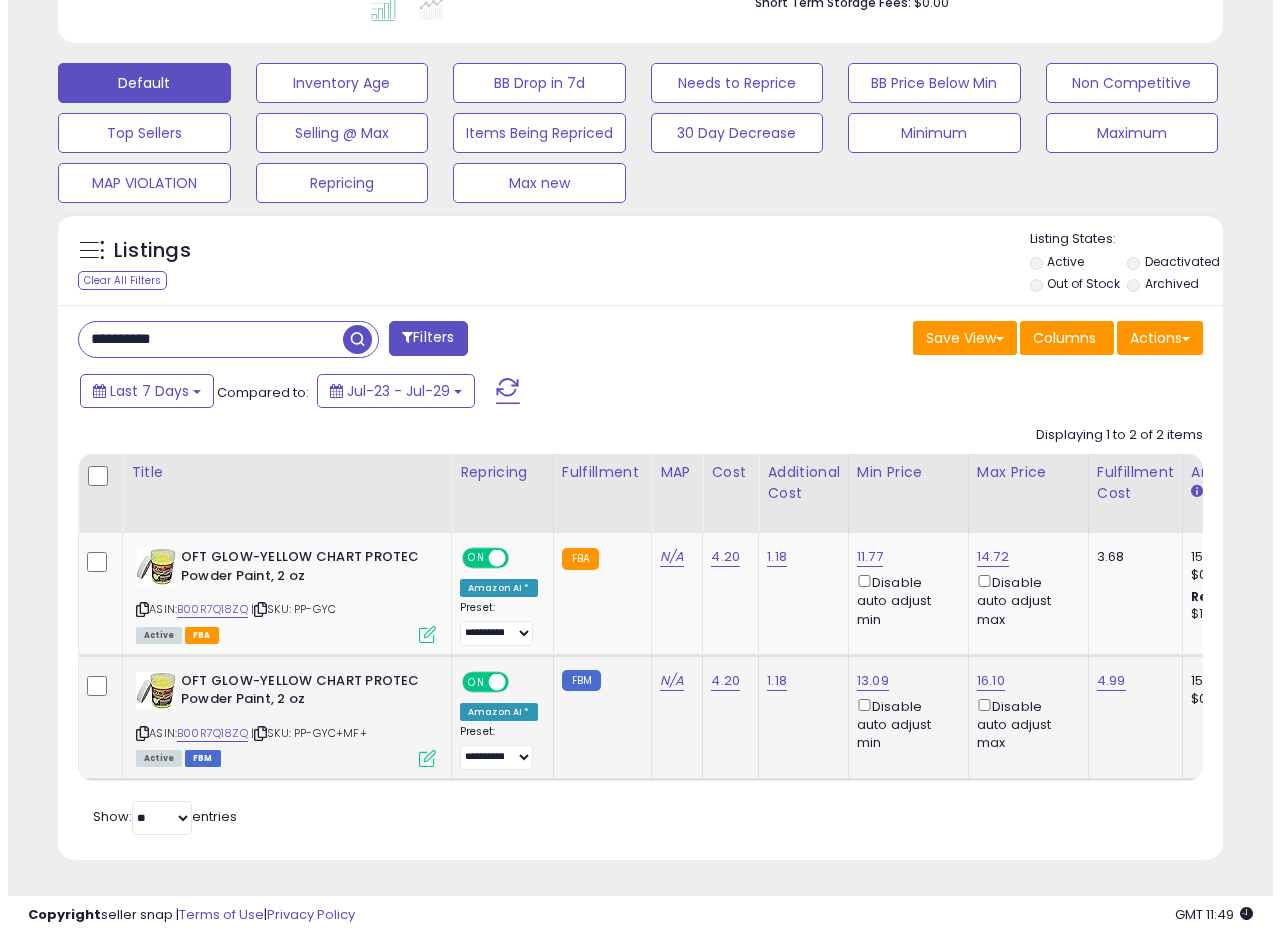 scroll, scrollTop: 999590, scrollLeft: 999317, axis: both 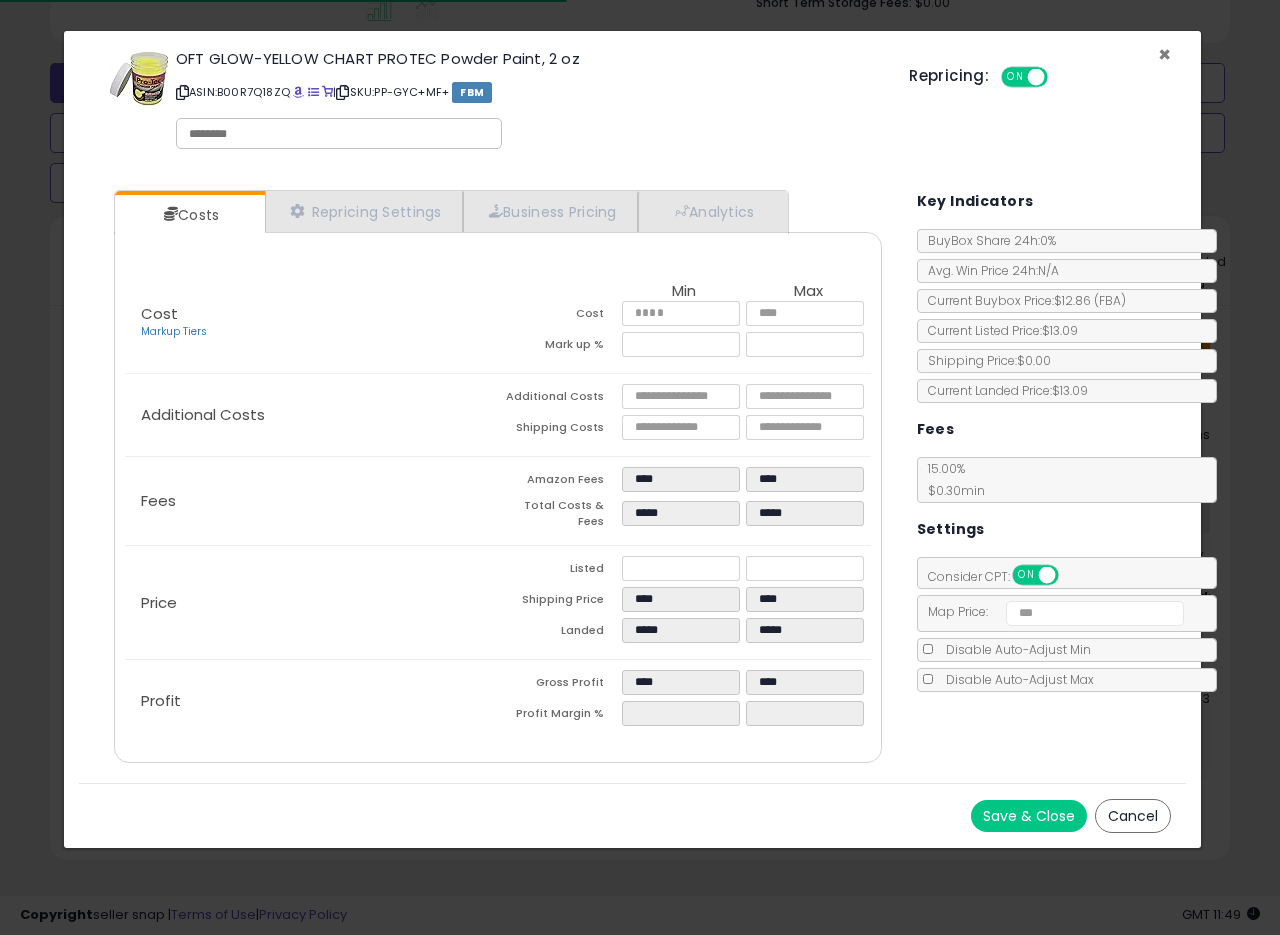click on "×" at bounding box center [1164, 54] 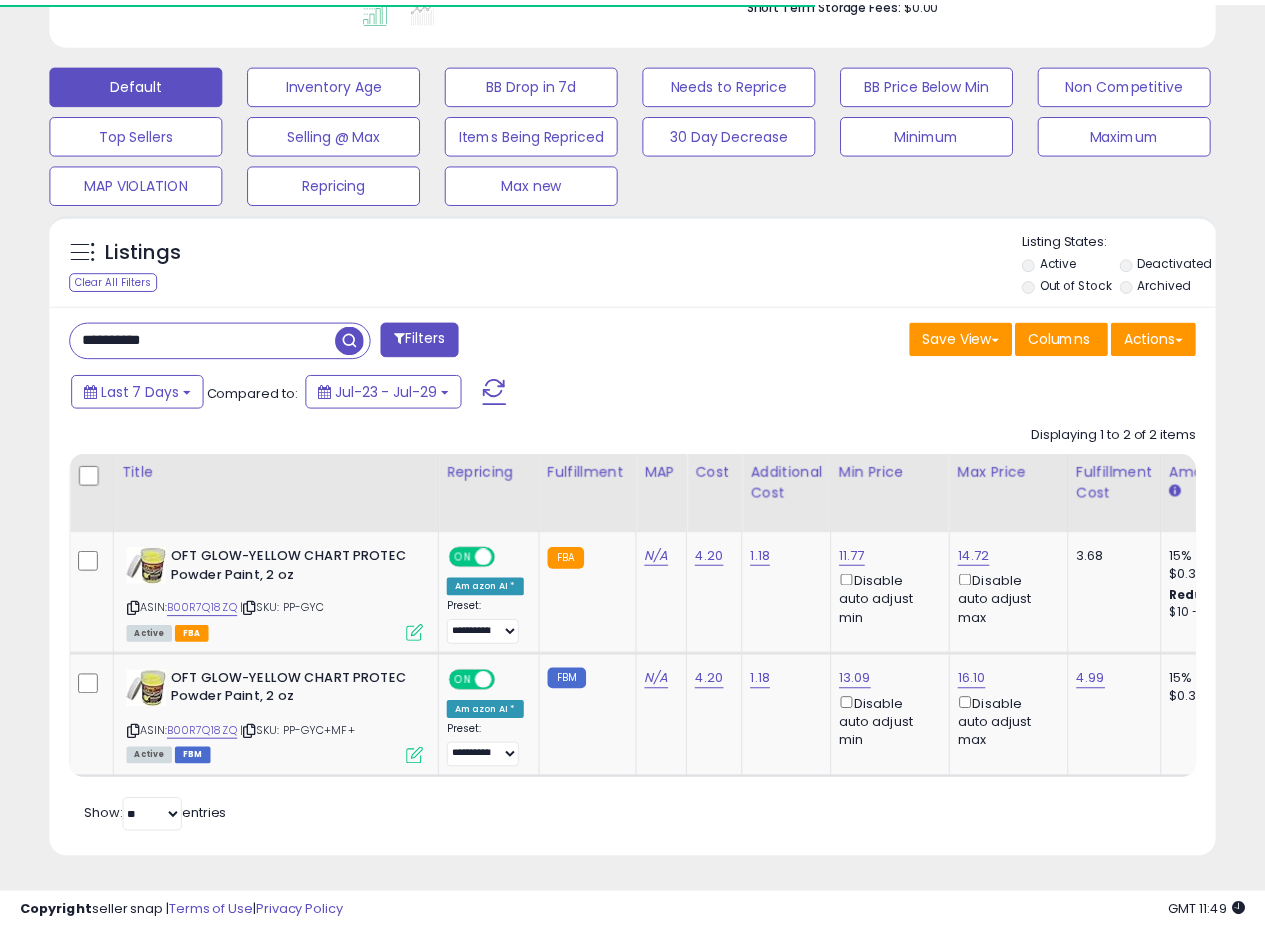scroll, scrollTop: 410, scrollLeft: 674, axis: both 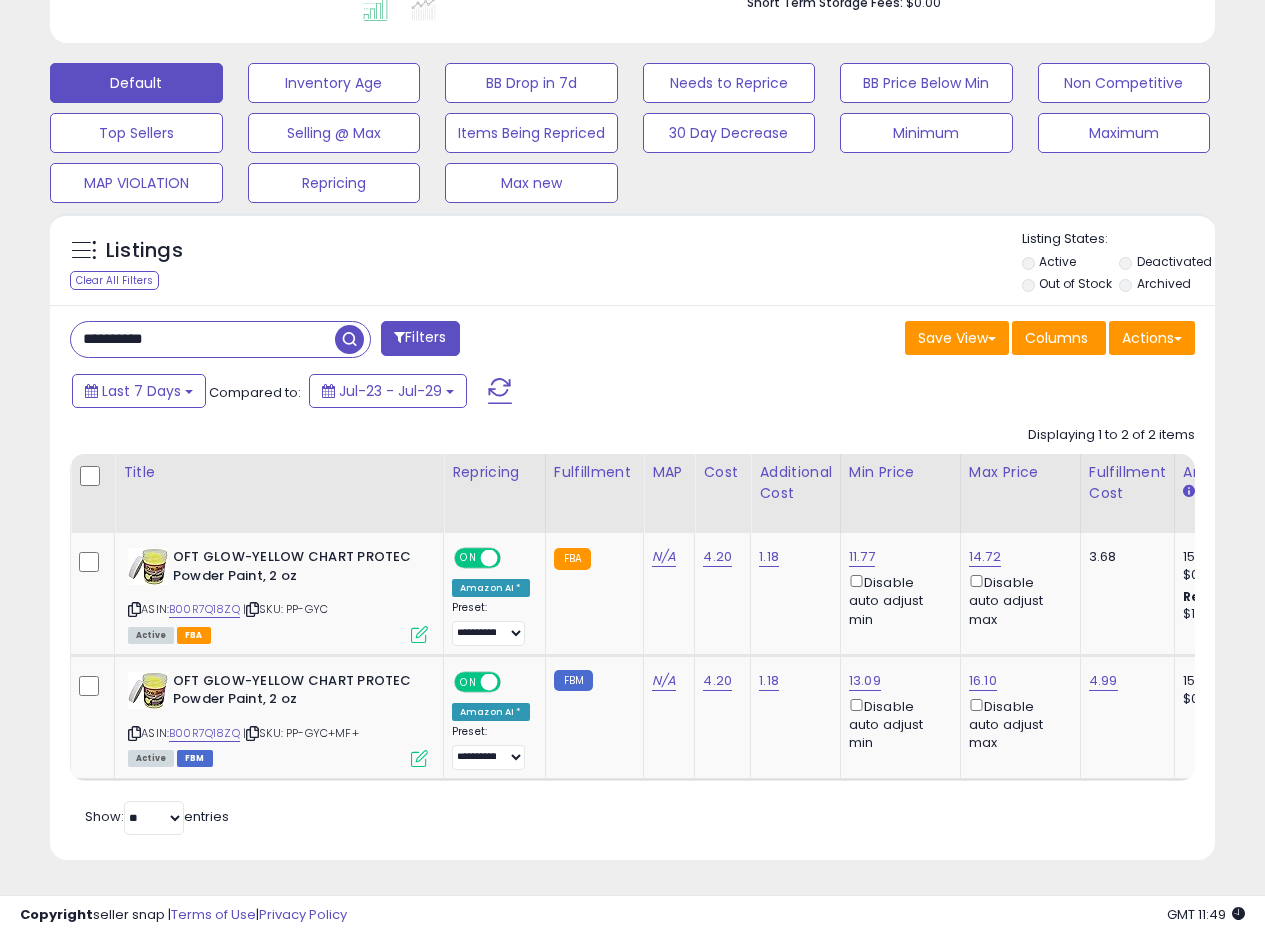 drag, startPoint x: 186, startPoint y: 327, endPoint x: 0, endPoint y: 304, distance: 187.41664 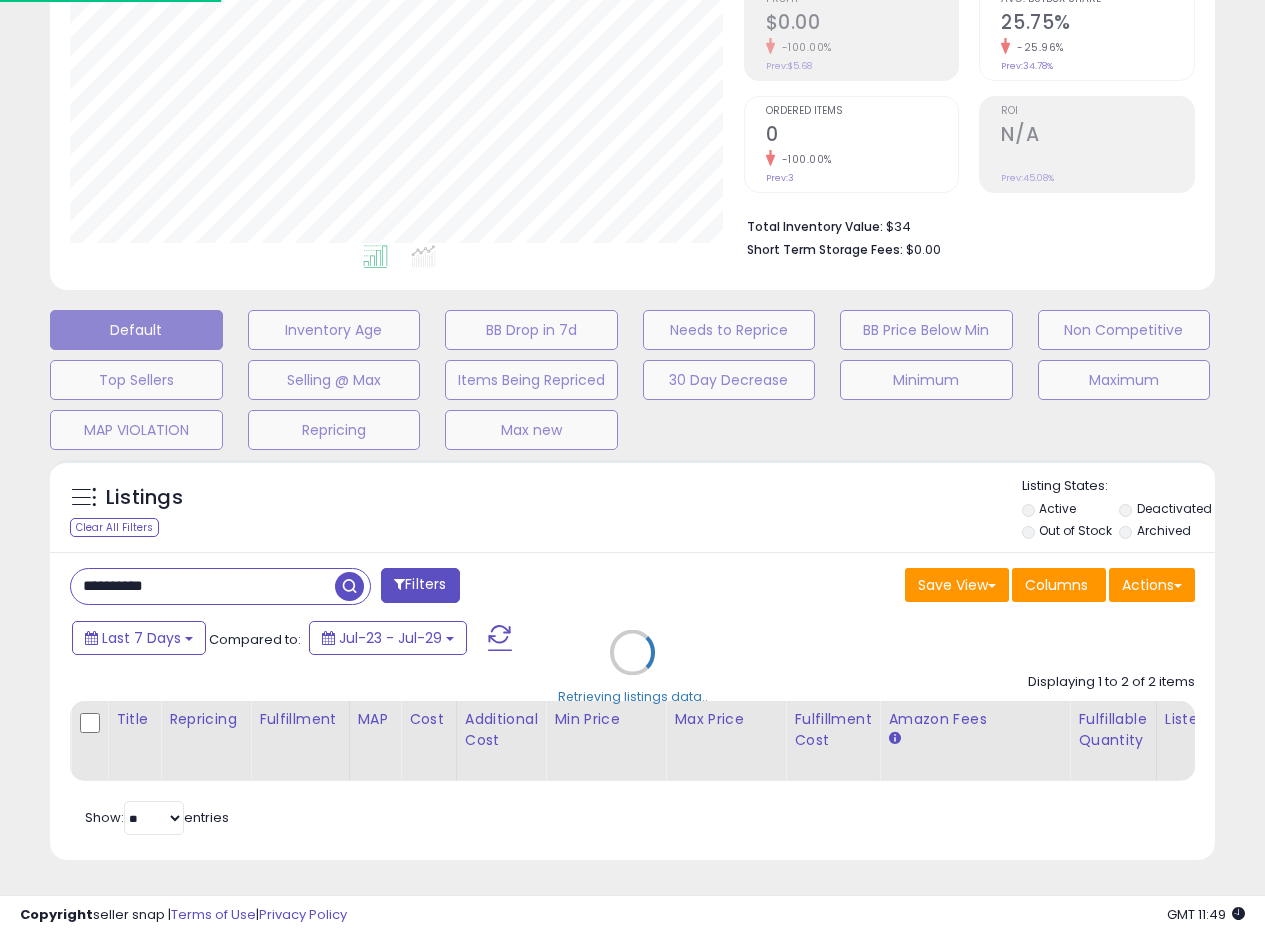scroll, scrollTop: 999590, scrollLeft: 999317, axis: both 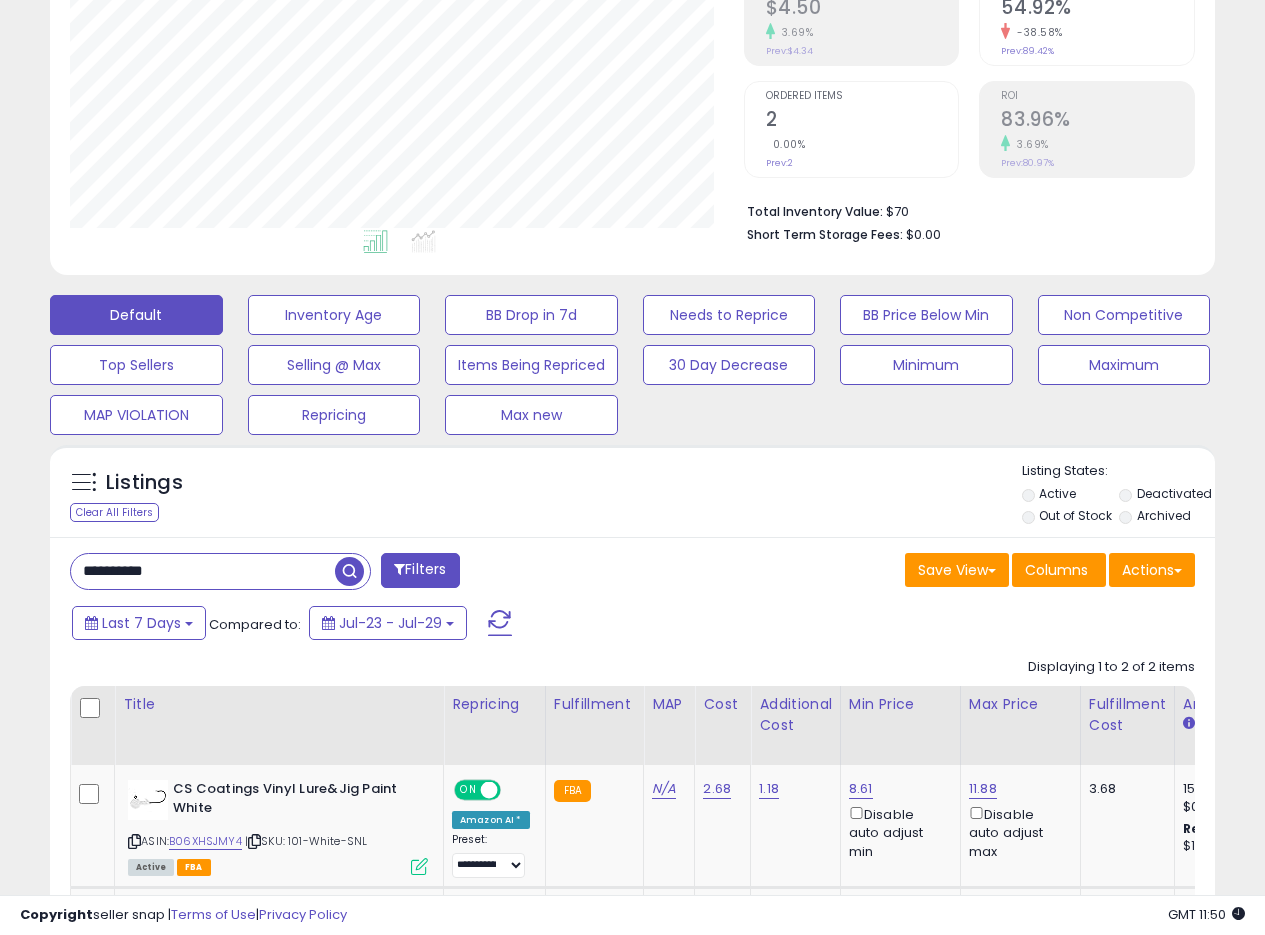 drag, startPoint x: 215, startPoint y: 568, endPoint x: 0, endPoint y: 556, distance: 215.33463 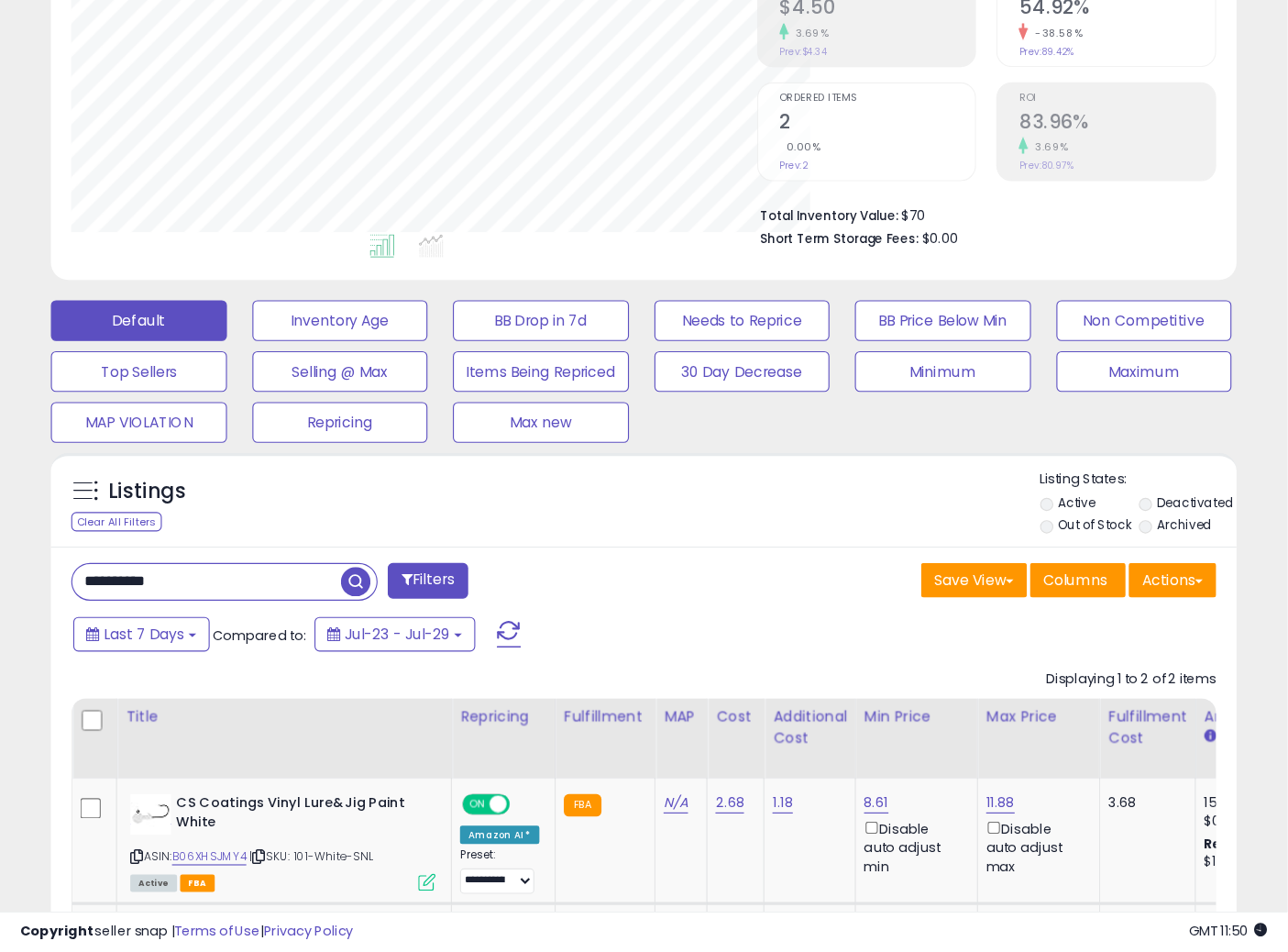 scroll, scrollTop: 440, scrollLeft: 0, axis: vertical 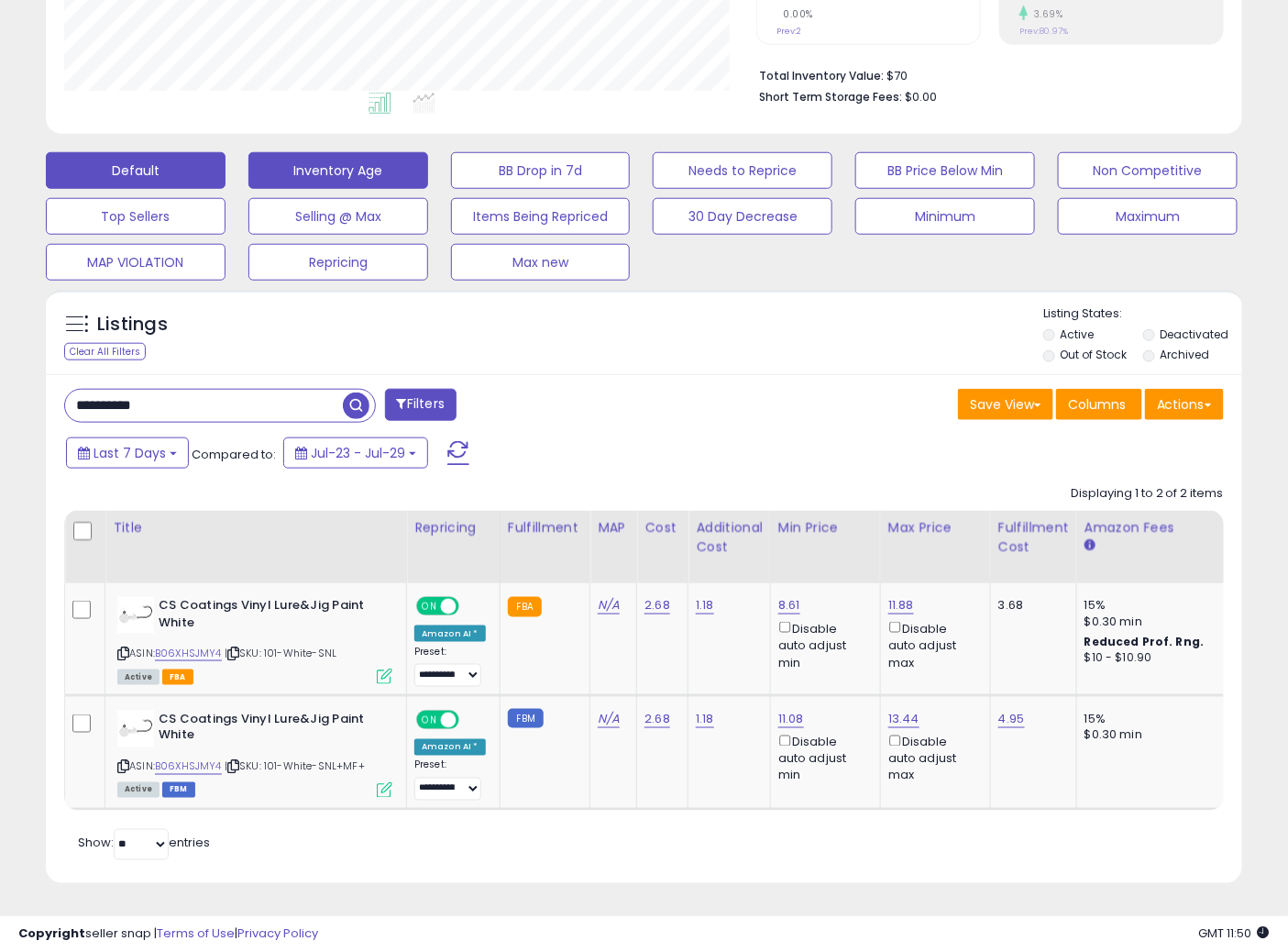 click at bounding box center [356, 405] 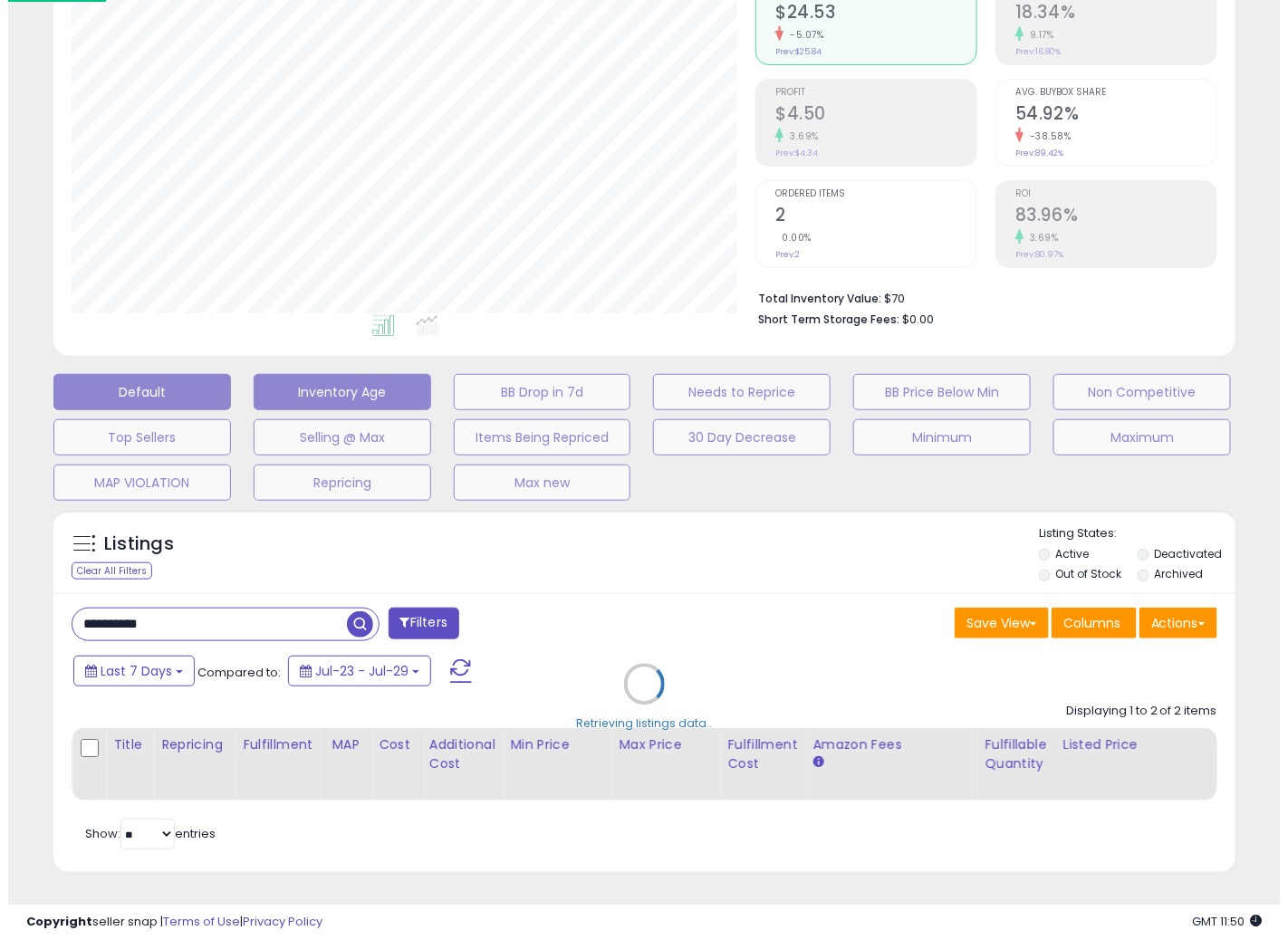 scroll, scrollTop: 212, scrollLeft: 0, axis: vertical 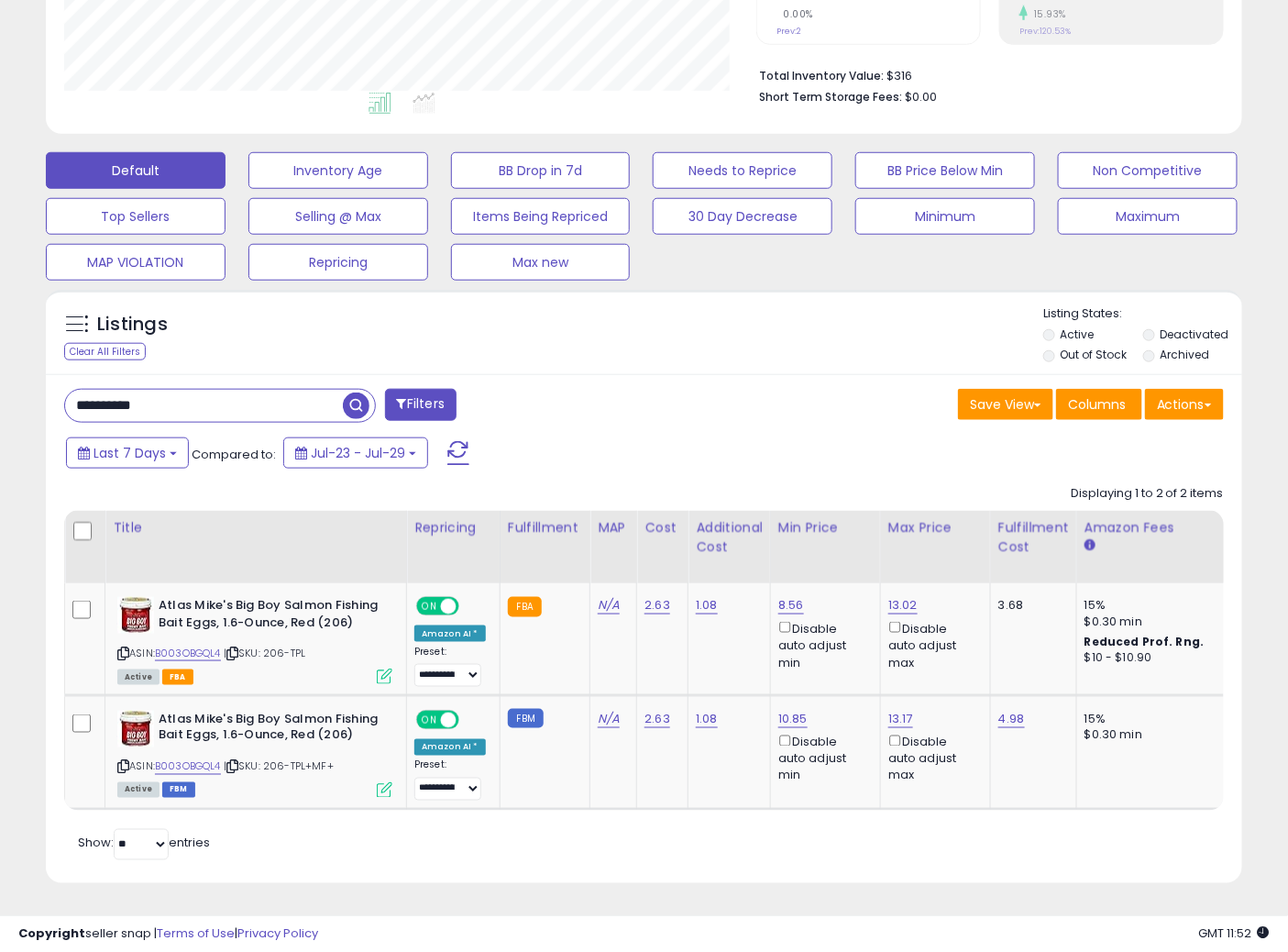 drag, startPoint x: 205, startPoint y: 401, endPoint x: 25, endPoint y: 367, distance: 183.183 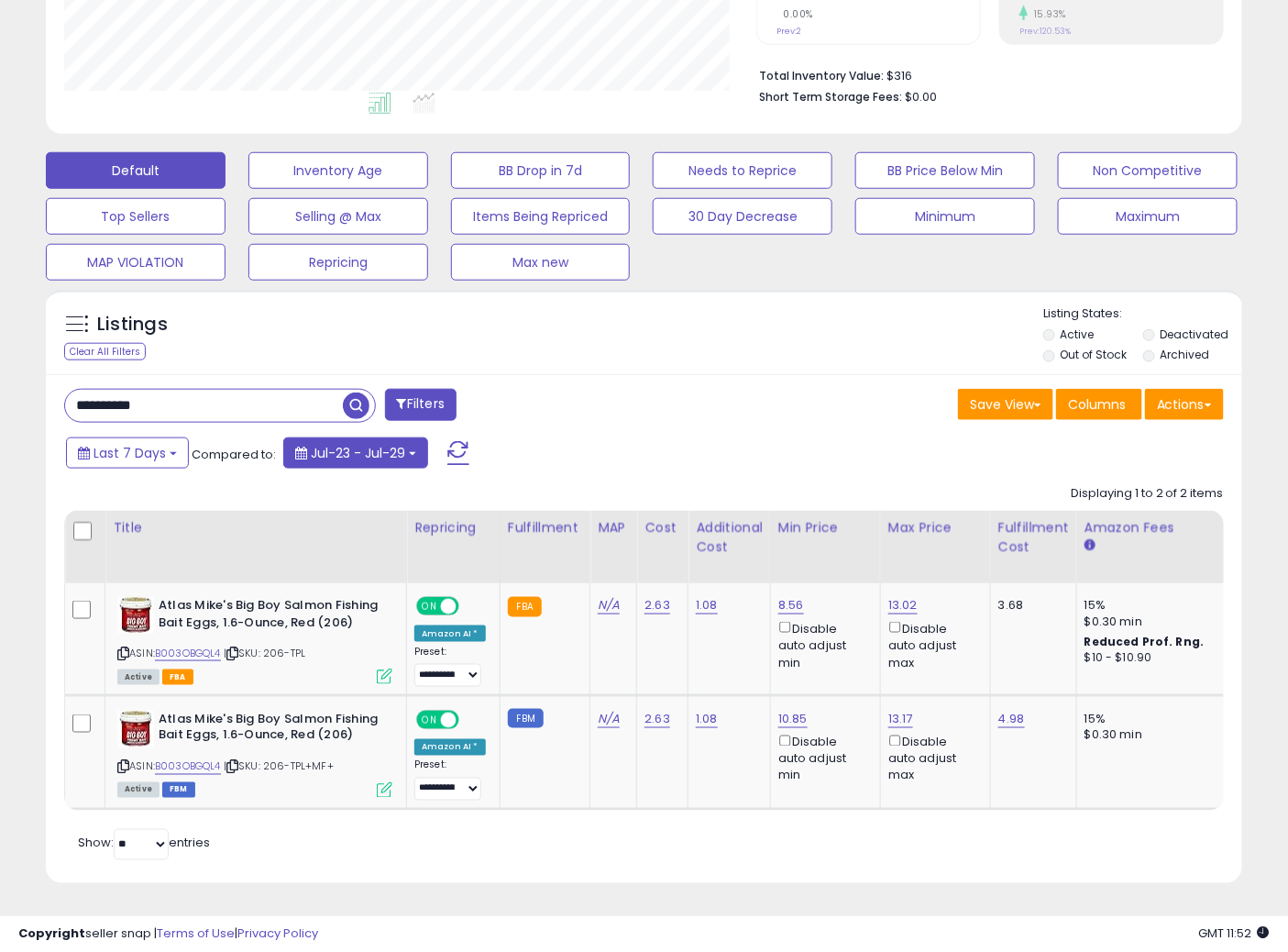 paste 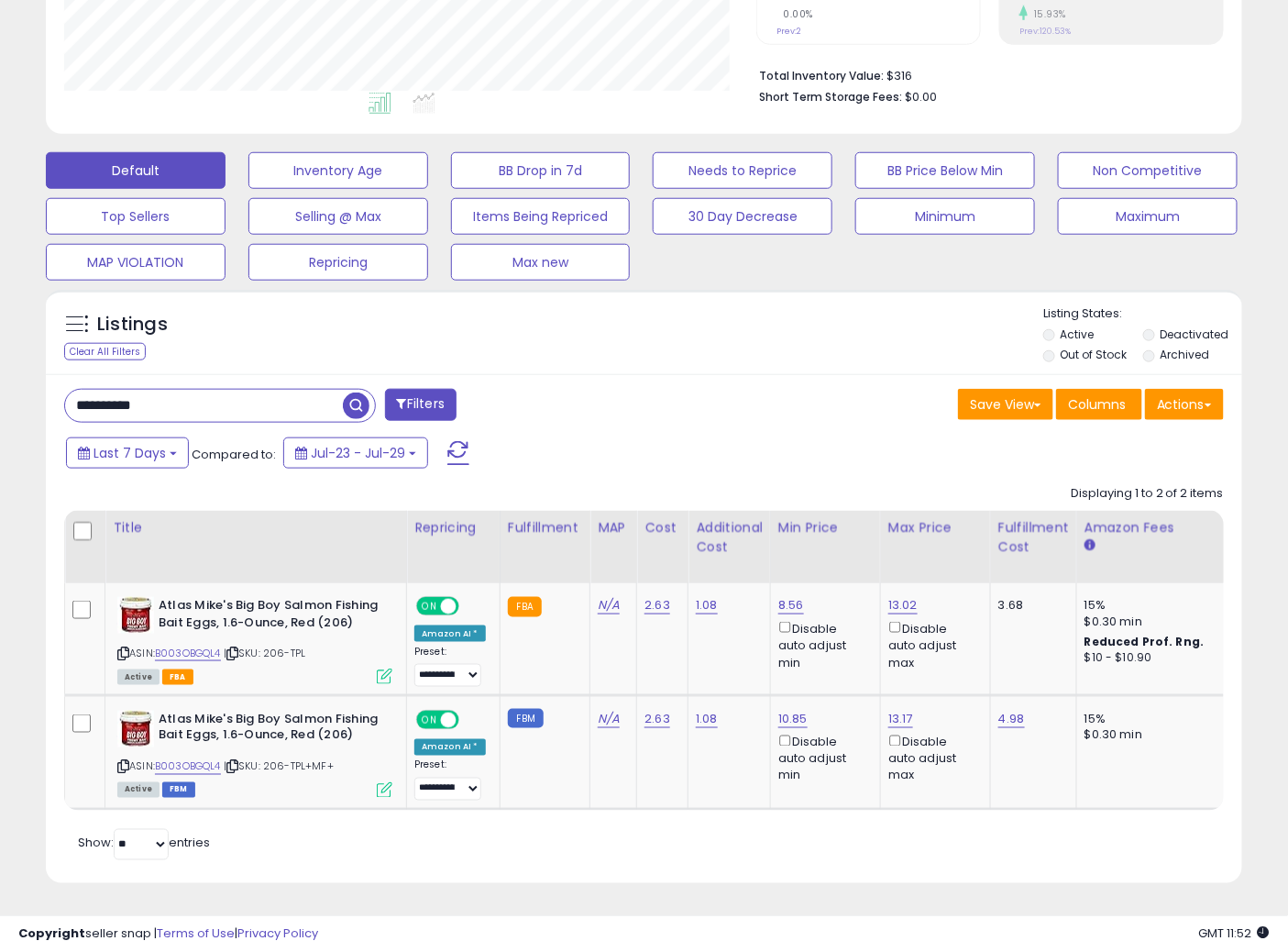 click at bounding box center (356, 405) 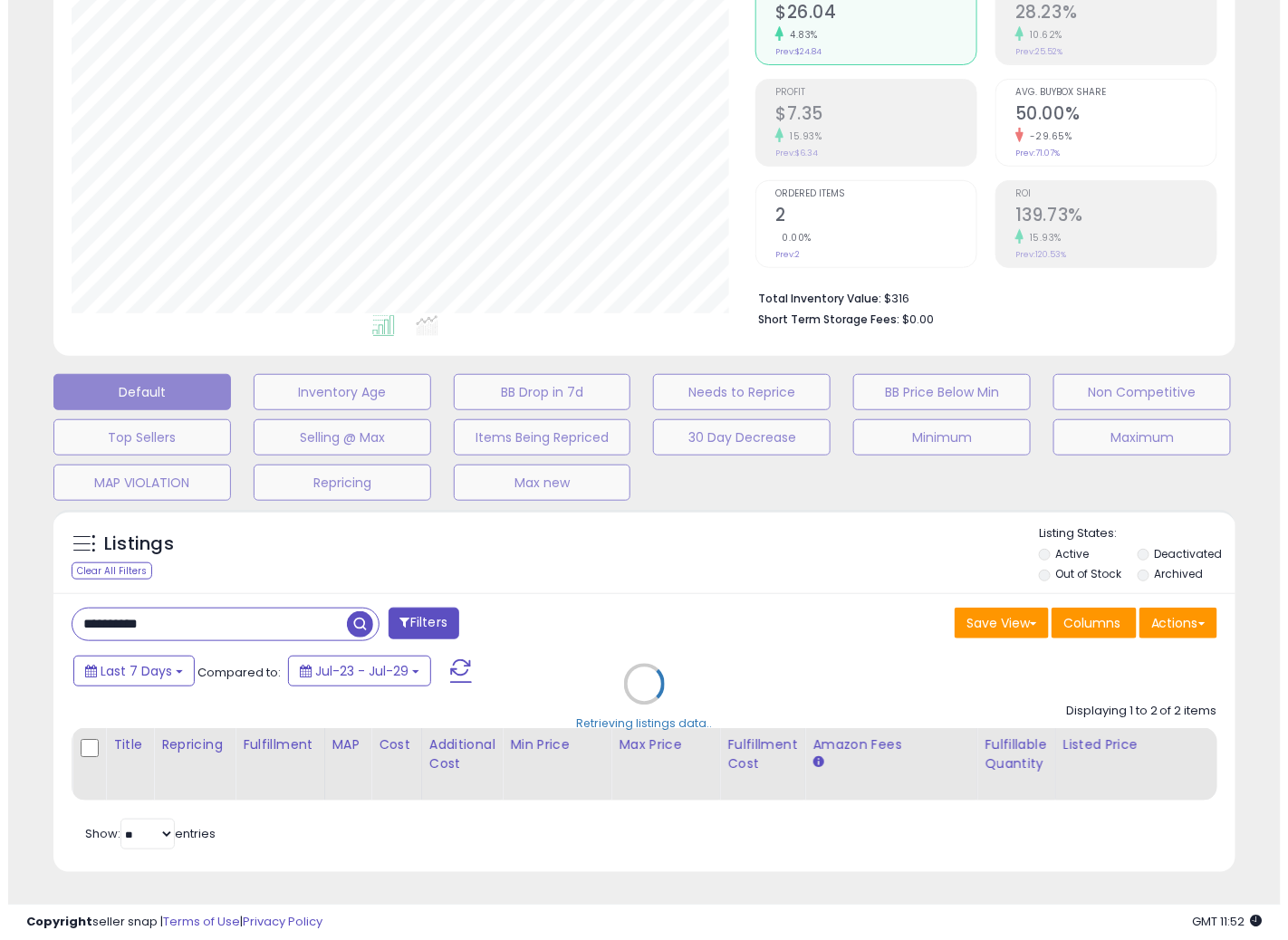 scroll, scrollTop: 212, scrollLeft: 0, axis: vertical 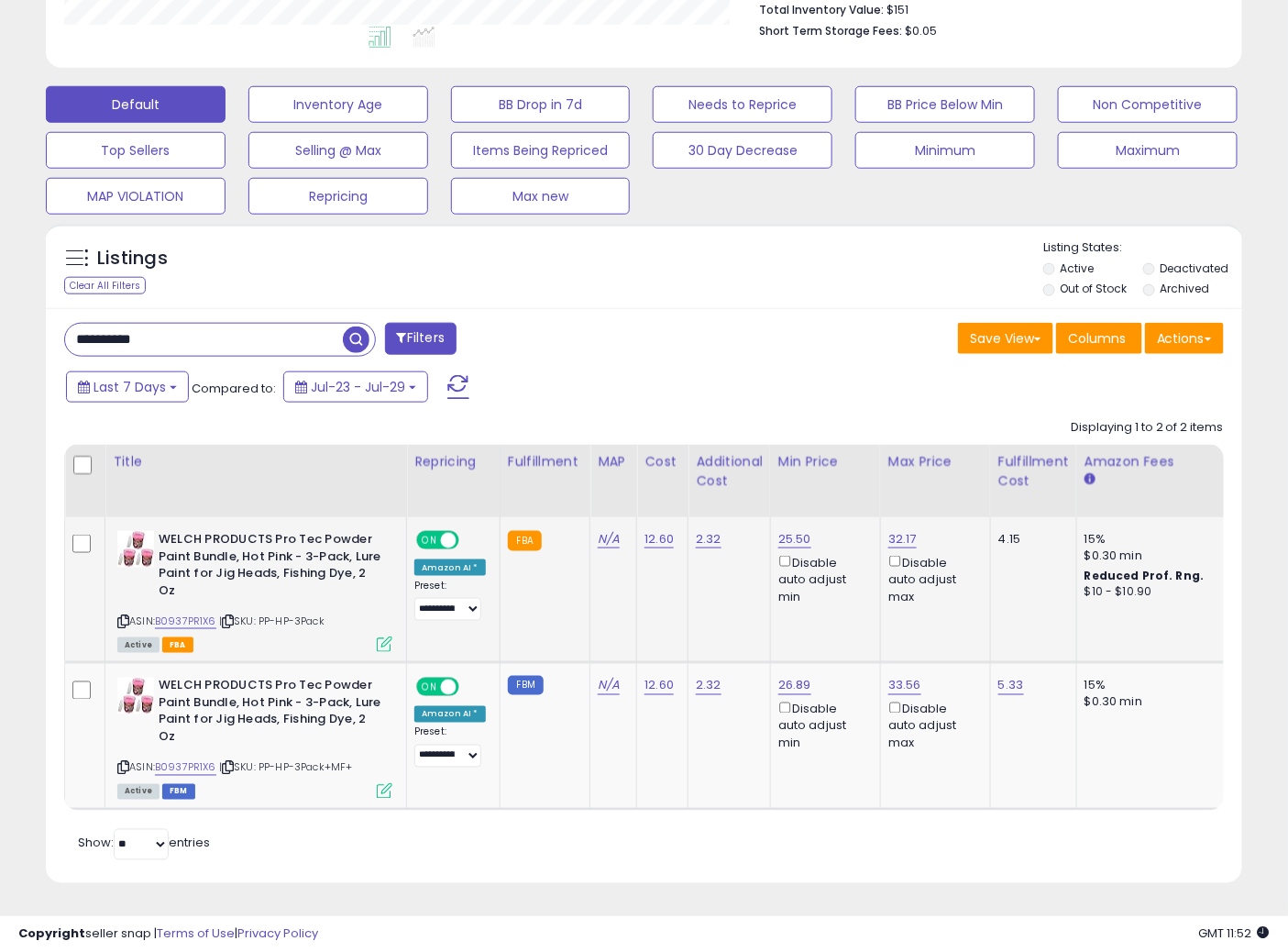 click on "12.60" 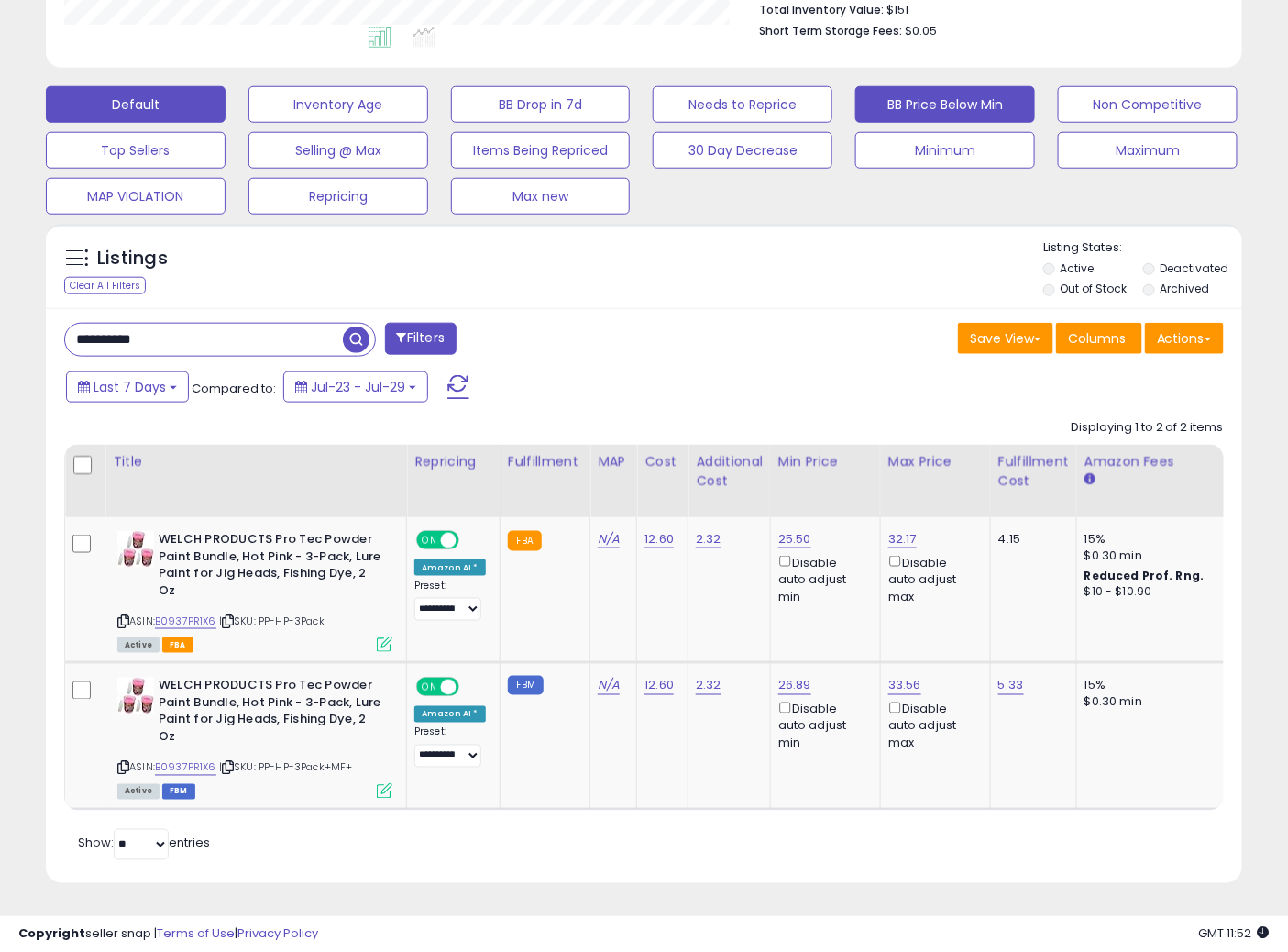 drag, startPoint x: 667, startPoint y: 630, endPoint x: 928, endPoint y: 73, distance: 615.11787 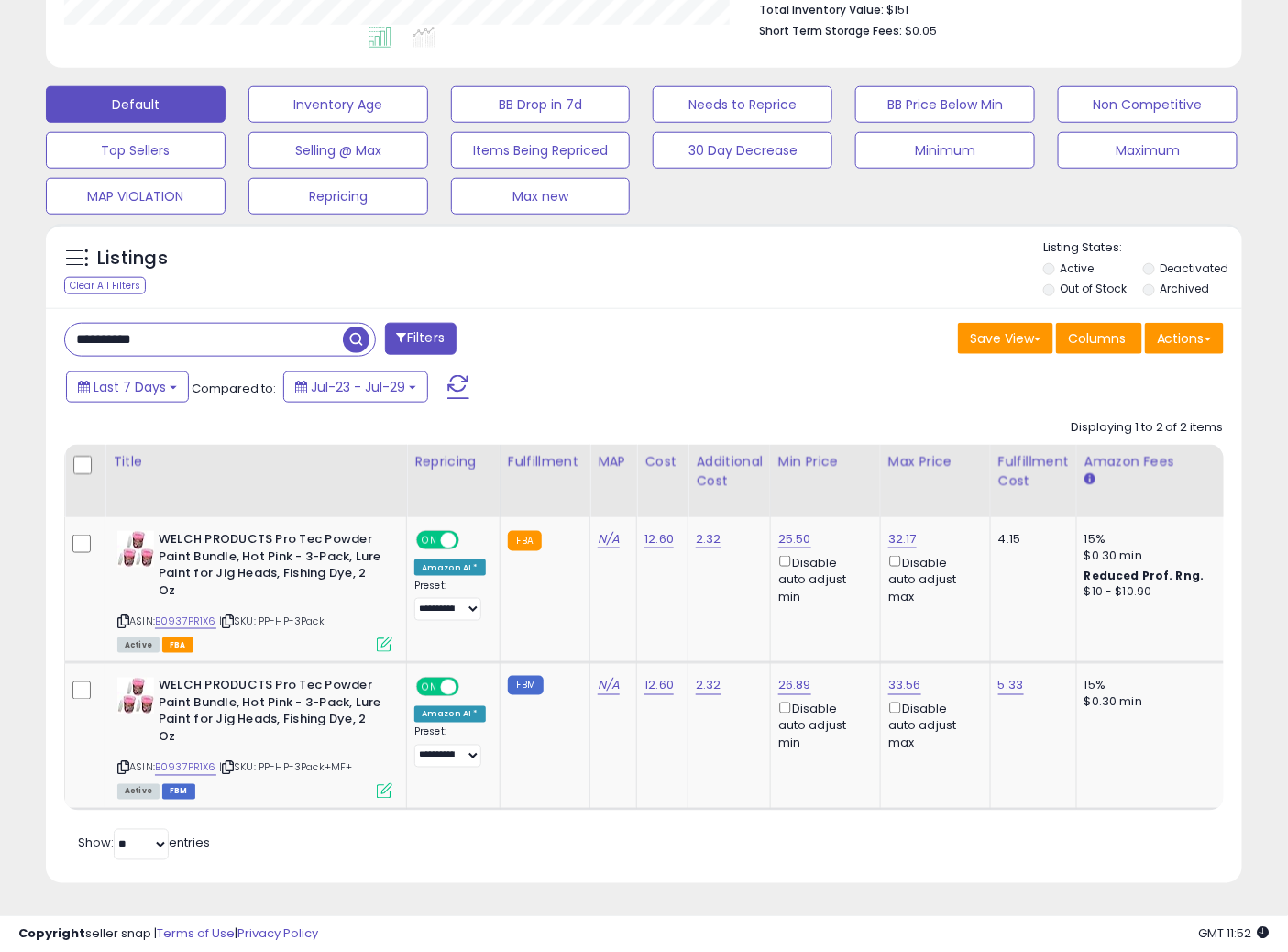 click on "Last 7 Days
Compared to:
Jul-23 - Jul-29" at bounding box center (496, 389) 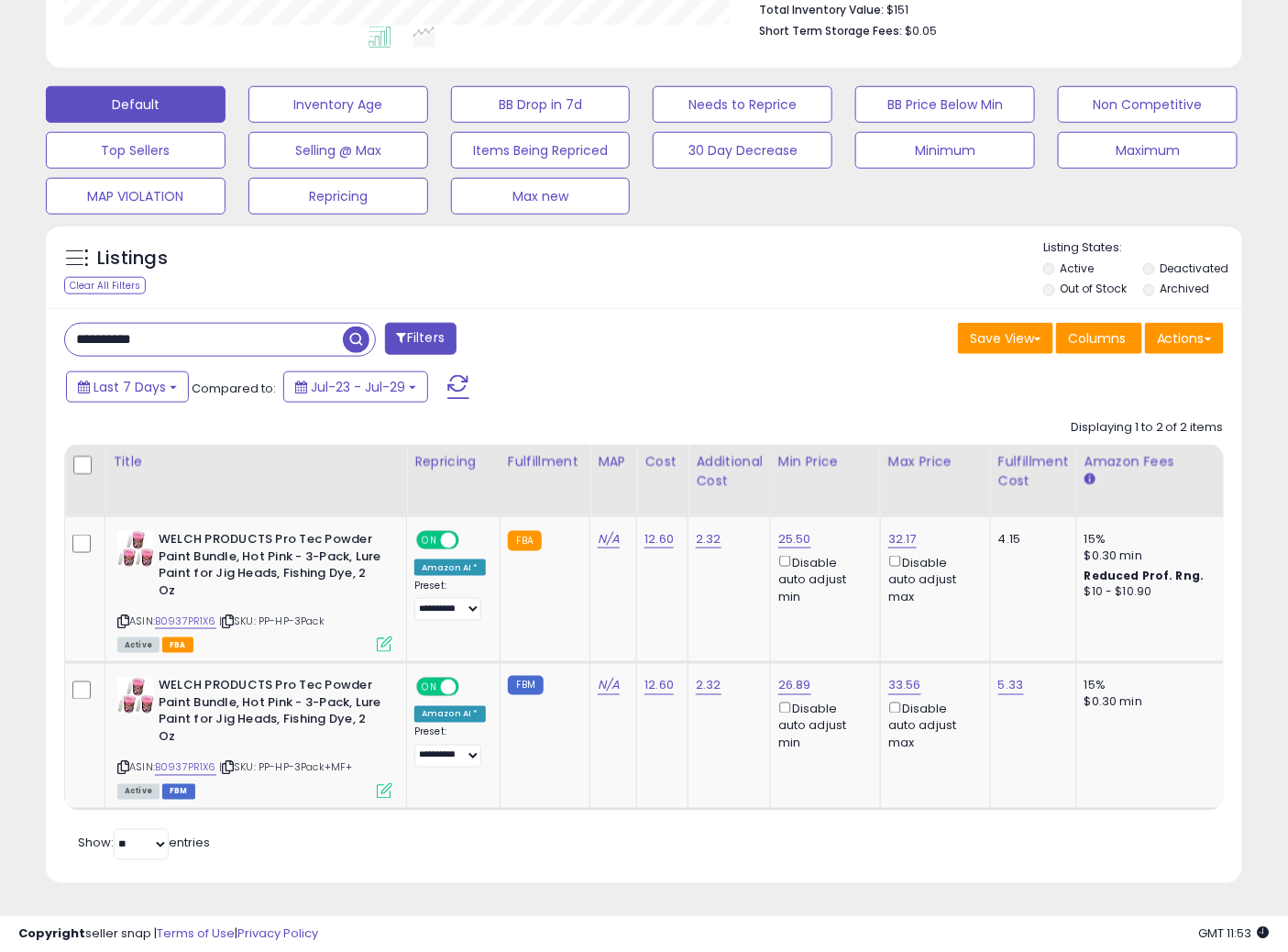 click on "Listings
Clear All Filters" at bounding box center (644, 266) 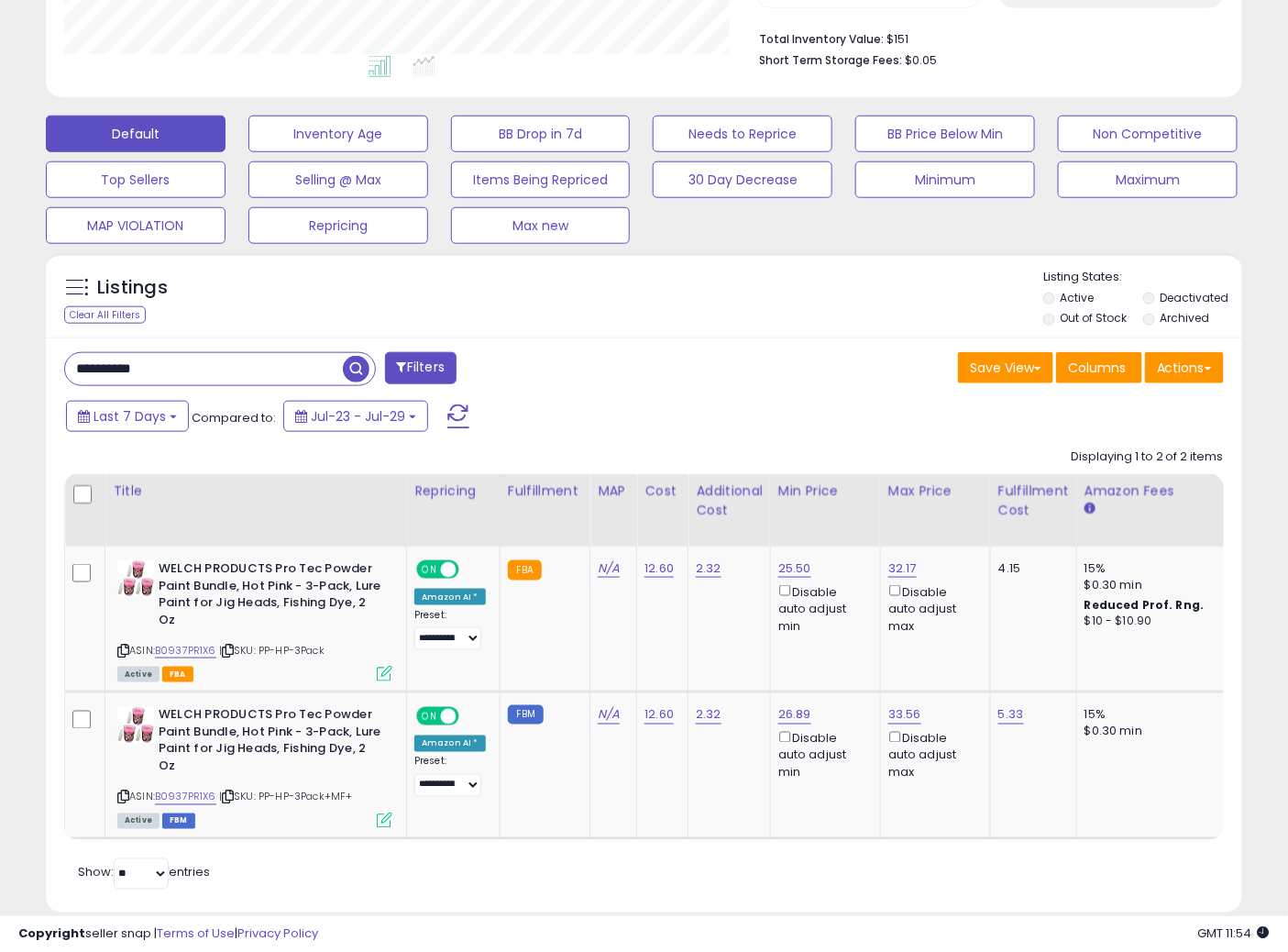 click on "Listings
Clear All Filters
Listing States:" at bounding box center [644, 300] 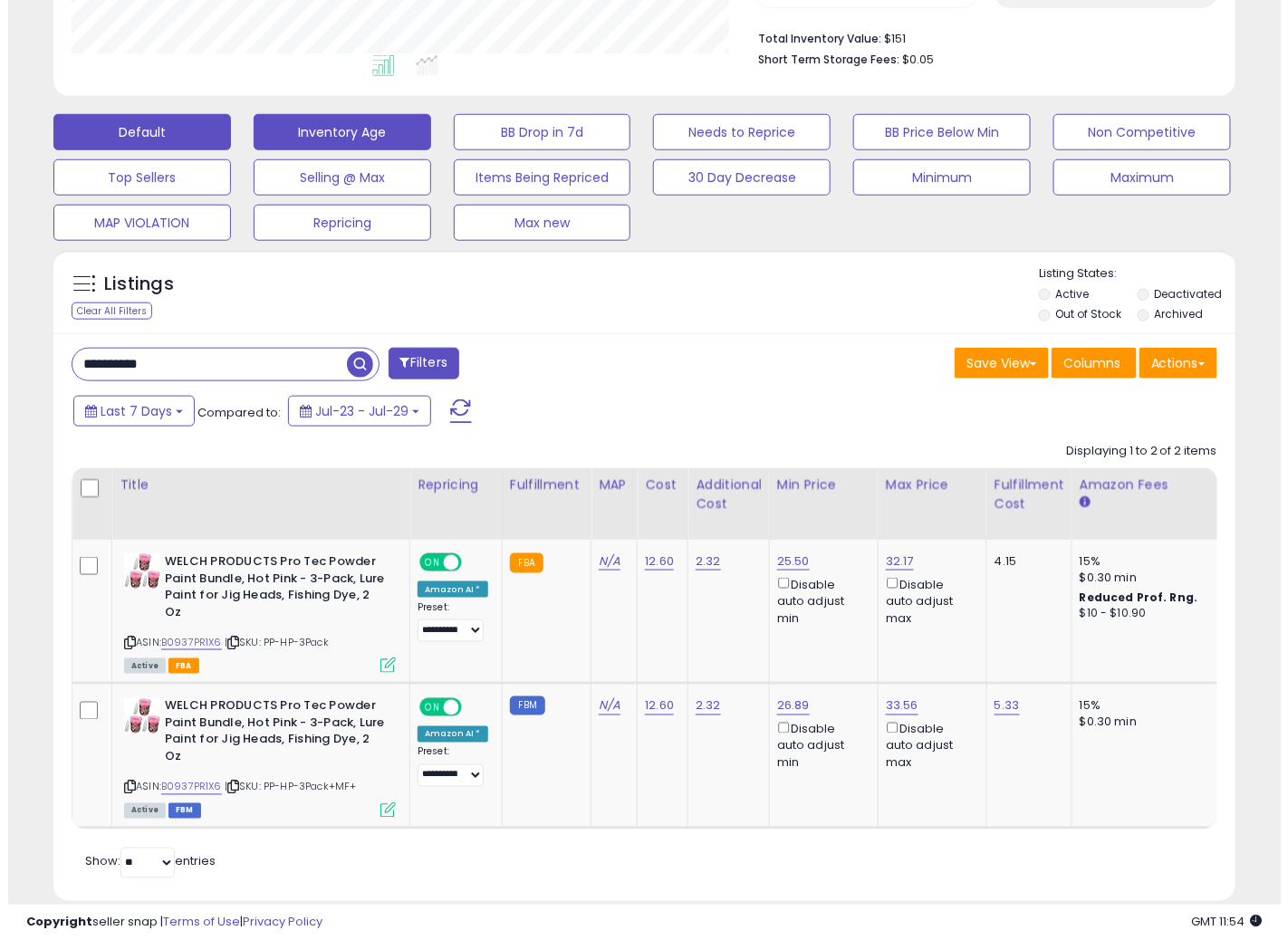 scroll, scrollTop: 212, scrollLeft: 0, axis: vertical 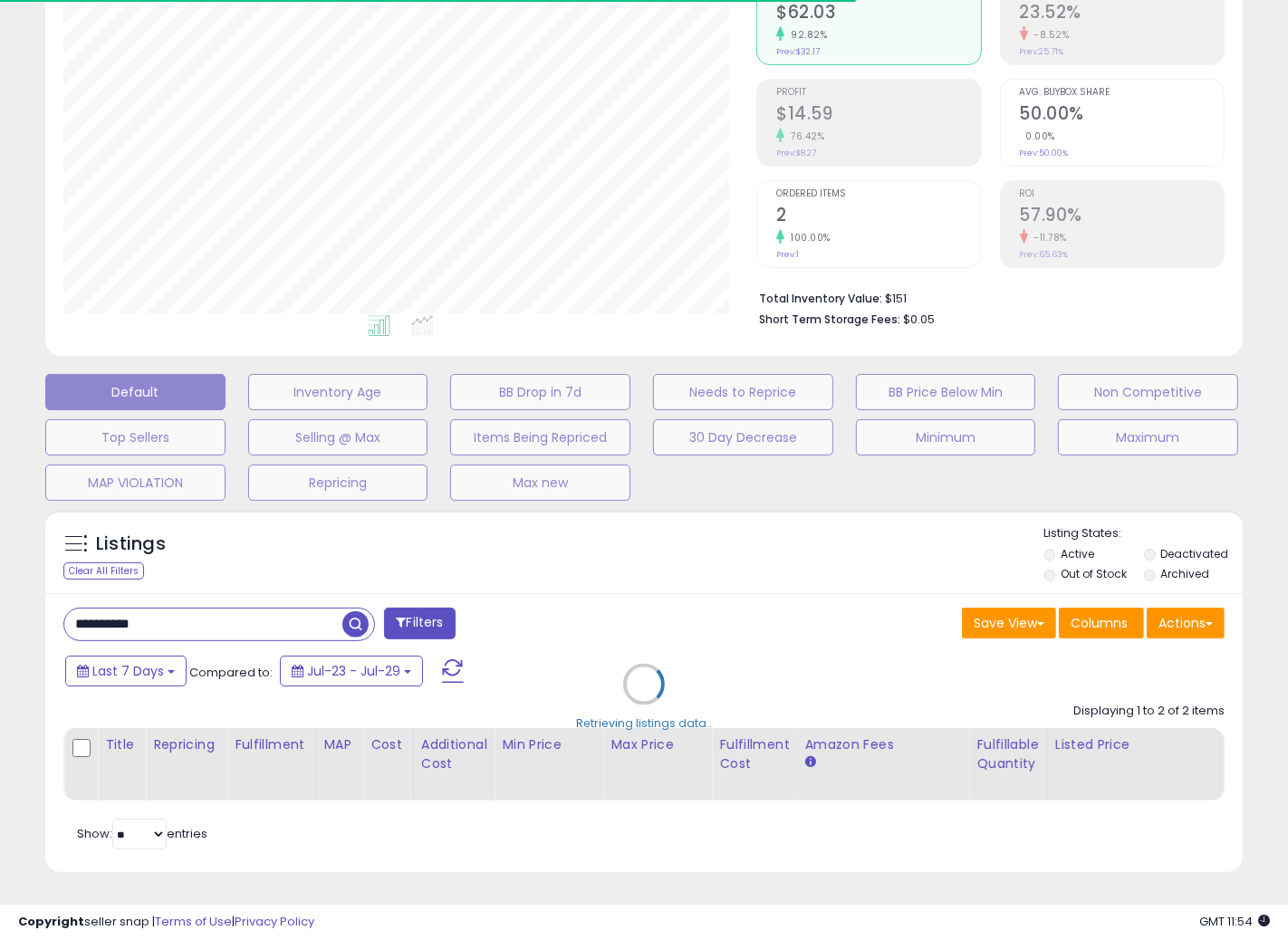 click on "Retrieving listings data.." at bounding box center [644, 697] 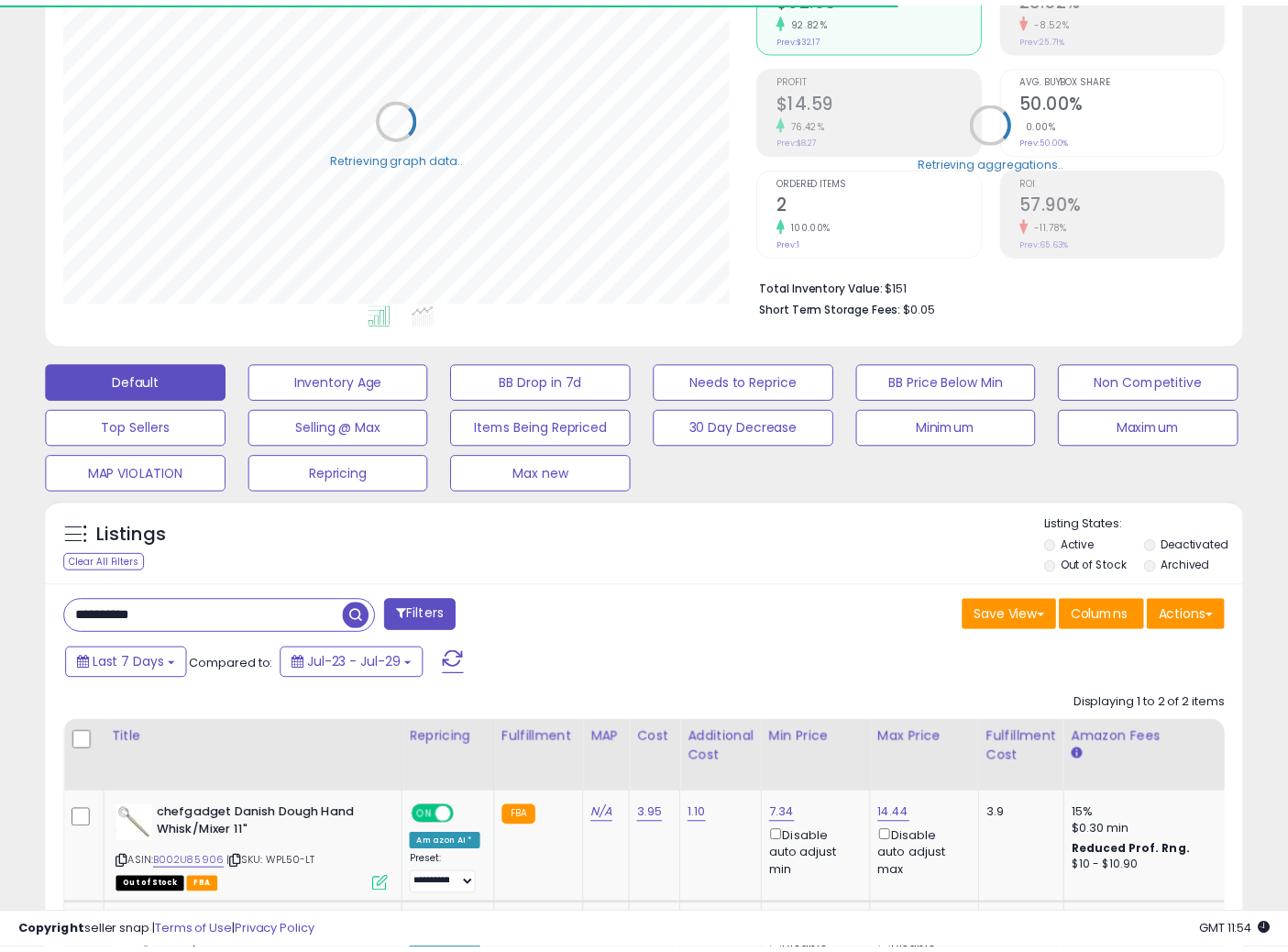 scroll, scrollTop: 254, scrollLeft: 0, axis: vertical 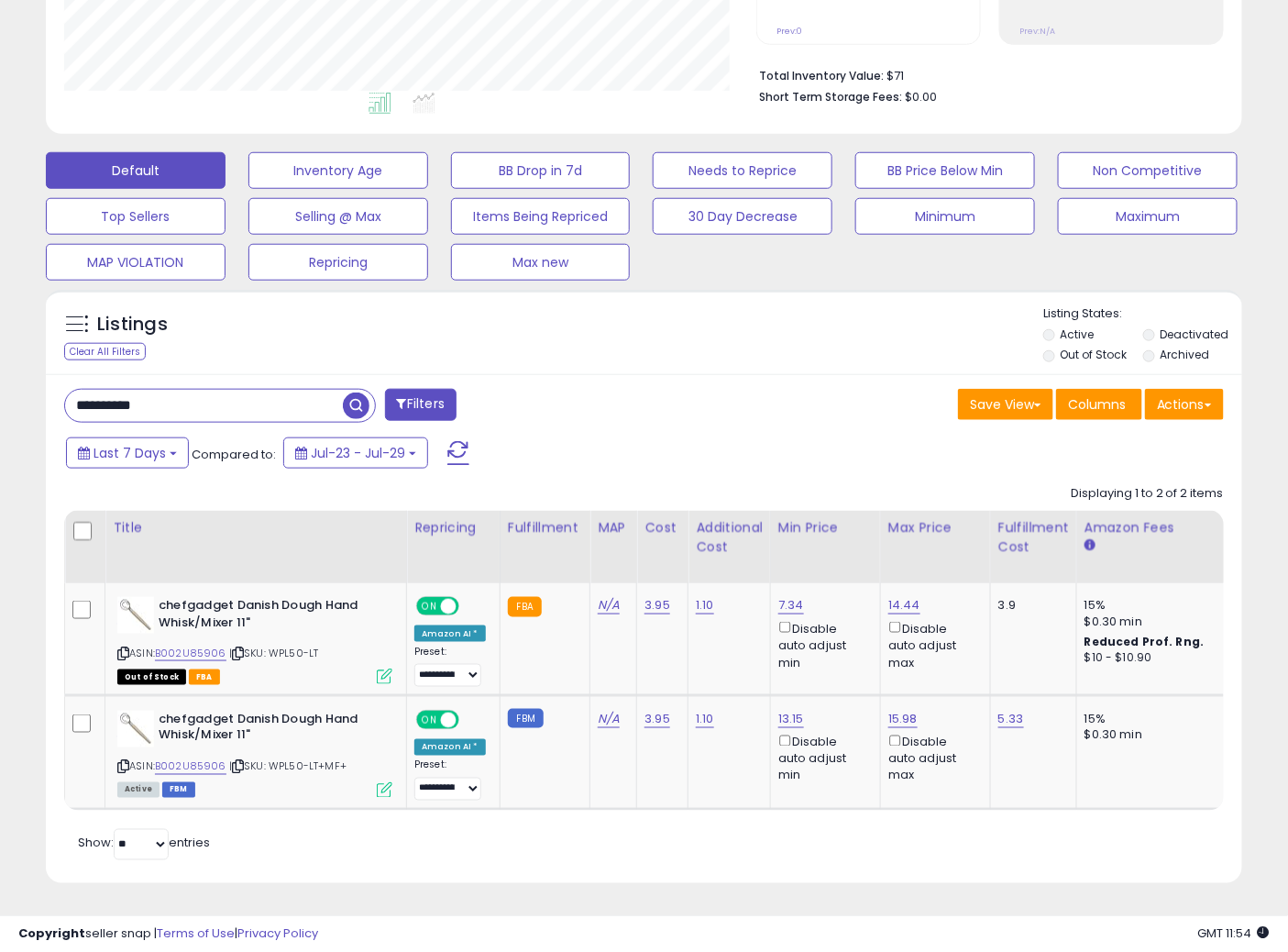 click on "Save View
Save As New View
Update Current View
Columns
Actions
Import  Export Visible Columns" at bounding box center [941, 406] 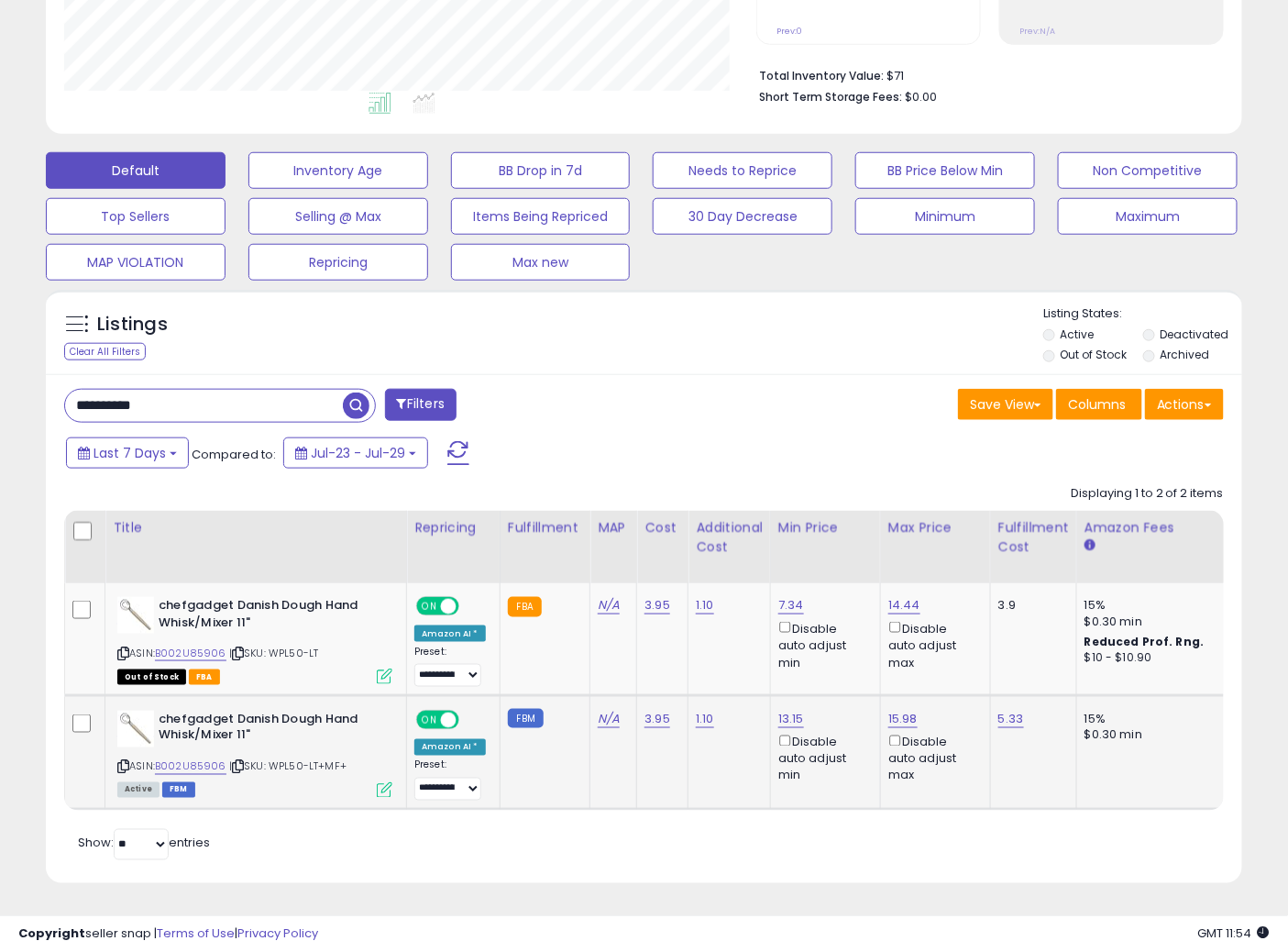 click at bounding box center (384, 790) 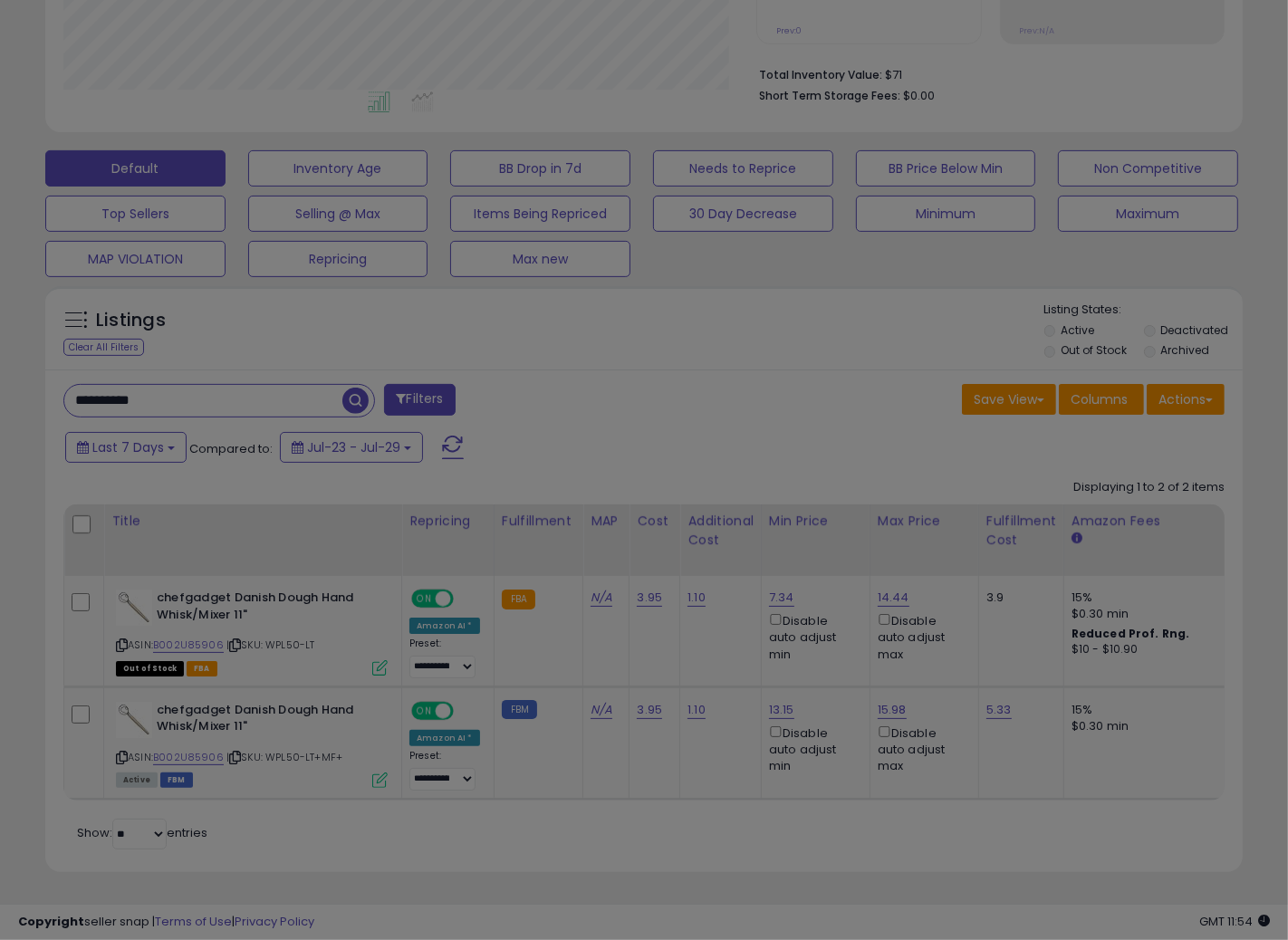 scroll, scrollTop: 905216, scrollLeft: 905073, axis: both 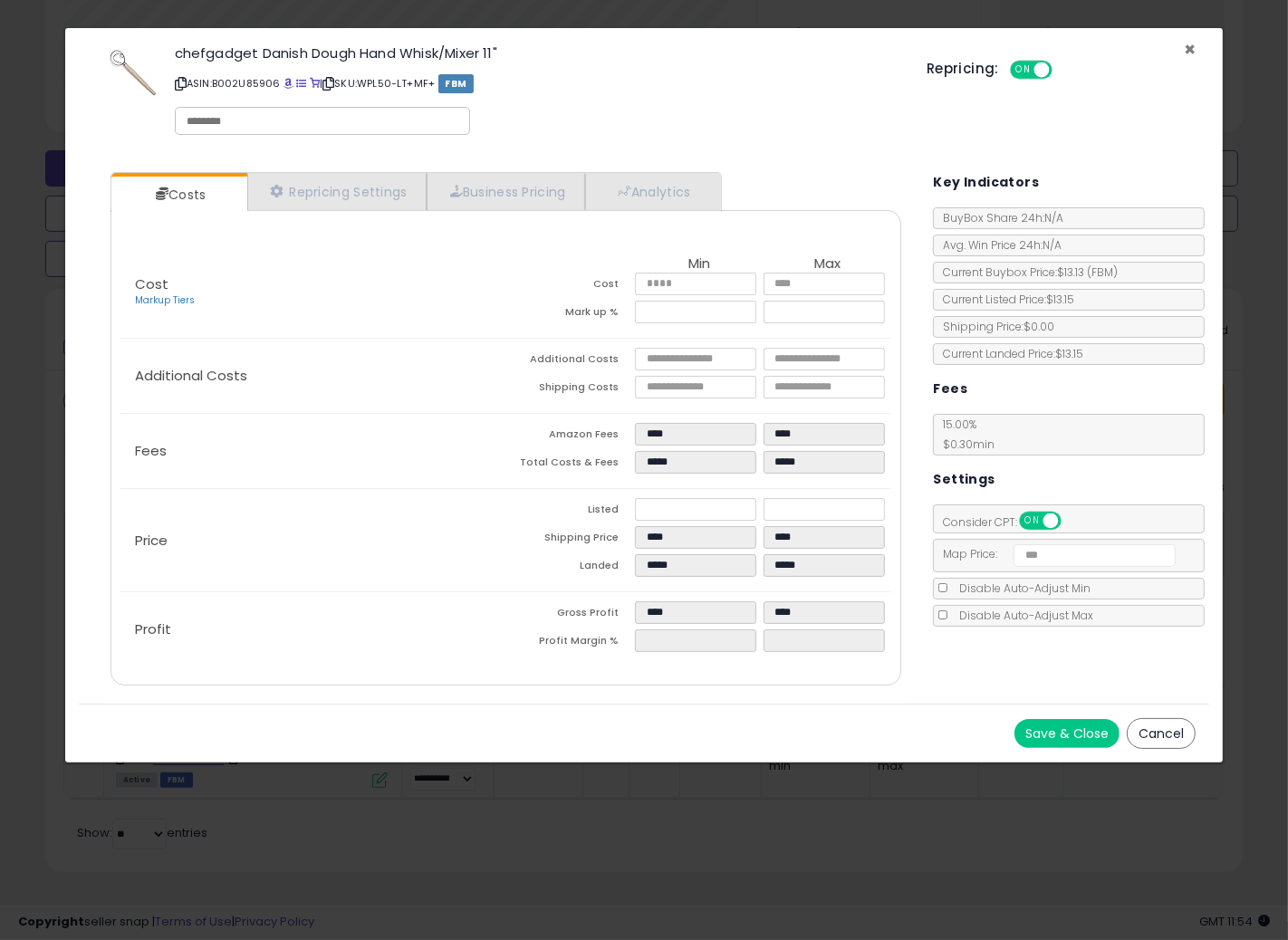 click on "×" at bounding box center (1189, 49) 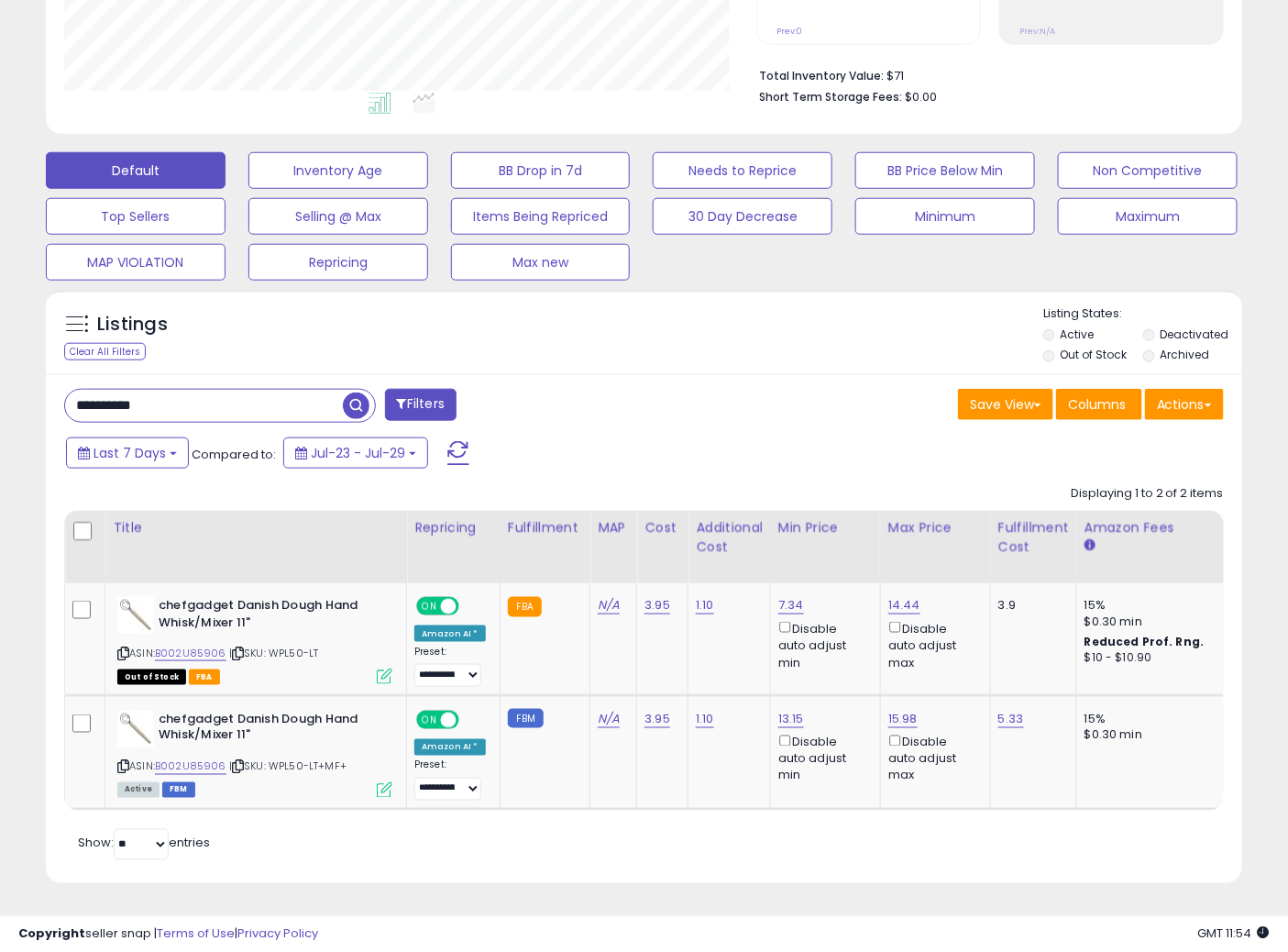 scroll, scrollTop: 376, scrollLeft: 692, axis: both 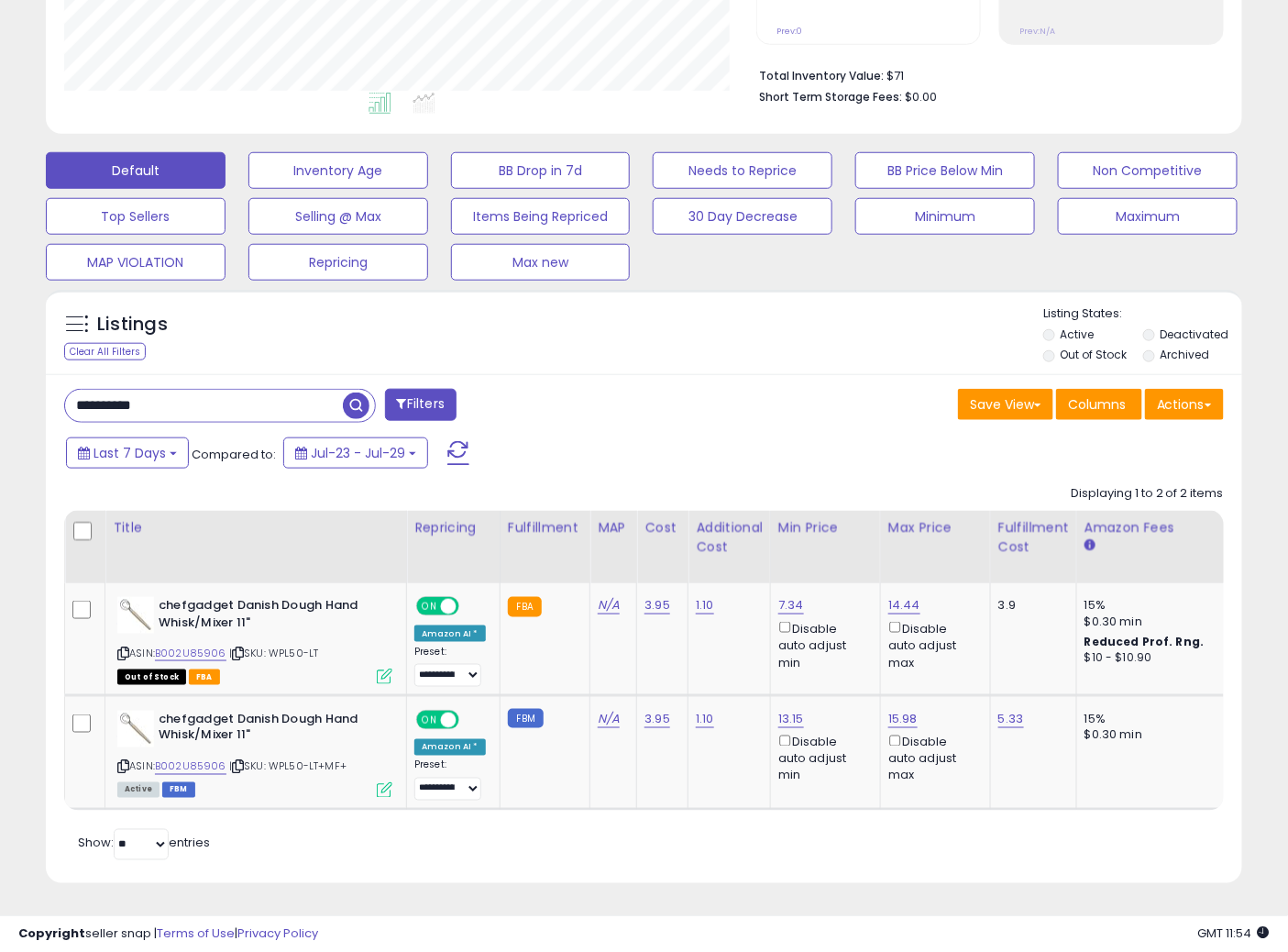 drag, startPoint x: 209, startPoint y: 390, endPoint x: 58, endPoint y: 382, distance: 151.21177 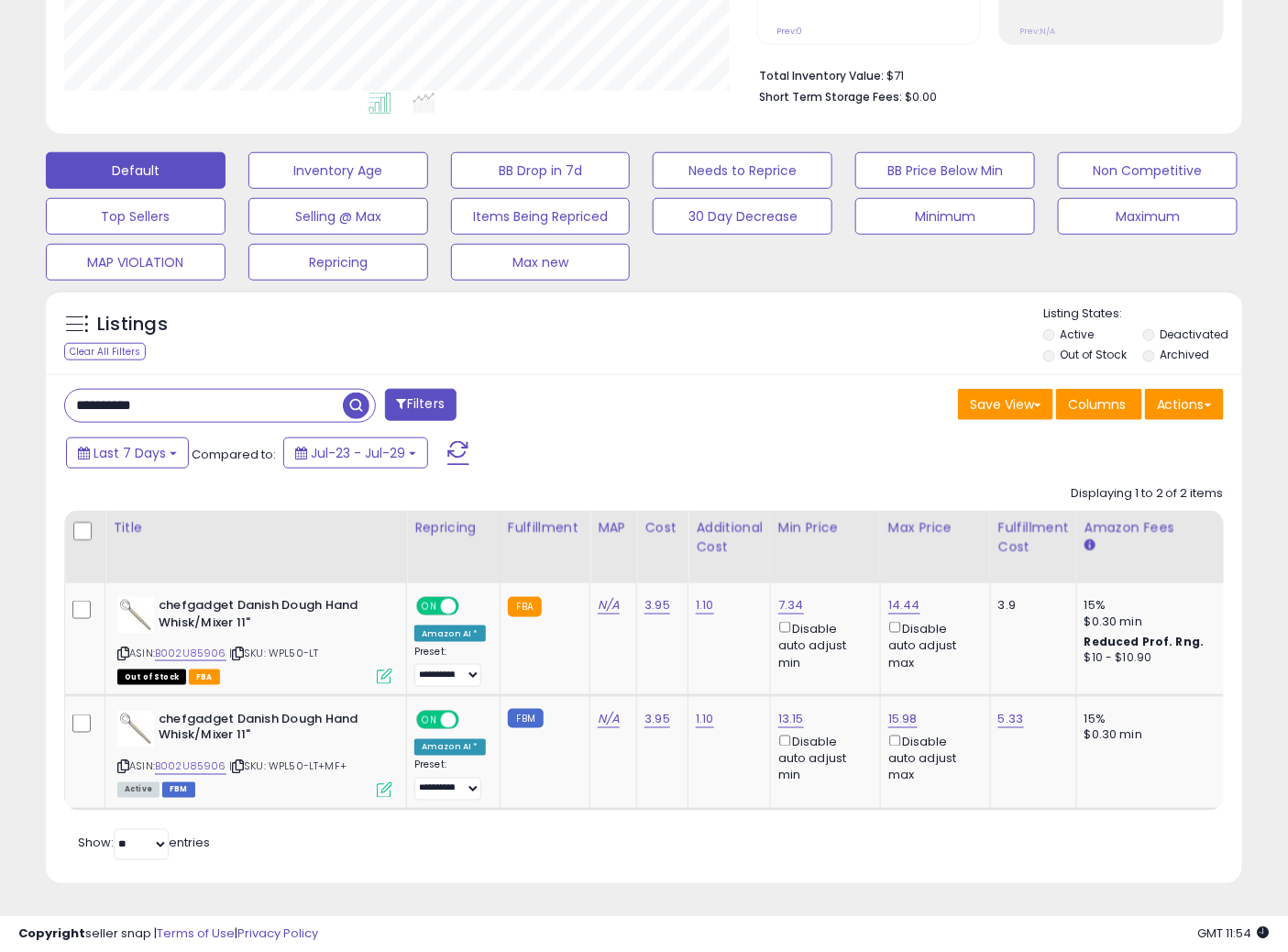 paste 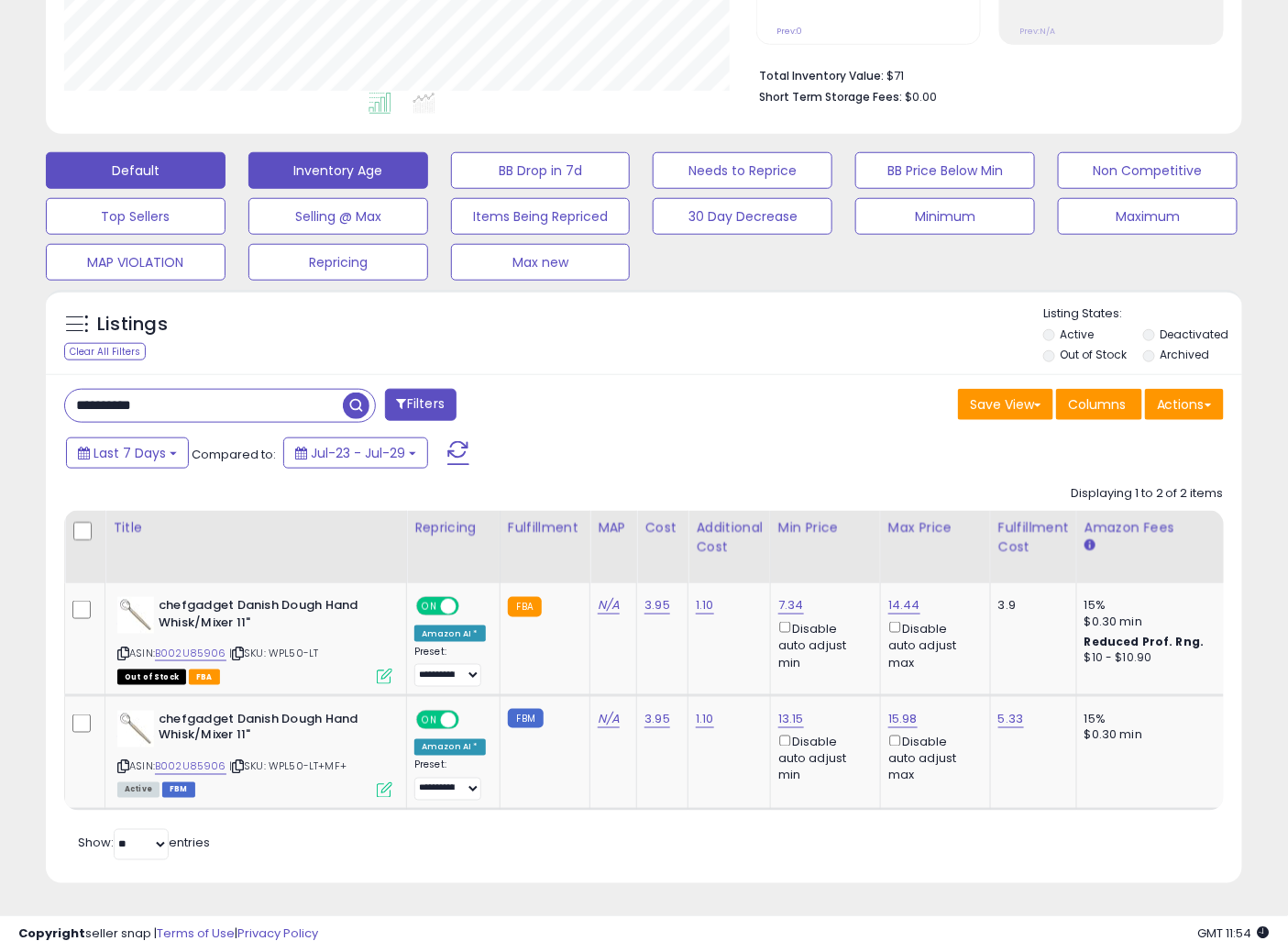 click at bounding box center [356, 405] 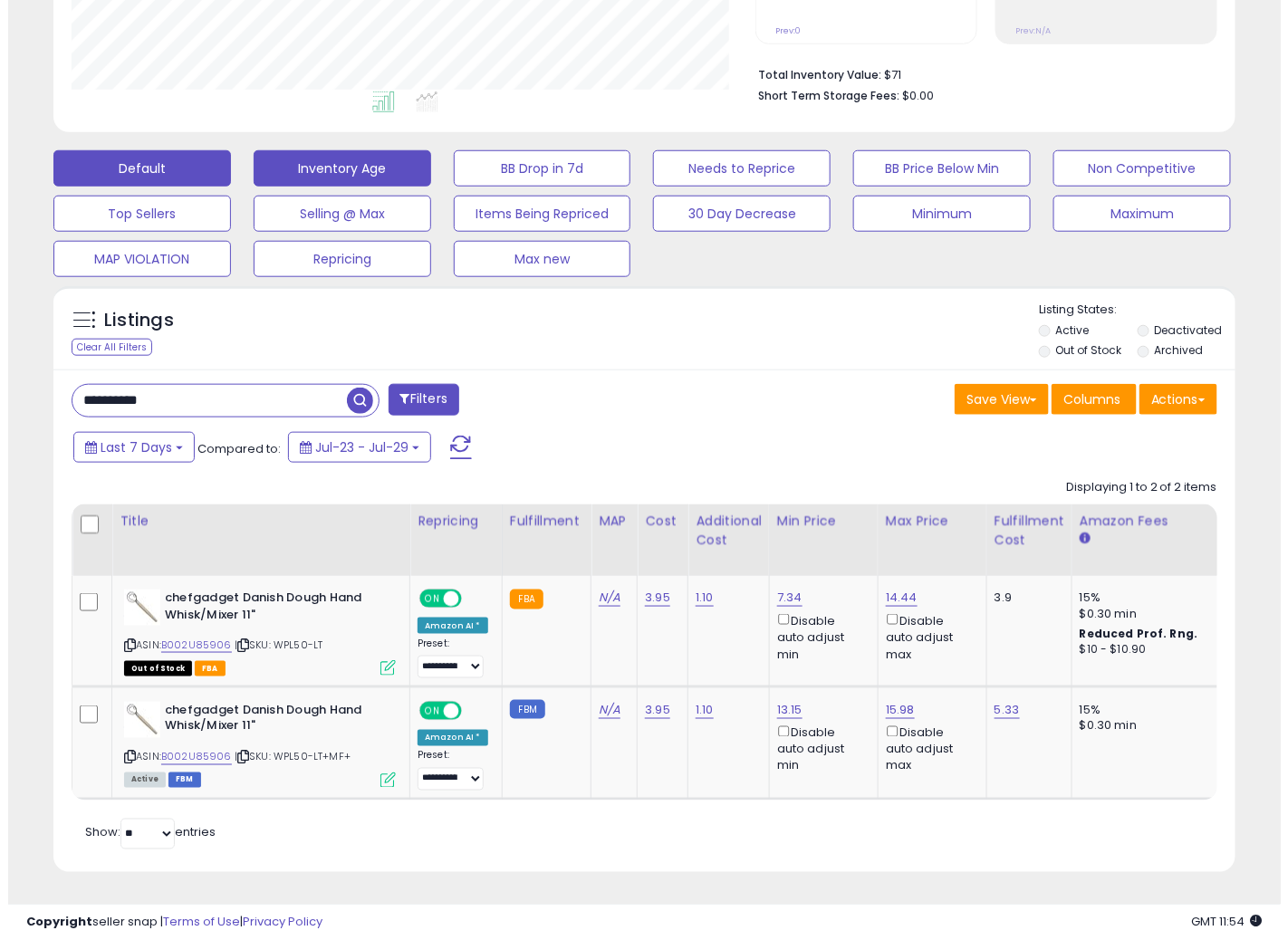 scroll, scrollTop: 212, scrollLeft: 0, axis: vertical 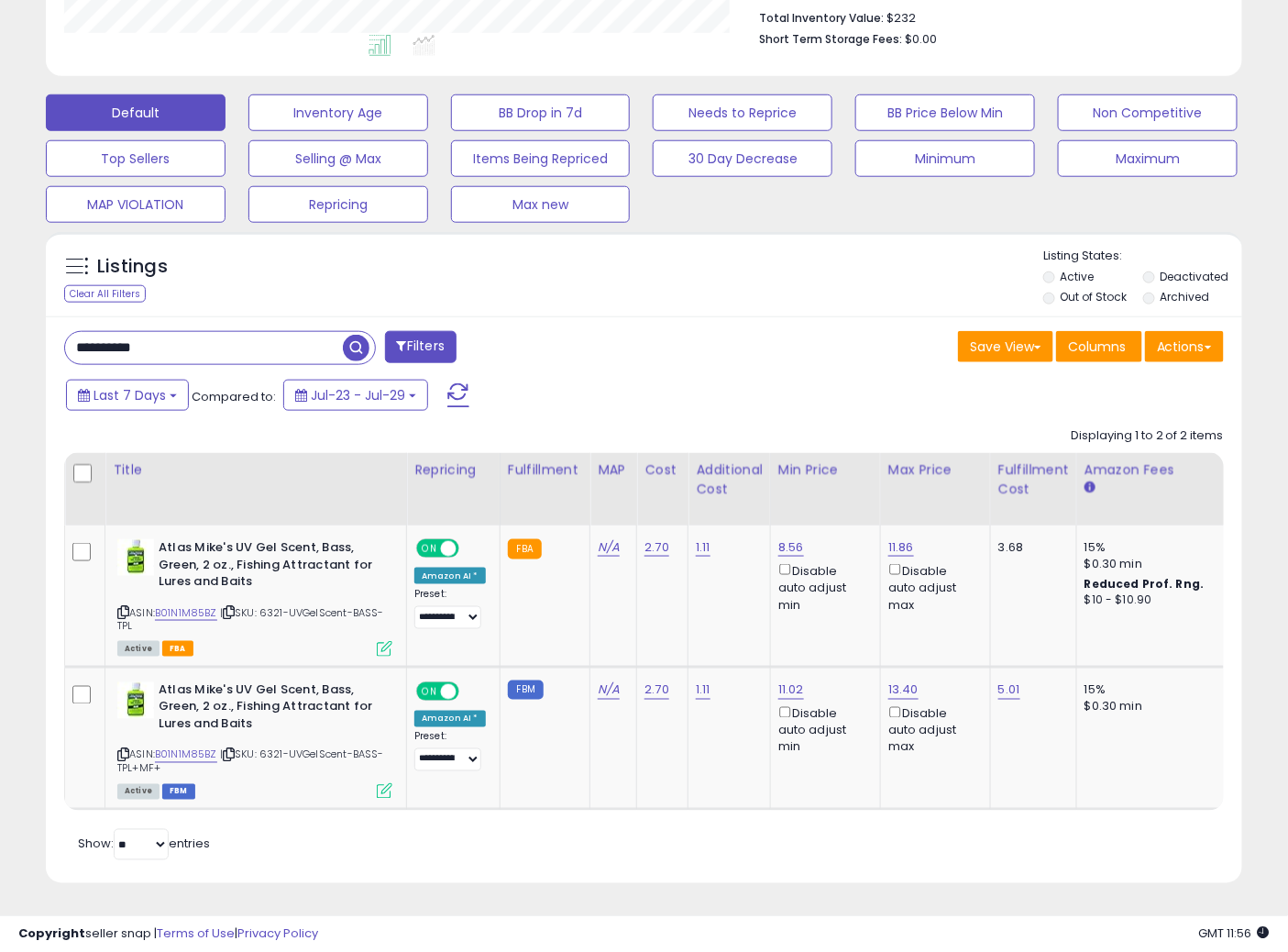 drag, startPoint x: 204, startPoint y: 328, endPoint x: 0, endPoint y: 295, distance: 206.65188 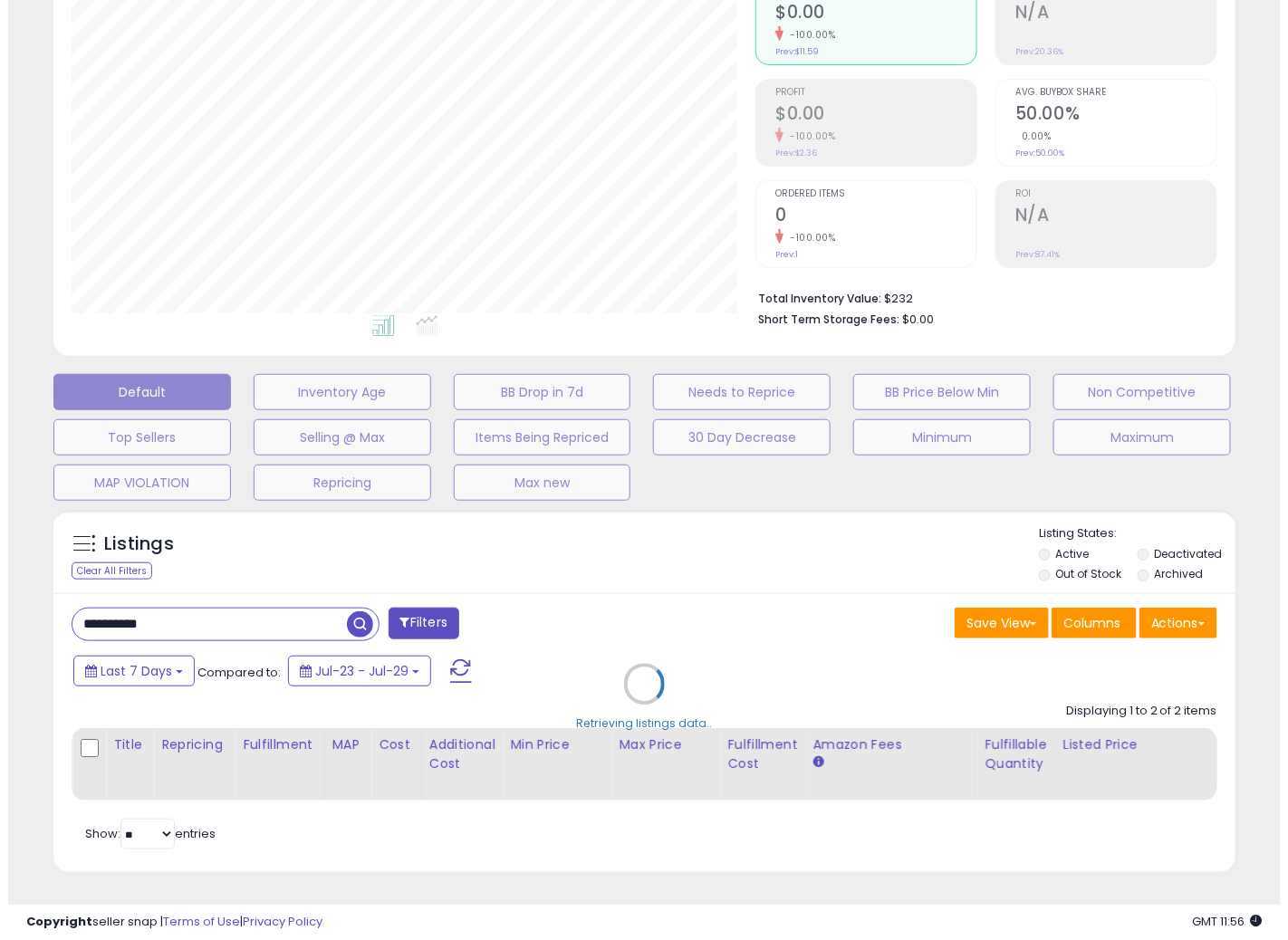 scroll, scrollTop: 212, scrollLeft: 0, axis: vertical 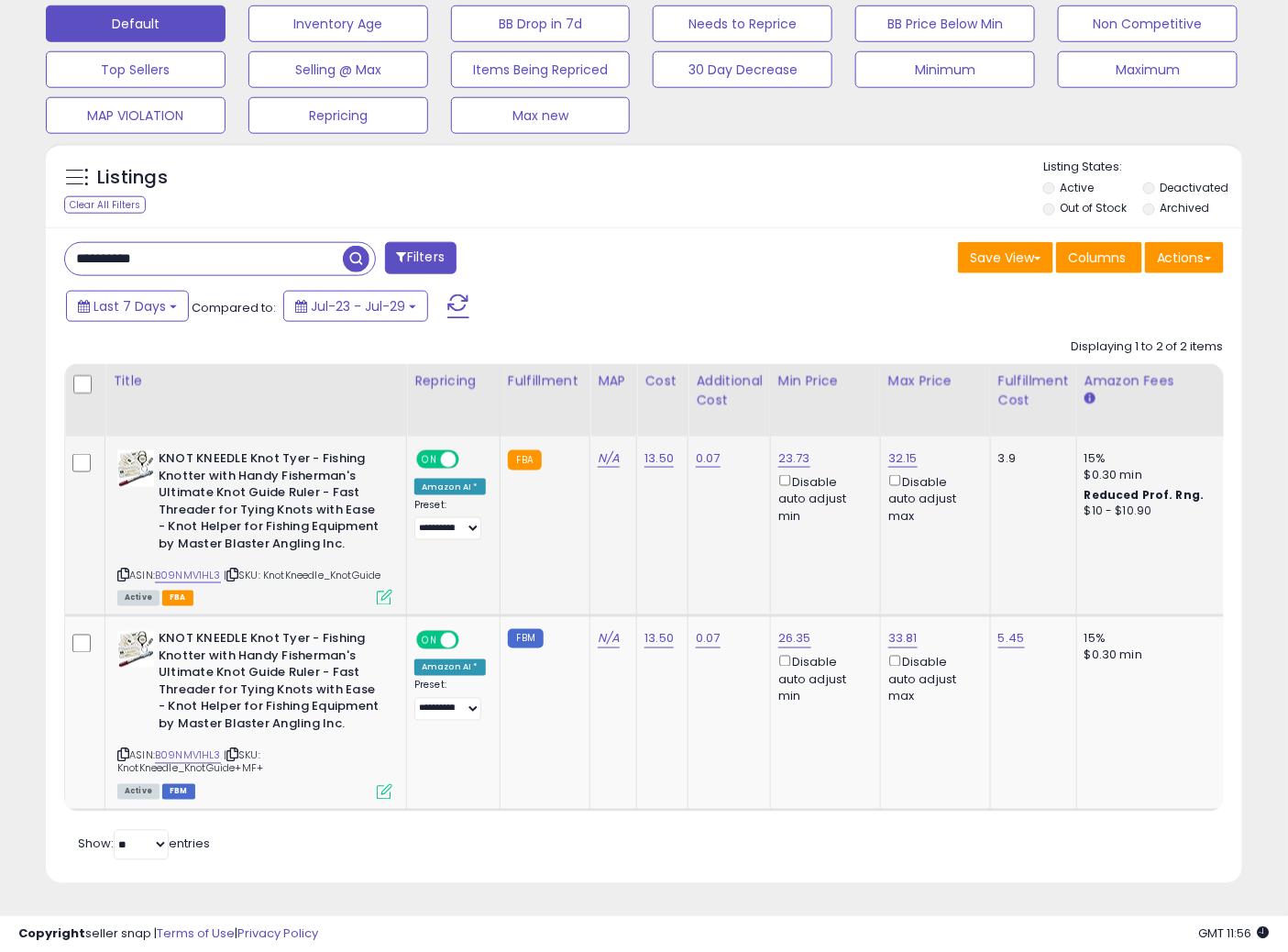 click on "N/A" 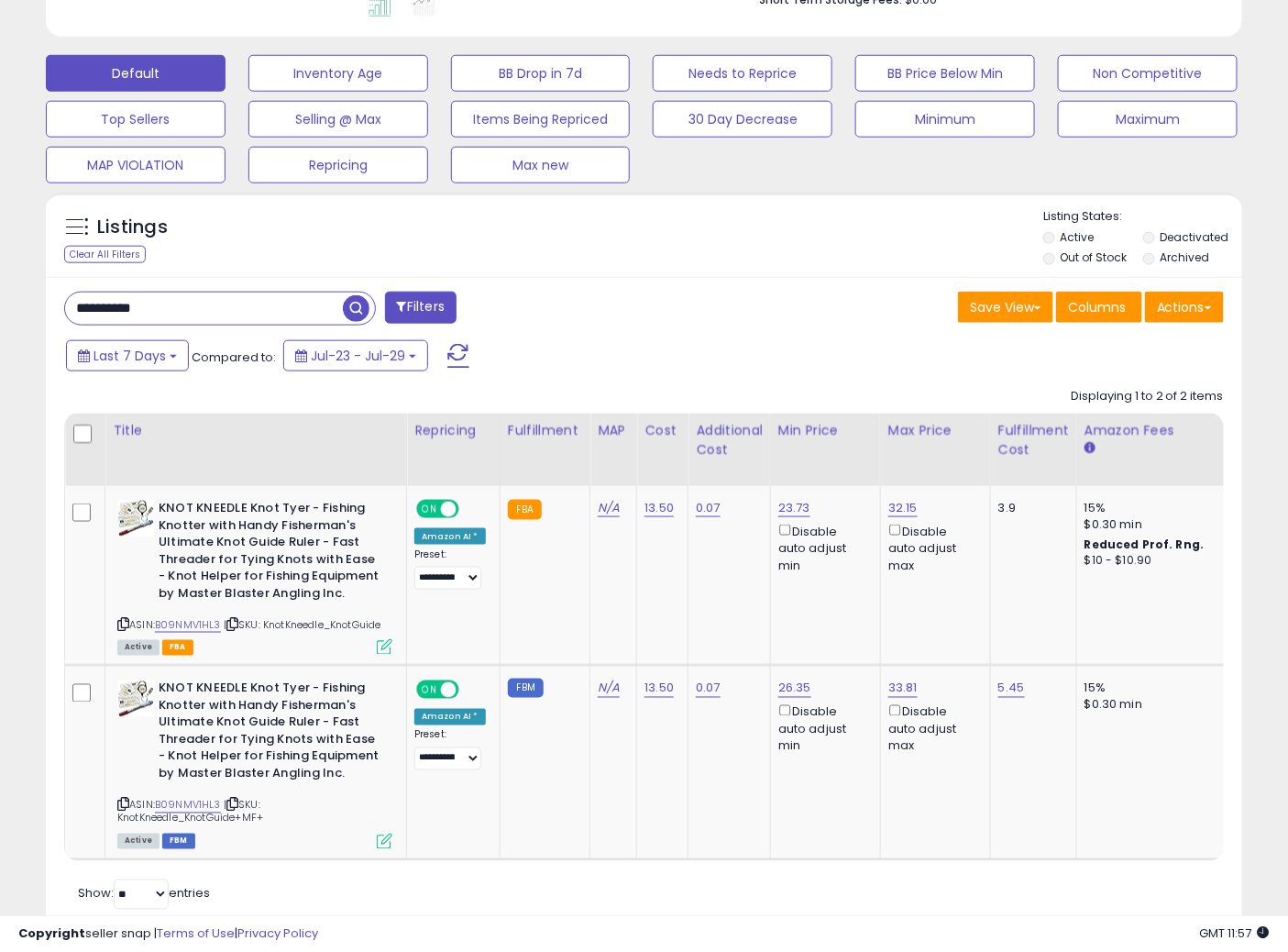 scroll, scrollTop: 486, scrollLeft: 0, axis: vertical 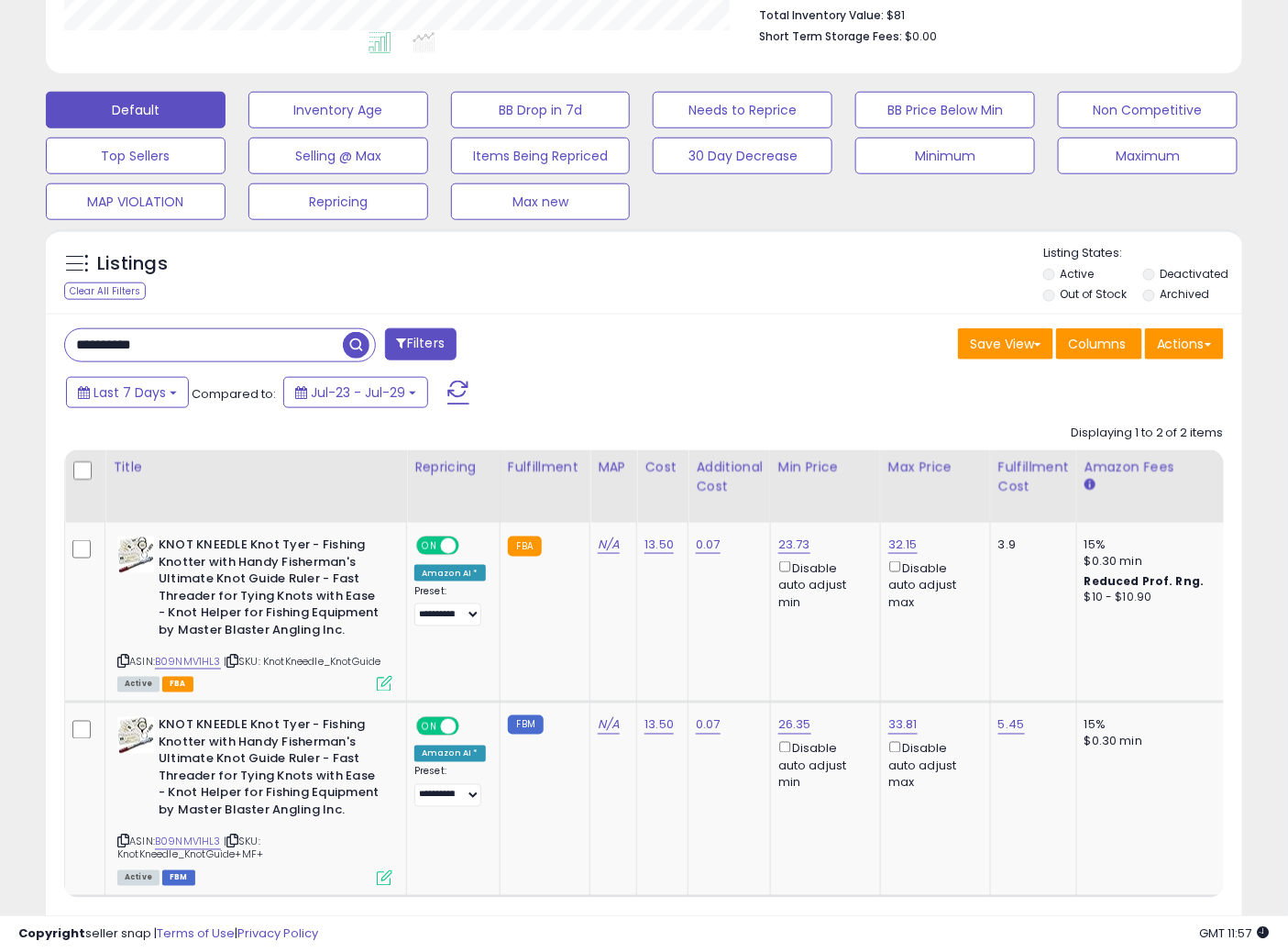 drag, startPoint x: 186, startPoint y: 338, endPoint x: 4, endPoint y: 315, distance: 183.44754 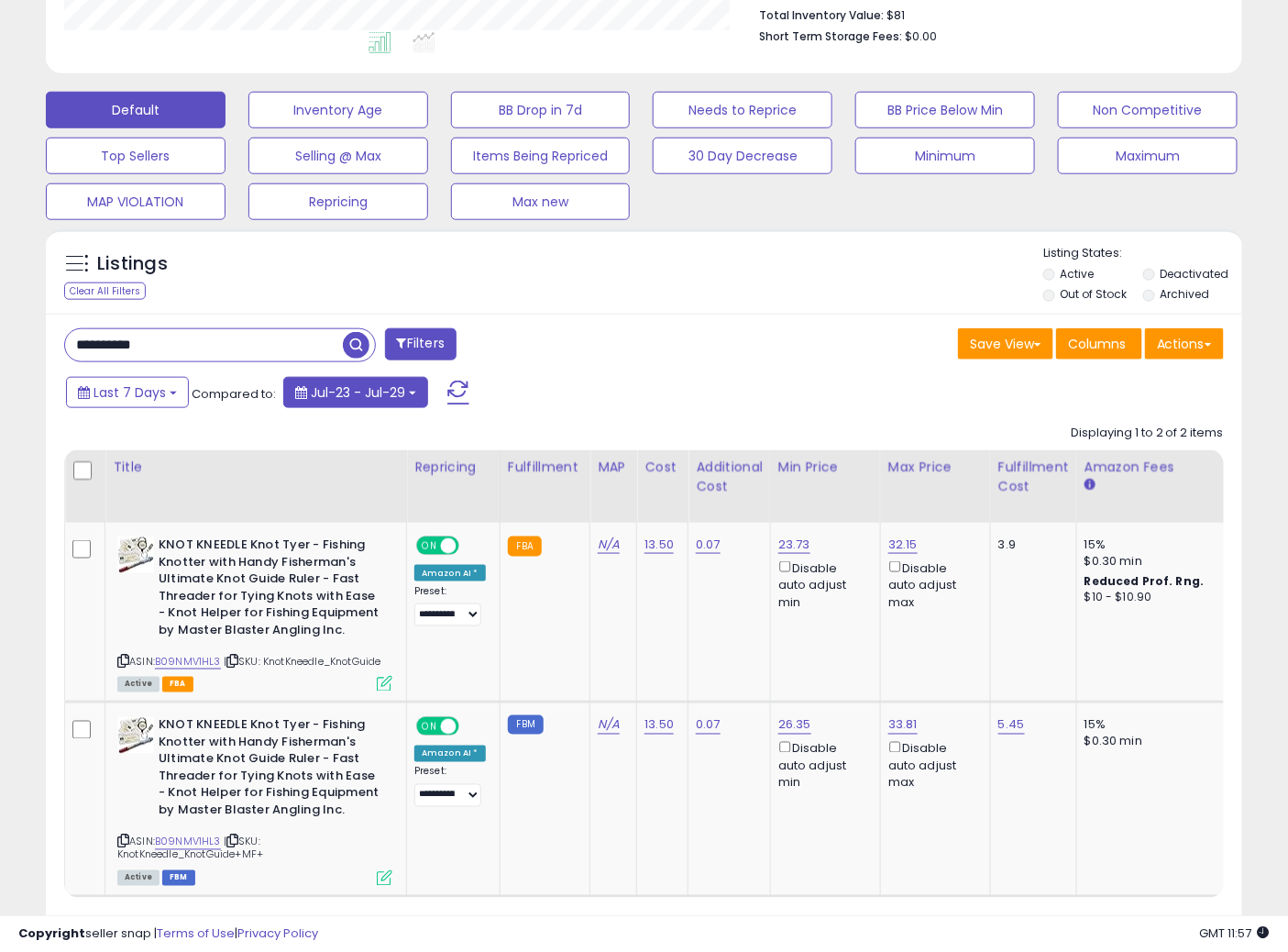 paste 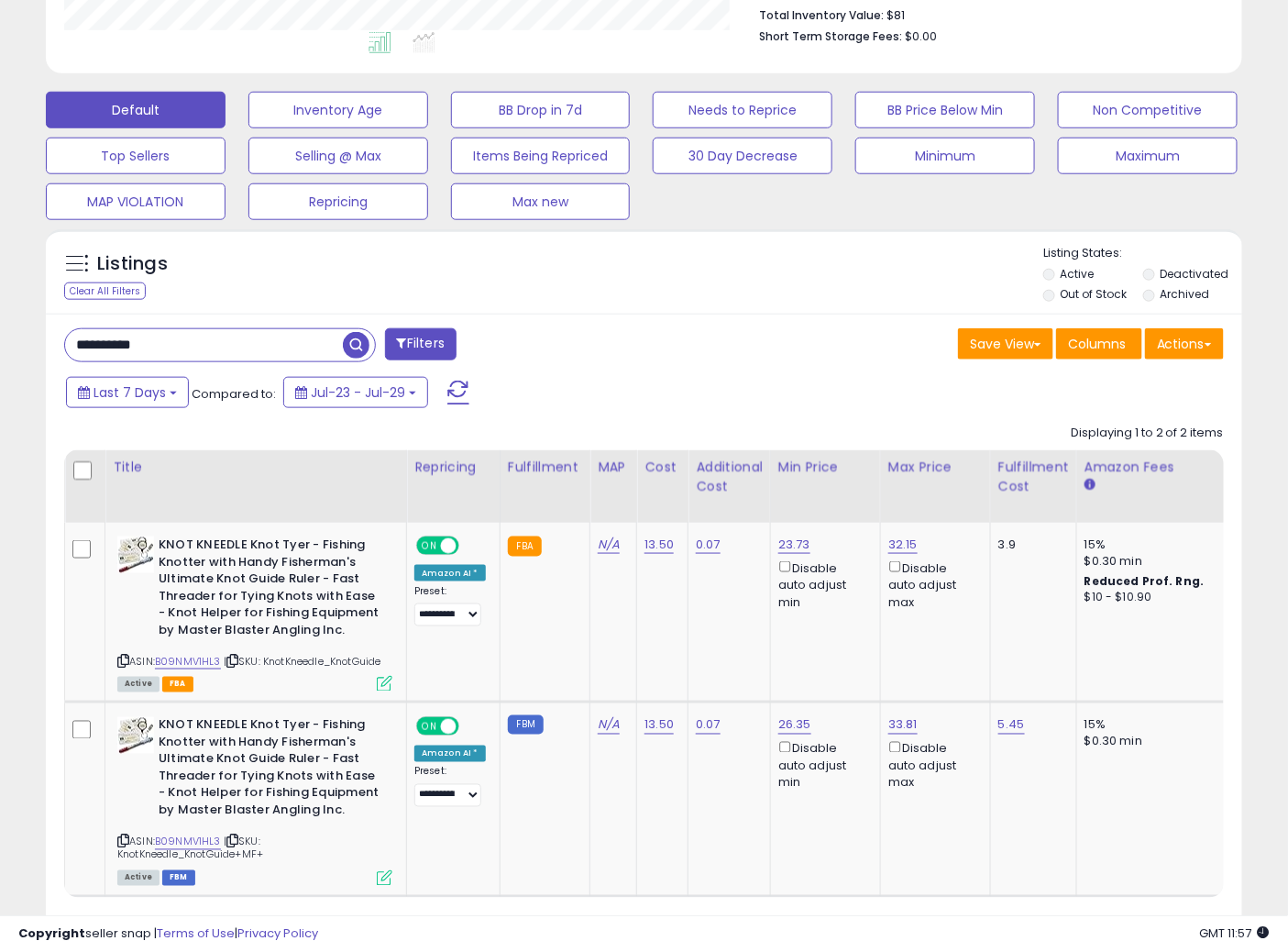 click at bounding box center [356, 345] 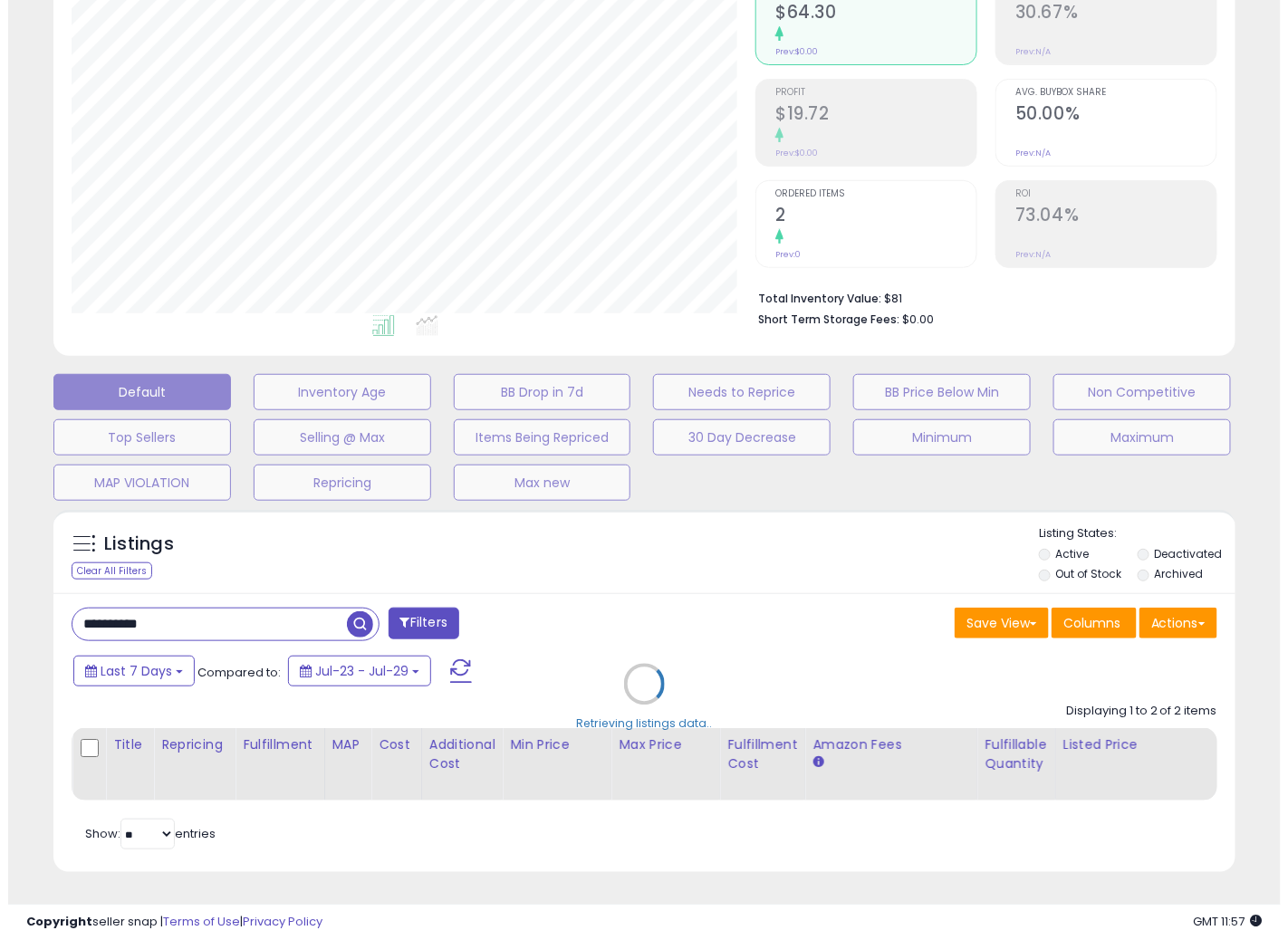 scroll, scrollTop: 212, scrollLeft: 0, axis: vertical 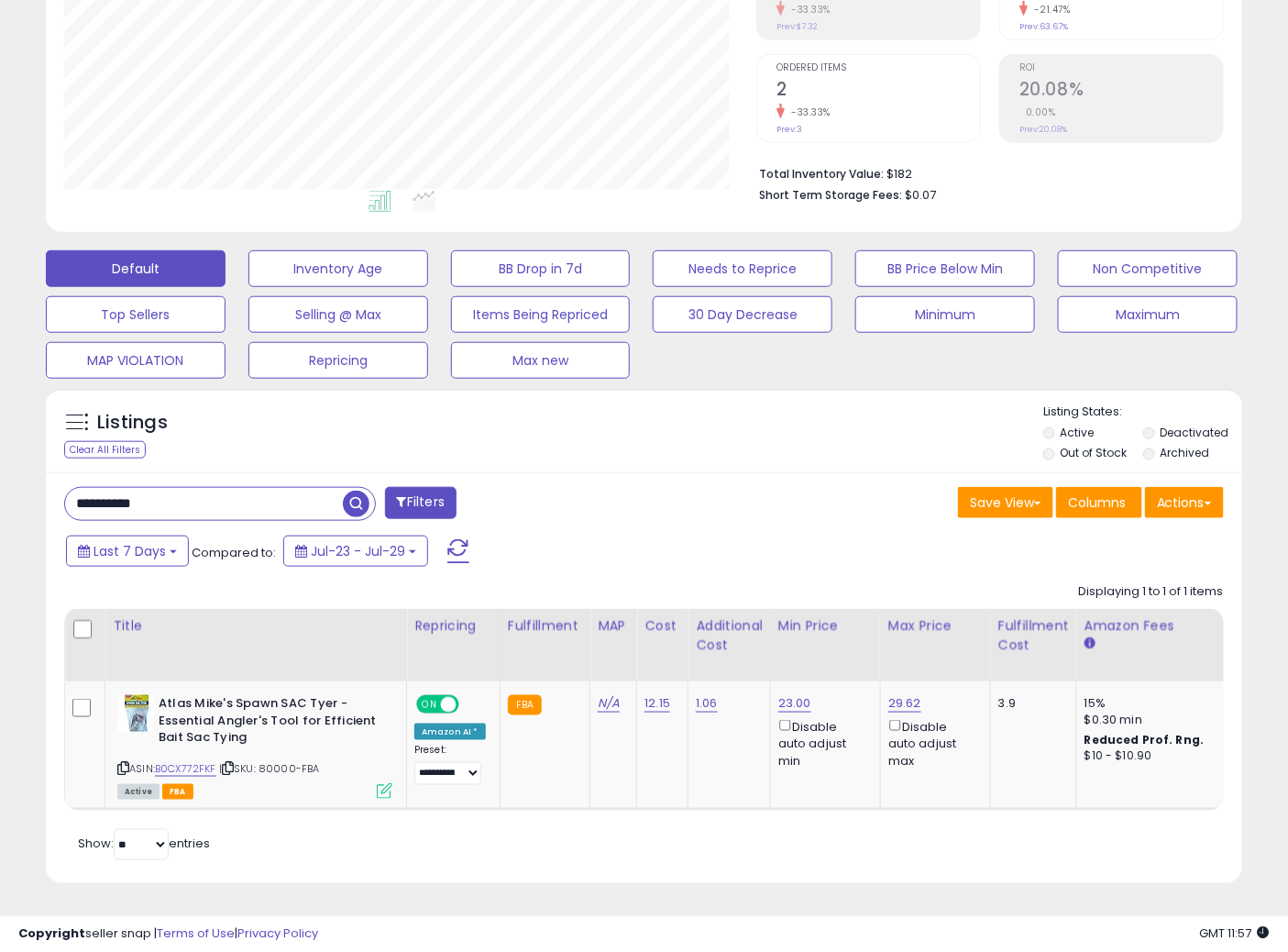drag, startPoint x: 182, startPoint y: 504, endPoint x: 9, endPoint y: 492, distance: 173.41569 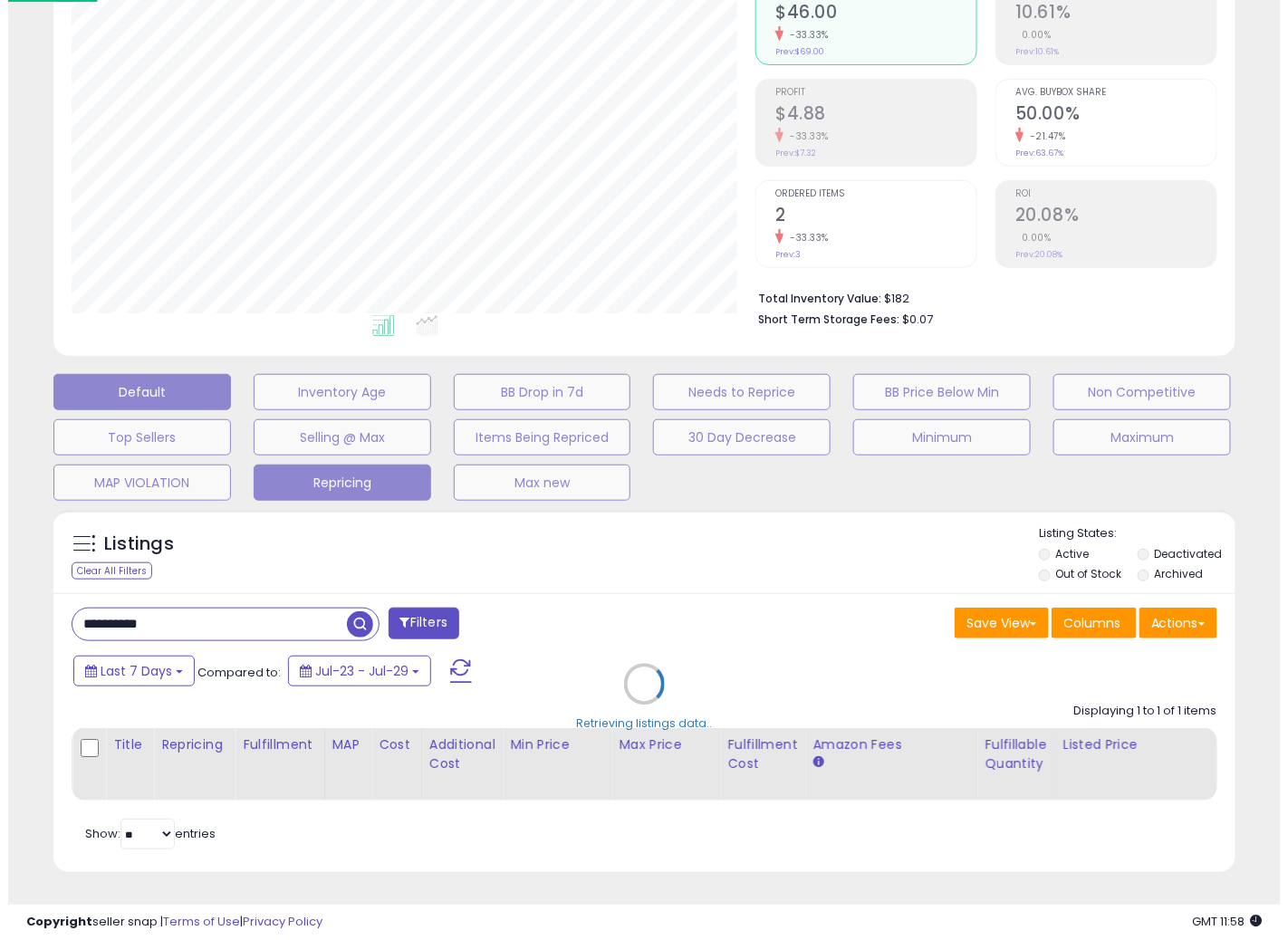 scroll, scrollTop: 212, scrollLeft: 0, axis: vertical 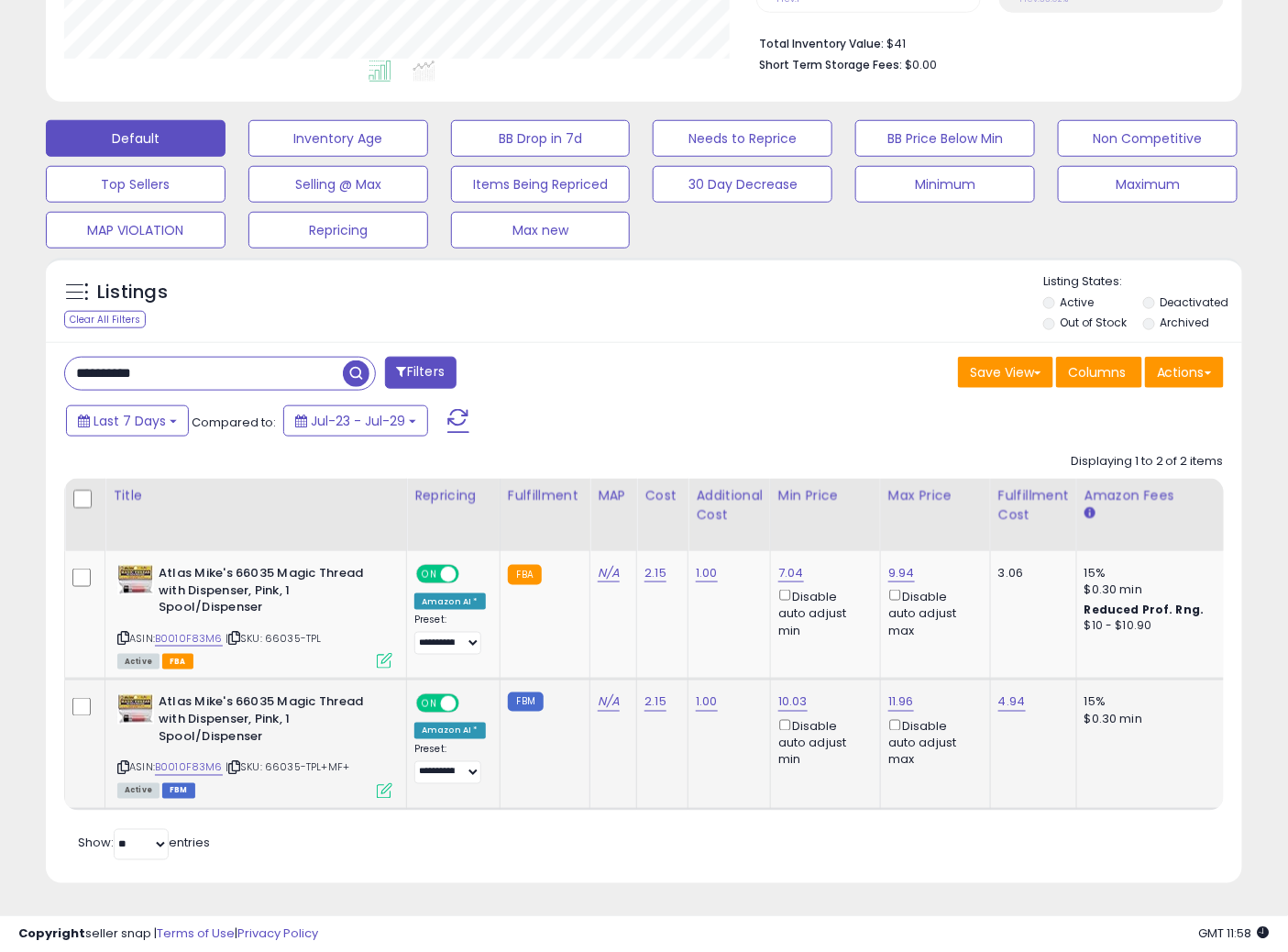 click at bounding box center (384, 791) 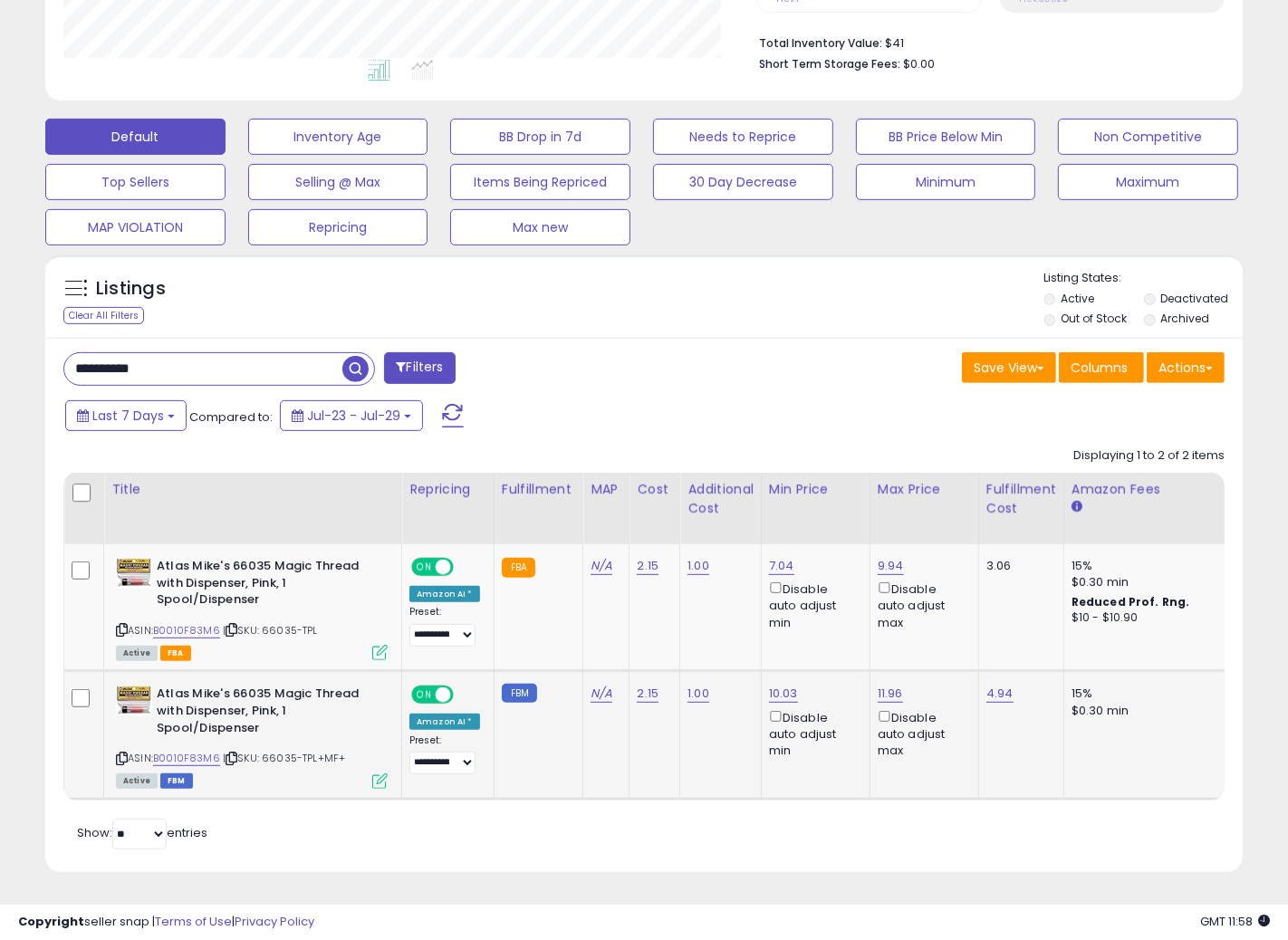 scroll, scrollTop: 905216, scrollLeft: 905073, axis: both 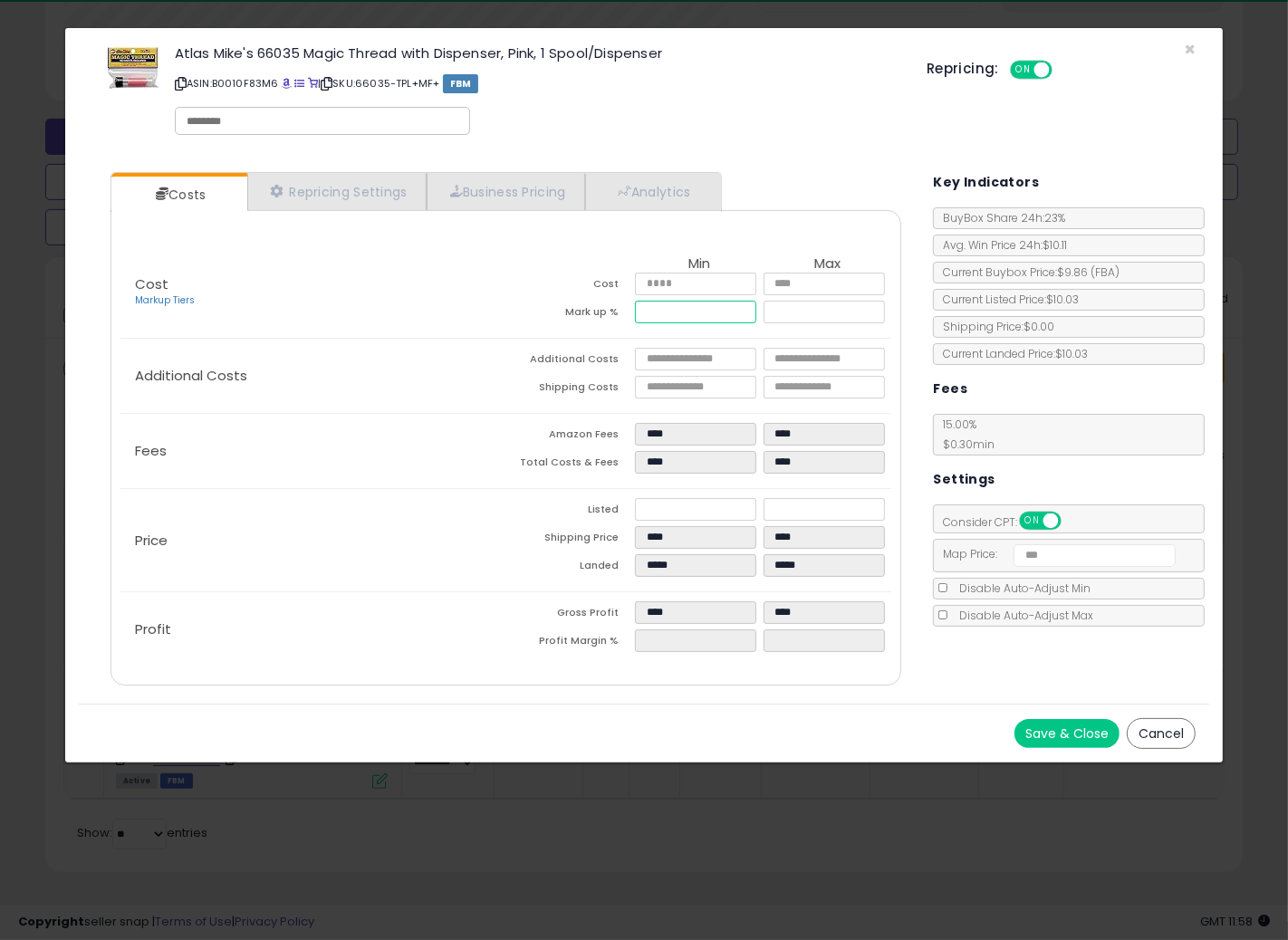 drag, startPoint x: 673, startPoint y: 309, endPoint x: 781, endPoint y: 321, distance: 108.6646 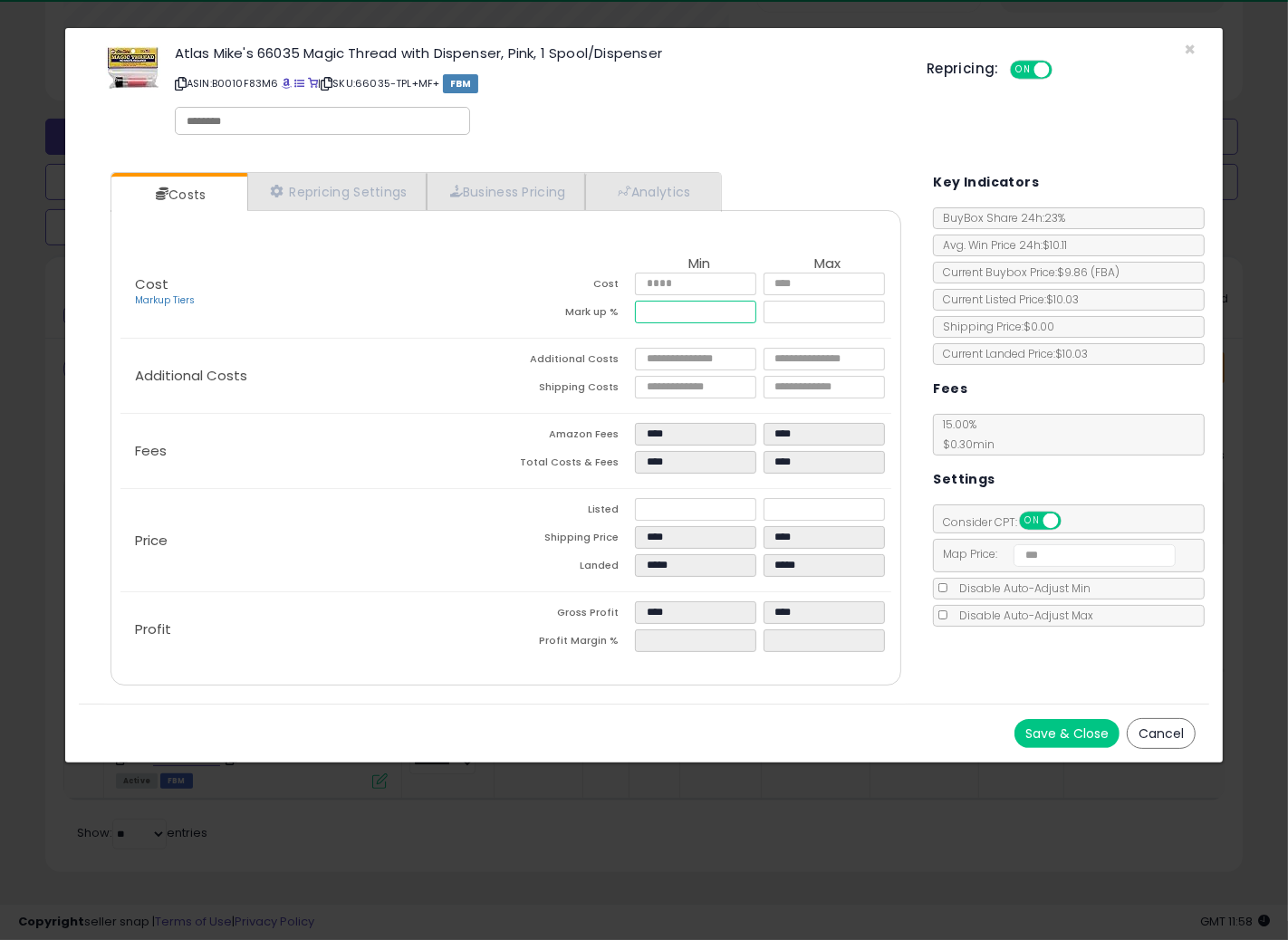 click on "Mark up %
*****
*****" at bounding box center (699, 314) 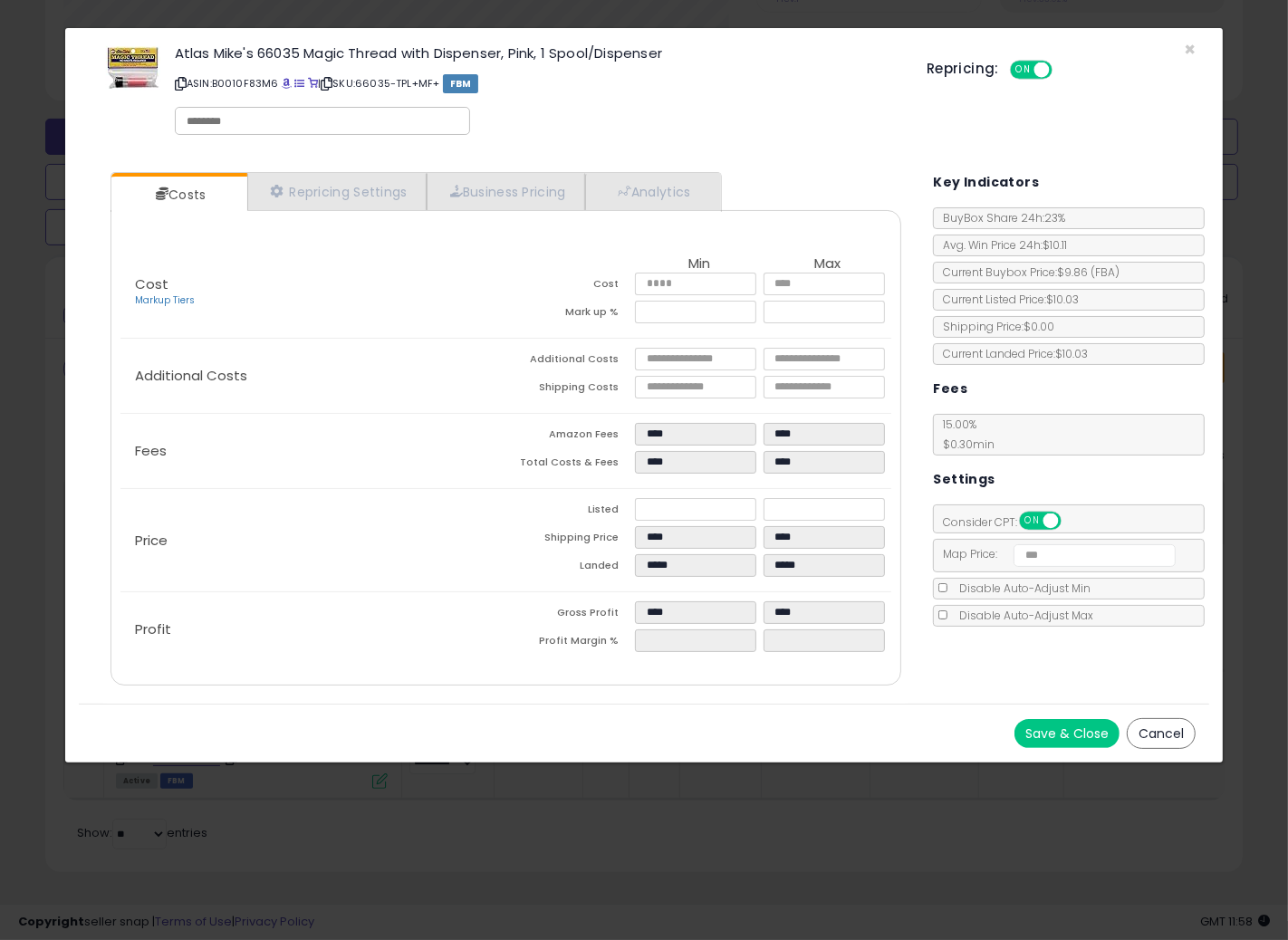 type on "*****" 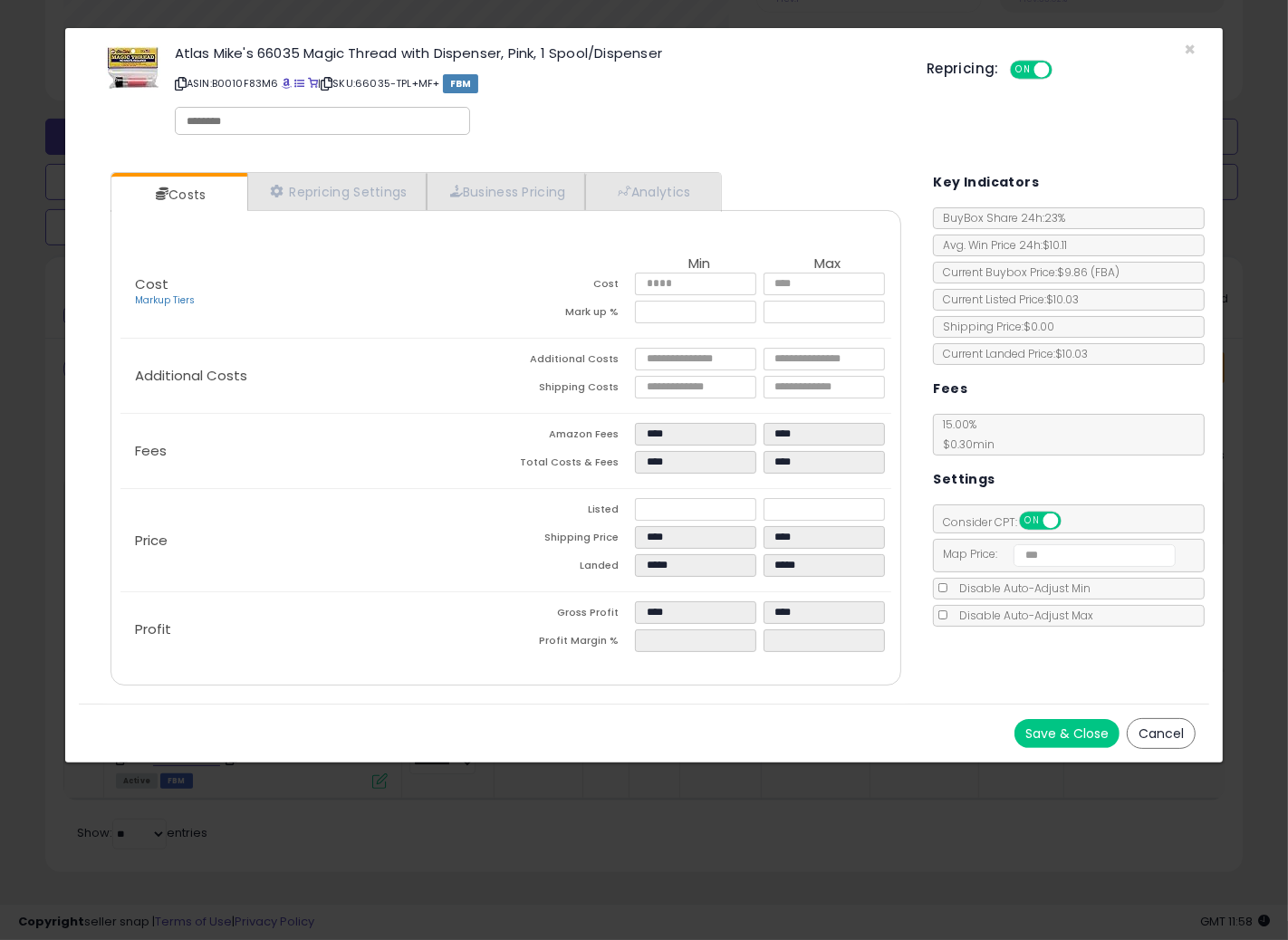 click on "Fees
Amazon Fees
****
****
Total Costs & Fees
****
****" 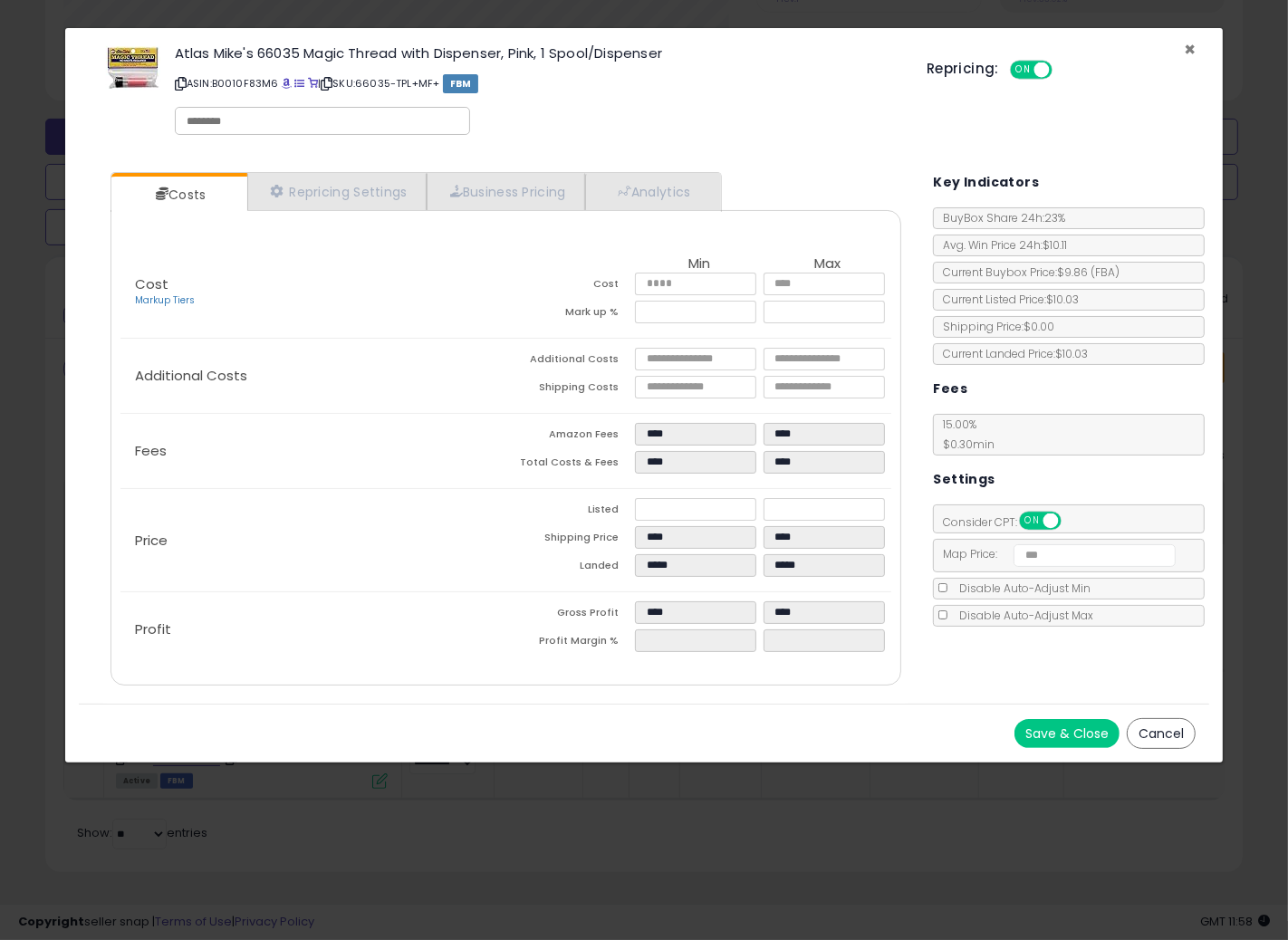 click on "×" at bounding box center (1189, 49) 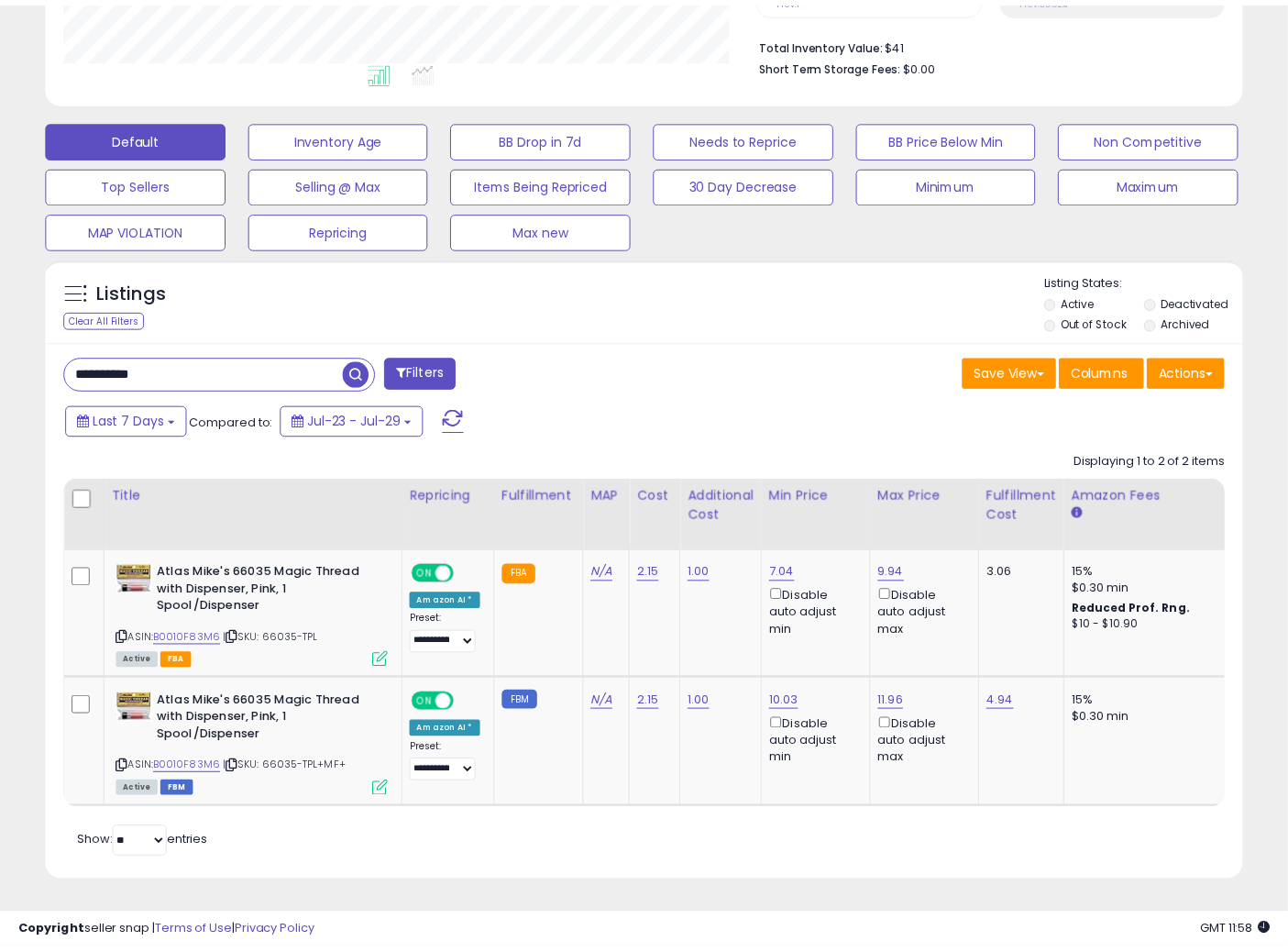 scroll, scrollTop: 376, scrollLeft: 692, axis: both 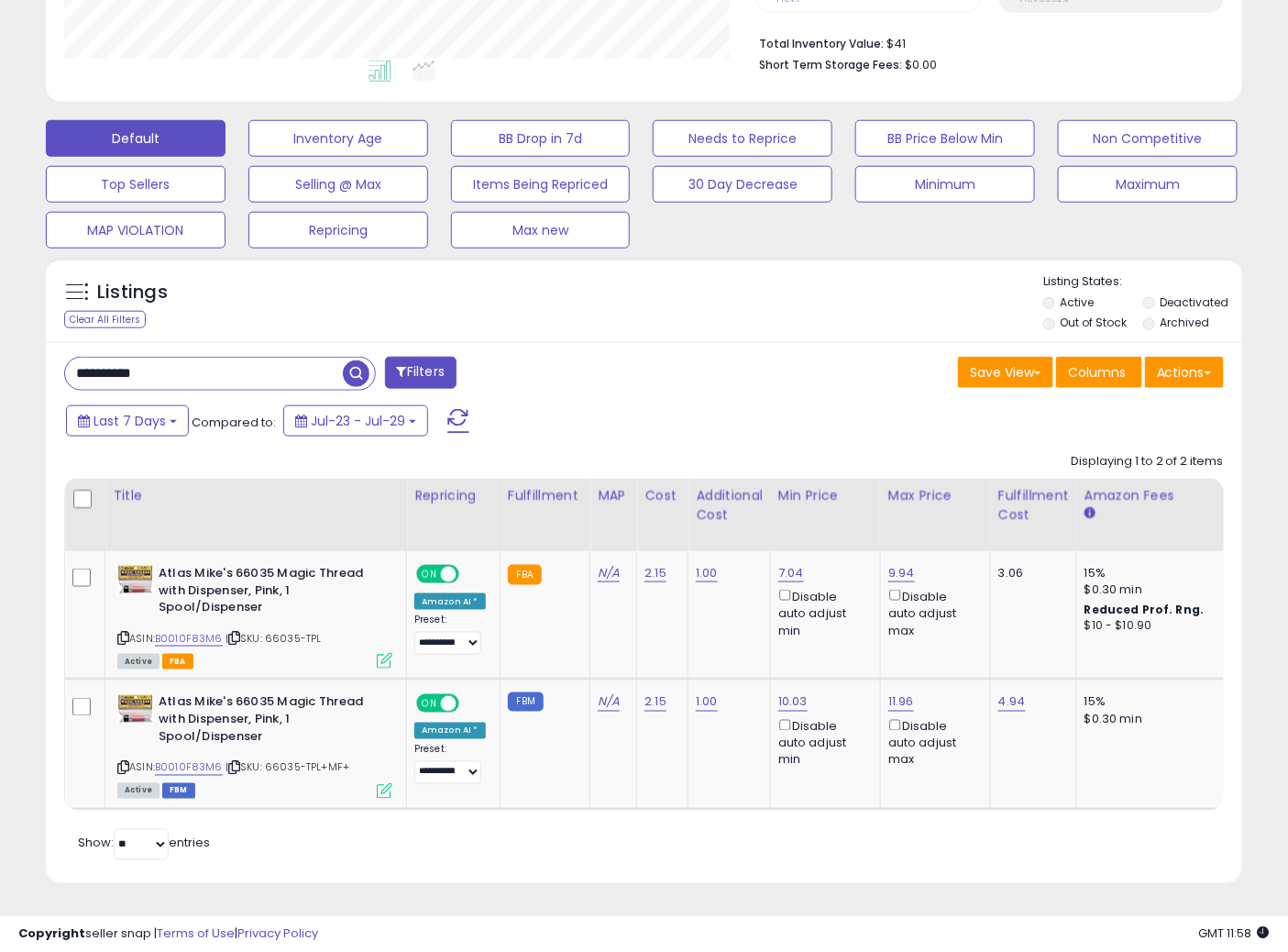 drag, startPoint x: 196, startPoint y: 362, endPoint x: 1, endPoint y: 345, distance: 195.73962 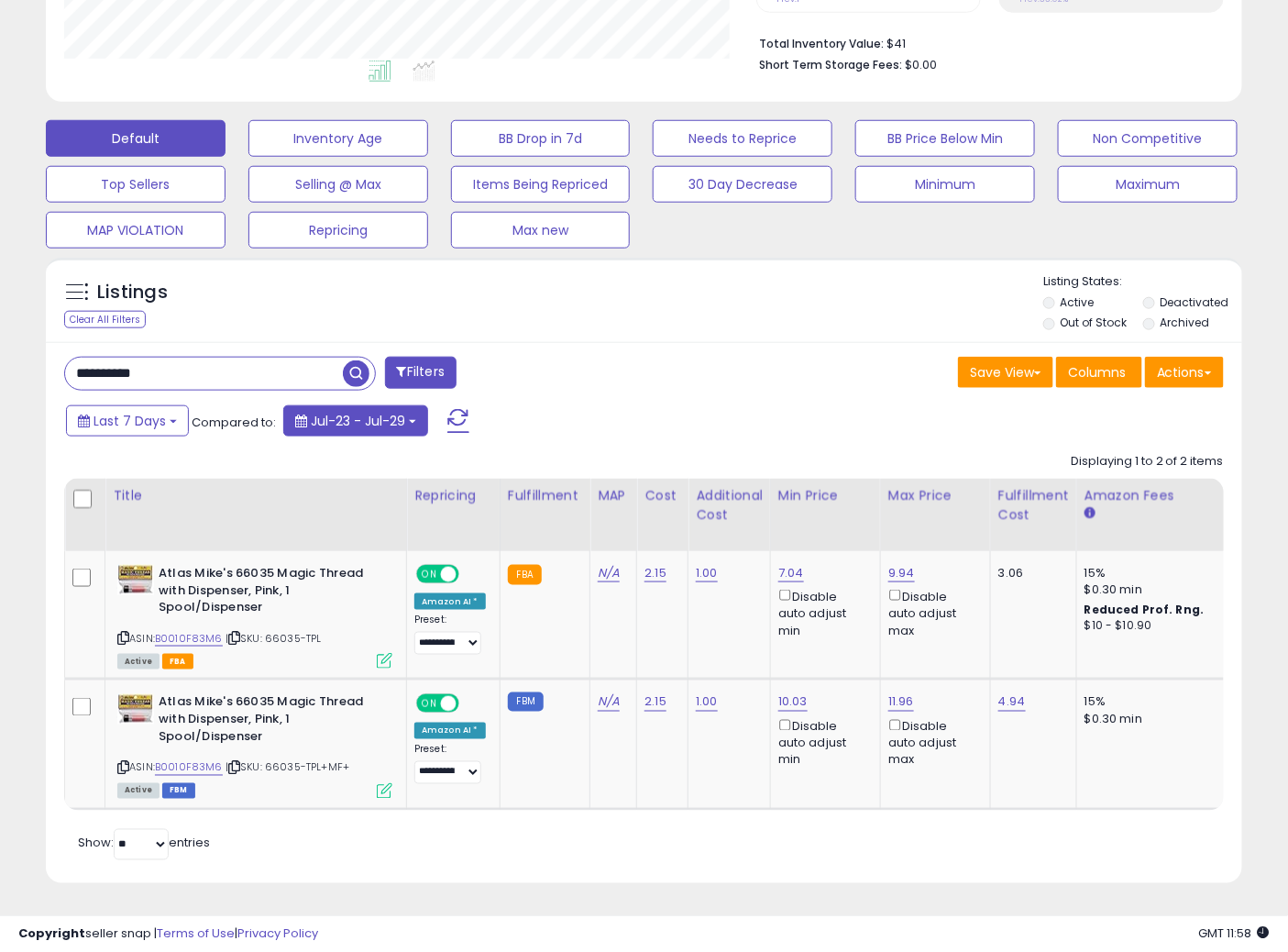 paste 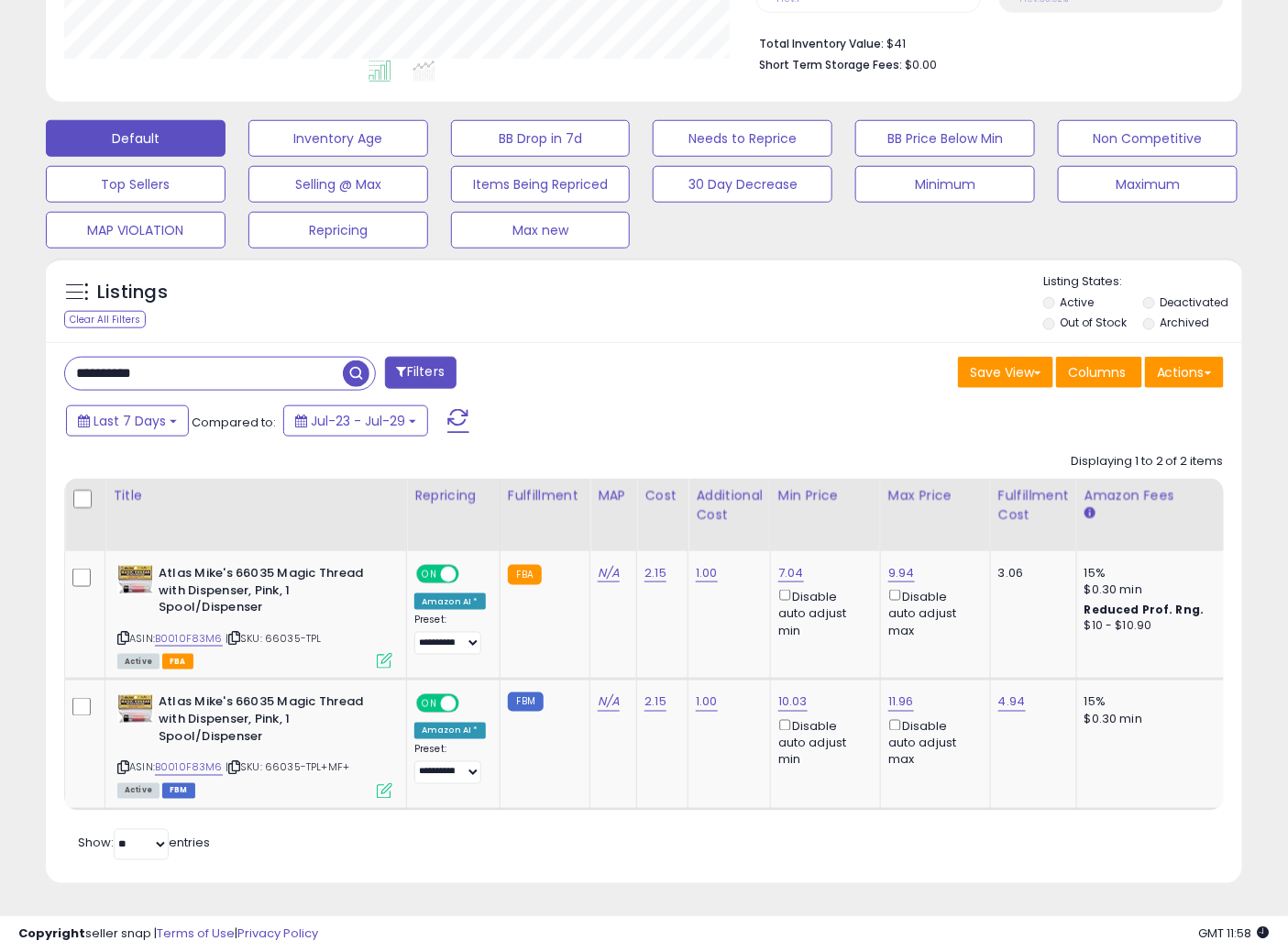 click at bounding box center [356, 373] 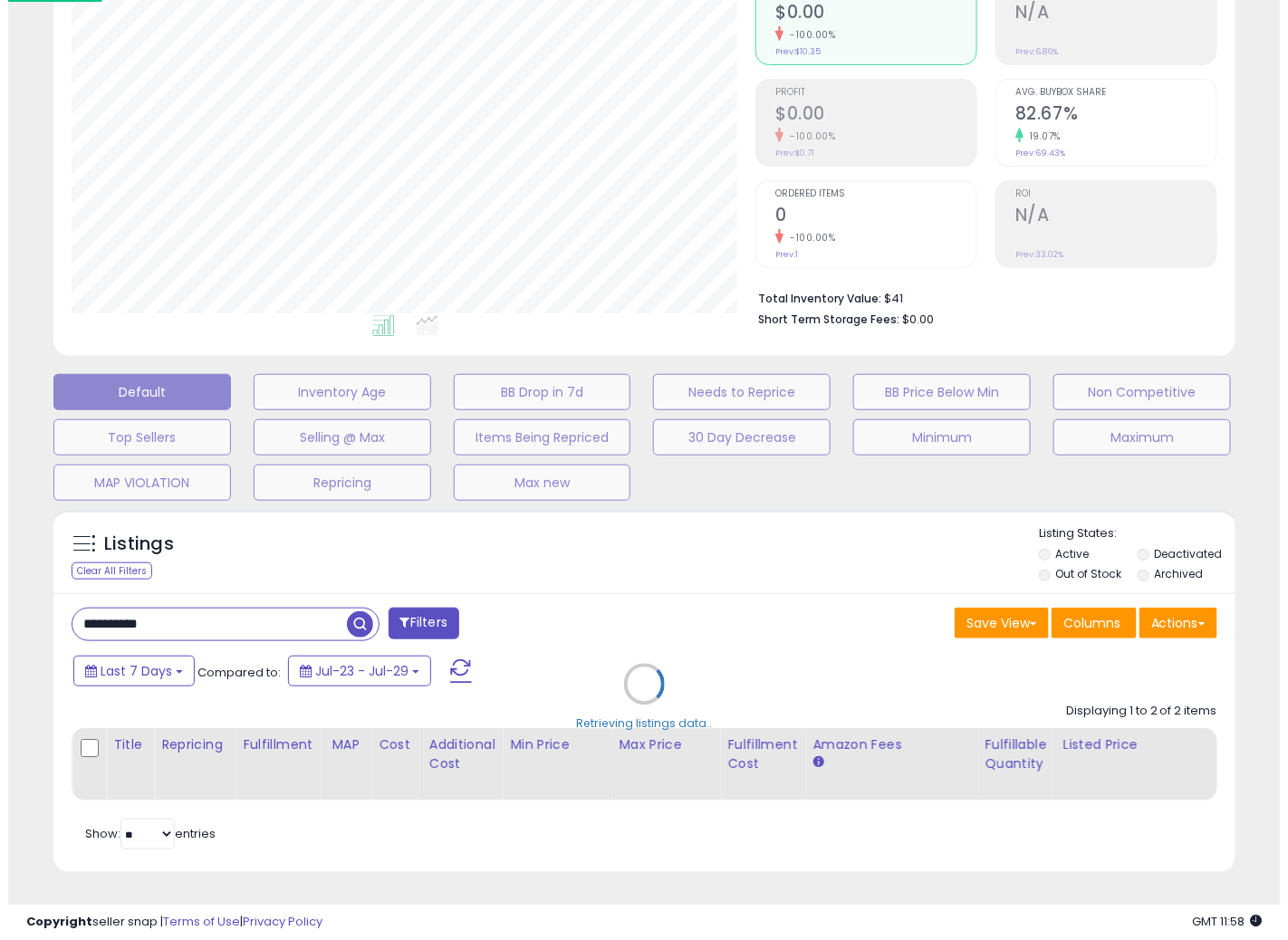 scroll, scrollTop: 212, scrollLeft: 0, axis: vertical 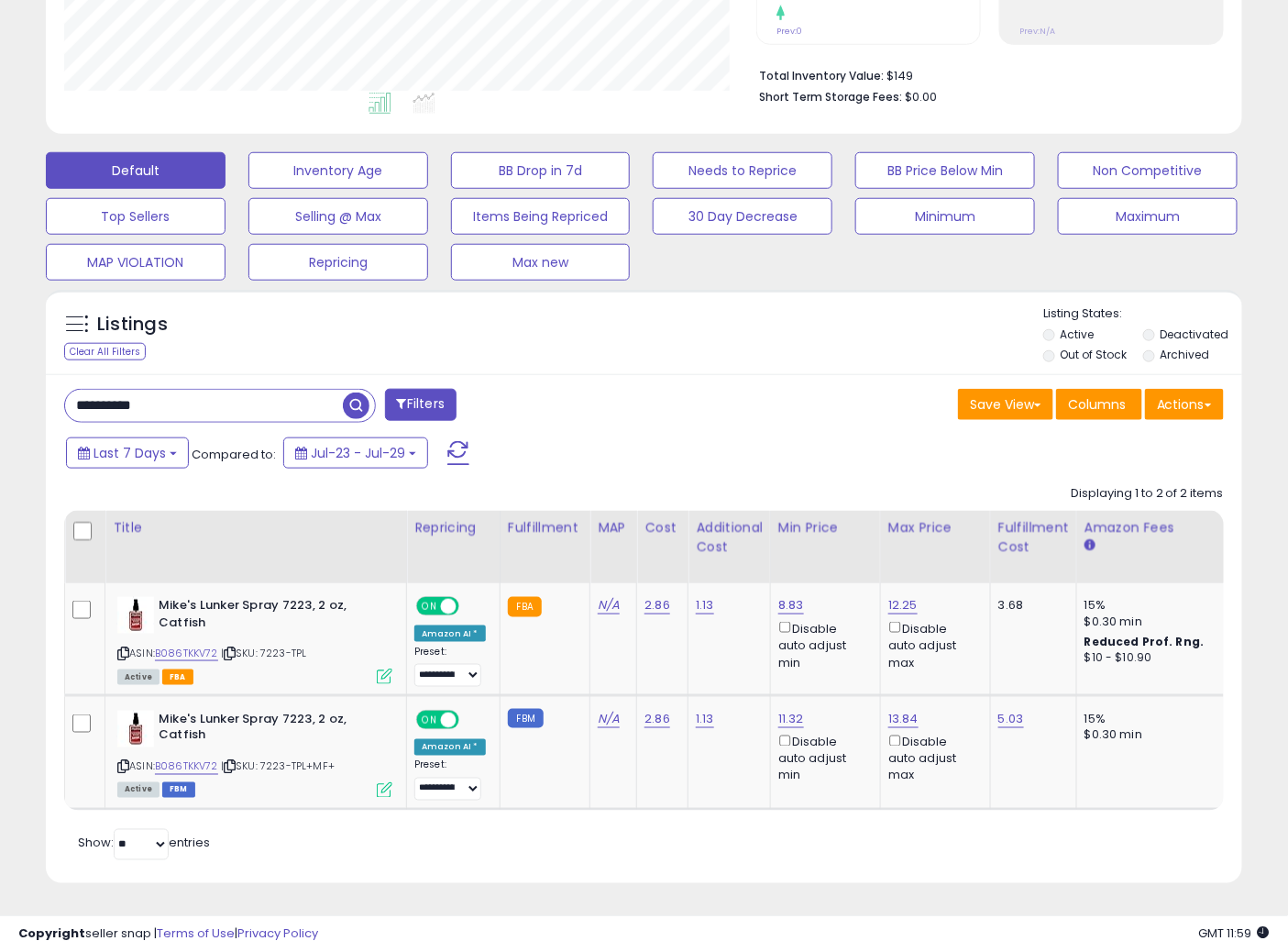 drag, startPoint x: 196, startPoint y: 397, endPoint x: 0, endPoint y: 382, distance: 196.57314 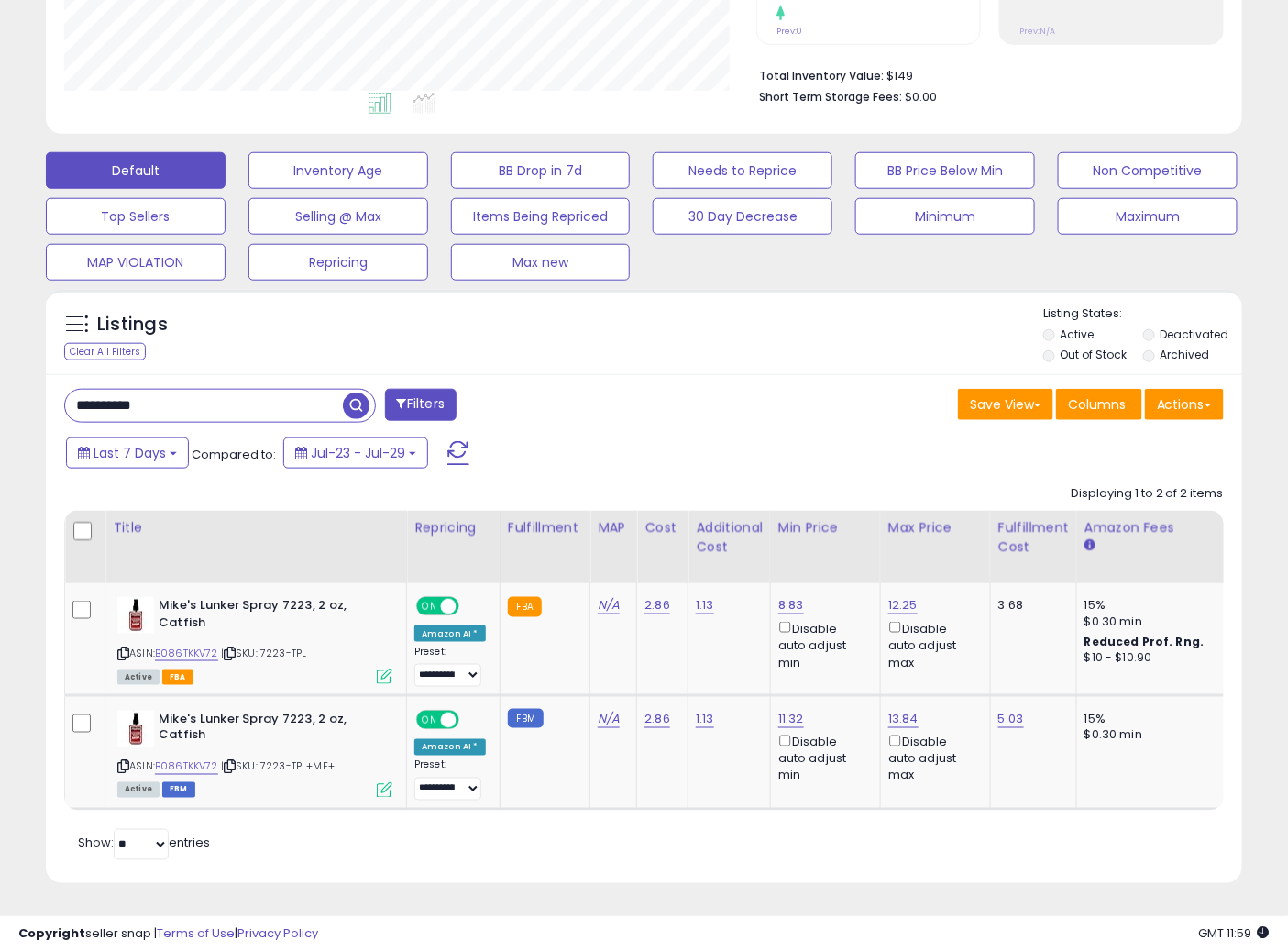 paste 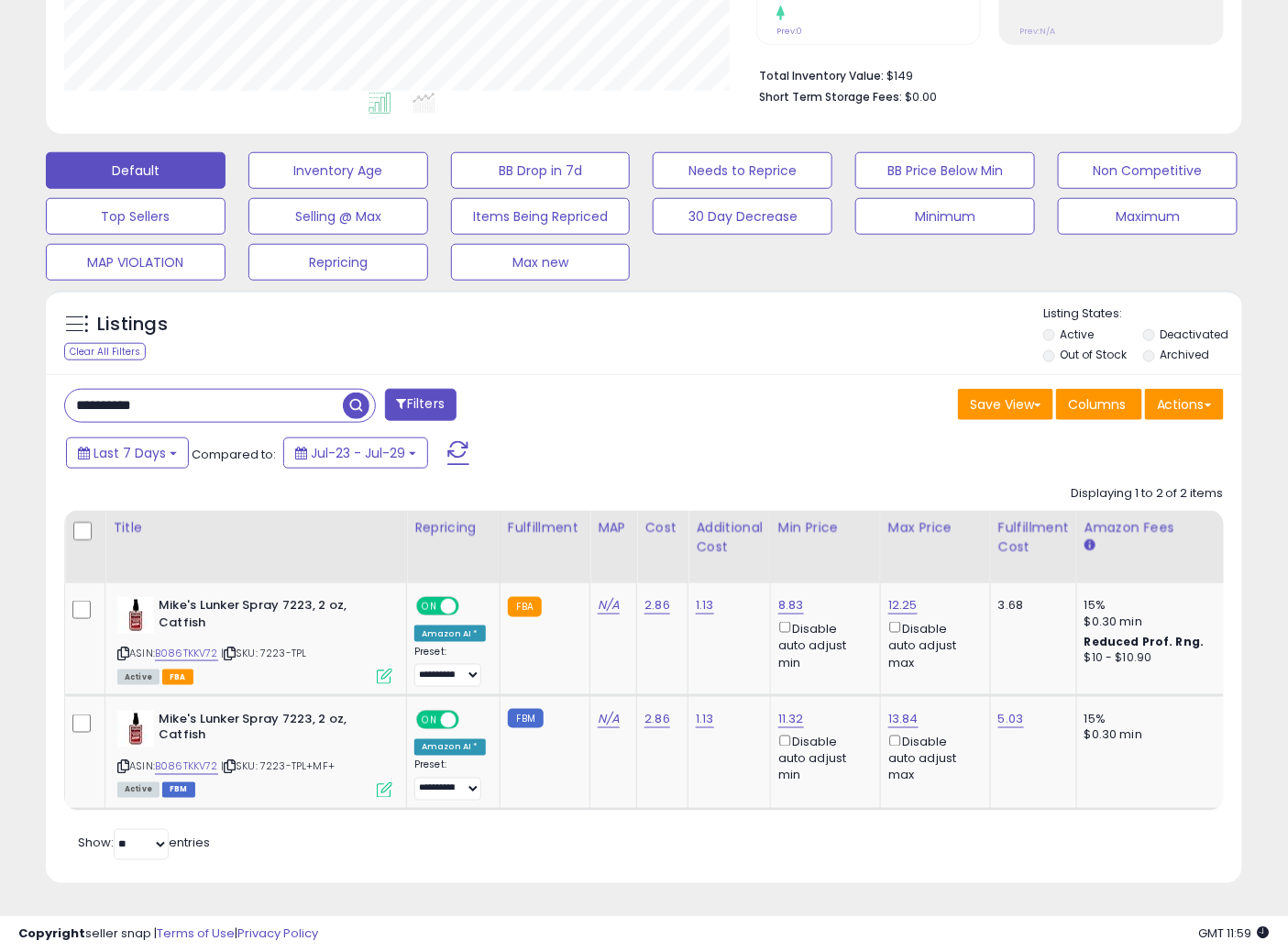 click at bounding box center [356, 405] 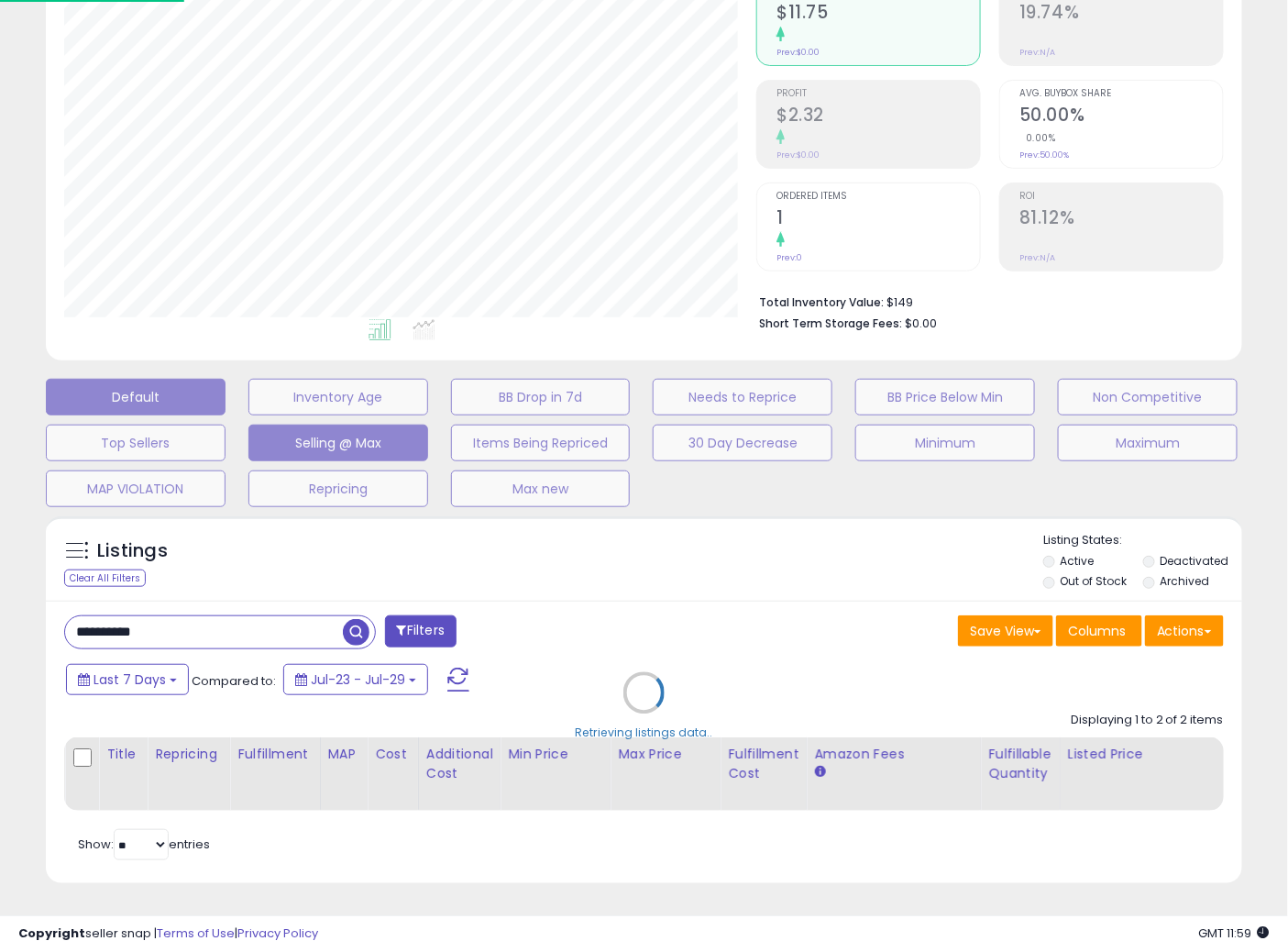 scroll, scrollTop: 916772, scrollLeft: 916024, axis: both 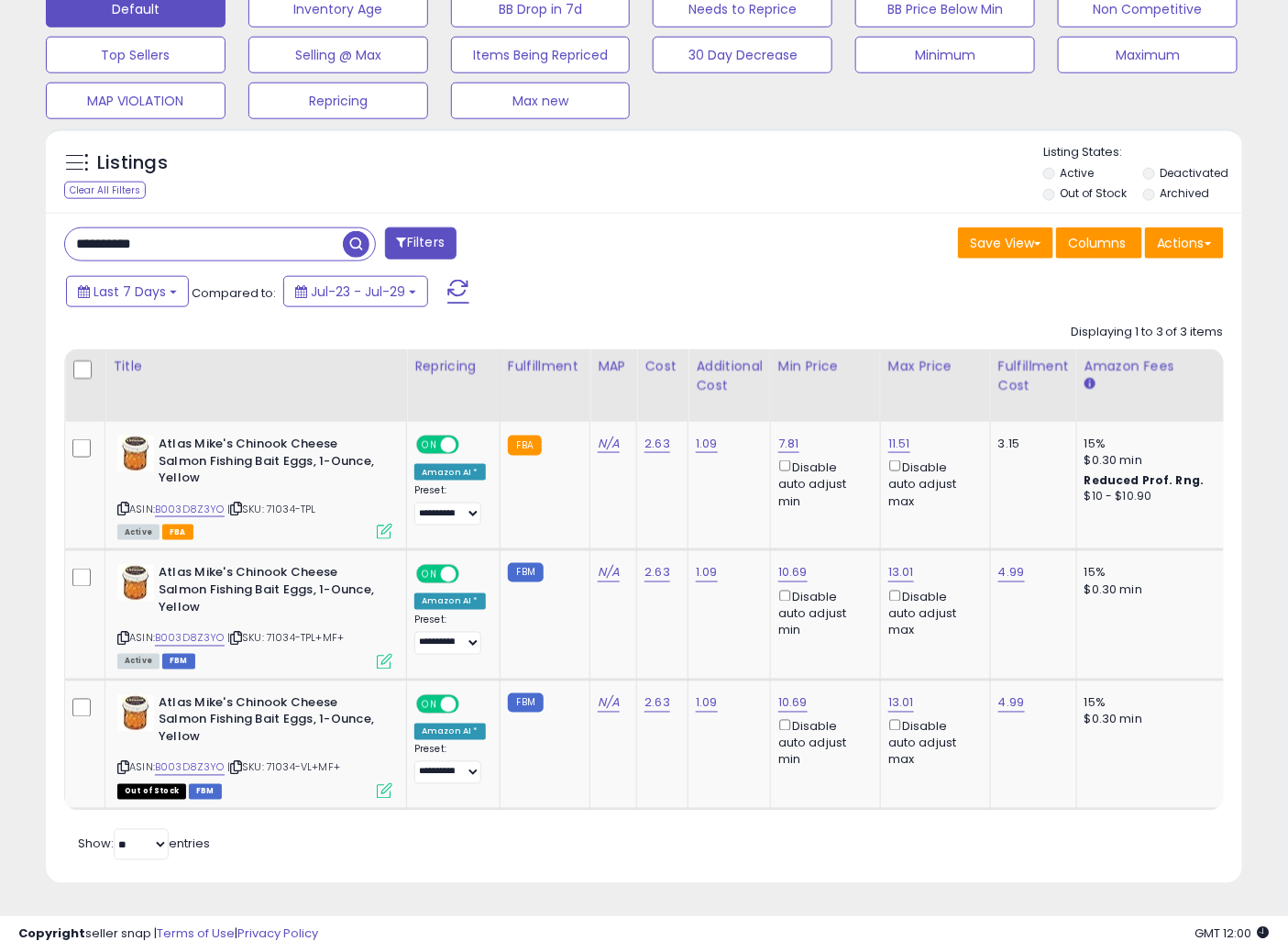 drag, startPoint x: 143, startPoint y: 231, endPoint x: 0, endPoint y: 214, distance: 144.00694 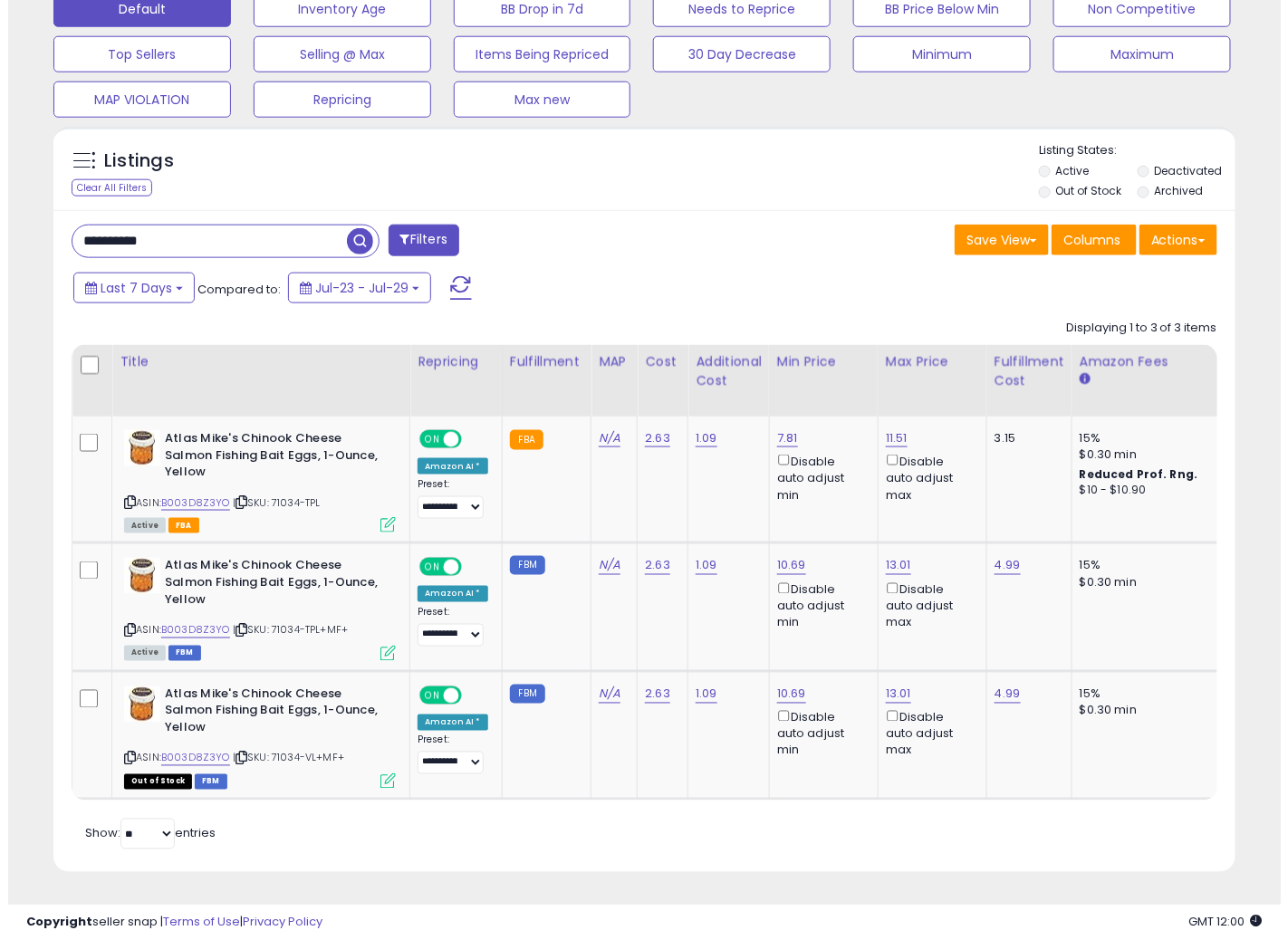 scroll, scrollTop: 212, scrollLeft: 0, axis: vertical 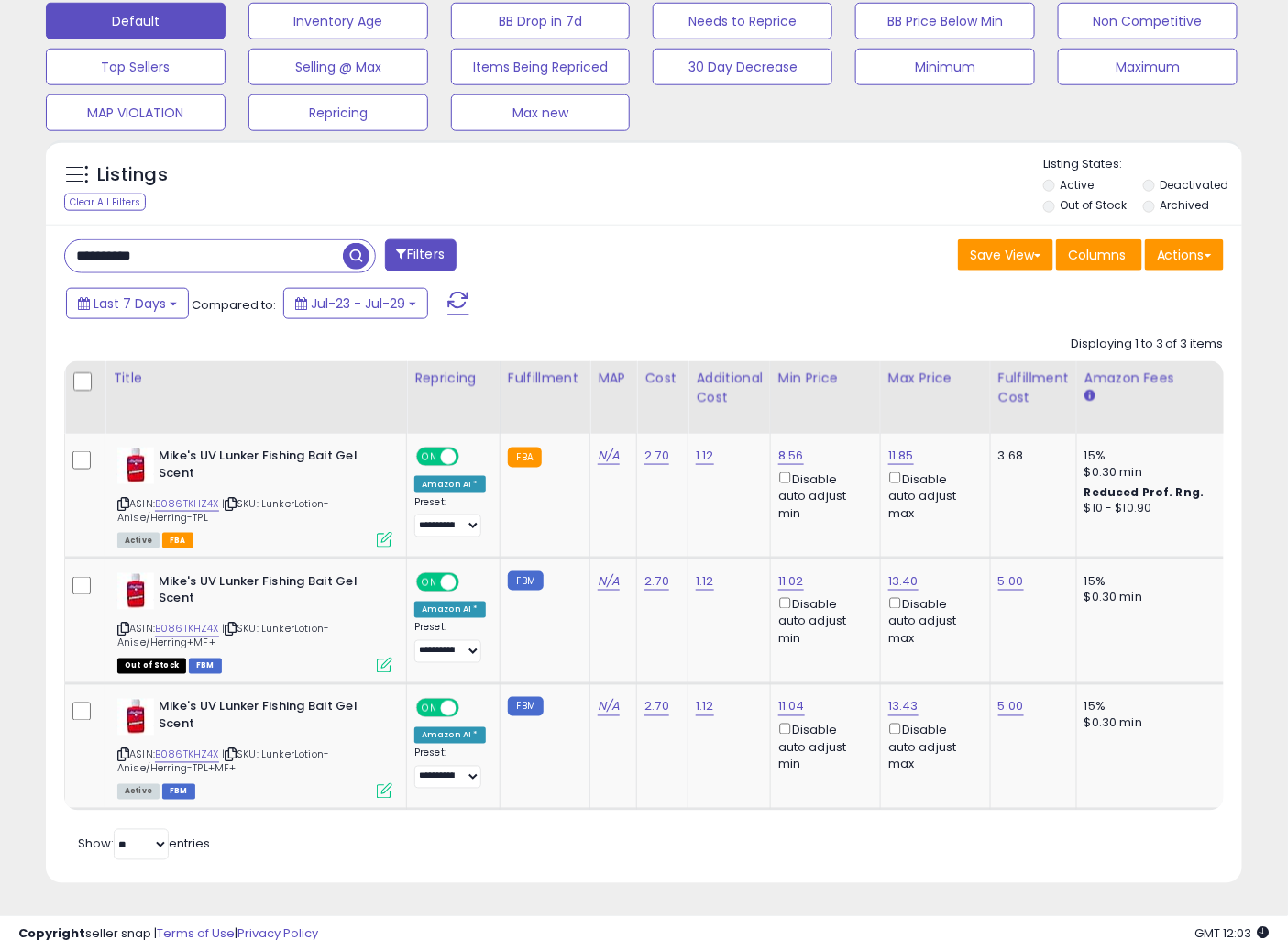 drag, startPoint x: 226, startPoint y: 249, endPoint x: 0, endPoint y: 207, distance: 229.86953 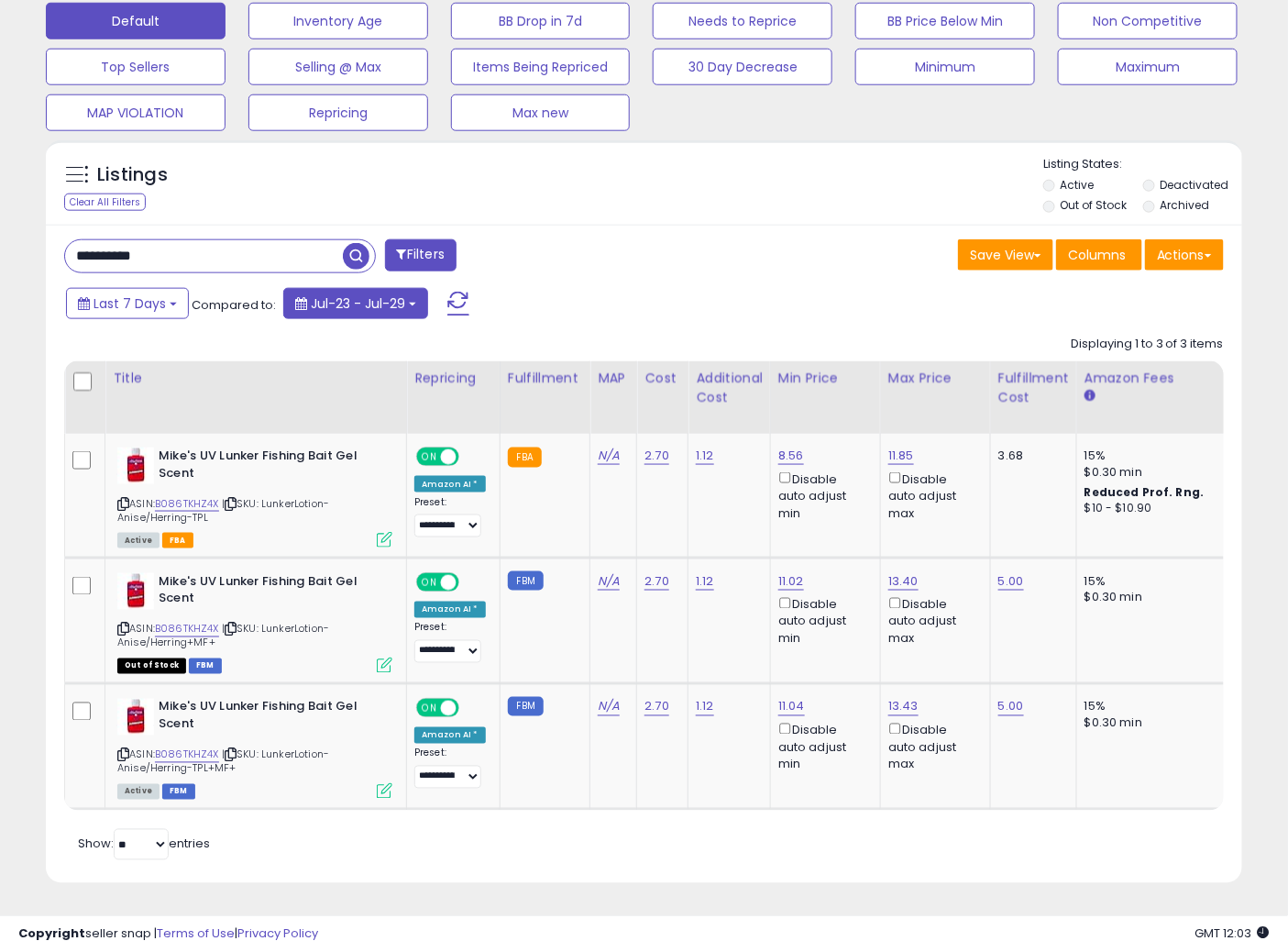 paste 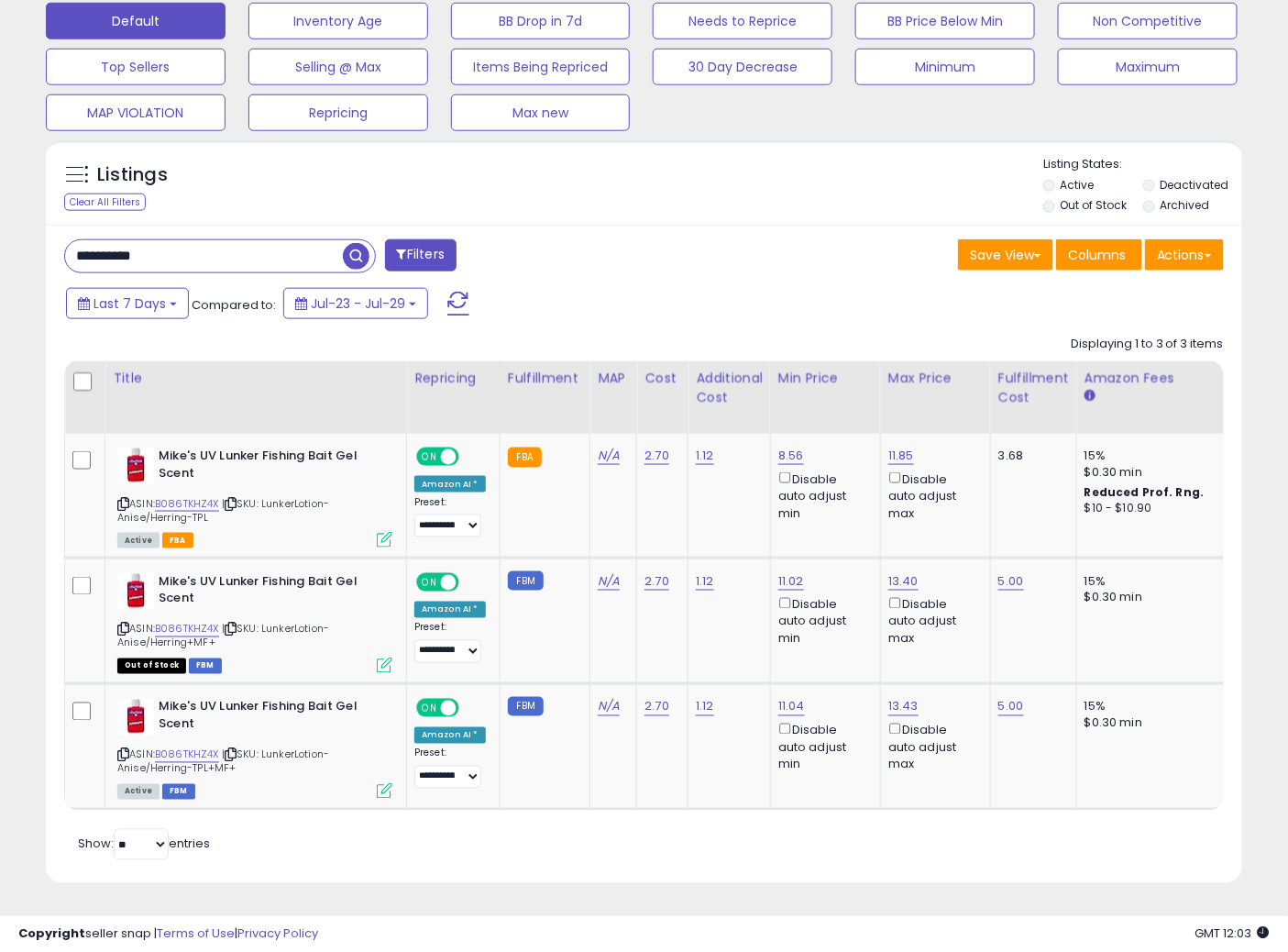 click at bounding box center [356, 256] 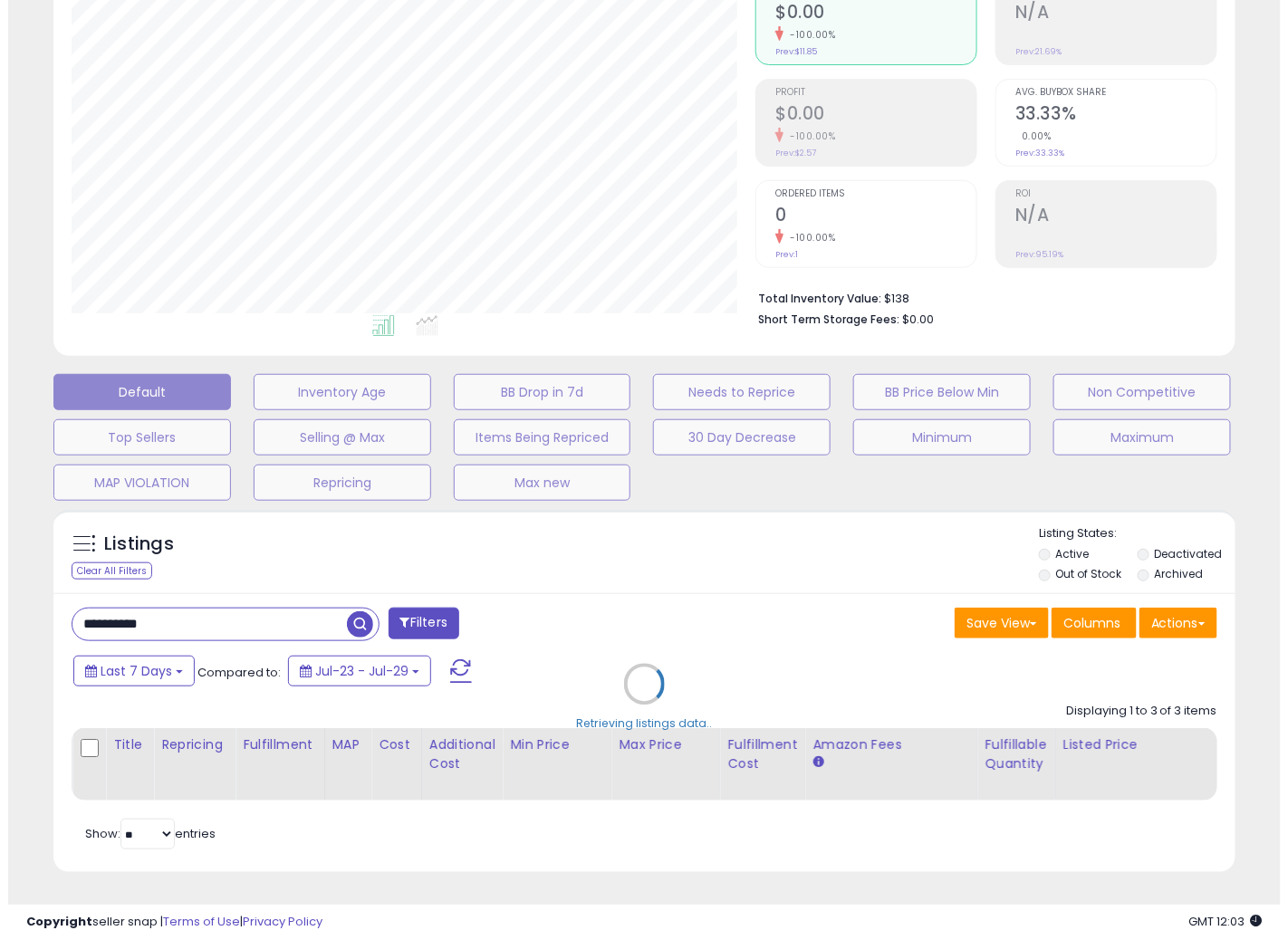scroll, scrollTop: 212, scrollLeft: 0, axis: vertical 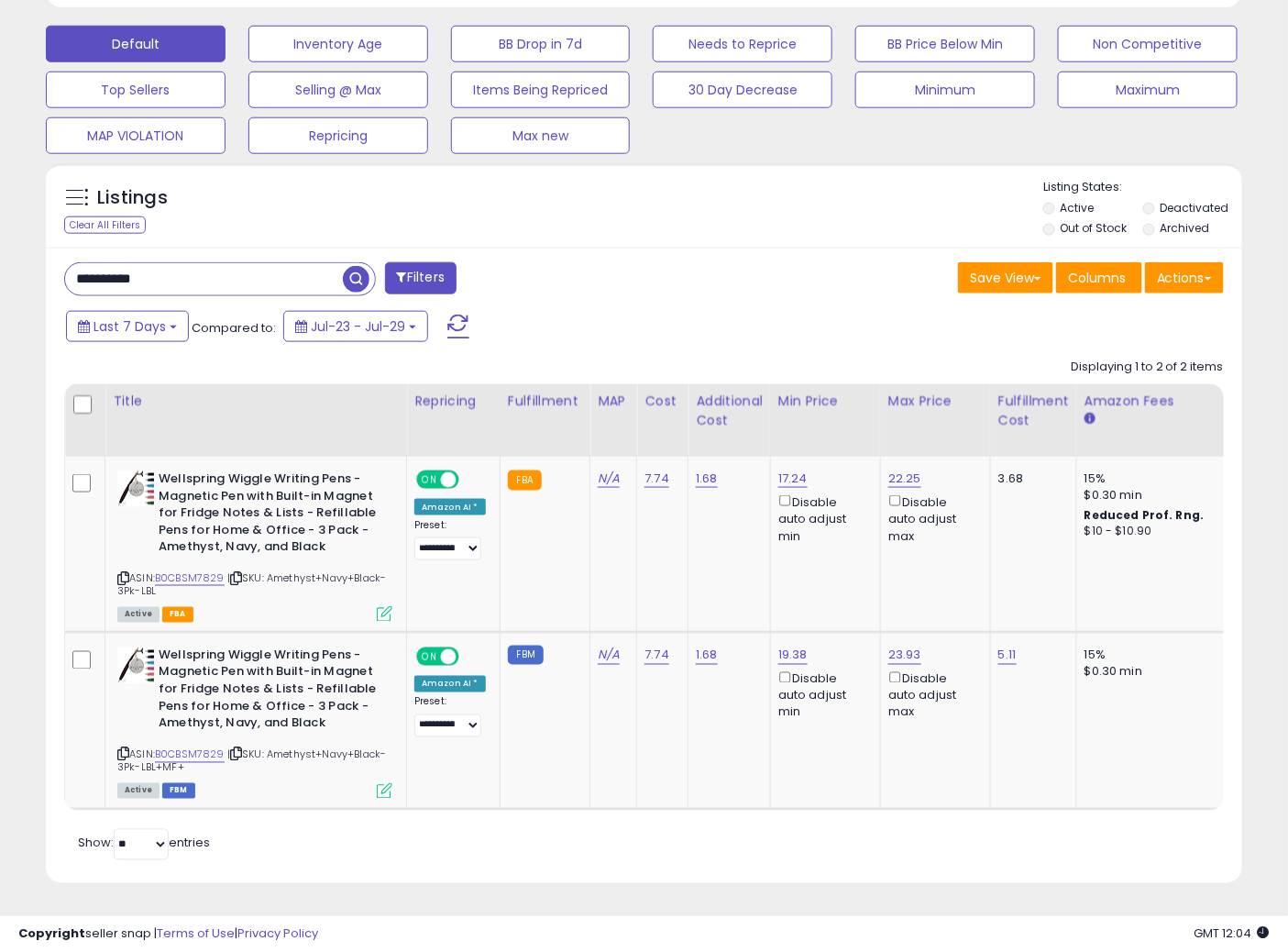 drag, startPoint x: 236, startPoint y: 266, endPoint x: 0, endPoint y: 236, distance: 237.89914 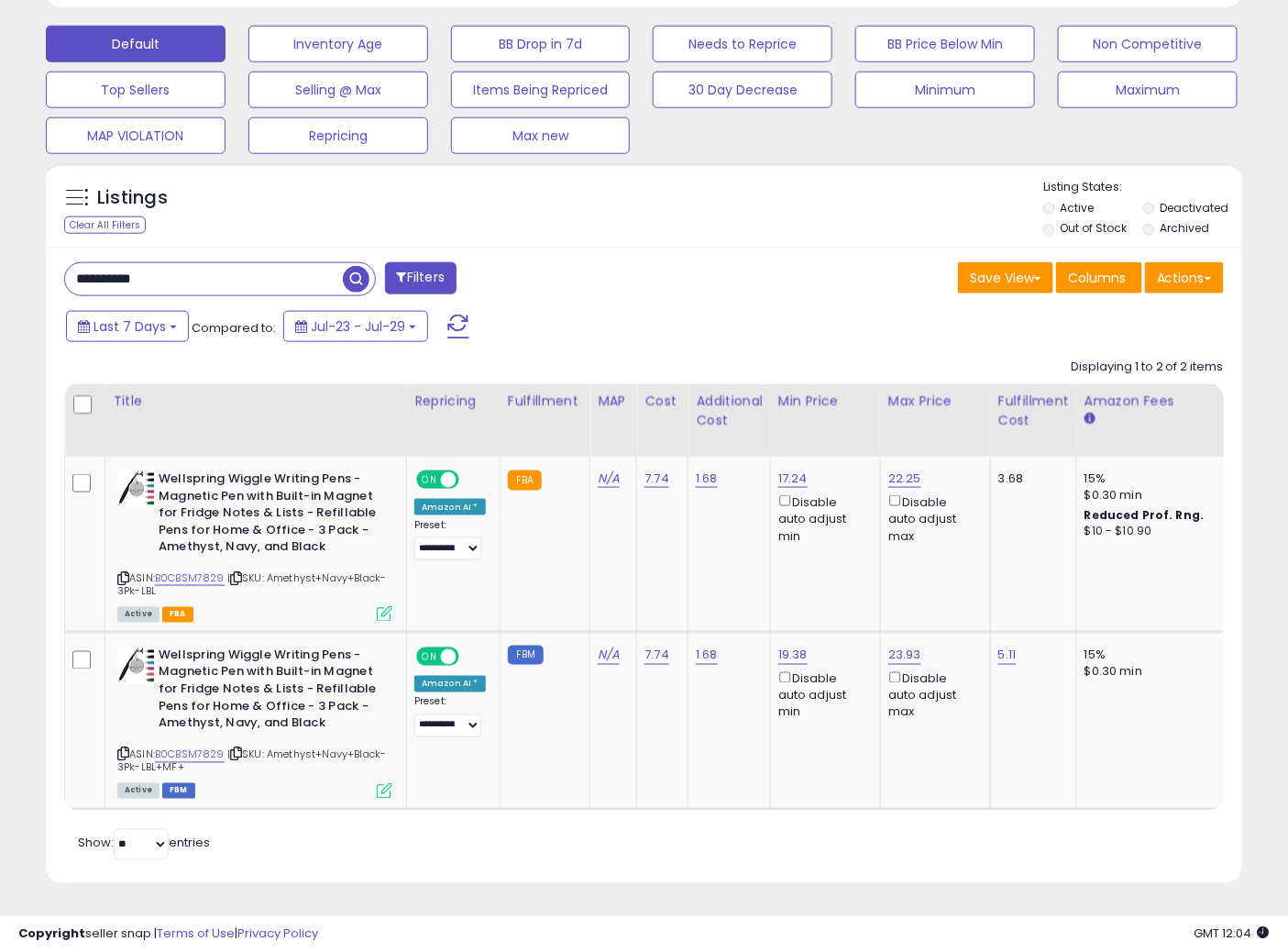 paste 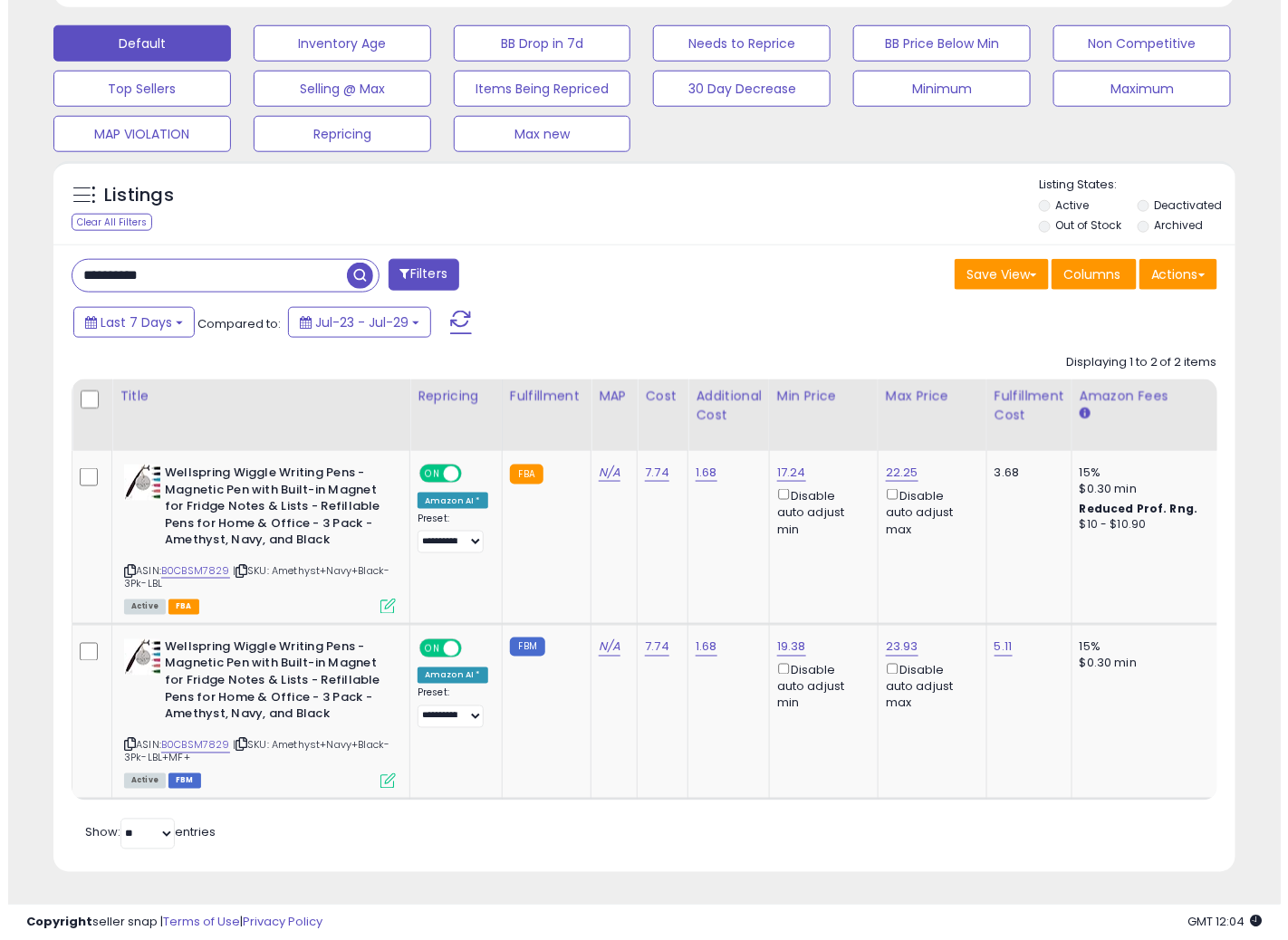 scroll, scrollTop: 212, scrollLeft: 0, axis: vertical 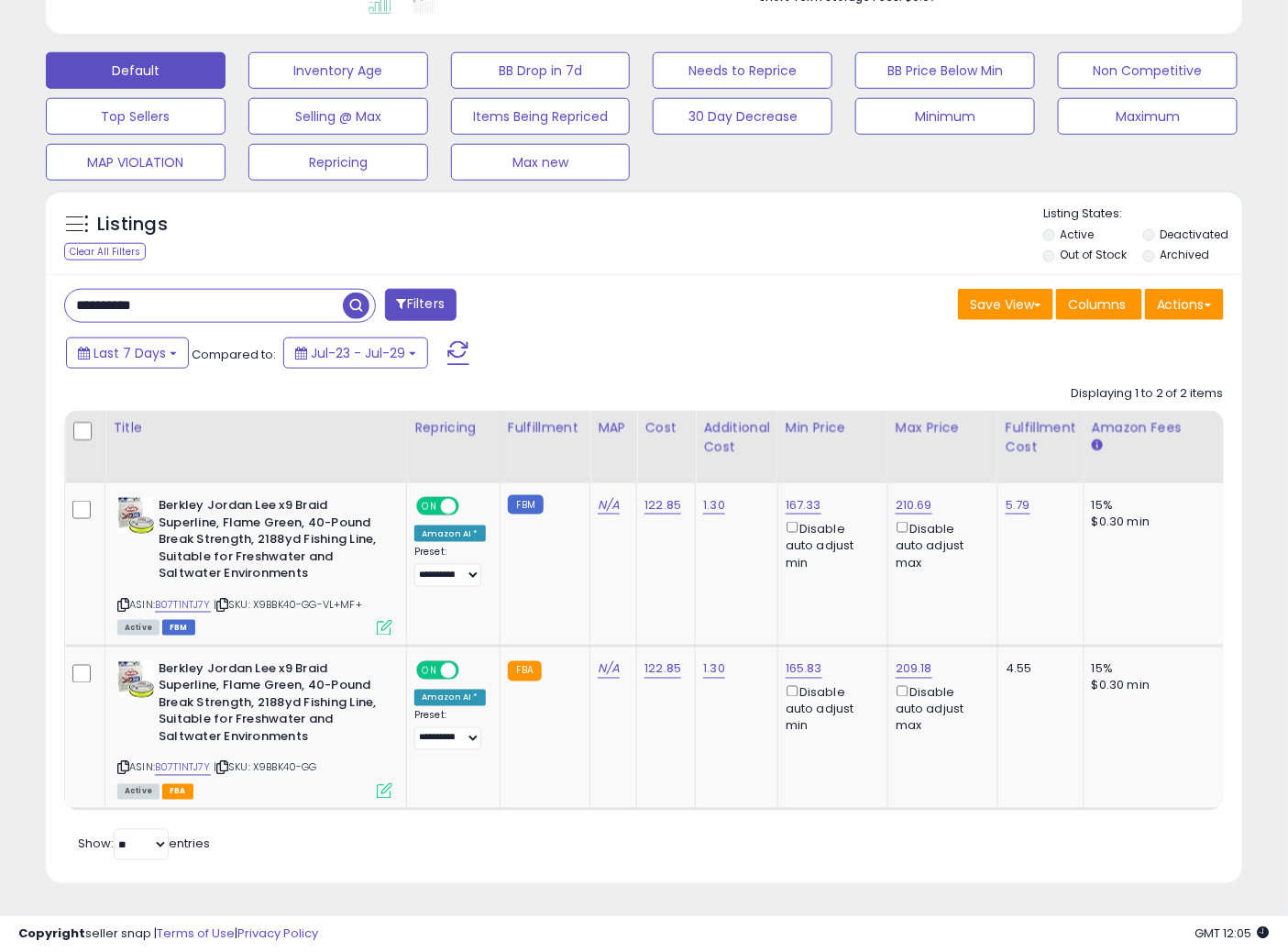 drag, startPoint x: 213, startPoint y: 282, endPoint x: 0, endPoint y: 277, distance: 213.05868 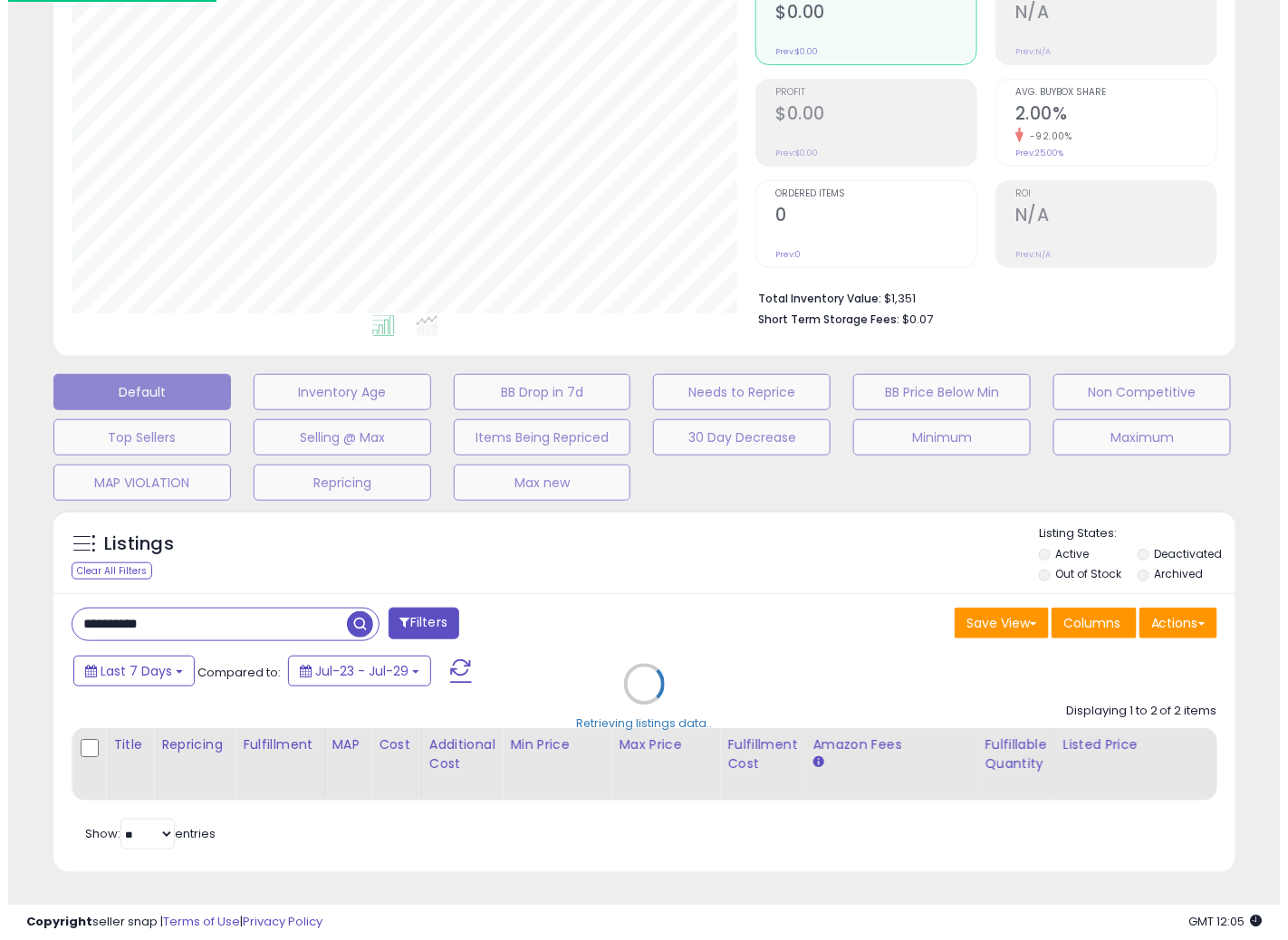scroll, scrollTop: 212, scrollLeft: 0, axis: vertical 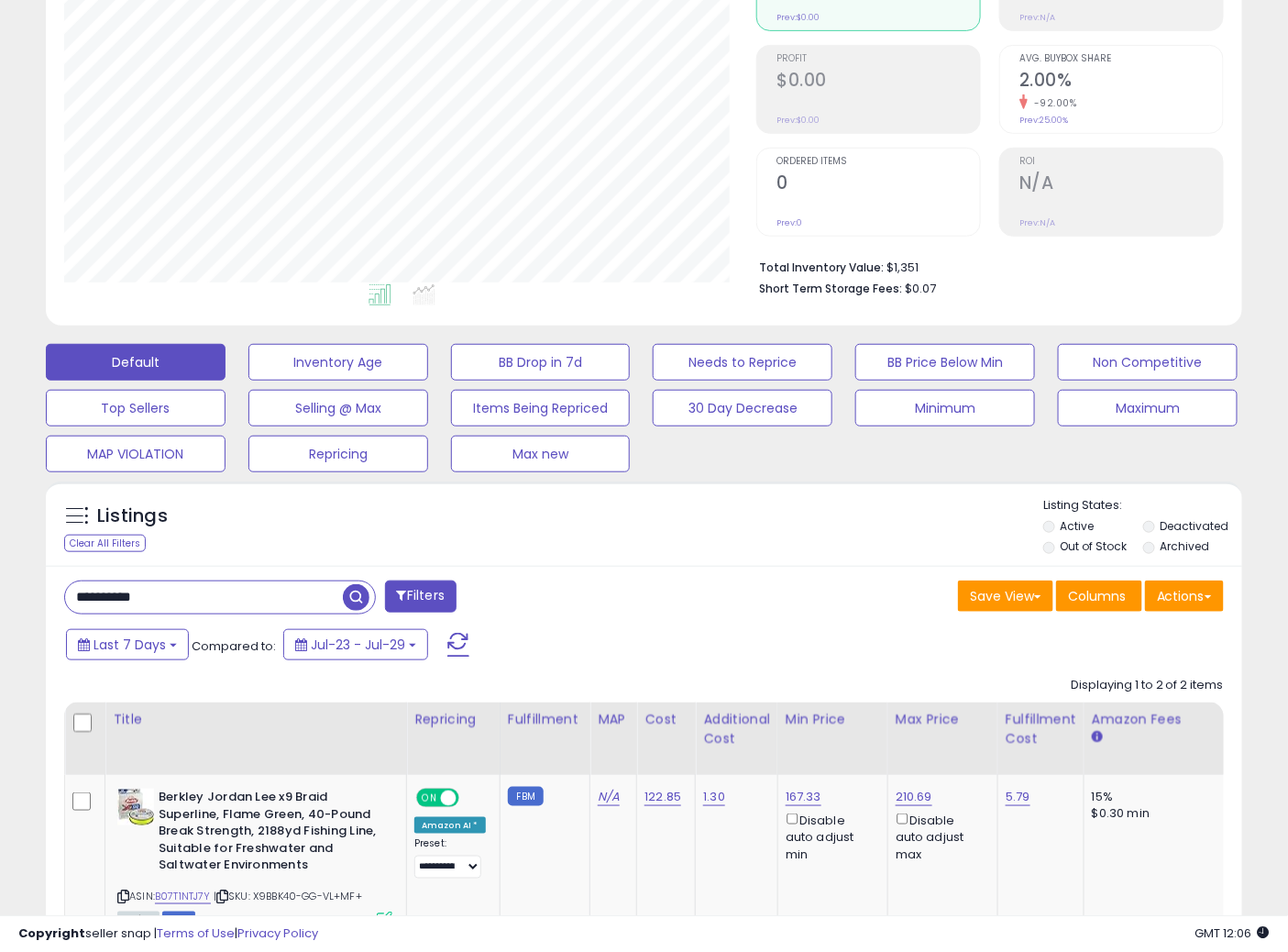 drag, startPoint x: 176, startPoint y: 599, endPoint x: 0, endPoint y: 551, distance: 182.42807 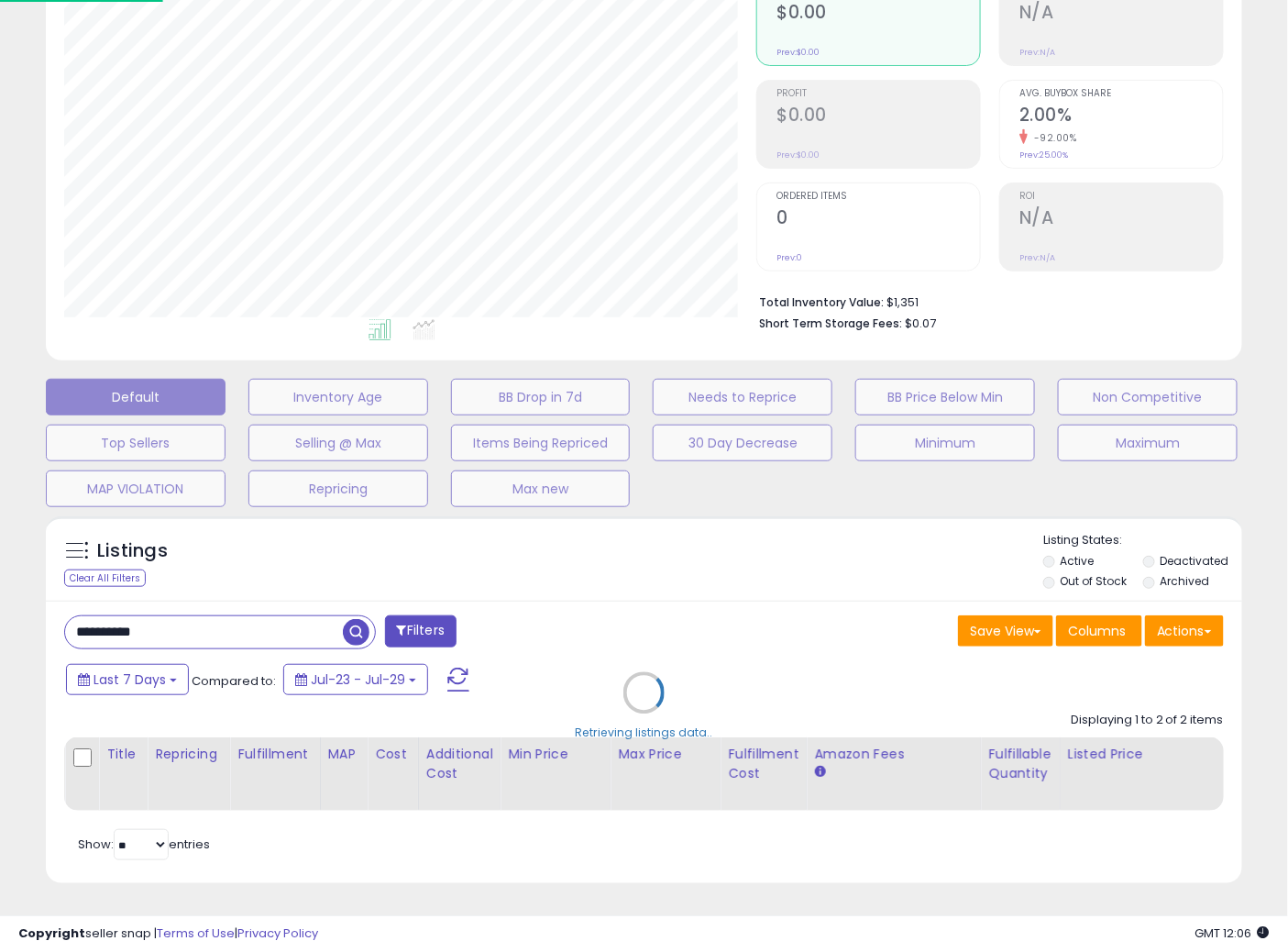 scroll, scrollTop: 916772, scrollLeft: 916024, axis: both 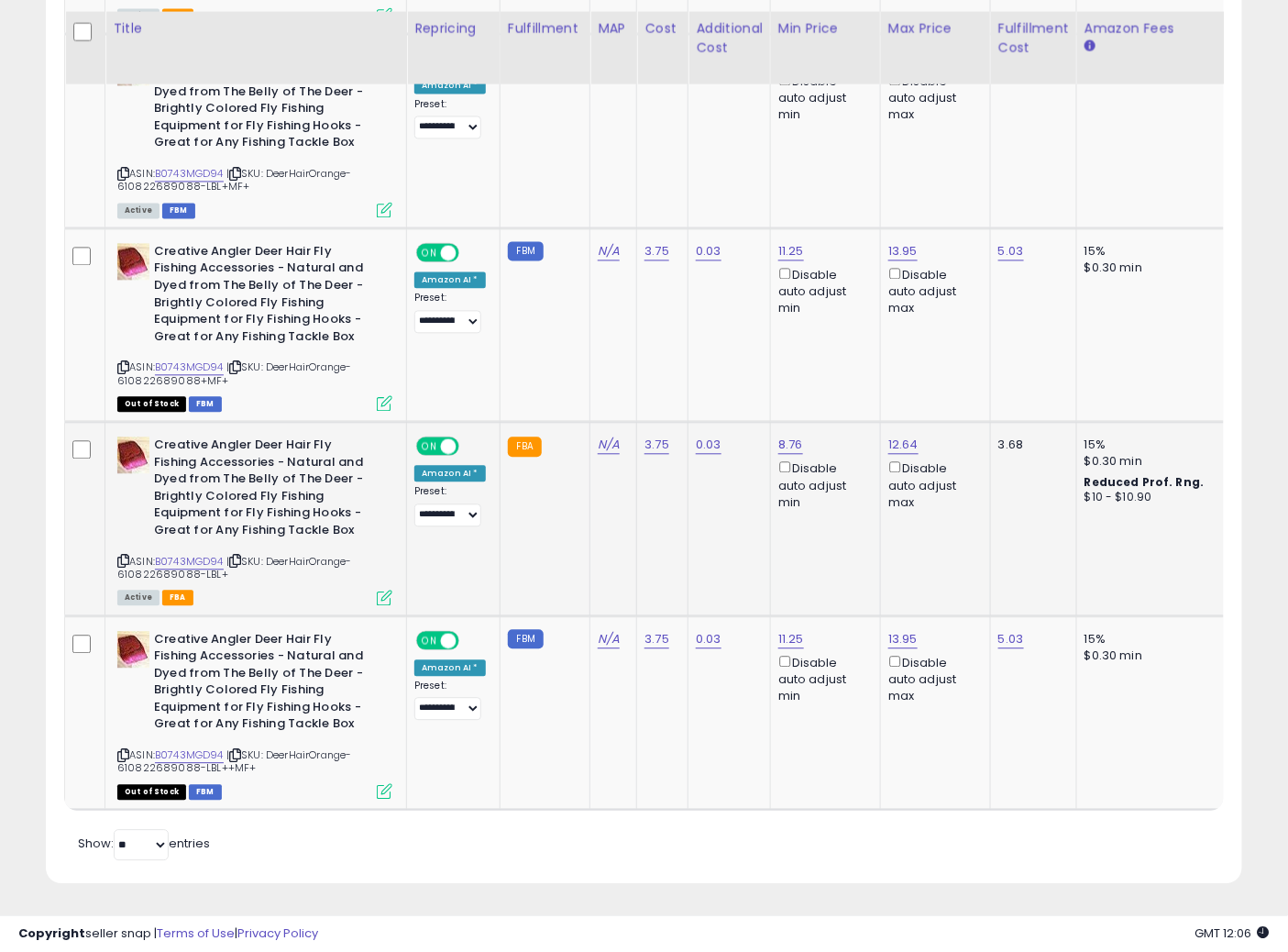 click at bounding box center [384, 597] 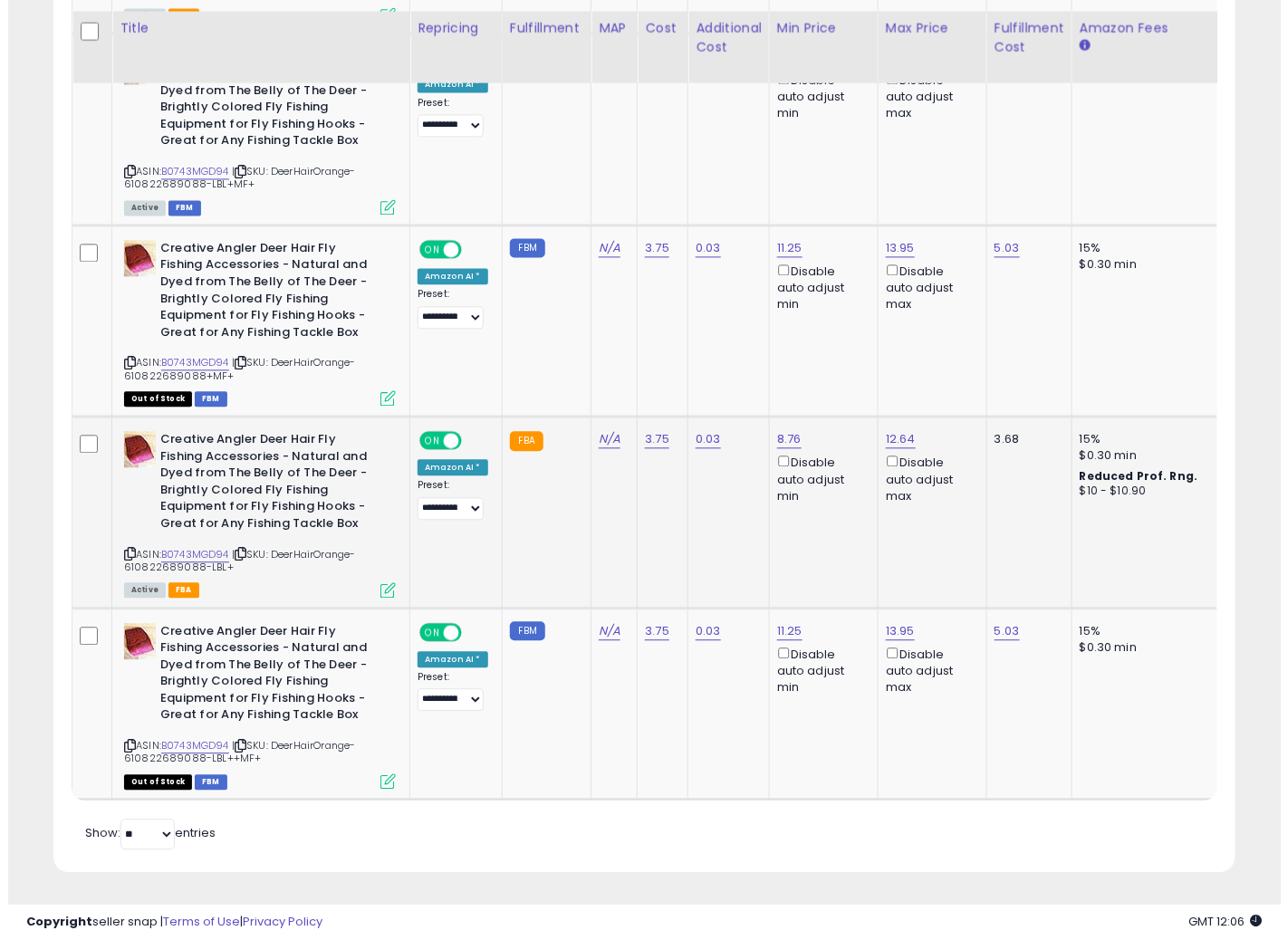 scroll, scrollTop: 905216, scrollLeft: 905073, axis: both 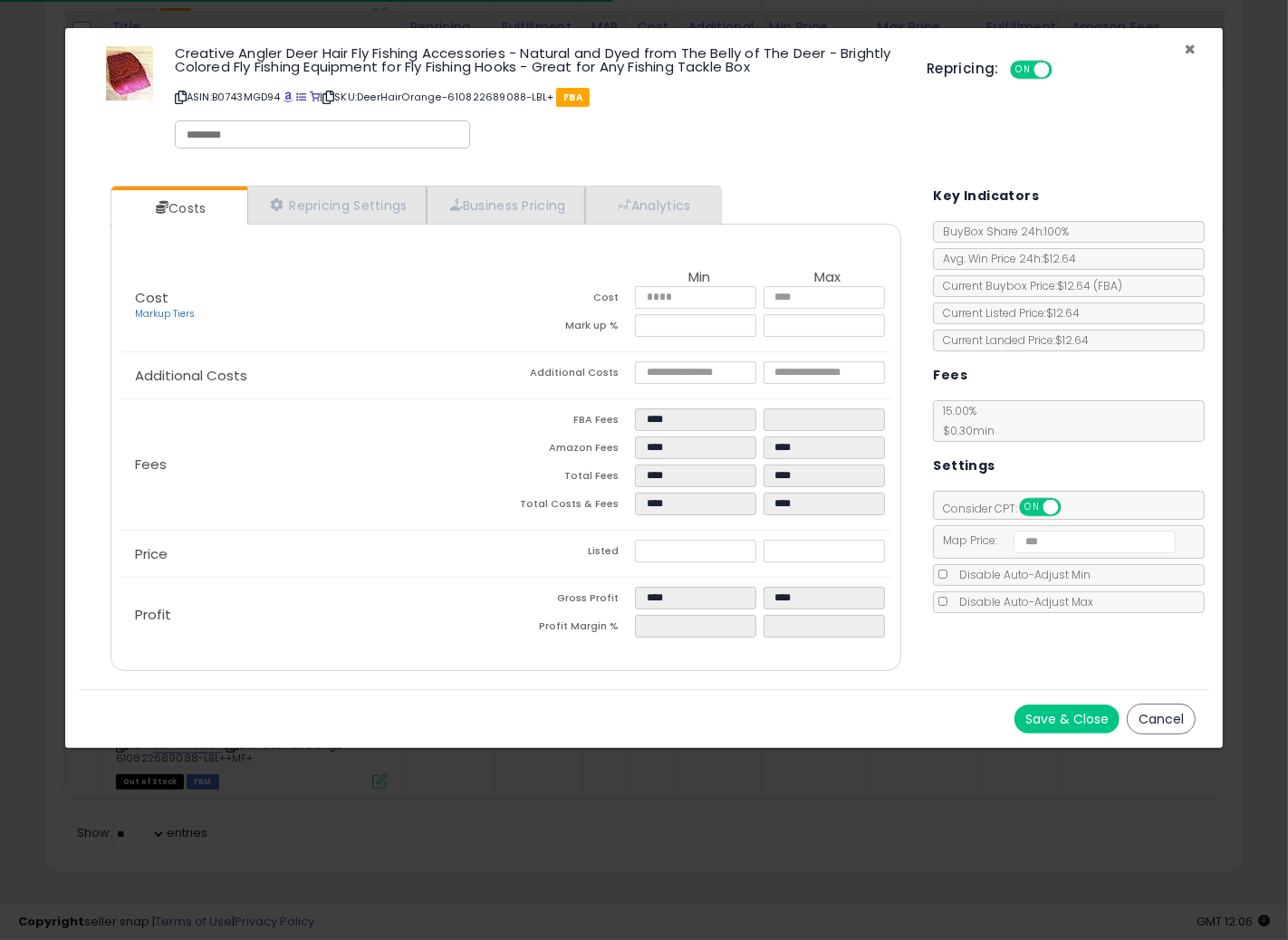 click on "×" at bounding box center [1189, 49] 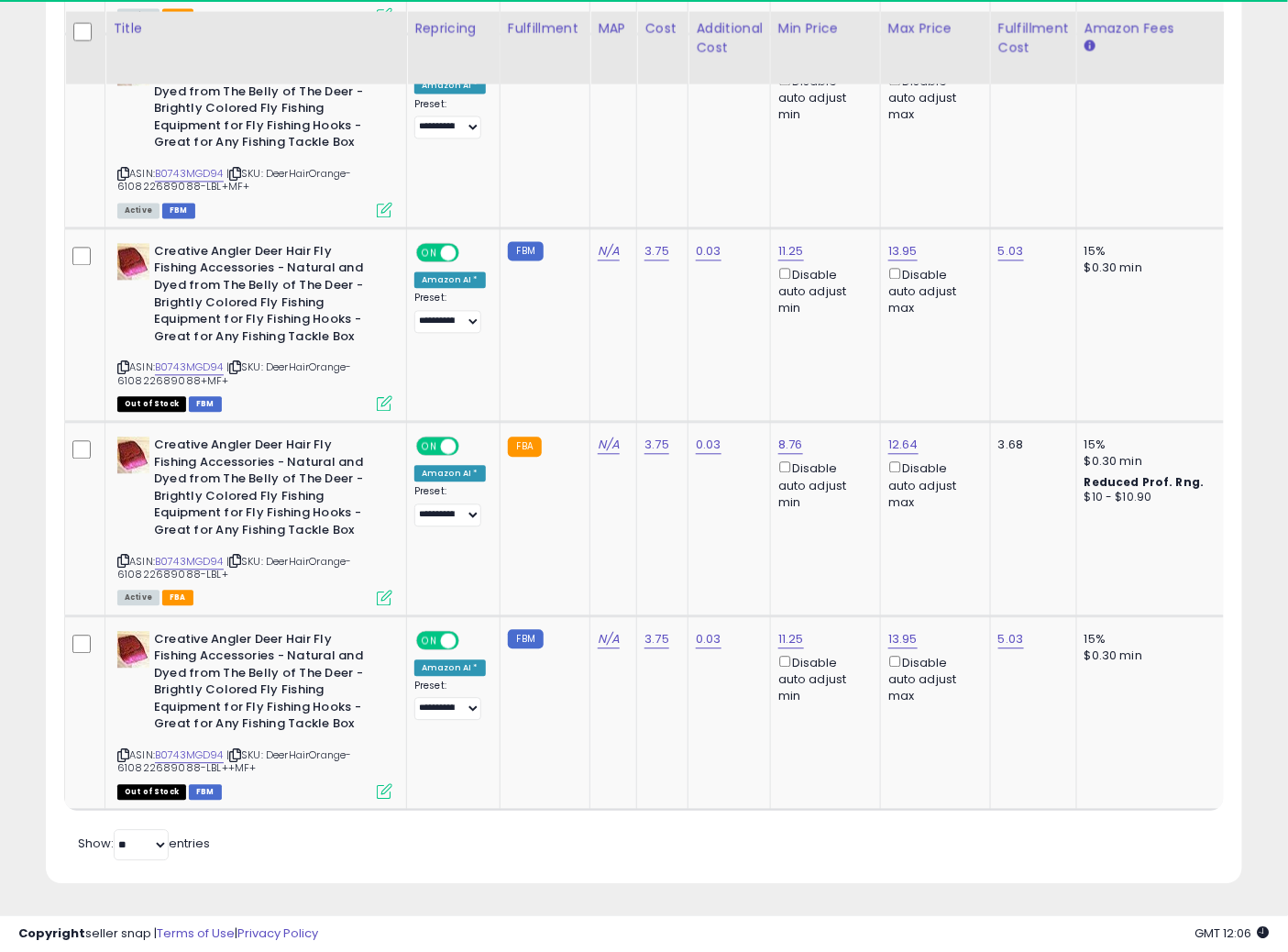 scroll, scrollTop: 376, scrollLeft: 692, axis: both 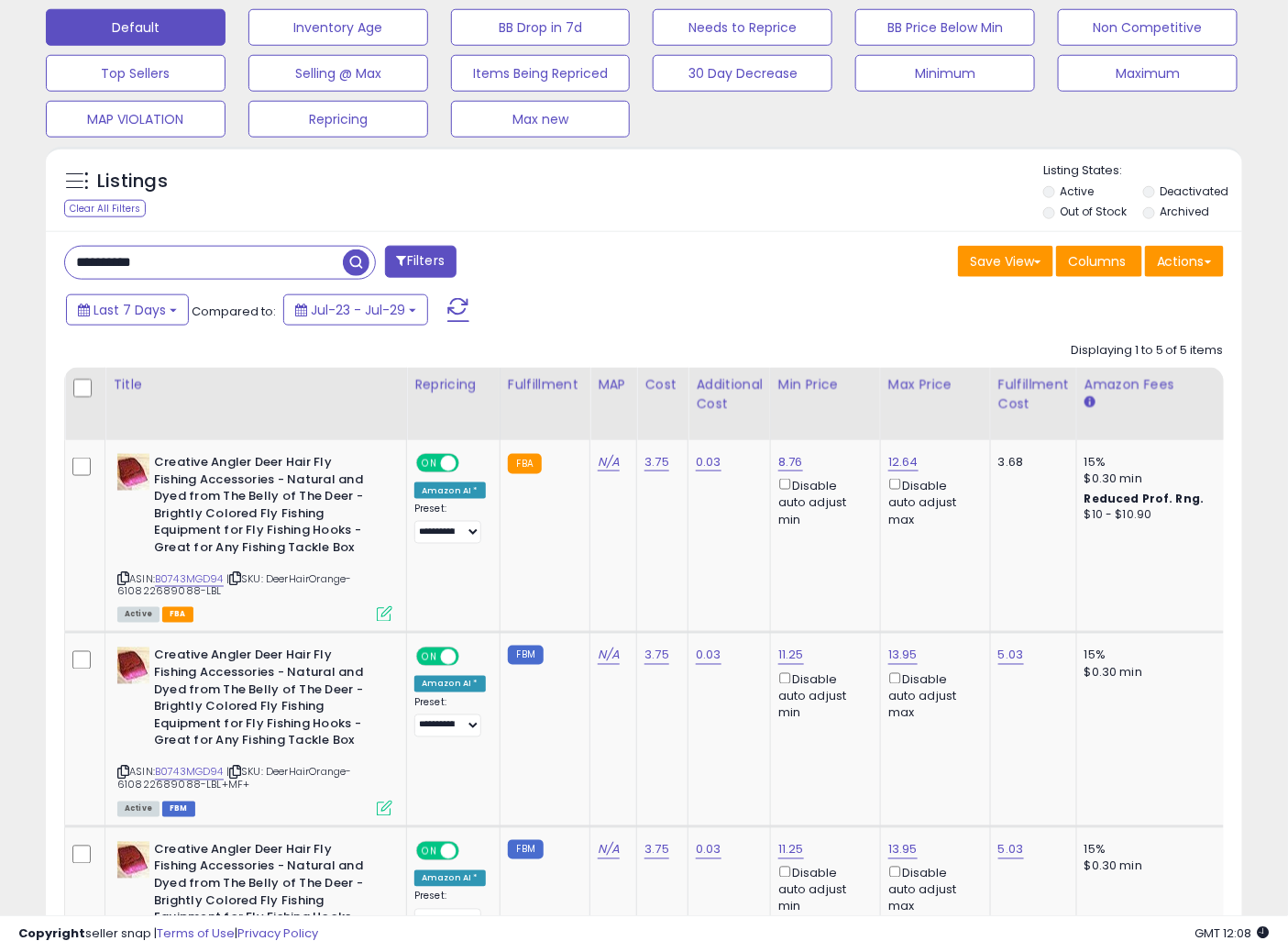 drag, startPoint x: 189, startPoint y: 267, endPoint x: 3, endPoint y: 226, distance: 190.46522 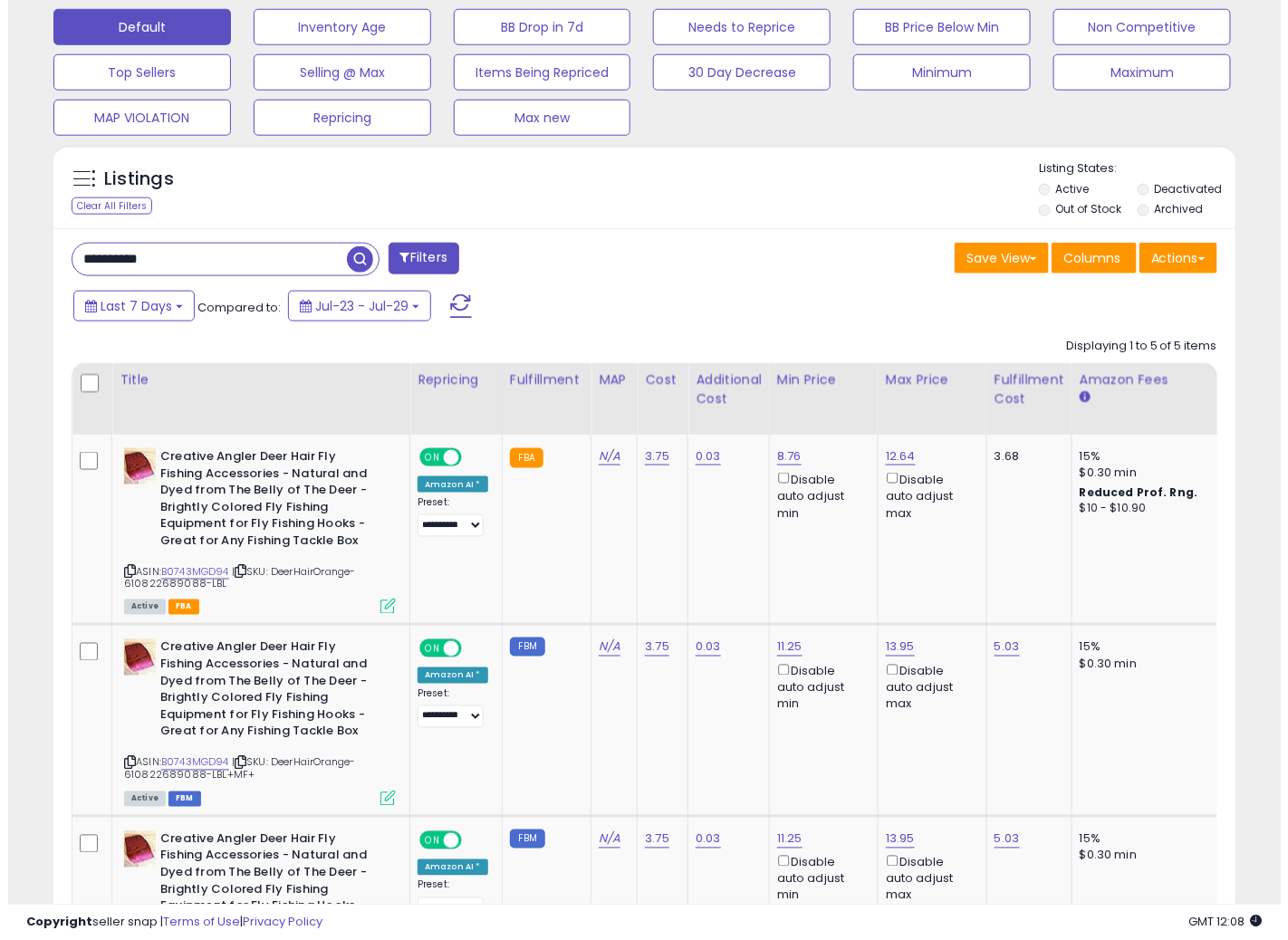 scroll, scrollTop: 212, scrollLeft: 0, axis: vertical 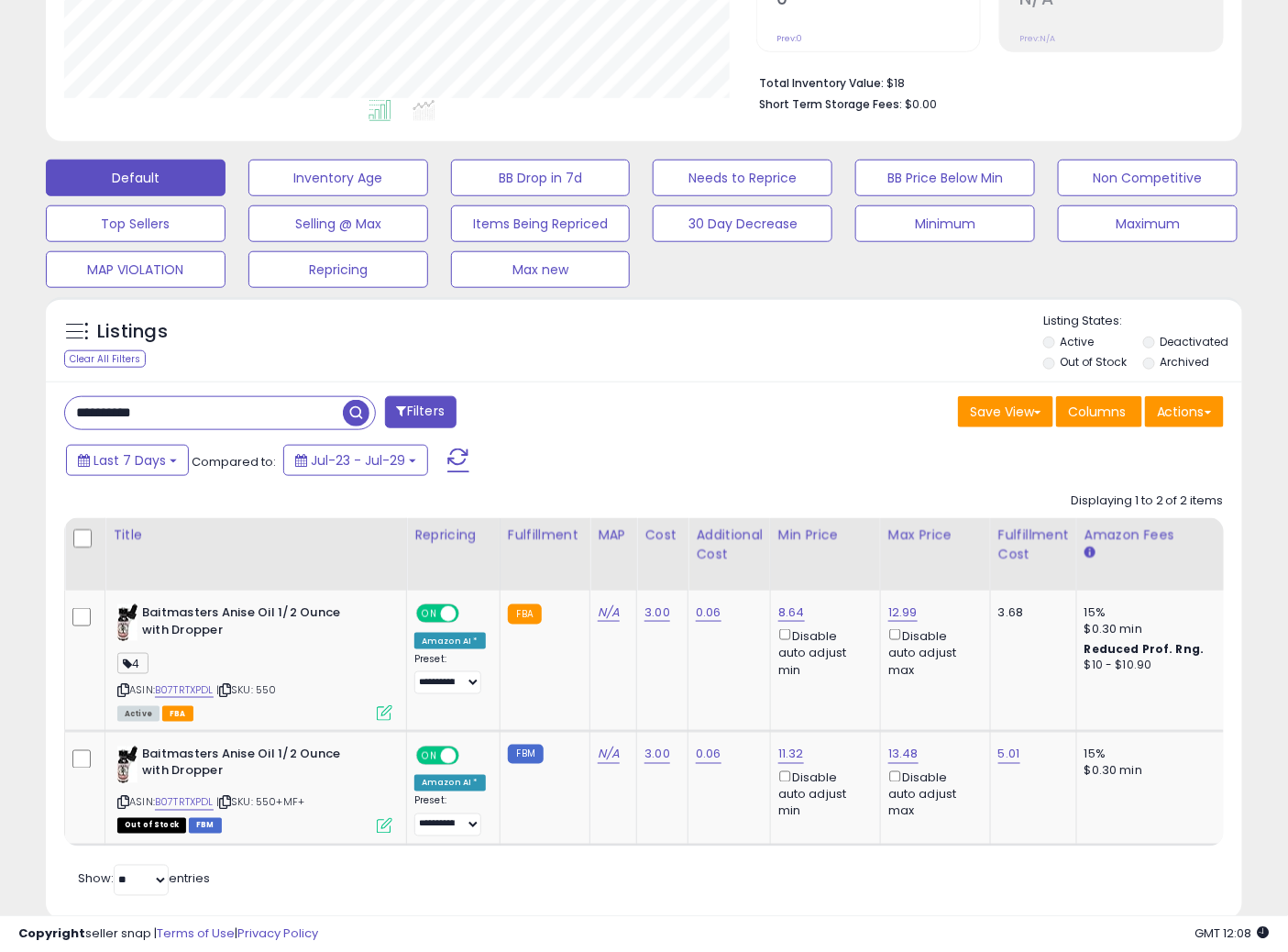 drag, startPoint x: 745, startPoint y: 423, endPoint x: 766, endPoint y: 410, distance: 24.698178 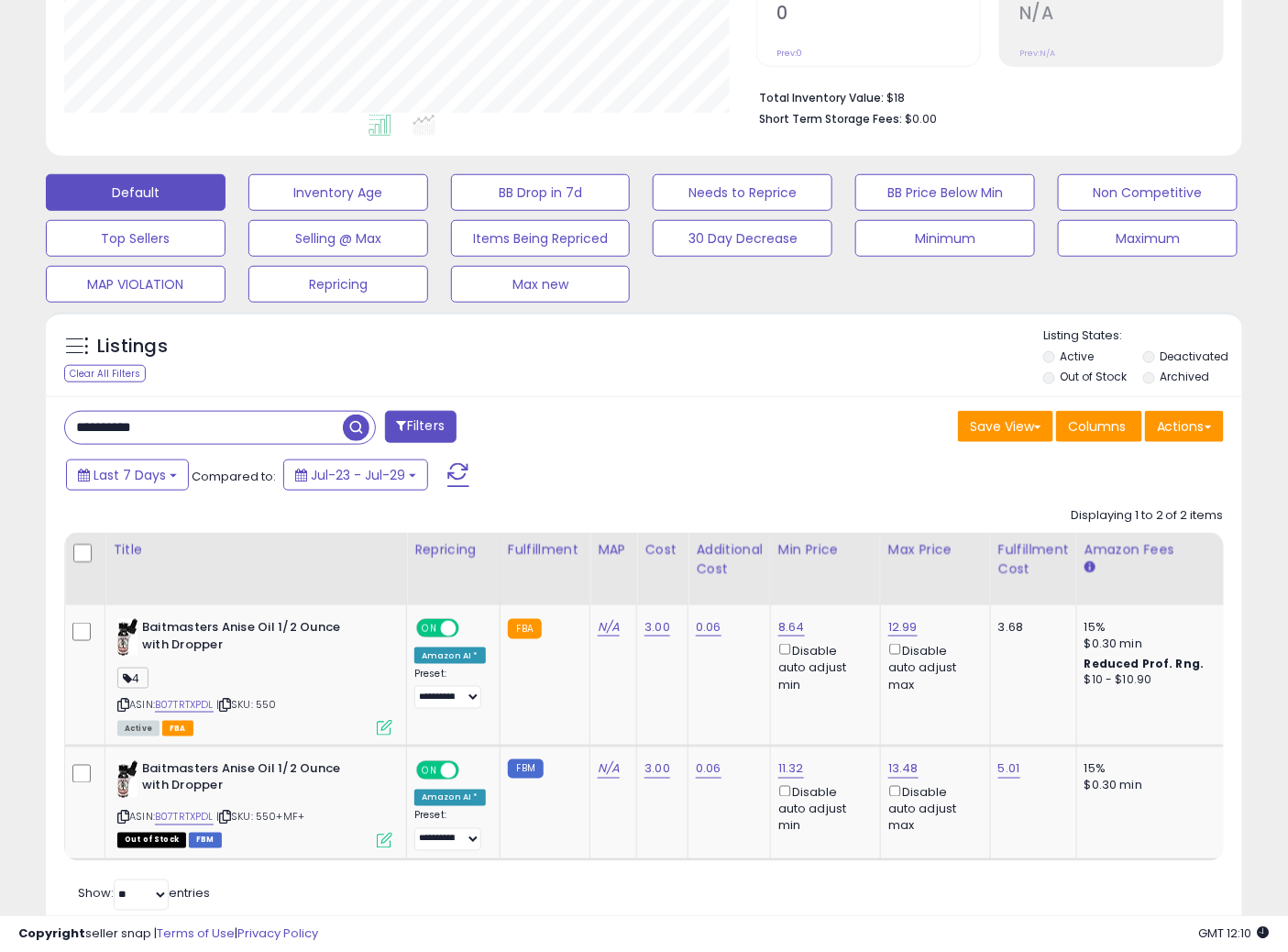 scroll, scrollTop: 367, scrollLeft: 0, axis: vertical 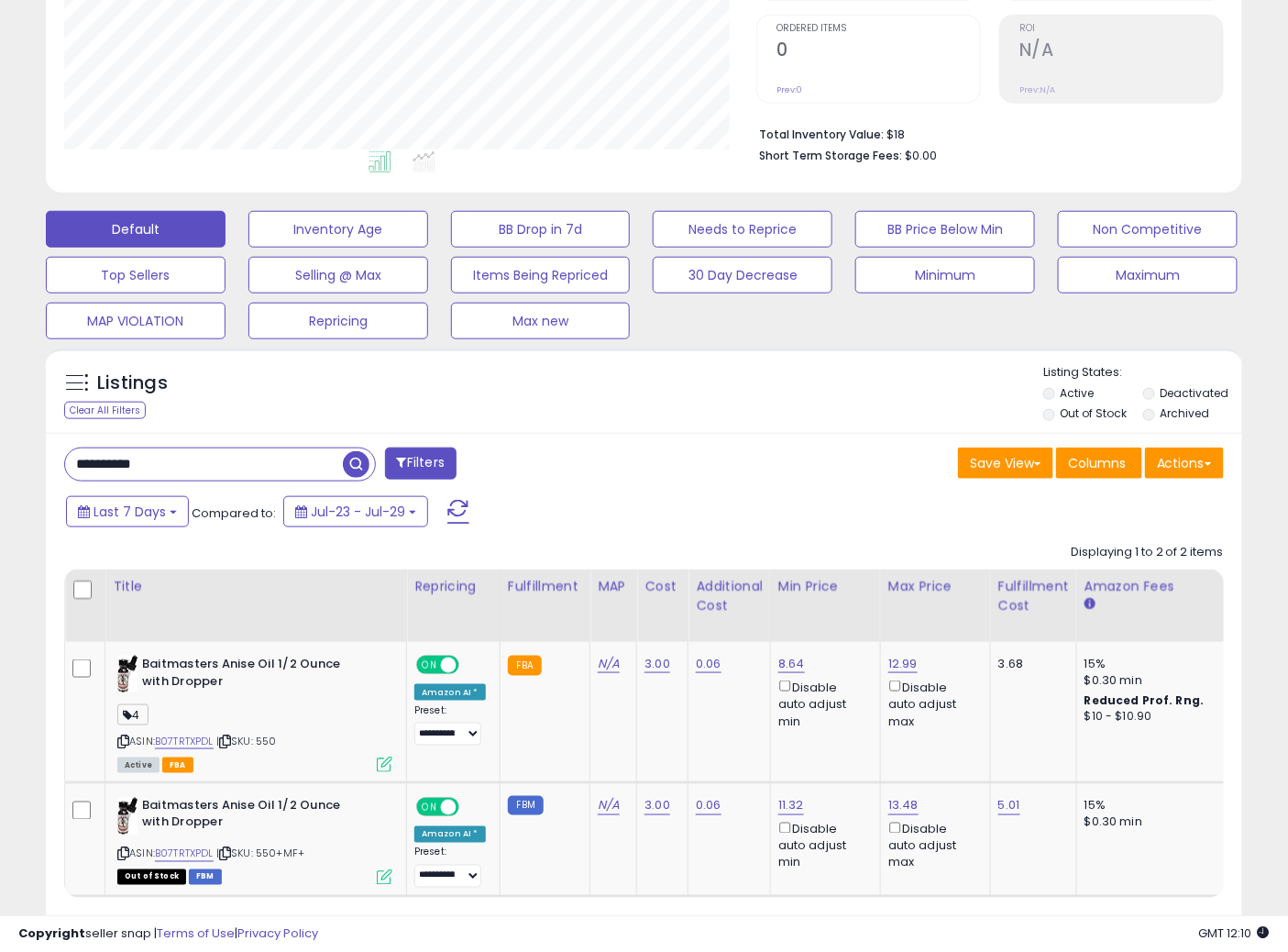drag, startPoint x: 681, startPoint y: 444, endPoint x: 694, endPoint y: 436, distance: 15.264338 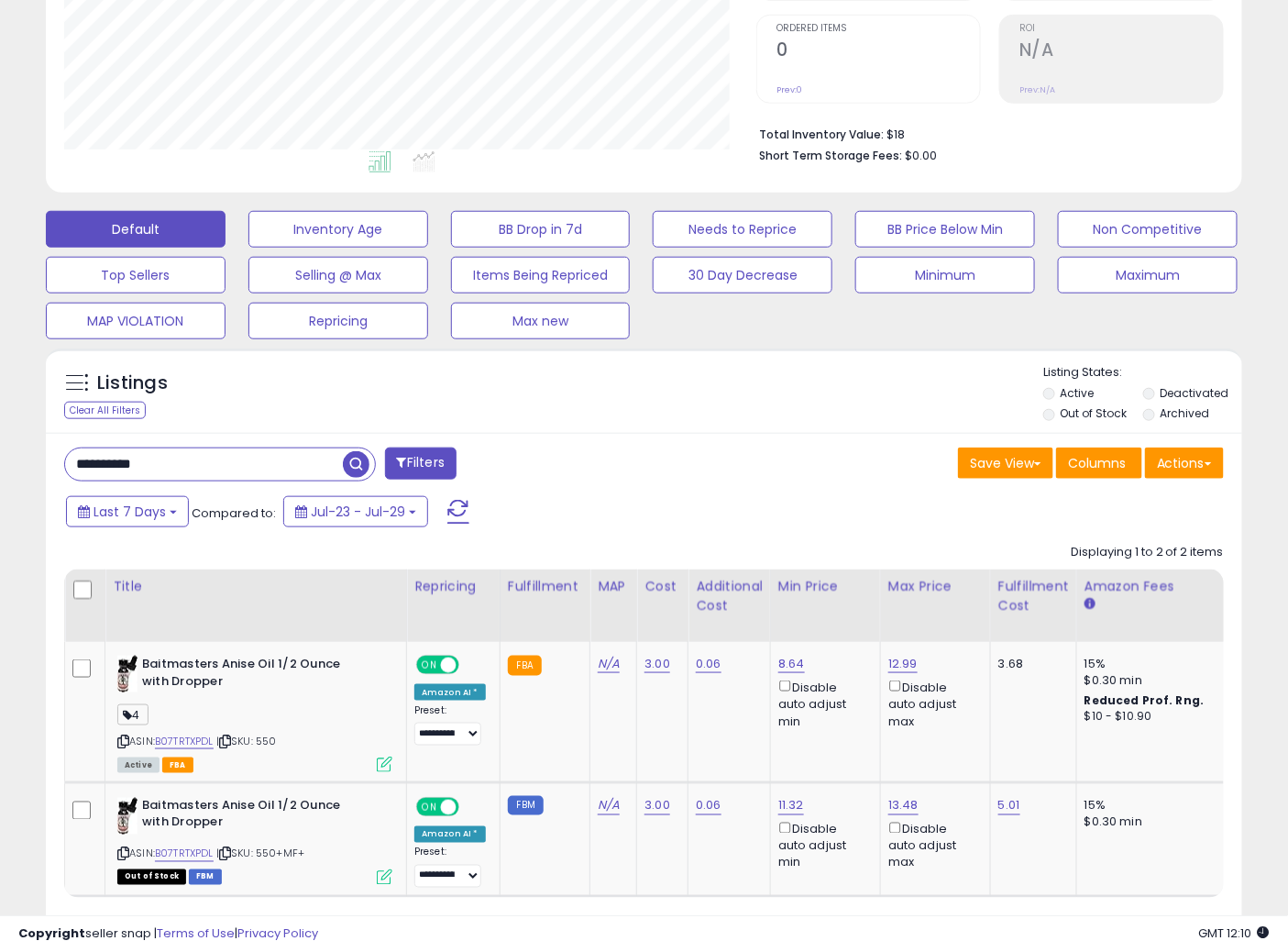scroll, scrollTop: 469, scrollLeft: 0, axis: vertical 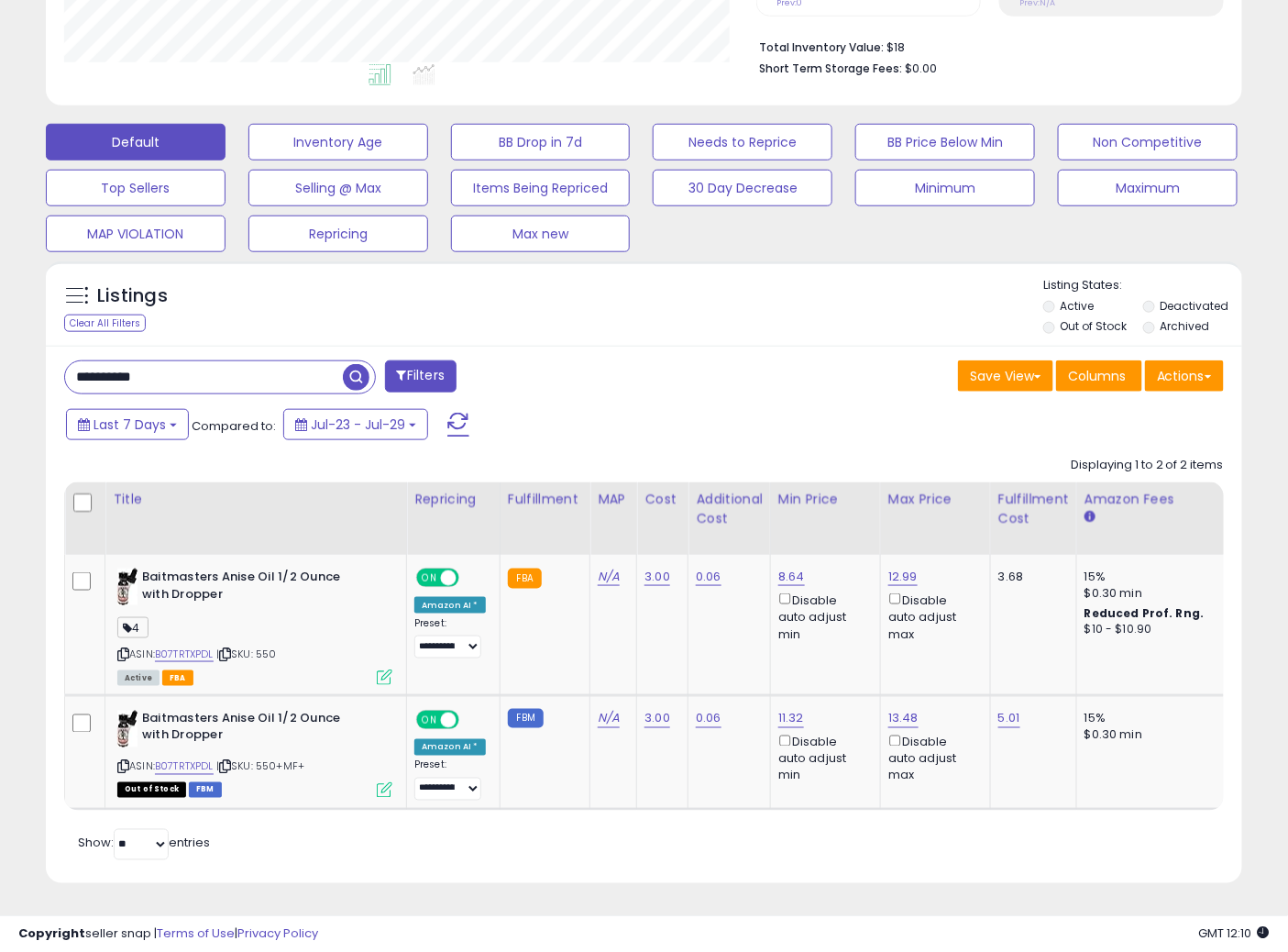 click on "Last 7 Days
Compared to:
Jul-23 - Jul-29" at bounding box center (496, 426) 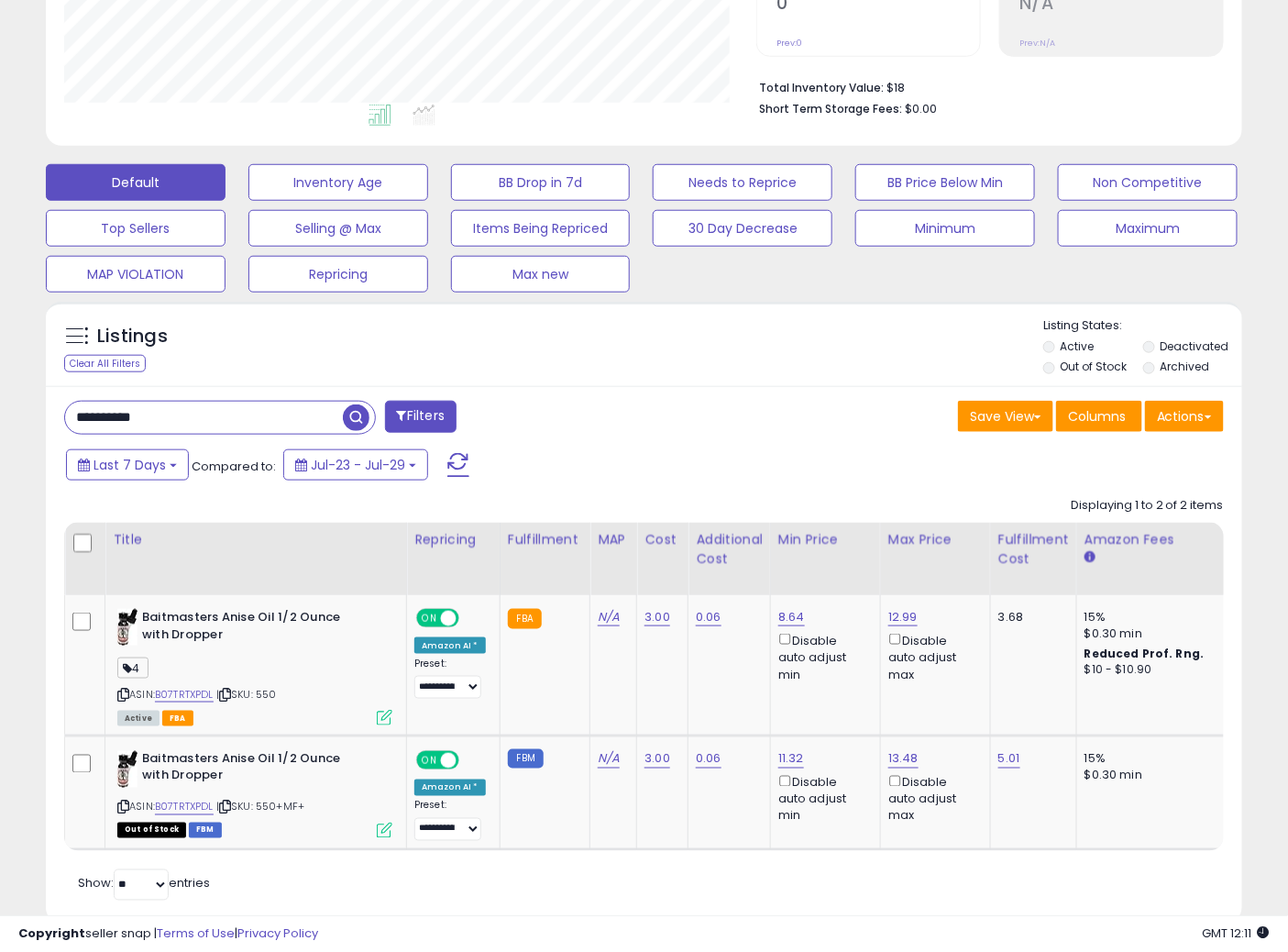 scroll, scrollTop: 372, scrollLeft: 0, axis: vertical 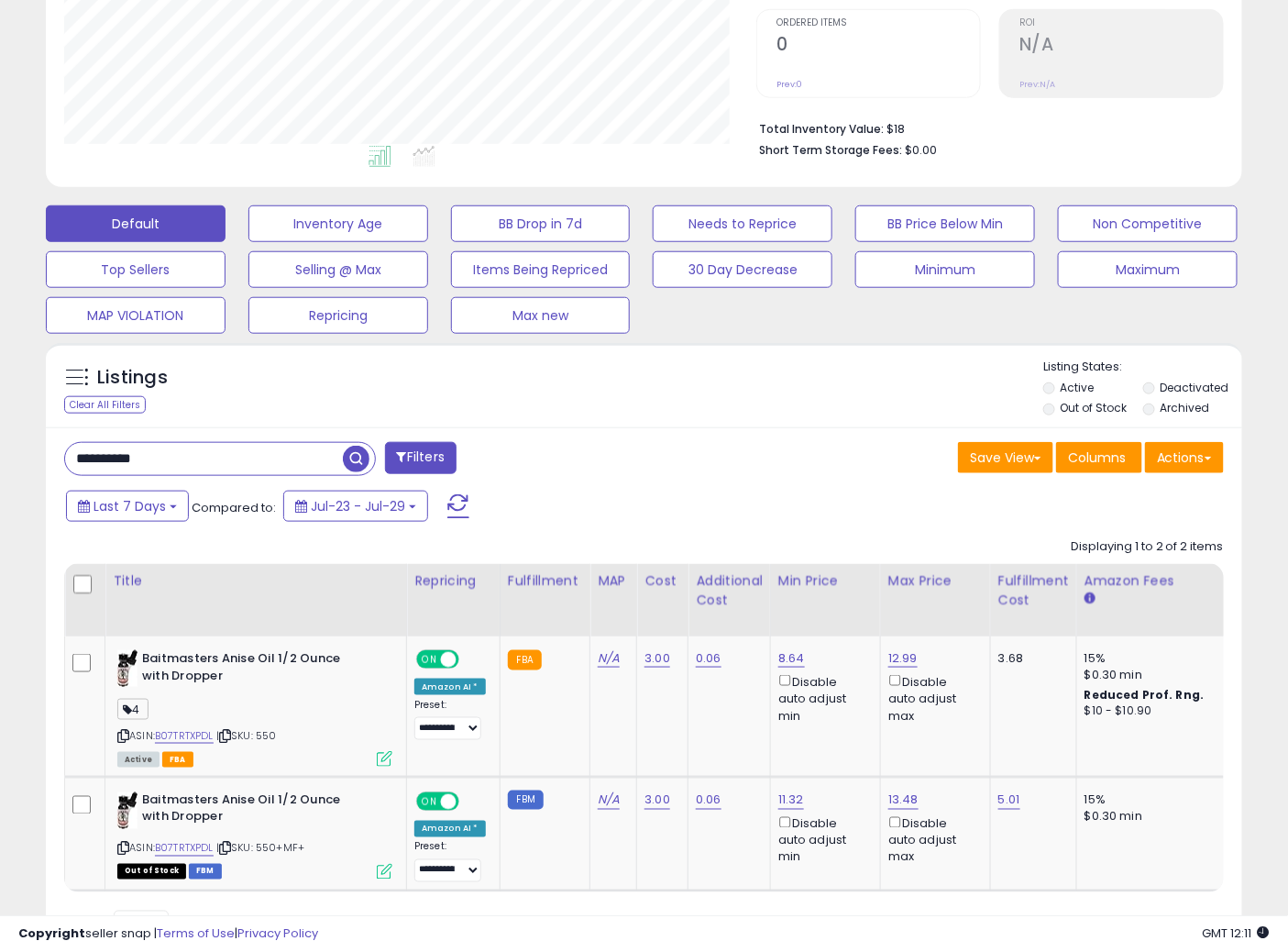 drag, startPoint x: 217, startPoint y: 457, endPoint x: 0, endPoint y: 442, distance: 217.51782 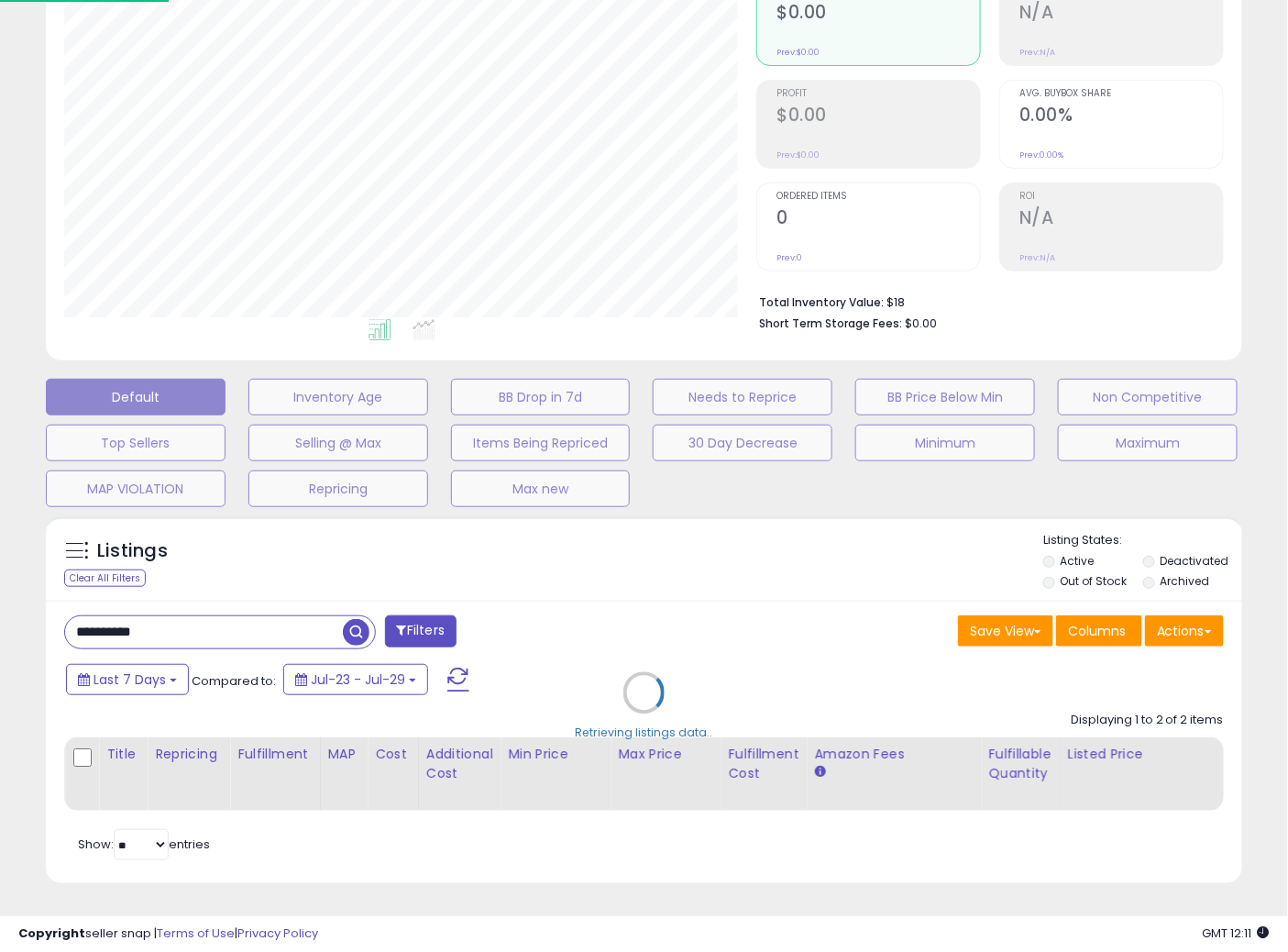 scroll, scrollTop: 916772, scrollLeft: 916024, axis: both 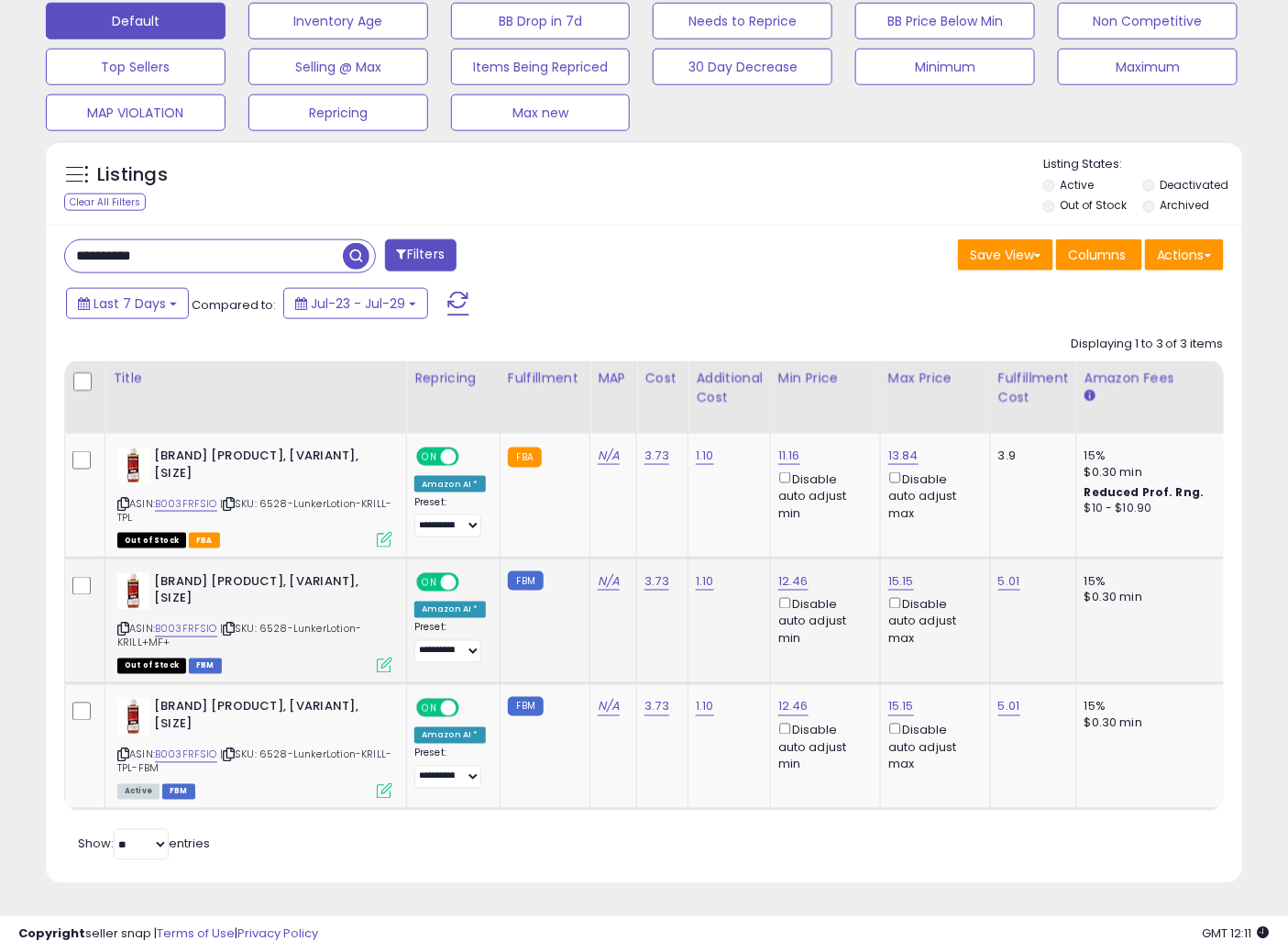 click at bounding box center (384, 665) 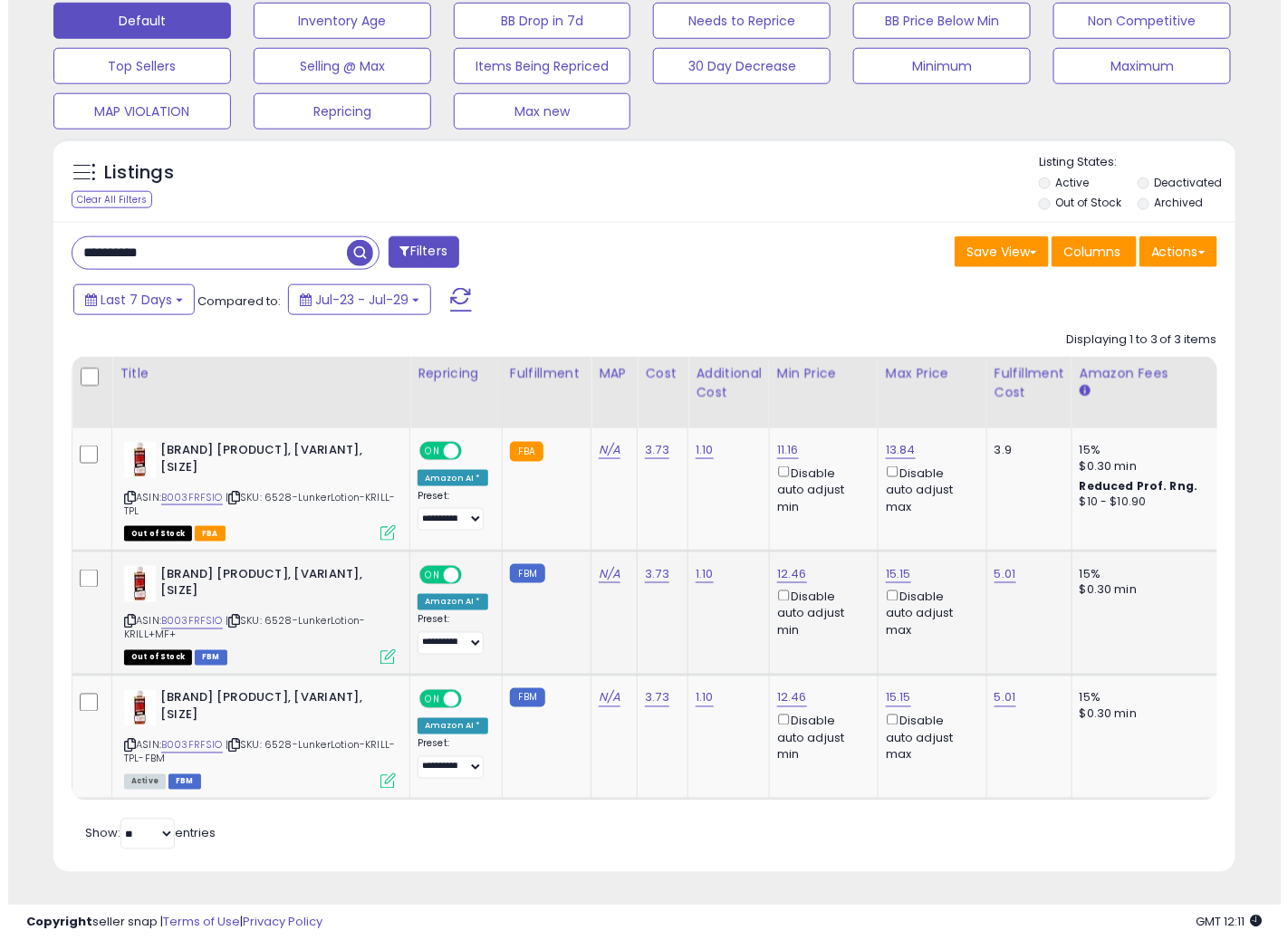 scroll, scrollTop: 905216, scrollLeft: 905073, axis: both 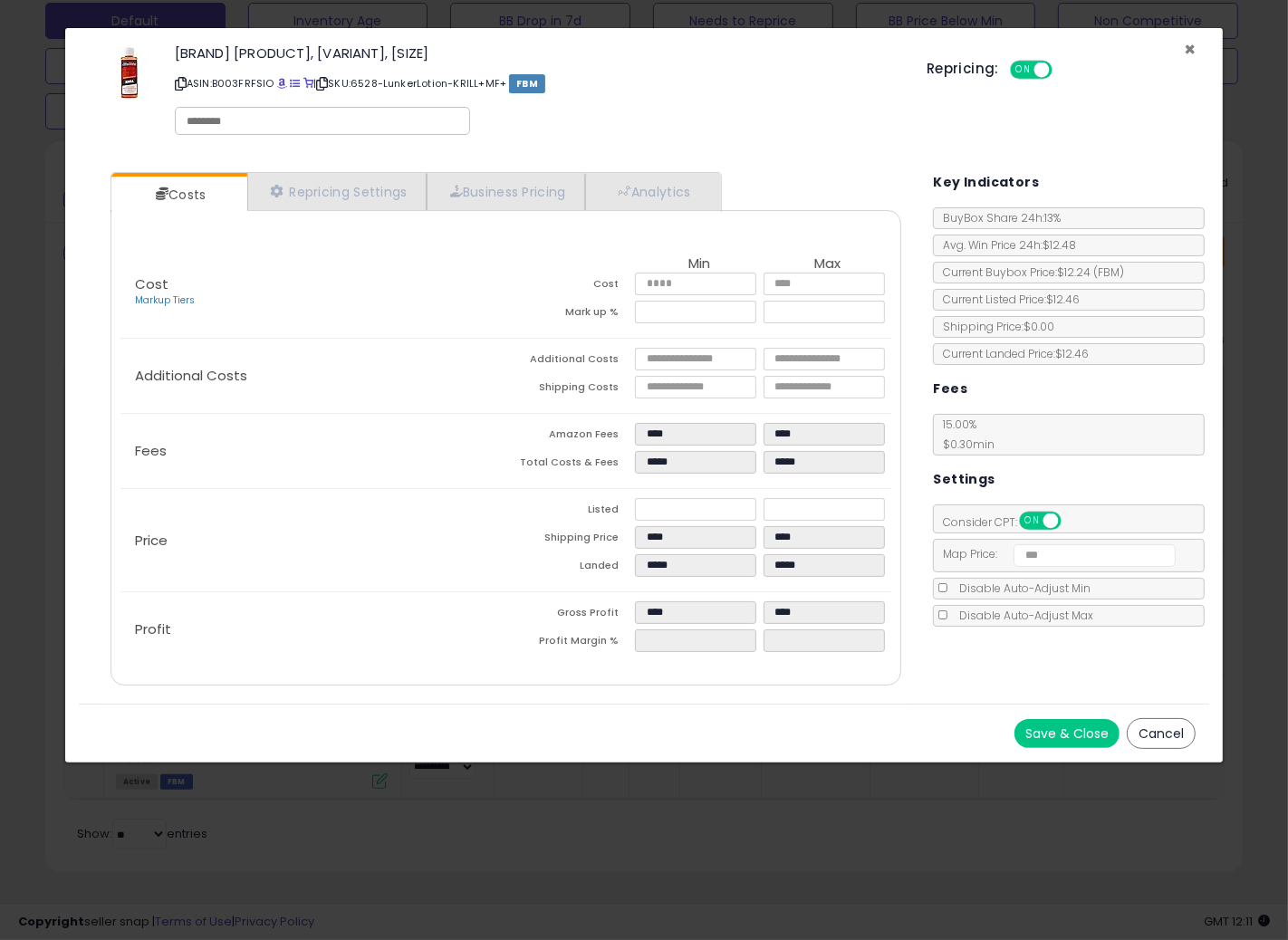 click on "×" at bounding box center [1189, 49] 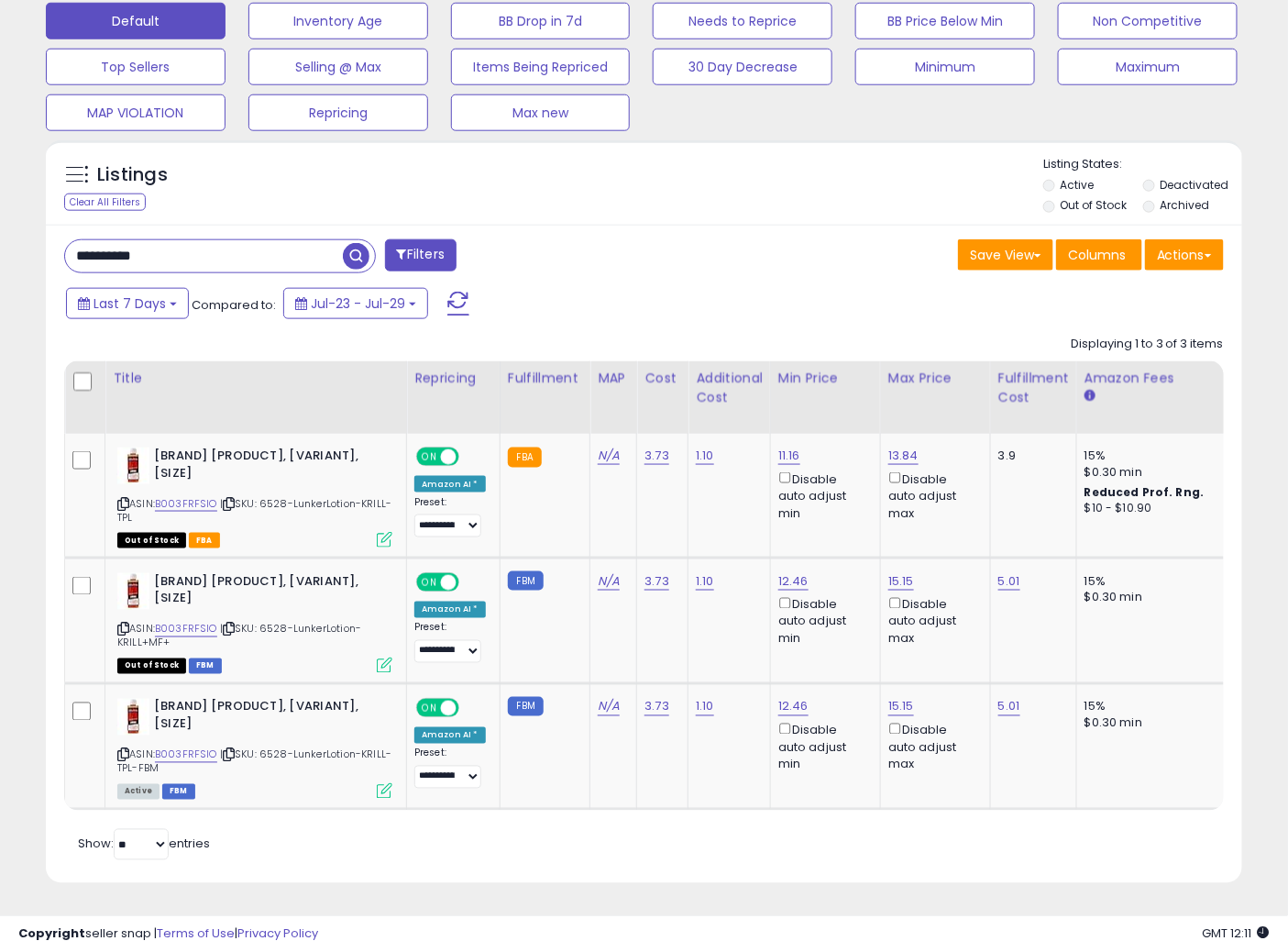 scroll, scrollTop: 376, scrollLeft: 692, axis: both 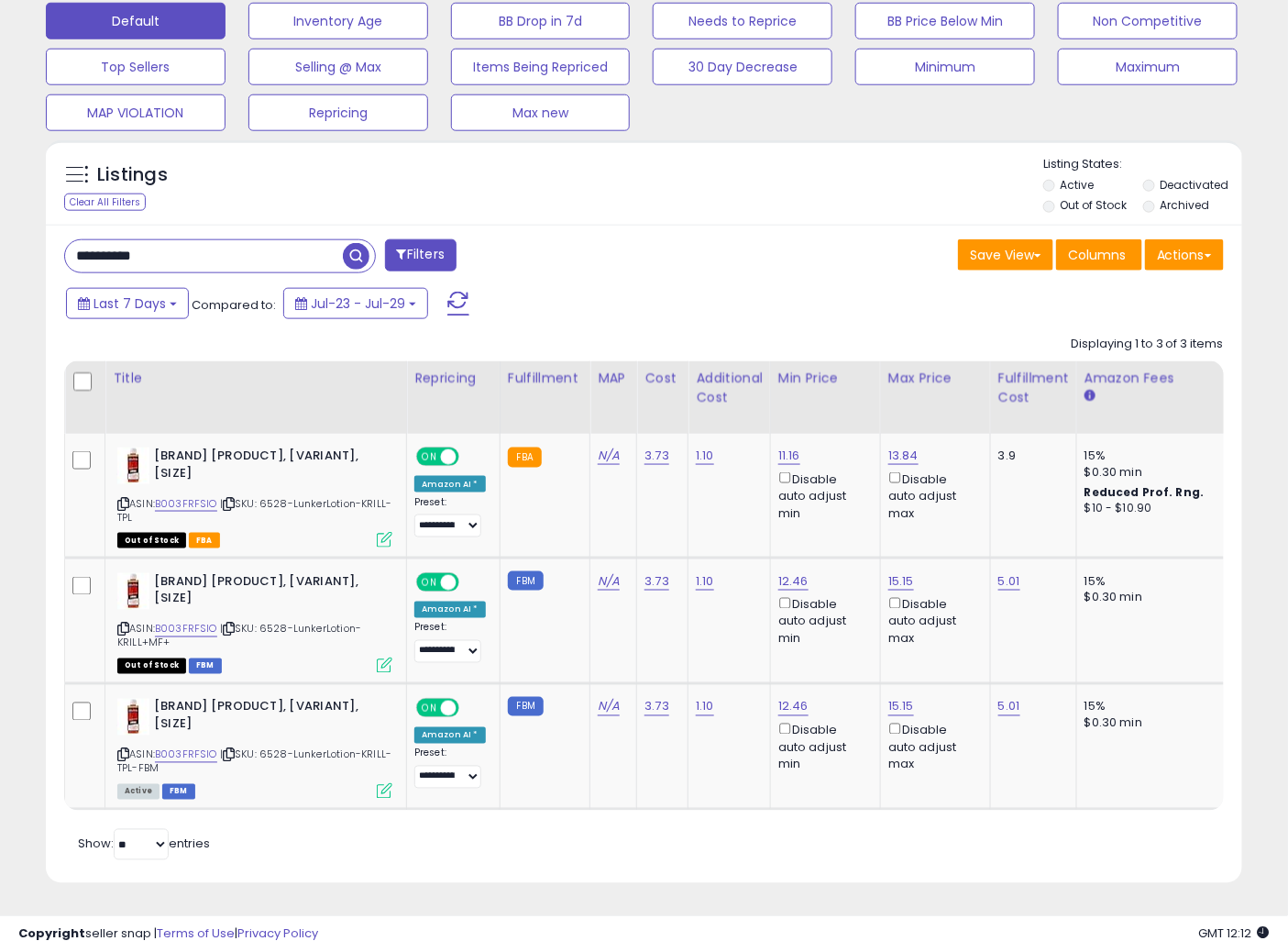 drag, startPoint x: 171, startPoint y: 234, endPoint x: 0, endPoint y: 198, distance: 174.74839 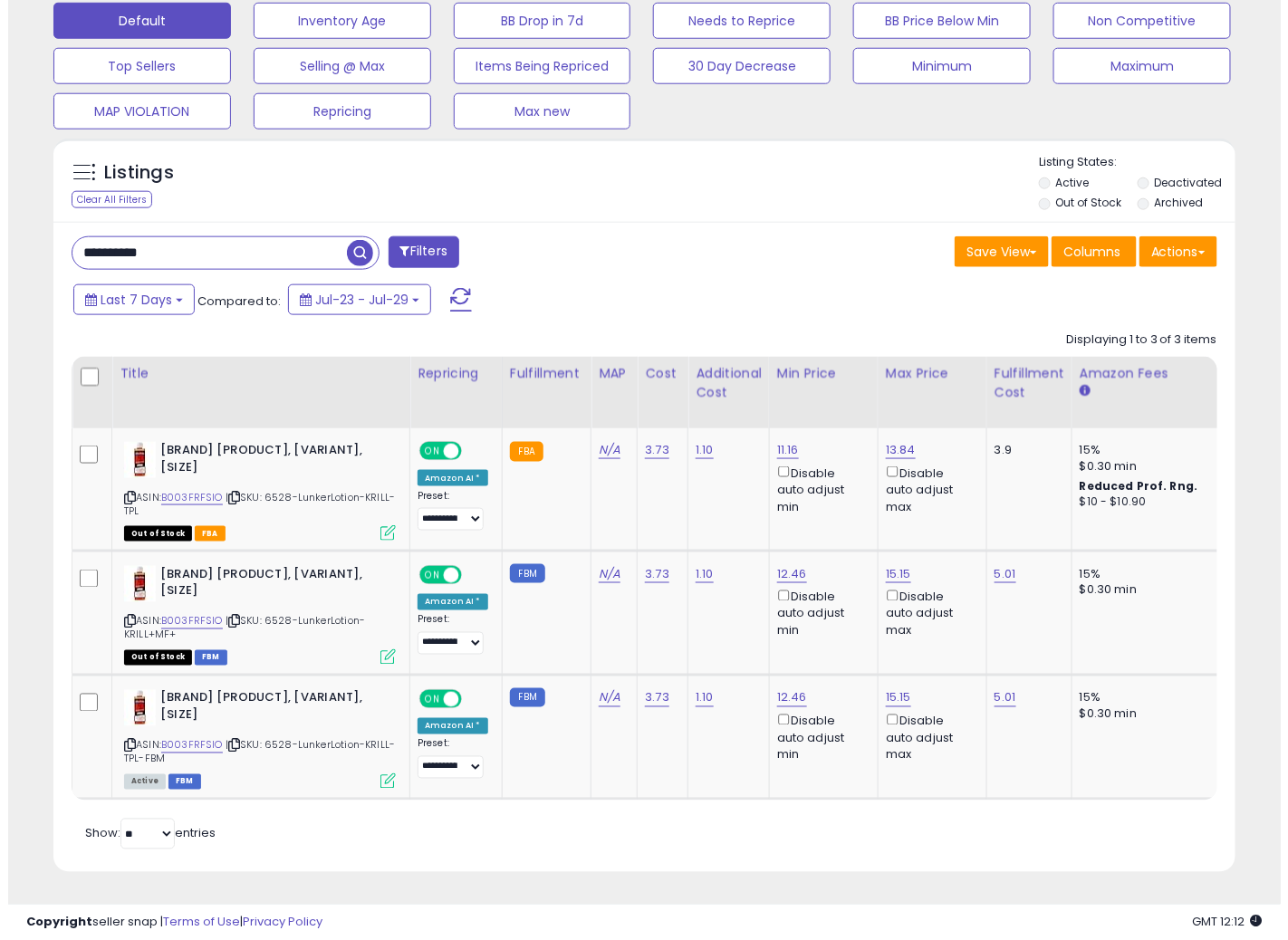 scroll, scrollTop: 212, scrollLeft: 0, axis: vertical 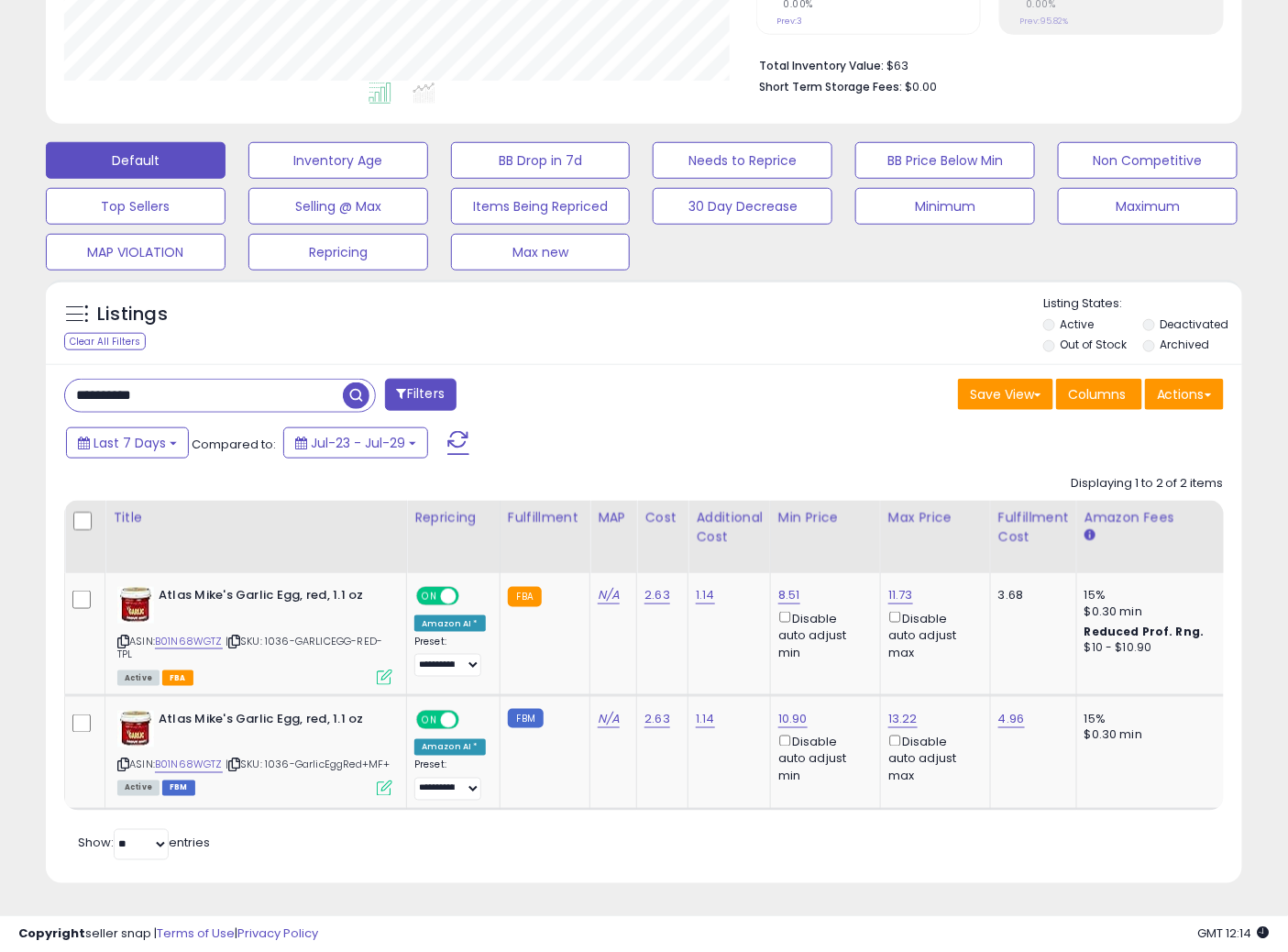 drag, startPoint x: 195, startPoint y: 371, endPoint x: 0, endPoint y: 338, distance: 197.7726 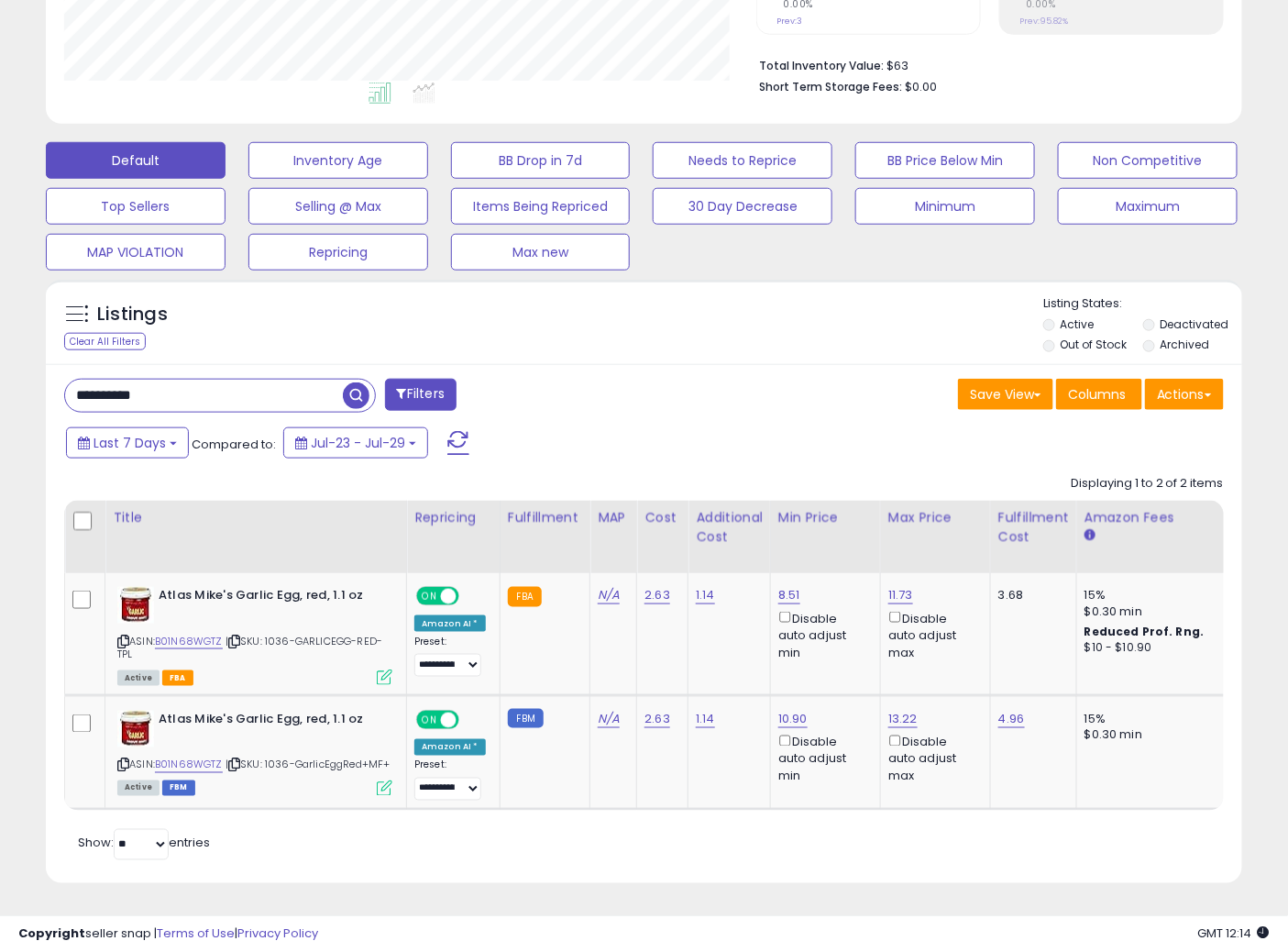 paste 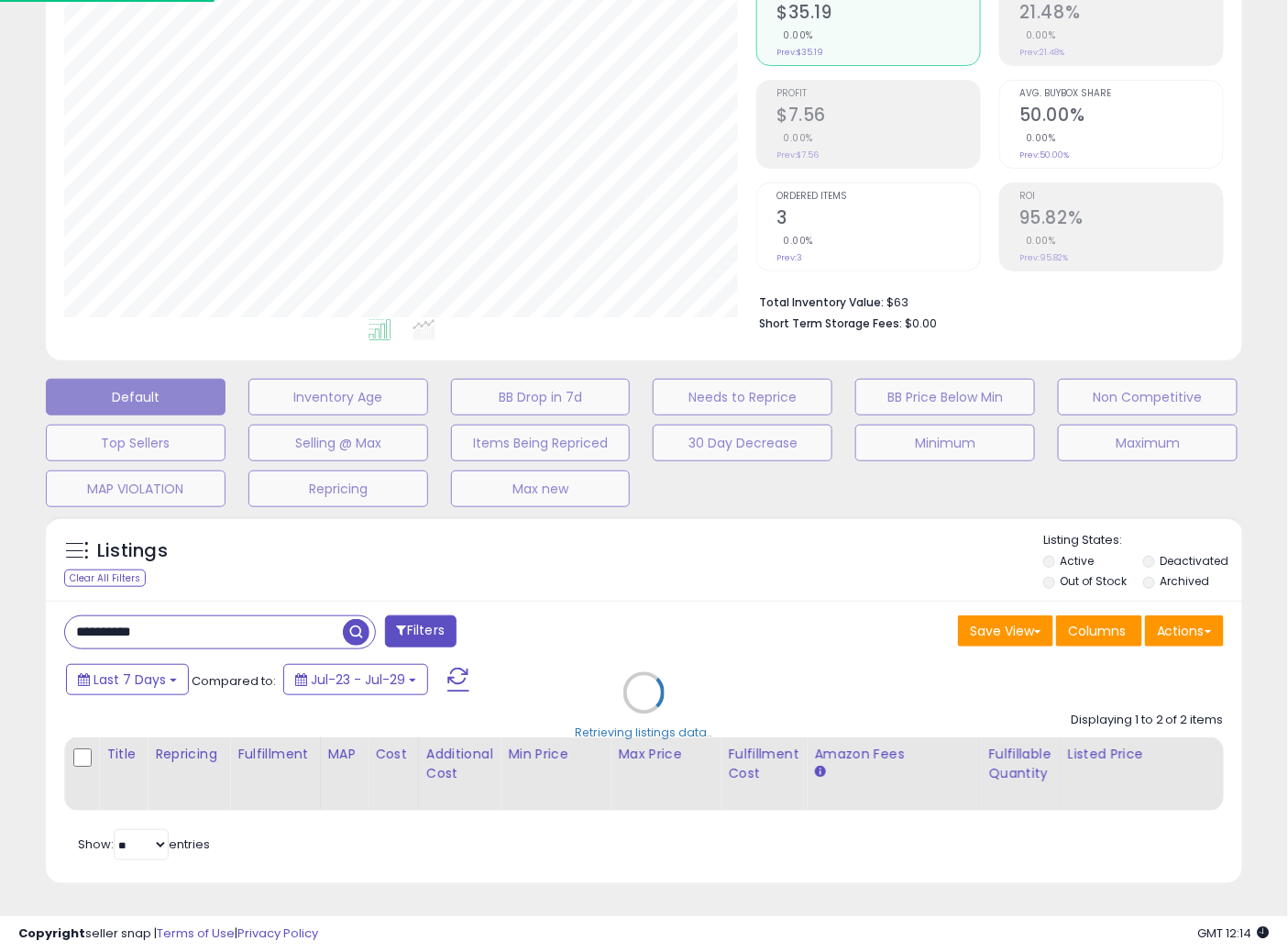 scroll, scrollTop: 916772, scrollLeft: 916024, axis: both 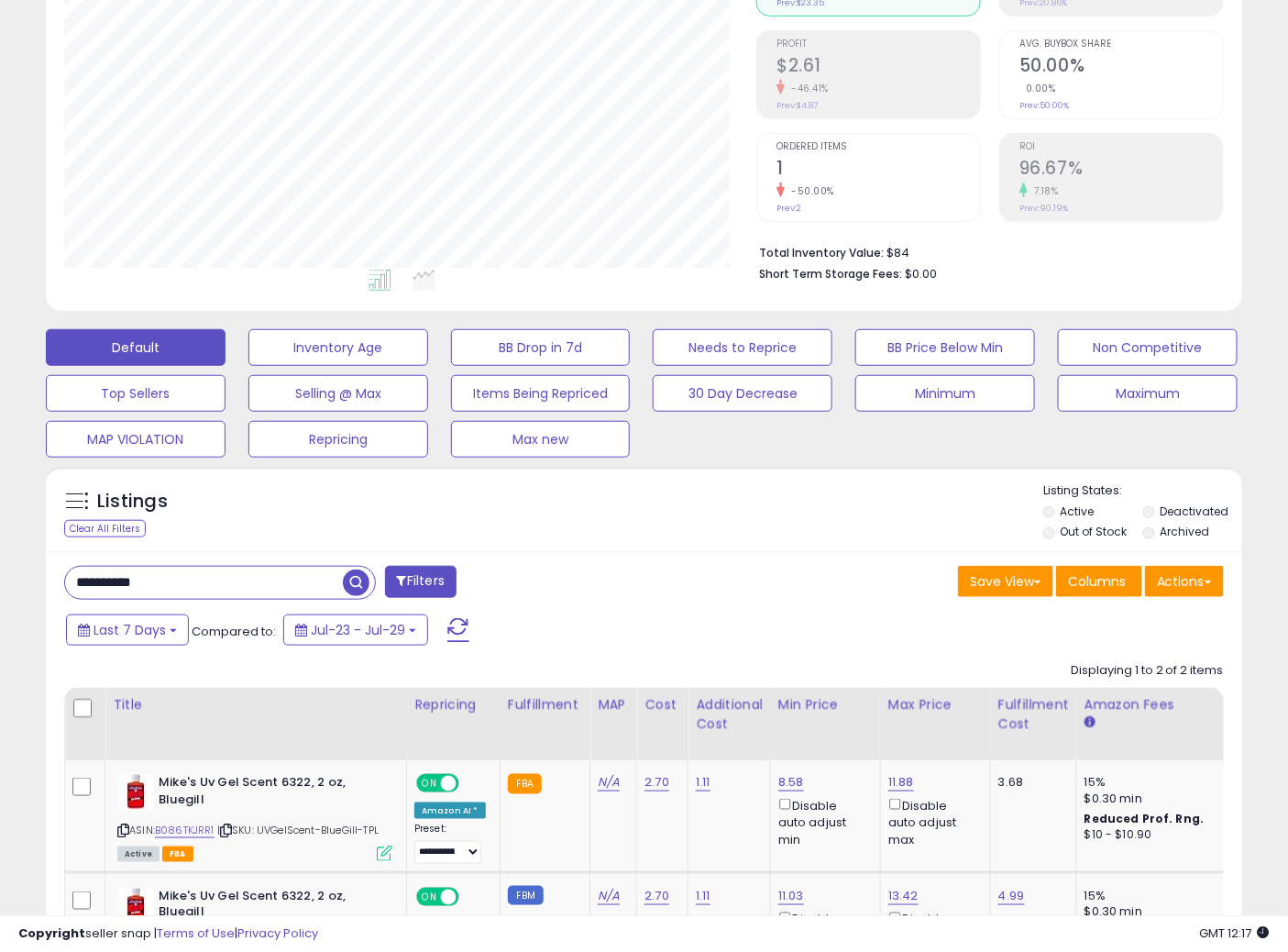 drag, startPoint x: 198, startPoint y: 590, endPoint x: 0, endPoint y: 551, distance: 201.80436 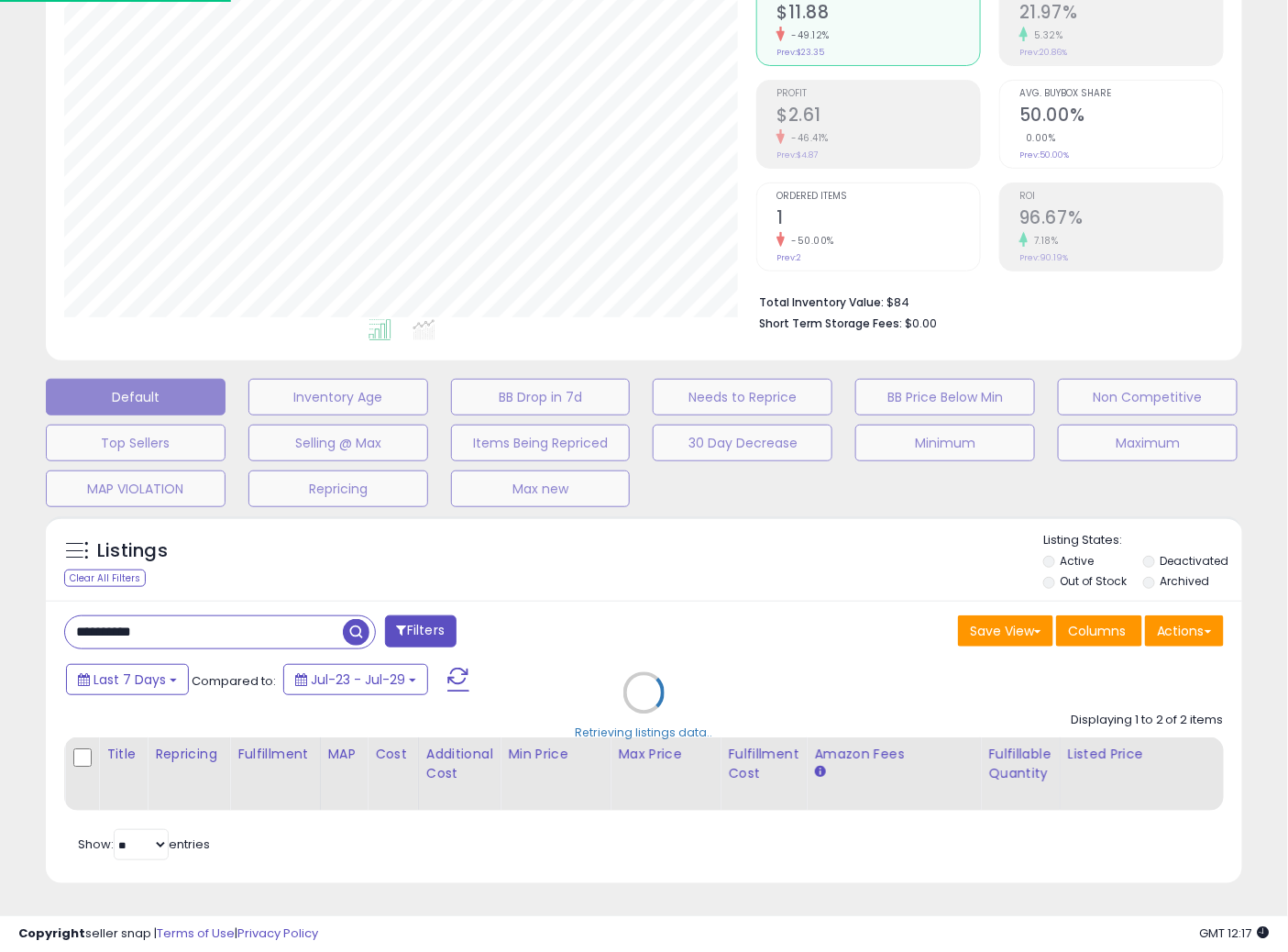 scroll, scrollTop: 916772, scrollLeft: 916024, axis: both 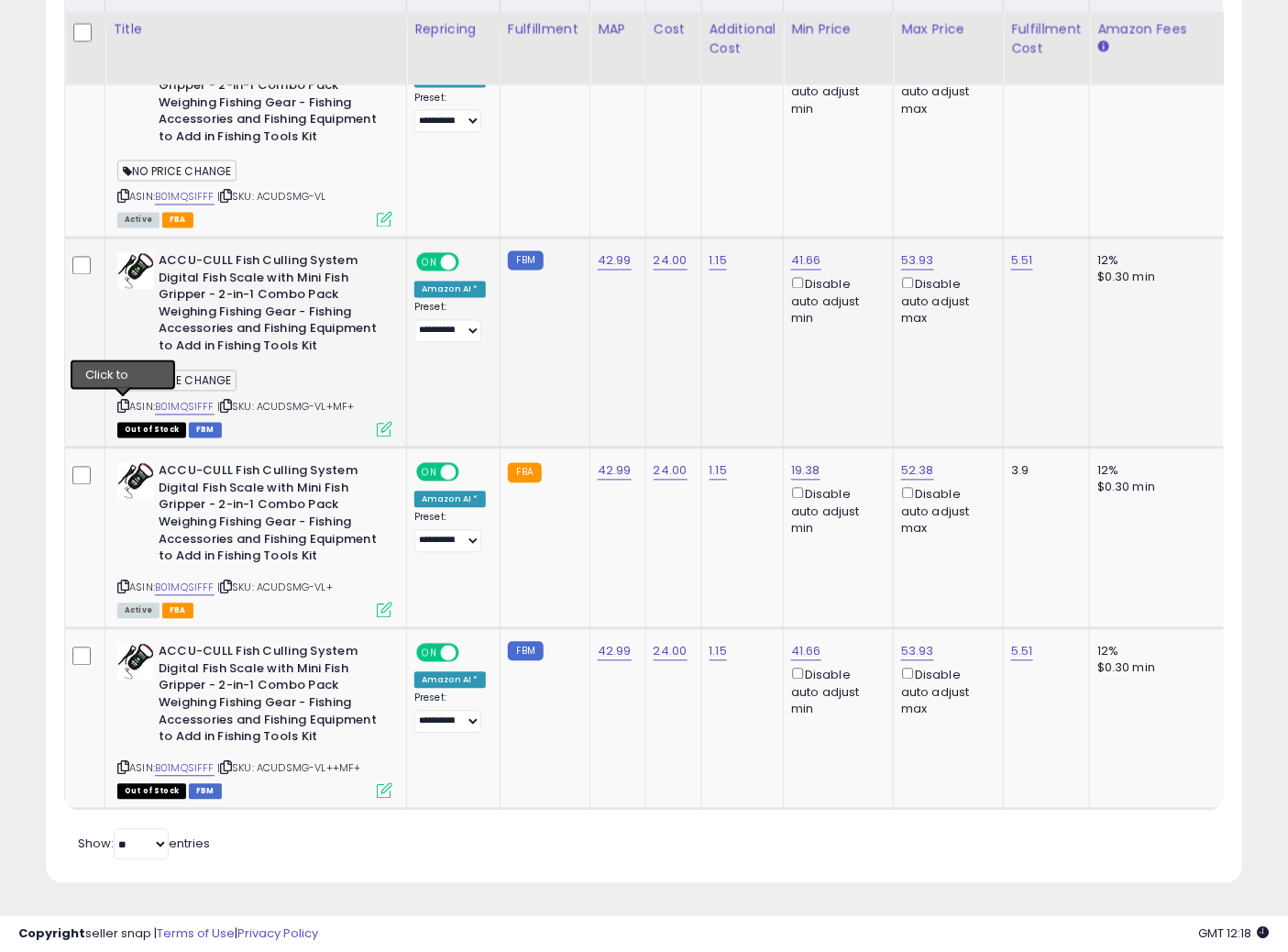 click at bounding box center [123, 406] 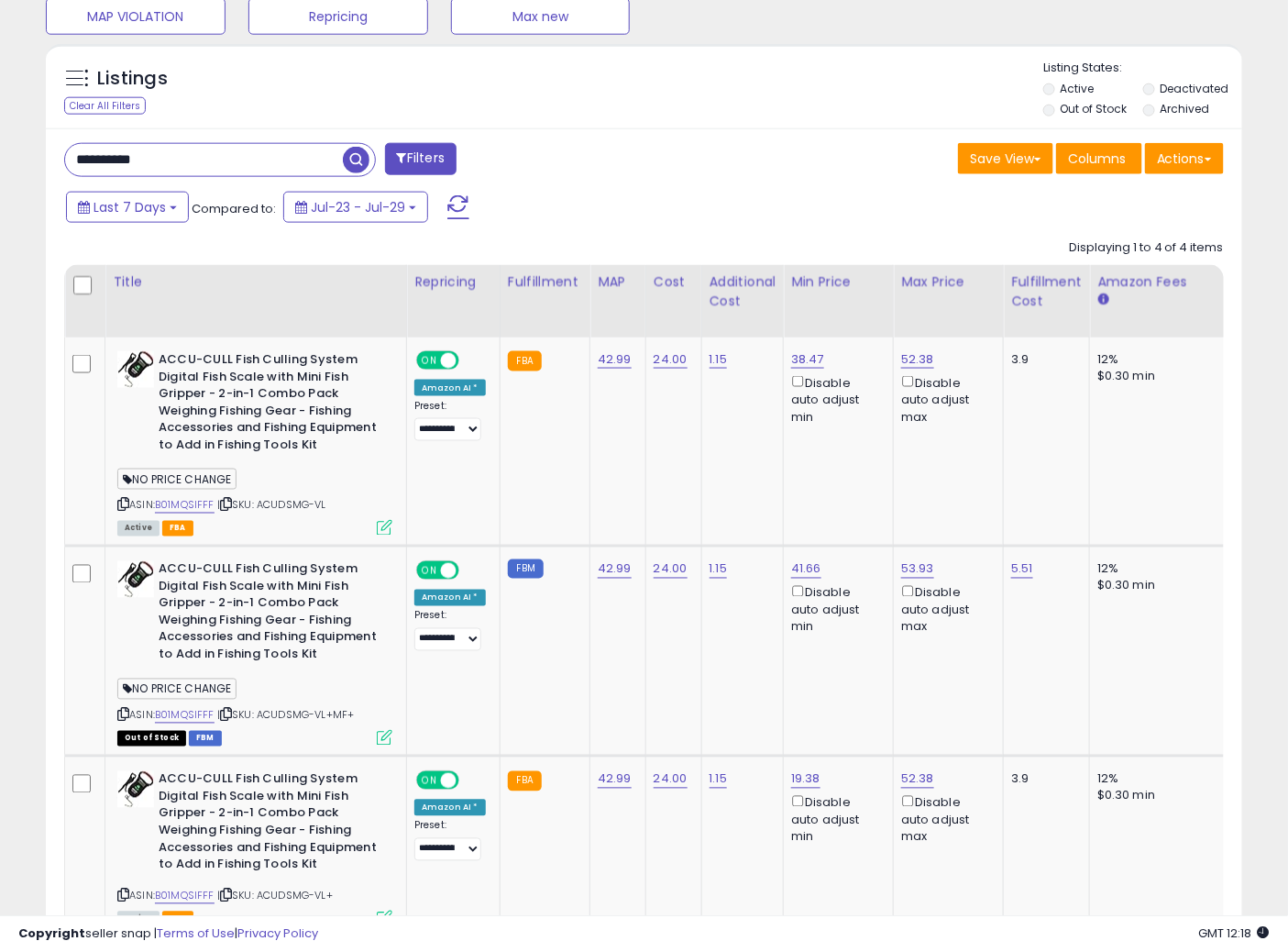 scroll, scrollTop: 585, scrollLeft: 0, axis: vertical 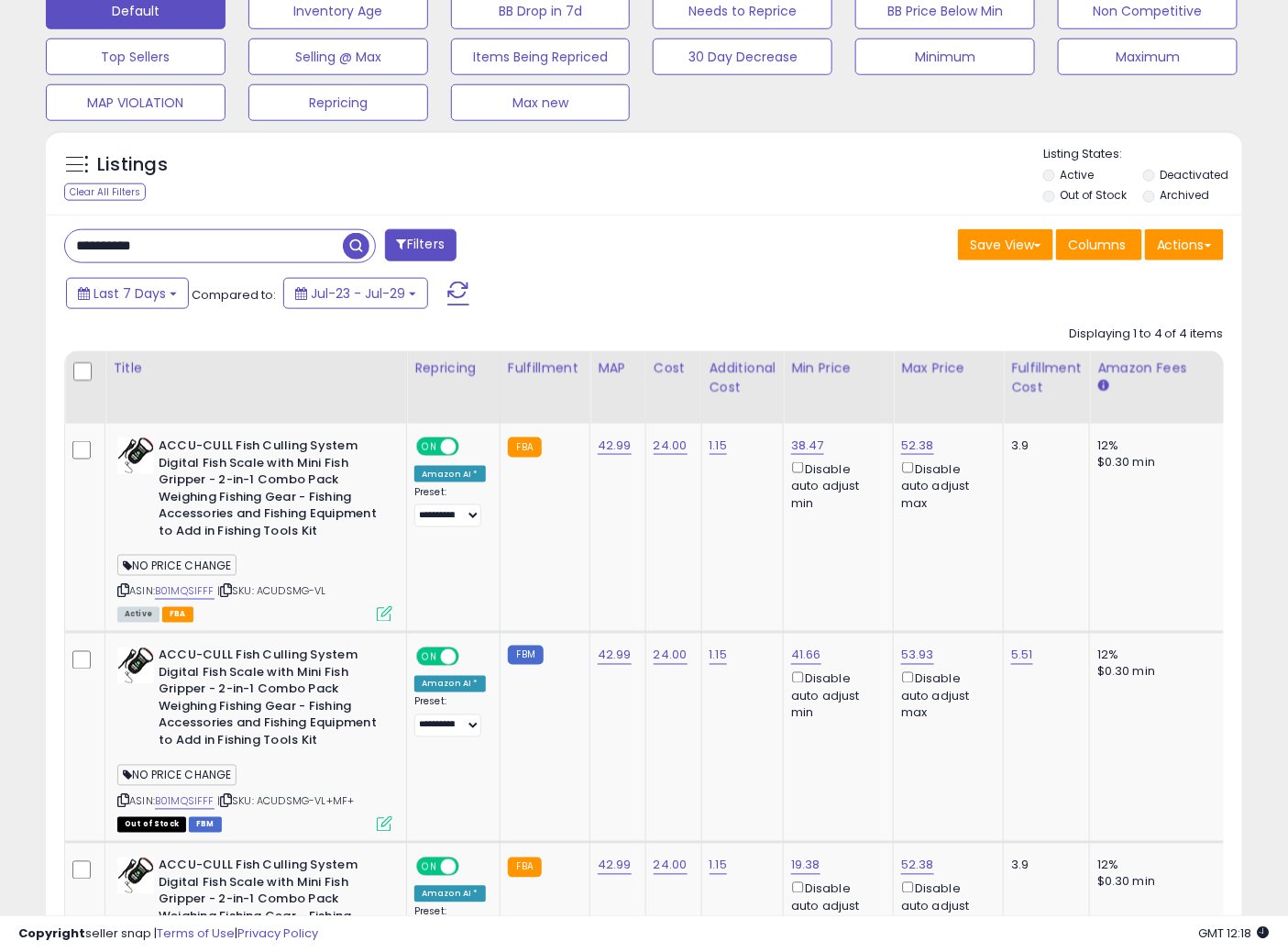drag, startPoint x: 230, startPoint y: 235, endPoint x: 5, endPoint y: 216, distance: 225.8008 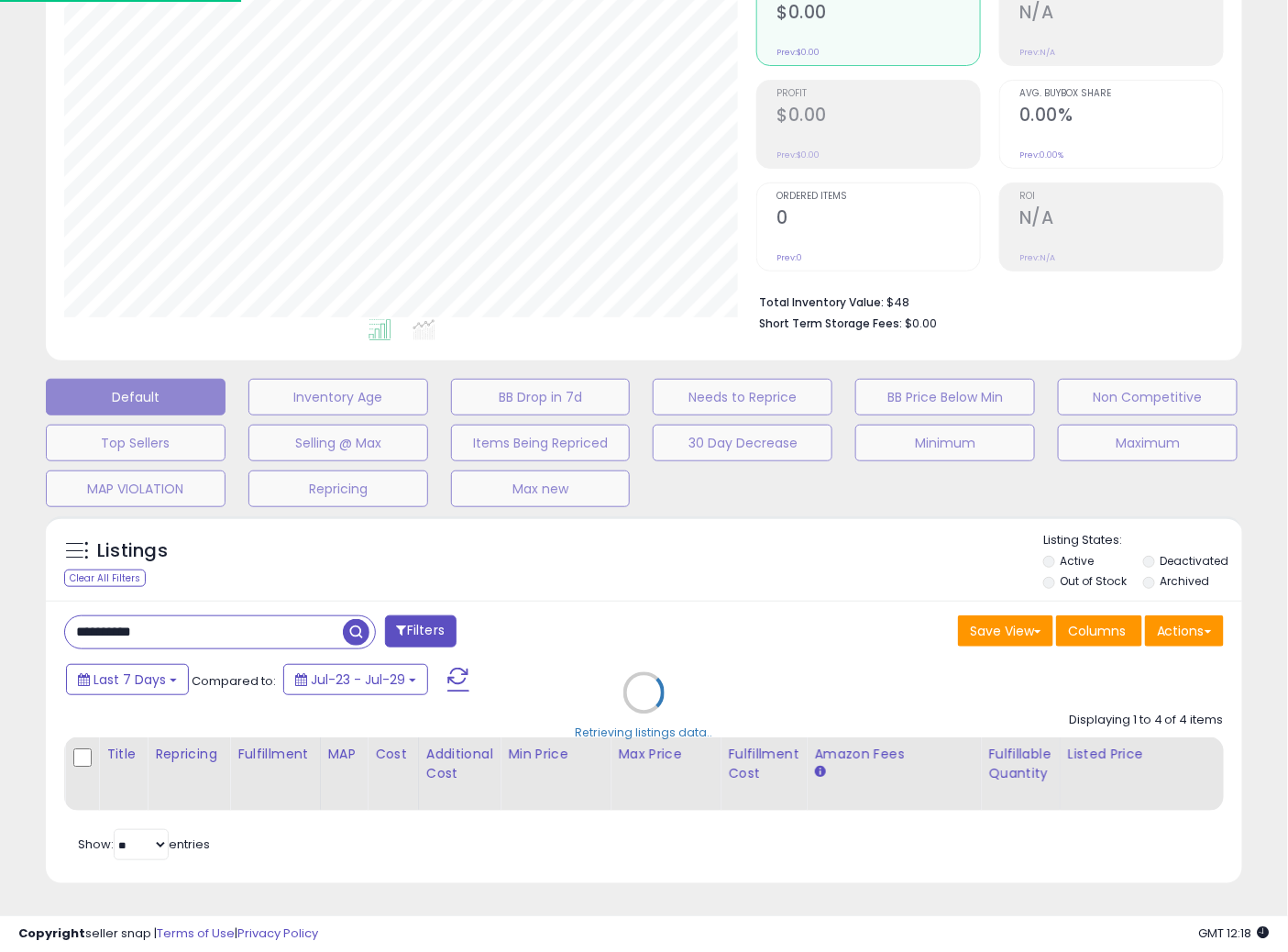 scroll, scrollTop: 916772, scrollLeft: 916024, axis: both 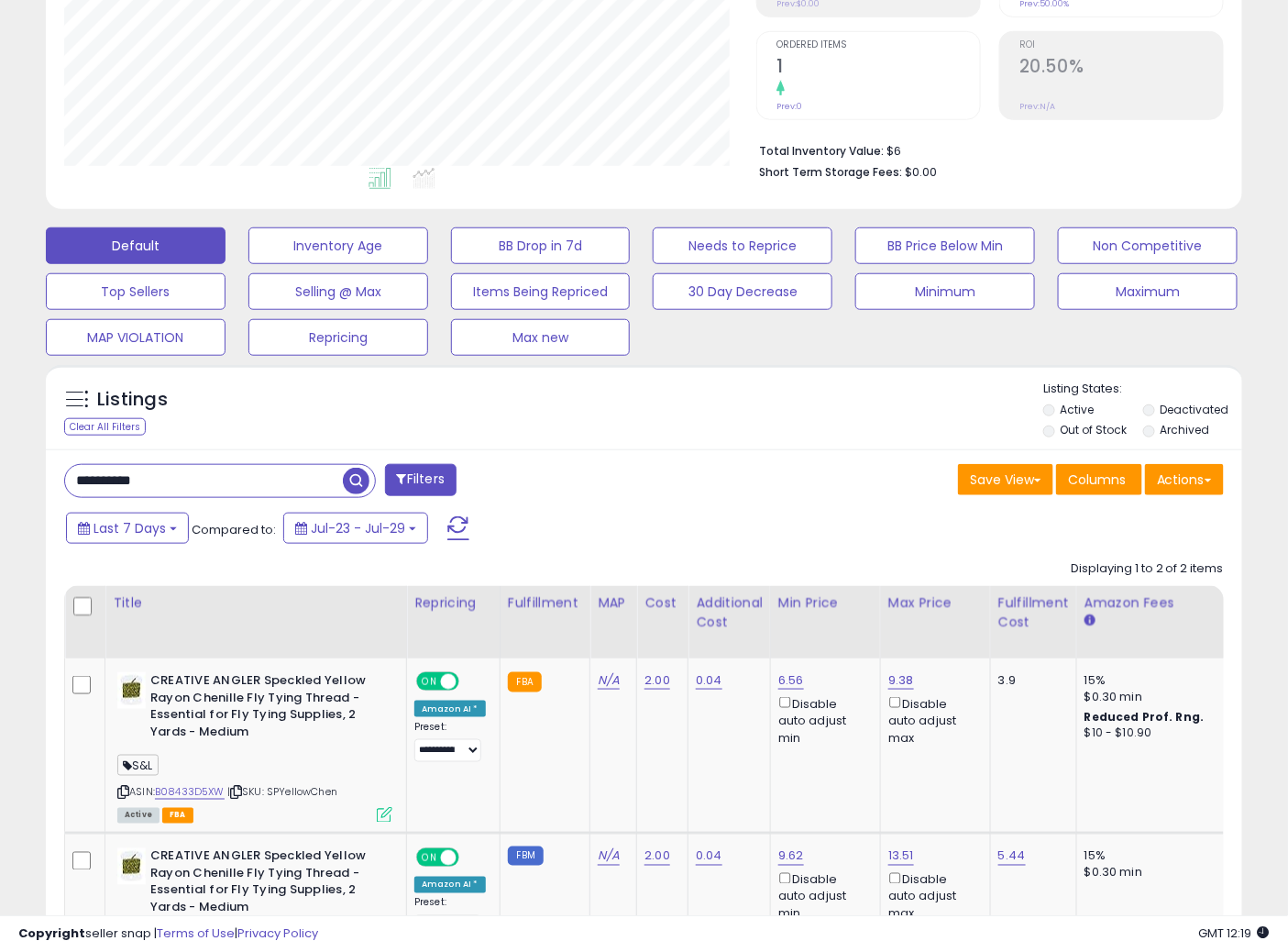 click on "**********" at bounding box center (644, 751) 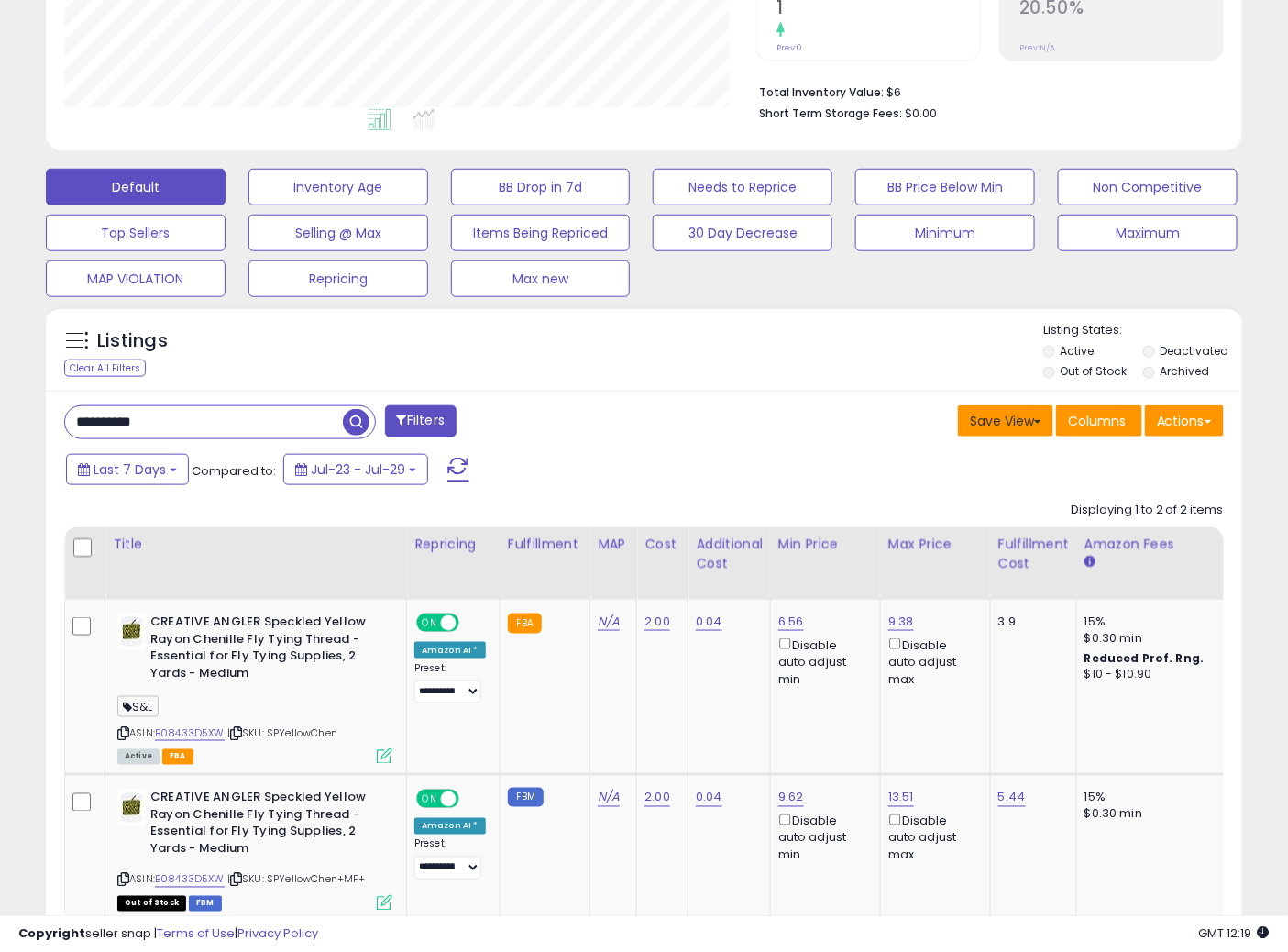 scroll, scrollTop: 398, scrollLeft: 0, axis: vertical 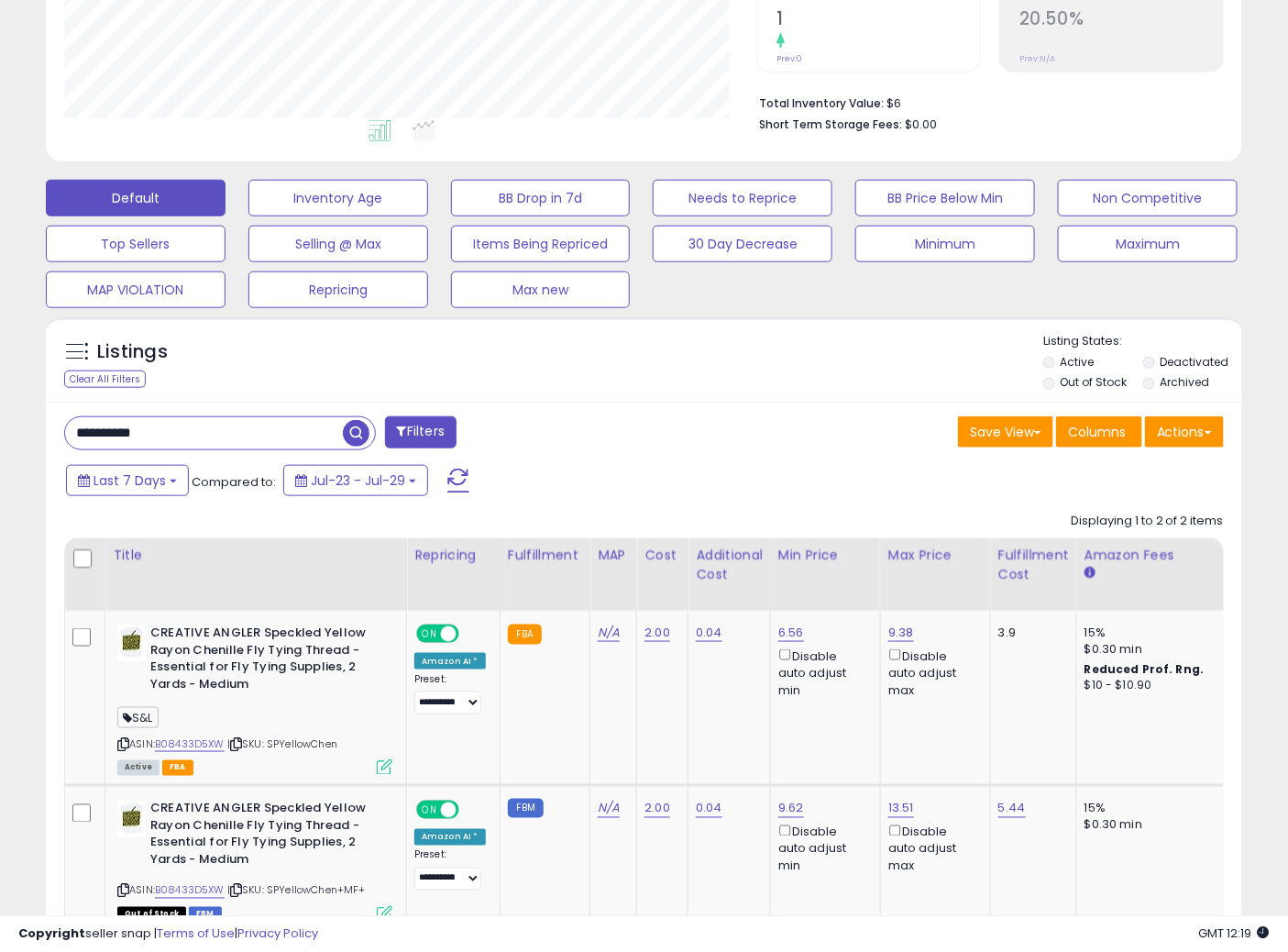 click on "Save View
Save As New View
Update Current View
Columns
Actions
Import  Export Visible Columns" at bounding box center [941, 434] 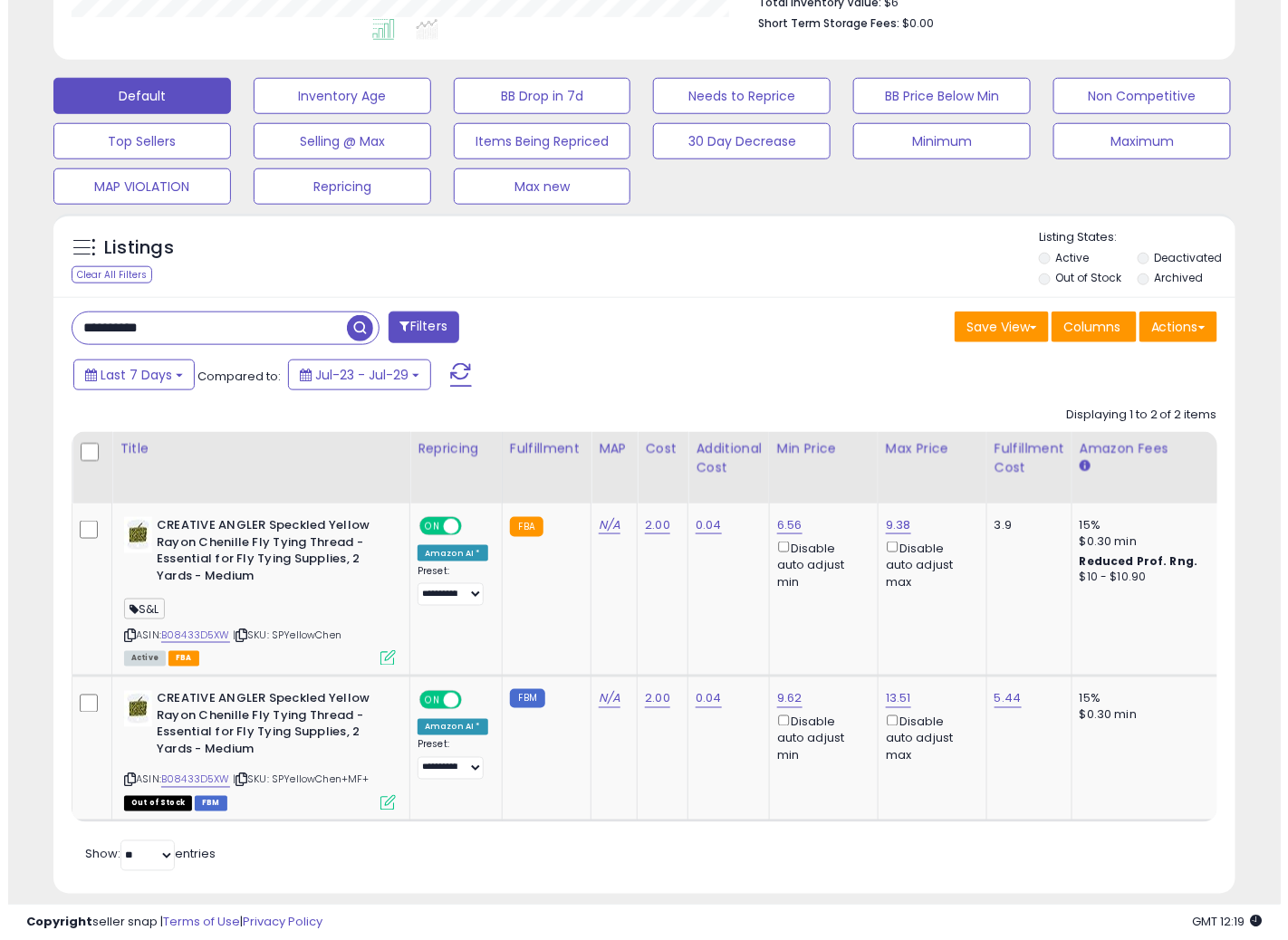 scroll, scrollTop: 529, scrollLeft: 0, axis: vertical 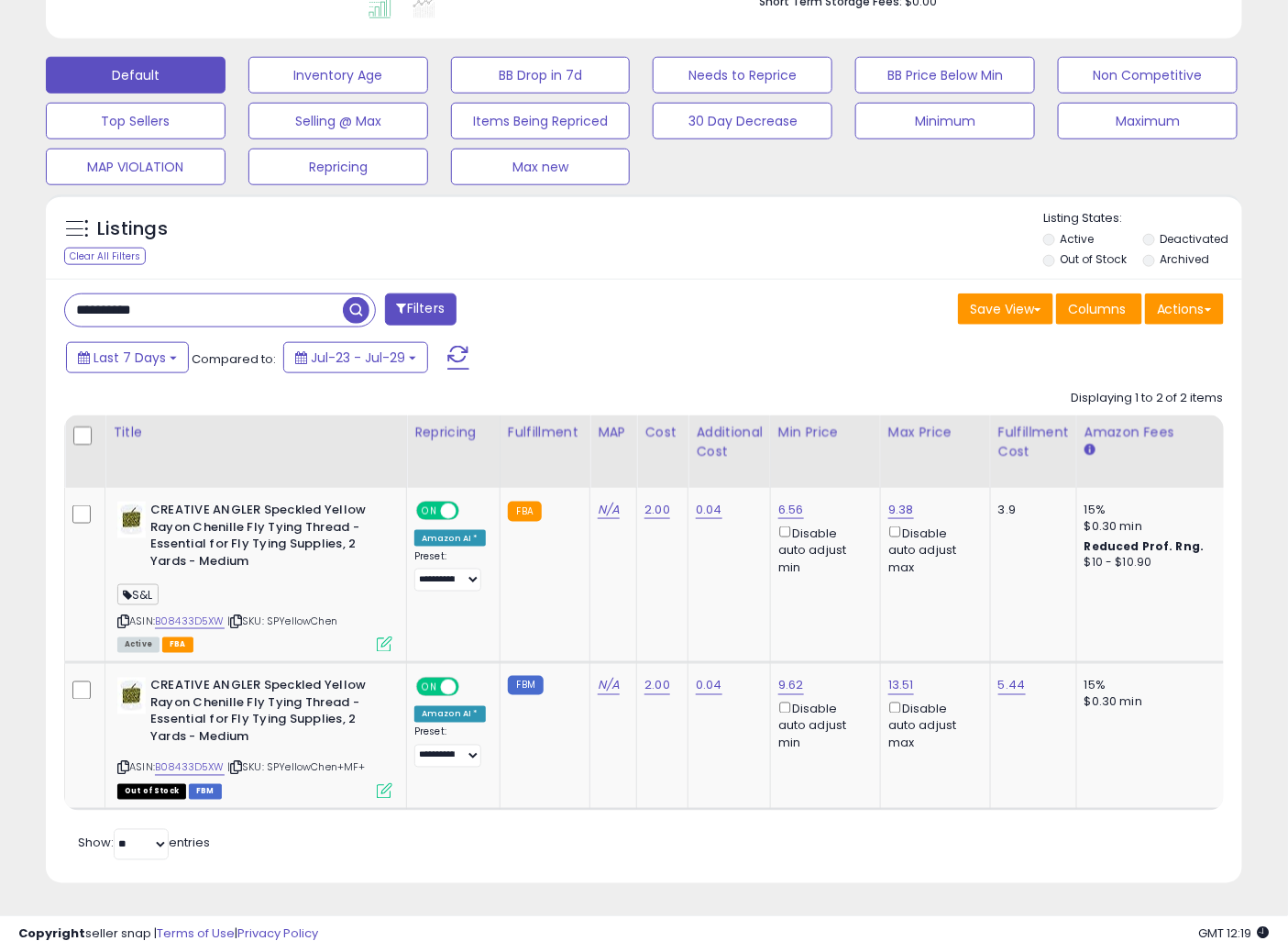 click on "**********" at bounding box center [644, 581] 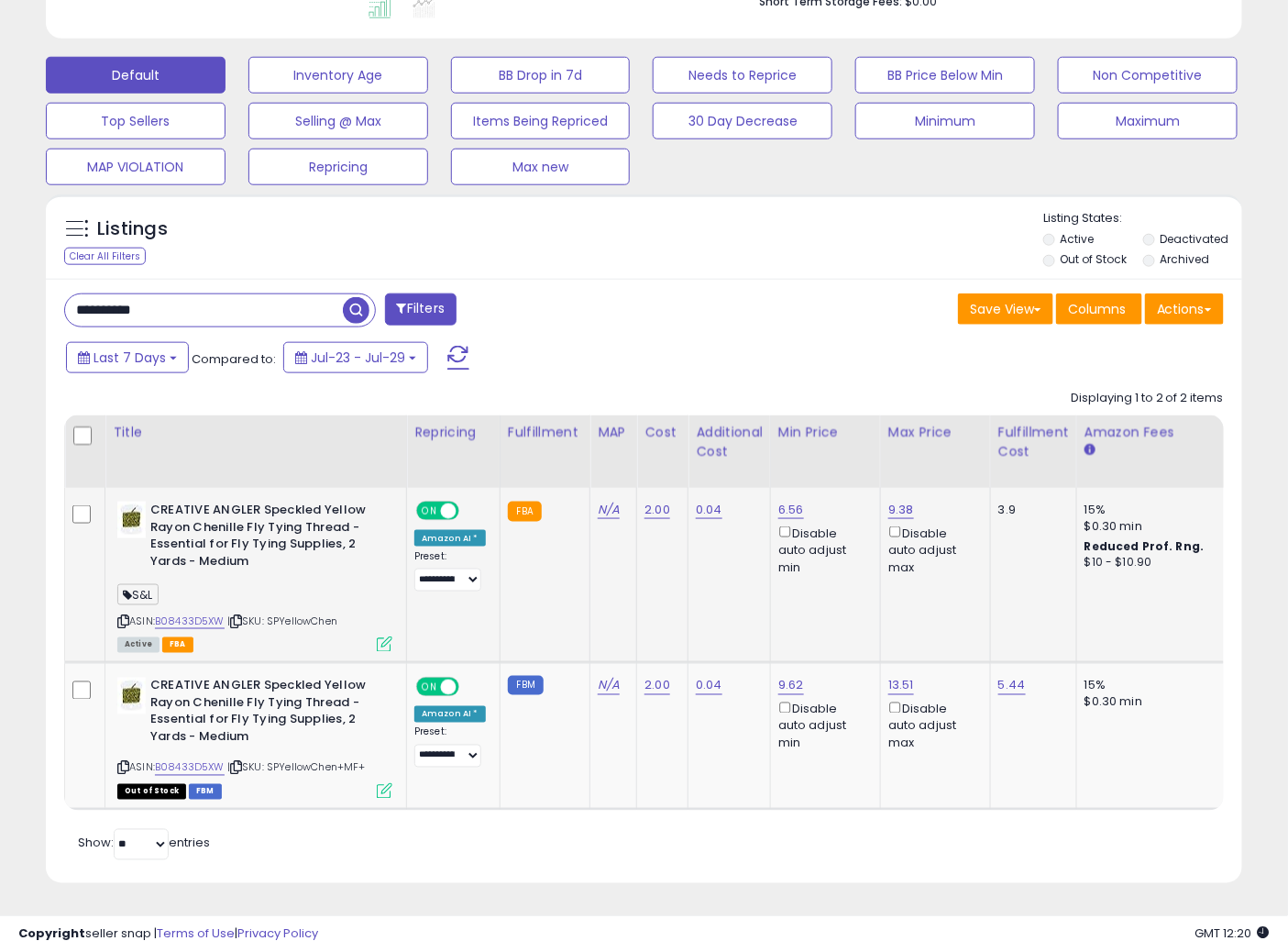 click on "2.00" 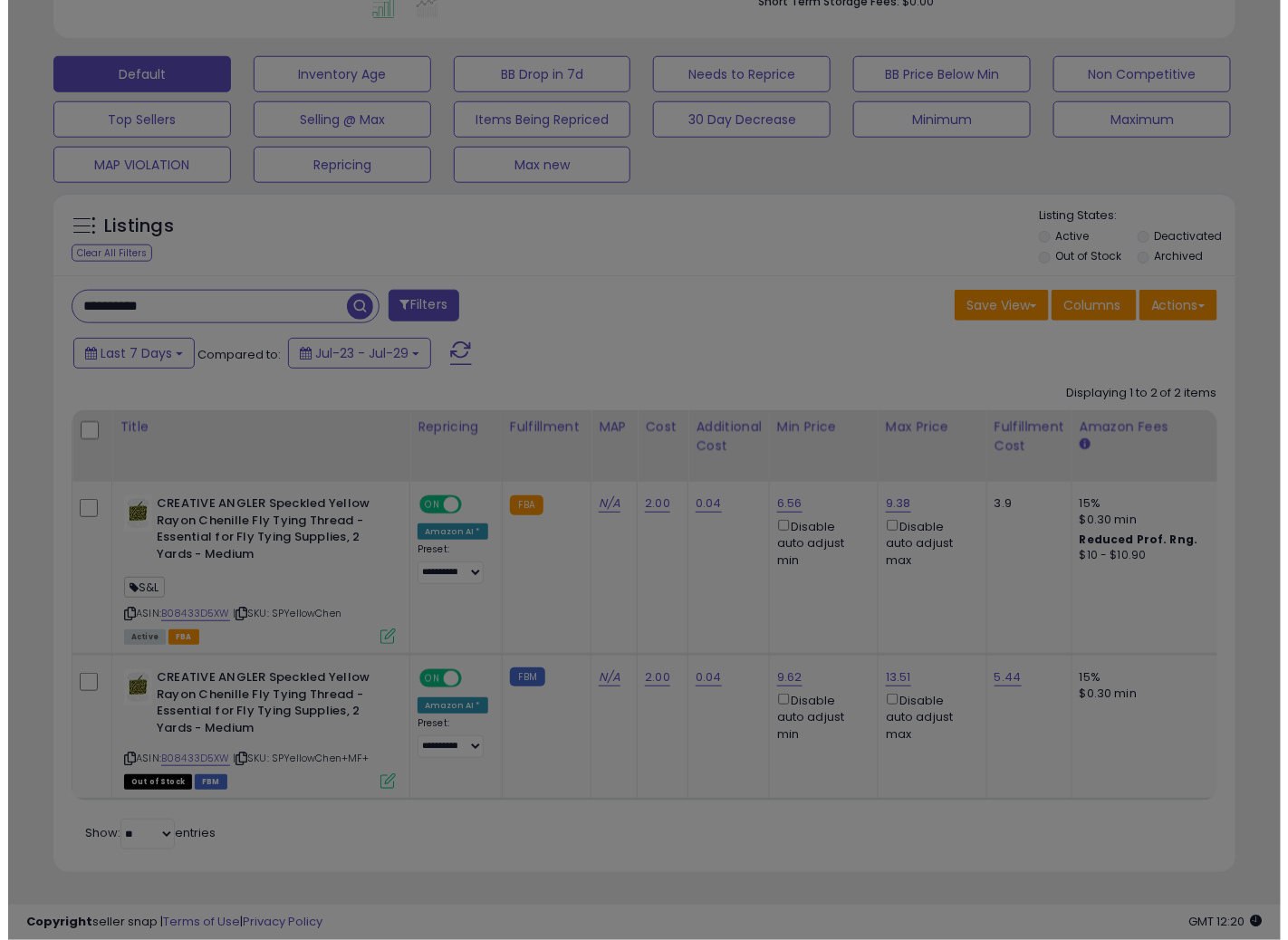 scroll, scrollTop: 905216, scrollLeft: 905073, axis: both 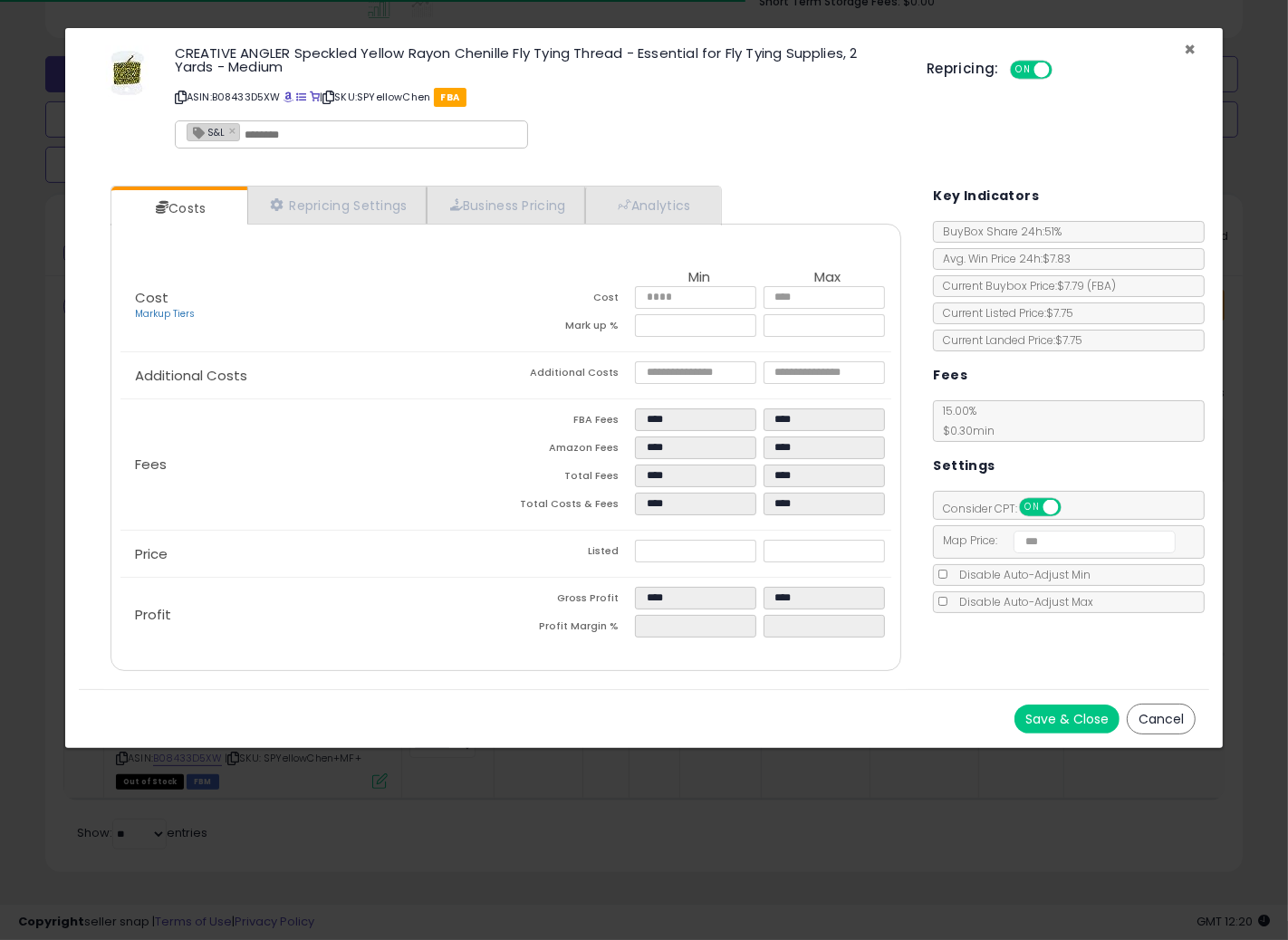 click on "×" at bounding box center (1189, 49) 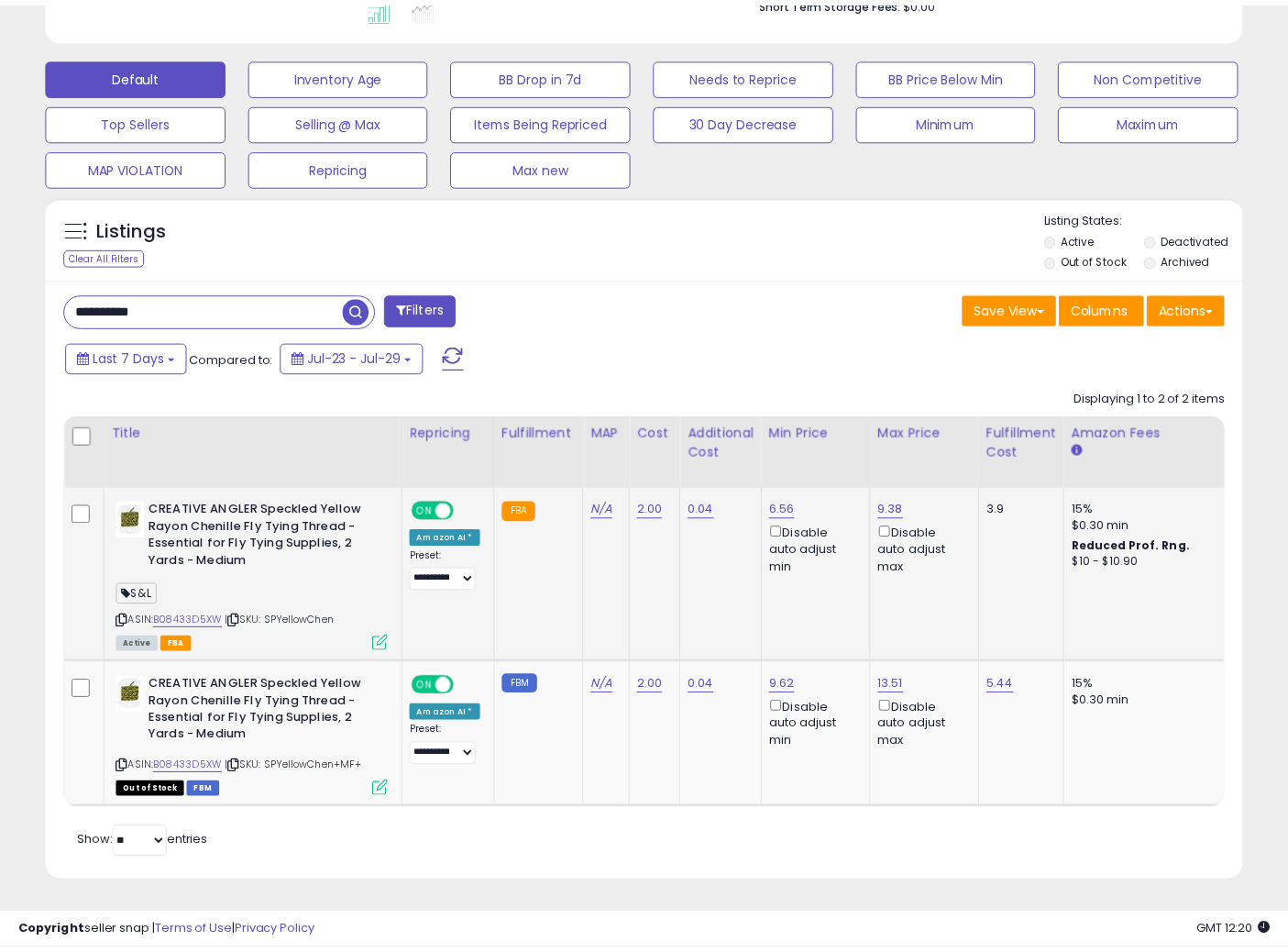scroll, scrollTop: 376, scrollLeft: 692, axis: both 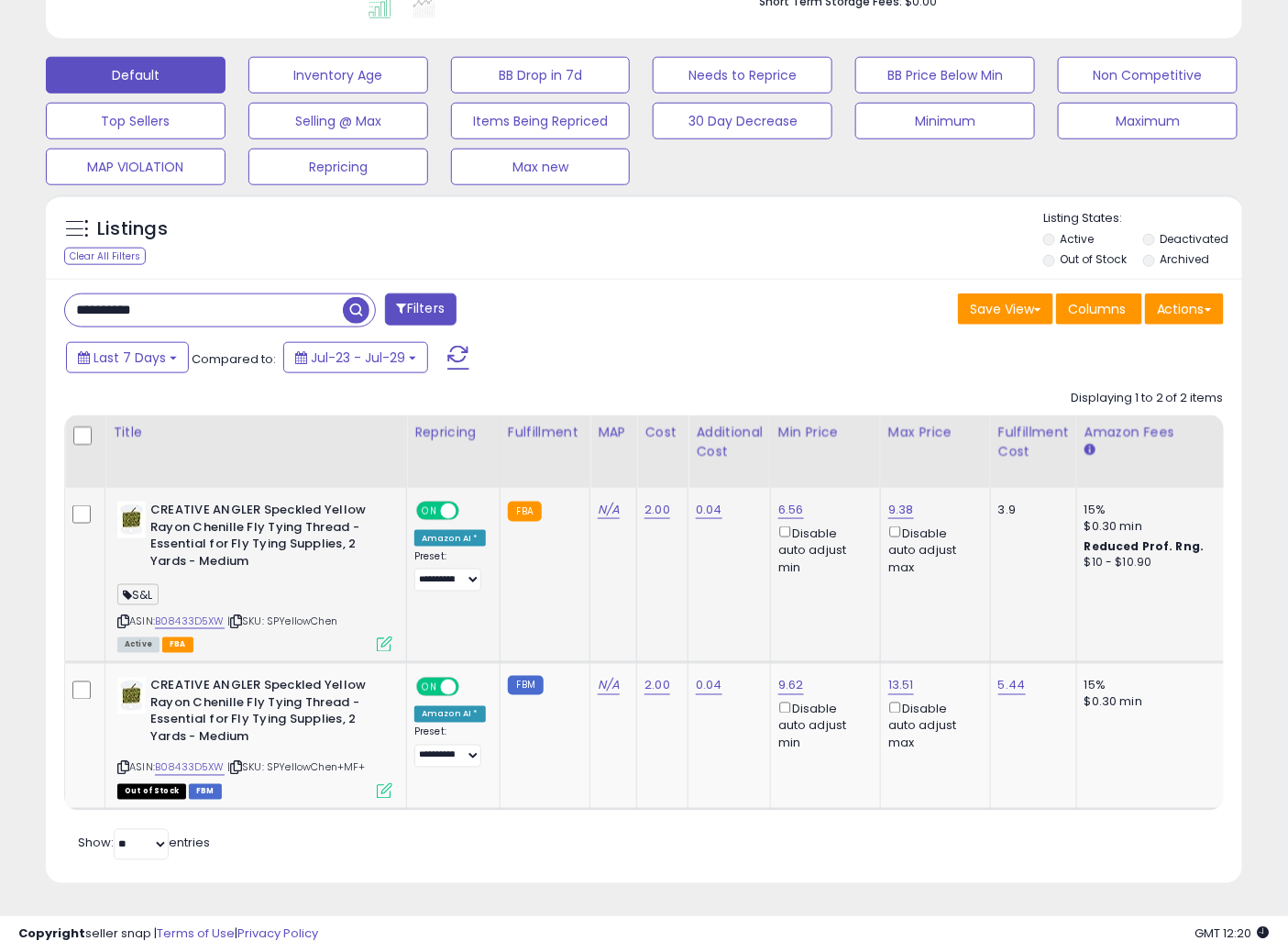 click on "0.04" 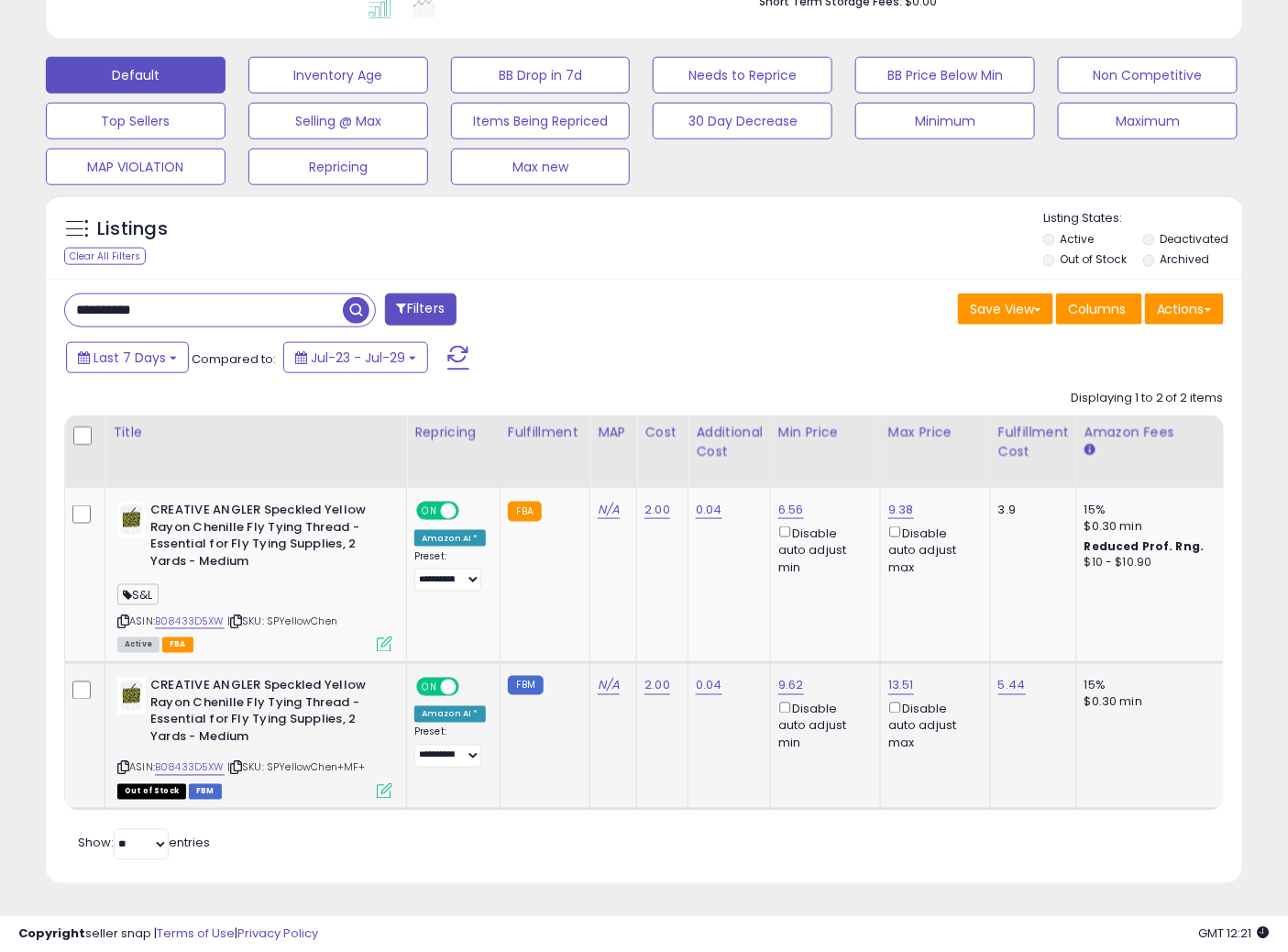 click on "ASIN:  B08433D5XW    |   SKU: SPYellowChen+MF+ Out of Stock FBM" at bounding box center [255, 737] 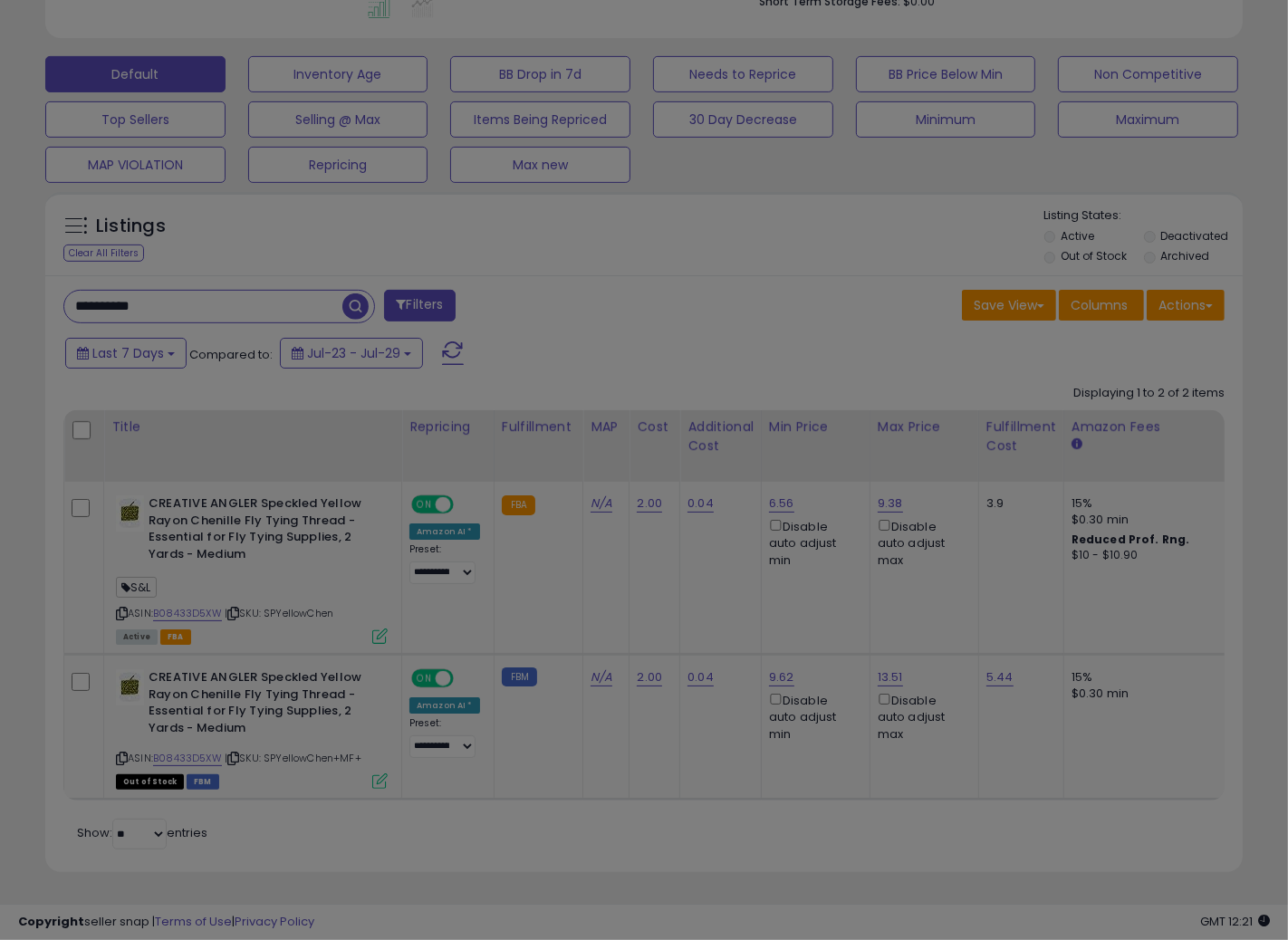 scroll, scrollTop: 905216, scrollLeft: 905073, axis: both 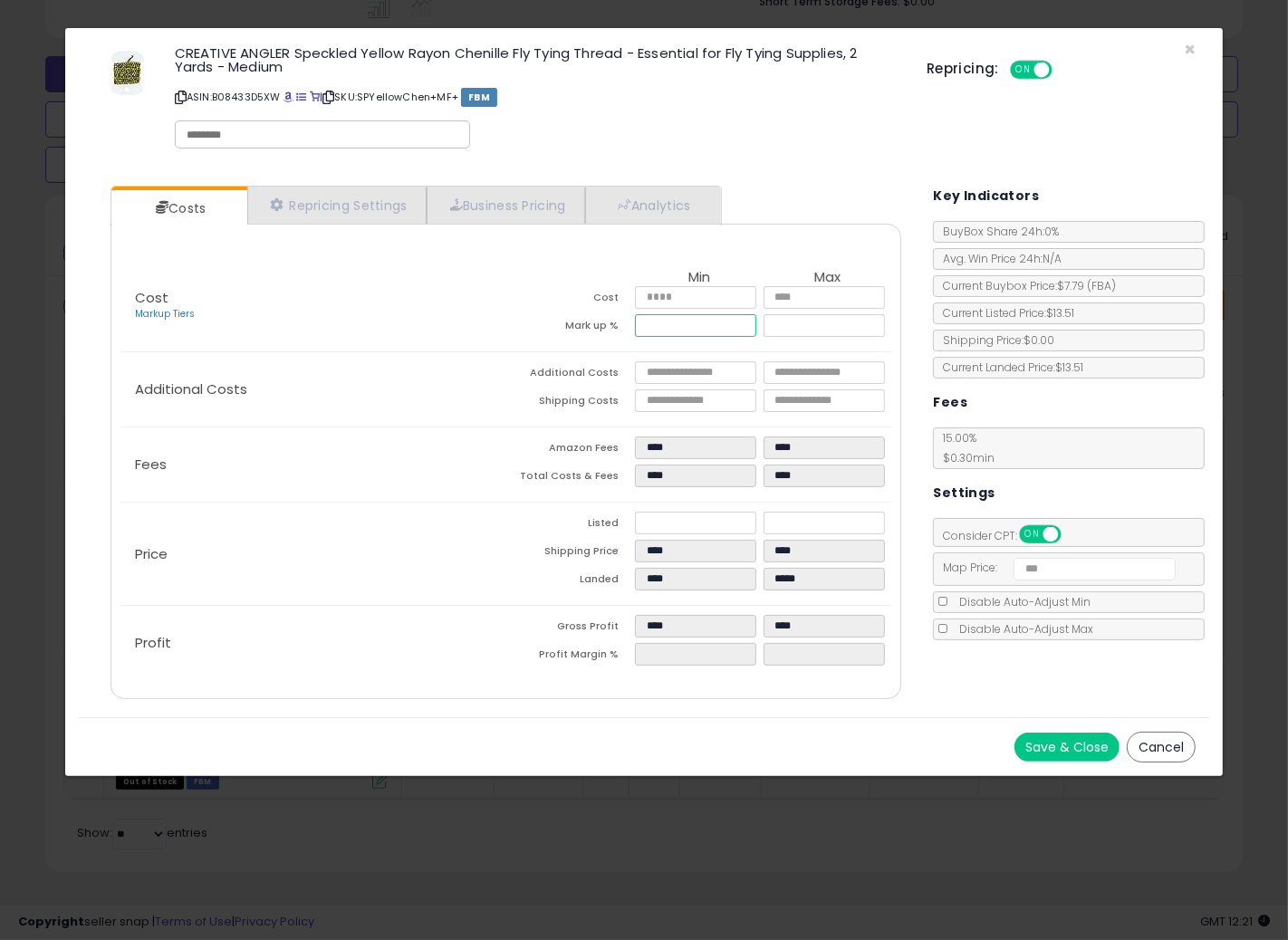 drag, startPoint x: 674, startPoint y: 320, endPoint x: 628, endPoint y: 322, distance: 46.043458 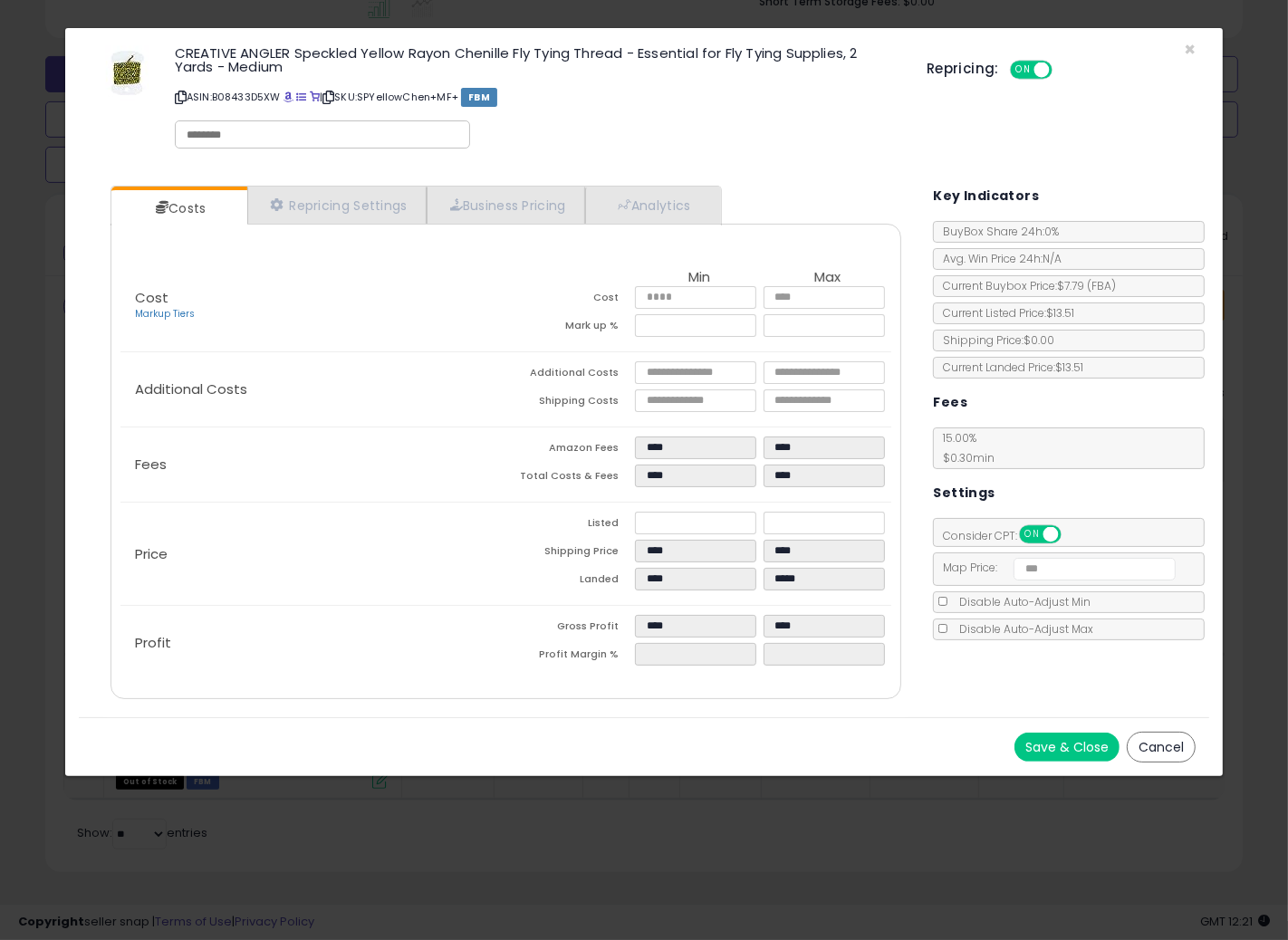 type on "*****" 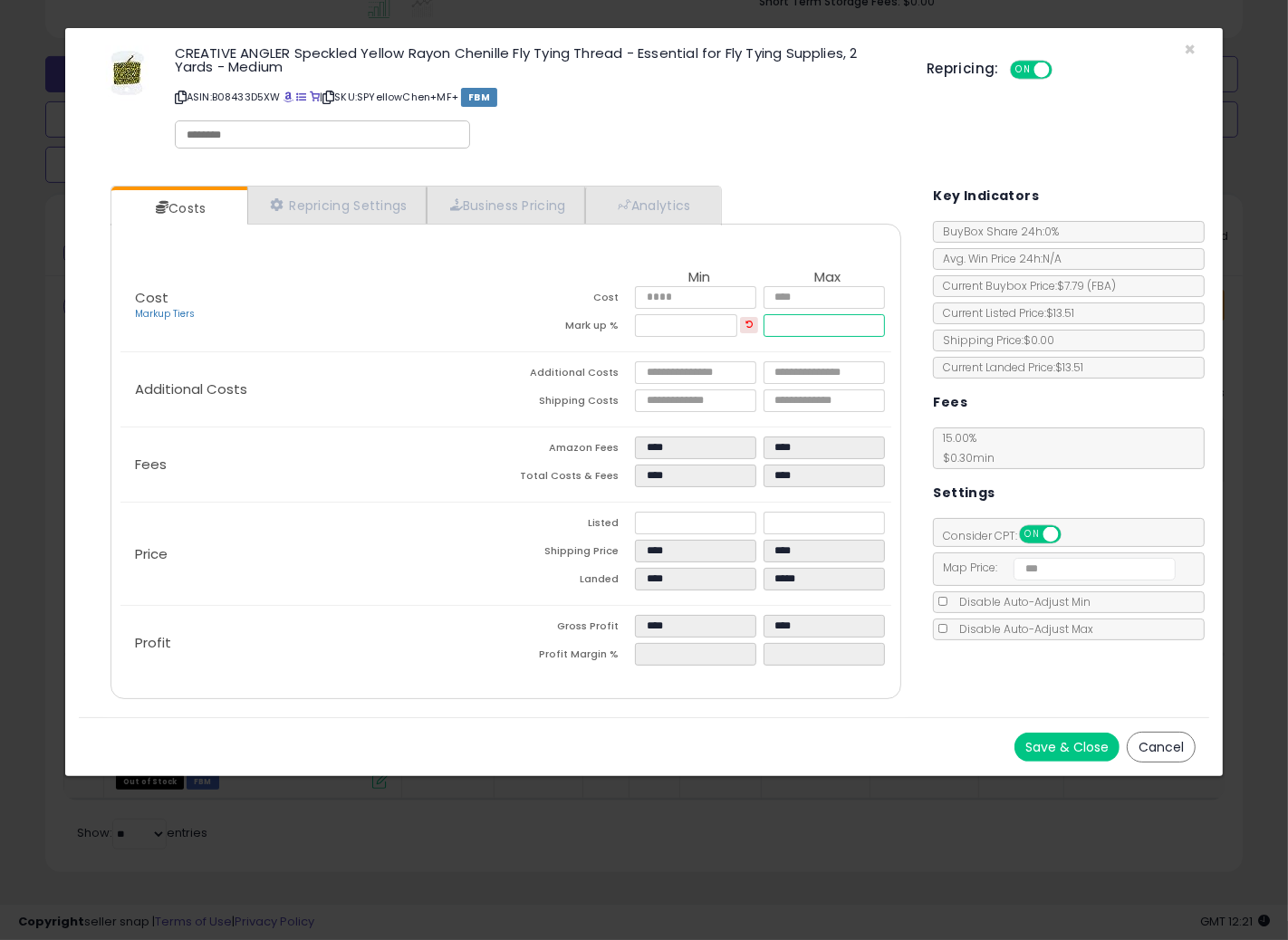 click on "******" at bounding box center [824, 325] 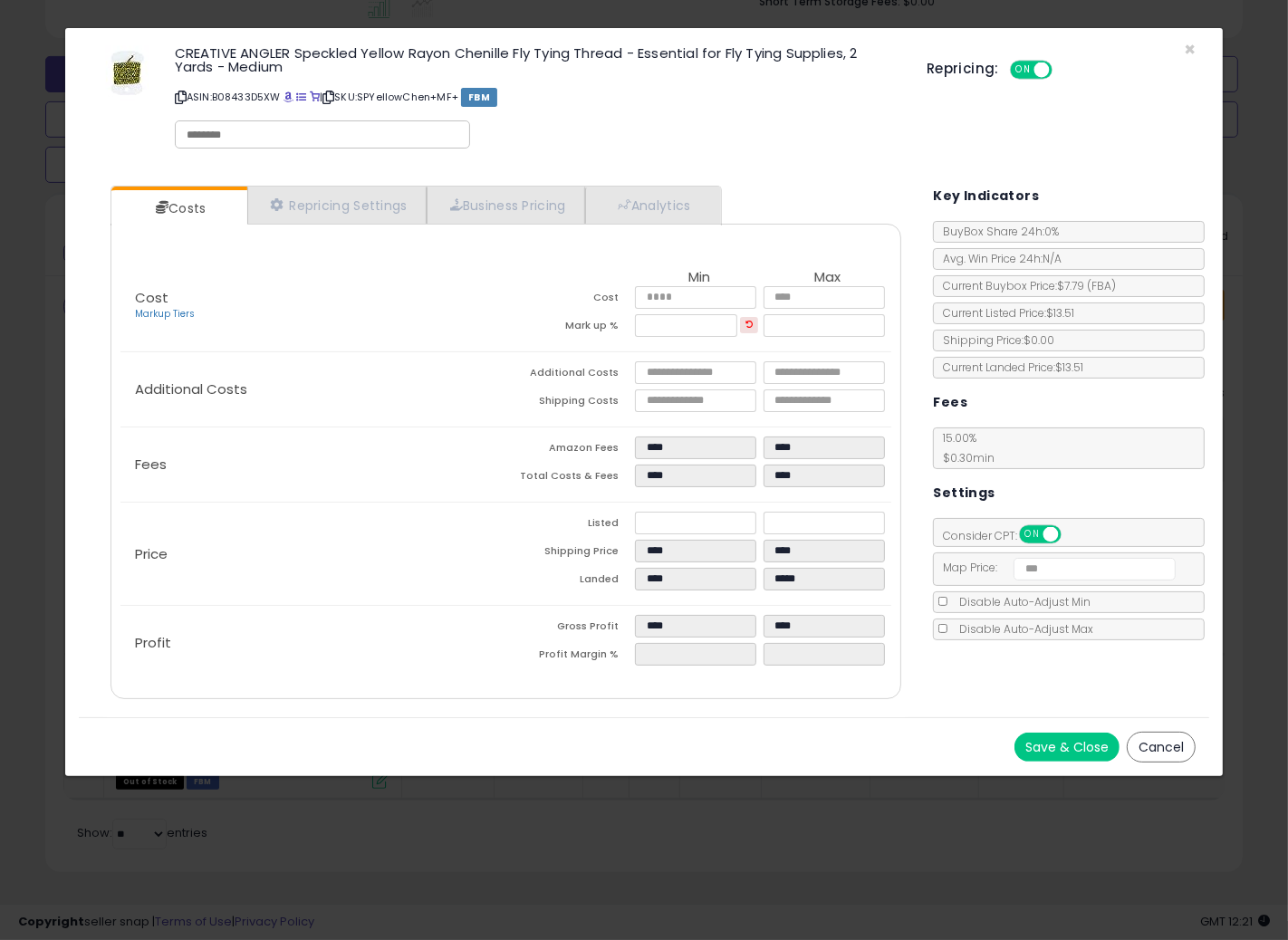 click on "Save & Close" at bounding box center [1067, 747] 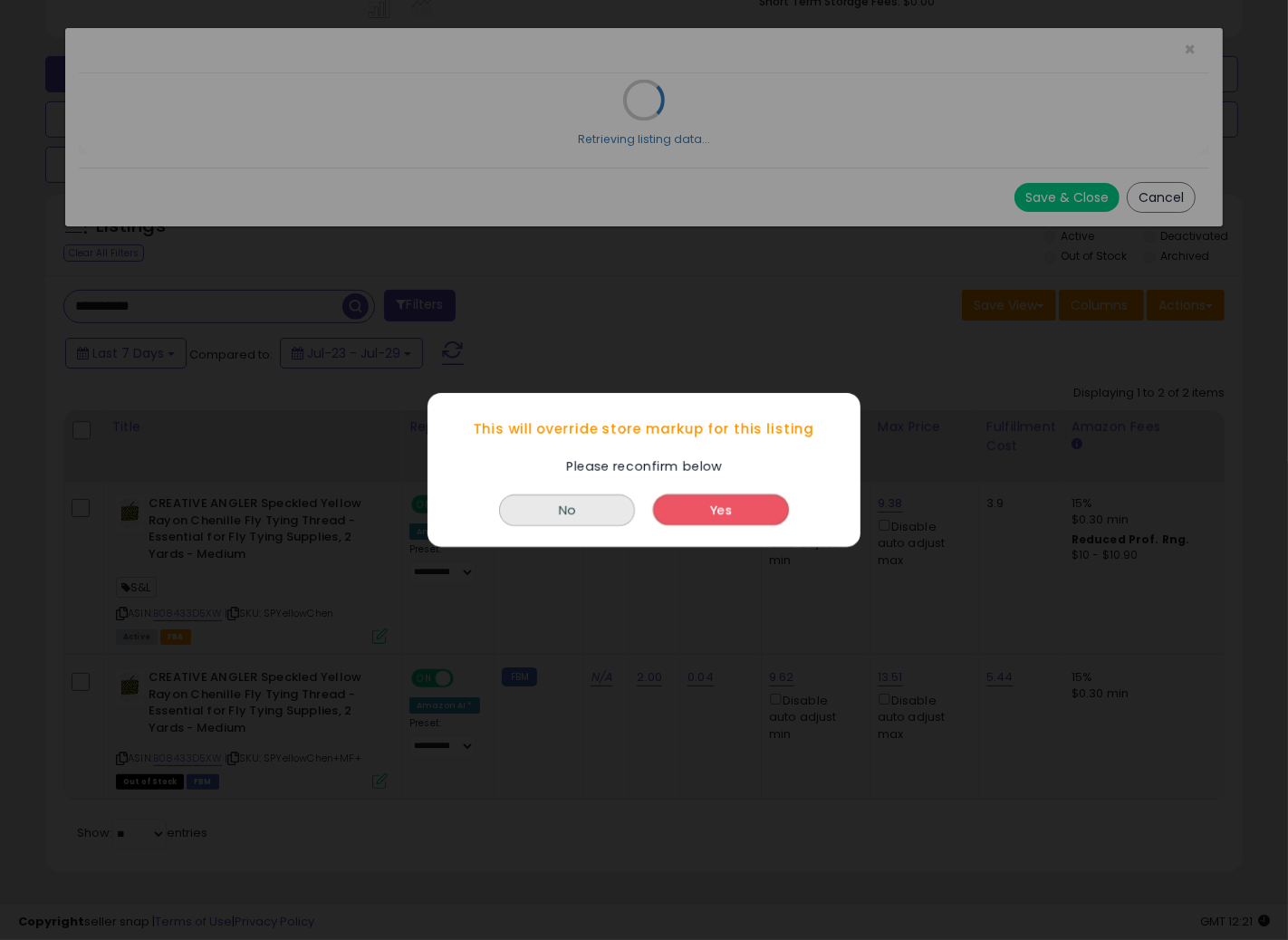 click on "Yes" at bounding box center [721, 510] 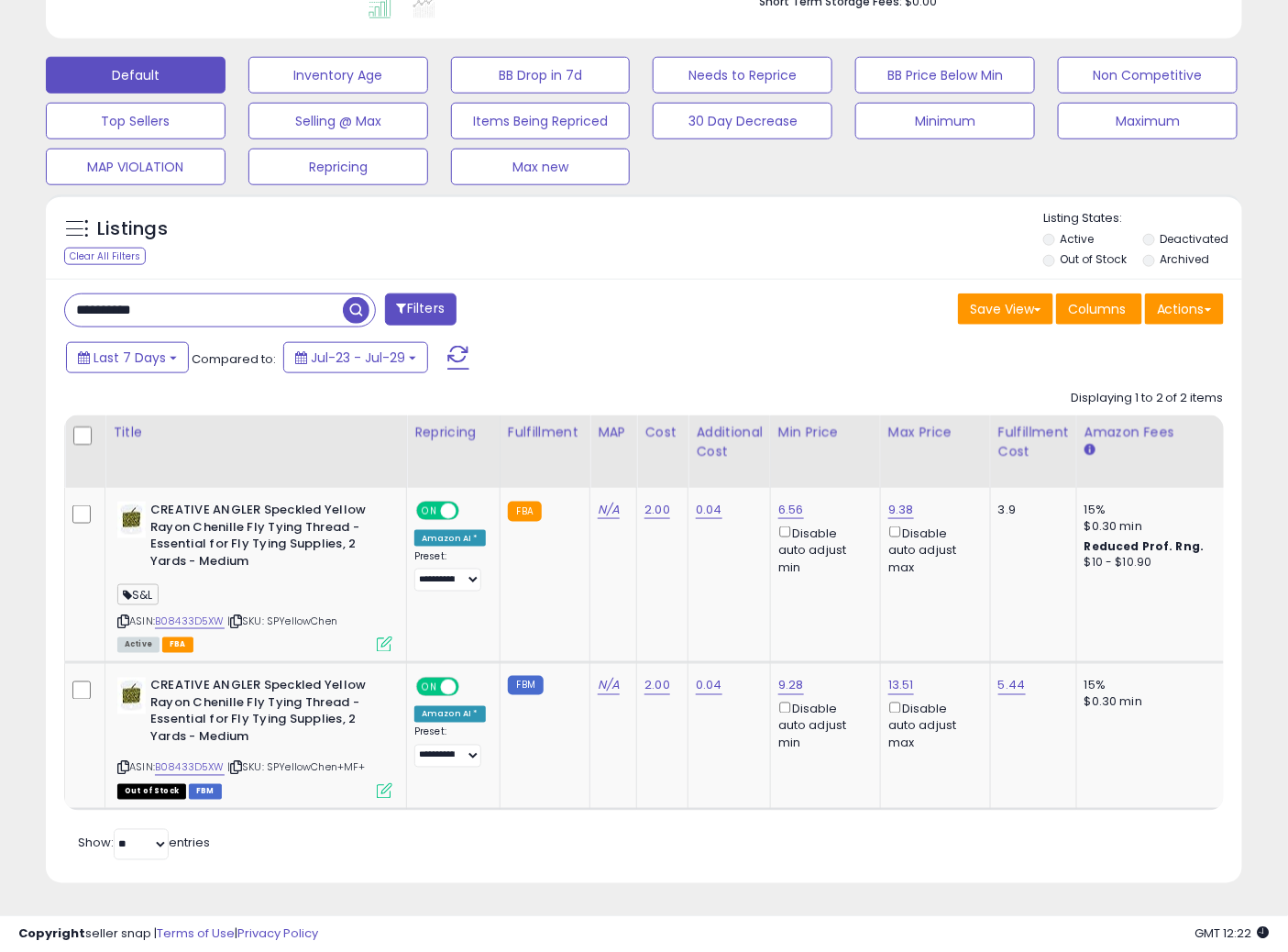 scroll, scrollTop: 376, scrollLeft: 692, axis: both 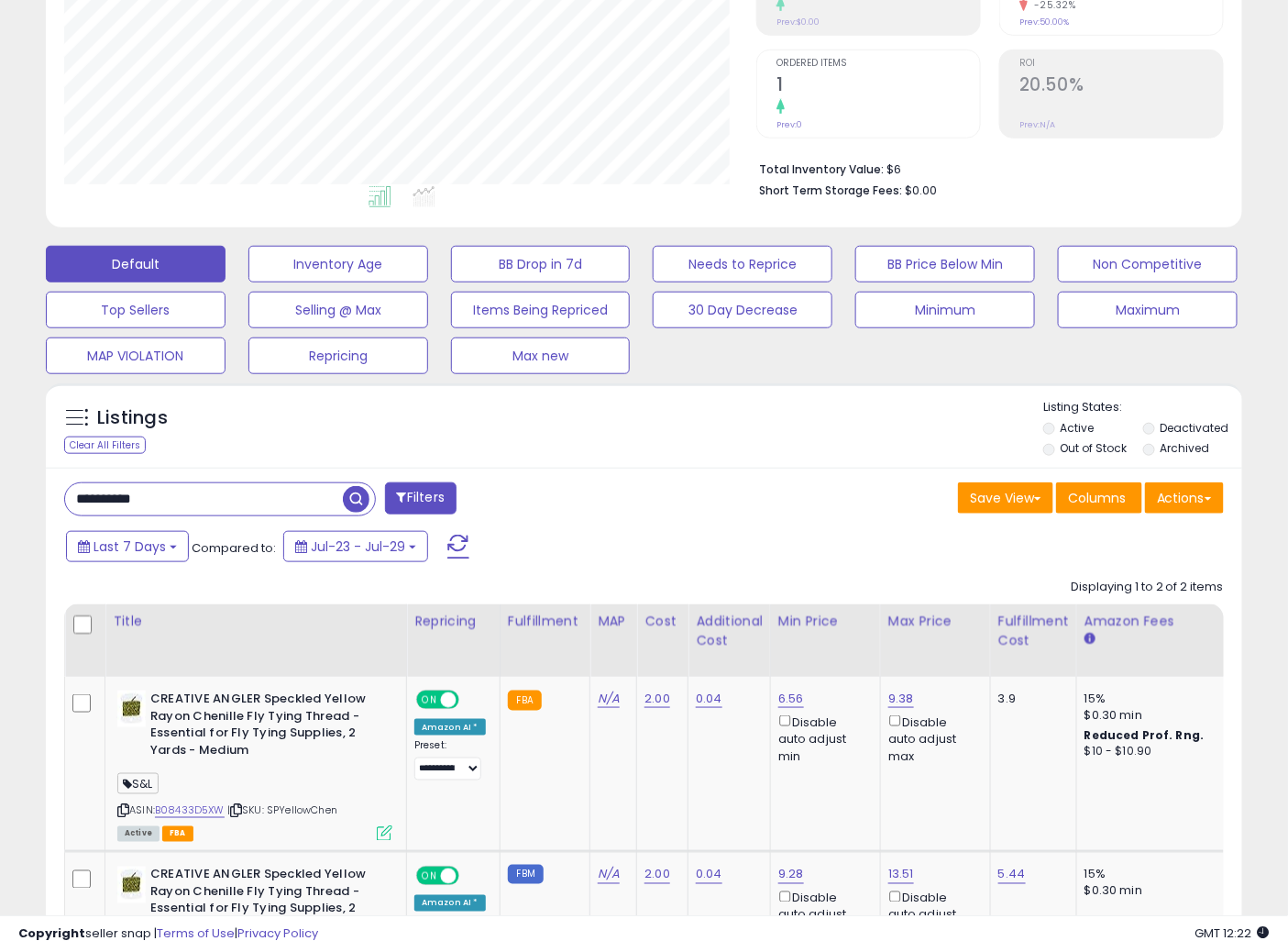 drag, startPoint x: 191, startPoint y: 491, endPoint x: 0, endPoint y: 463, distance: 193.04145 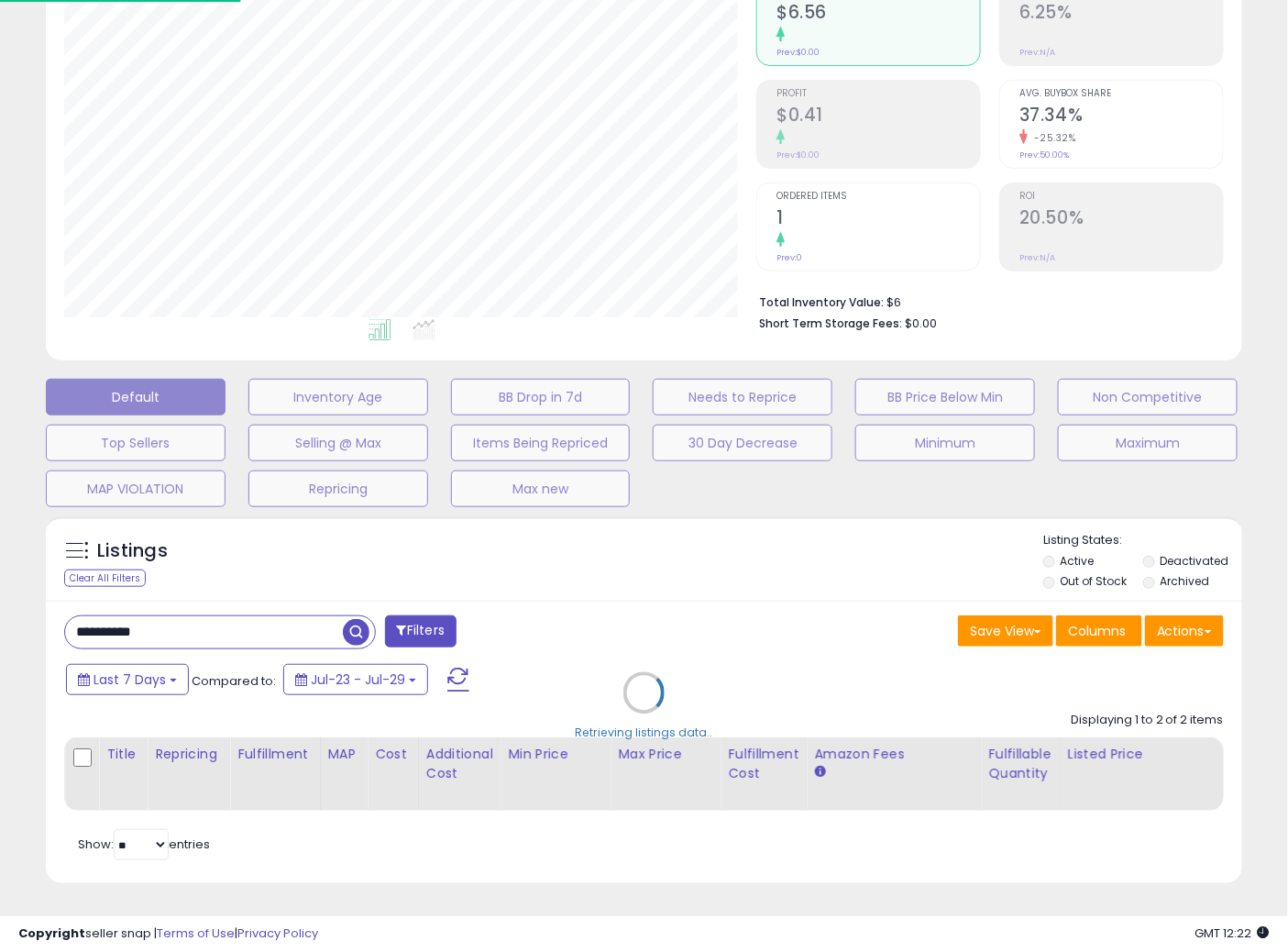 scroll, scrollTop: 916772, scrollLeft: 916024, axis: both 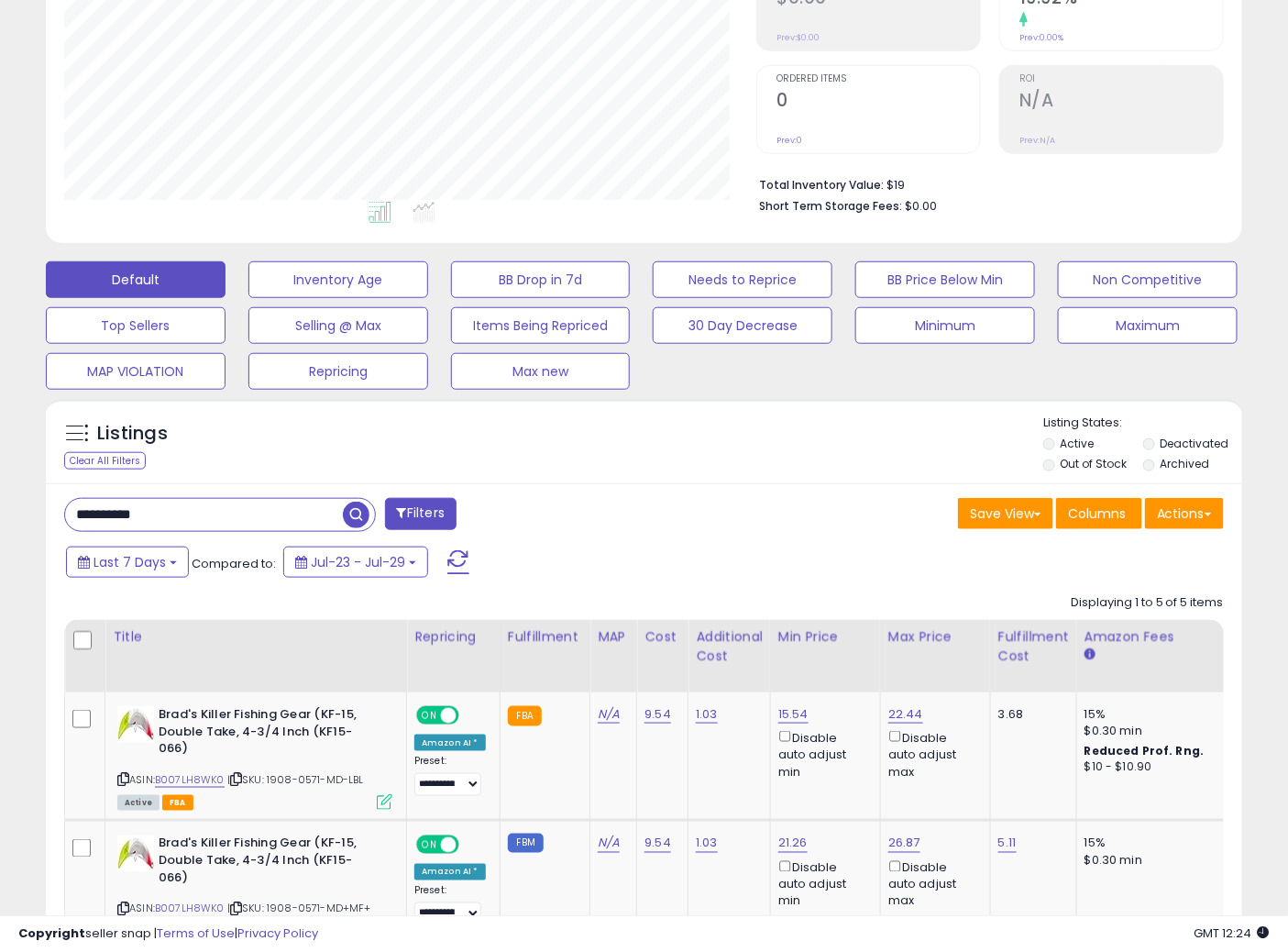drag, startPoint x: 190, startPoint y: 515, endPoint x: 0, endPoint y: 482, distance: 192.8445 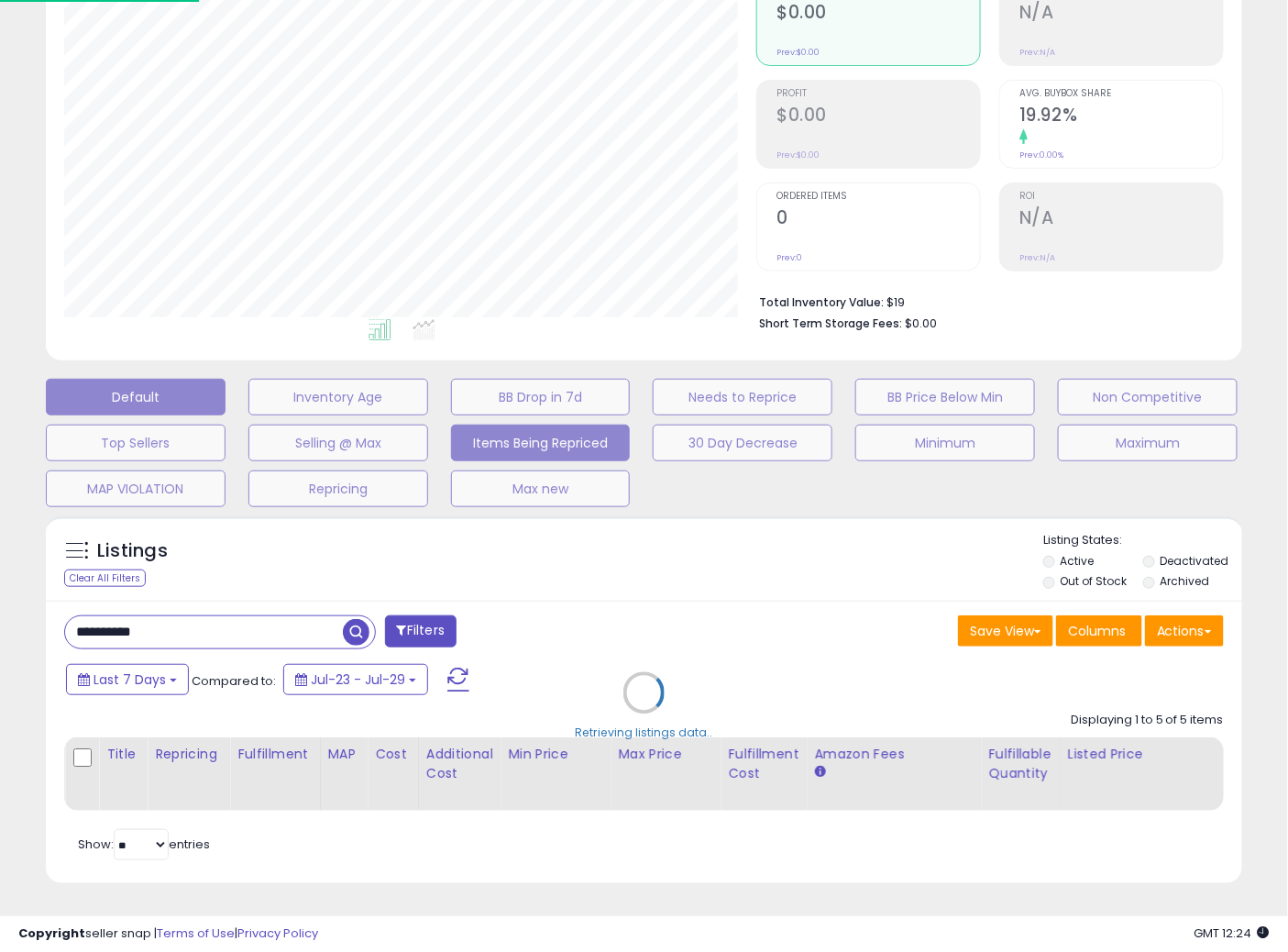 scroll, scrollTop: 916772, scrollLeft: 916024, axis: both 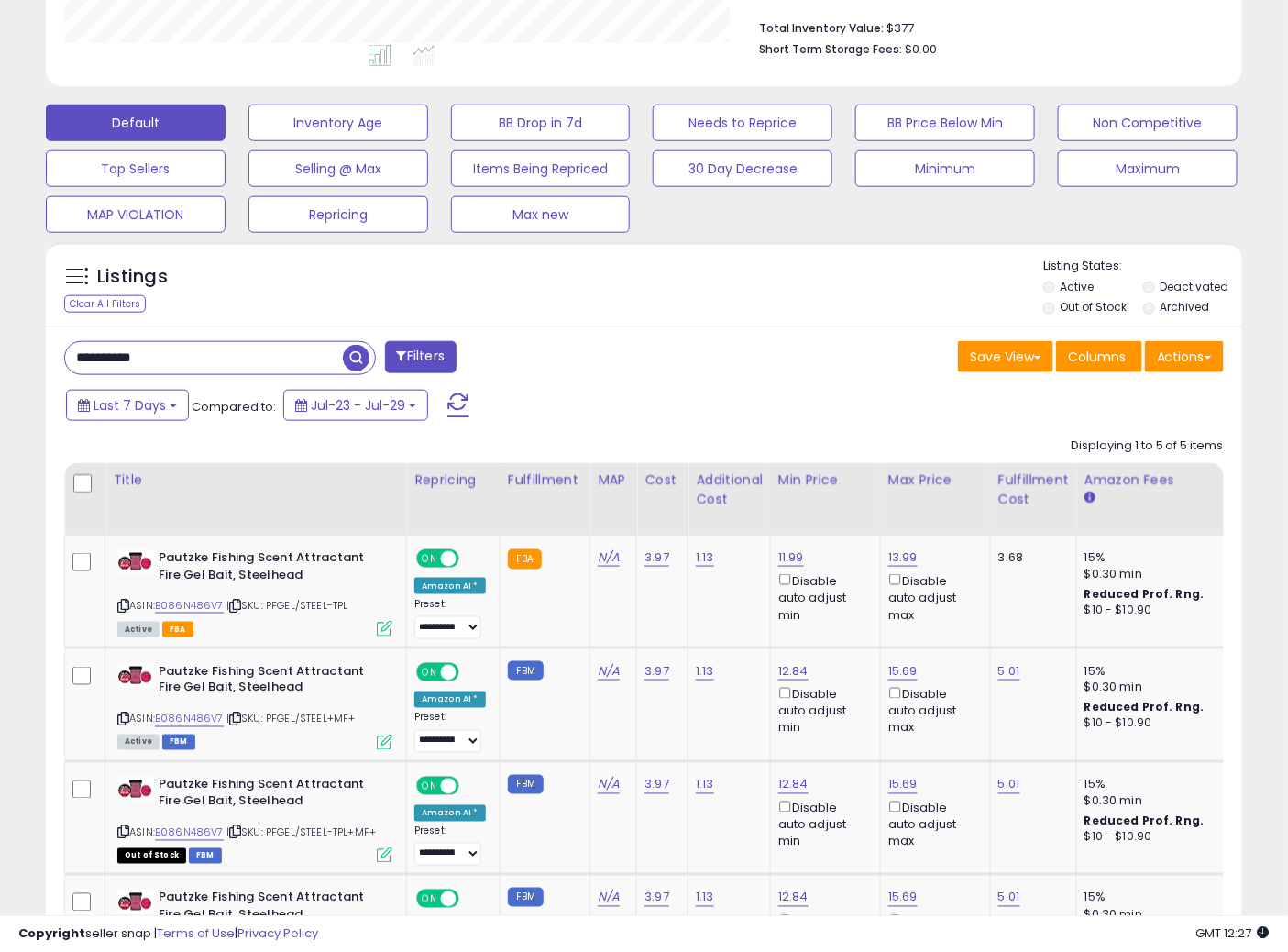 drag, startPoint x: 175, startPoint y: 364, endPoint x: 19, endPoint y: 345, distance: 157.15279 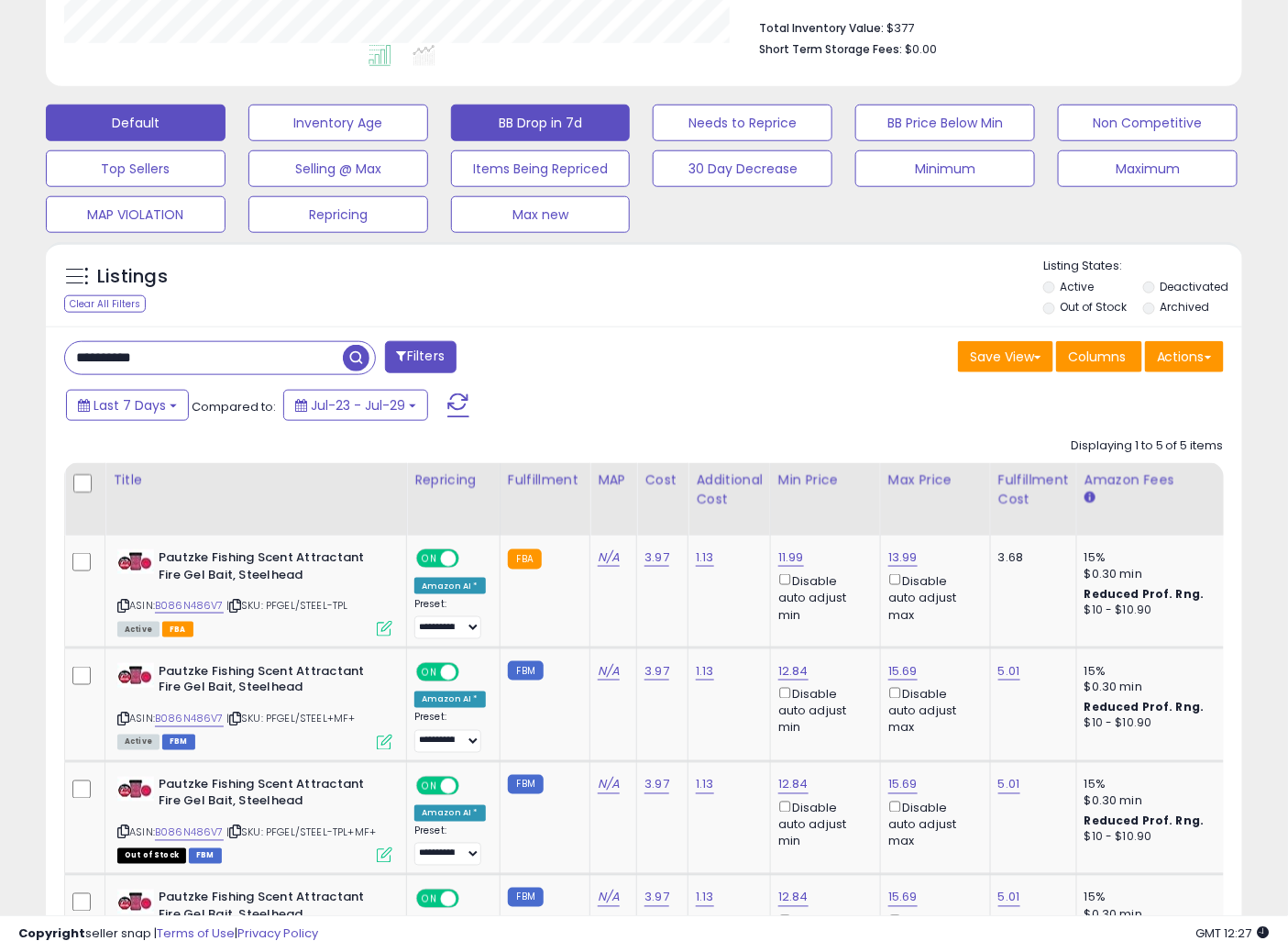 drag, startPoint x: 347, startPoint y: 360, endPoint x: 493, endPoint y: 363, distance: 146.03082 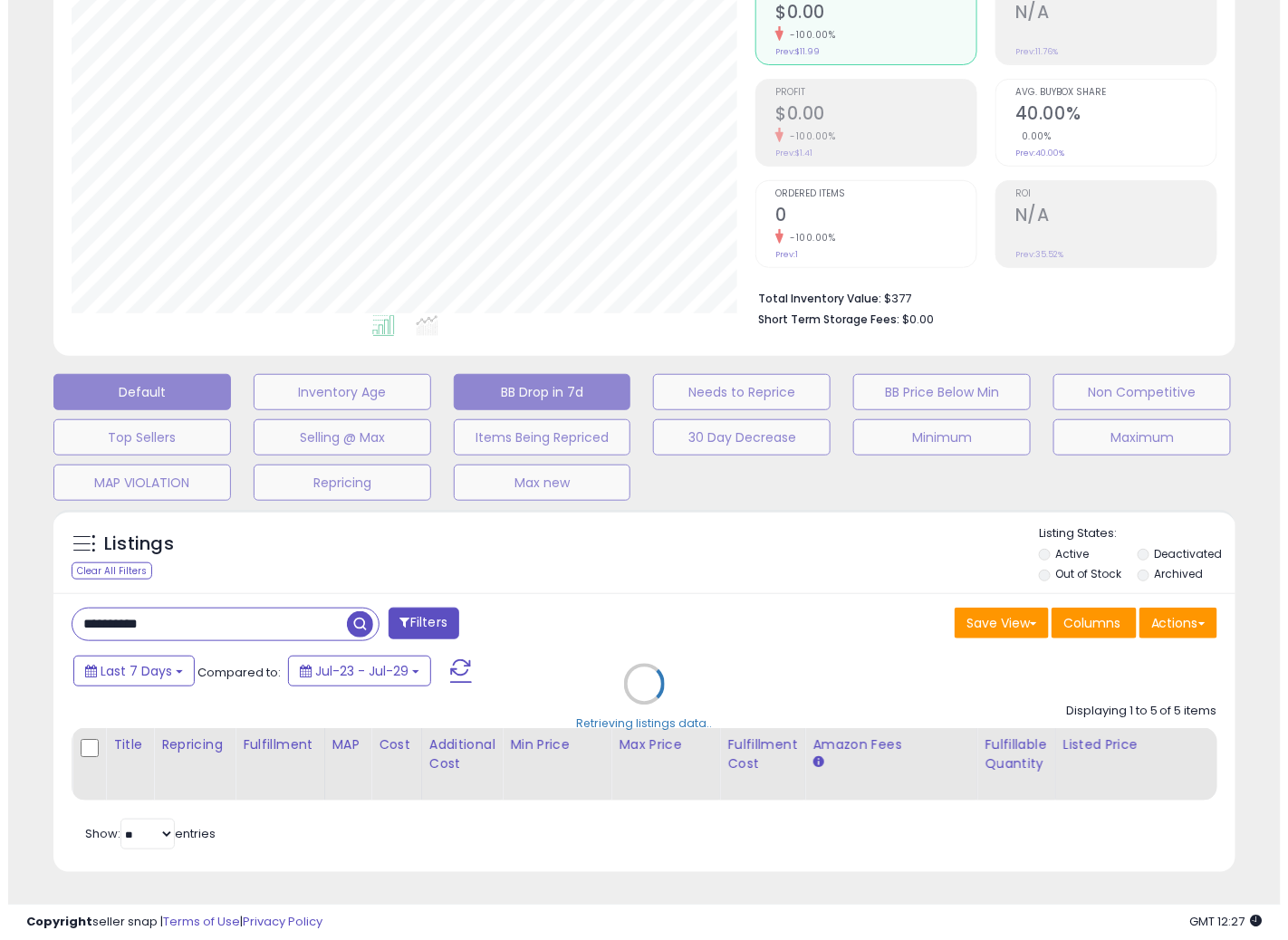 scroll, scrollTop: 212, scrollLeft: 0, axis: vertical 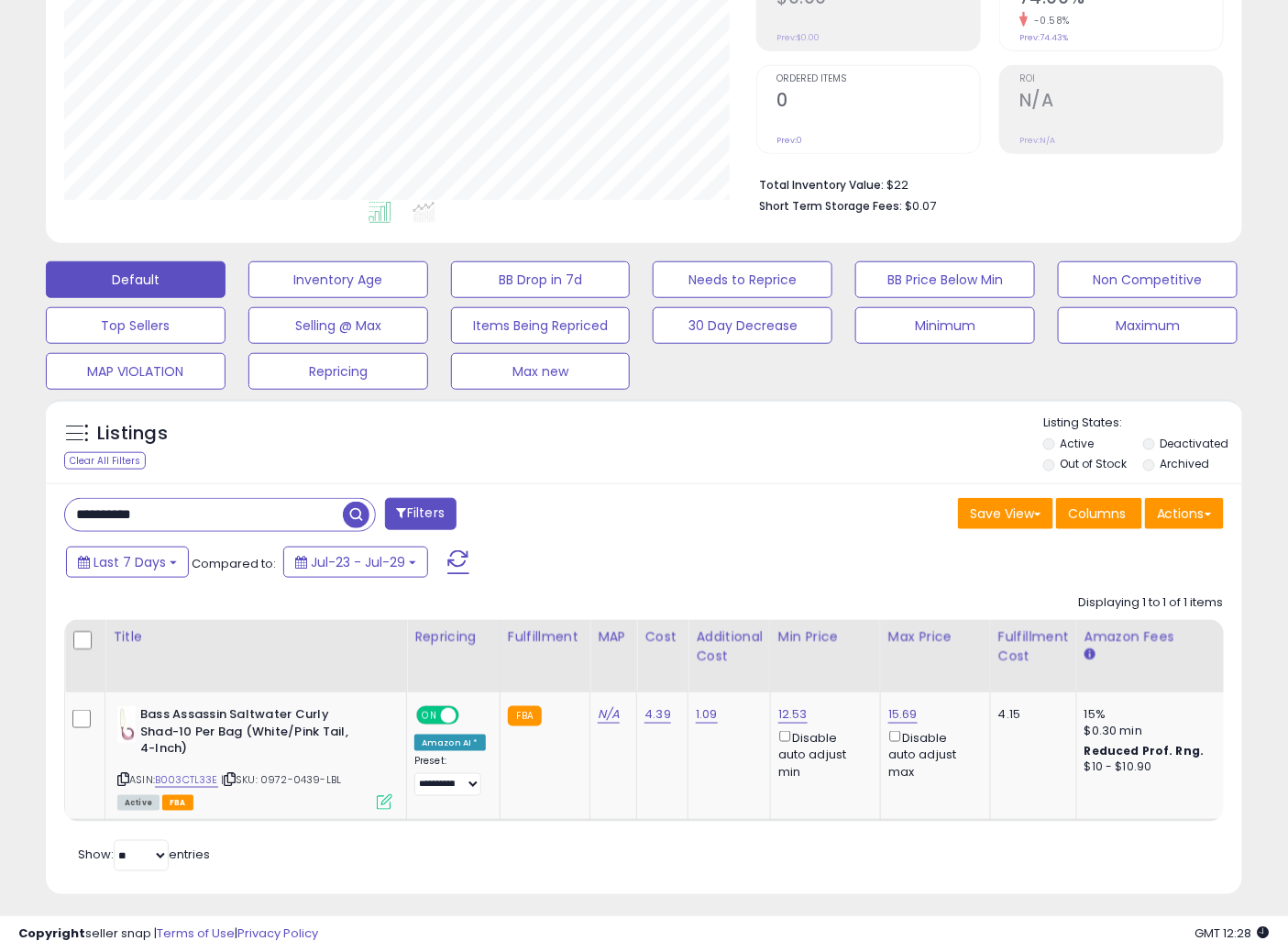 drag, startPoint x: 185, startPoint y: 523, endPoint x: 0, endPoint y: 486, distance: 188.66372 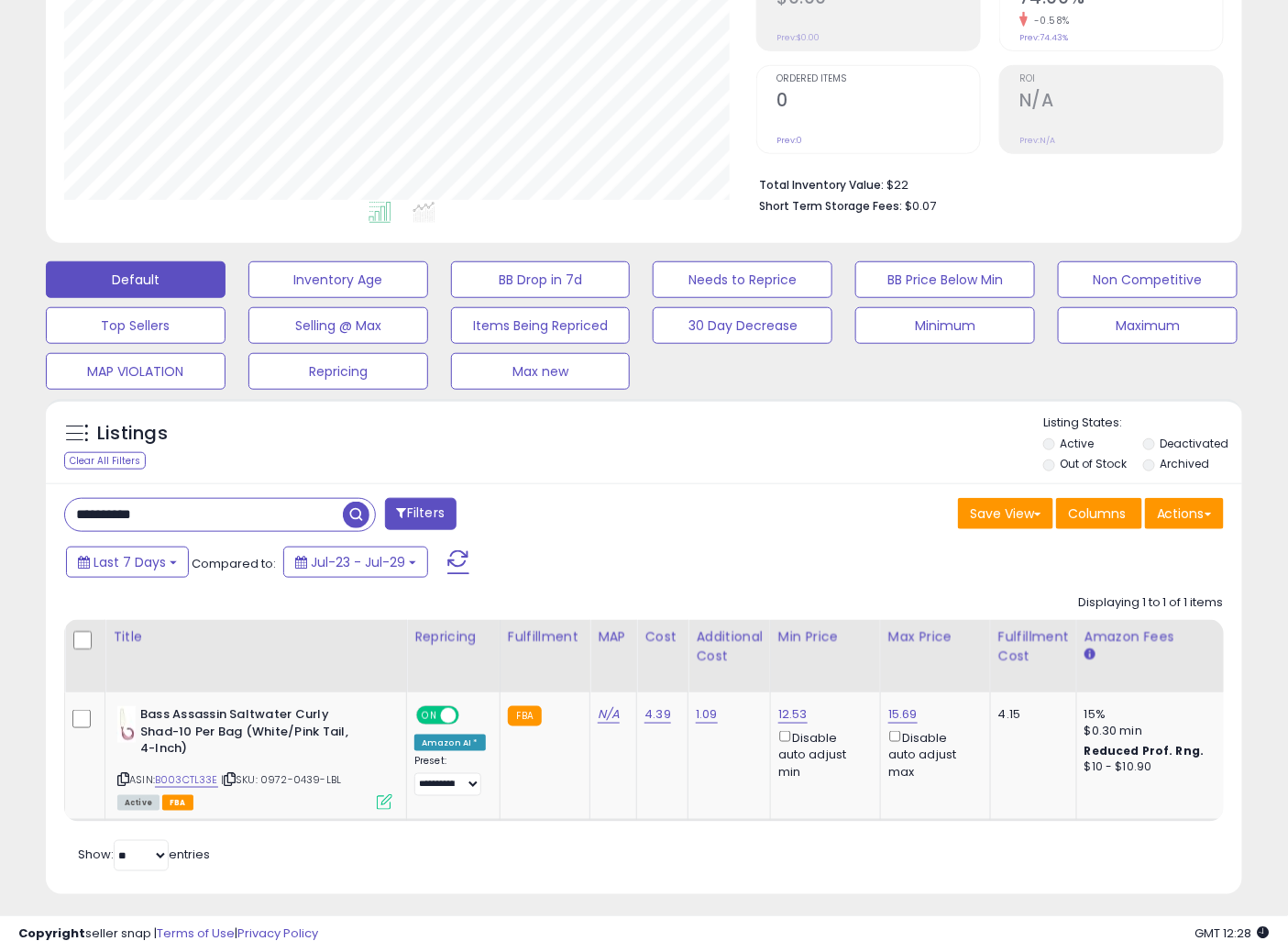 paste 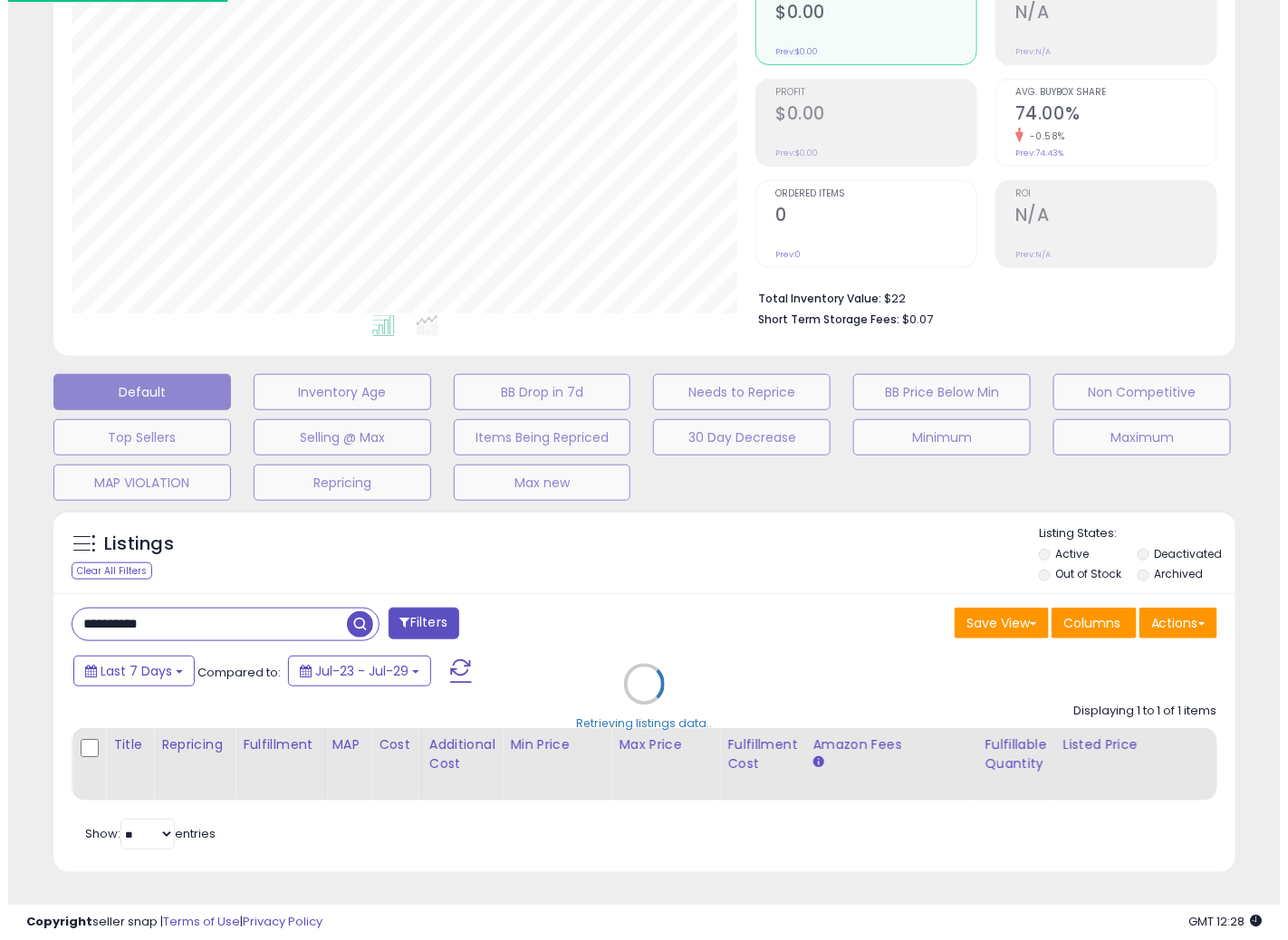 scroll, scrollTop: 212, scrollLeft: 0, axis: vertical 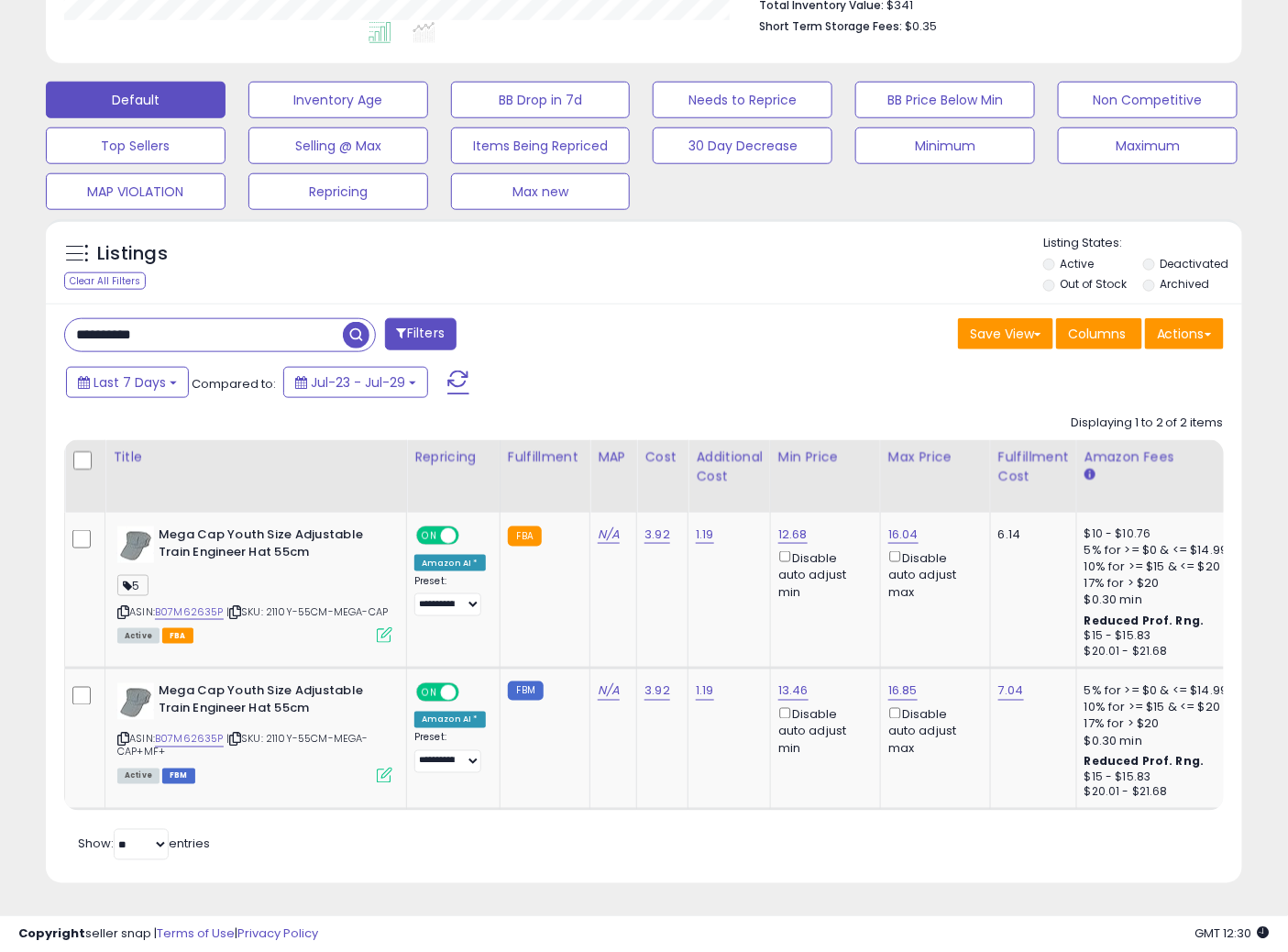 drag, startPoint x: 191, startPoint y: 328, endPoint x: 0, endPoint y: 313, distance: 191.5881 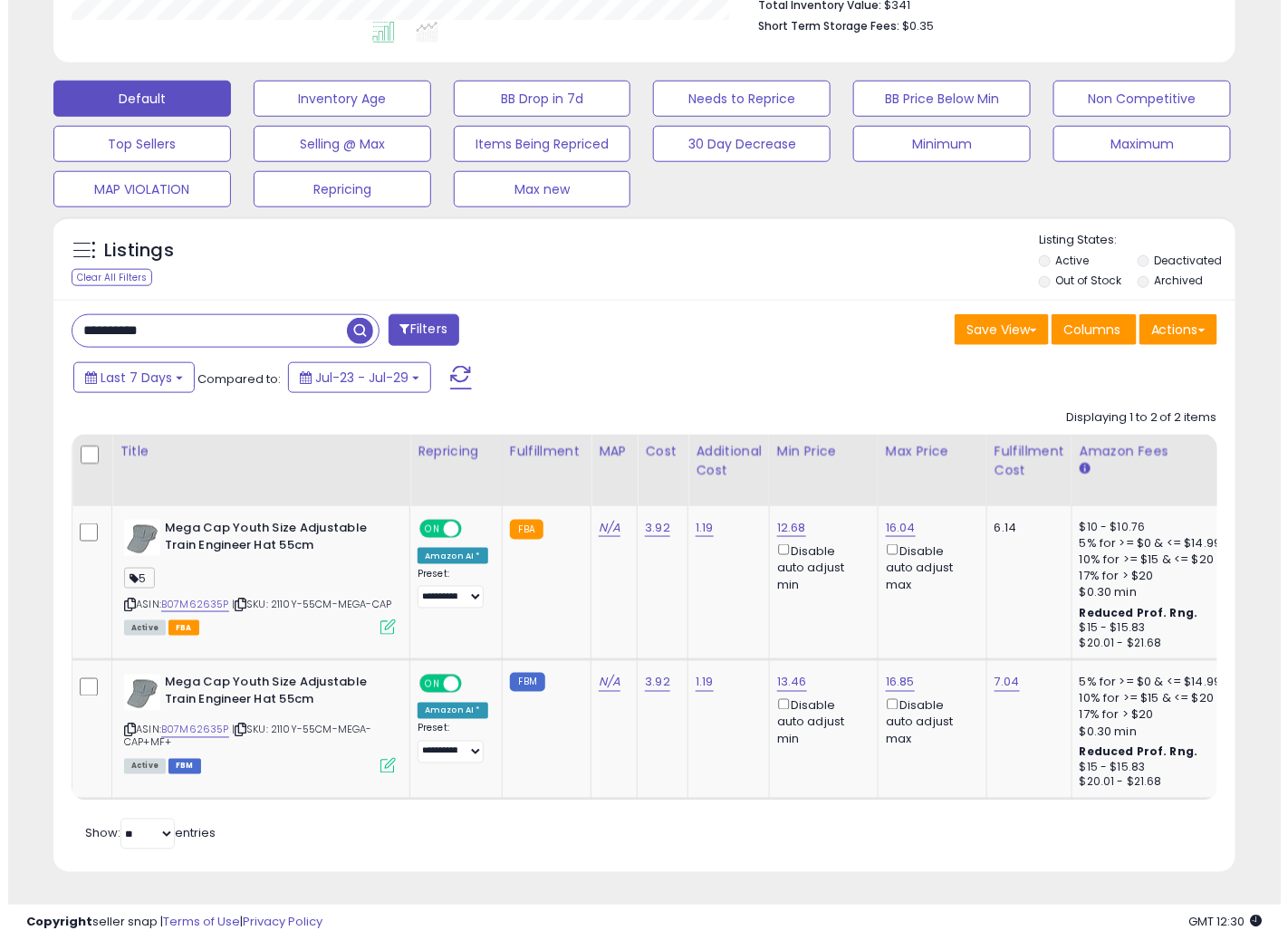 scroll, scrollTop: 212, scrollLeft: 0, axis: vertical 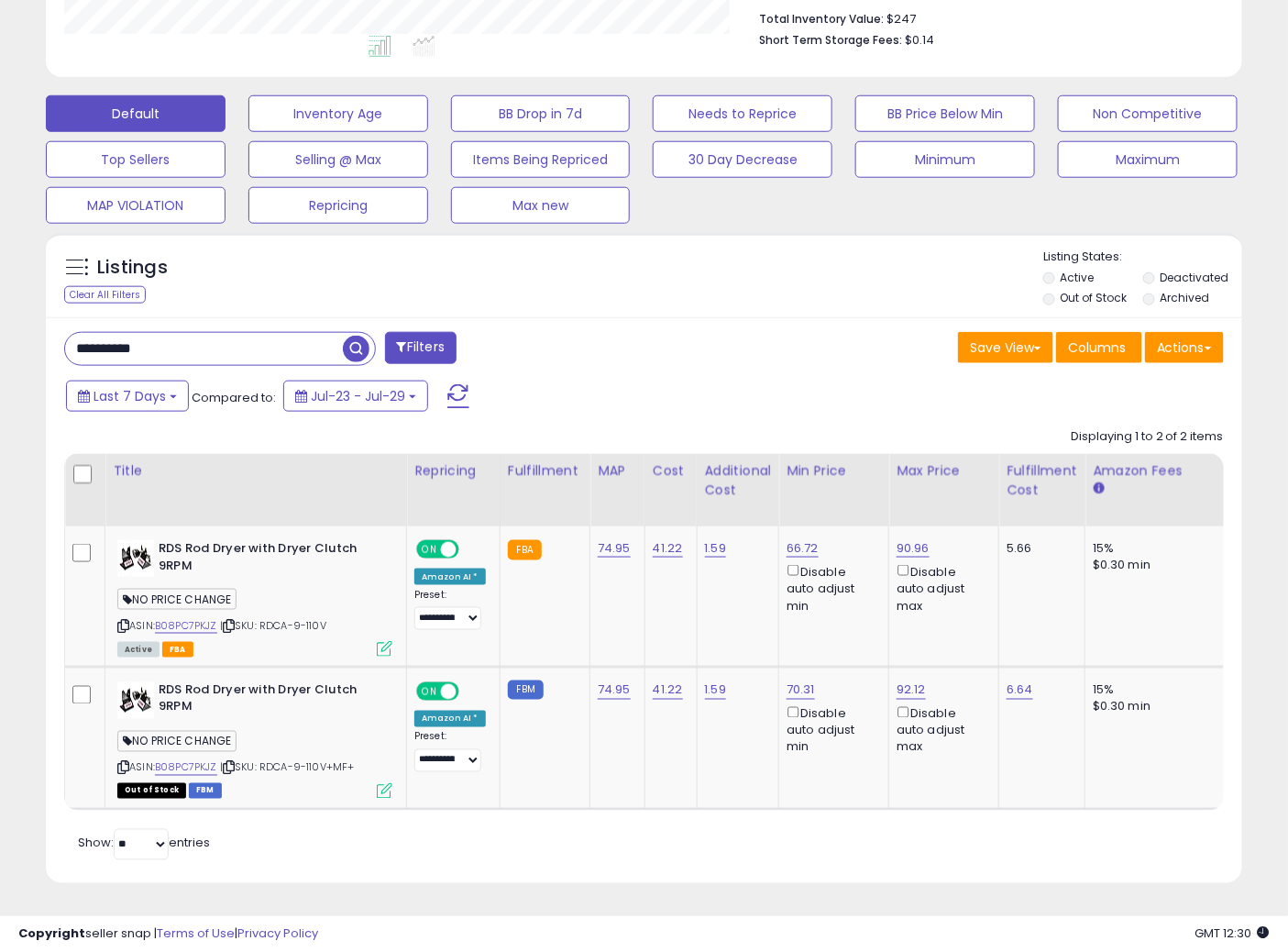 drag, startPoint x: 160, startPoint y: 342, endPoint x: 15, endPoint y: 327, distance: 145.7738 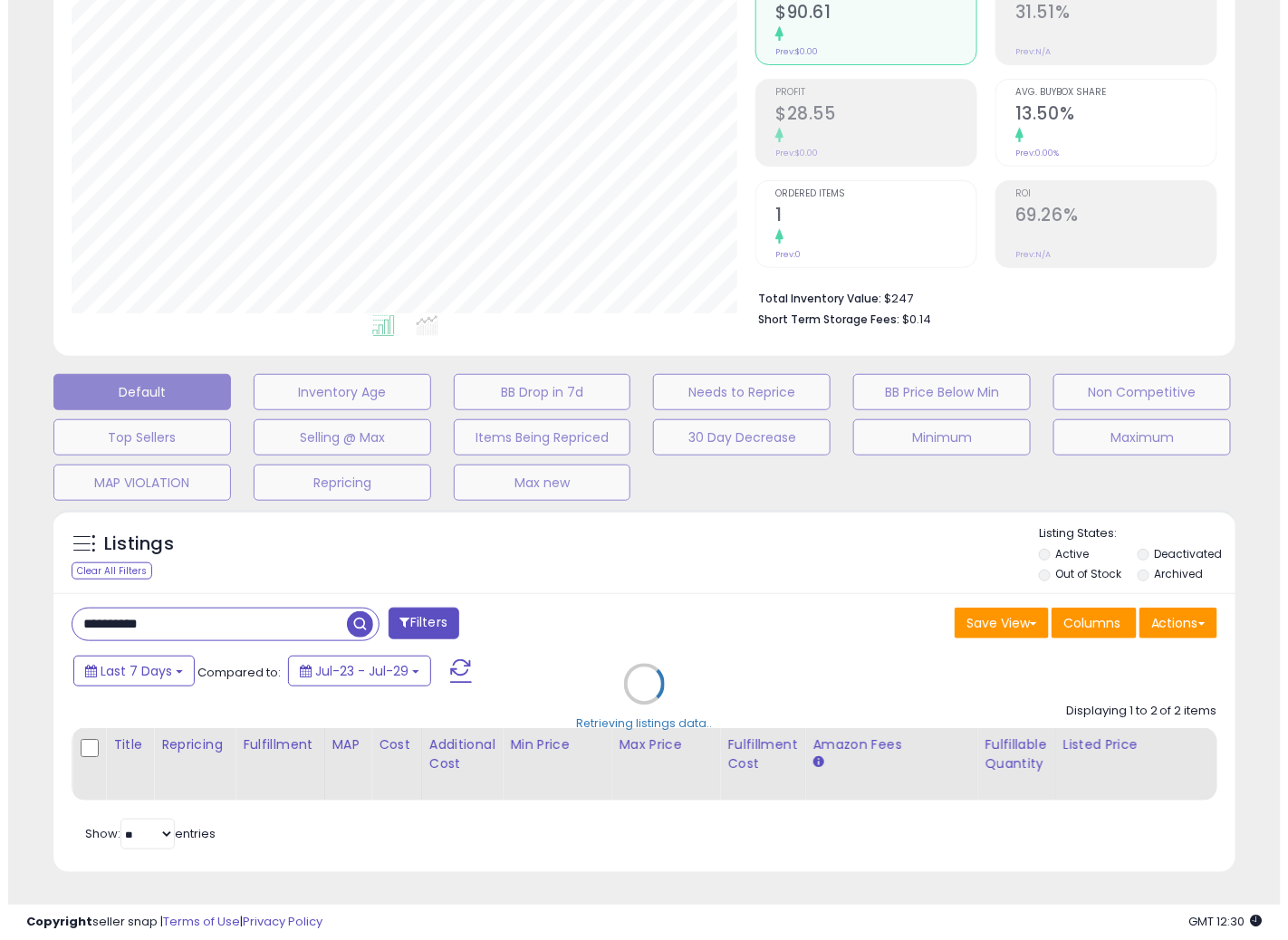 scroll, scrollTop: 212, scrollLeft: 0, axis: vertical 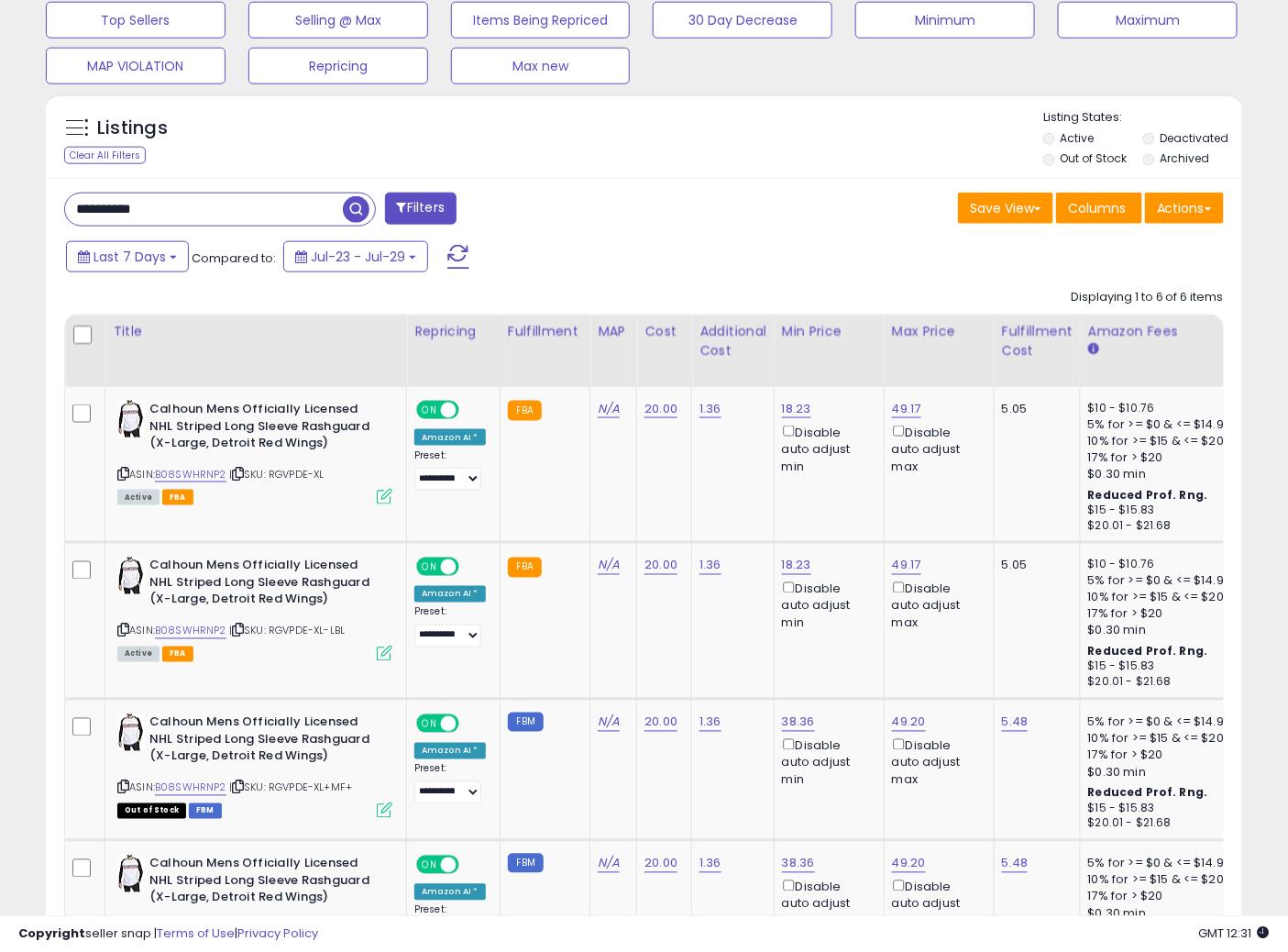 drag, startPoint x: 789, startPoint y: 197, endPoint x: 814, endPoint y: 193, distance: 25.31798 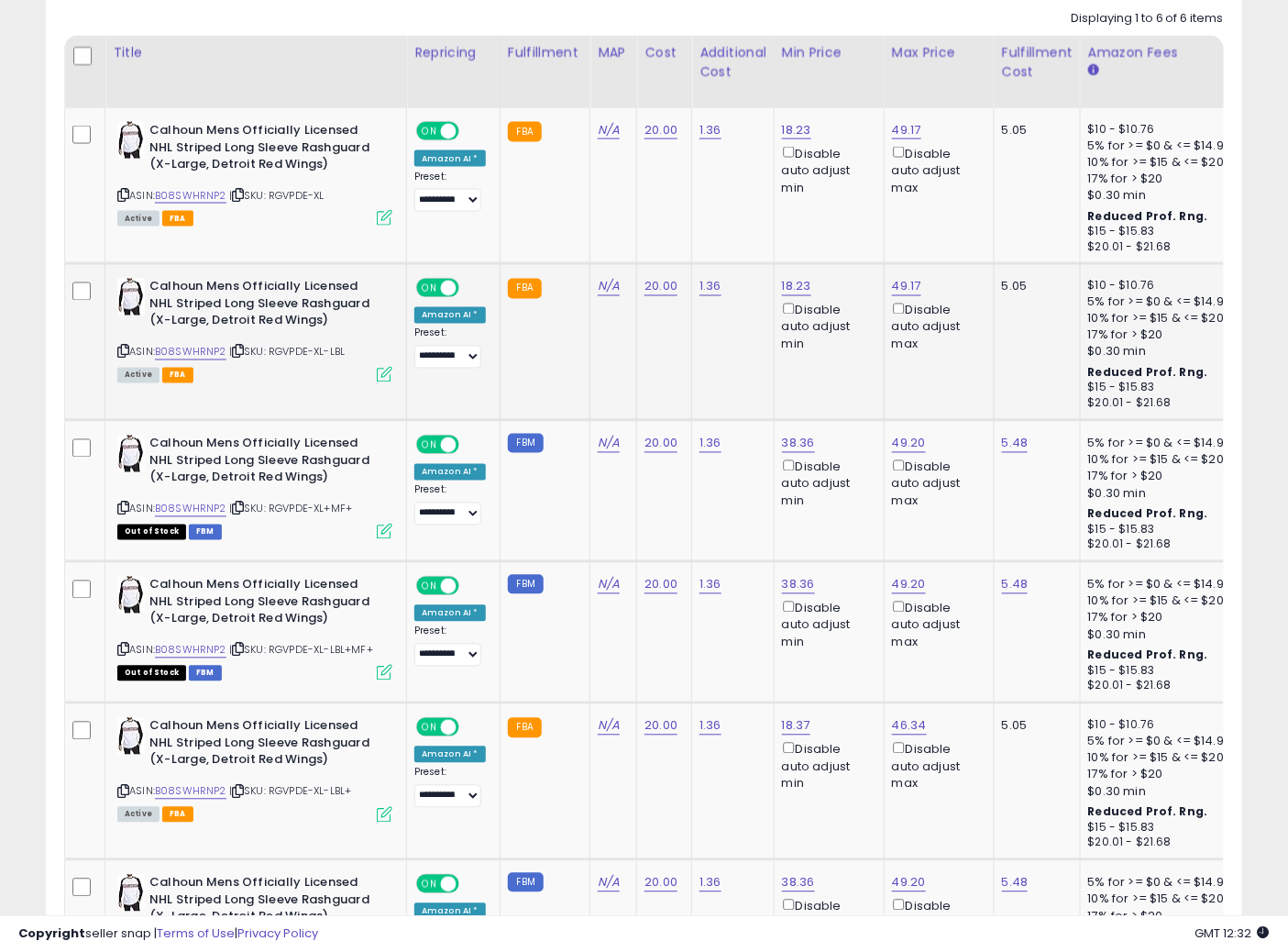 scroll, scrollTop: 697, scrollLeft: 0, axis: vertical 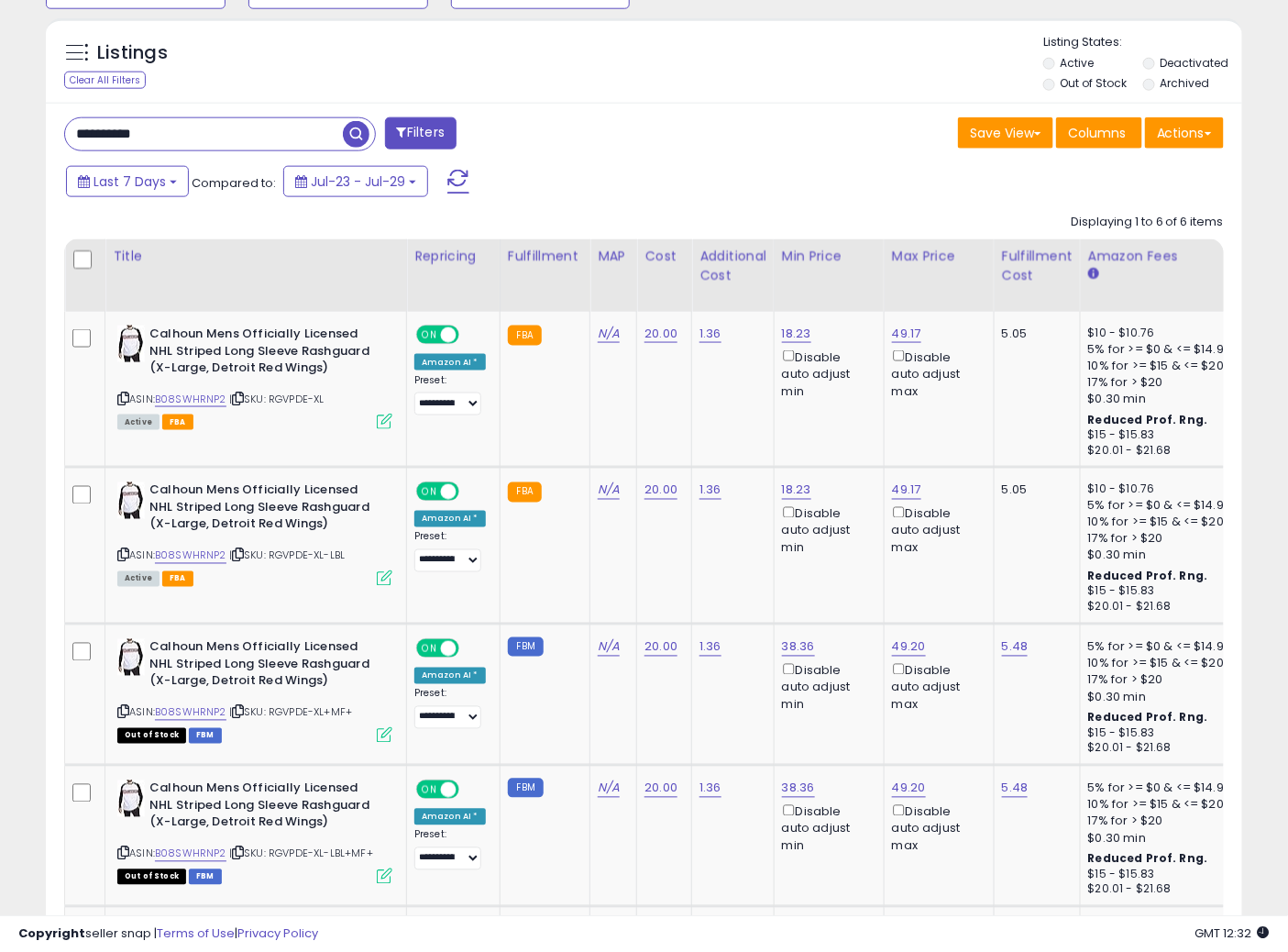 click on "**********" at bounding box center [644, 691] 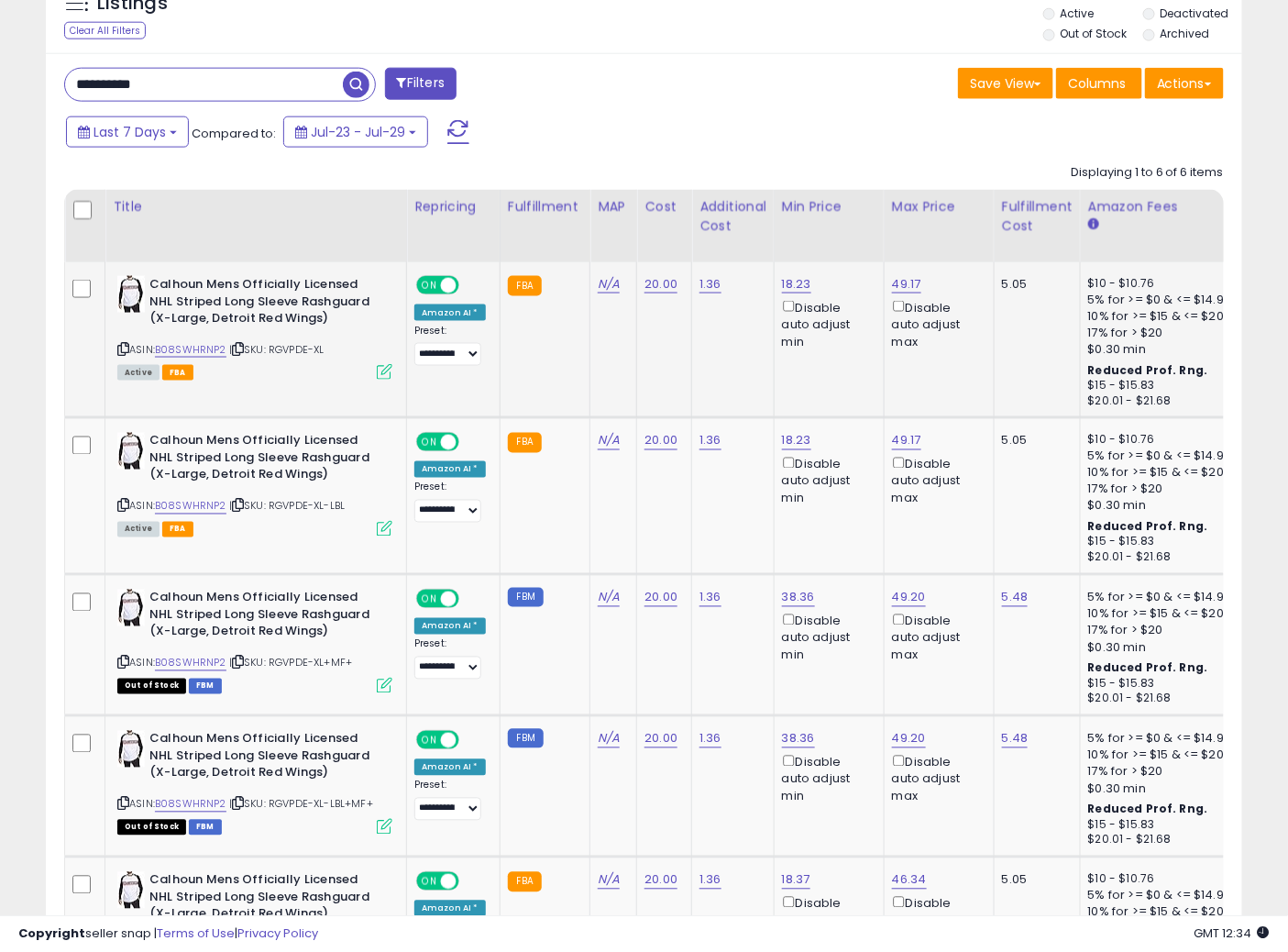 scroll, scrollTop: 737, scrollLeft: 0, axis: vertical 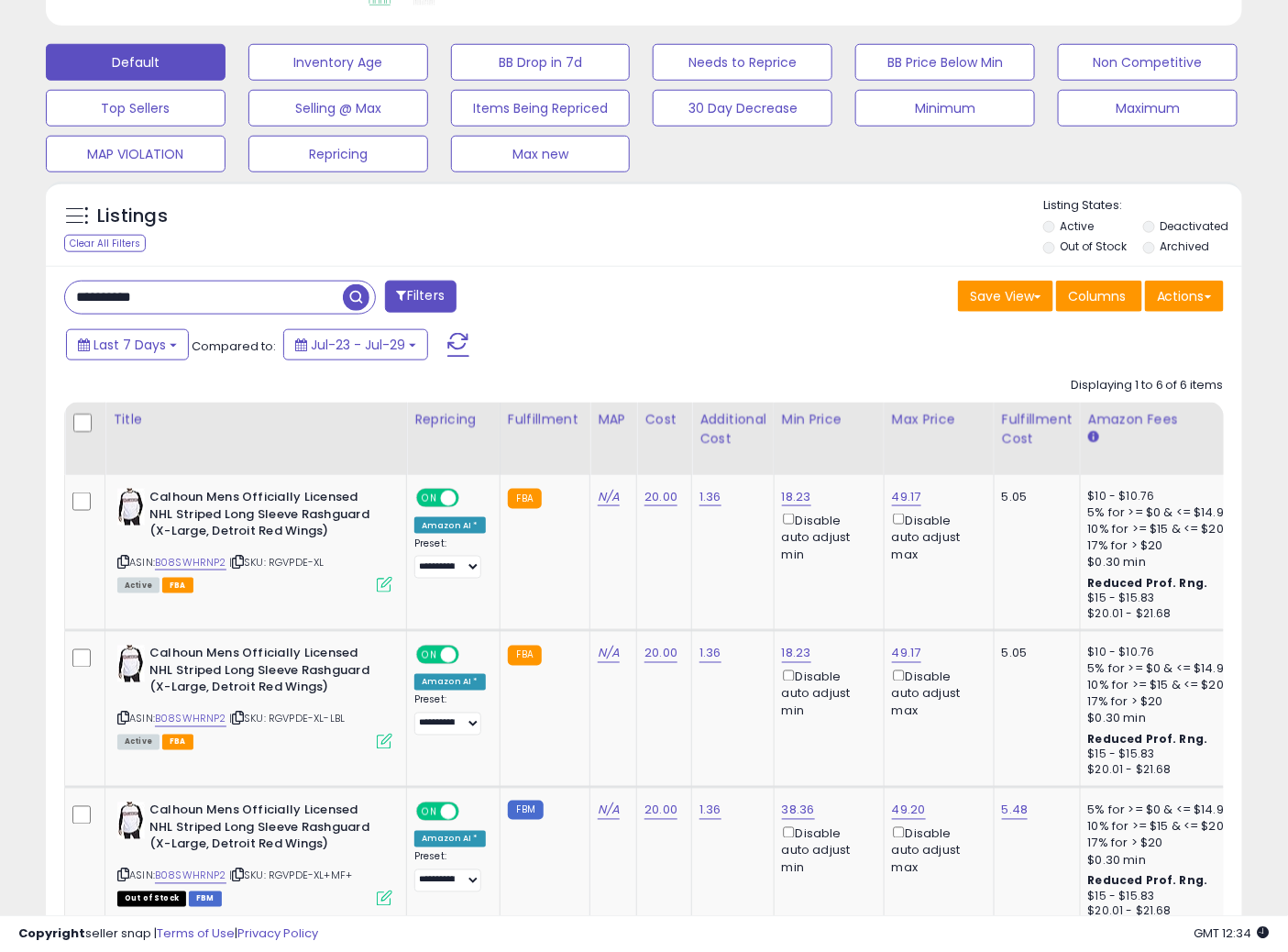click on "**********" at bounding box center (644, 854) 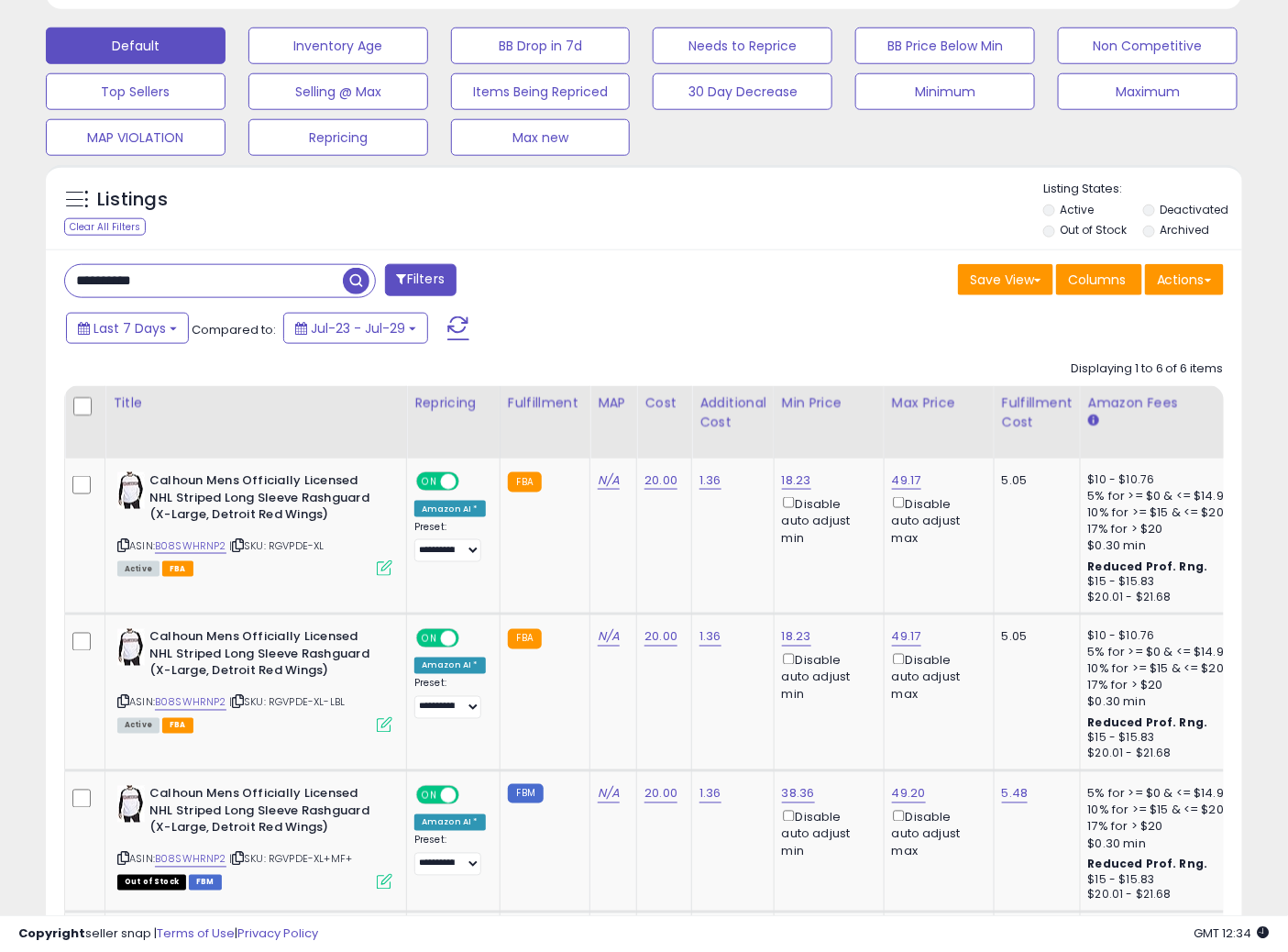 scroll, scrollTop: 572, scrollLeft: 0, axis: vertical 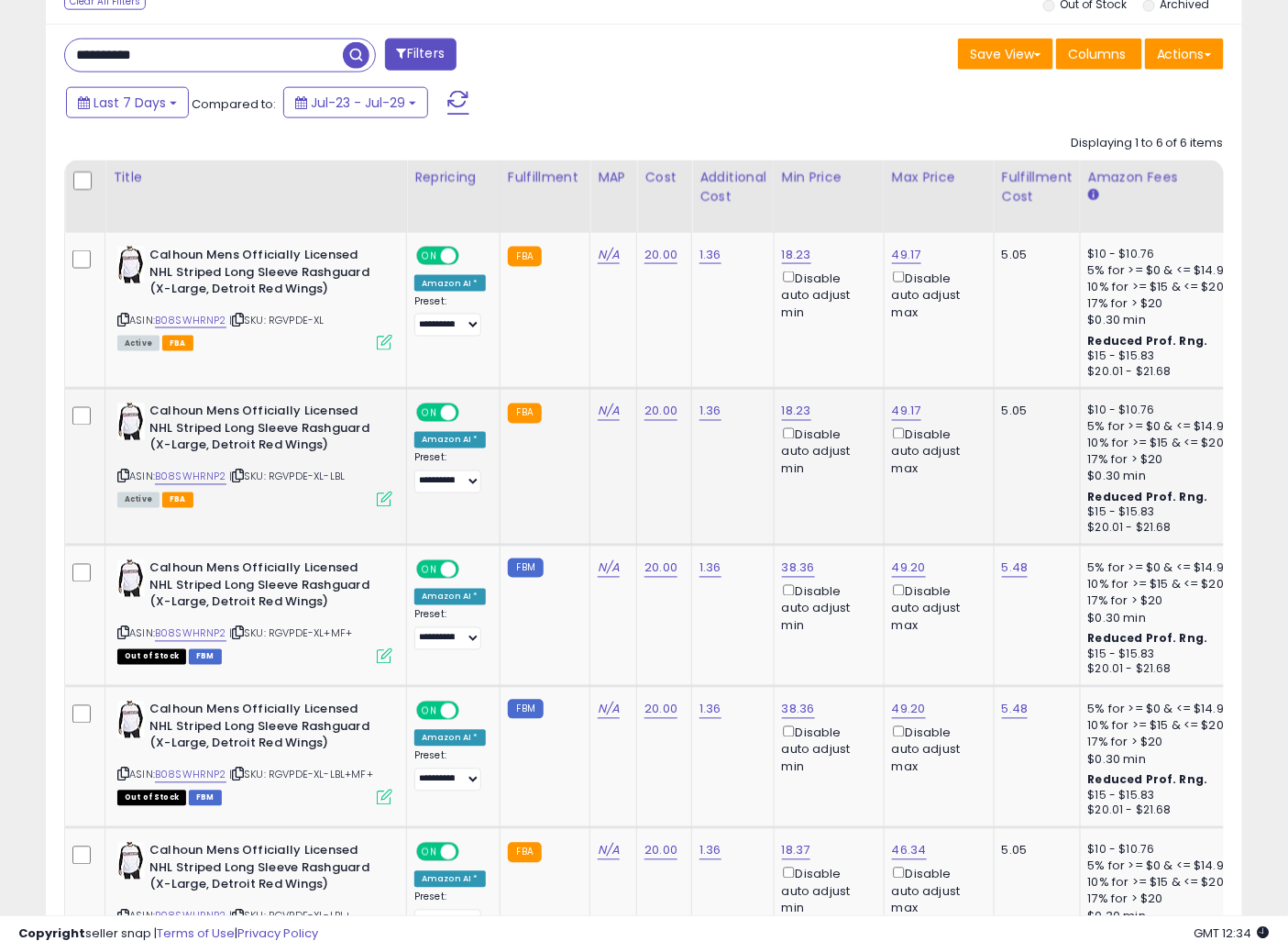 click on "FBA" 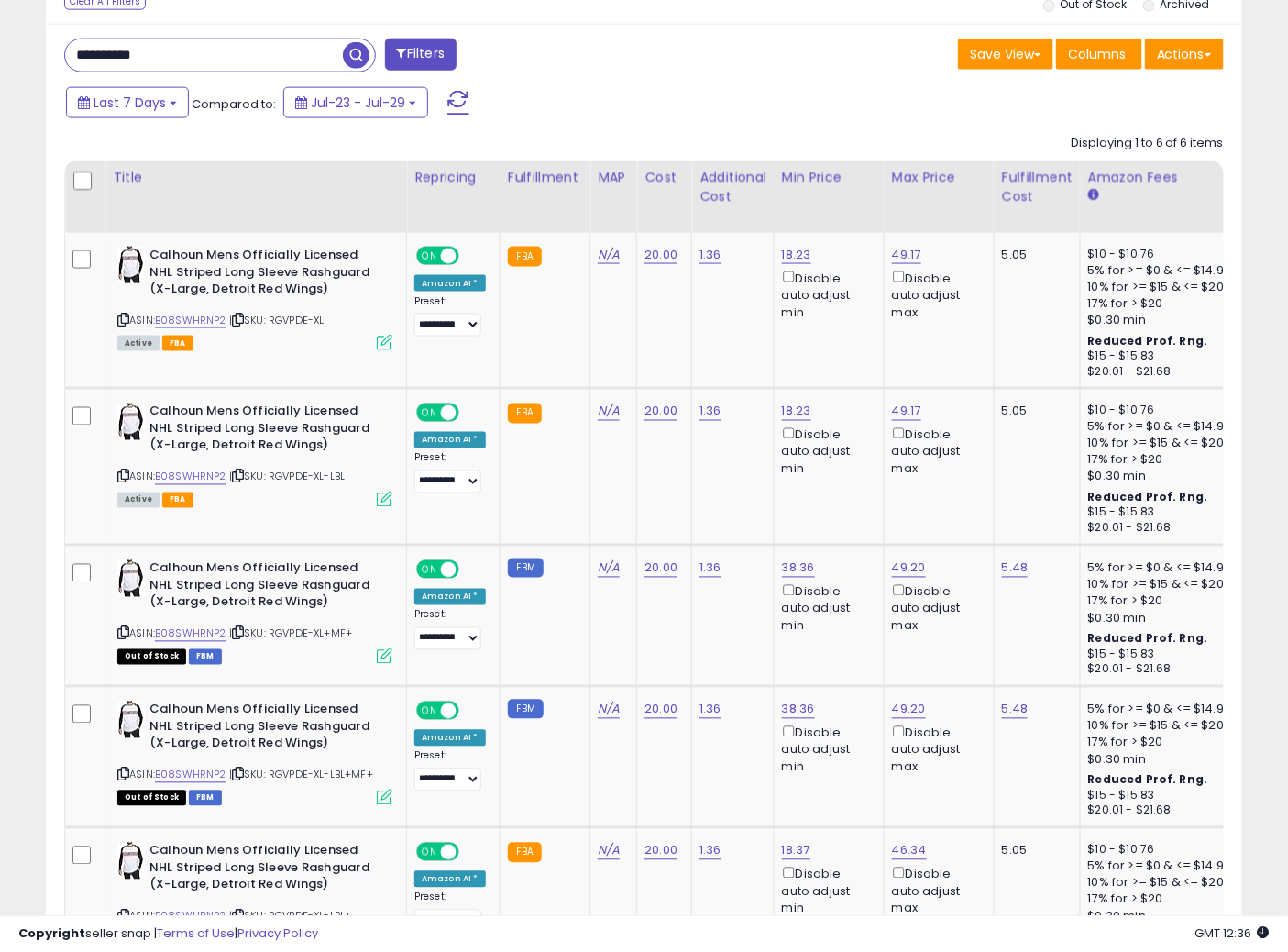 scroll, scrollTop: 572, scrollLeft: 0, axis: vertical 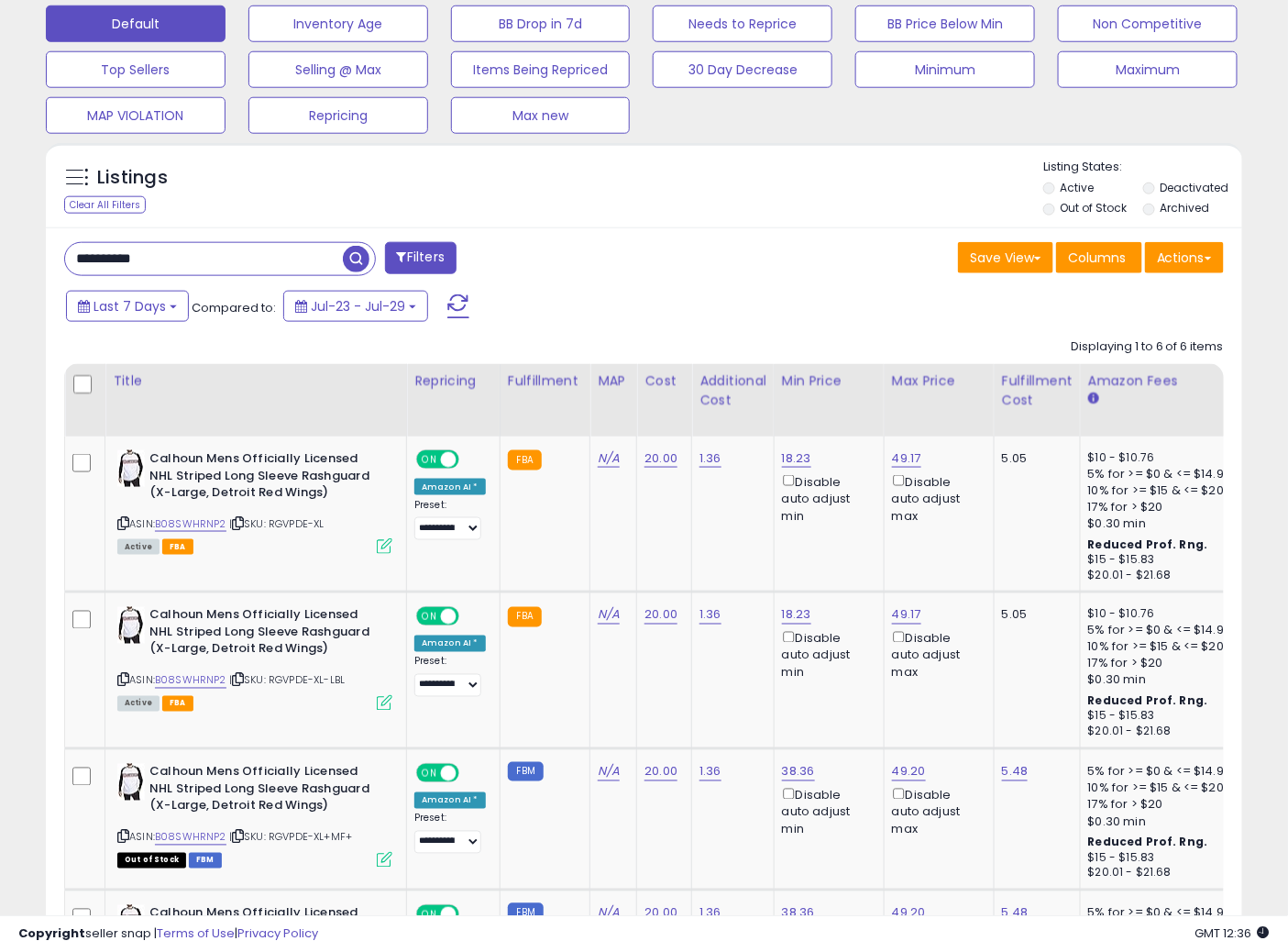 drag, startPoint x: 220, startPoint y: 270, endPoint x: 0, endPoint y: 244, distance: 221.531 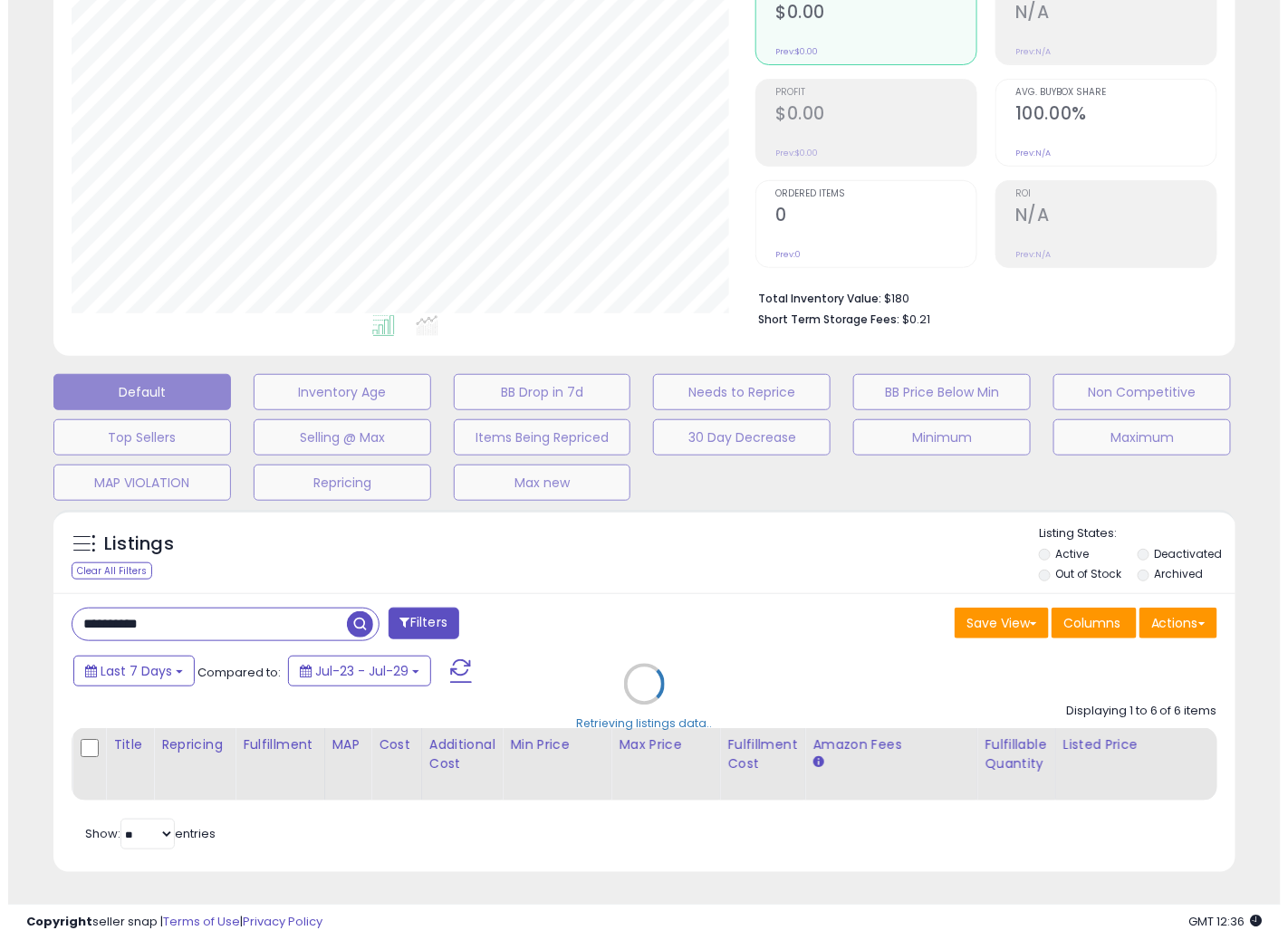 scroll, scrollTop: 212, scrollLeft: 0, axis: vertical 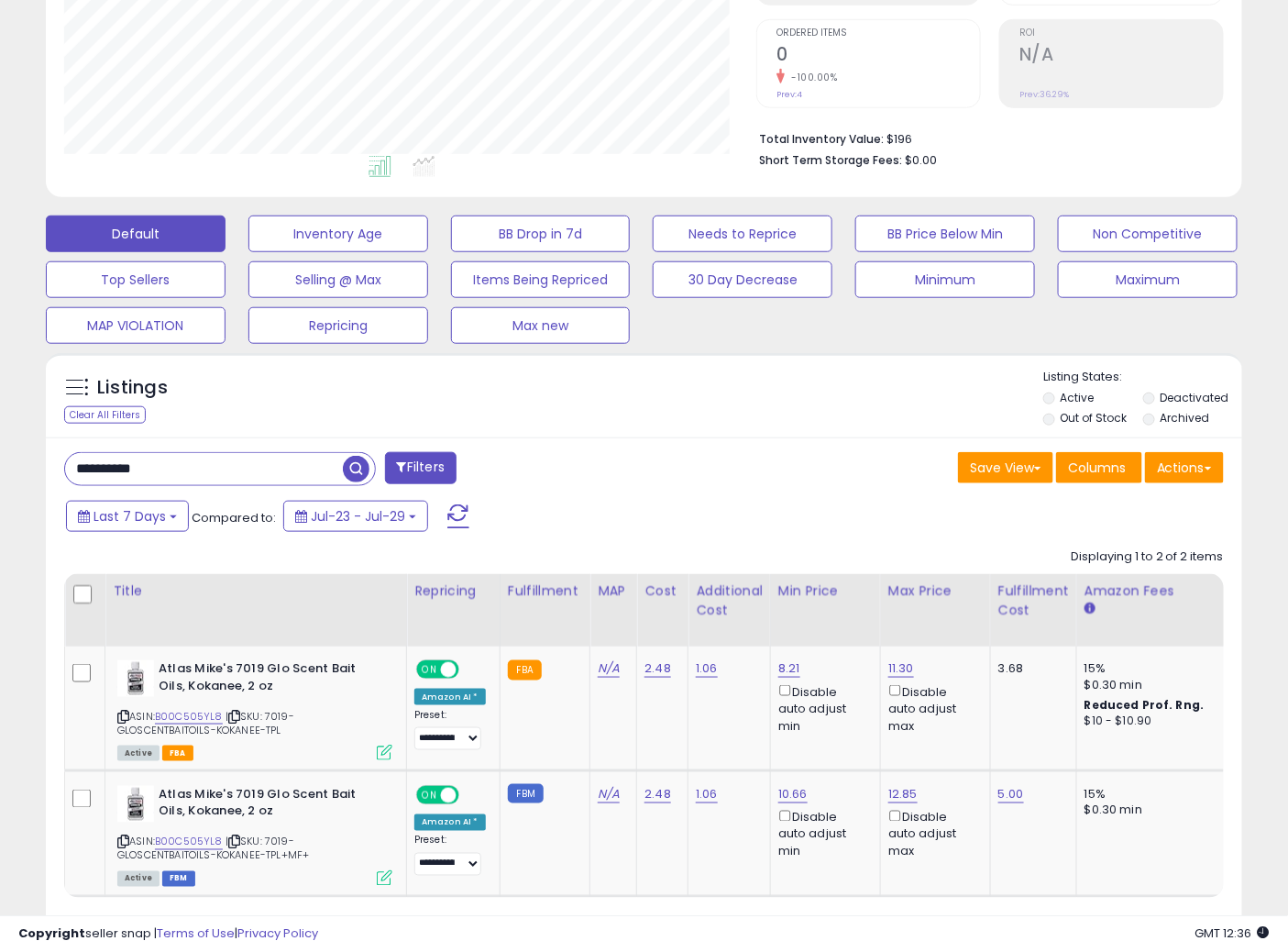 drag, startPoint x: 190, startPoint y: 462, endPoint x: 10, endPoint y: 427, distance: 183.37121 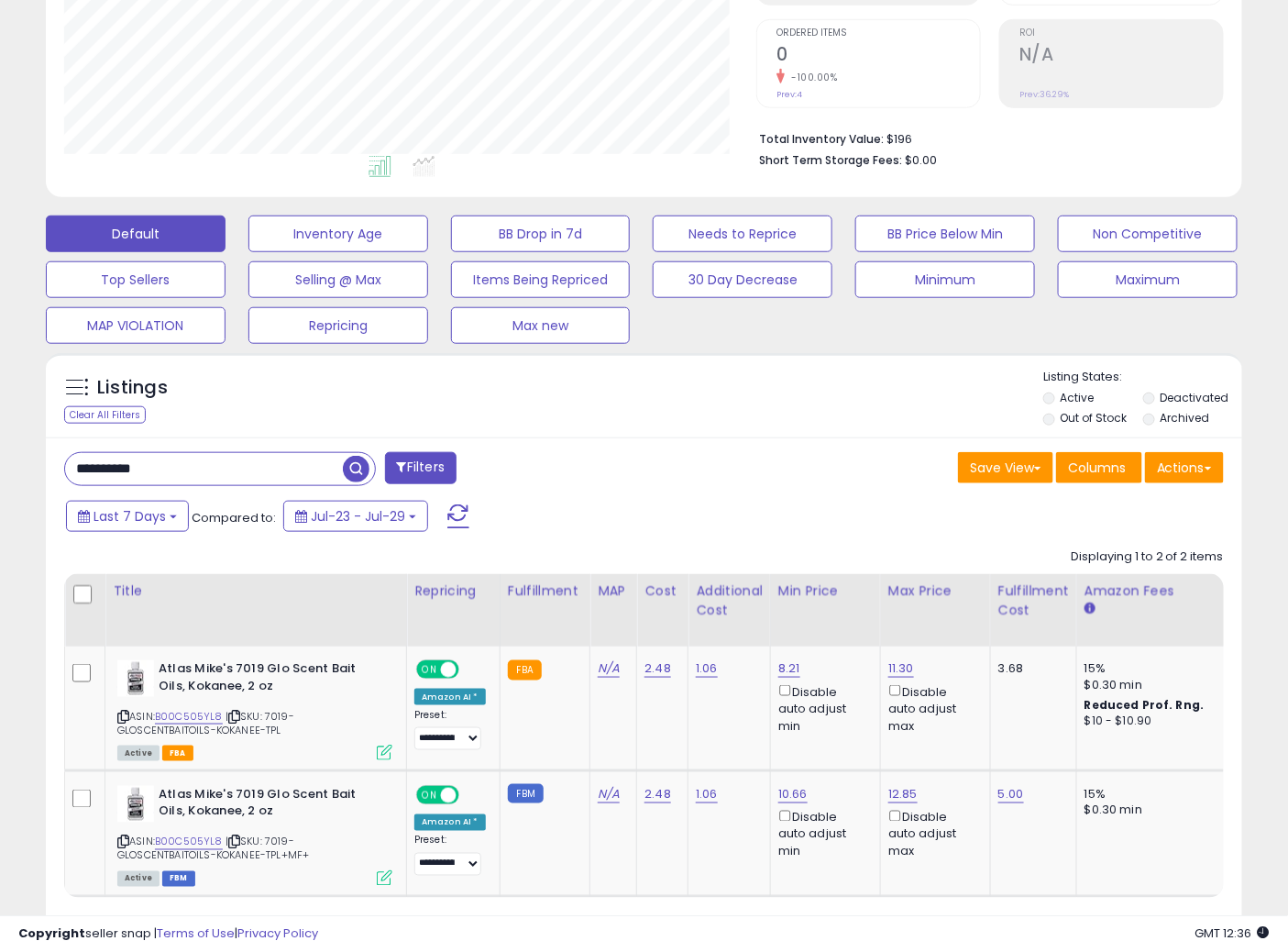 paste 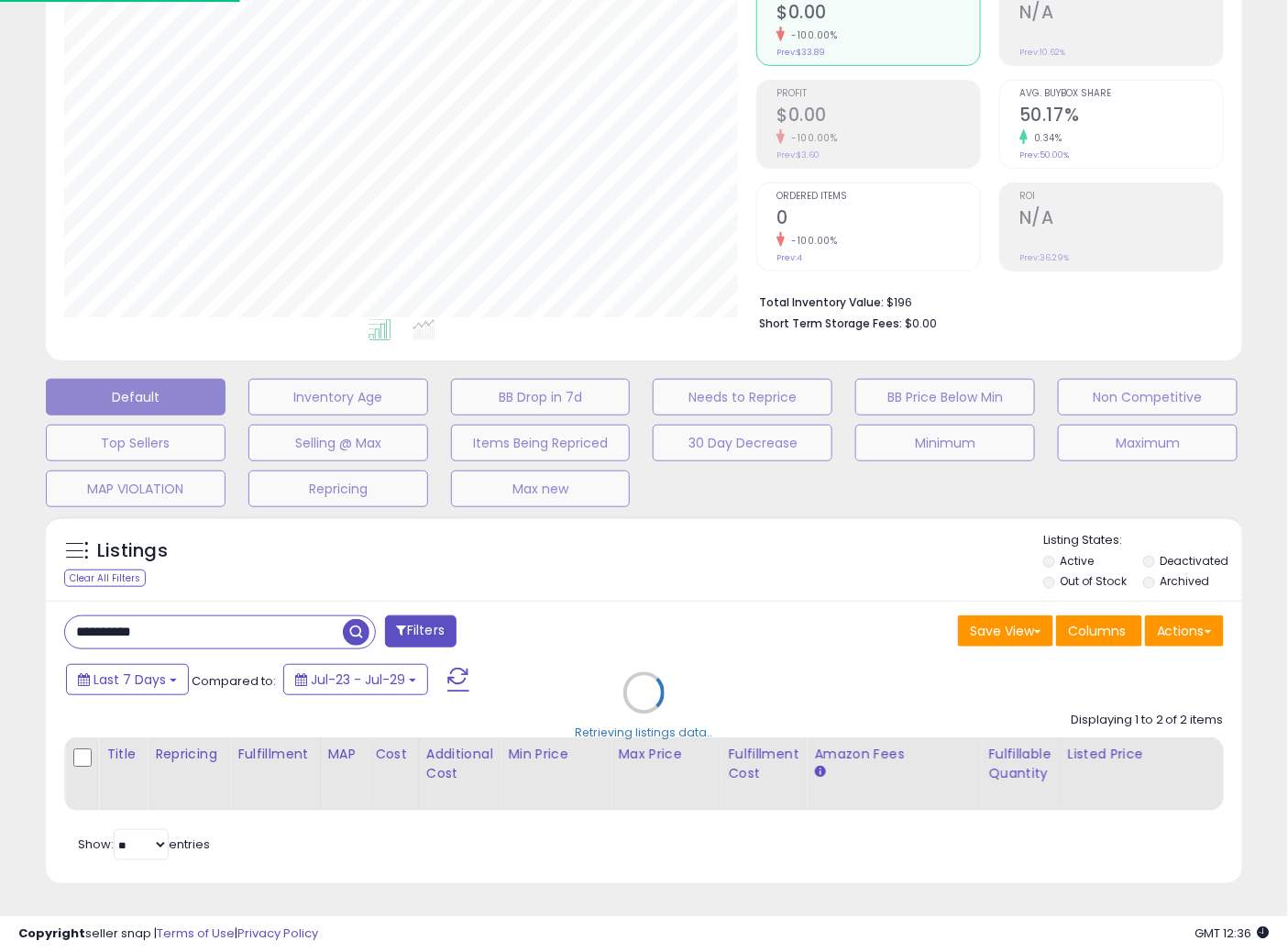 scroll, scrollTop: 916772, scrollLeft: 916024, axis: both 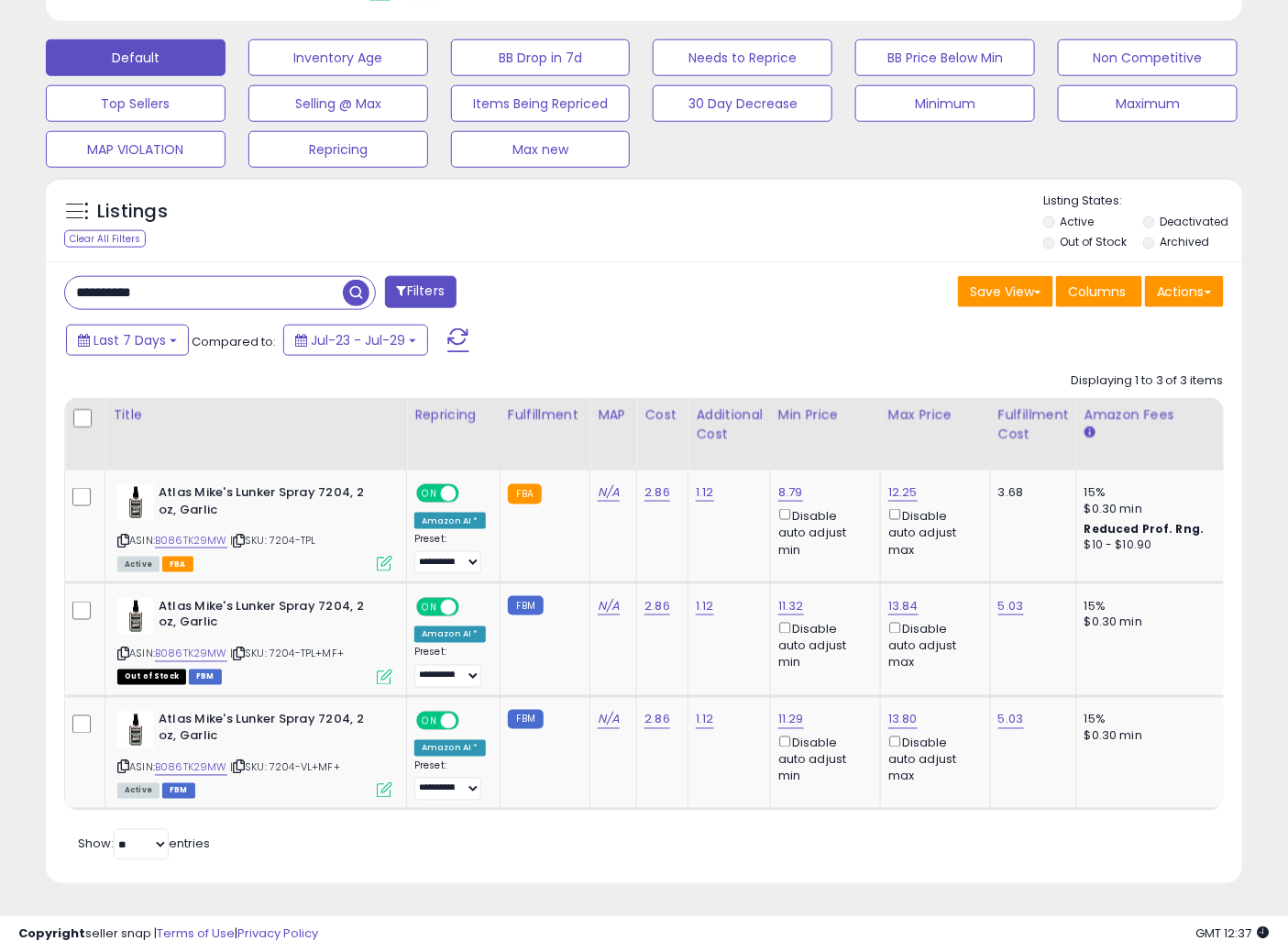 drag, startPoint x: 226, startPoint y: 289, endPoint x: 0, endPoint y: 259, distance: 227.9825 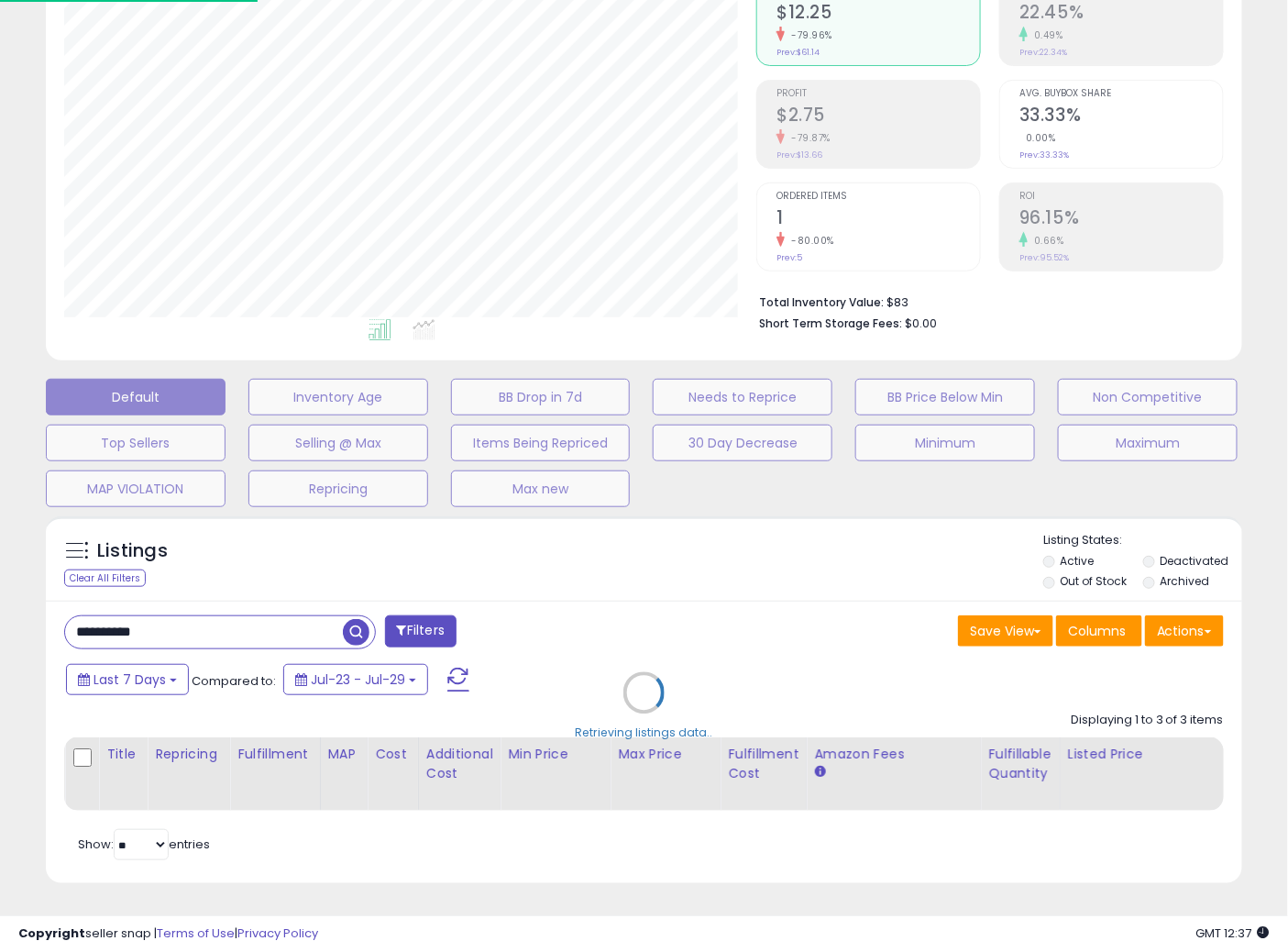 scroll, scrollTop: 916772, scrollLeft: 916024, axis: both 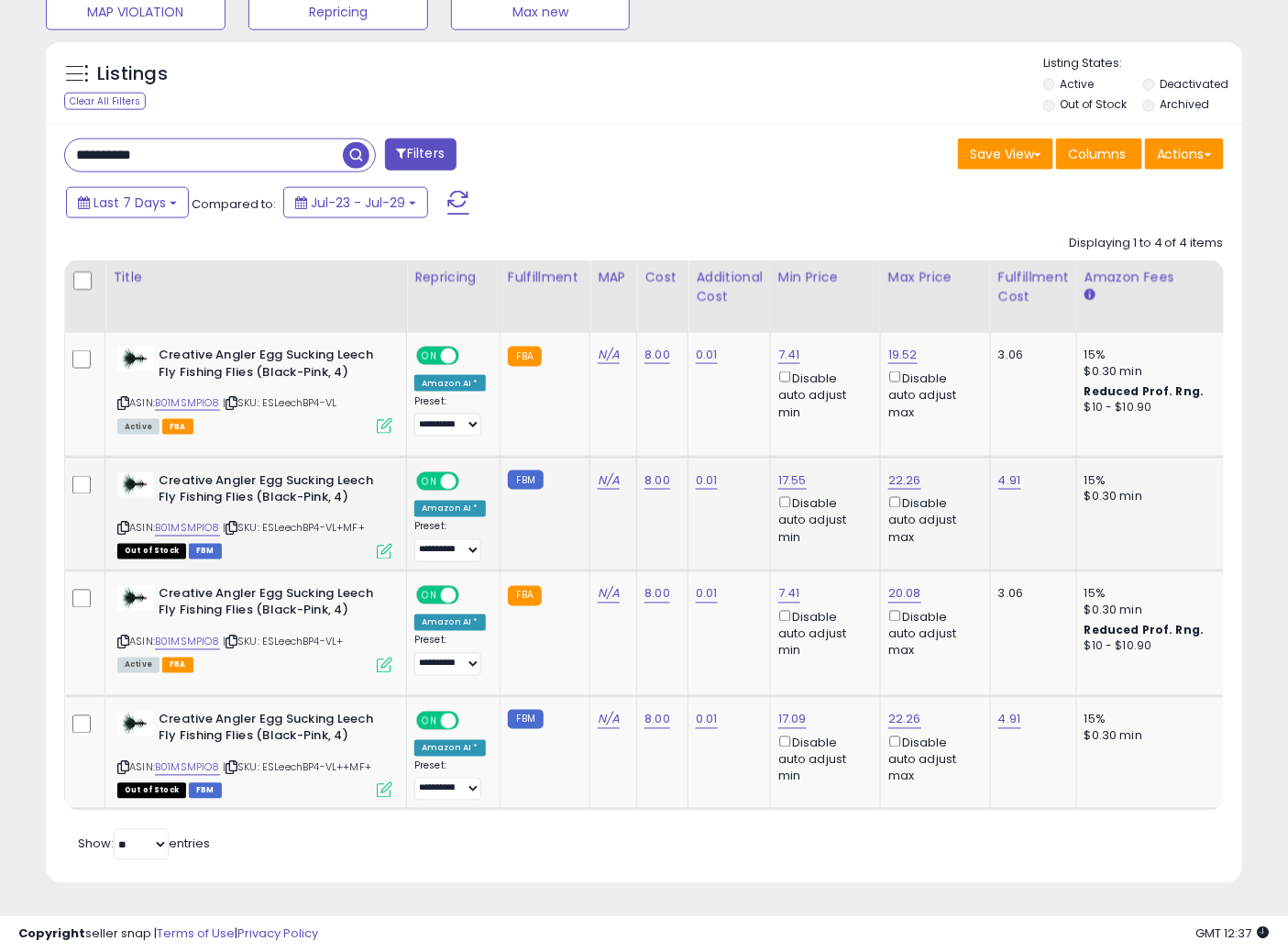 click at bounding box center (384, 551) 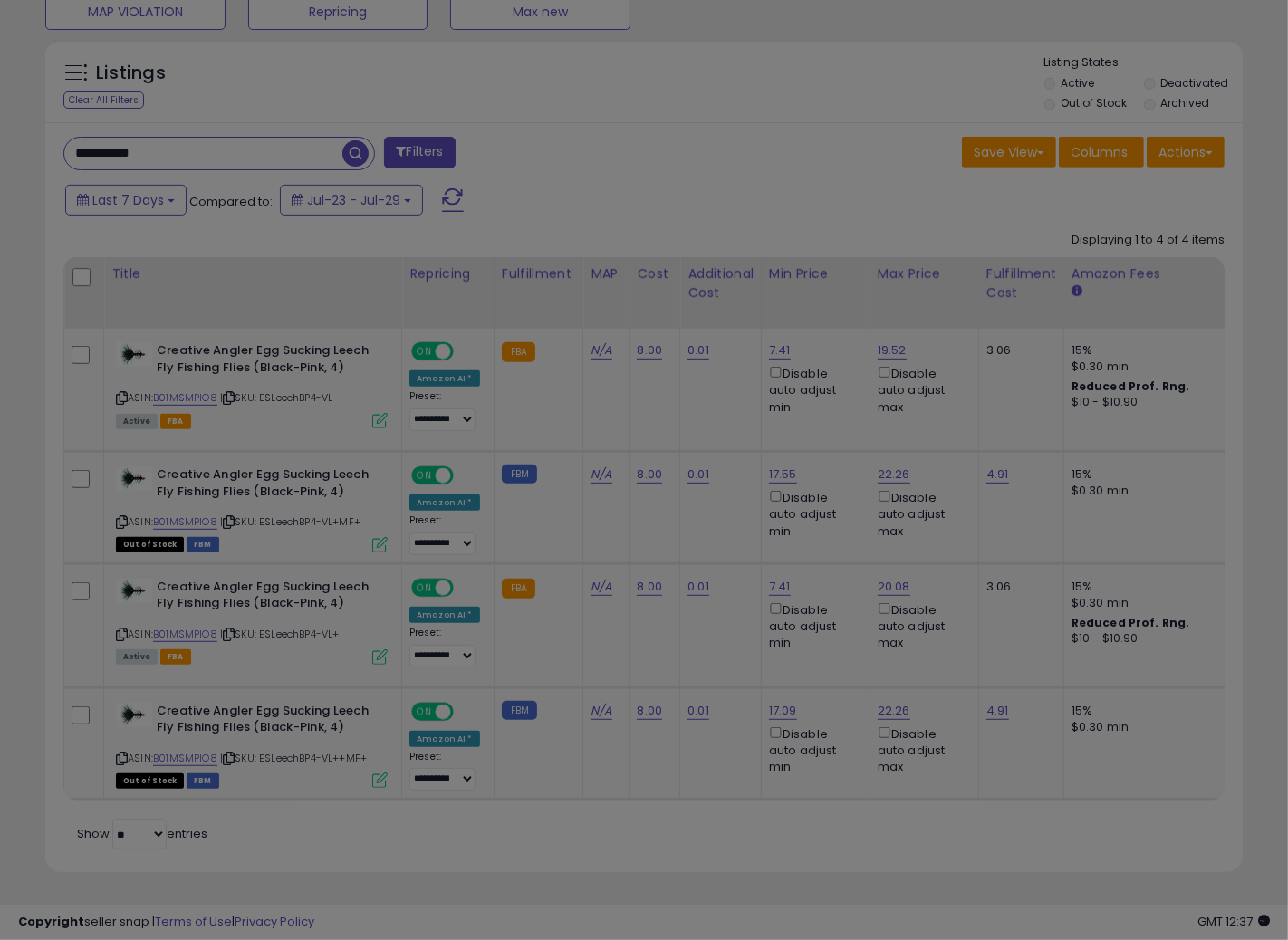 scroll, scrollTop: 905216, scrollLeft: 905073, axis: both 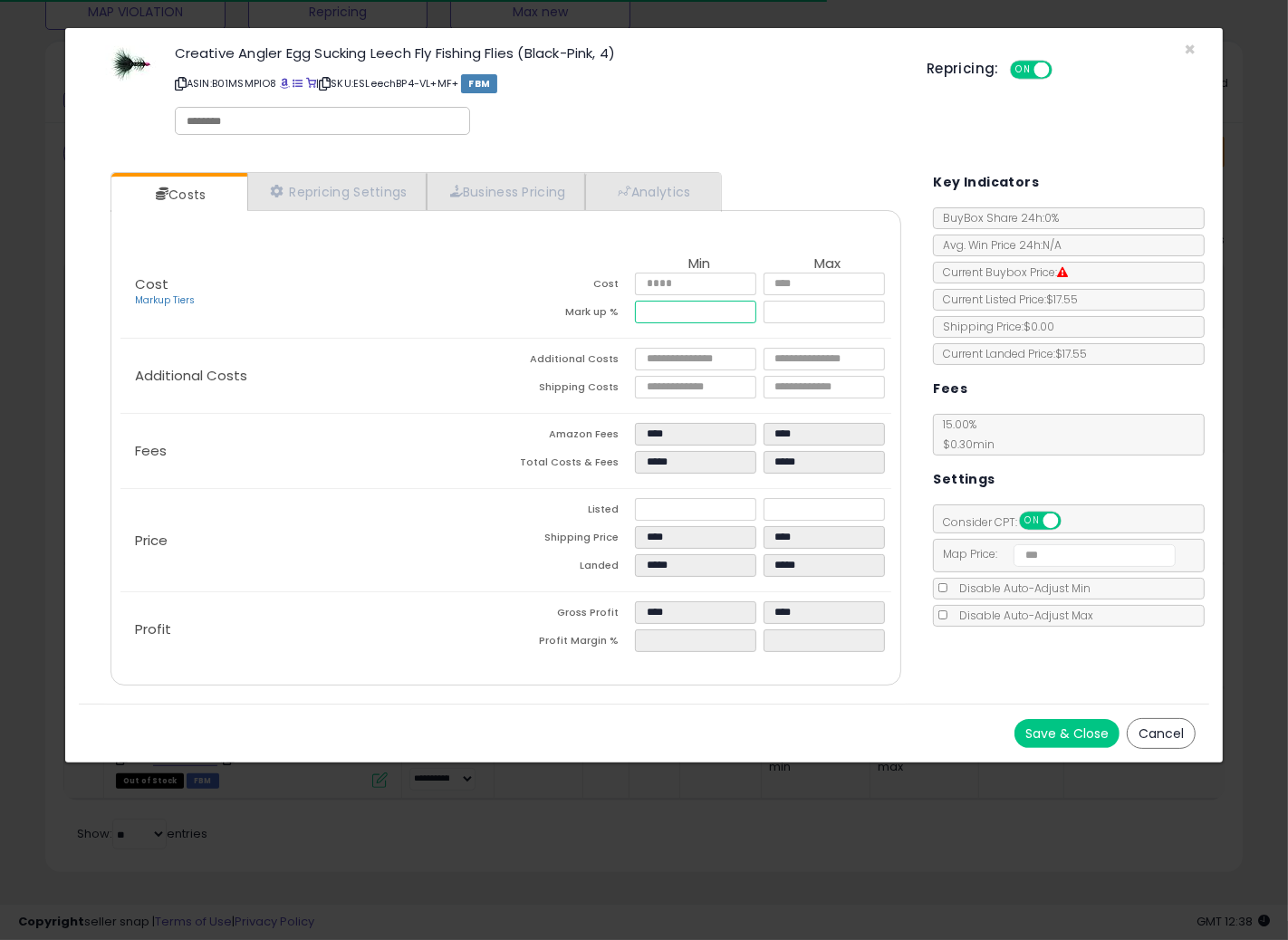 drag, startPoint x: 671, startPoint y: 309, endPoint x: 653, endPoint y: 313, distance: 18.439089 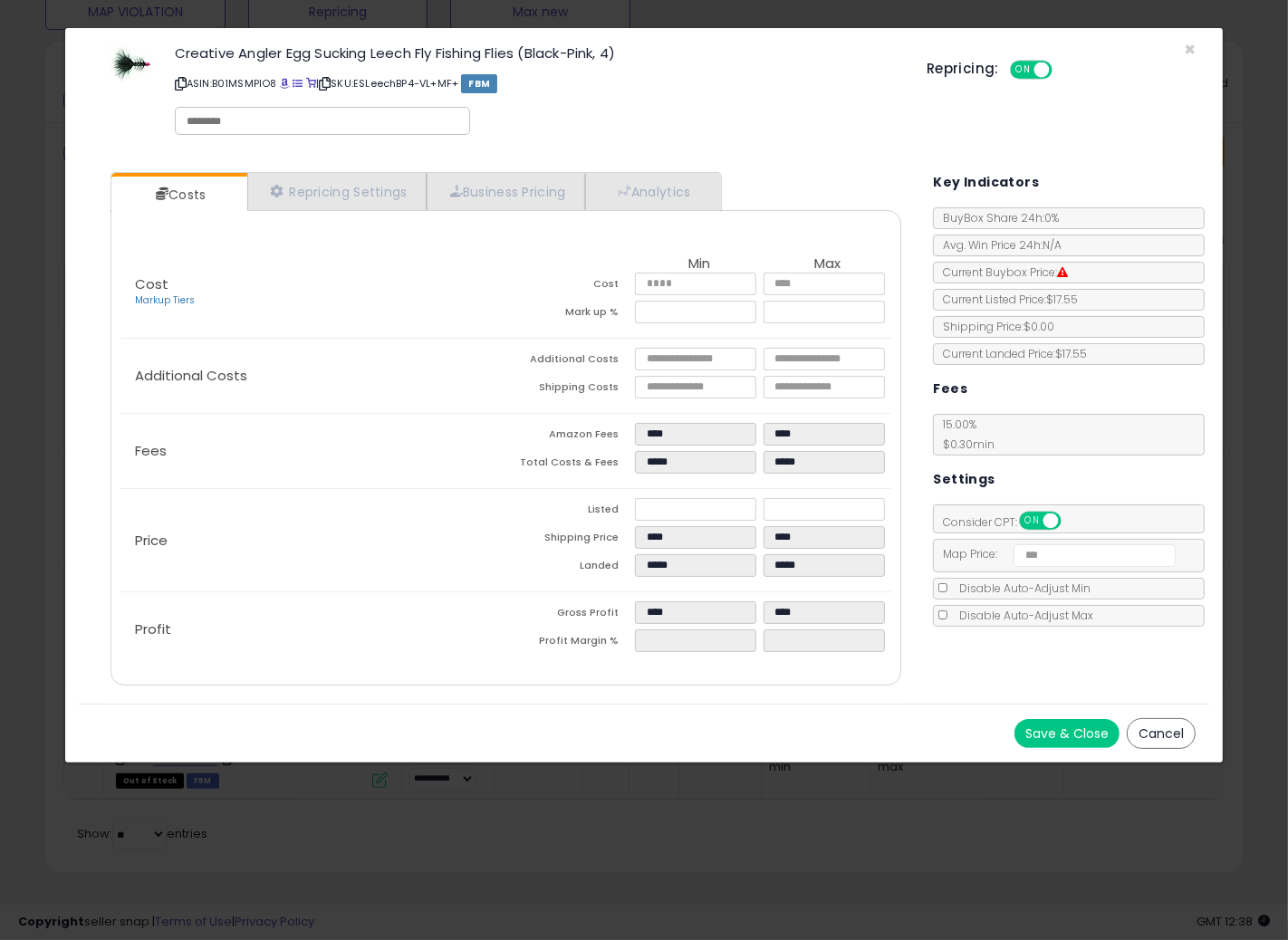type on "*****" 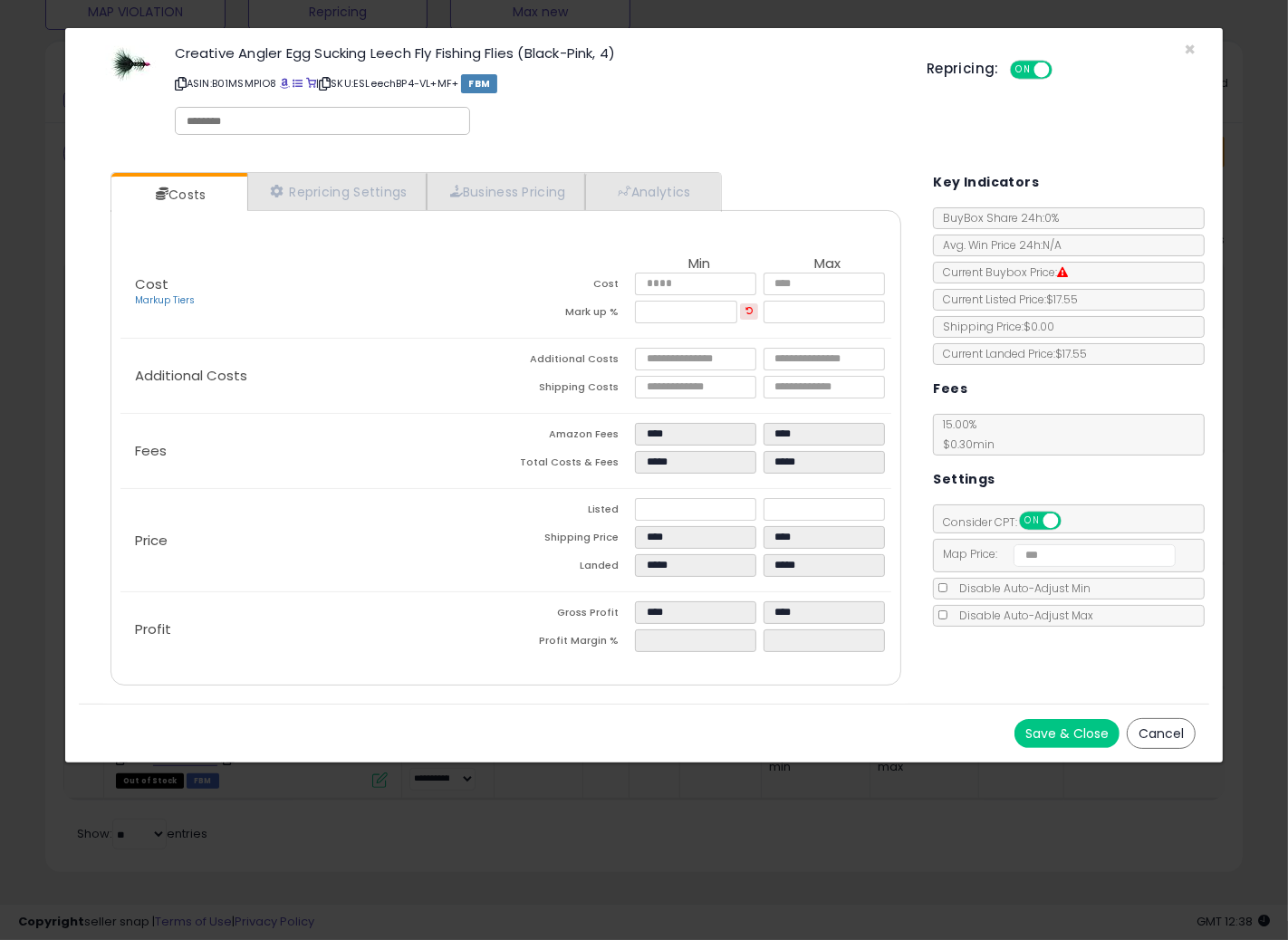 click on "Additional Costs" at bounding box center [571, 361] 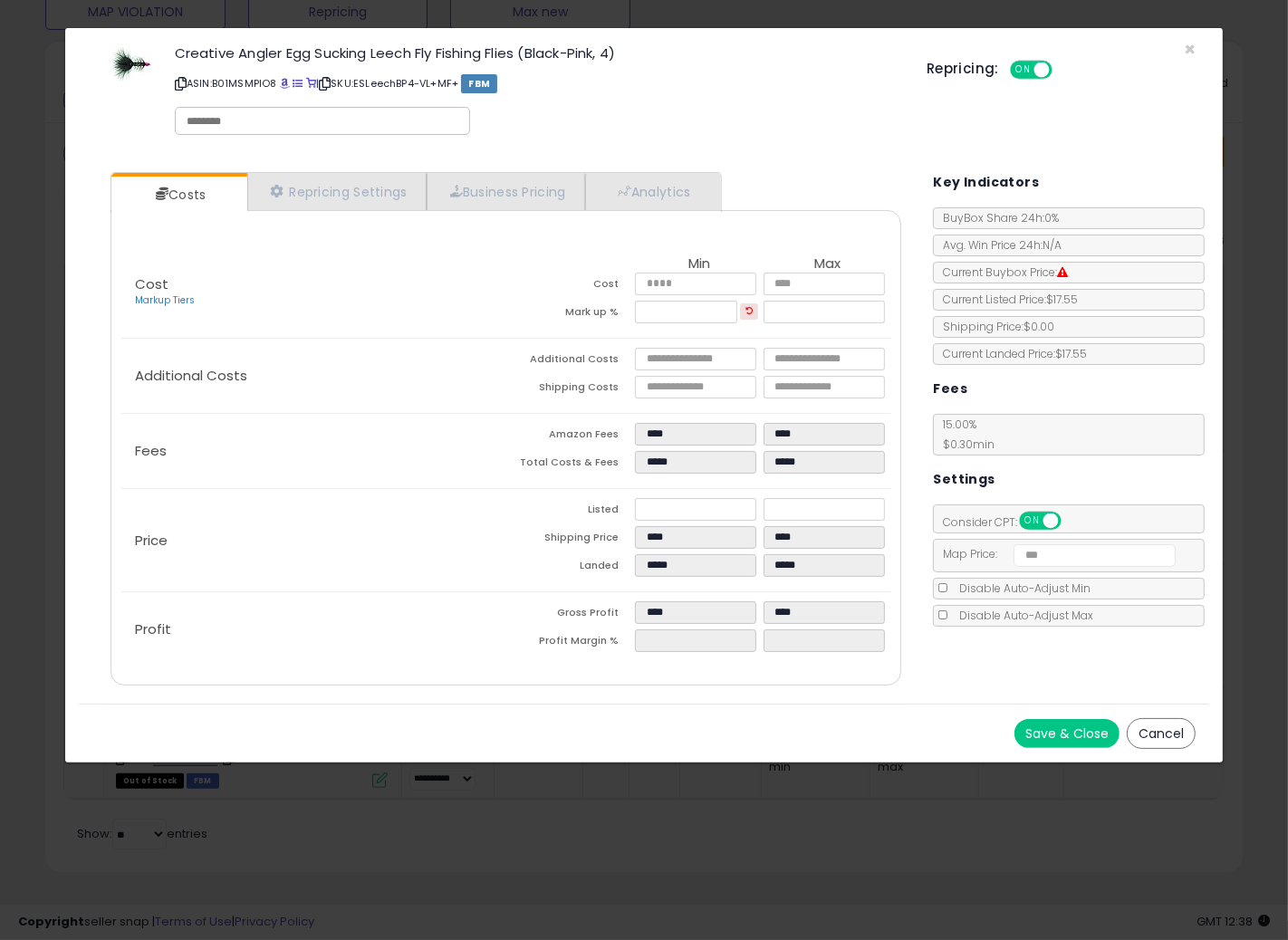 click on "Save & Close" at bounding box center (1067, 734) 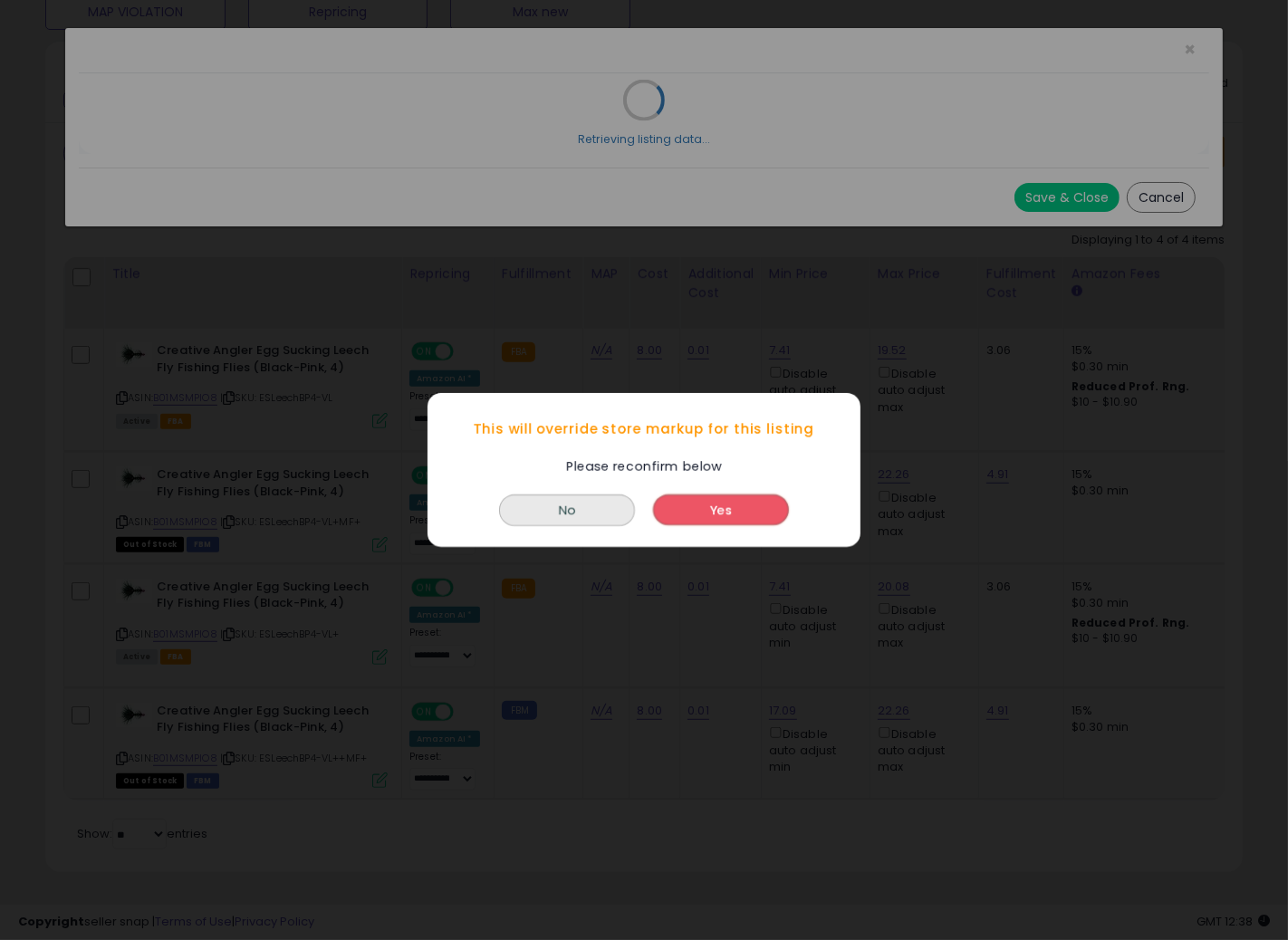 drag, startPoint x: 725, startPoint y: 475, endPoint x: 716, endPoint y: 494, distance: 21.023796 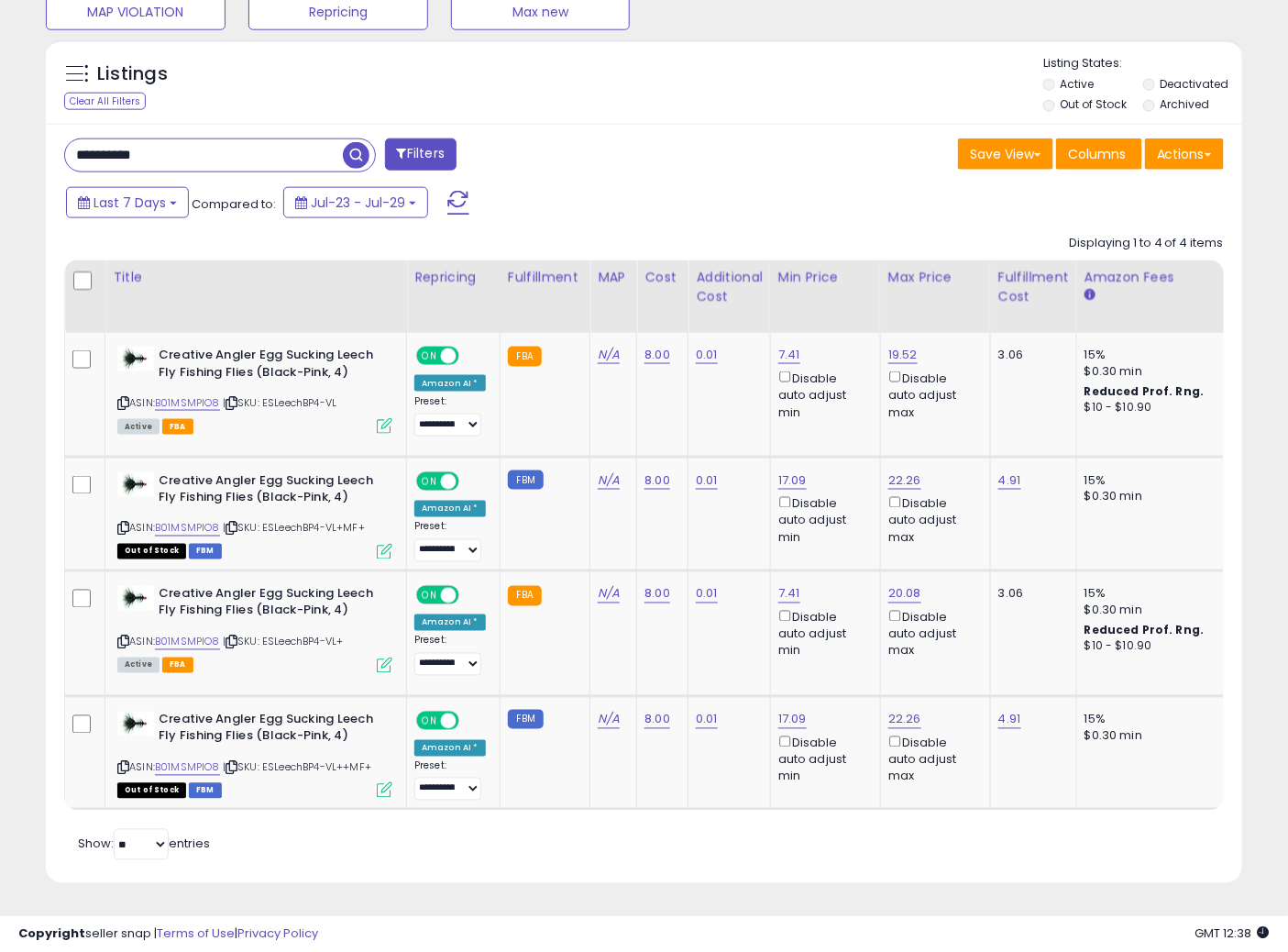 scroll, scrollTop: 376, scrollLeft: 692, axis: both 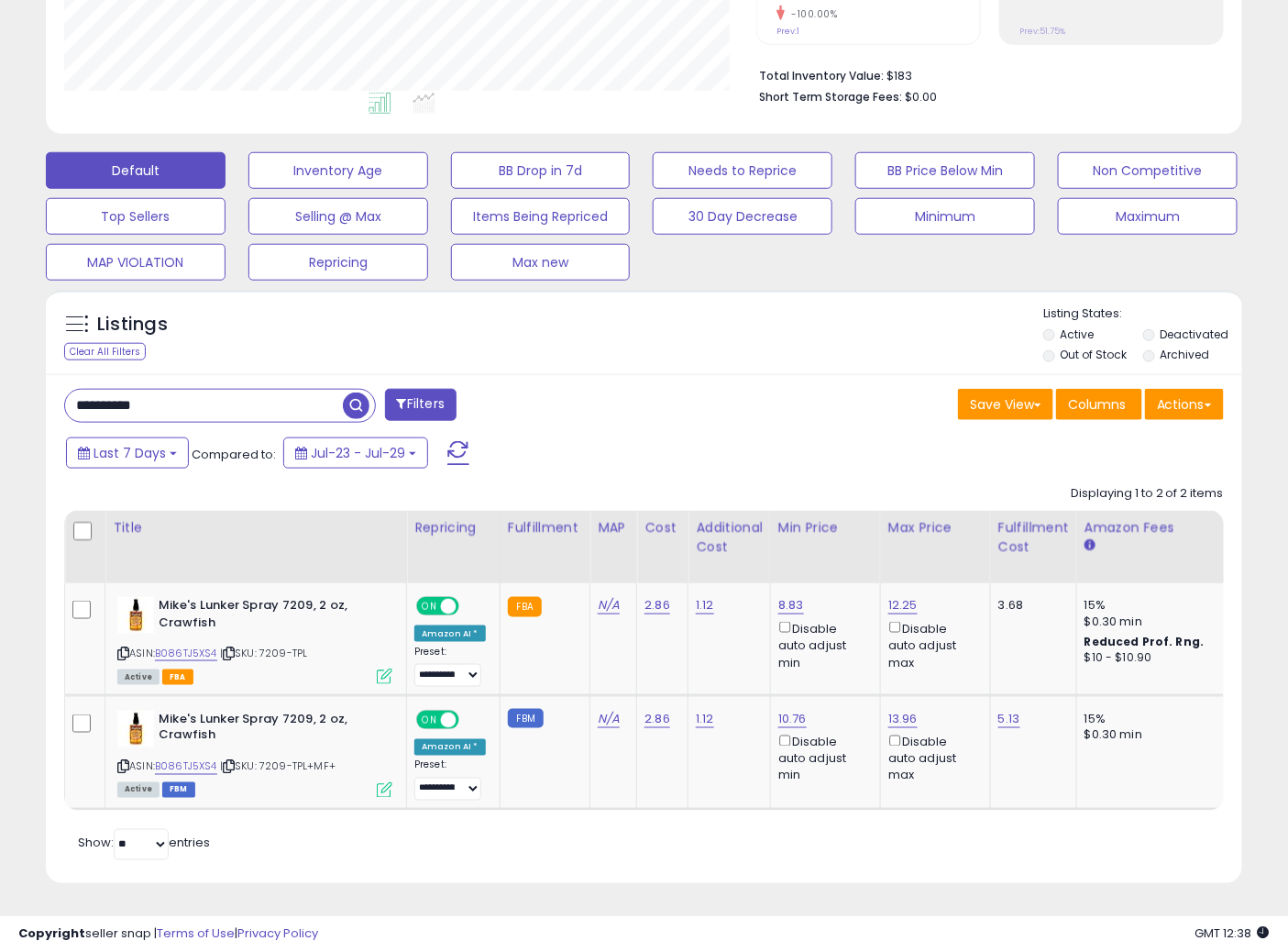 click on "Save View
Save As New View
Update Current View
Columns
Actions
Import  Export Visible Columns" at bounding box center [941, 406] 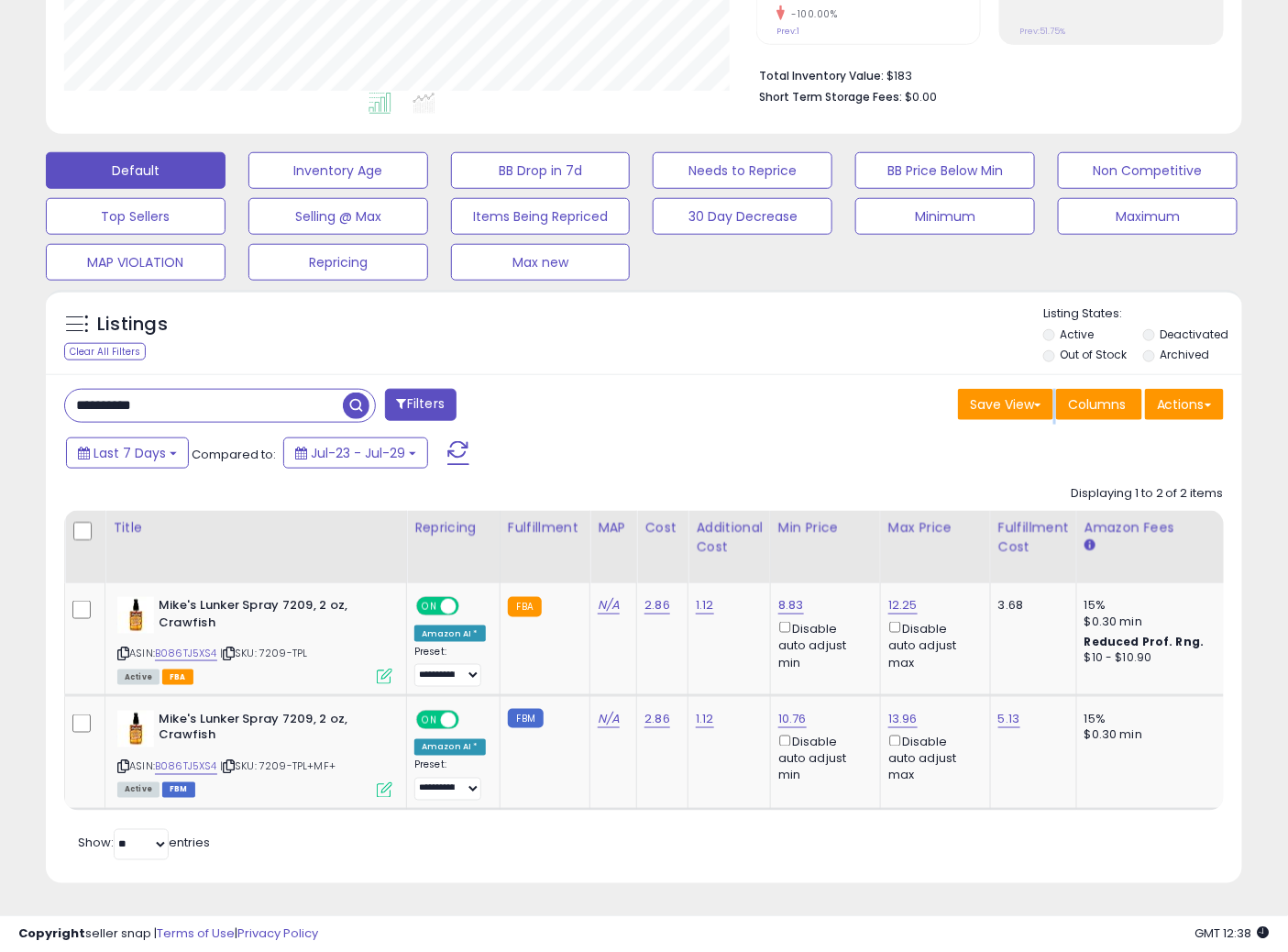 drag, startPoint x: 674, startPoint y: 395, endPoint x: 688, endPoint y: 390, distance: 14.866069 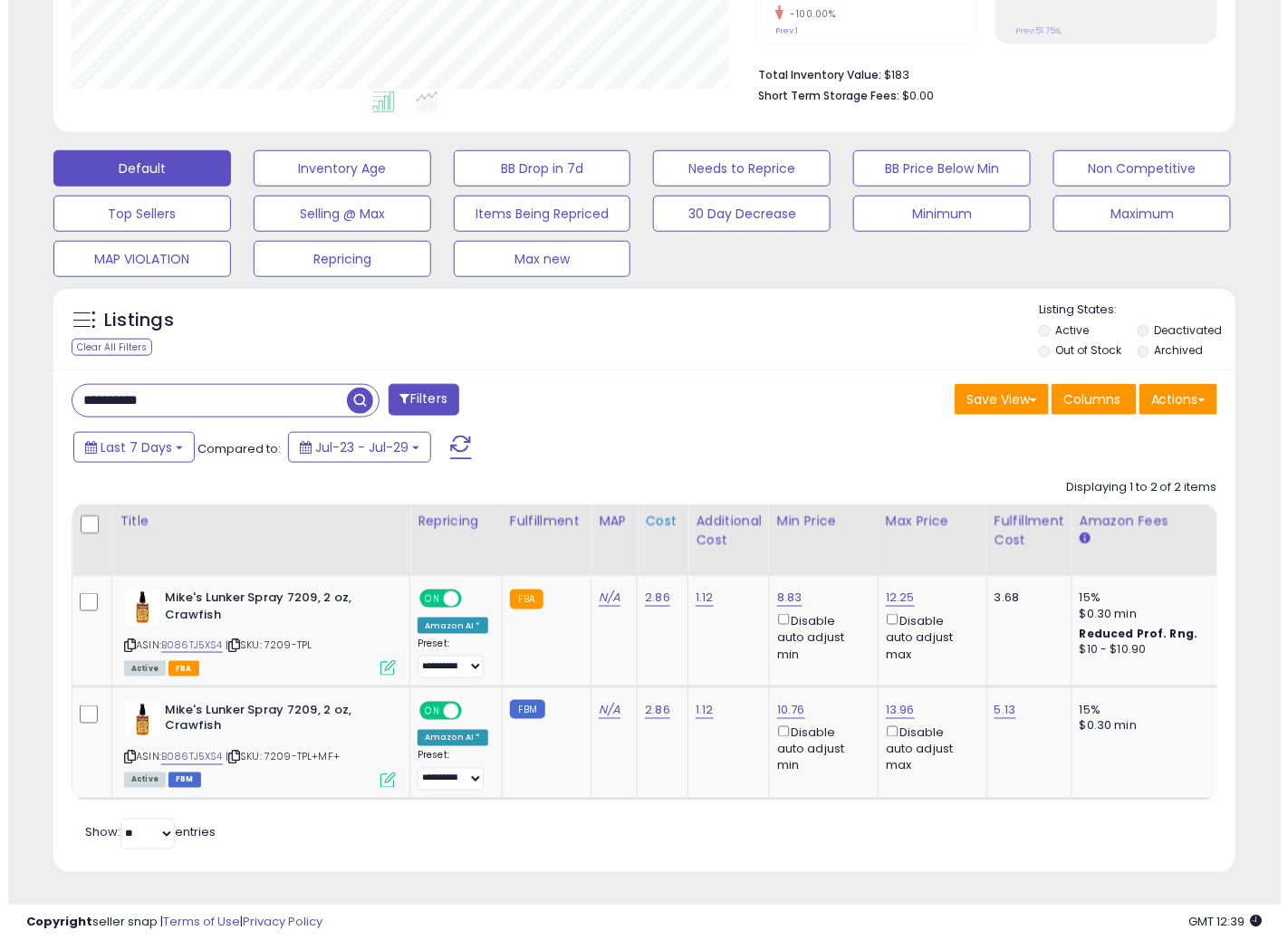 scroll, scrollTop: 435, scrollLeft: 0, axis: vertical 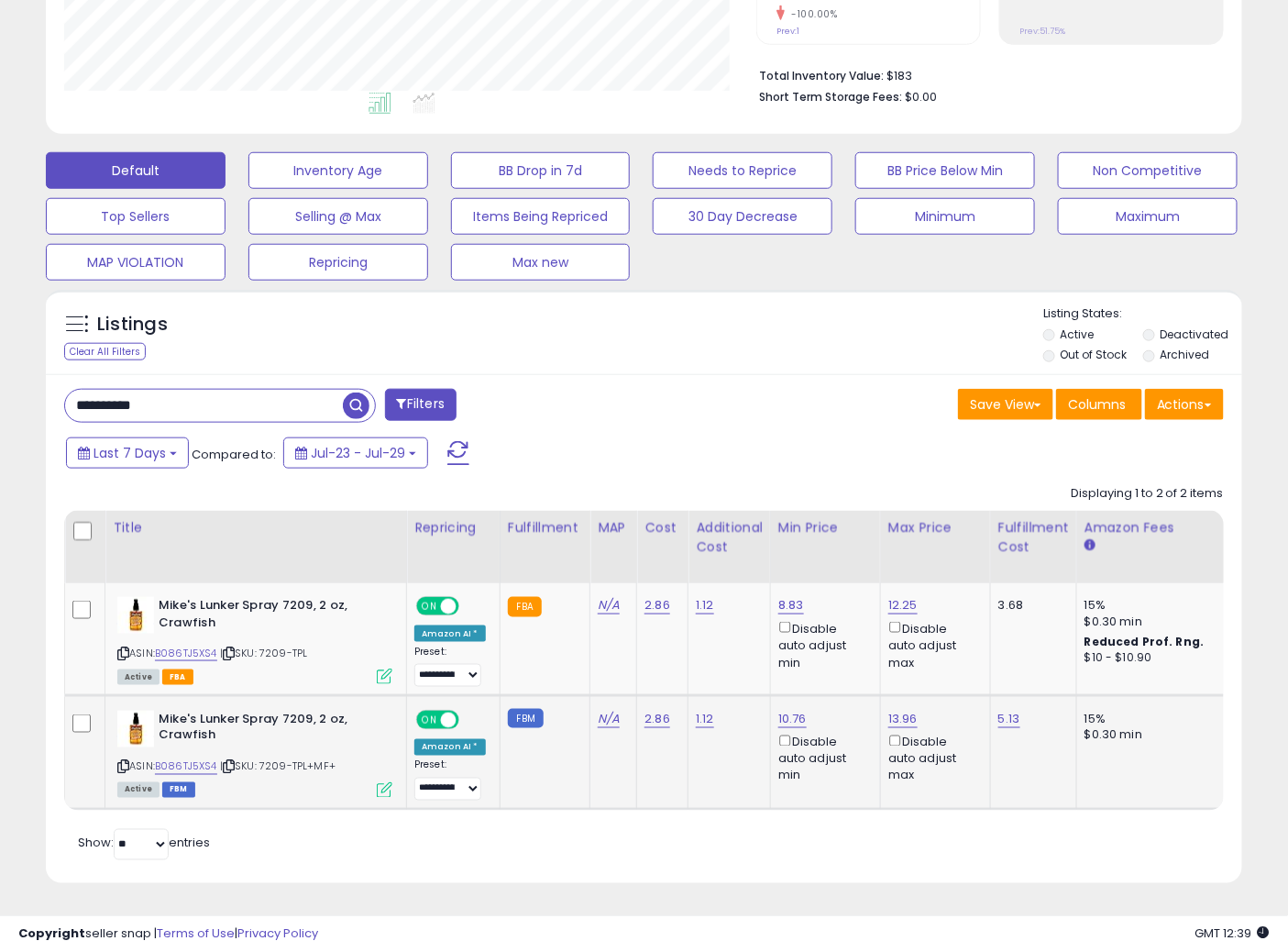 click at bounding box center (384, 790) 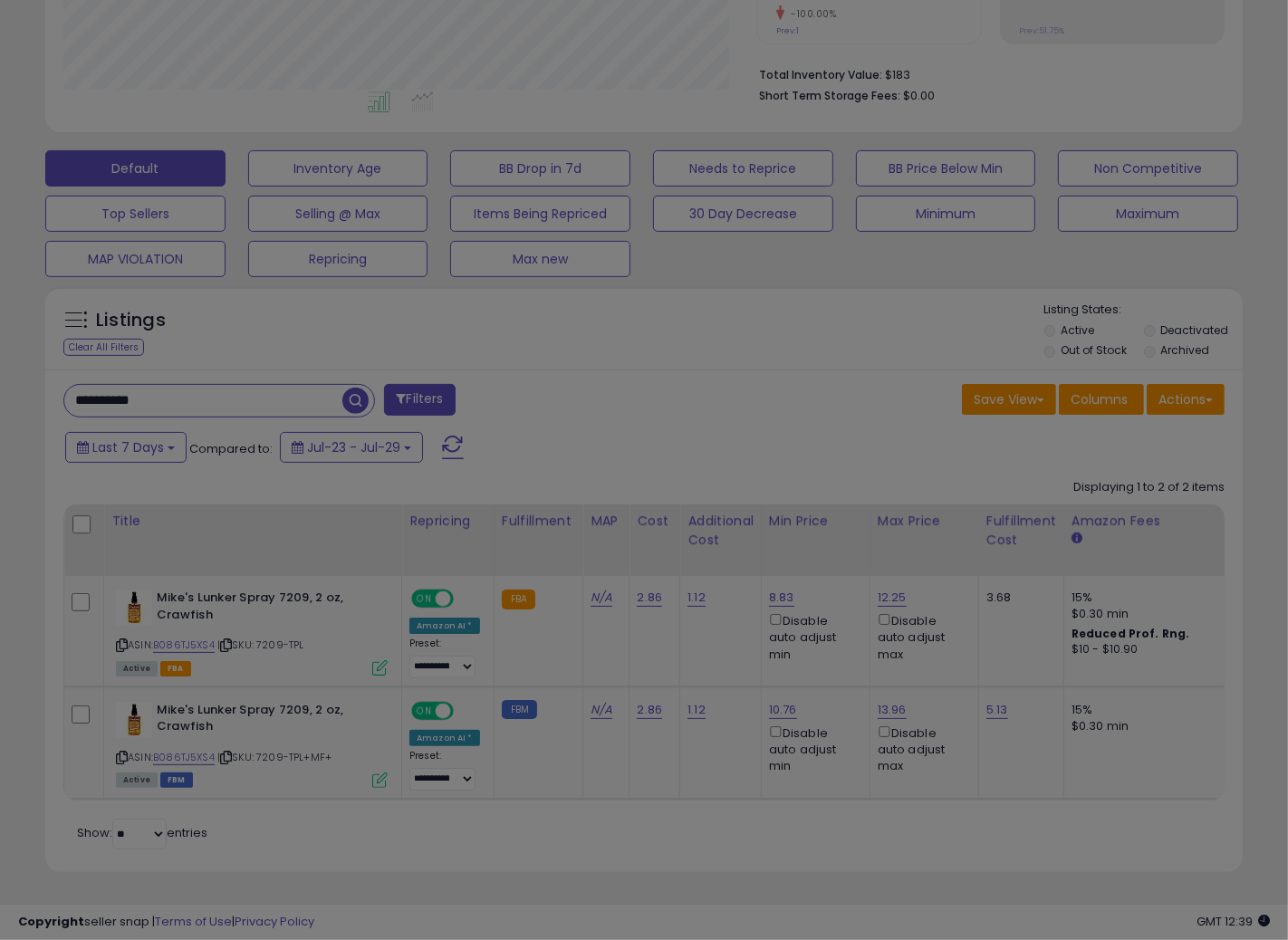 scroll, scrollTop: 905216, scrollLeft: 905073, axis: both 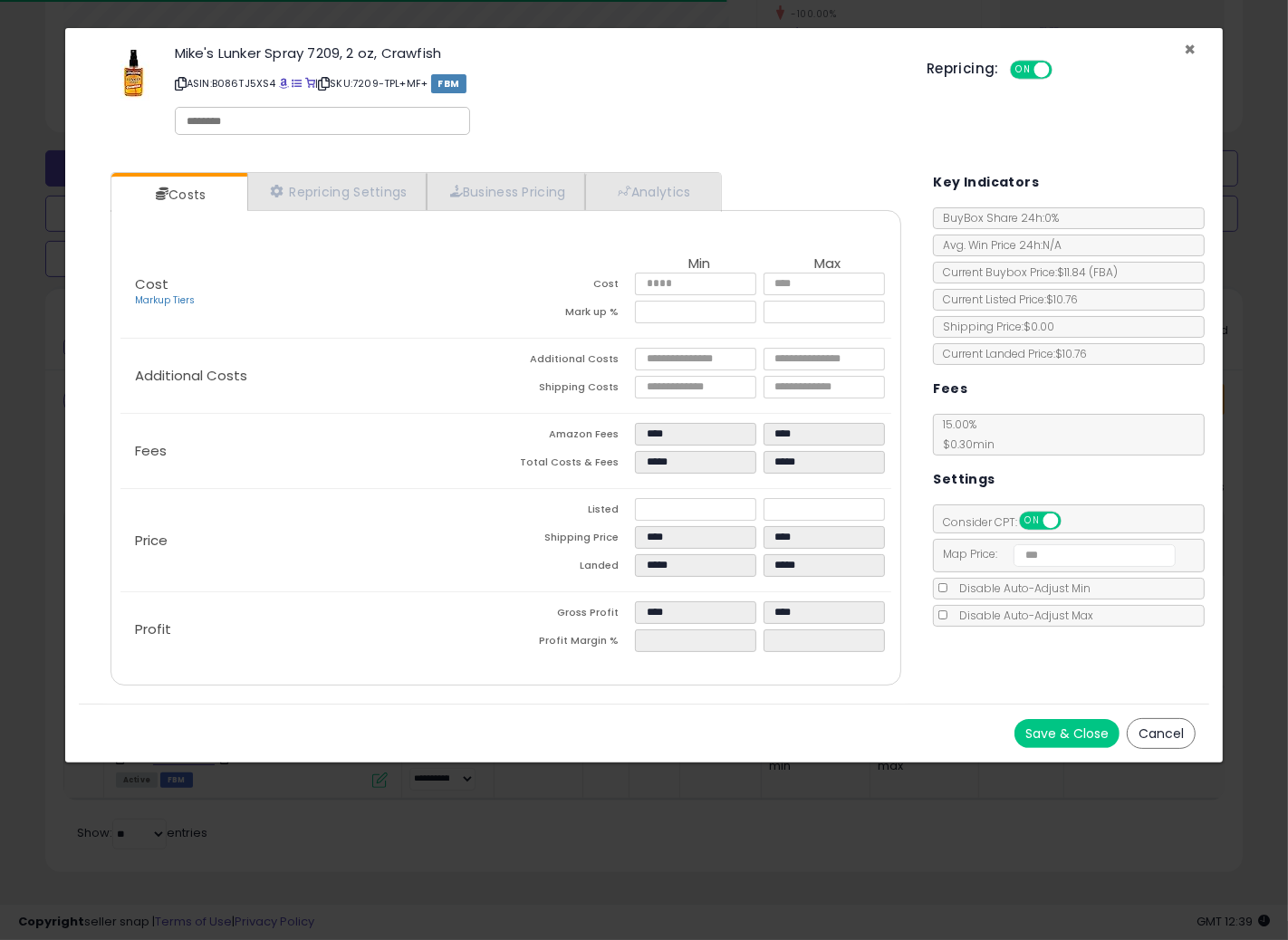click on "×" at bounding box center [1189, 49] 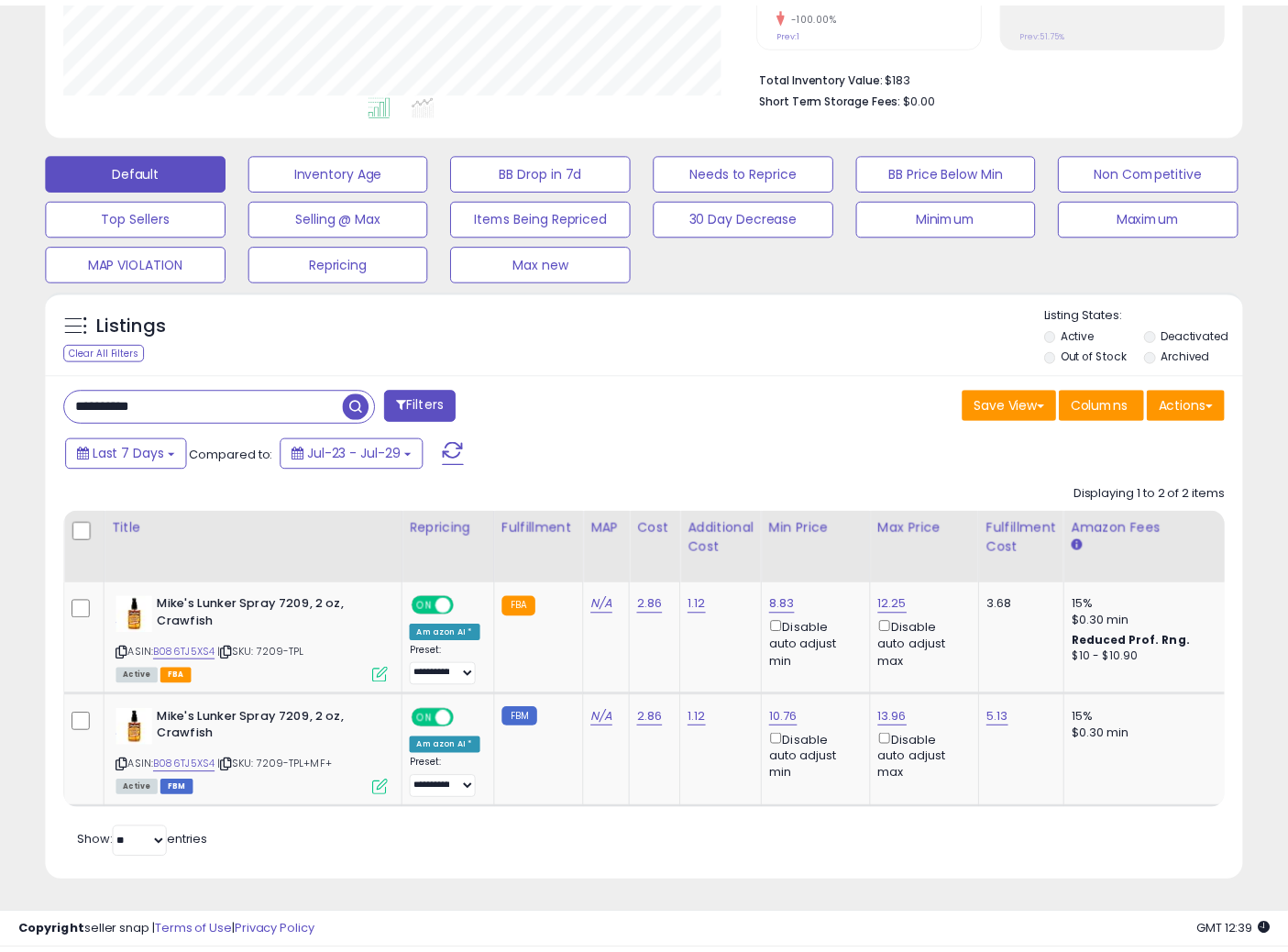 scroll, scrollTop: 376, scrollLeft: 692, axis: both 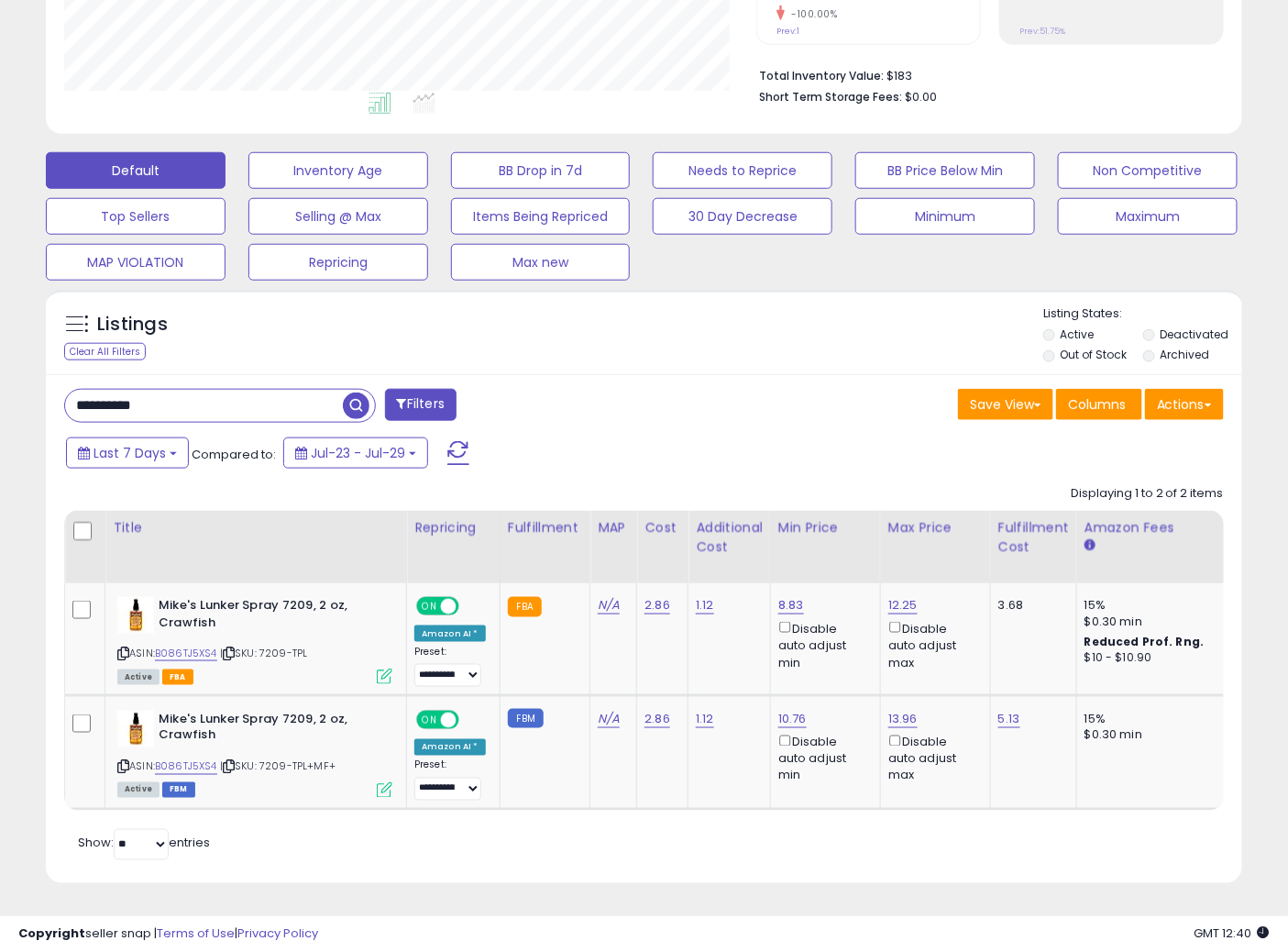 click on "Listings
Clear All Filters
Listing States:" at bounding box center (644, 337) 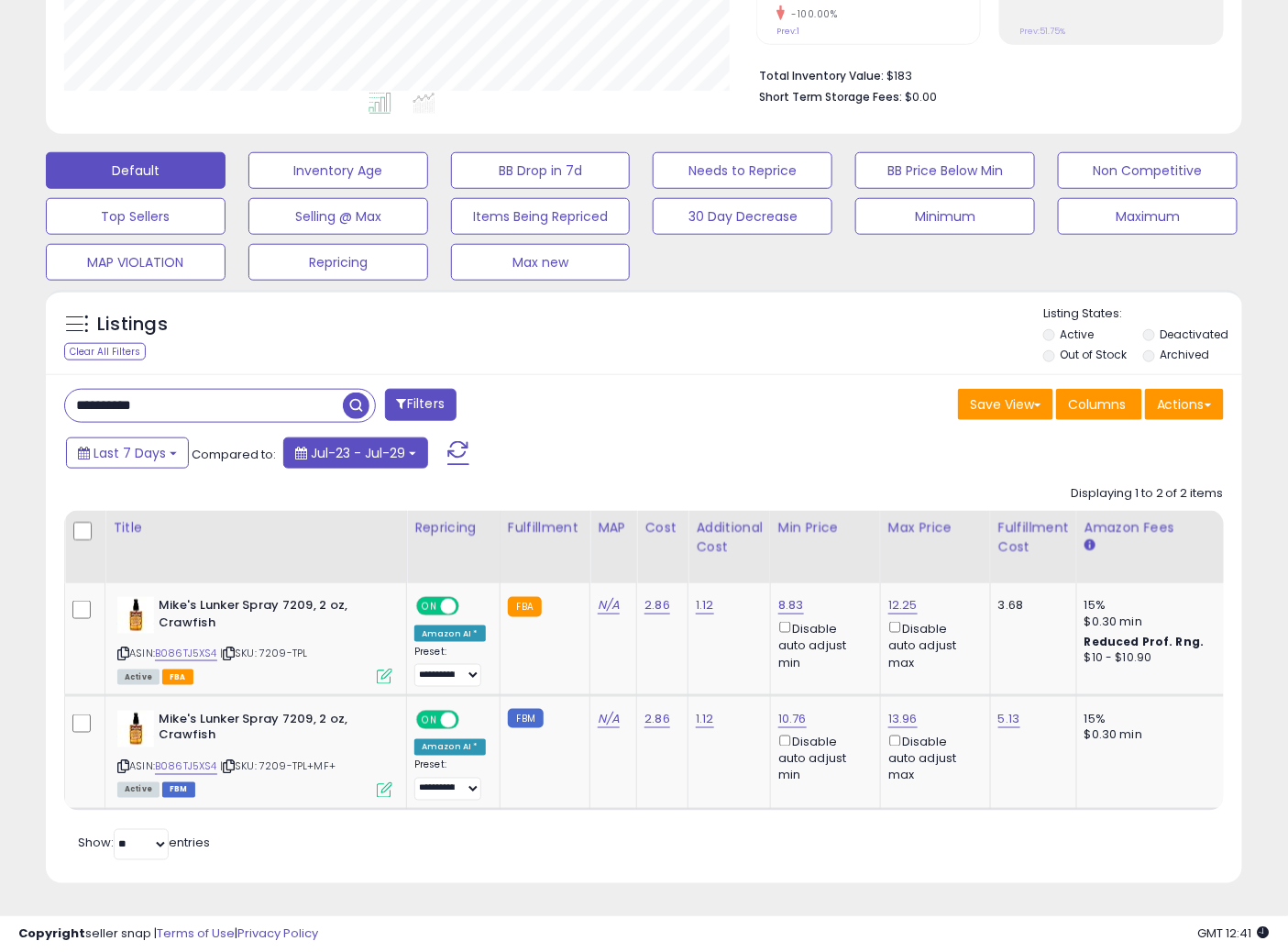 paste 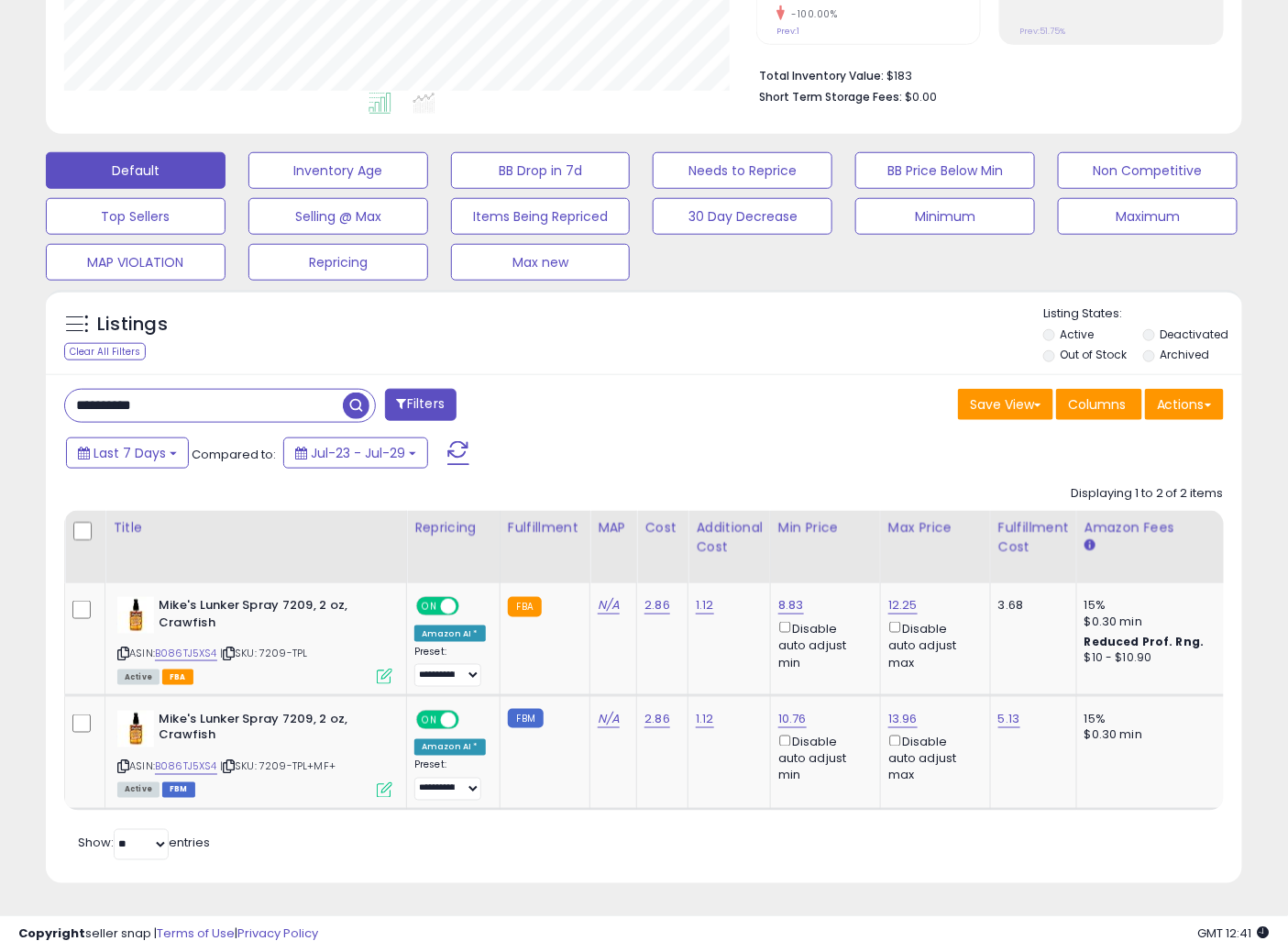 click at bounding box center [356, 405] 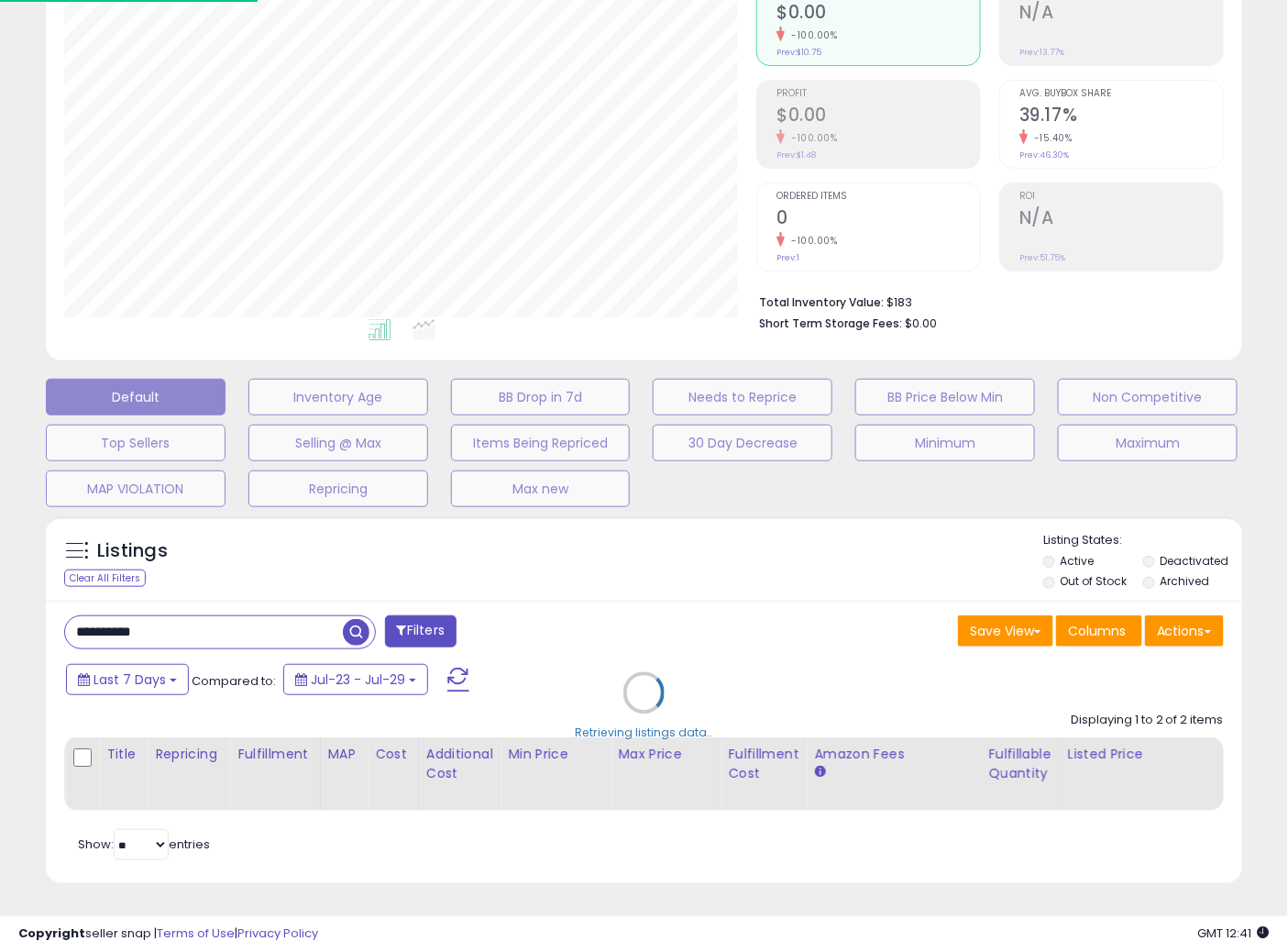 scroll, scrollTop: 916772, scrollLeft: 916024, axis: both 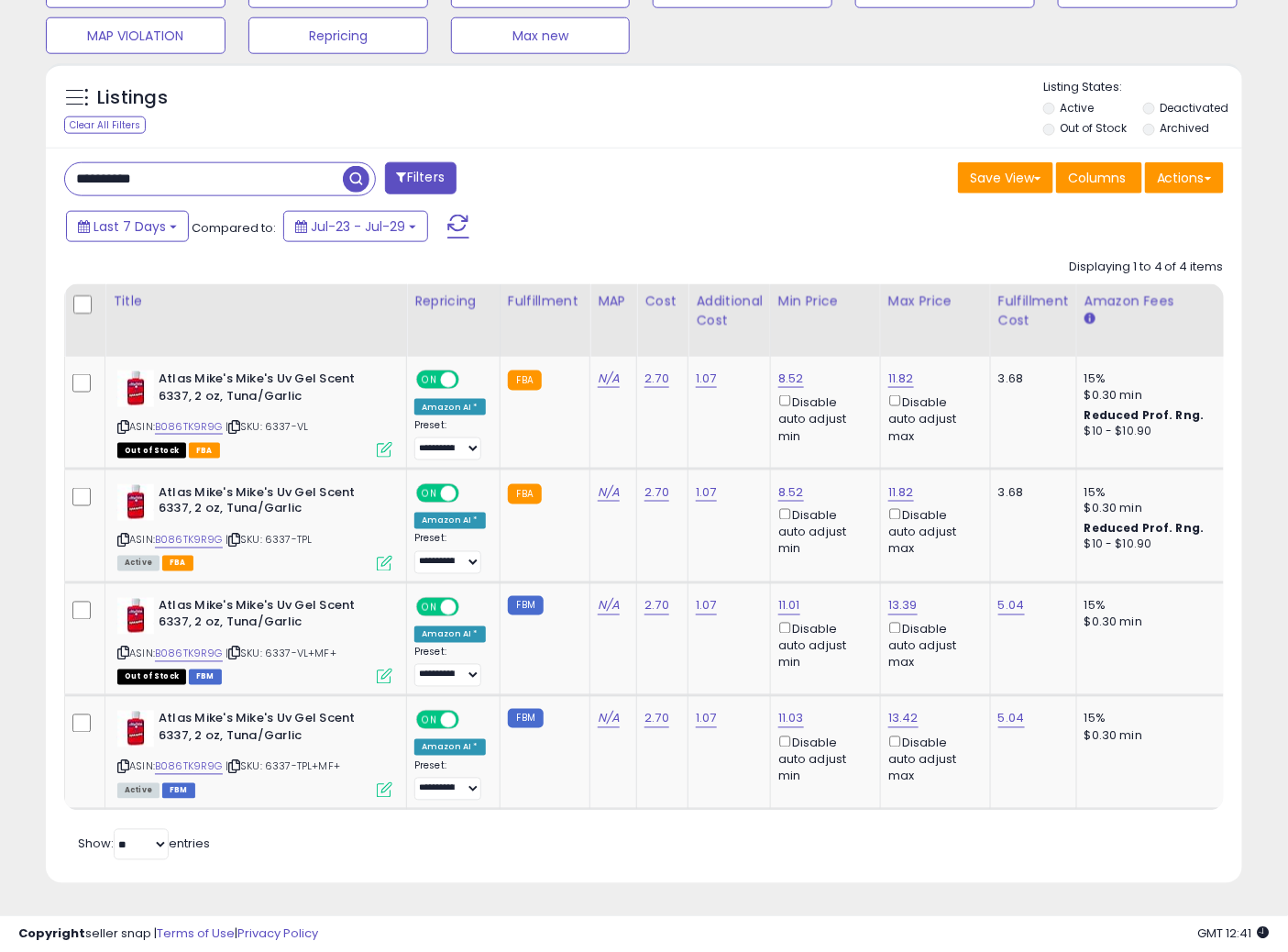 drag, startPoint x: 209, startPoint y: 156, endPoint x: 0, endPoint y: 154, distance: 209.00957 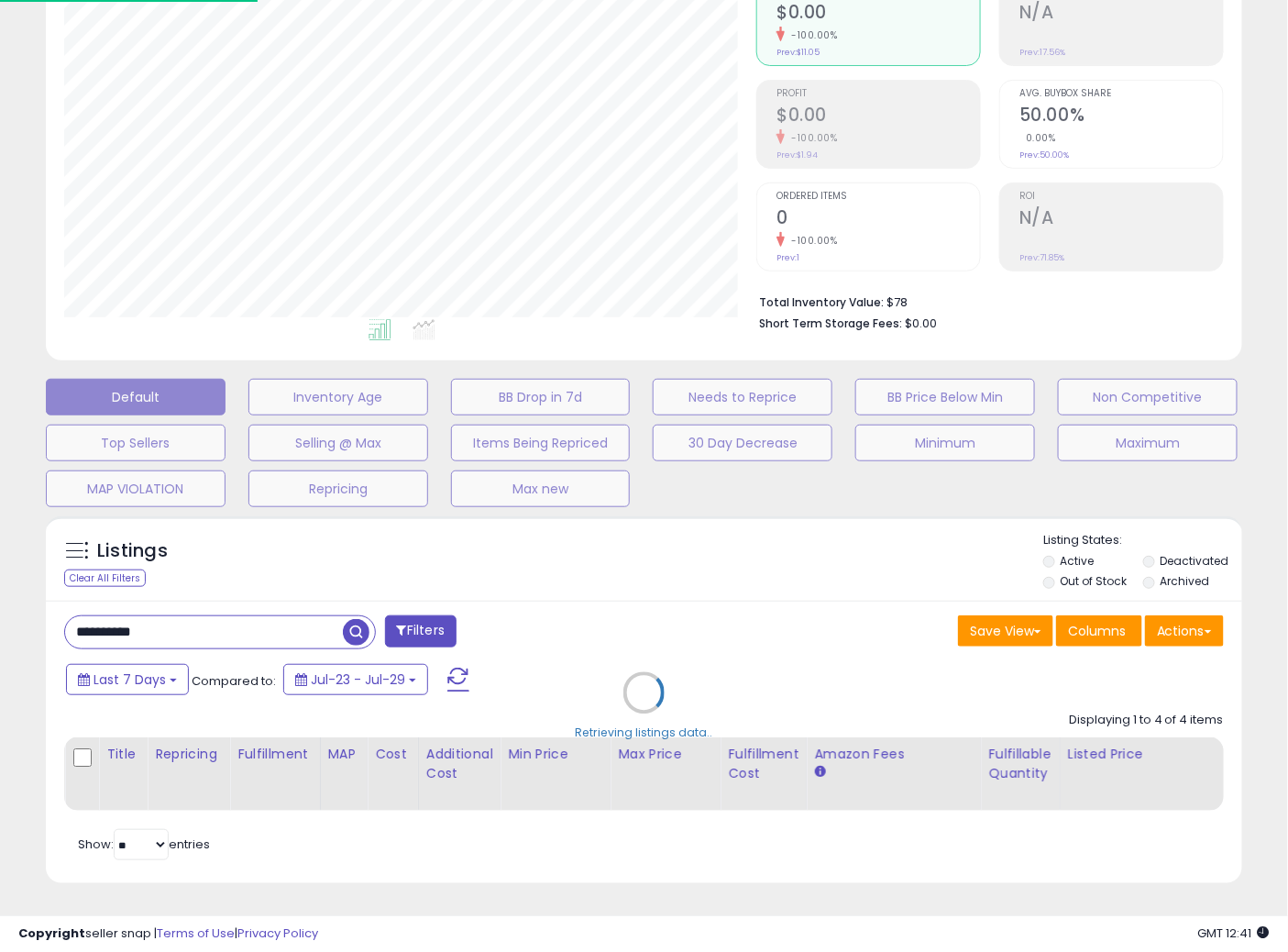 scroll, scrollTop: 916772, scrollLeft: 916024, axis: both 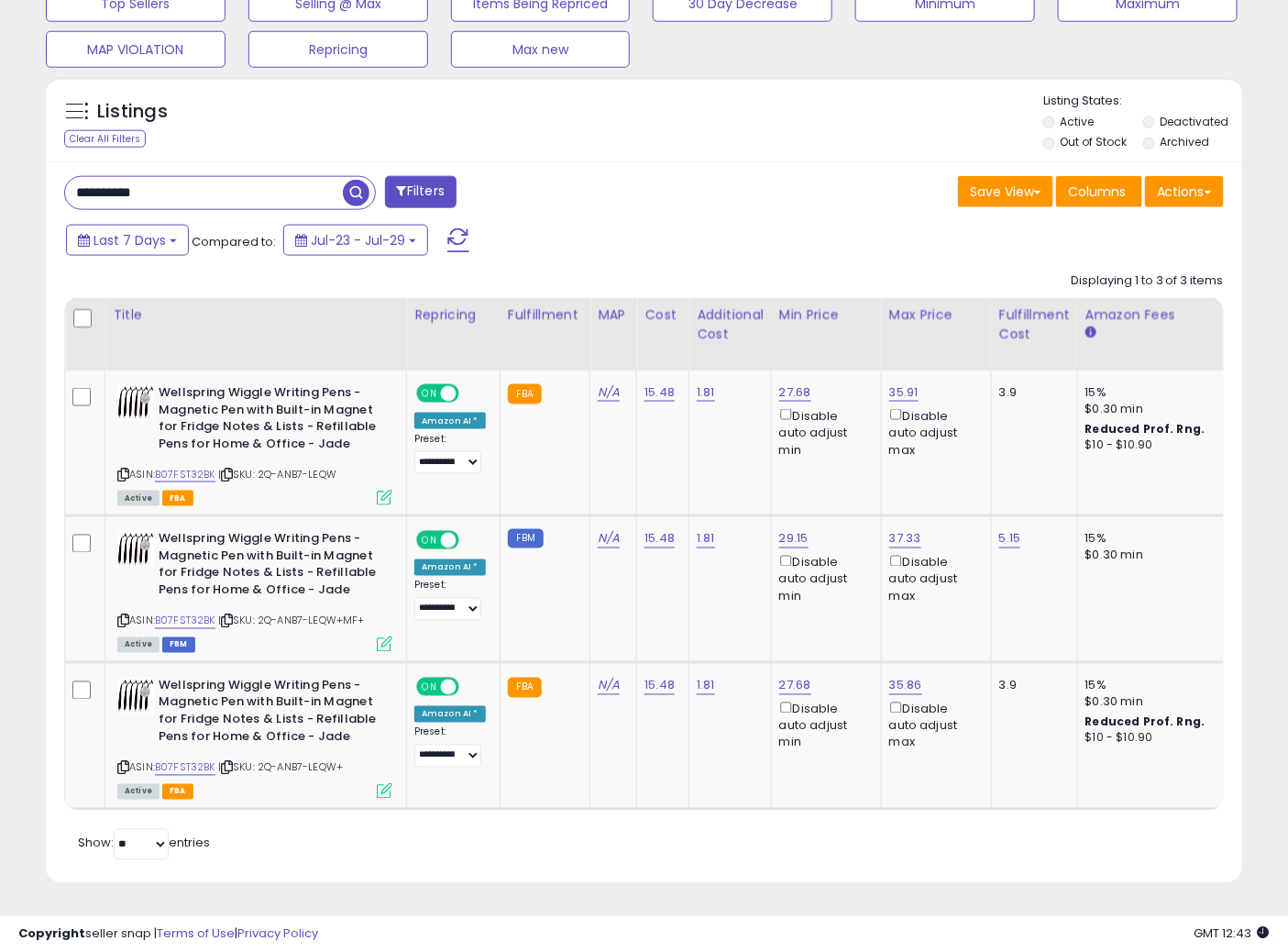 drag, startPoint x: 162, startPoint y: 177, endPoint x: 0, endPoint y: 131, distance: 168.40428 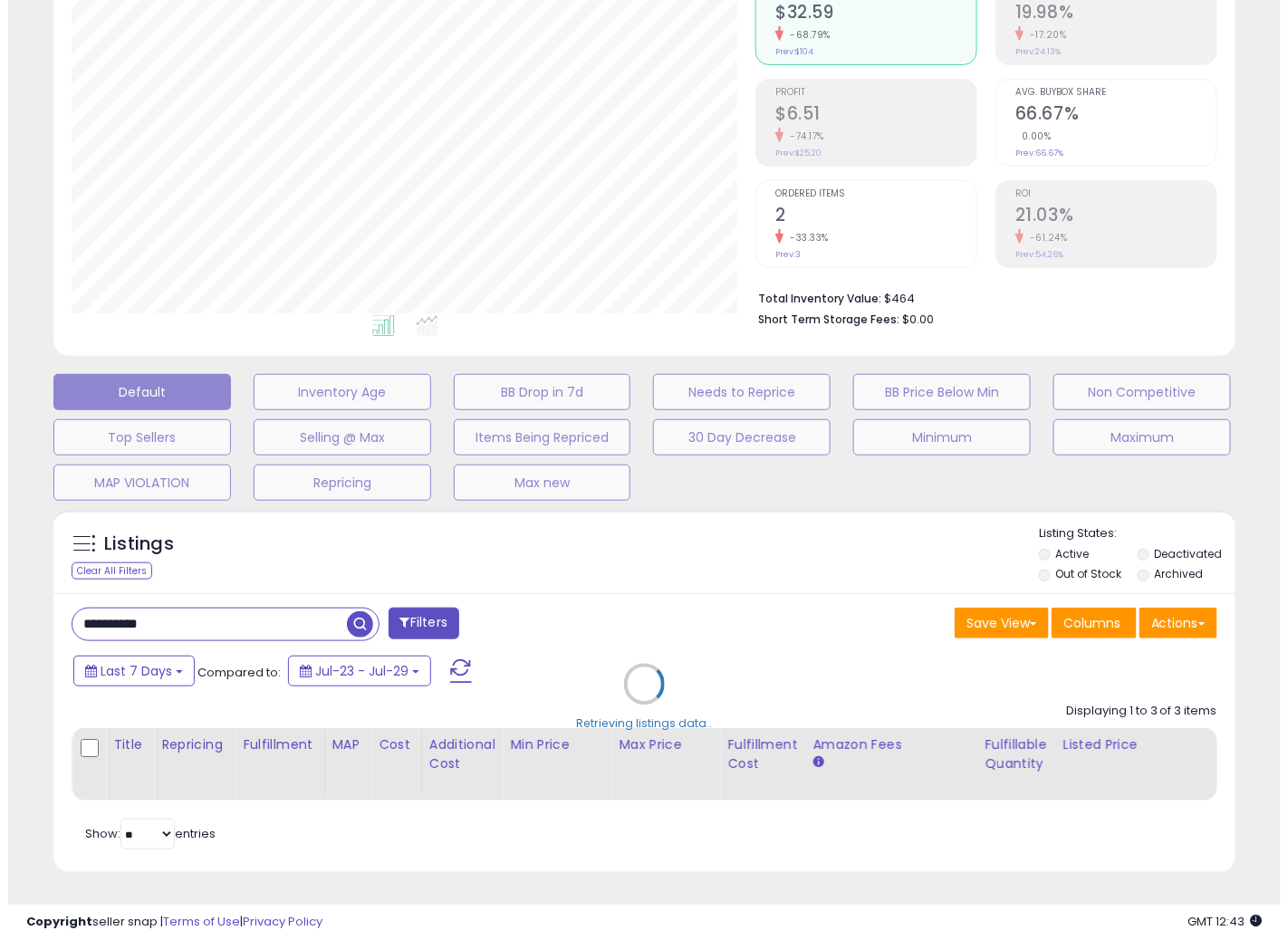 scroll, scrollTop: 212, scrollLeft: 0, axis: vertical 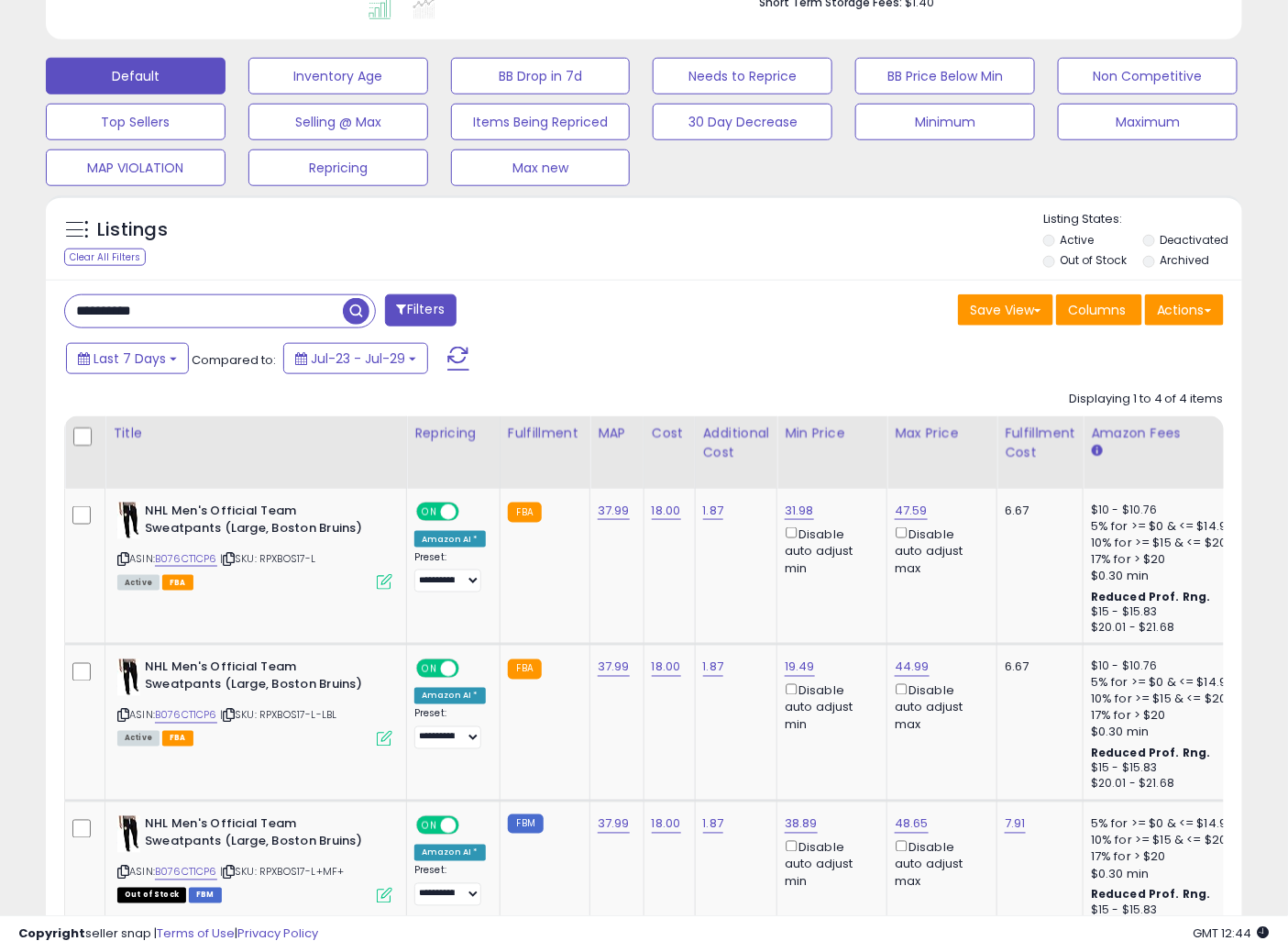 drag, startPoint x: 189, startPoint y: 315, endPoint x: 0, endPoint y: 289, distance: 190.77998 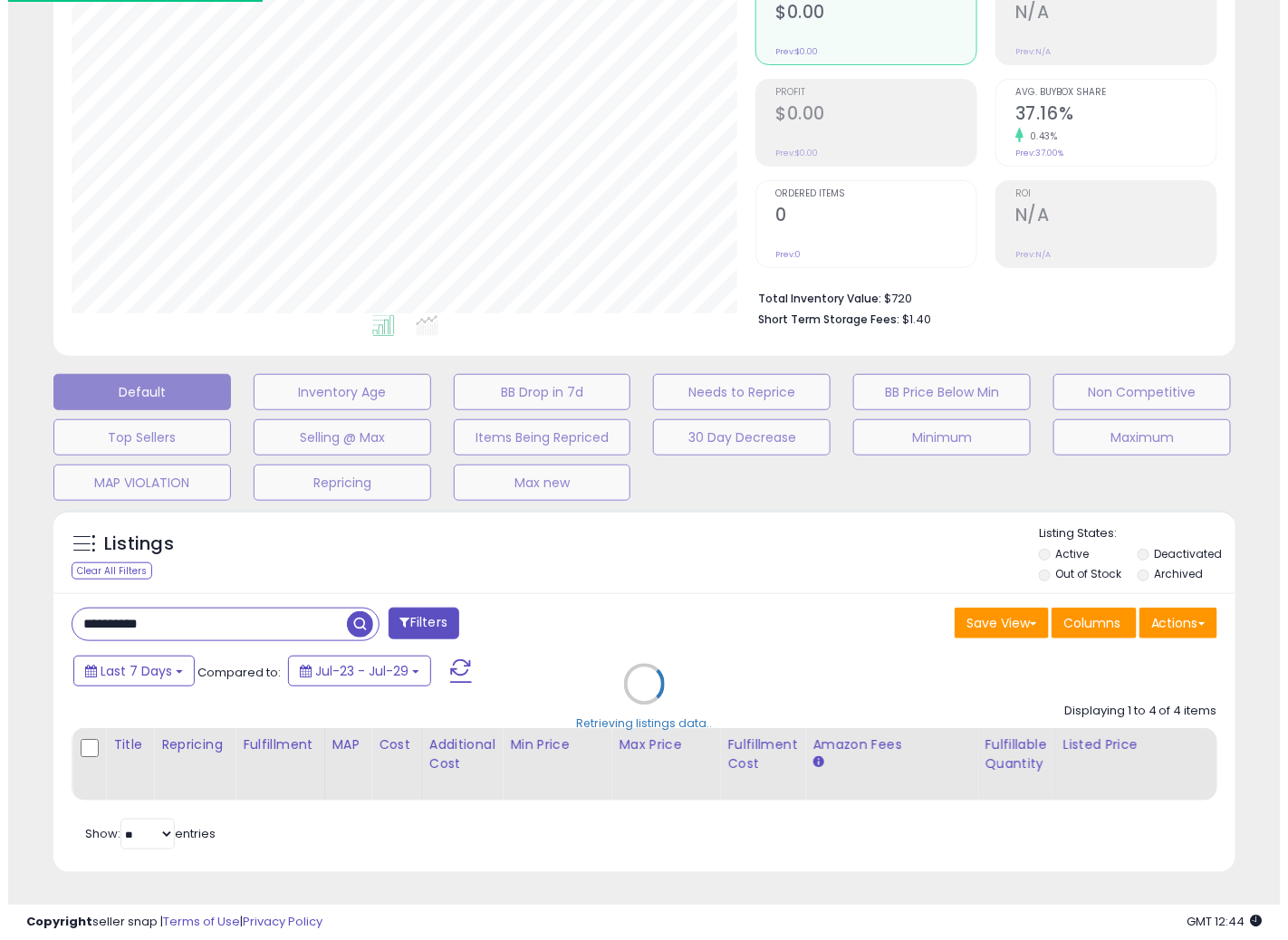 scroll, scrollTop: 212, scrollLeft: 0, axis: vertical 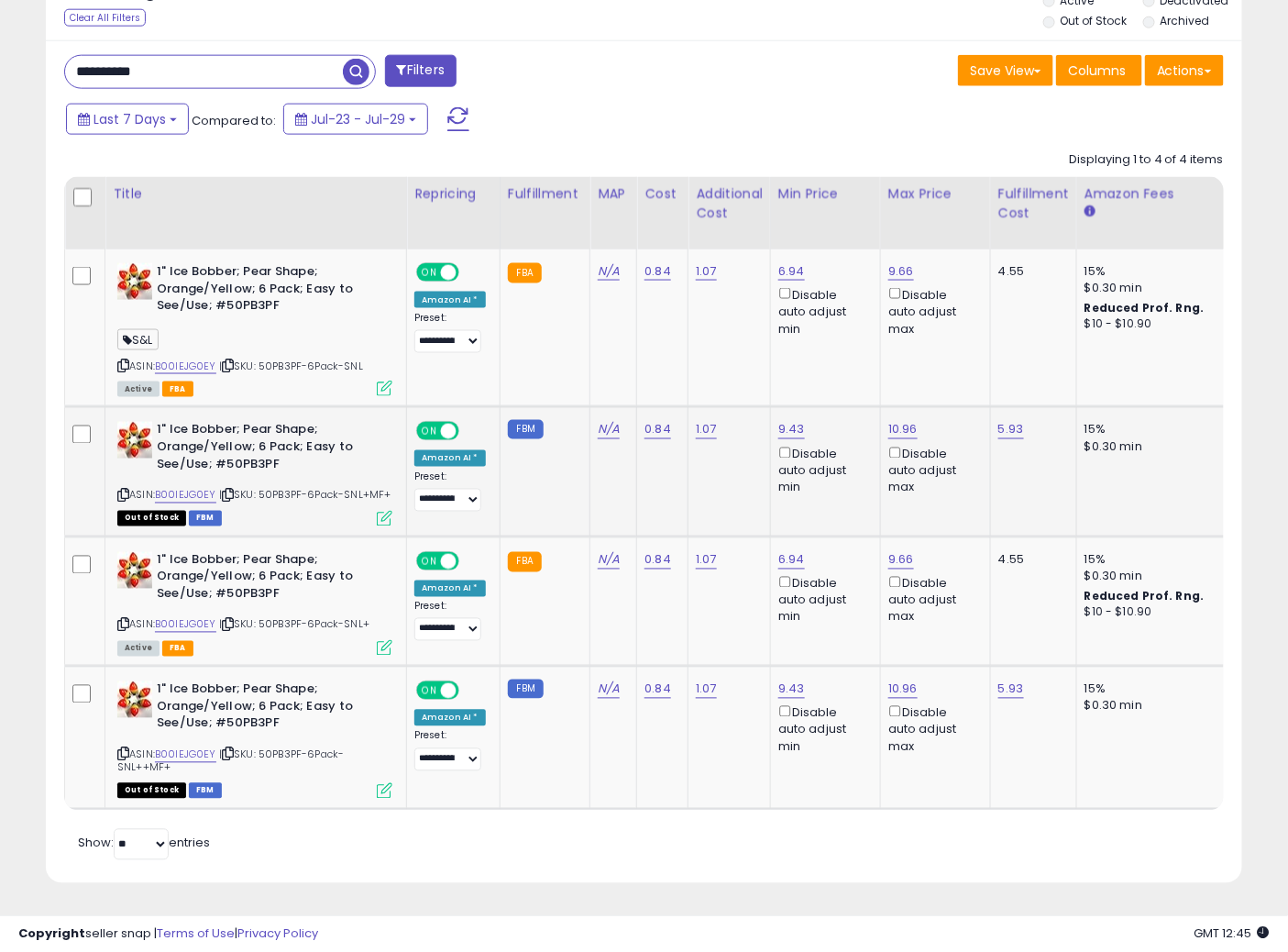 click at bounding box center [384, 518] 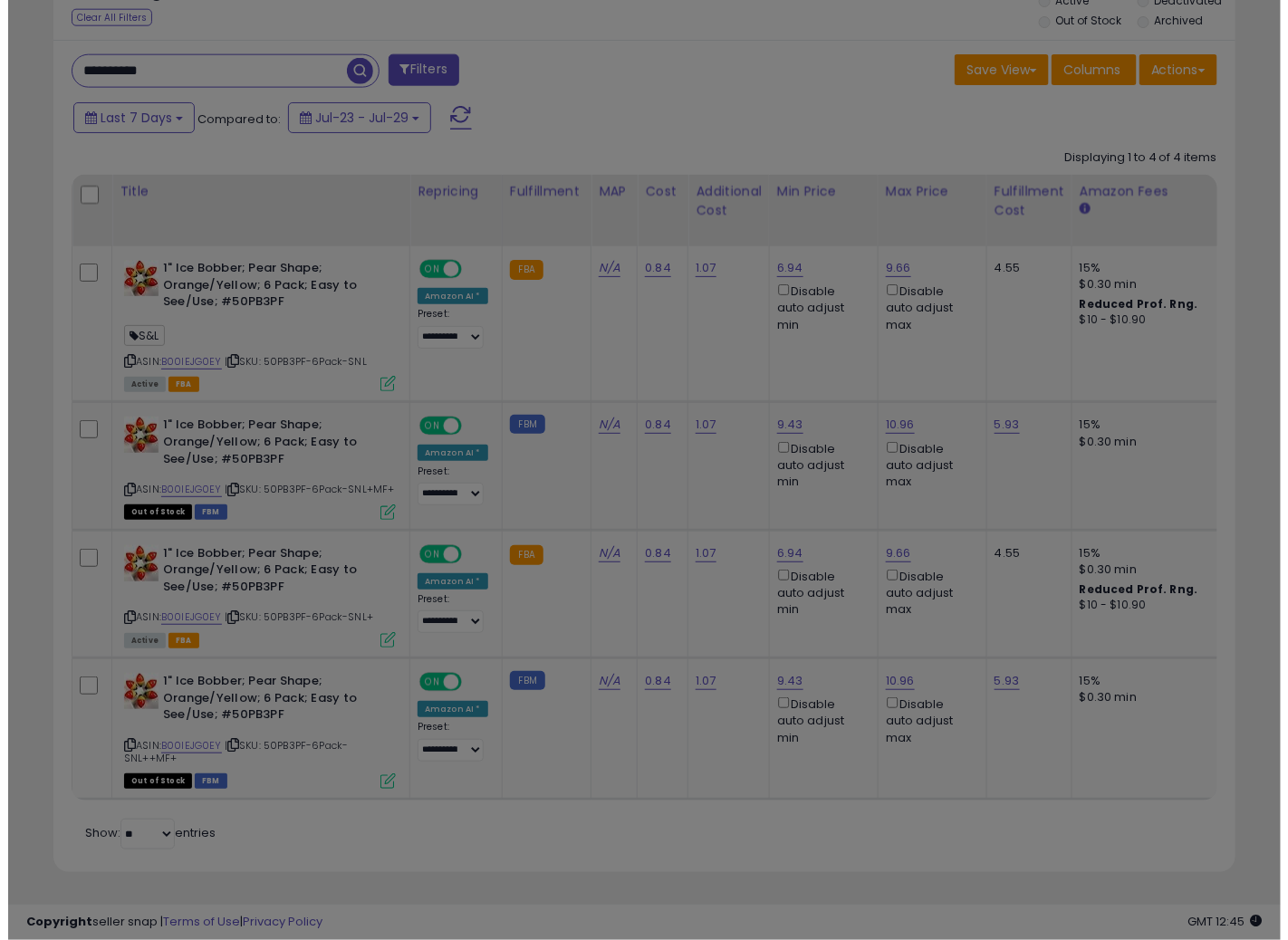 scroll, scrollTop: 905216, scrollLeft: 905073, axis: both 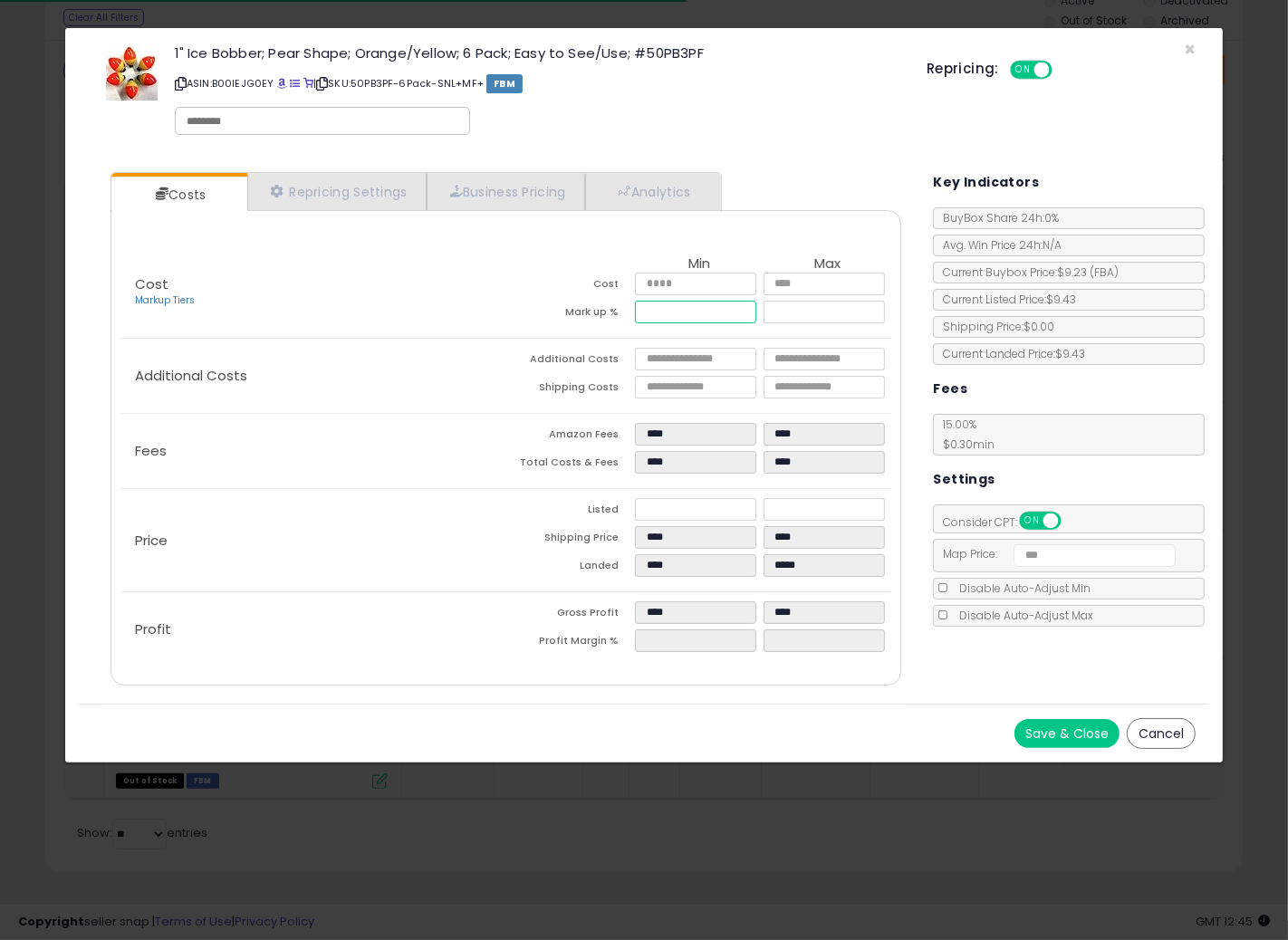 drag, startPoint x: 678, startPoint y: 312, endPoint x: 607, endPoint y: 309, distance: 71.06335 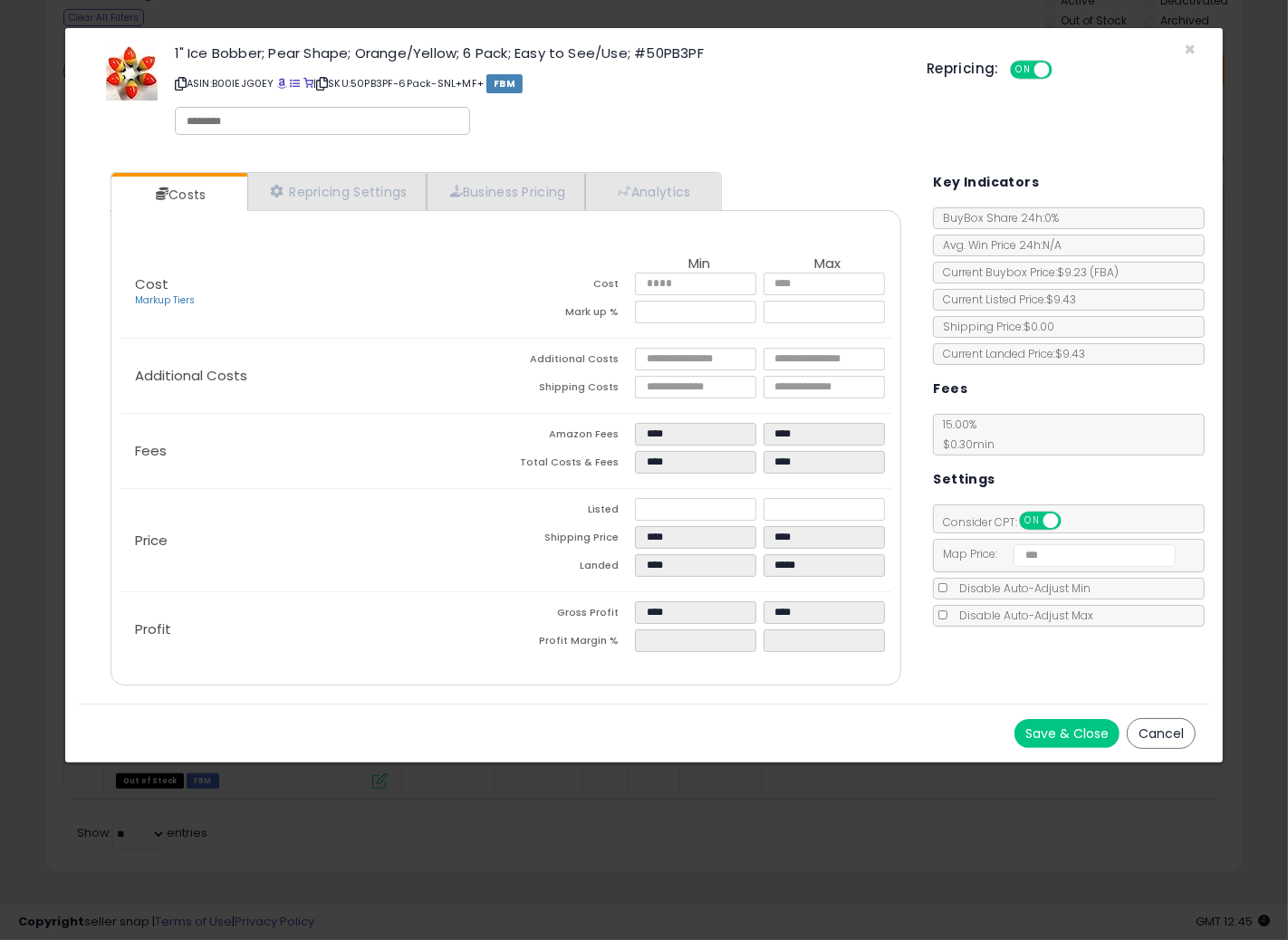 type on "*****" 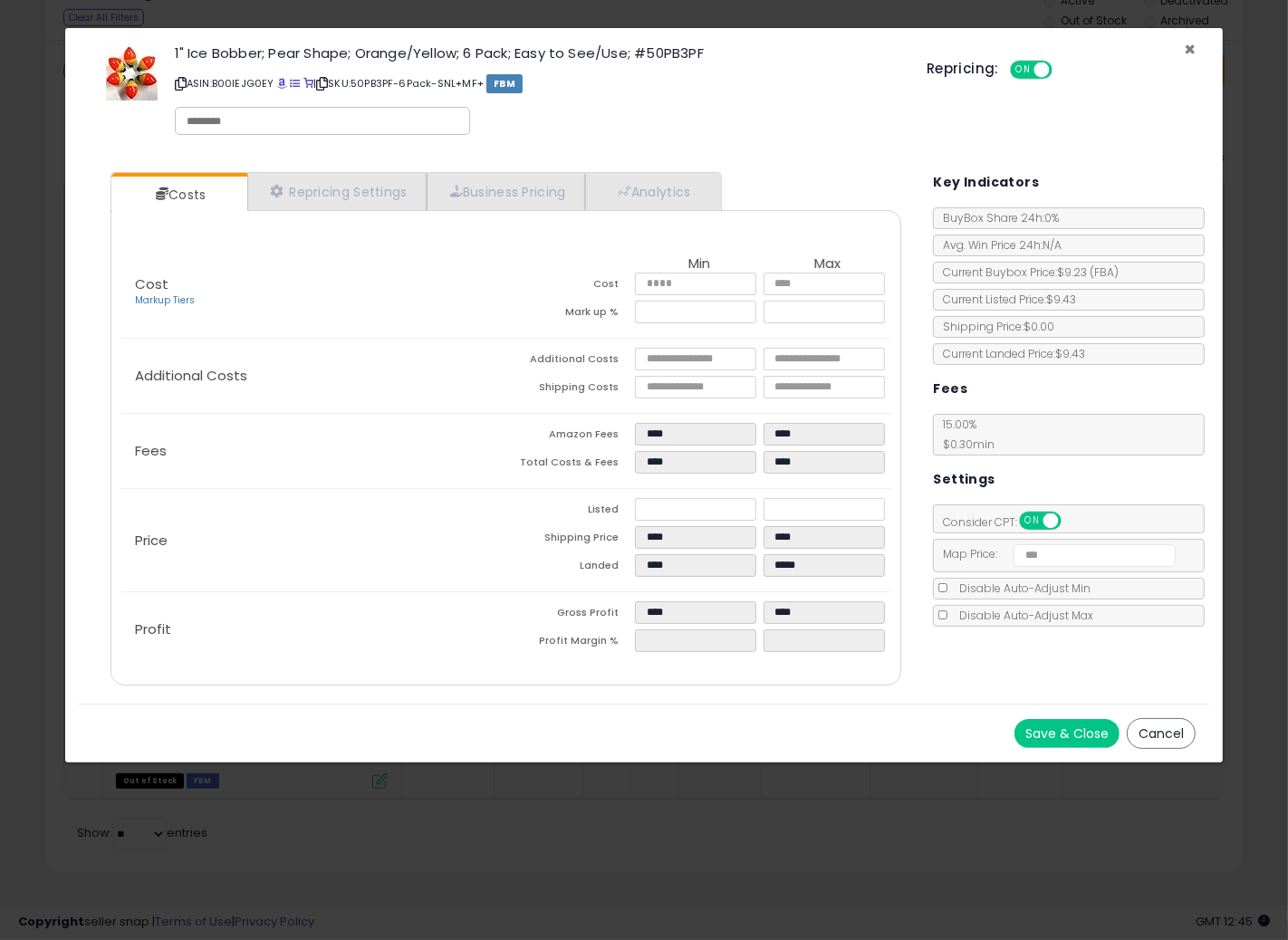 click on "×" at bounding box center (1189, 49) 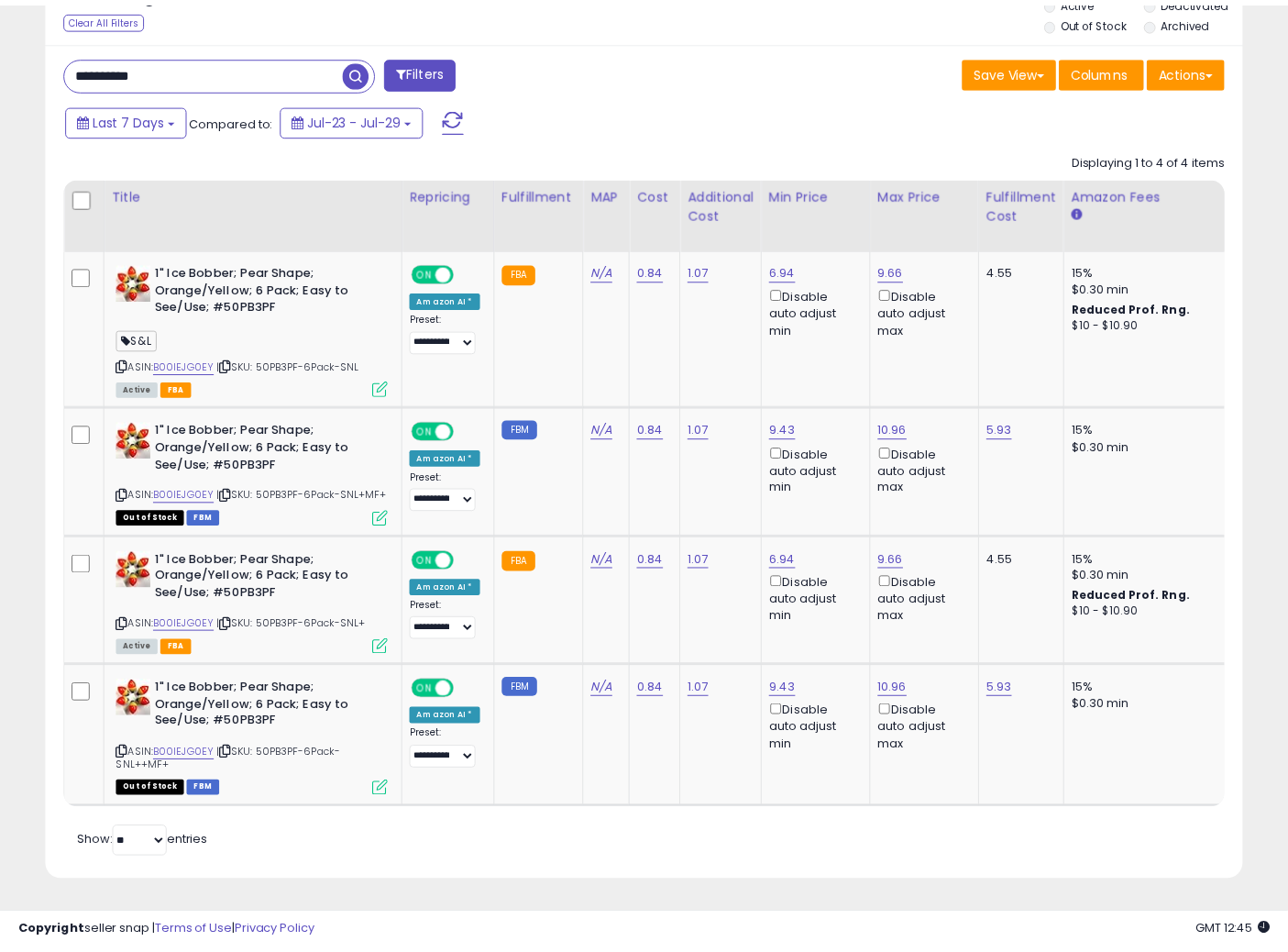 scroll, scrollTop: 376, scrollLeft: 692, axis: both 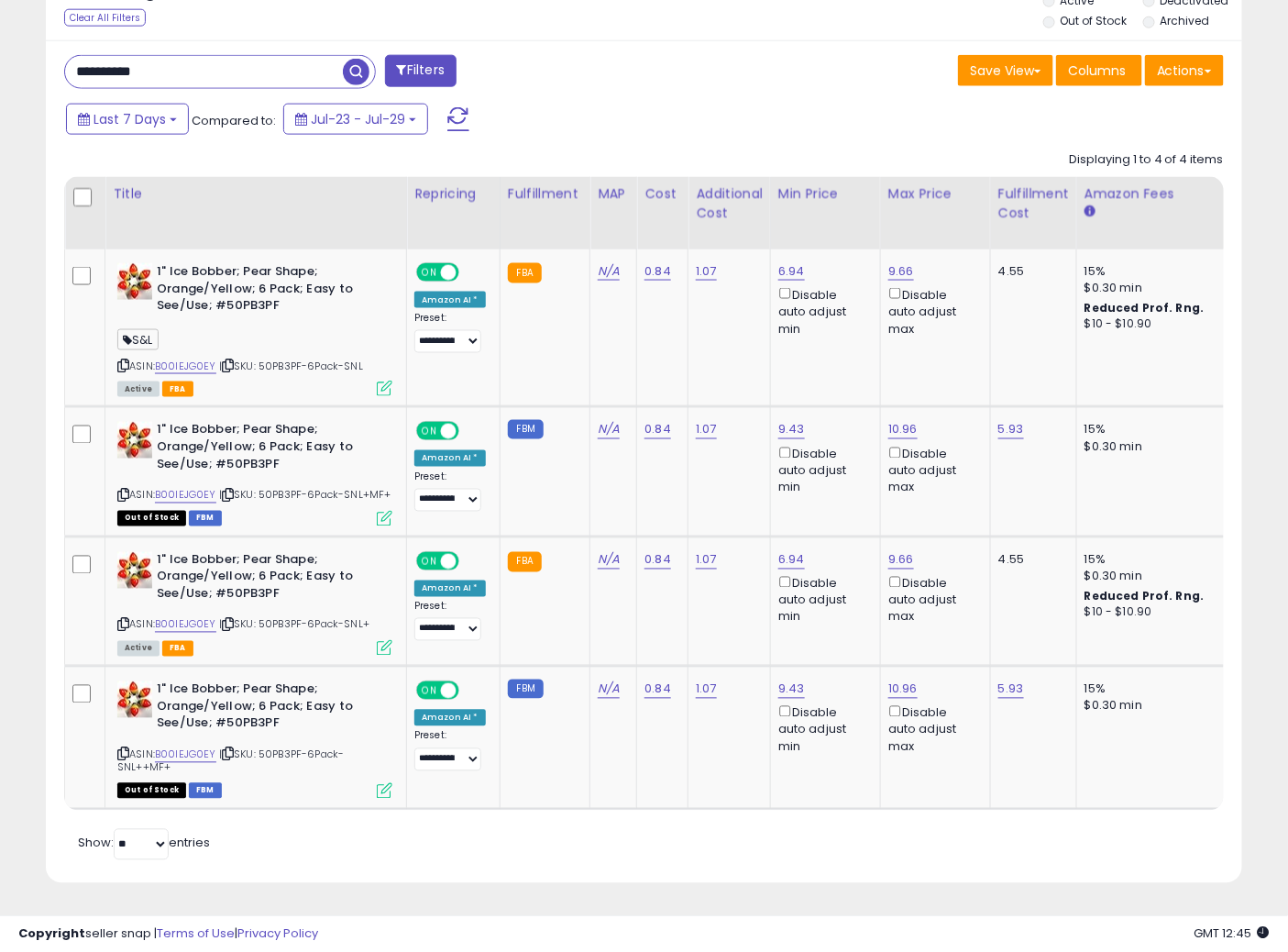 drag, startPoint x: 196, startPoint y: 70, endPoint x: 0, endPoint y: 89, distance: 196.91876 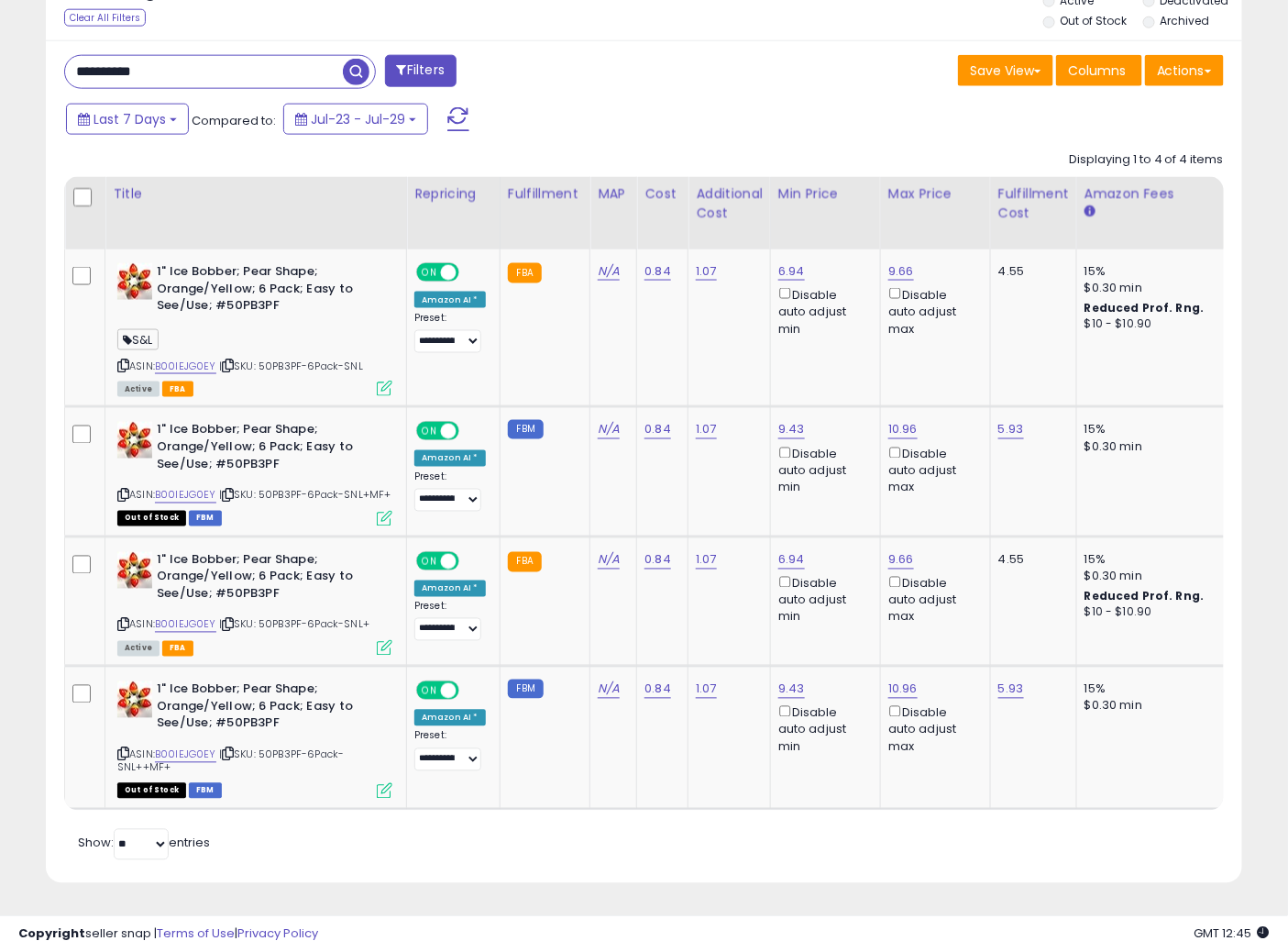 paste 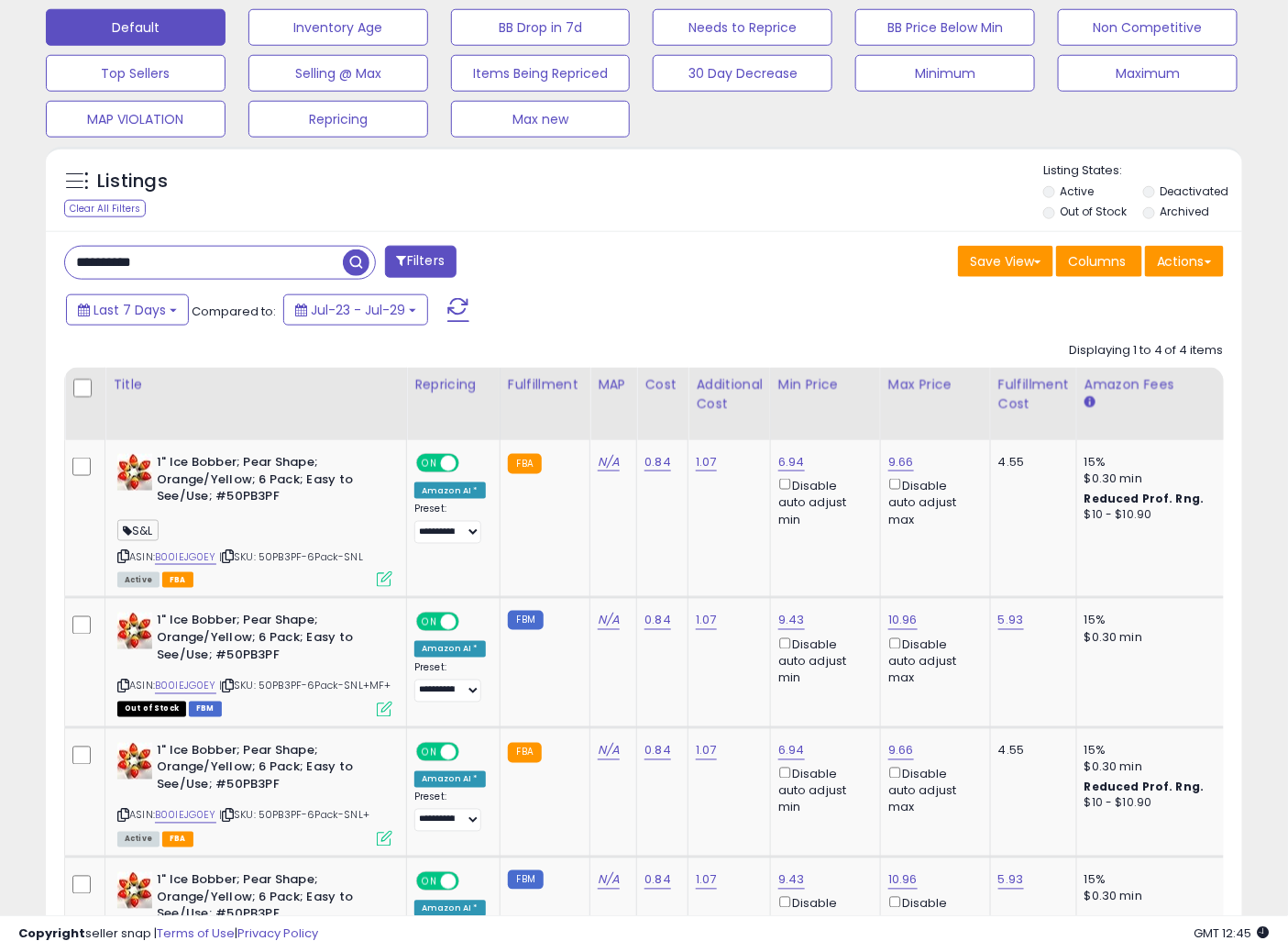 type on "**********" 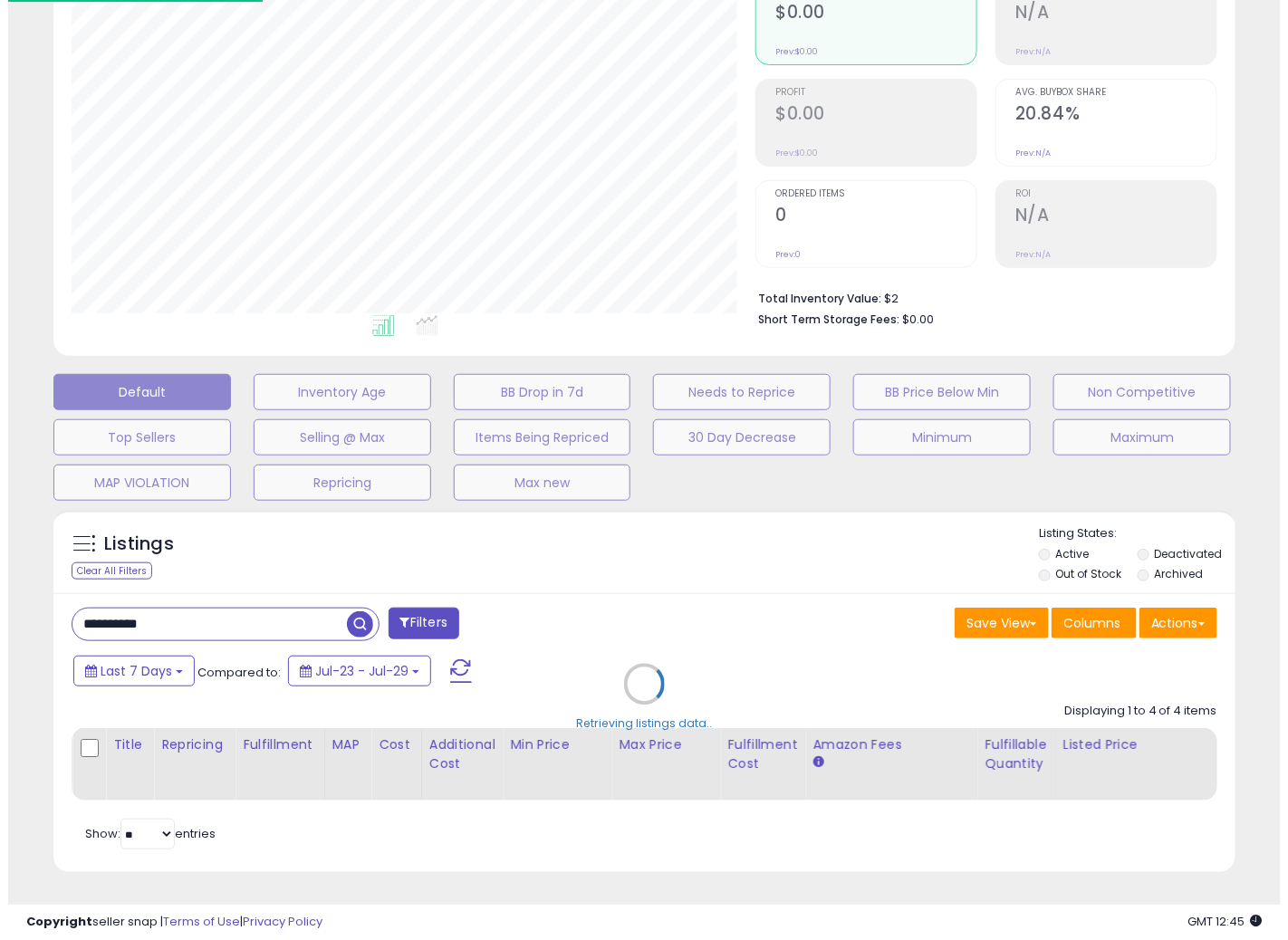 scroll, scrollTop: 212, scrollLeft: 0, axis: vertical 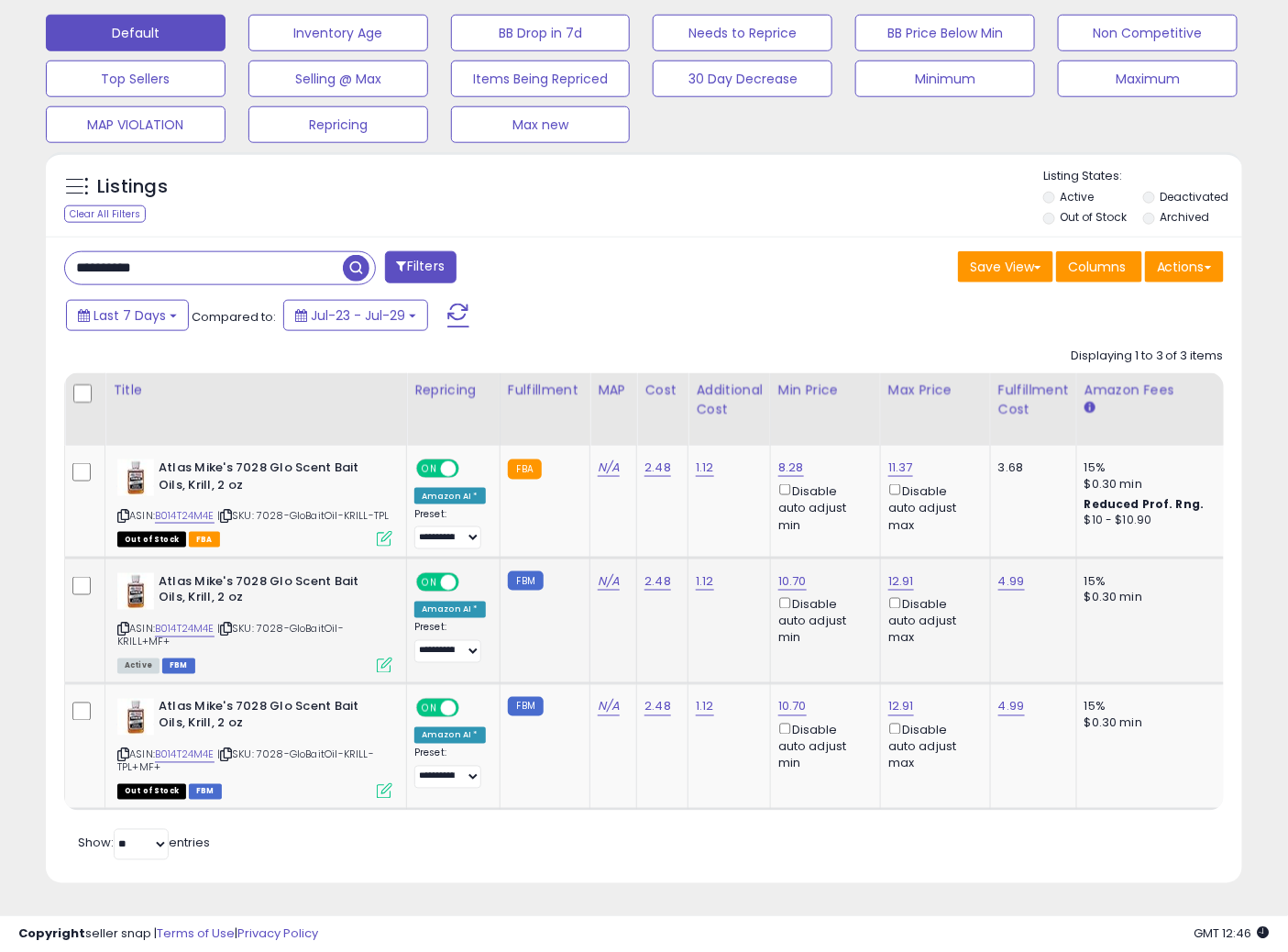 click at bounding box center [384, 665] 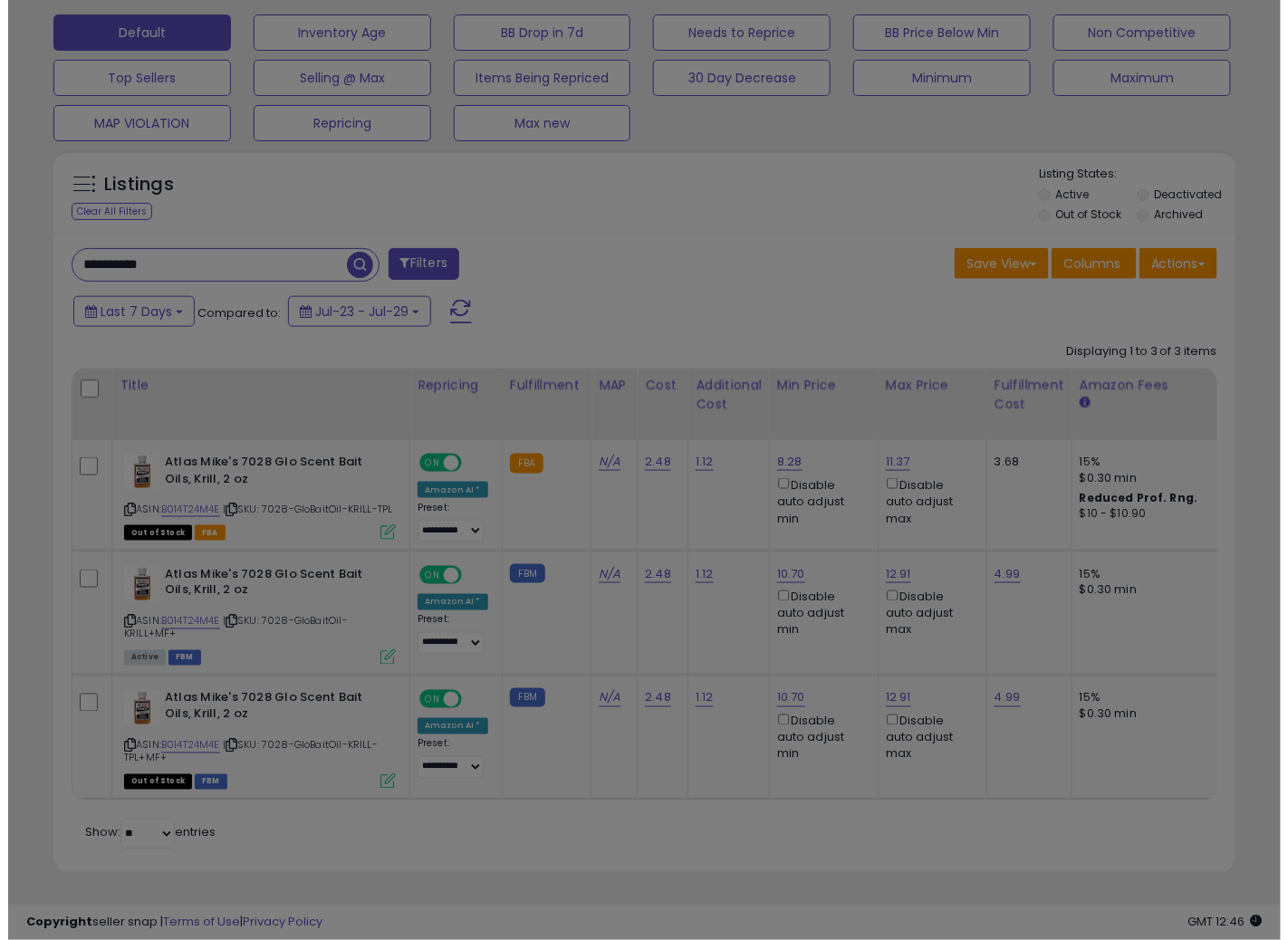 scroll, scrollTop: 905216, scrollLeft: 905073, axis: both 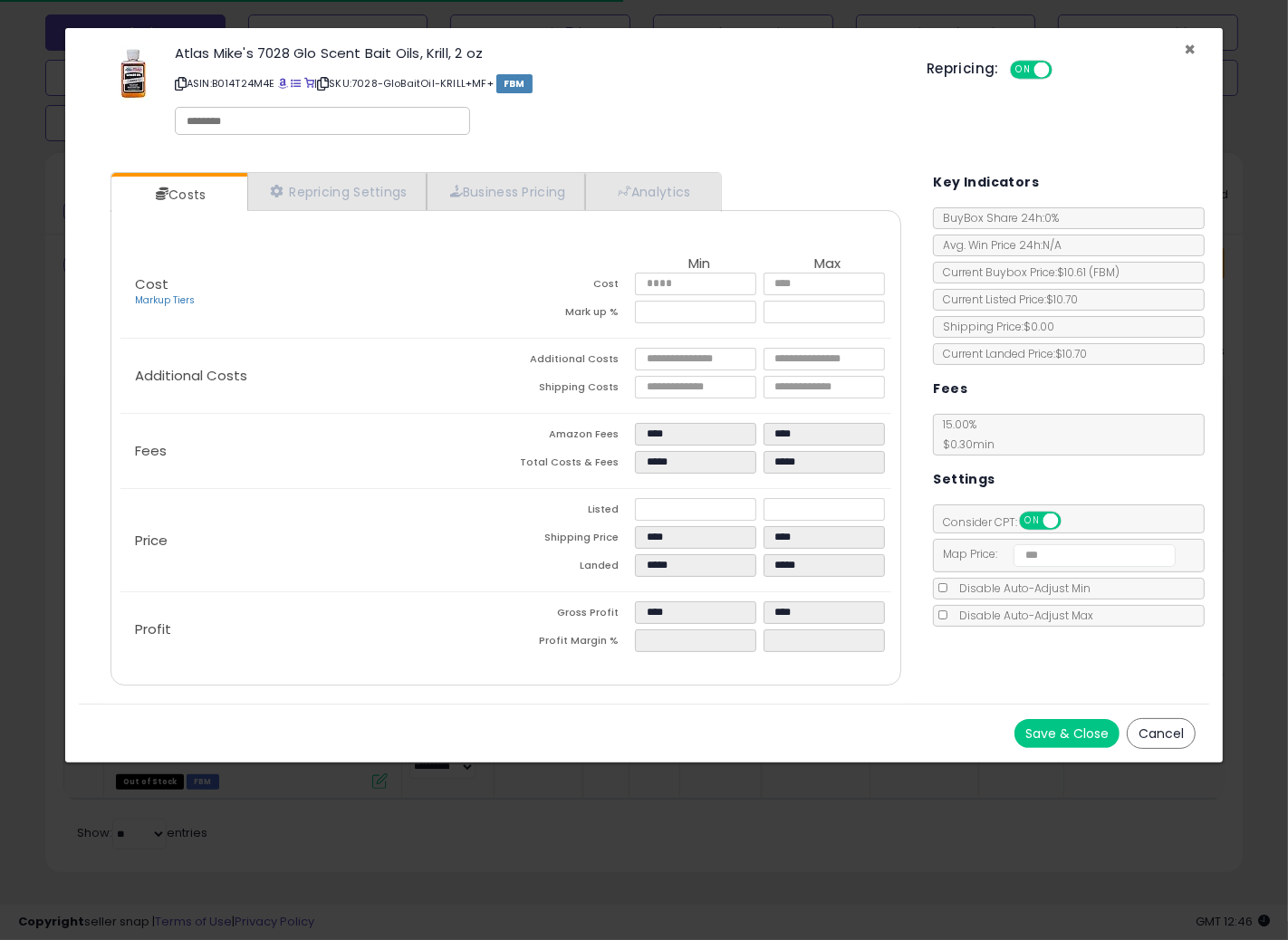 click on "×" at bounding box center [1189, 49] 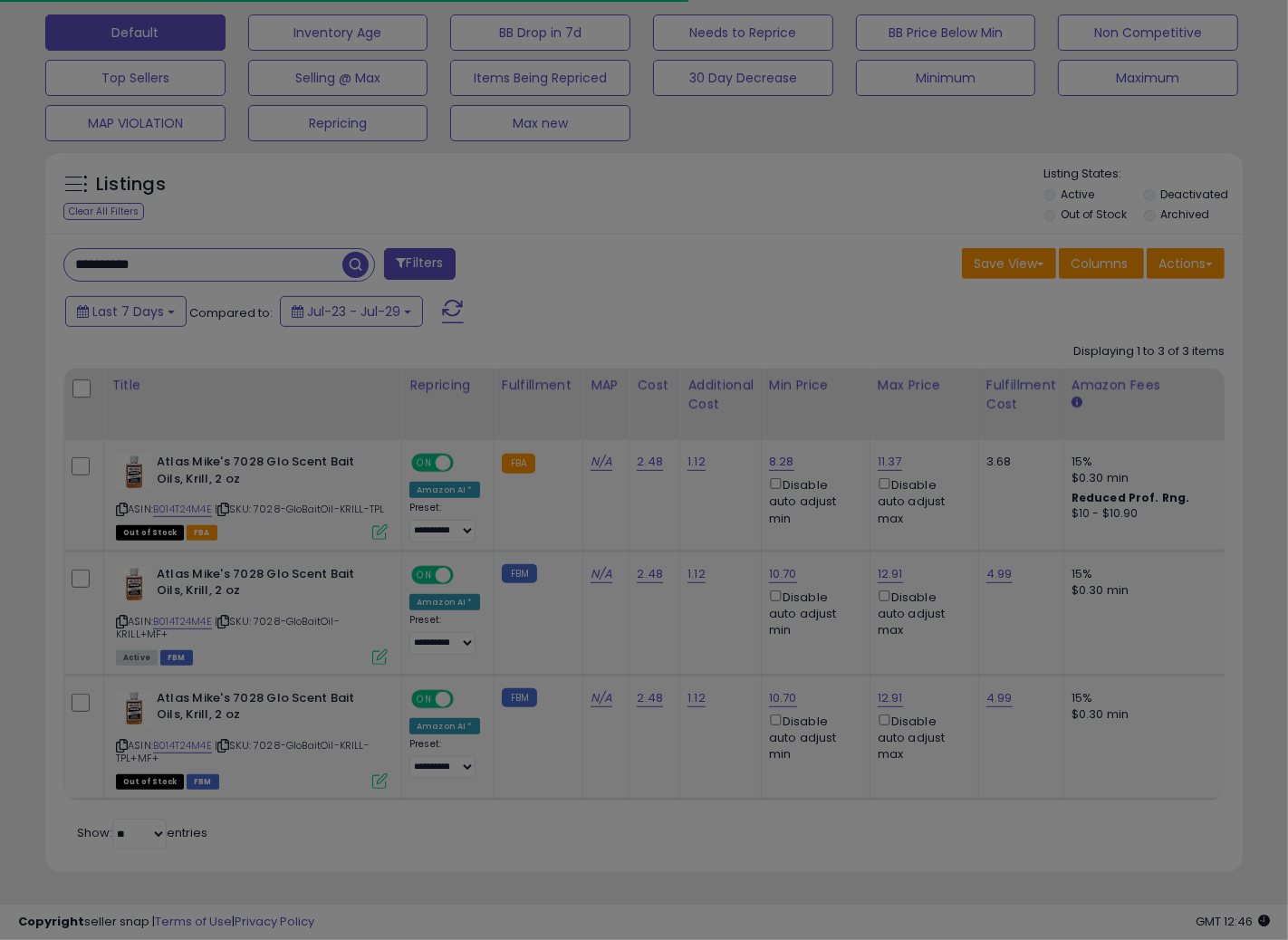 type 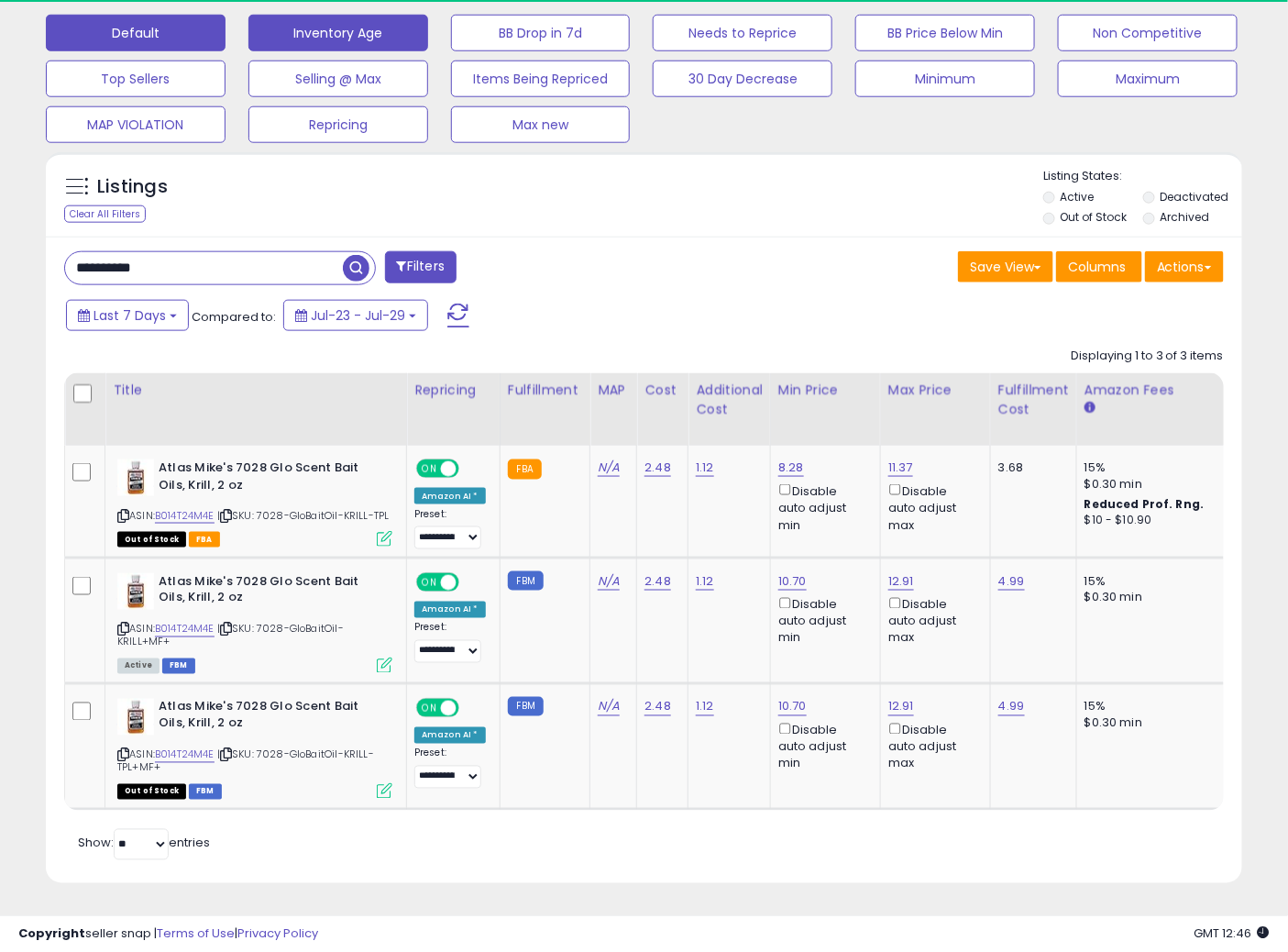 scroll, scrollTop: 376, scrollLeft: 692, axis: both 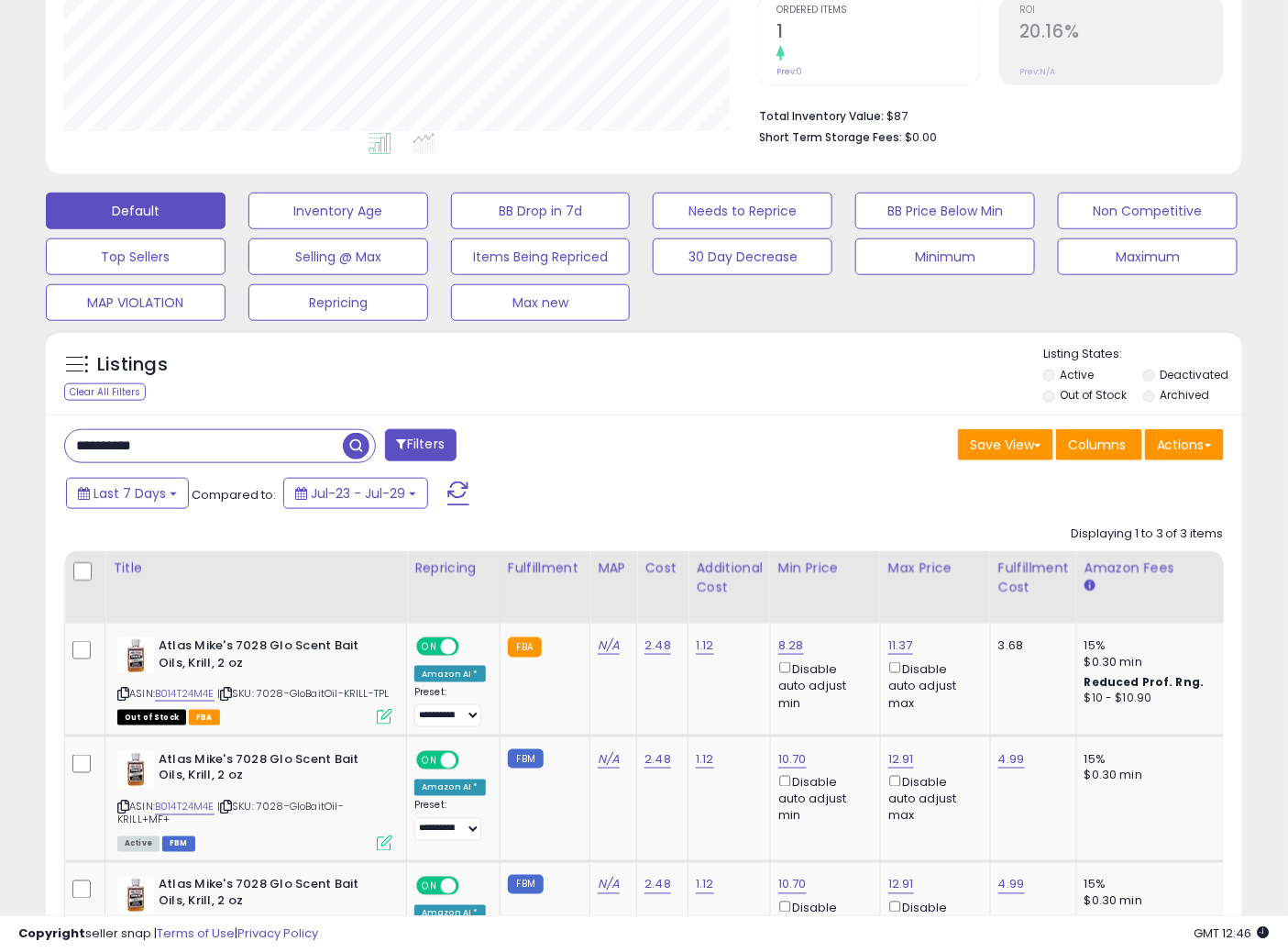 drag, startPoint x: 175, startPoint y: 452, endPoint x: 0, endPoint y: 404, distance: 181.46349 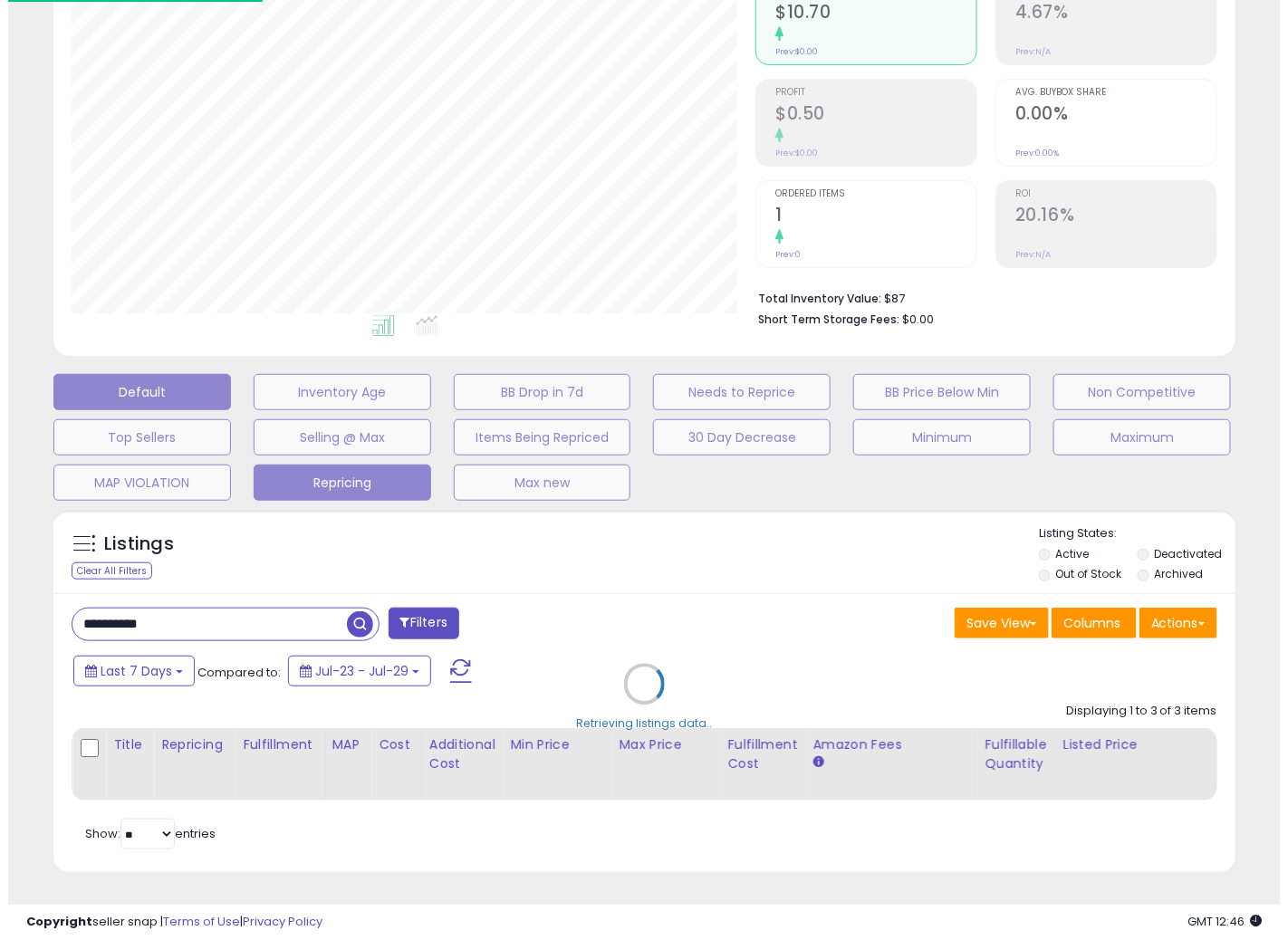 scroll, scrollTop: 212, scrollLeft: 0, axis: vertical 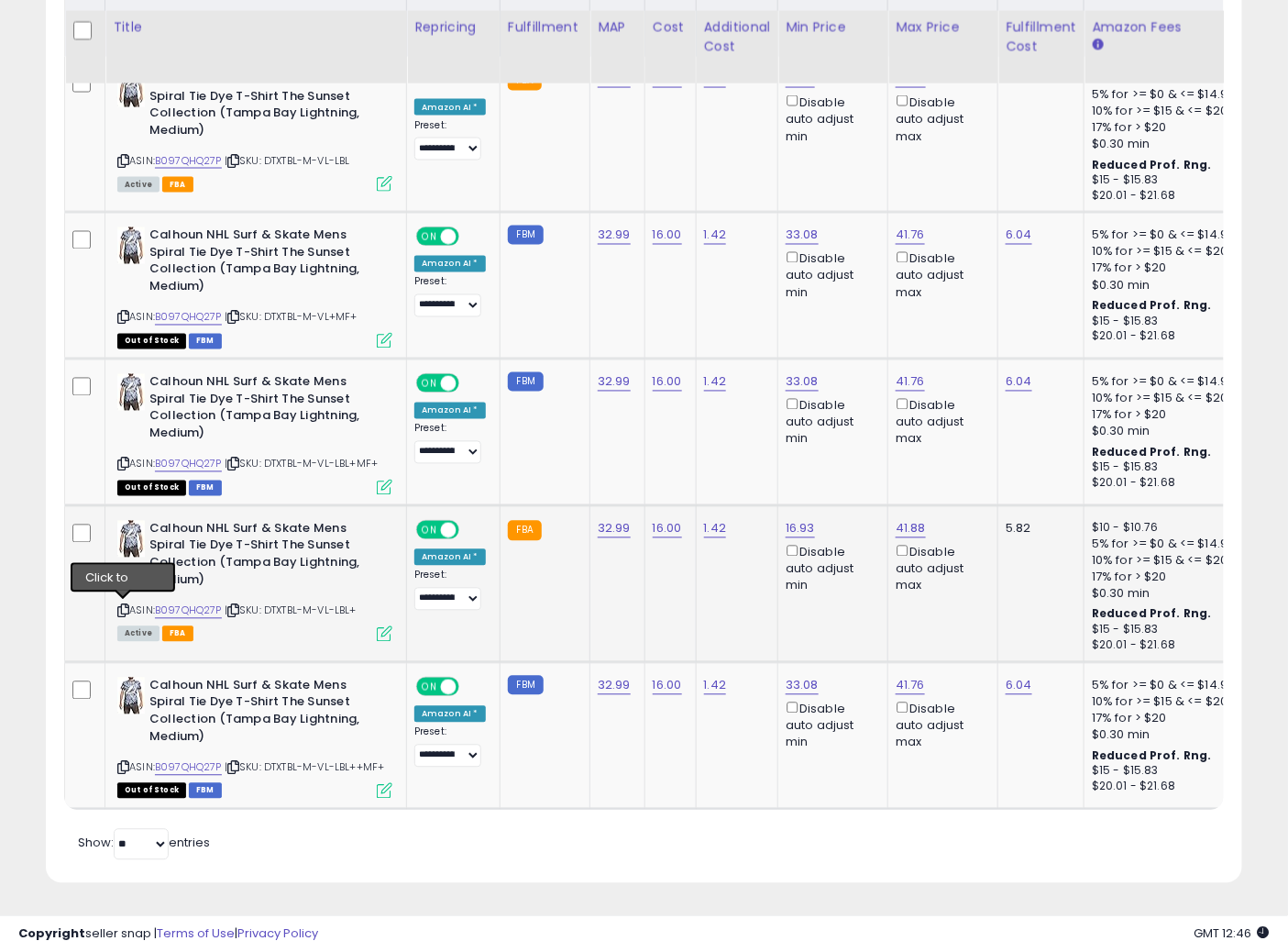 click at bounding box center [123, 611] 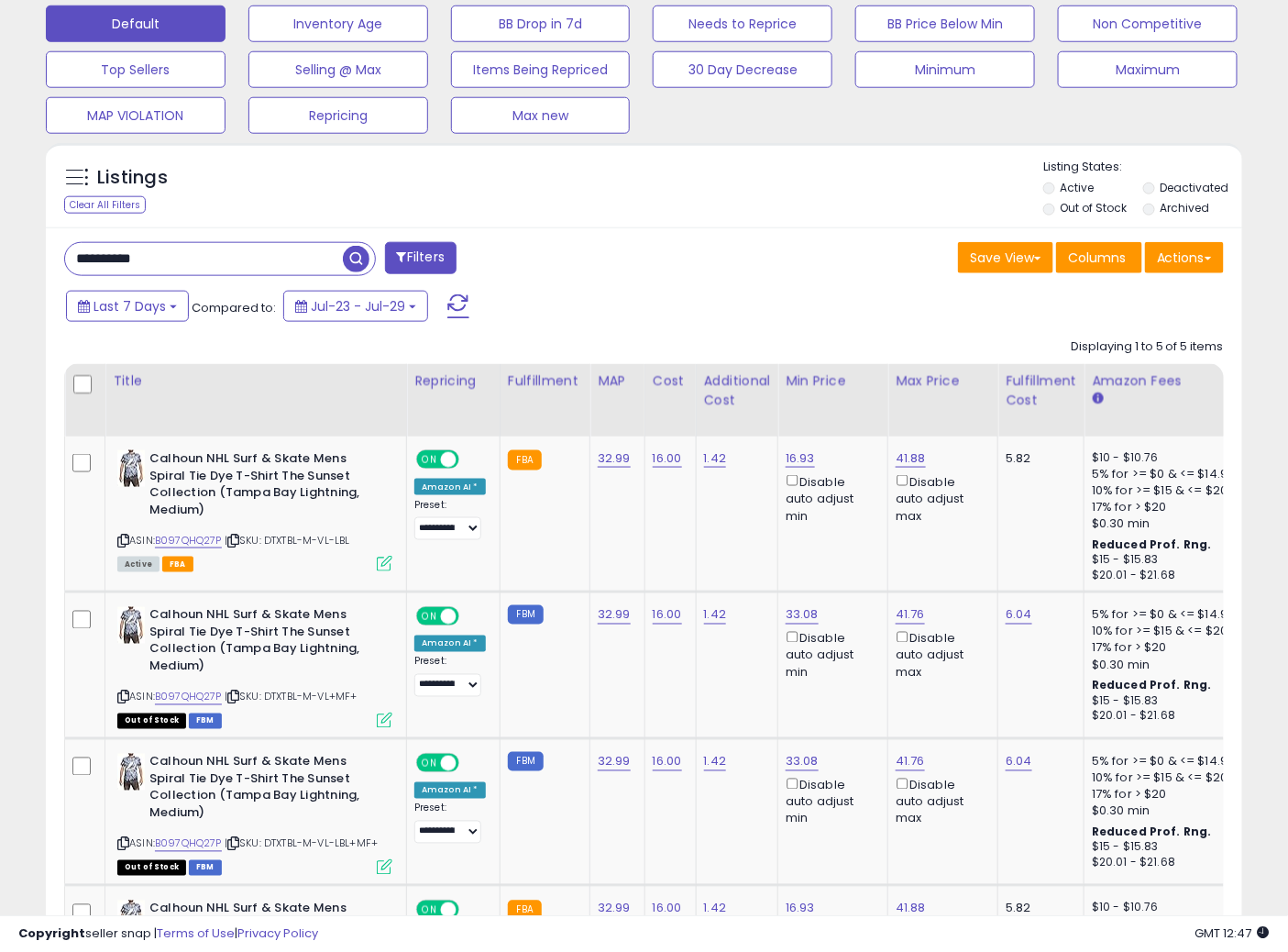 scroll, scrollTop: 454, scrollLeft: 0, axis: vertical 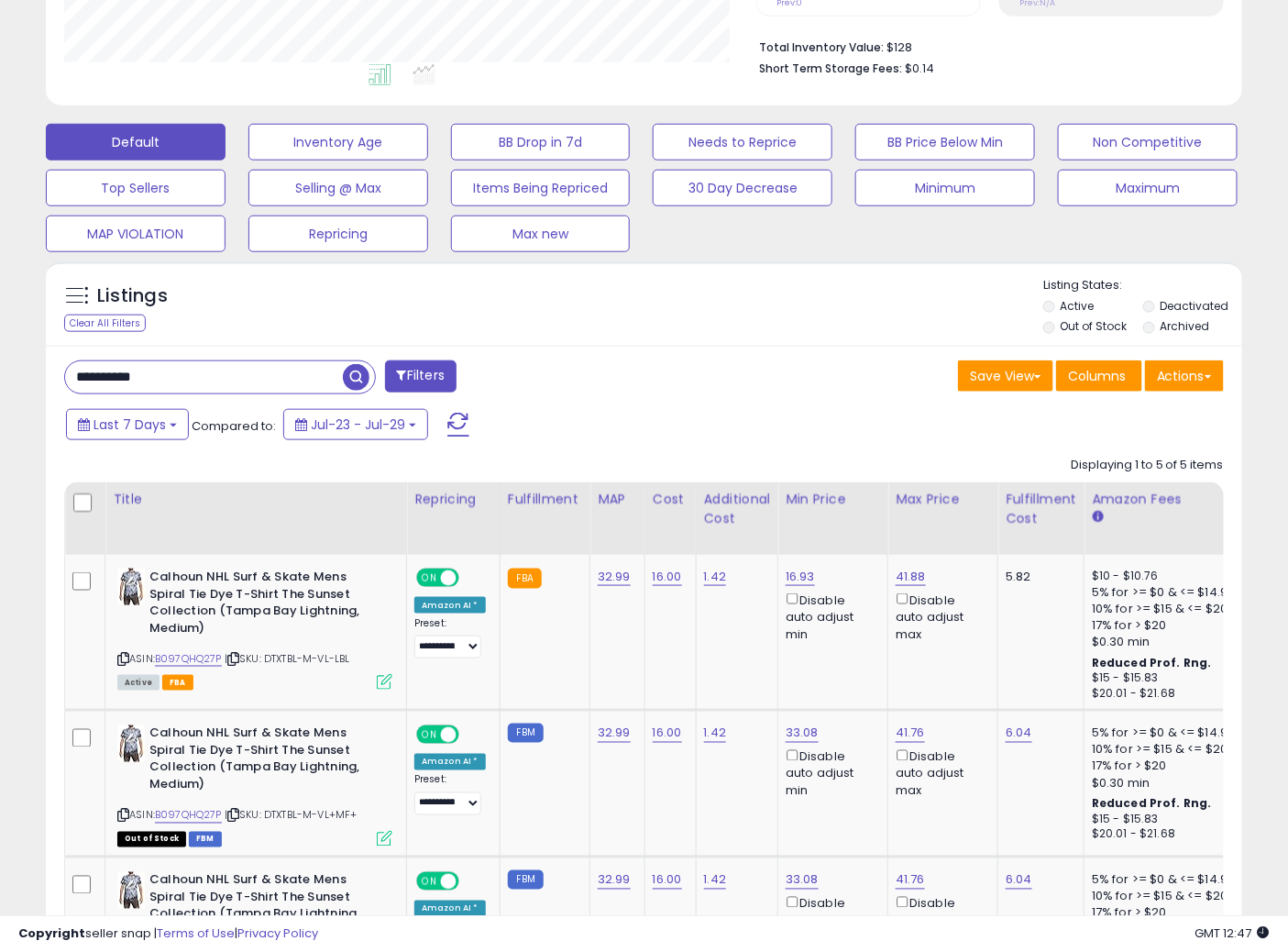 drag, startPoint x: 179, startPoint y: 377, endPoint x: 0, endPoint y: 349, distance: 181.17671 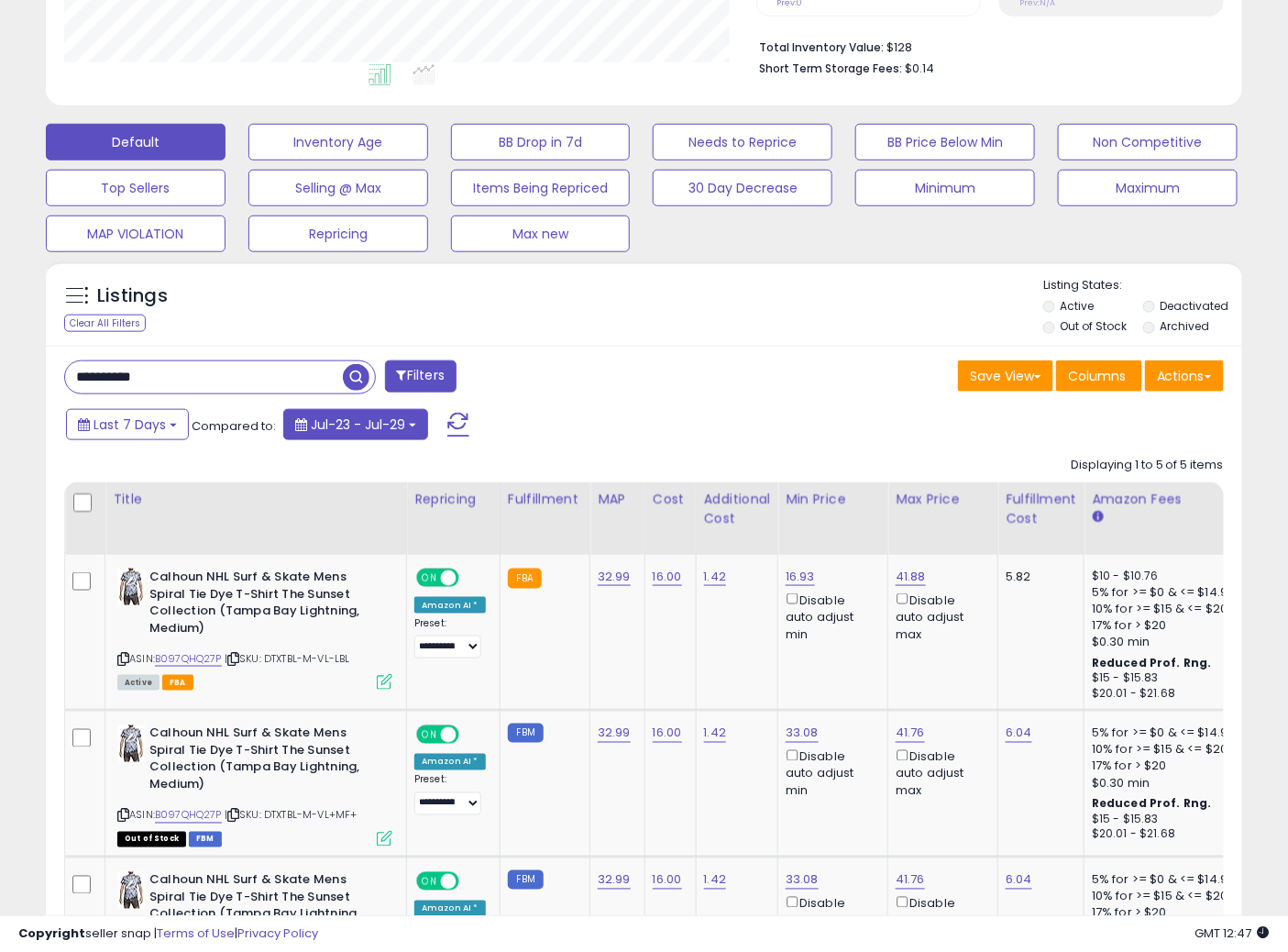 paste 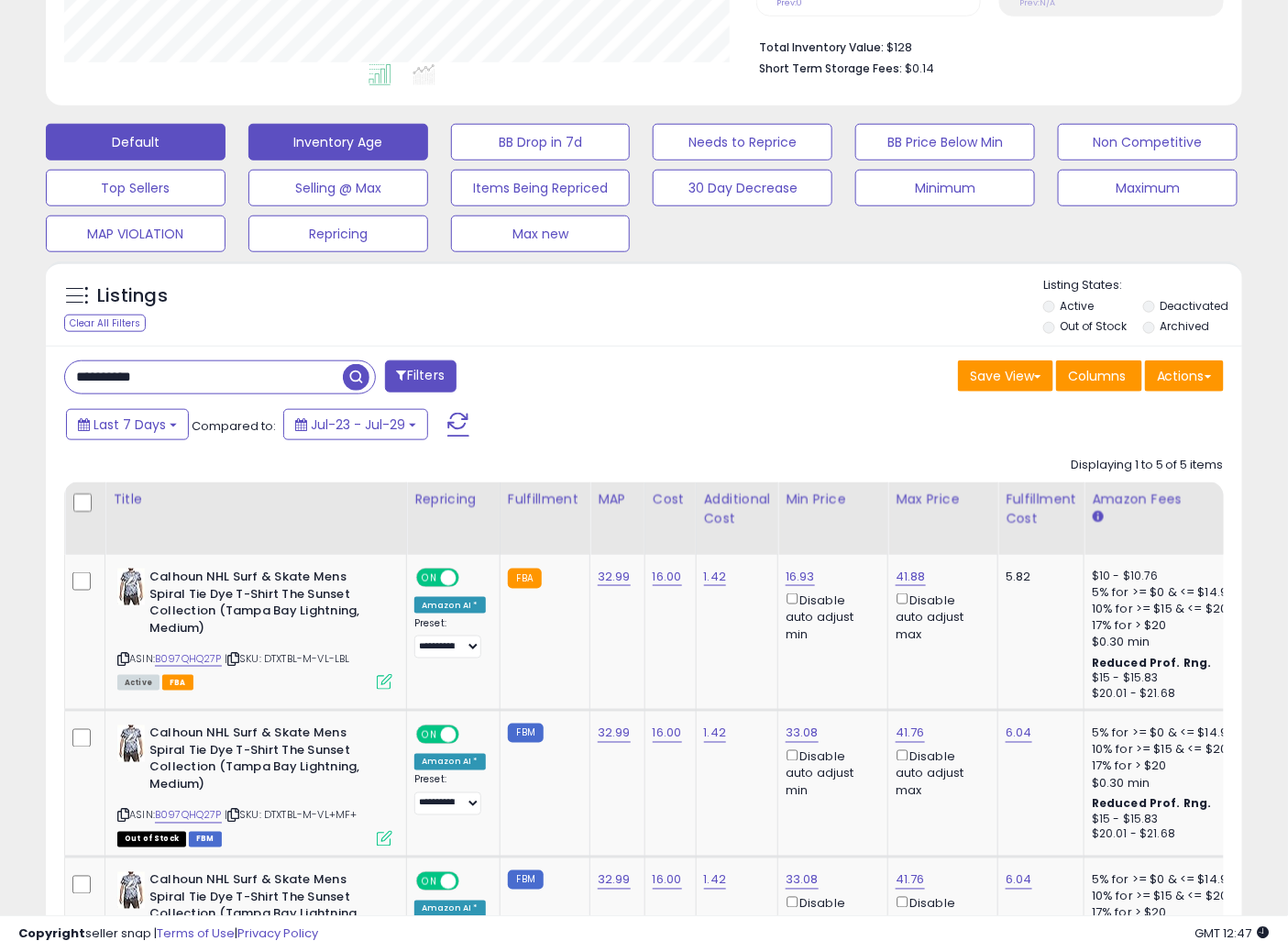 click at bounding box center [356, 377] 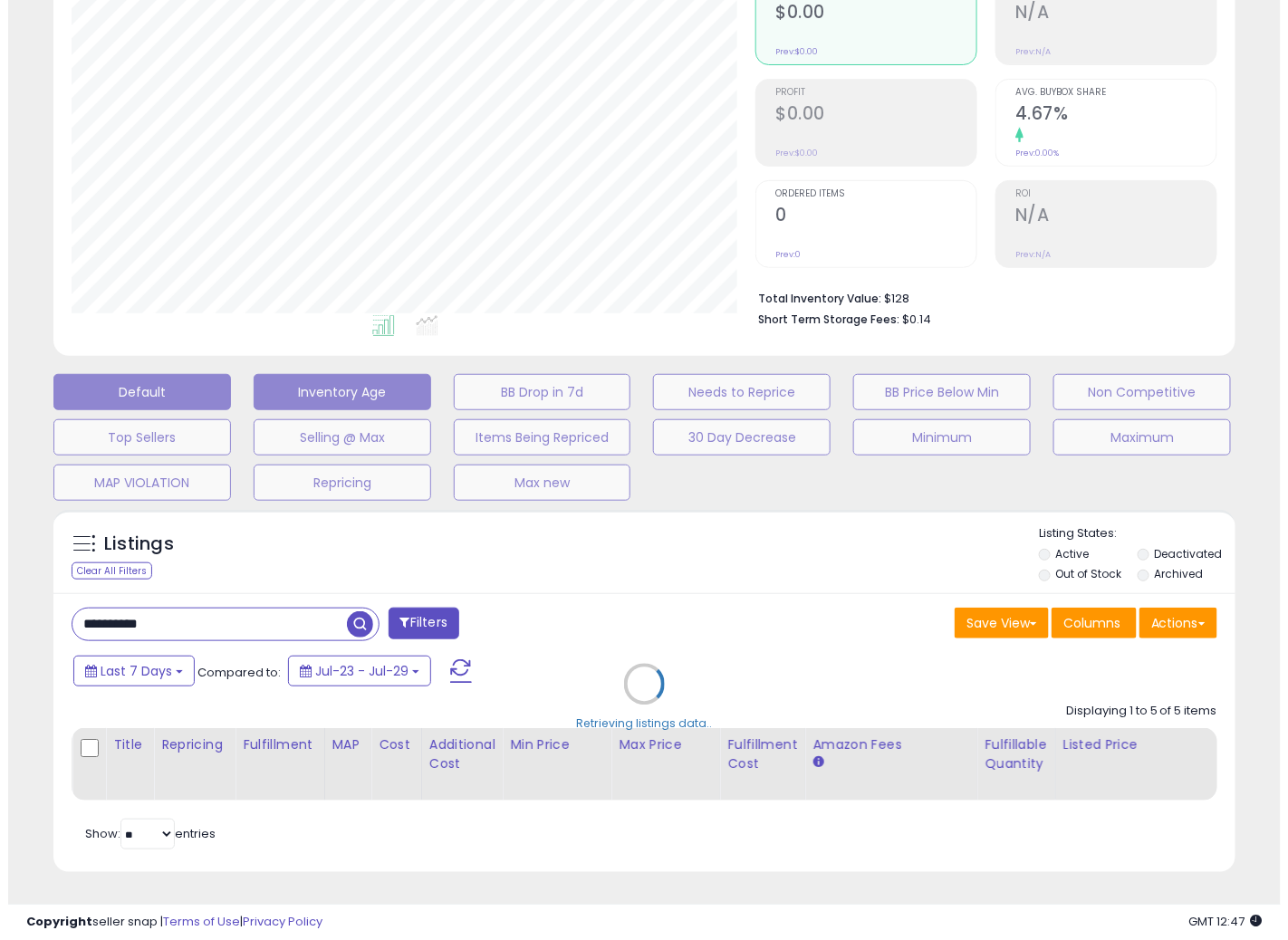 scroll, scrollTop: 212, scrollLeft: 0, axis: vertical 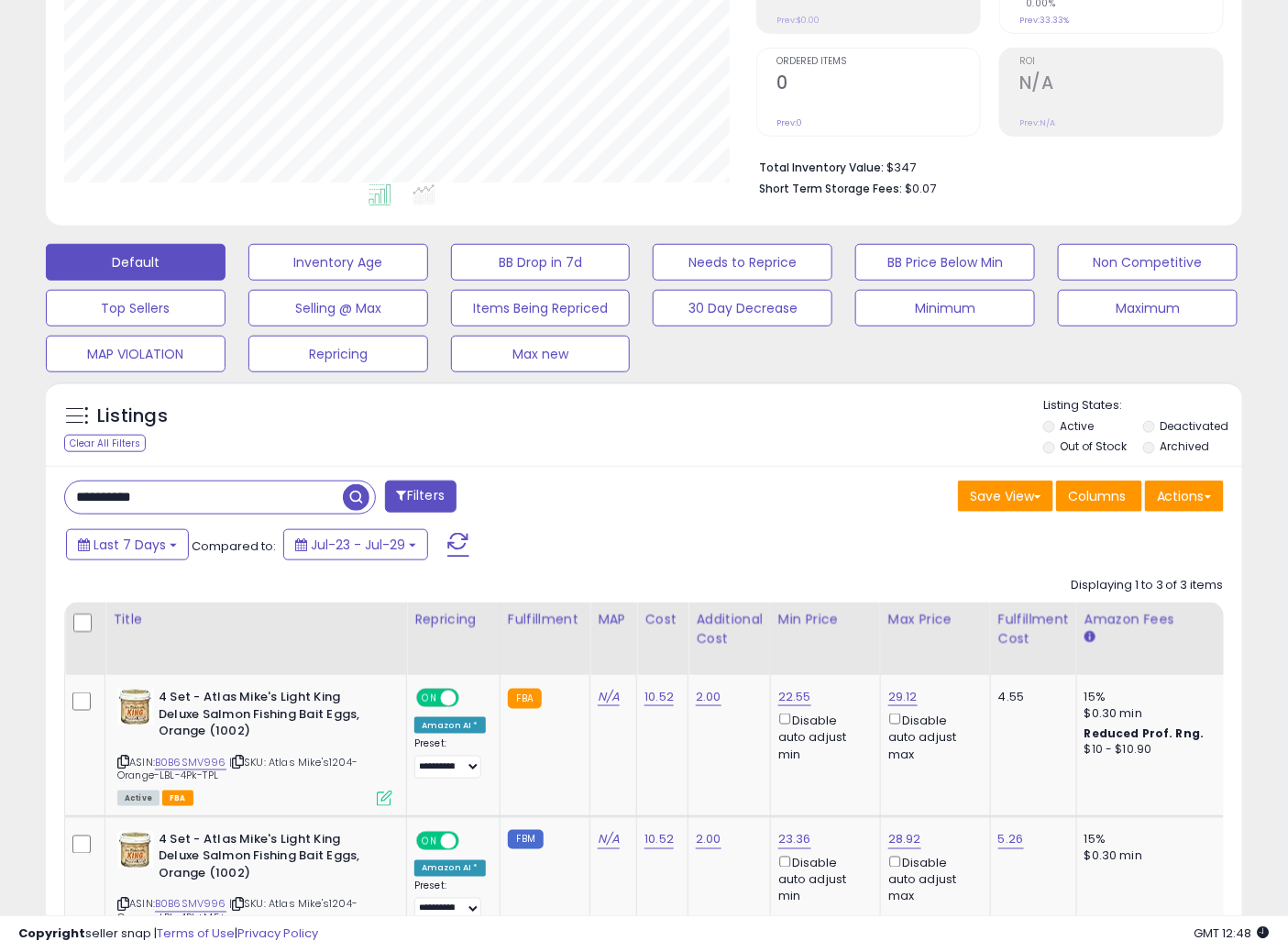 drag, startPoint x: 184, startPoint y: 492, endPoint x: 11, endPoint y: 453, distance: 177.34148 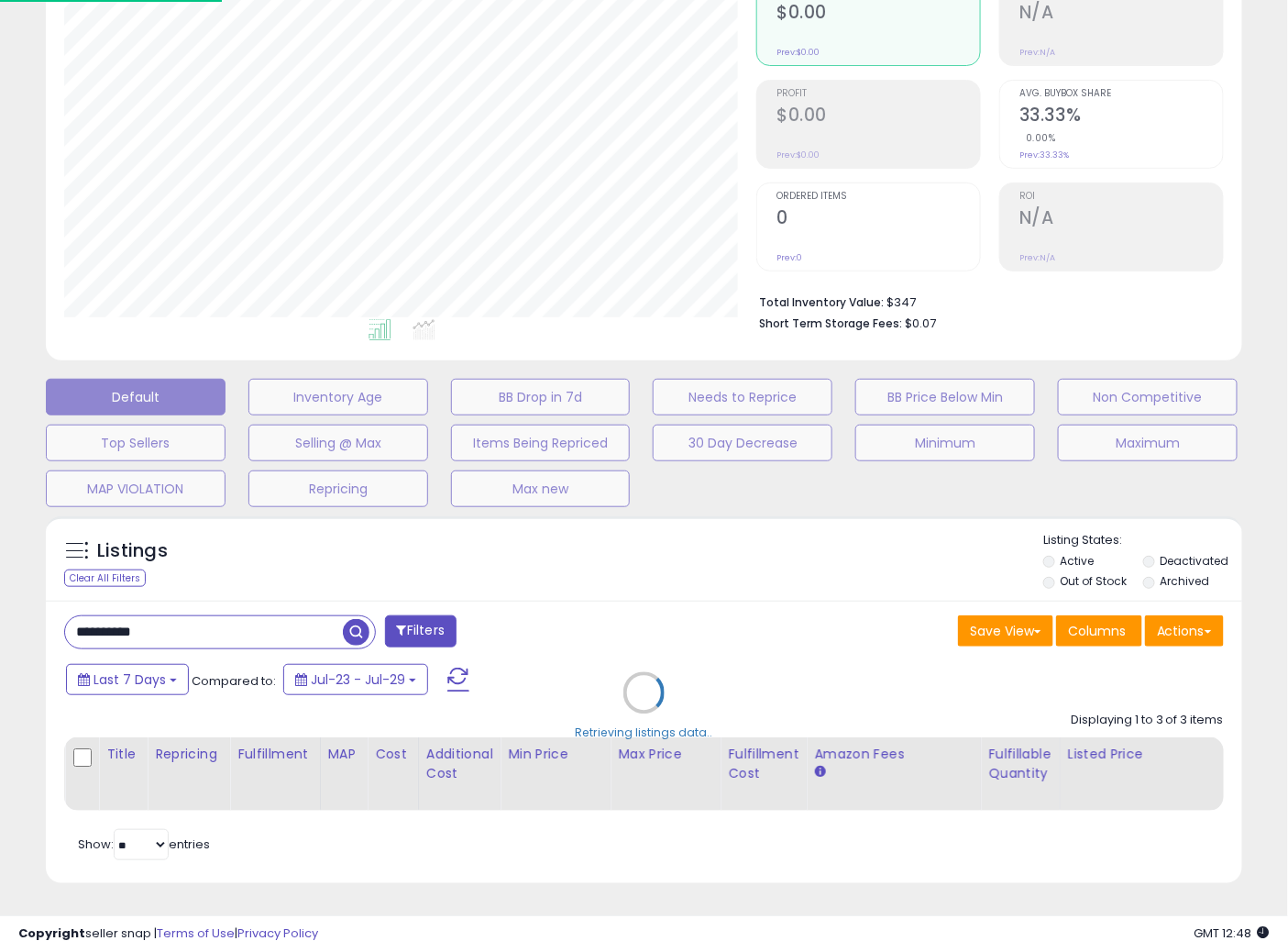 scroll, scrollTop: 916772, scrollLeft: 916024, axis: both 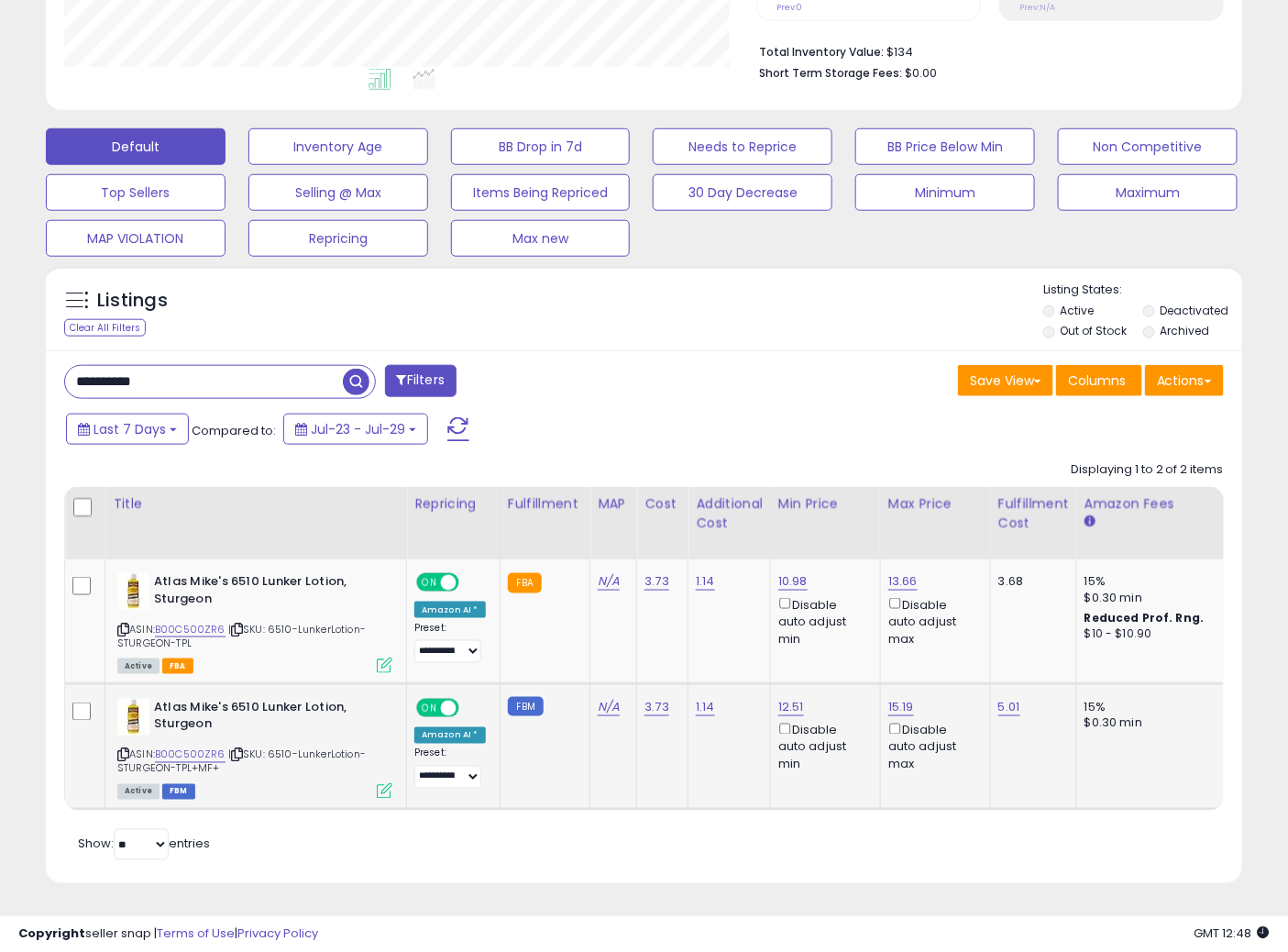 click at bounding box center (384, 791) 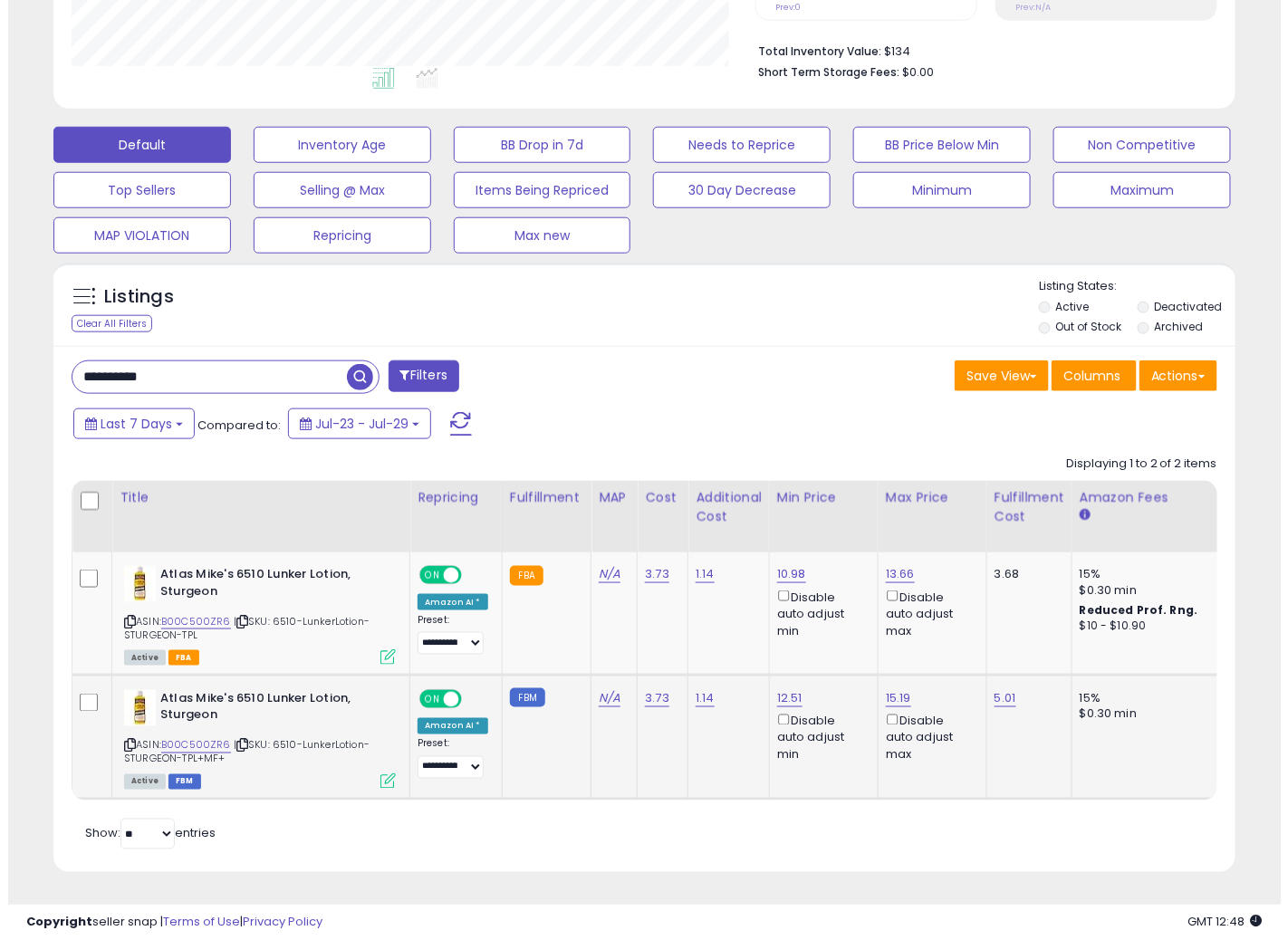 scroll, scrollTop: 905216, scrollLeft: 905073, axis: both 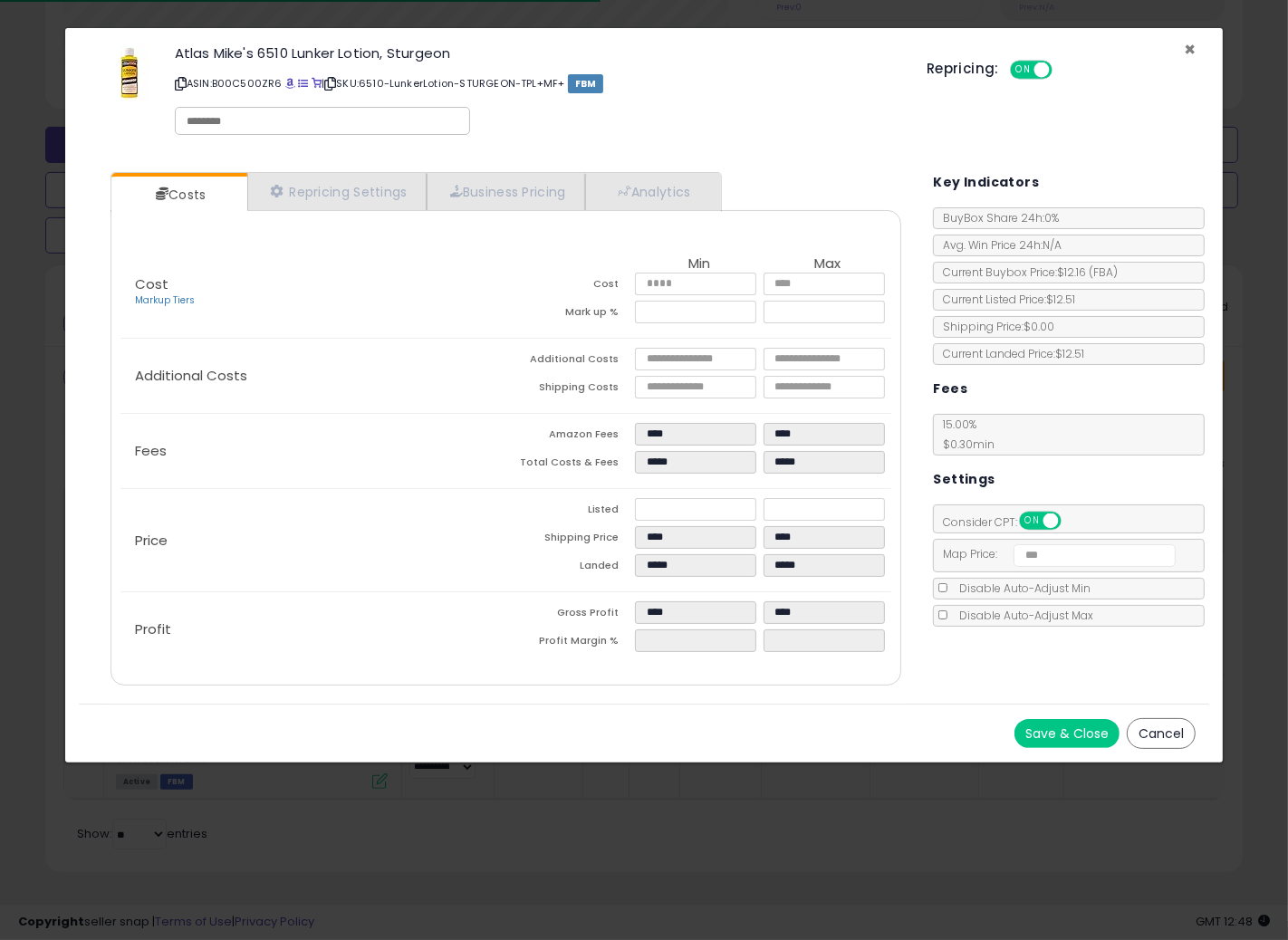 click on "×" at bounding box center [1189, 49] 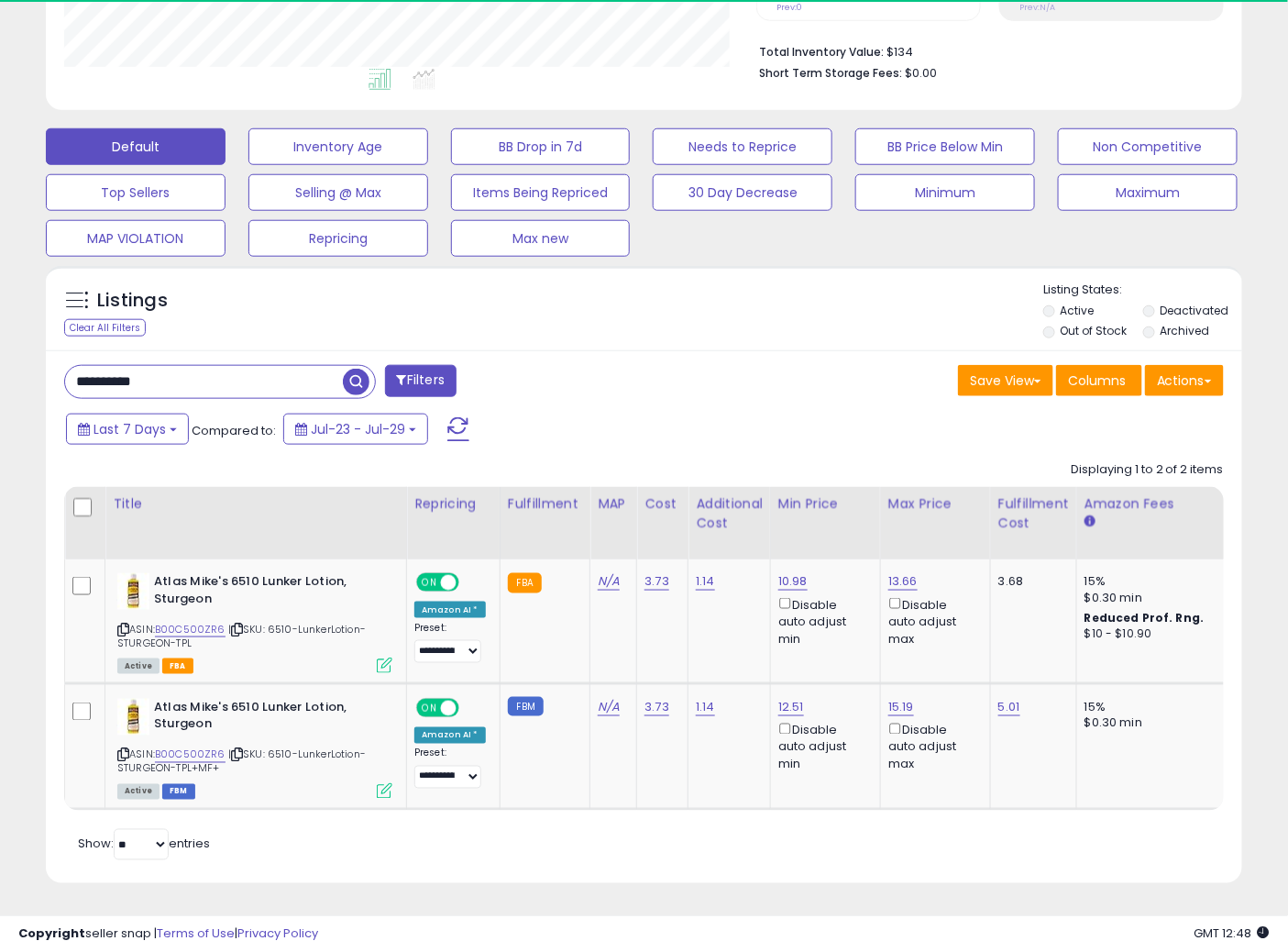 scroll, scrollTop: 376, scrollLeft: 692, axis: both 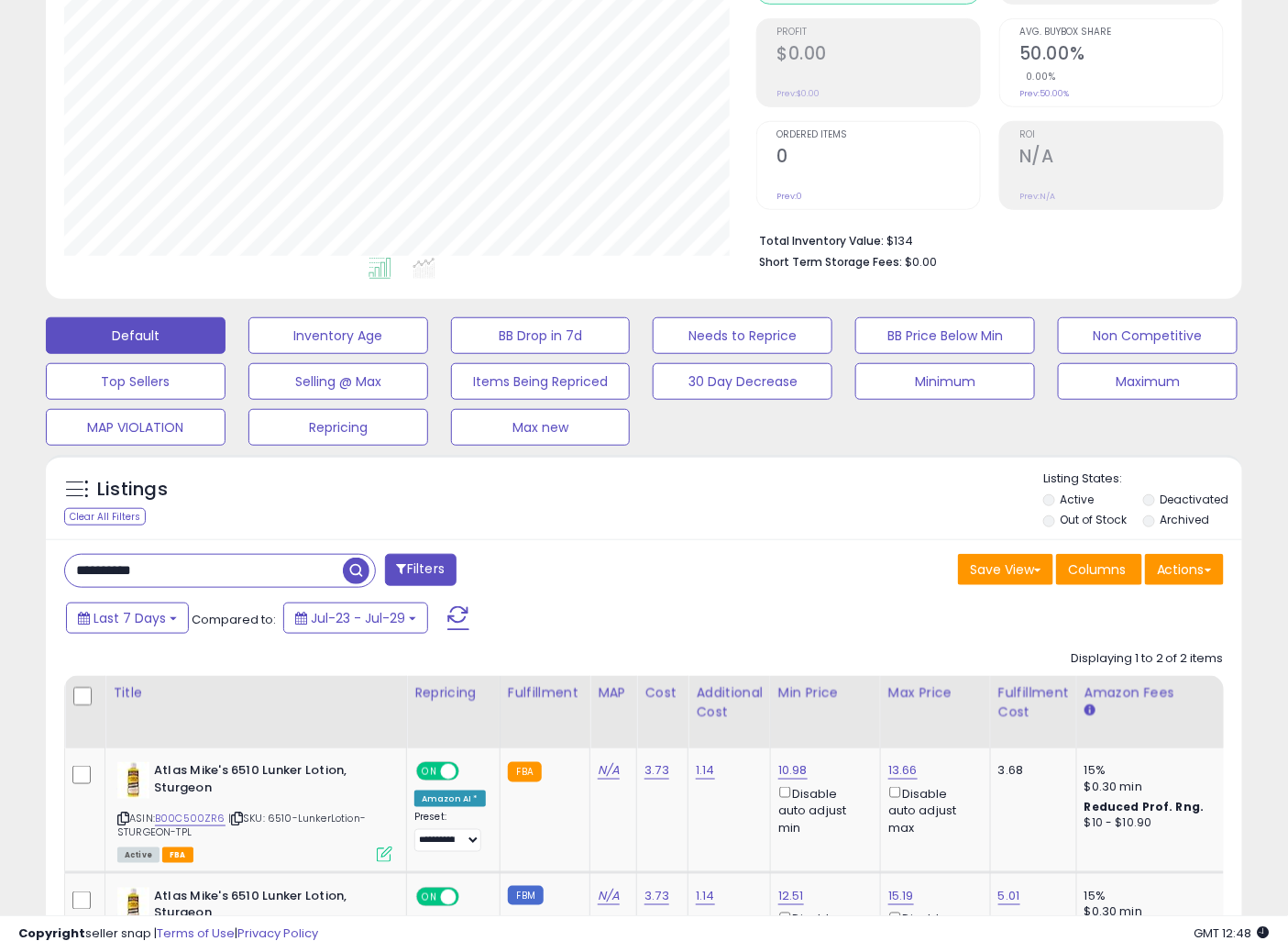 drag, startPoint x: 189, startPoint y: 576, endPoint x: 4, endPoint y: 550, distance: 186.81809 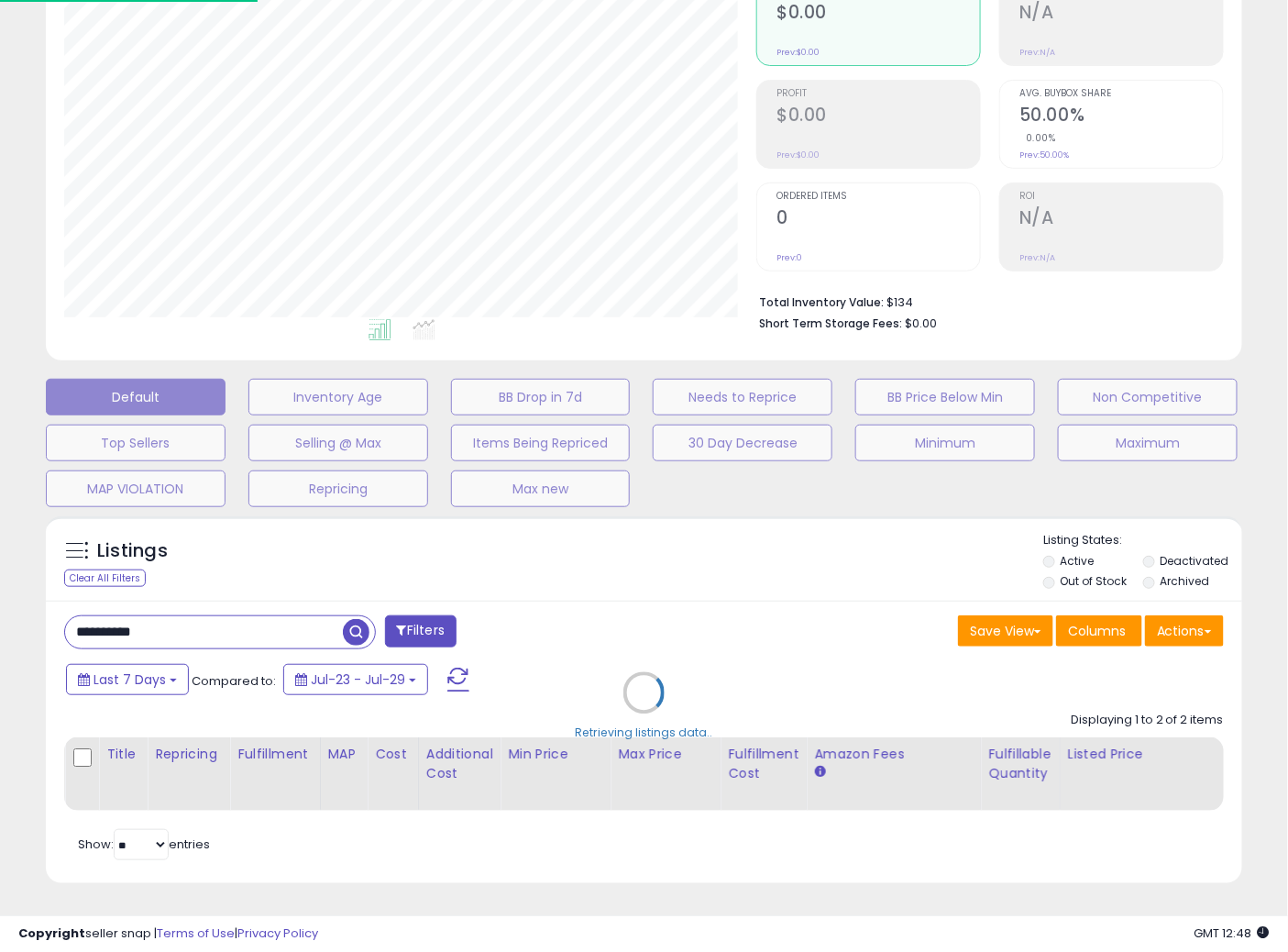 scroll, scrollTop: 916772, scrollLeft: 916024, axis: both 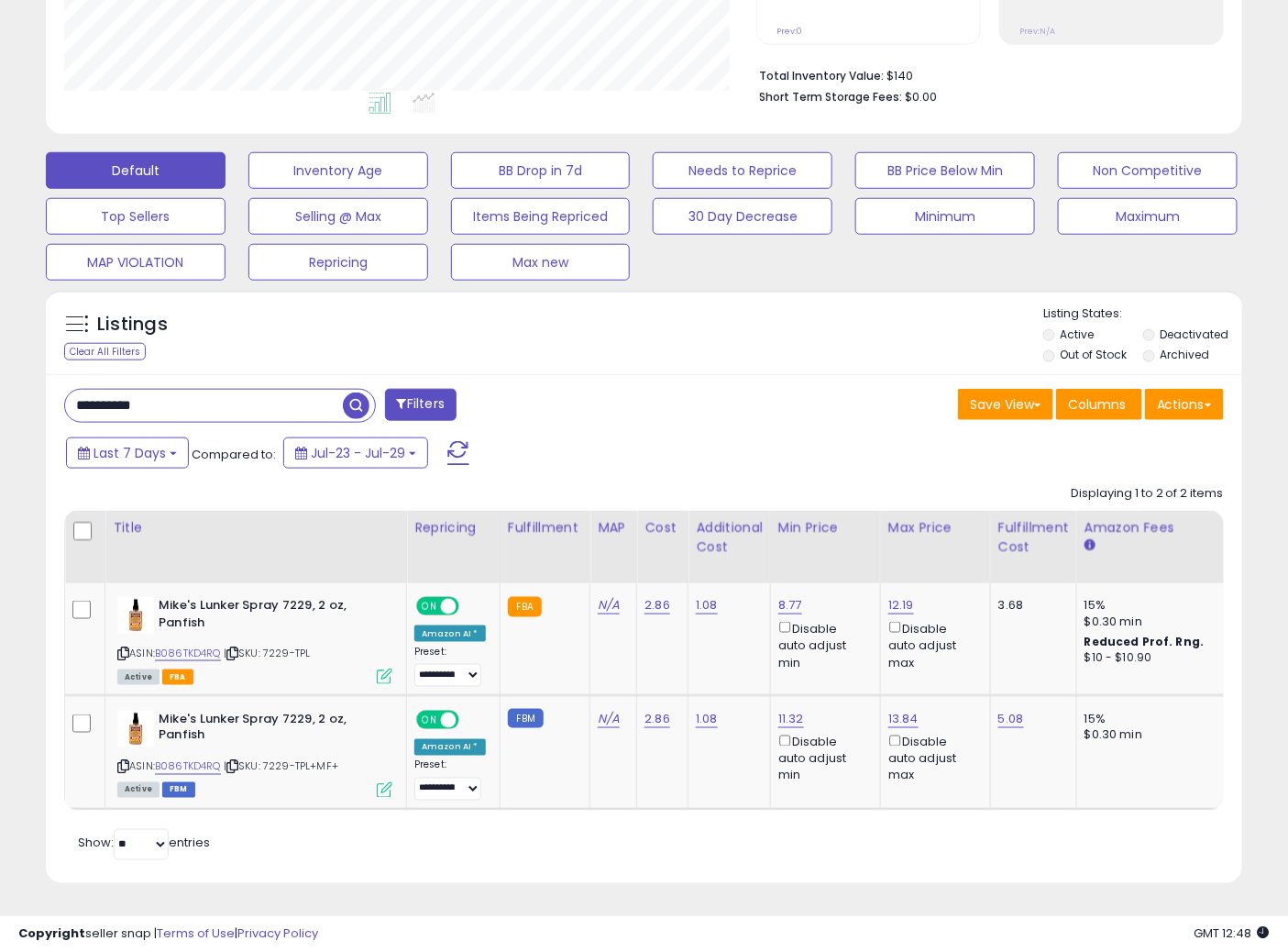 click on "Last 7 Days
Compared to:
Jul-23 - Jul-29" at bounding box center [496, 455] 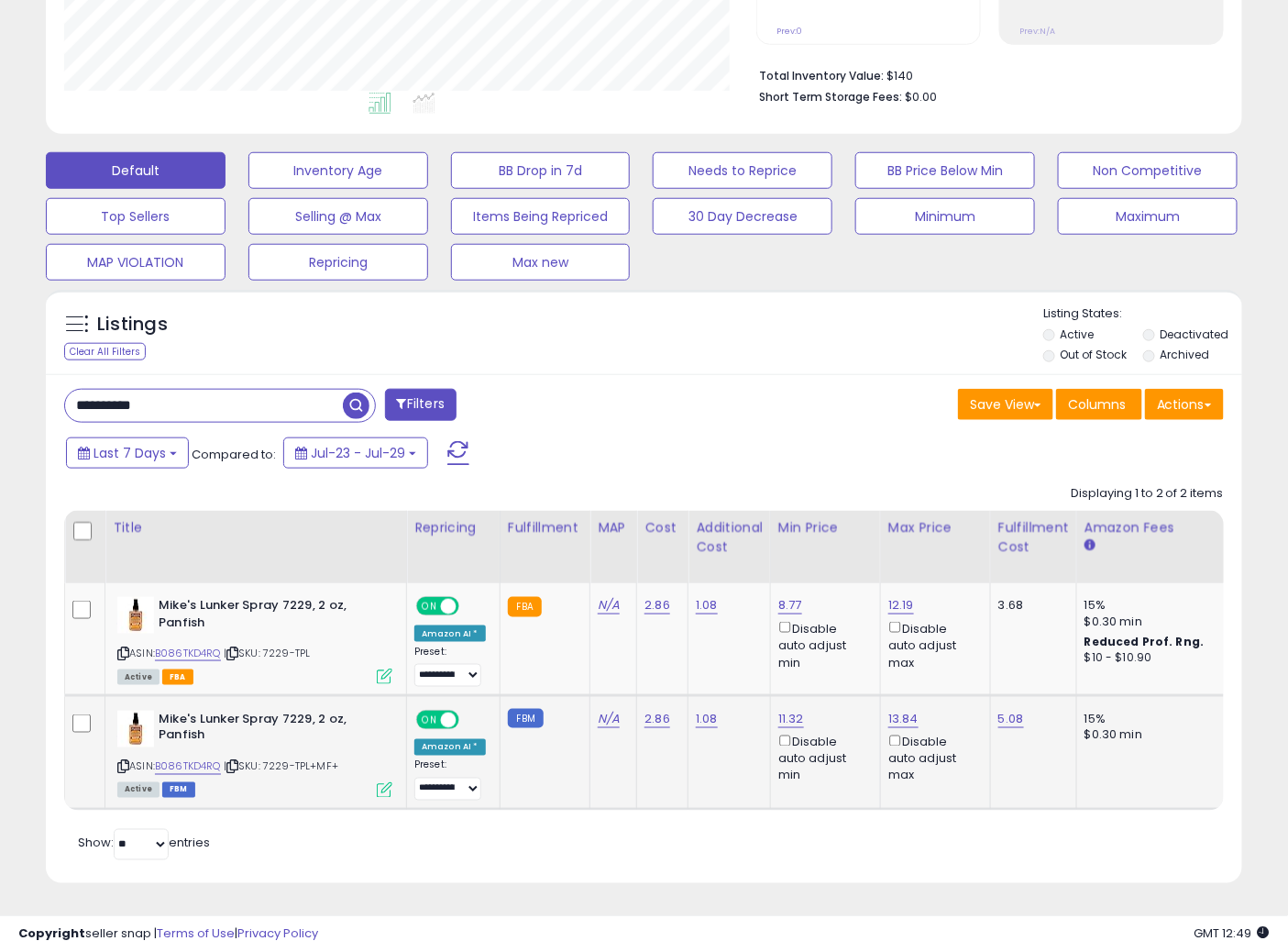 click at bounding box center [384, 790] 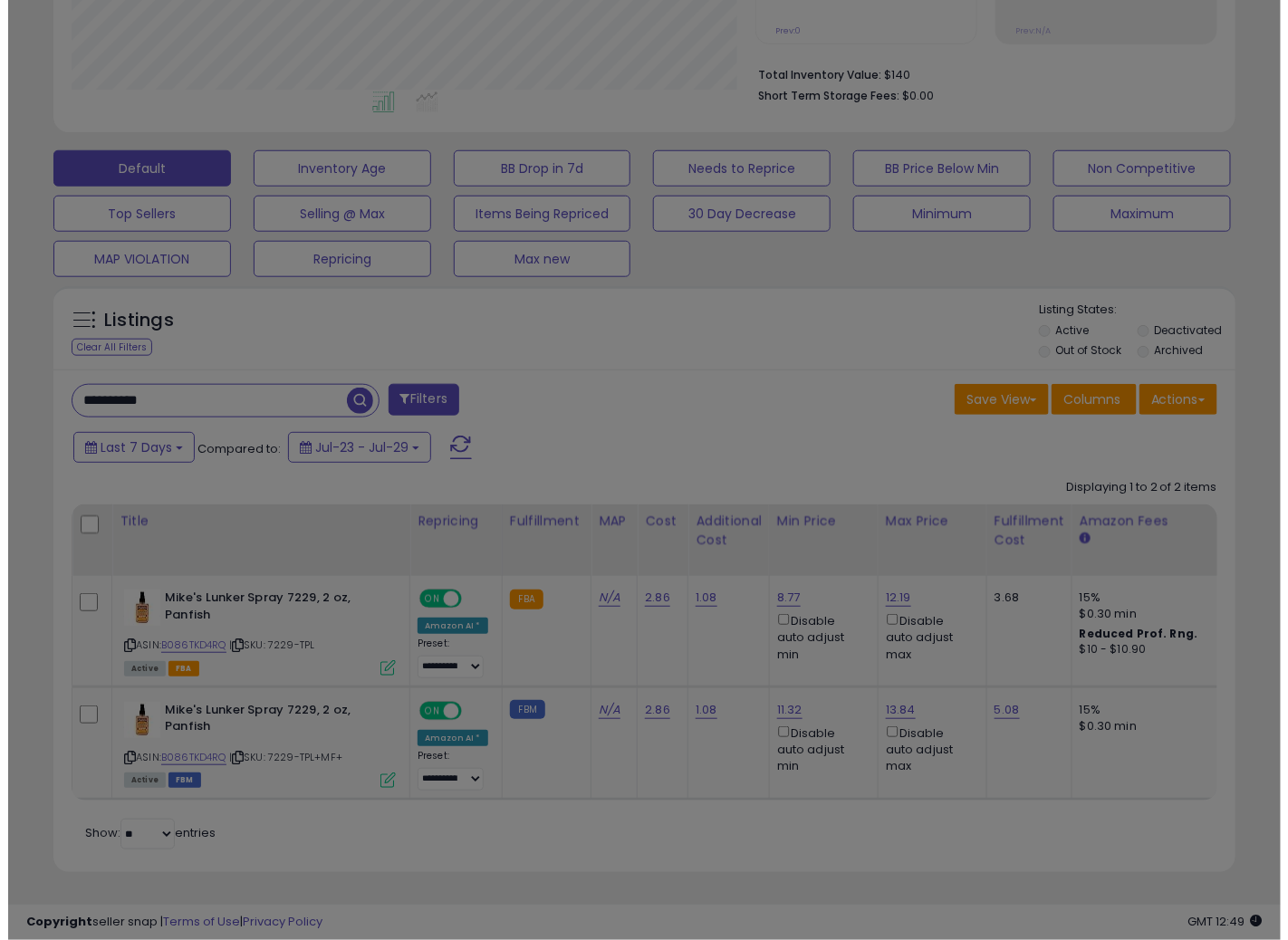 scroll, scrollTop: 905216, scrollLeft: 905073, axis: both 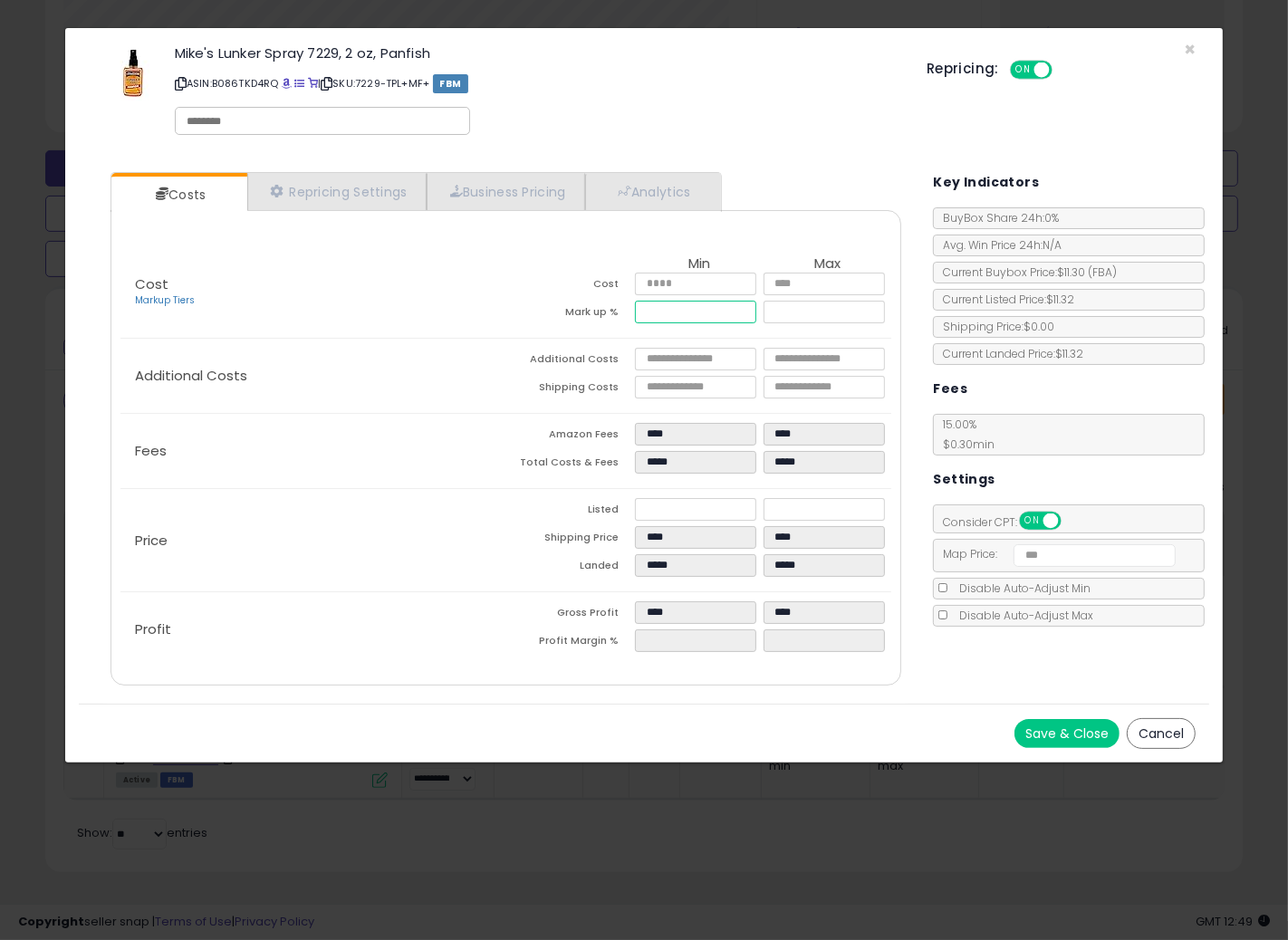 drag, startPoint x: 661, startPoint y: 304, endPoint x: 723, endPoint y: 310, distance: 62.28965 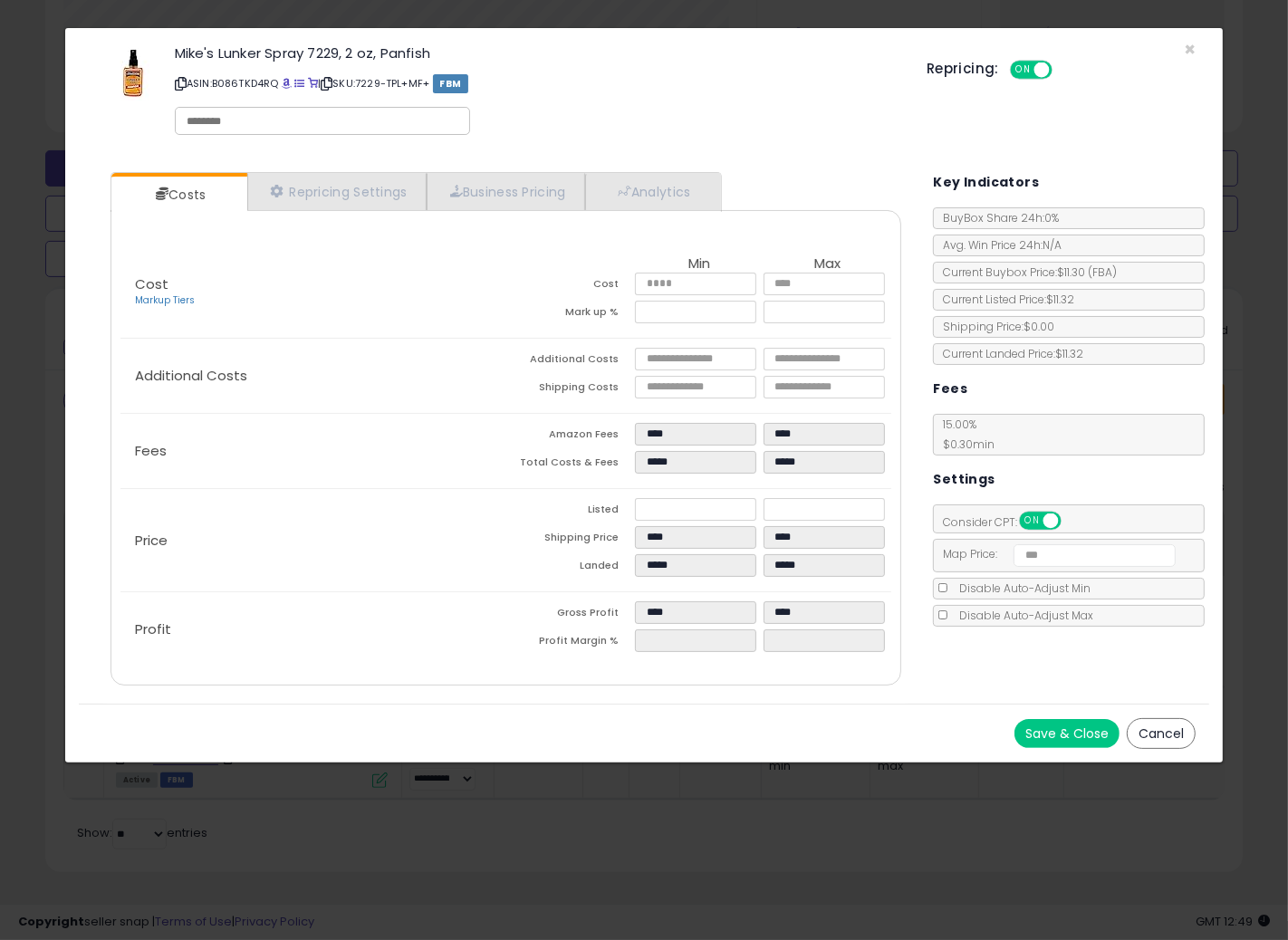 type on "*****" 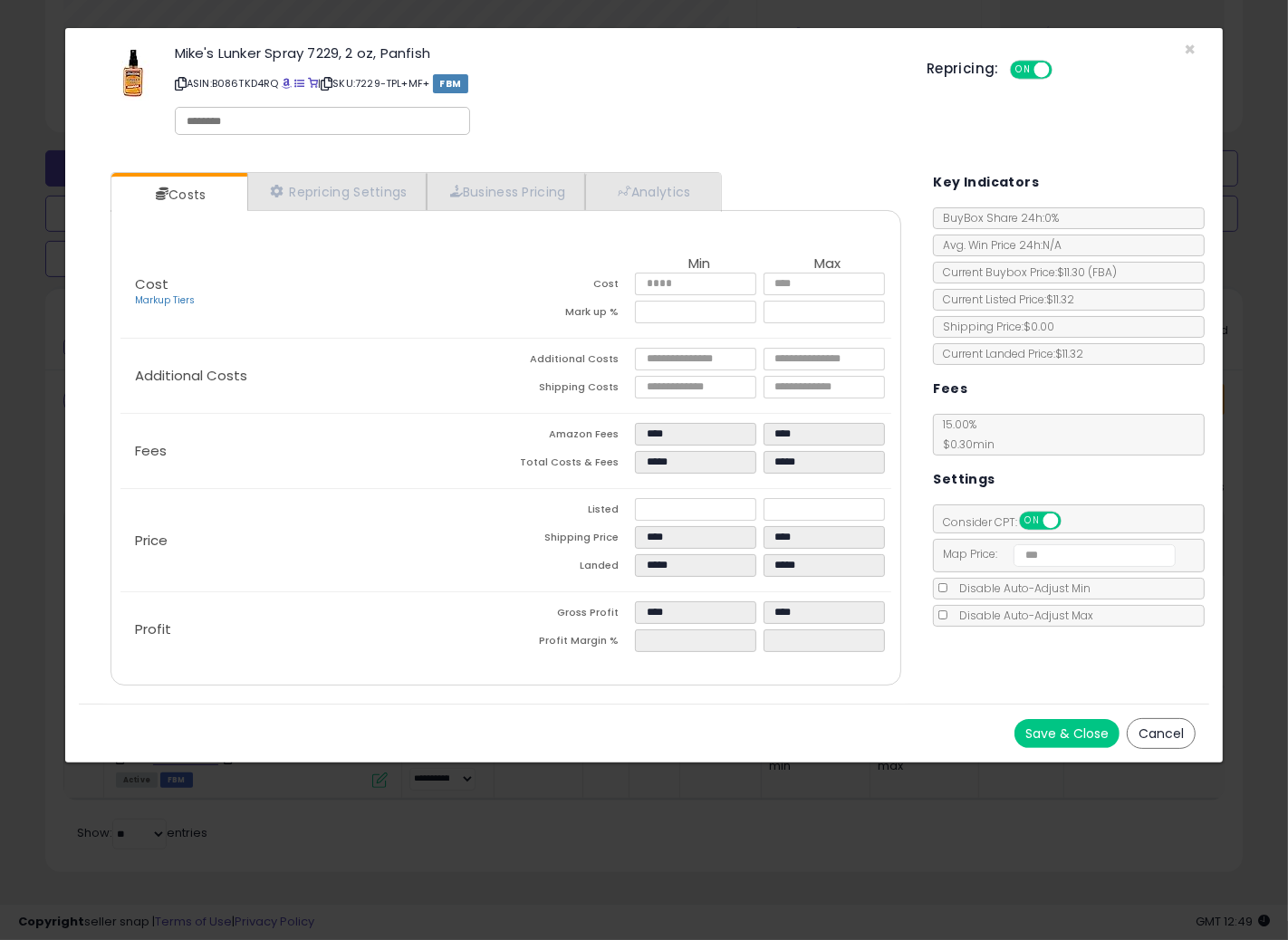 click on "Save & Close" at bounding box center [1067, 734] 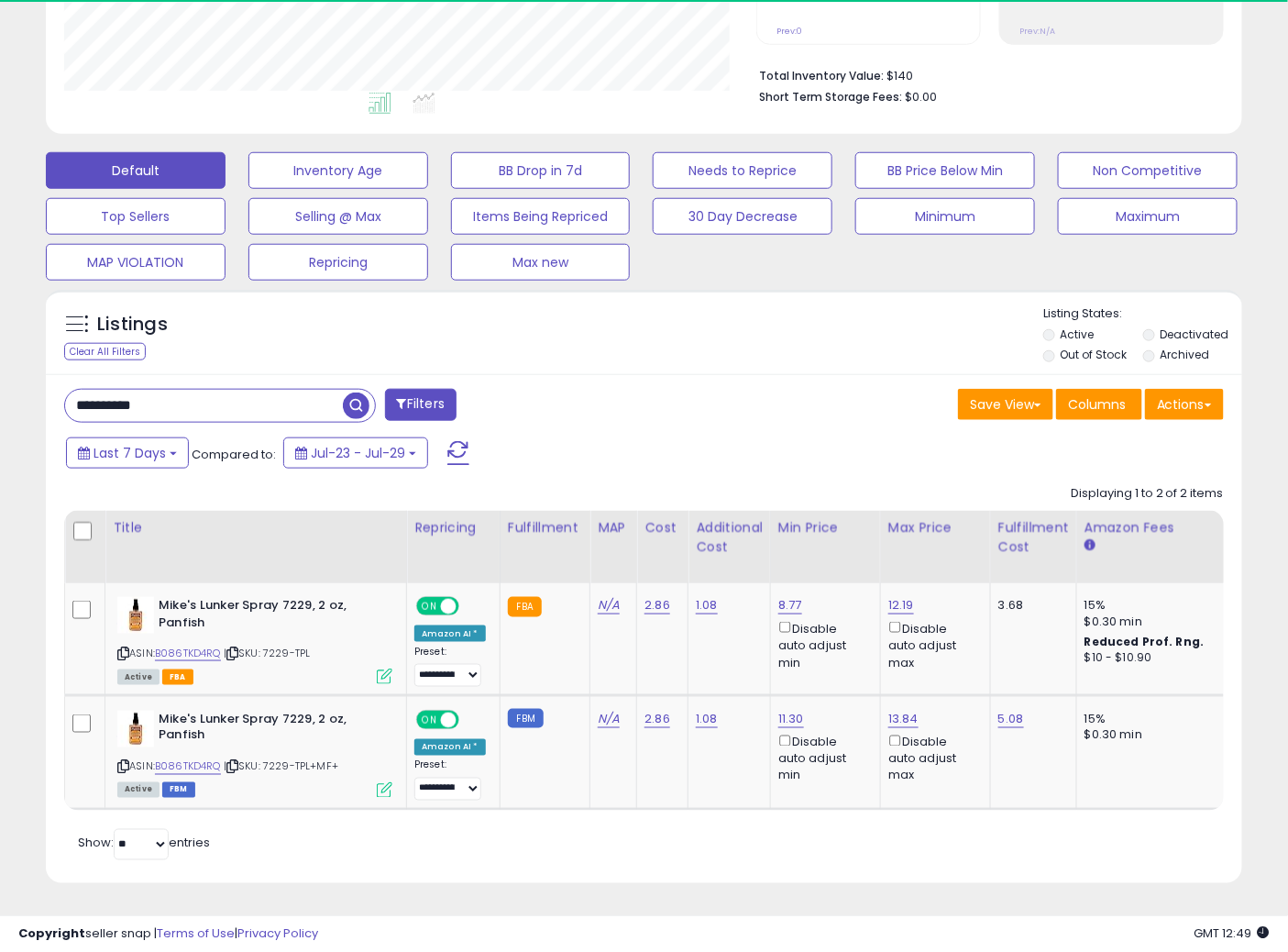 scroll, scrollTop: 376, scrollLeft: 692, axis: both 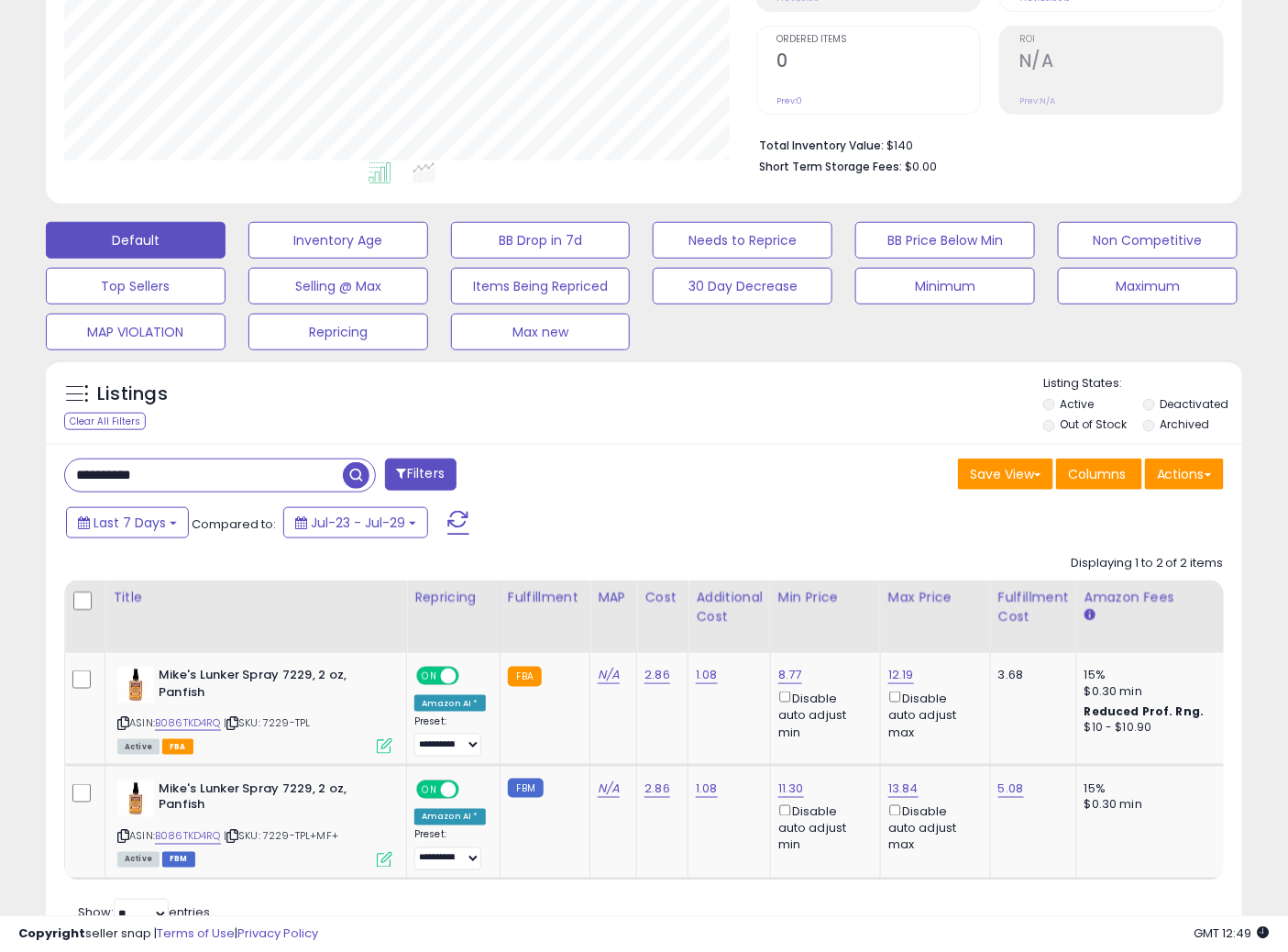 drag, startPoint x: 214, startPoint y: 474, endPoint x: 0, endPoint y: 437, distance: 217.17504 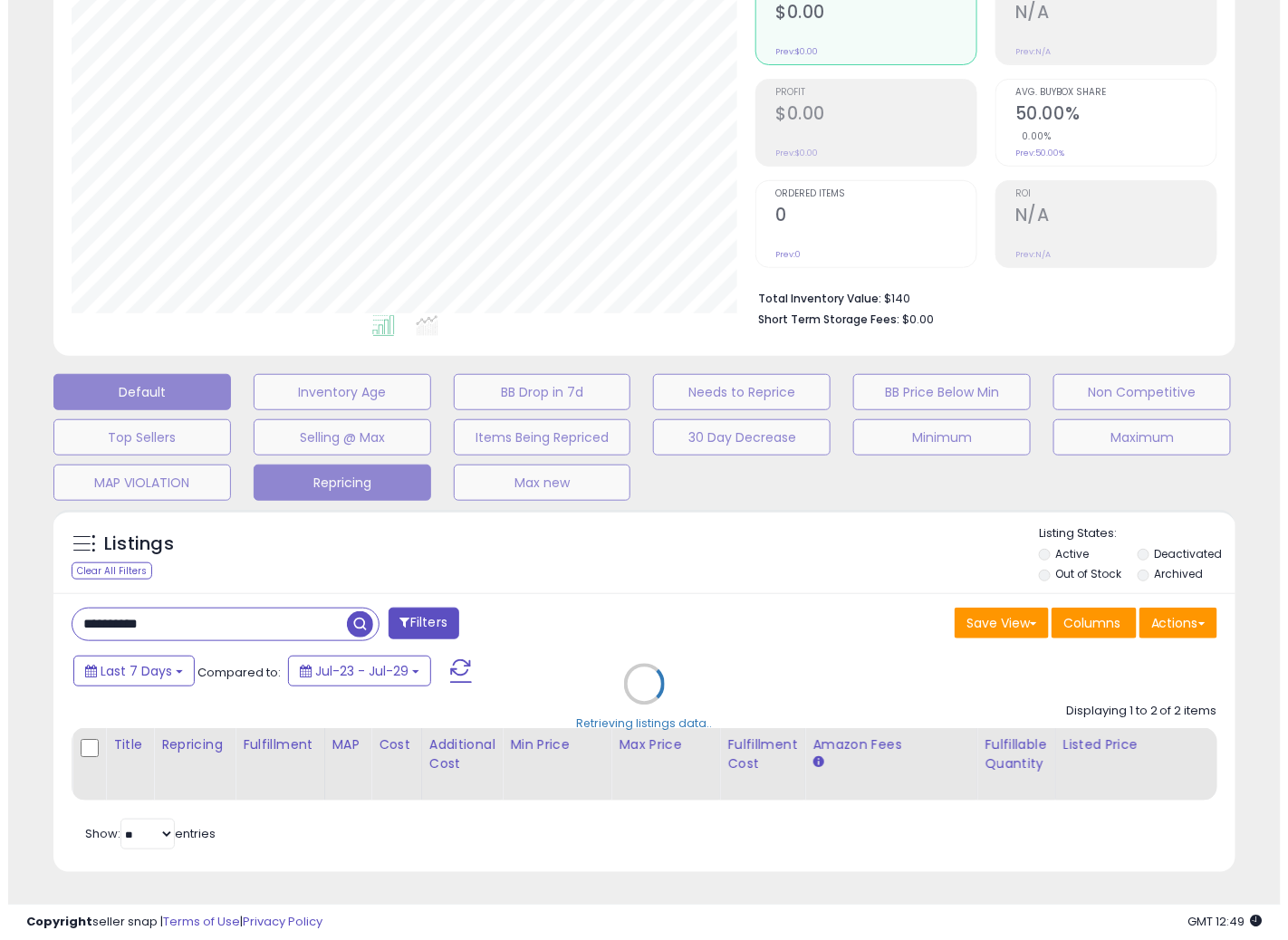 scroll, scrollTop: 212, scrollLeft: 0, axis: vertical 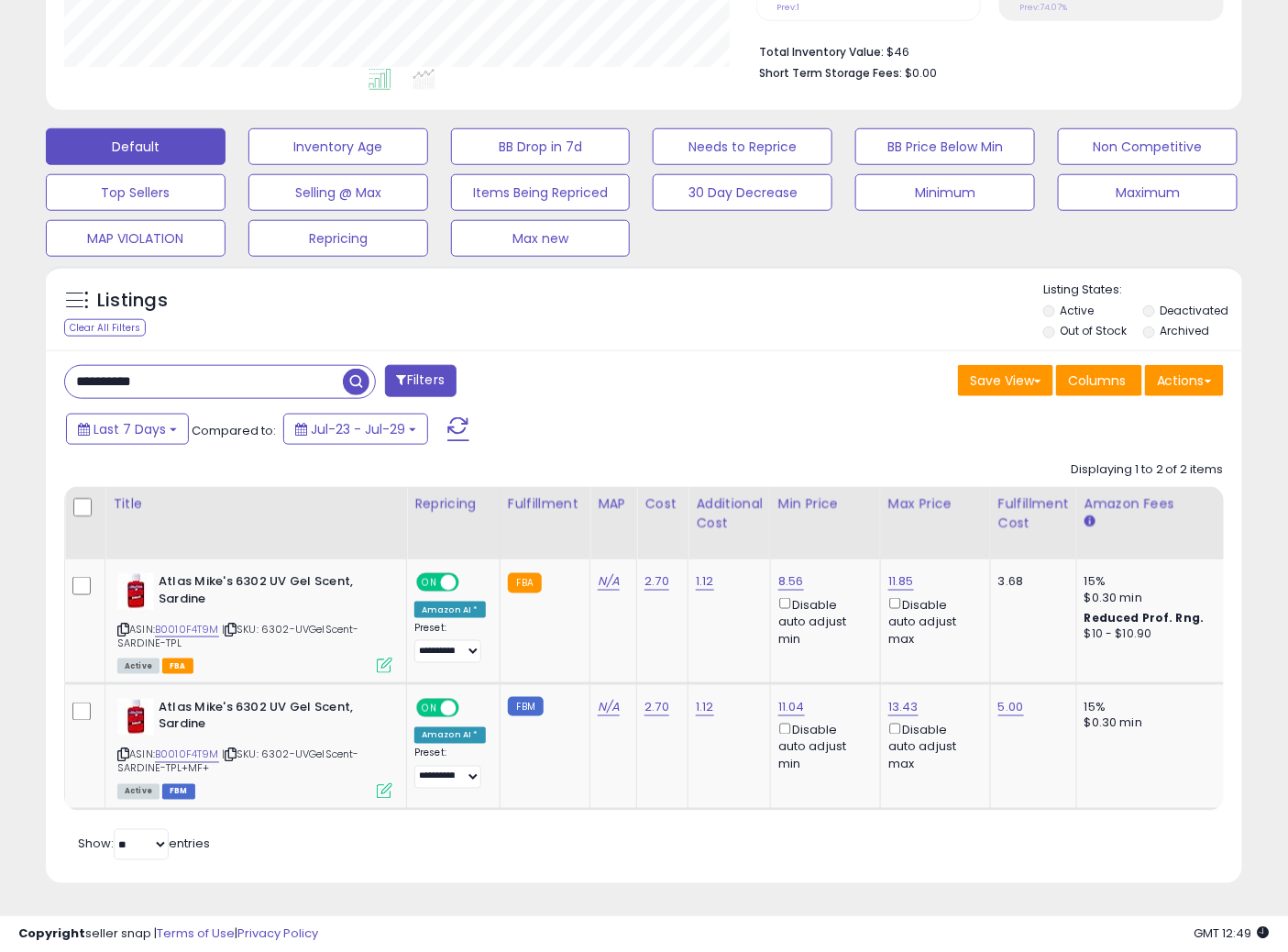 click on "**********" at bounding box center (644, 617) 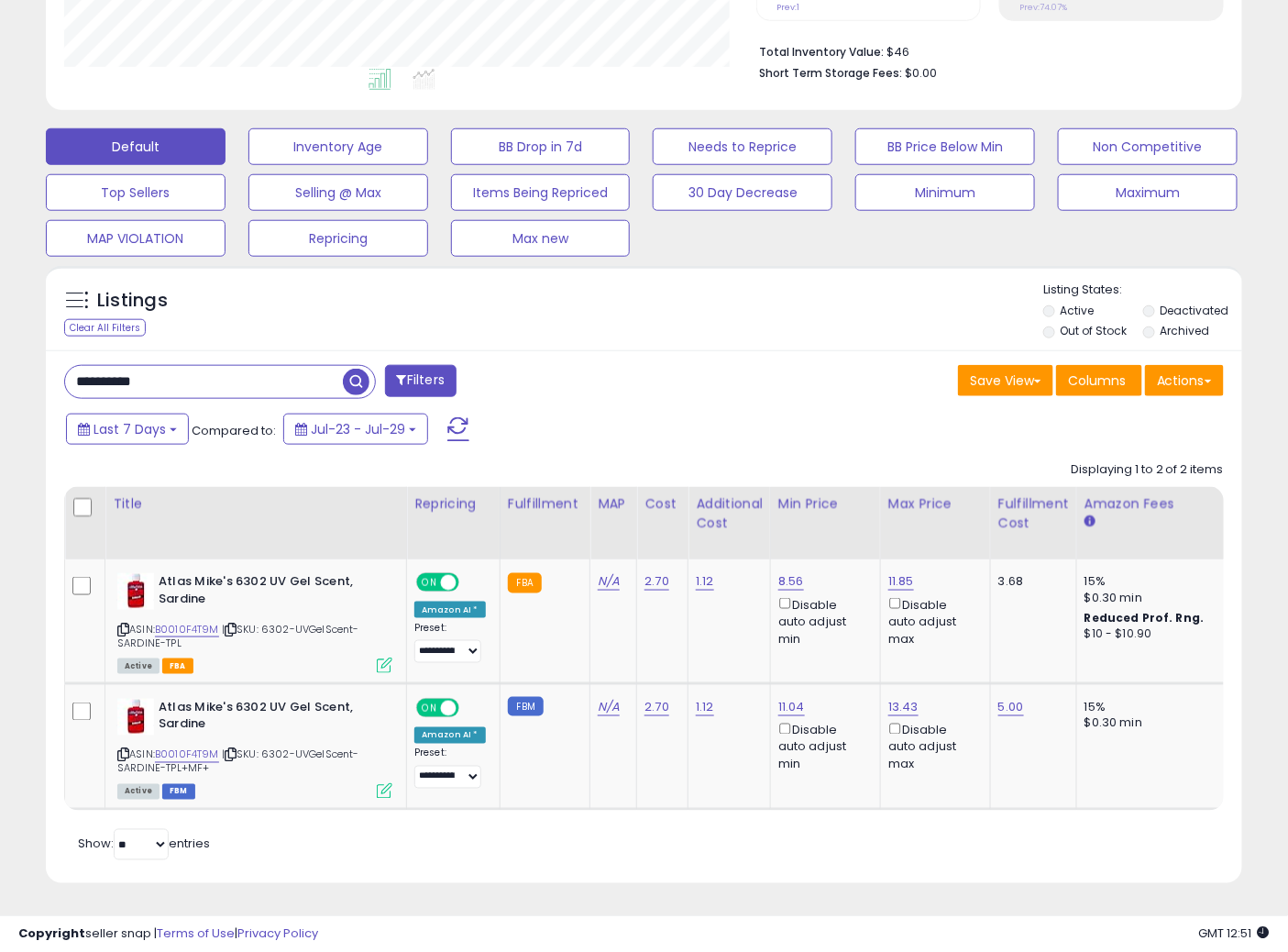 drag, startPoint x: 179, startPoint y: 374, endPoint x: 0, endPoint y: 351, distance: 180.4716 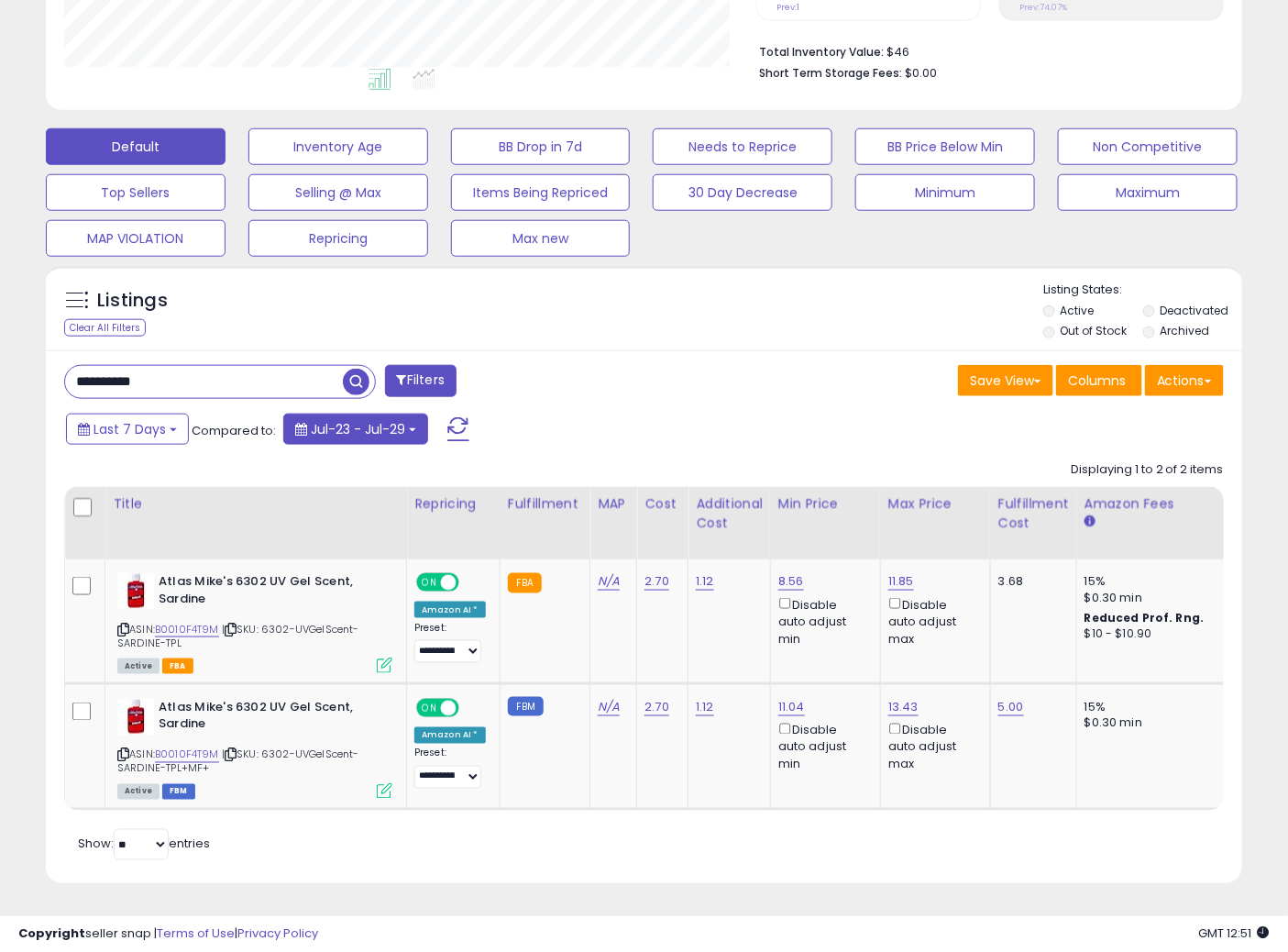 paste 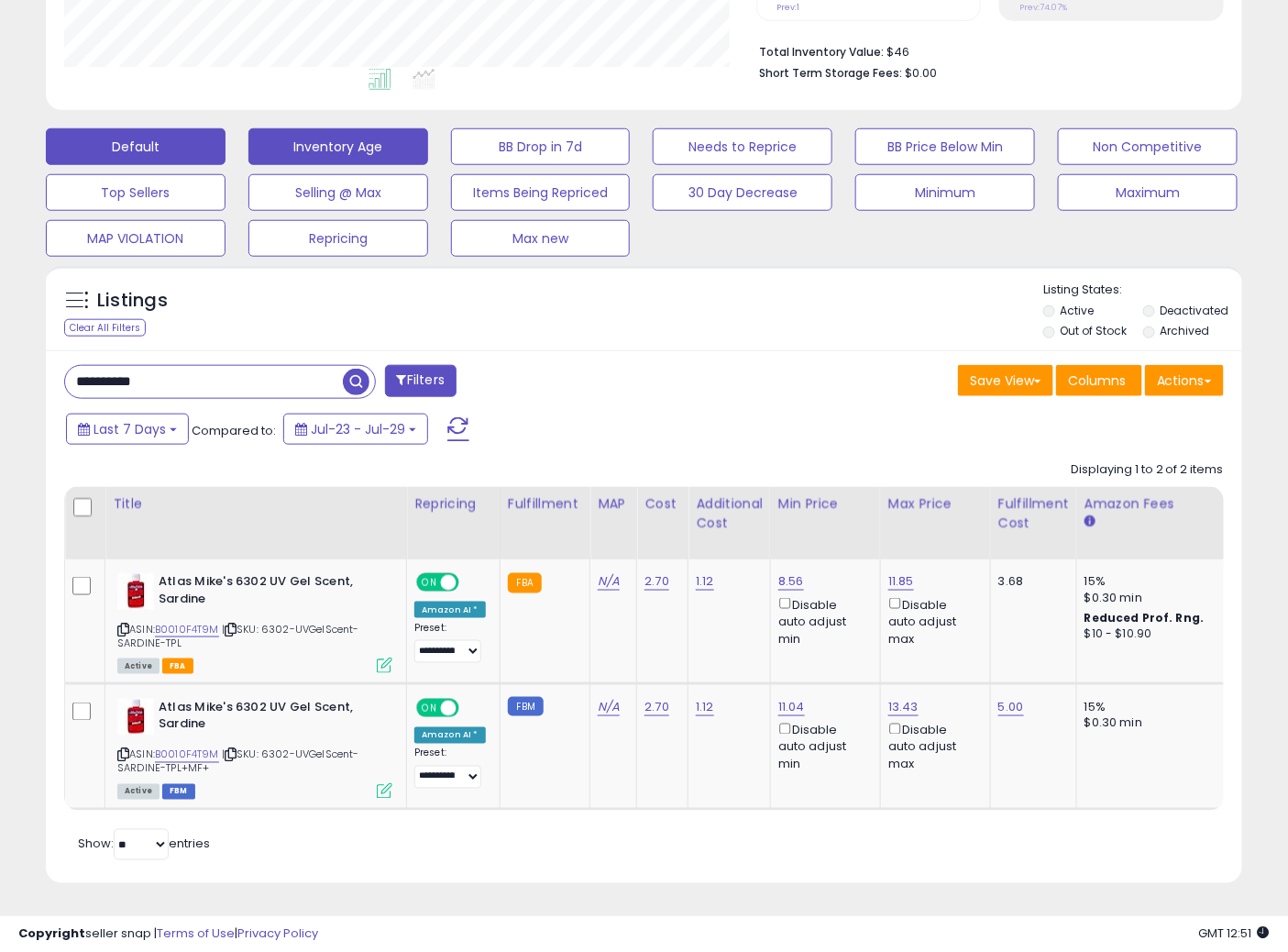 drag, startPoint x: 356, startPoint y: 365, endPoint x: 365, endPoint y: 369, distance: 9.848858 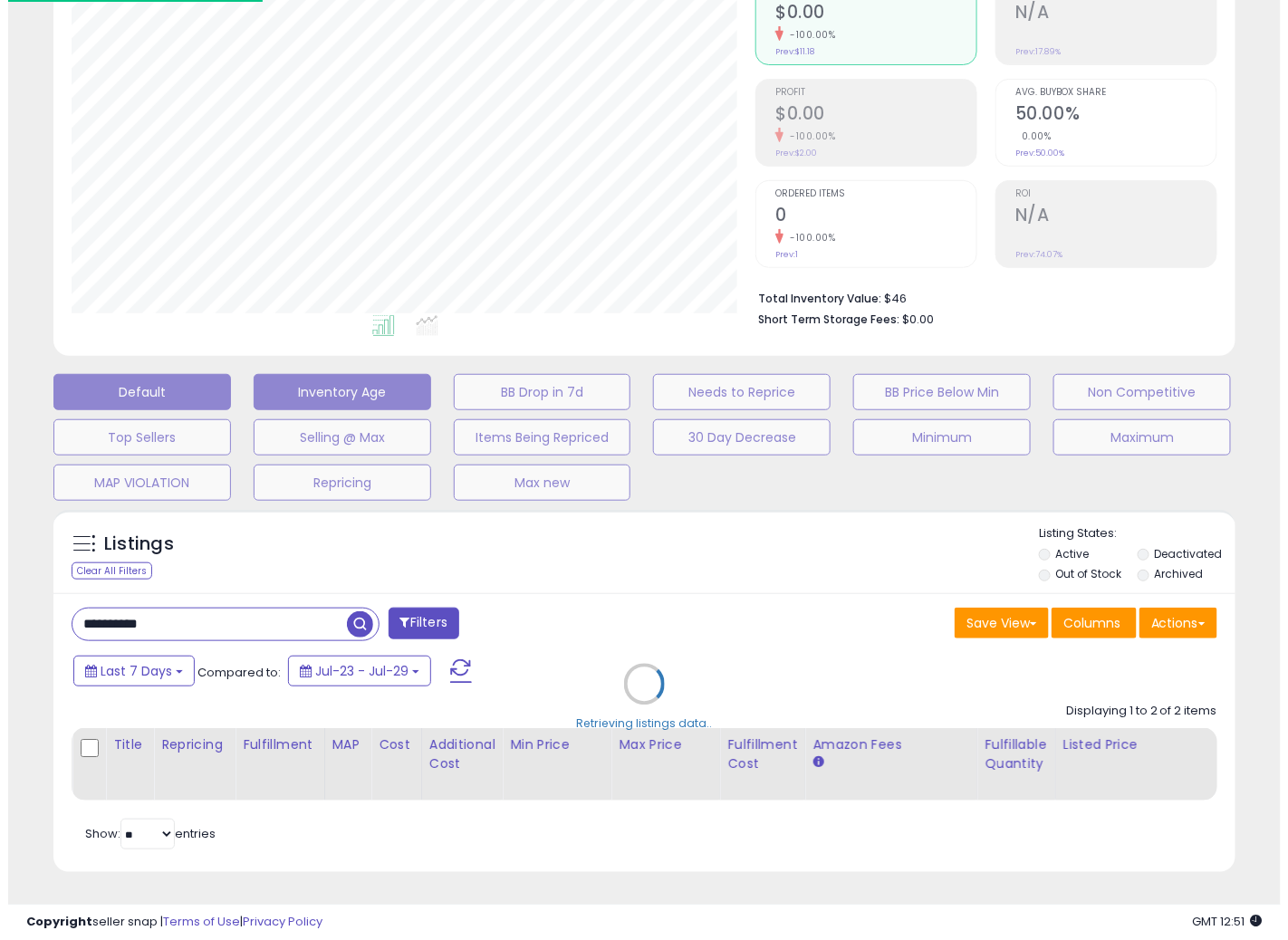 scroll, scrollTop: 212, scrollLeft: 0, axis: vertical 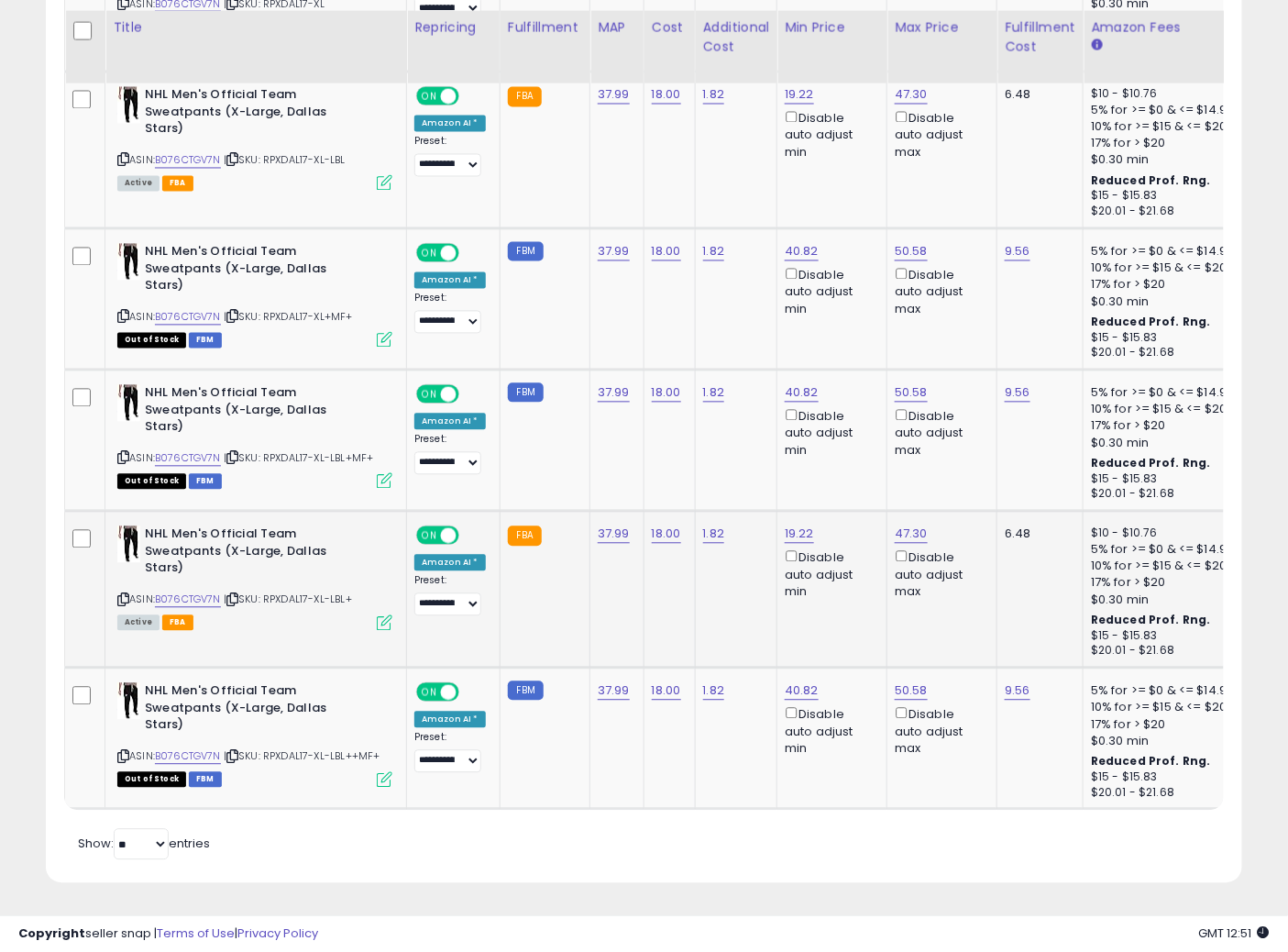click on "37.99" 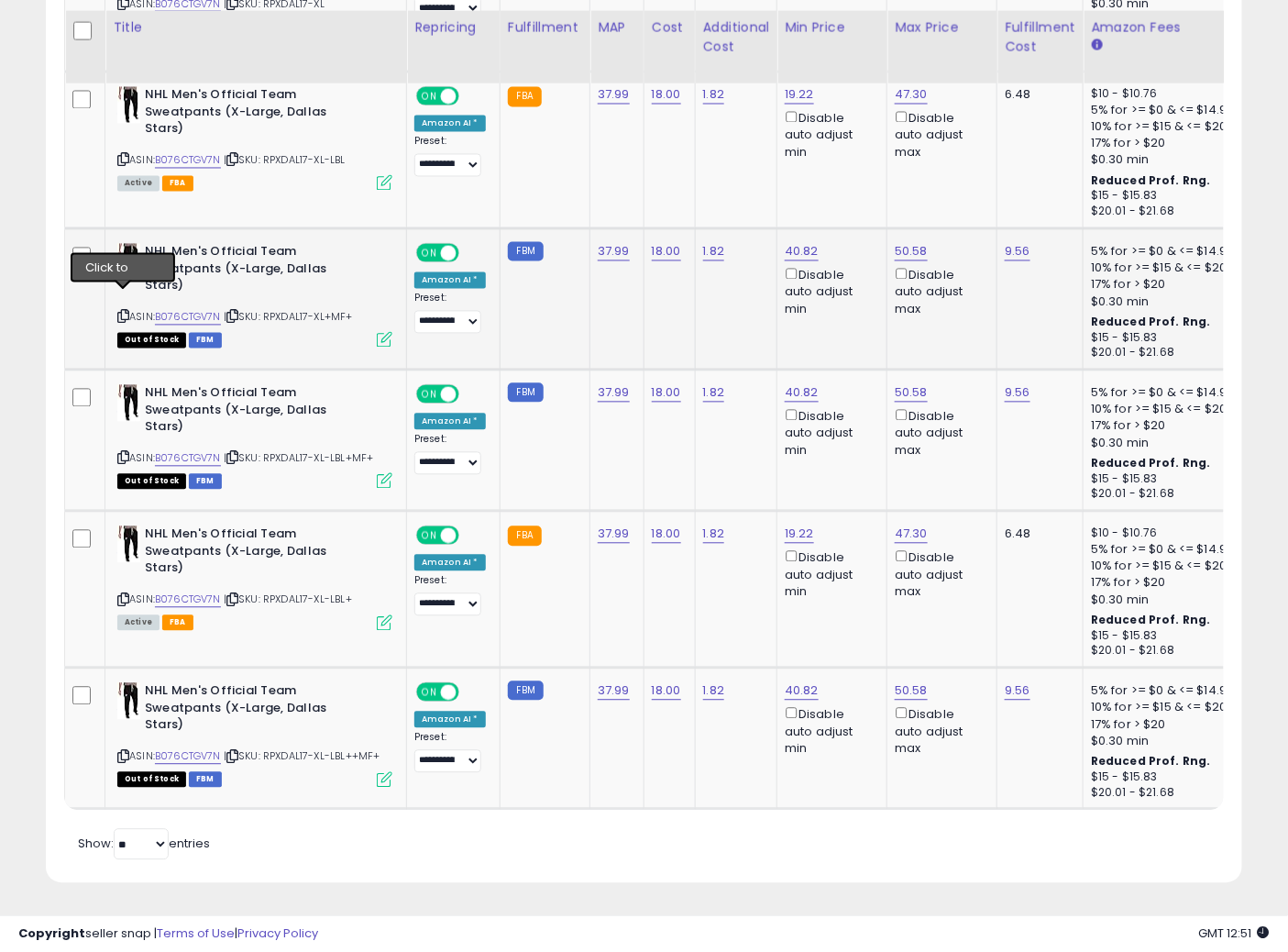 click at bounding box center (123, 316) 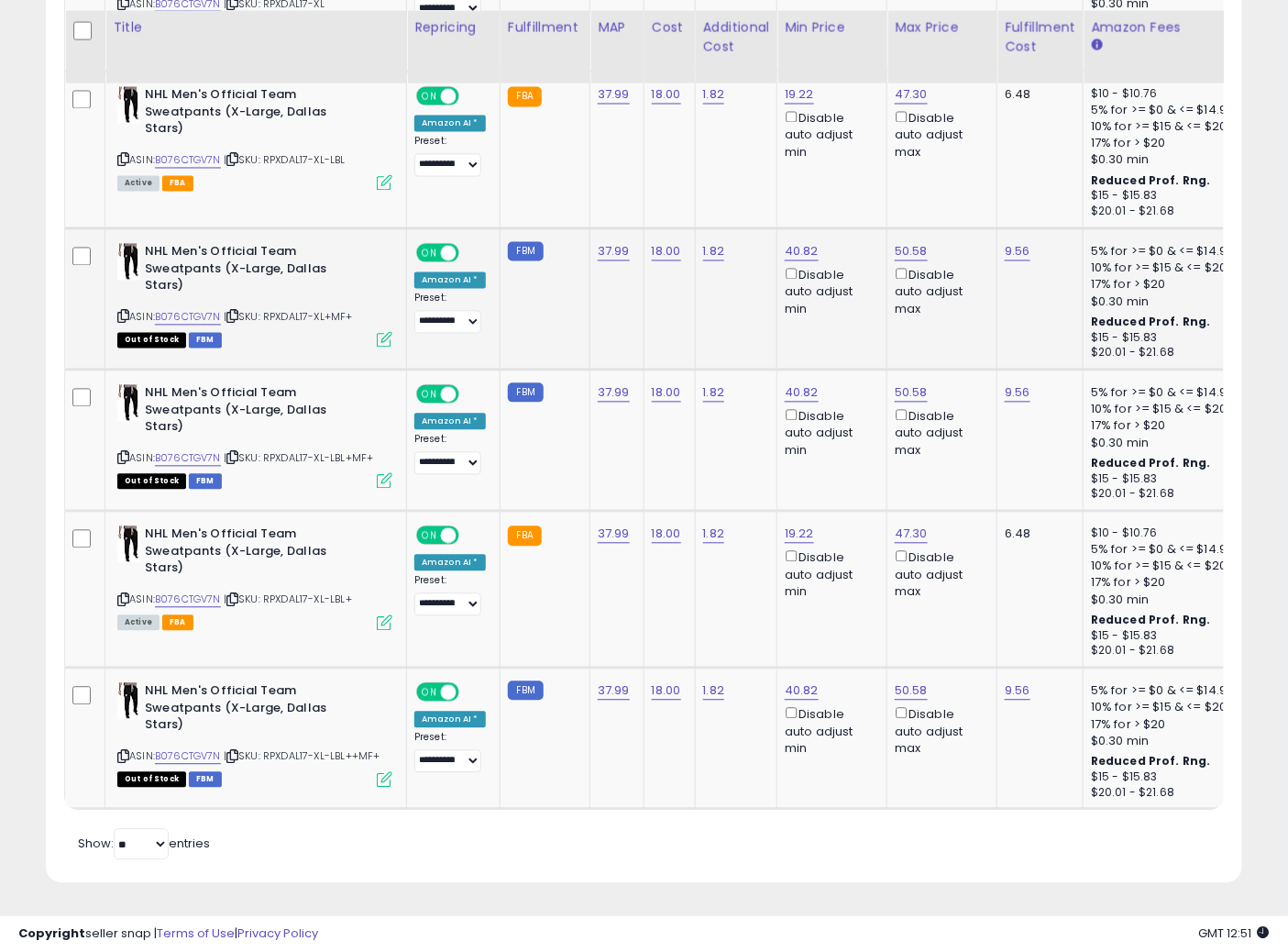 drag, startPoint x: 123, startPoint y: 284, endPoint x: 140, endPoint y: 271, distance: 21.400935 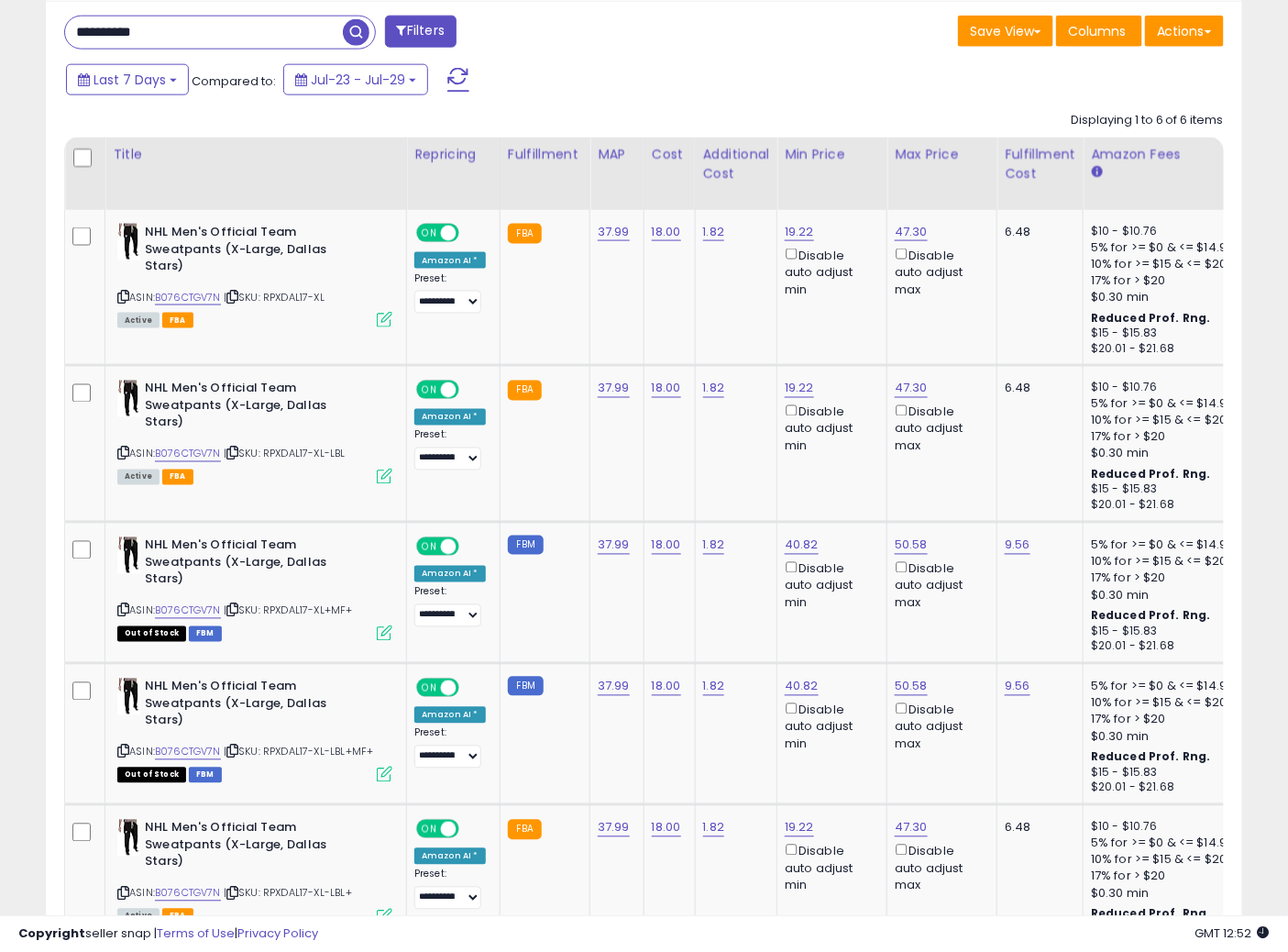 scroll, scrollTop: 282, scrollLeft: 0, axis: vertical 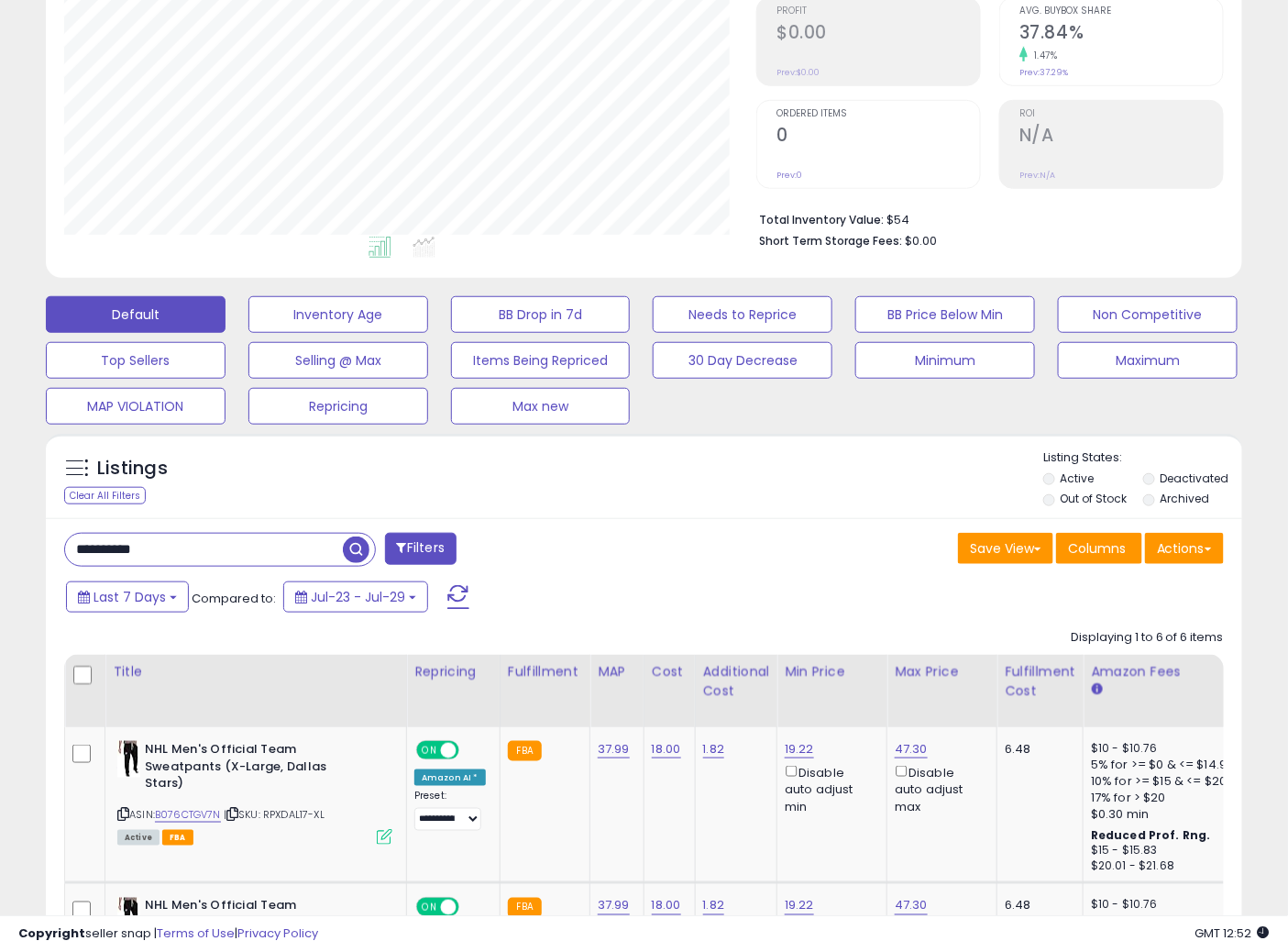 drag, startPoint x: 197, startPoint y: 560, endPoint x: 0, endPoint y: 536, distance: 198.45654 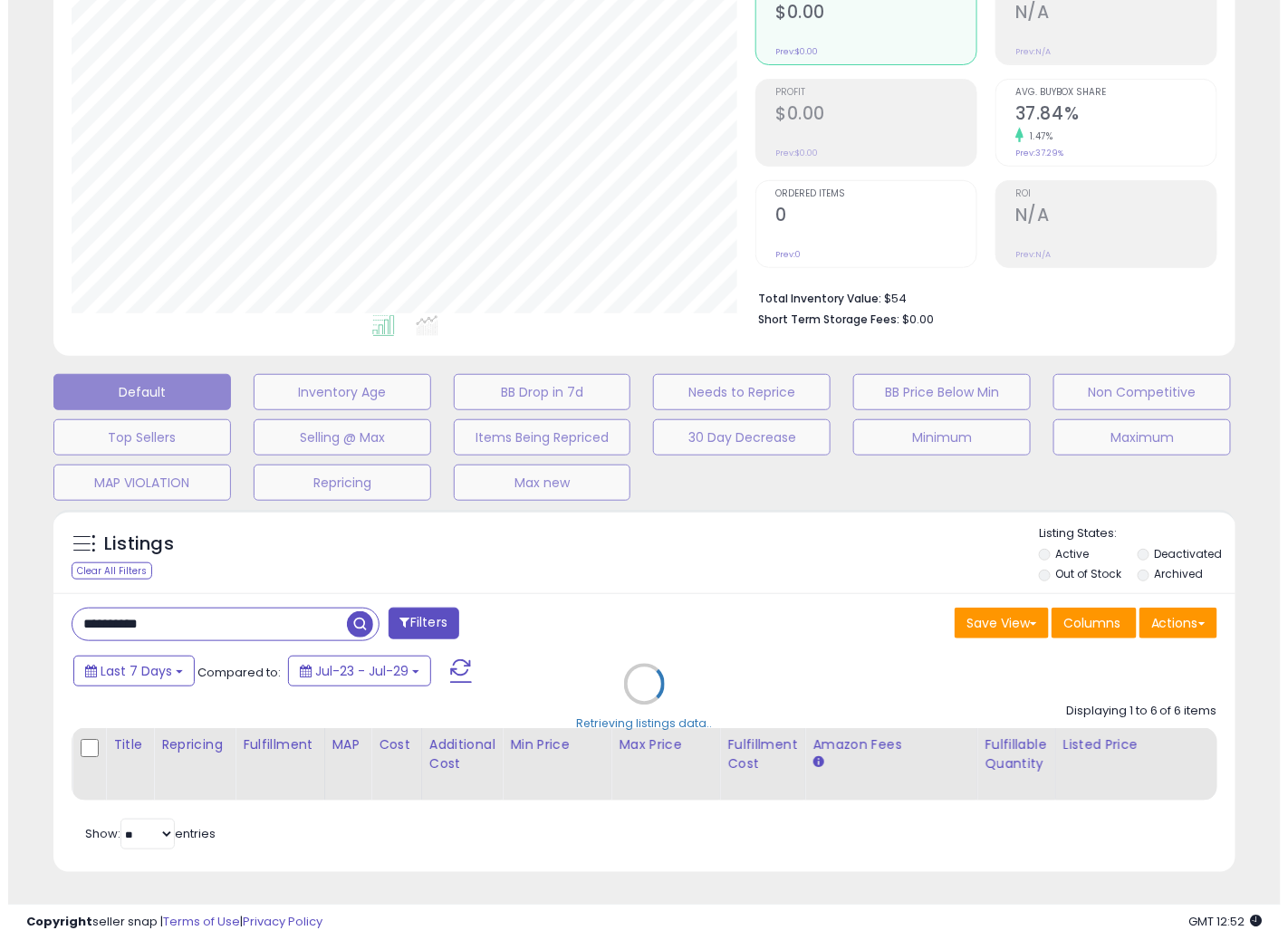 scroll, scrollTop: 212, scrollLeft: 0, axis: vertical 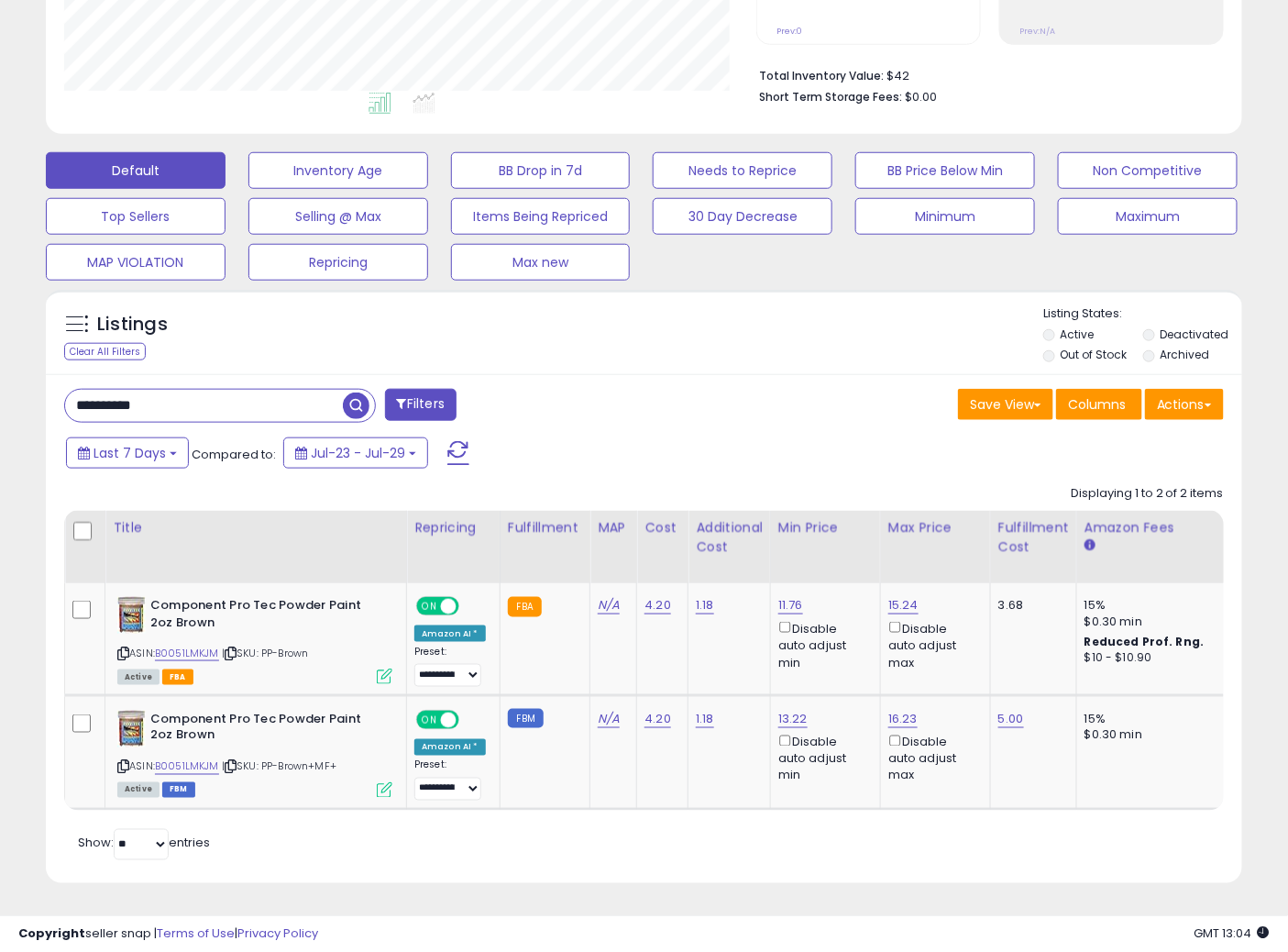 drag, startPoint x: 202, startPoint y: 395, endPoint x: 0, endPoint y: 353, distance: 206.32014 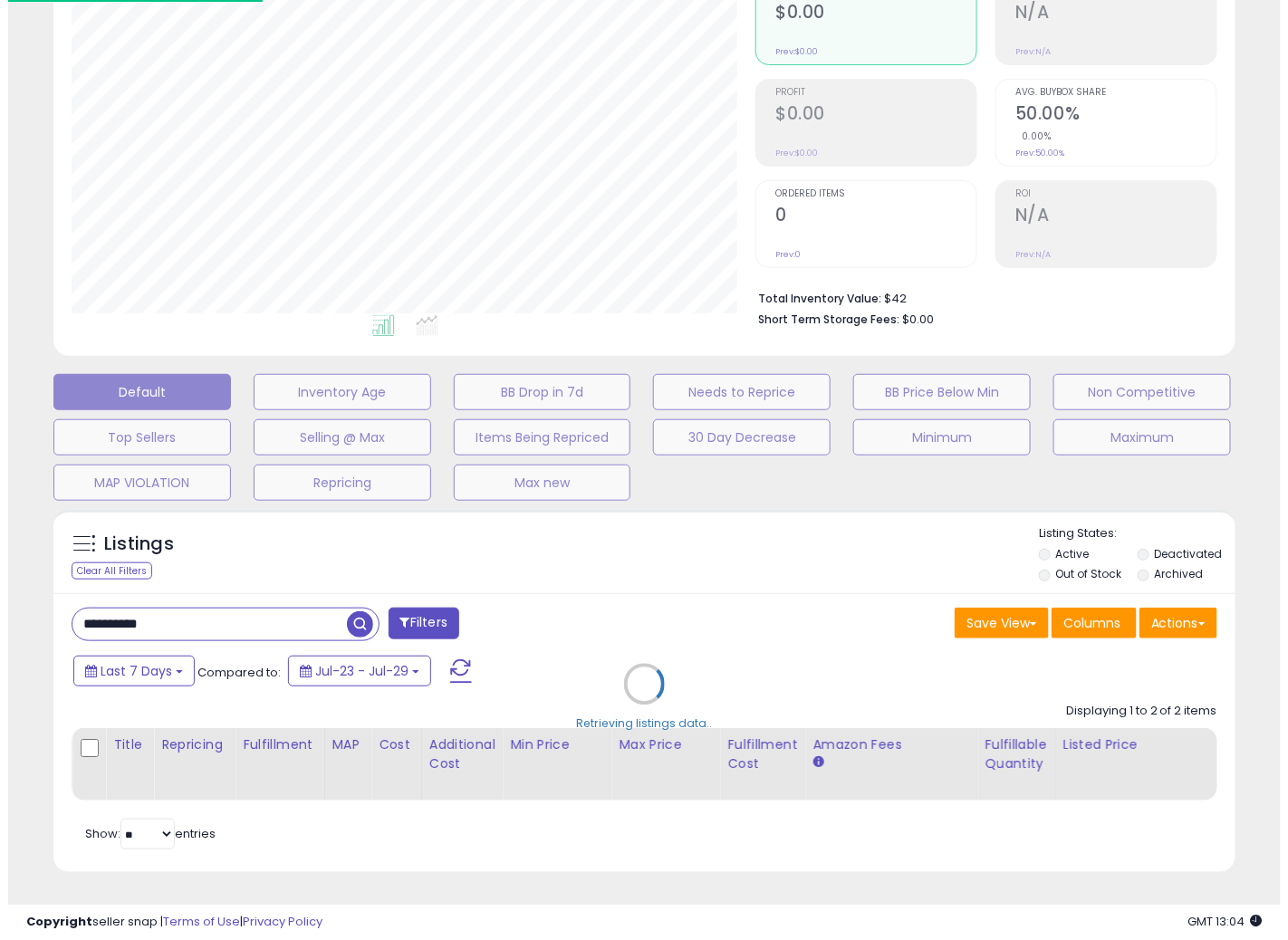 scroll, scrollTop: 212, scrollLeft: 0, axis: vertical 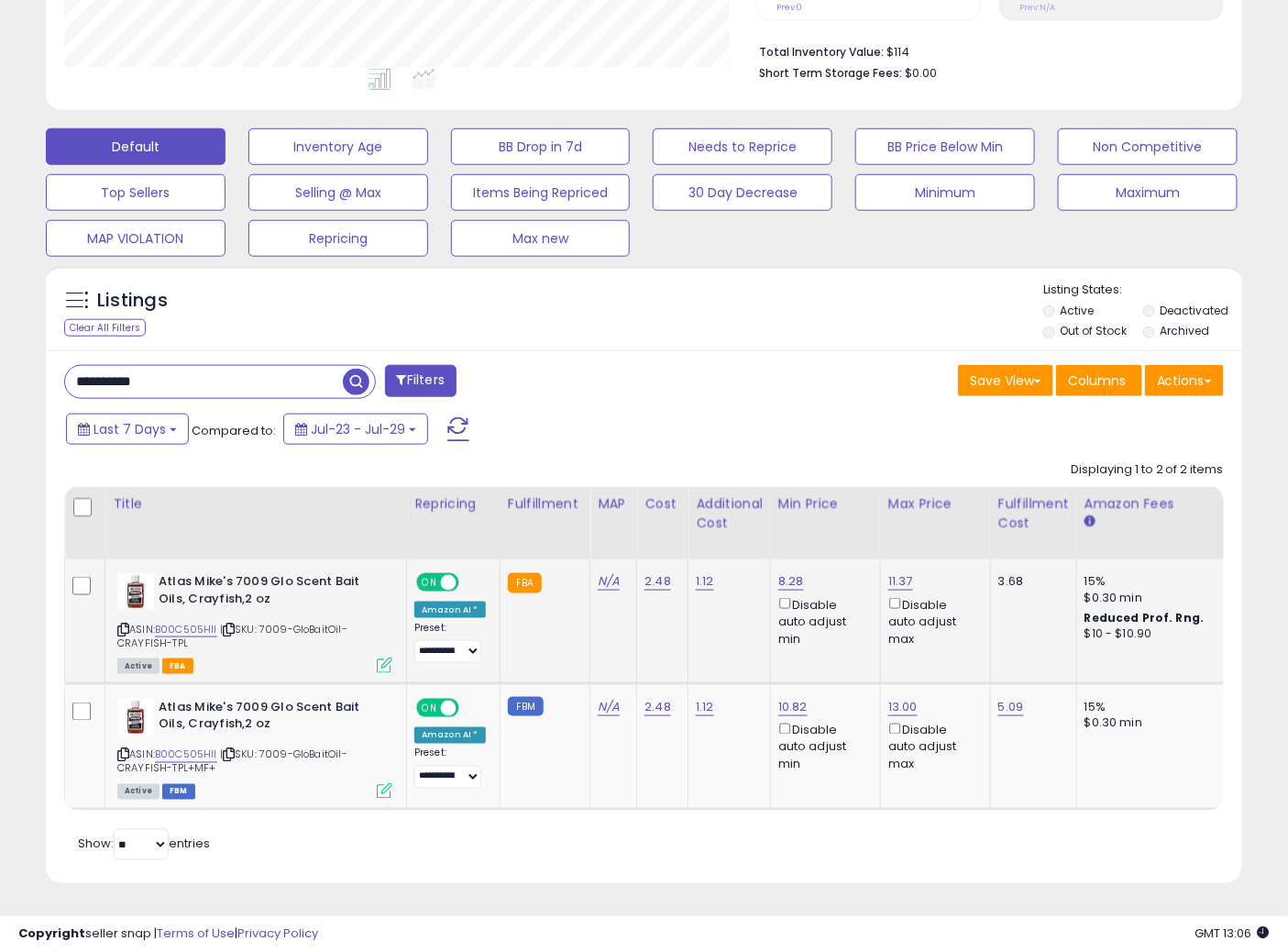 click at bounding box center [384, 665] 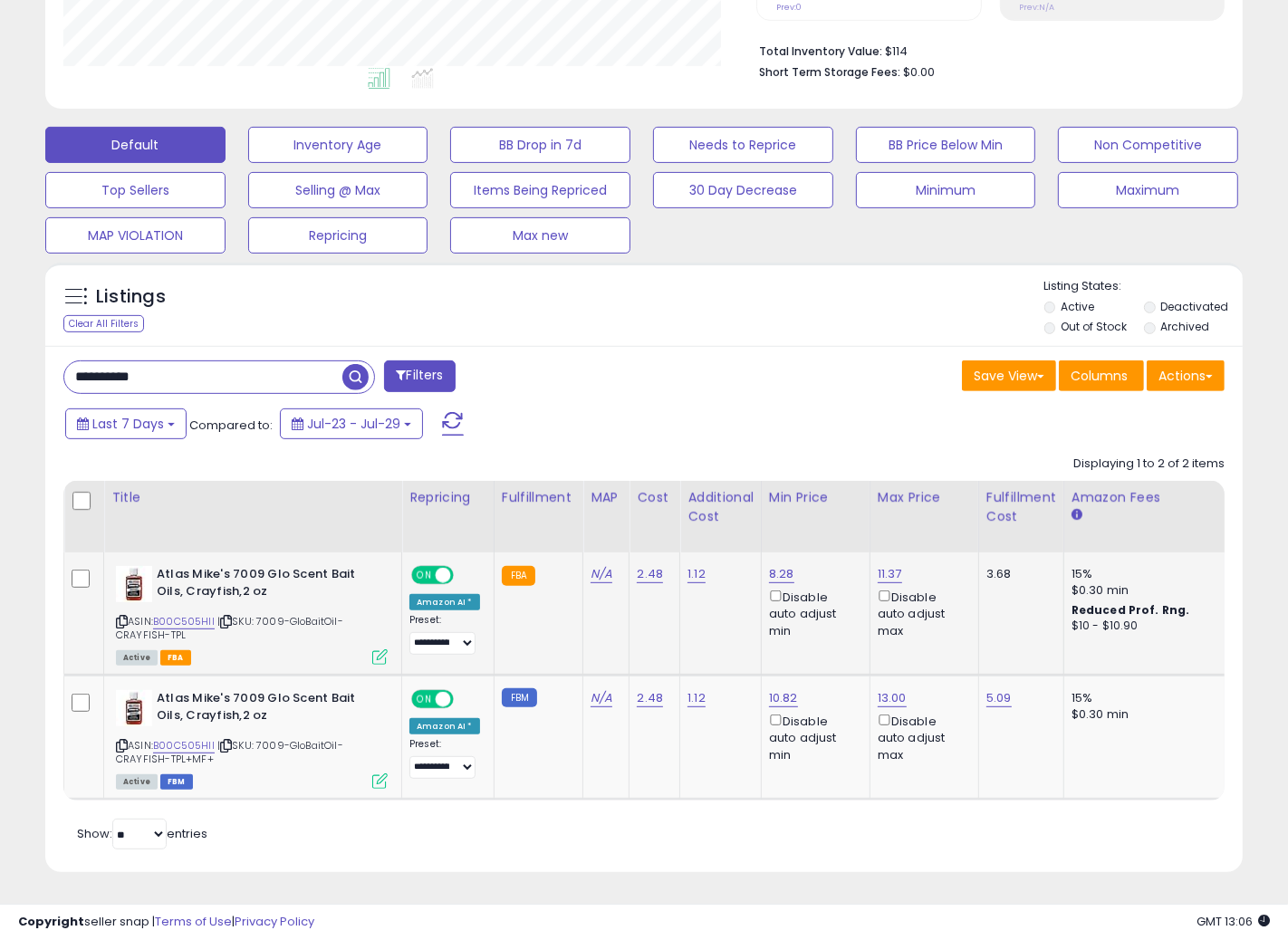 scroll, scrollTop: 905216, scrollLeft: 905073, axis: both 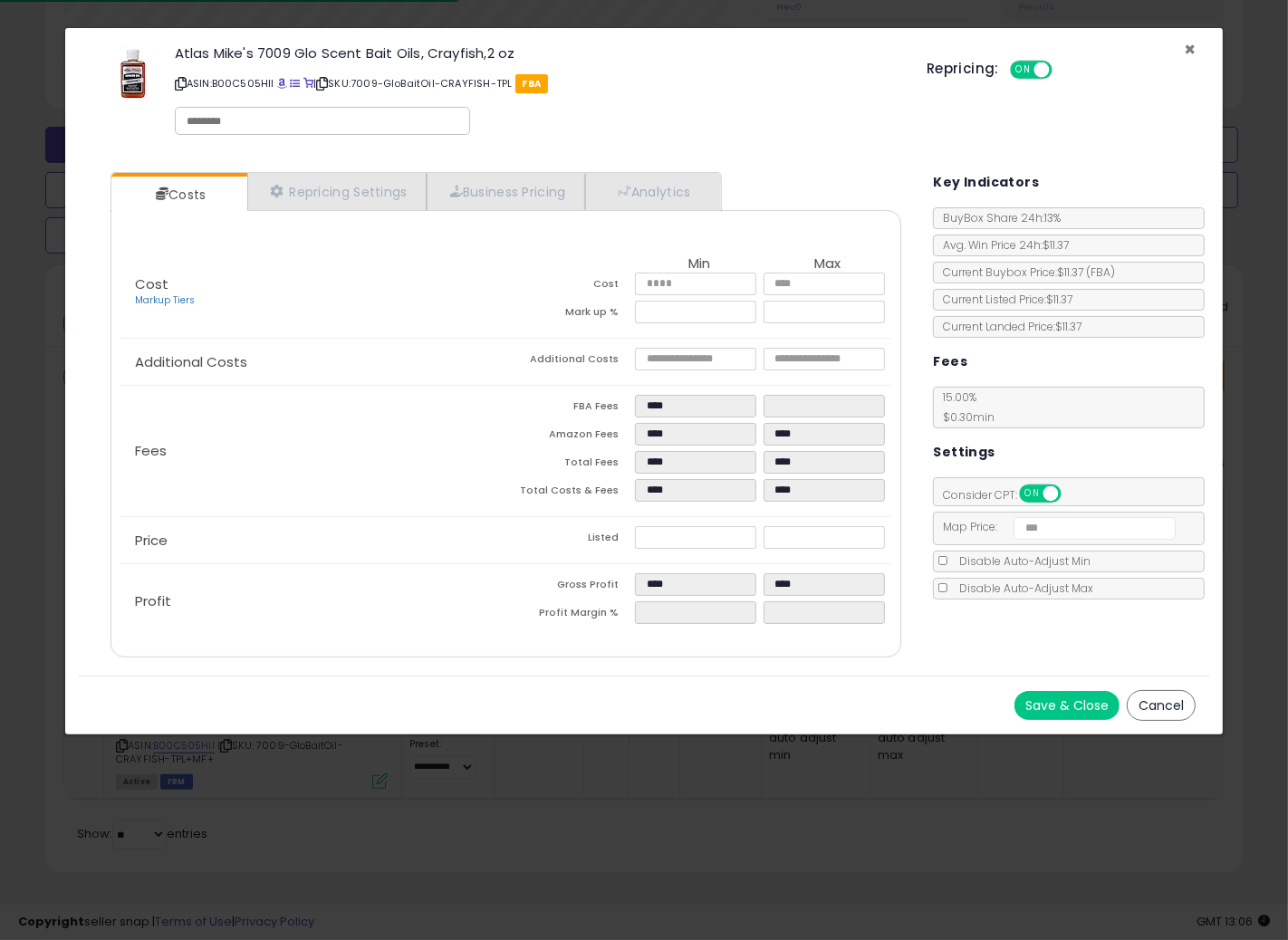 click on "×" at bounding box center (1189, 49) 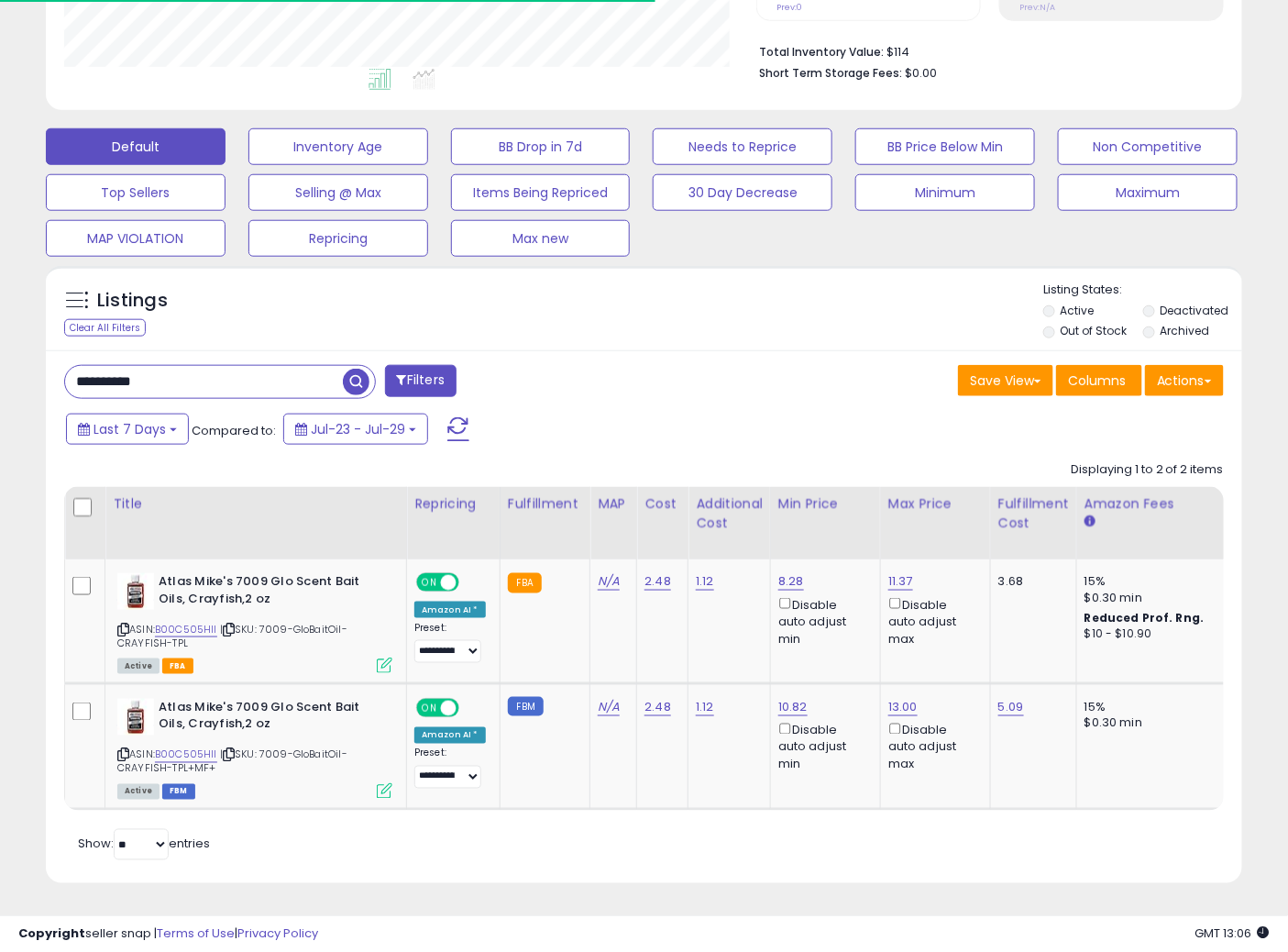 scroll, scrollTop: 376, scrollLeft: 692, axis: both 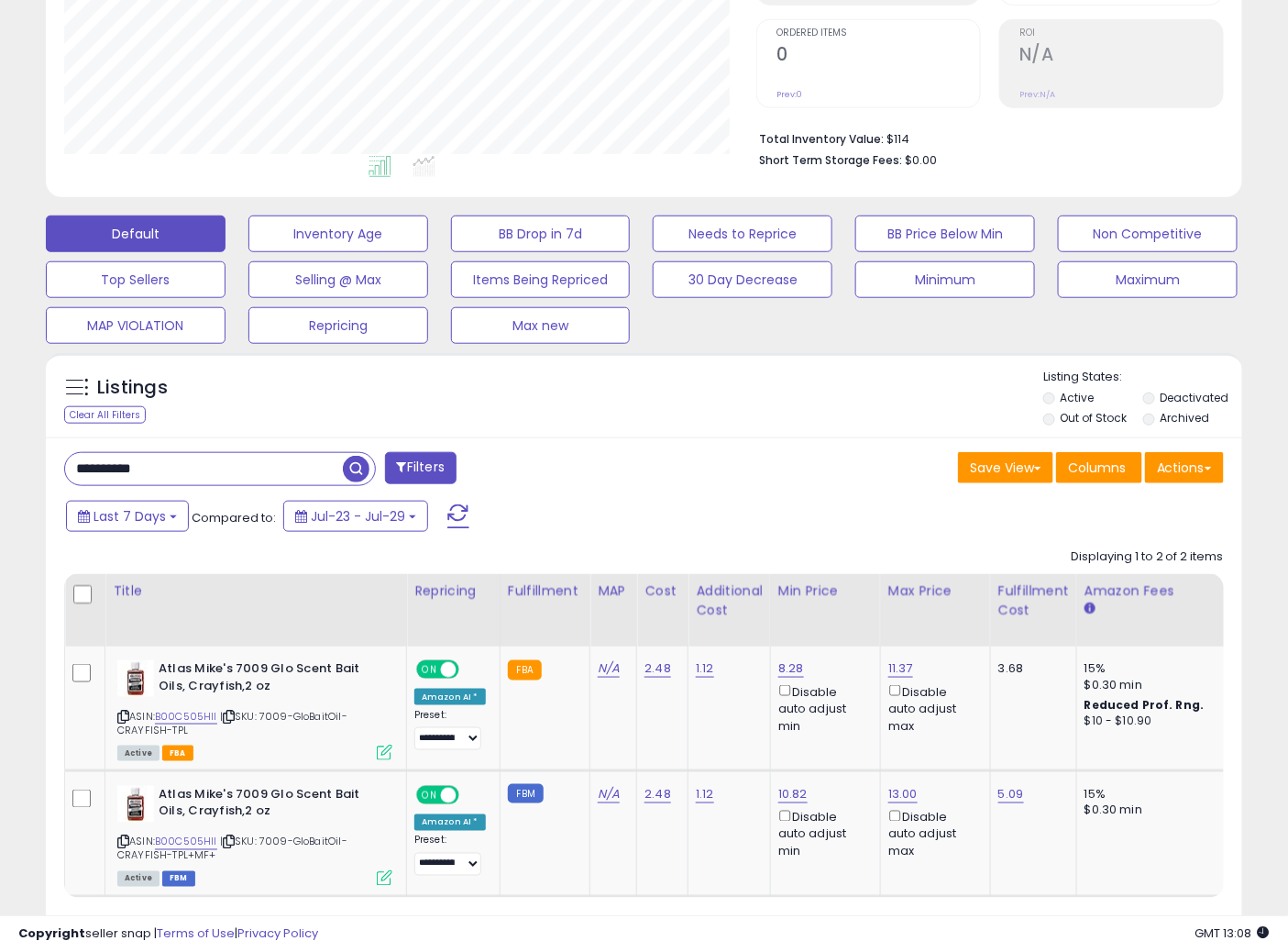 click on "Listings
Clear All Filters
Listing States:" at bounding box center (644, 400) 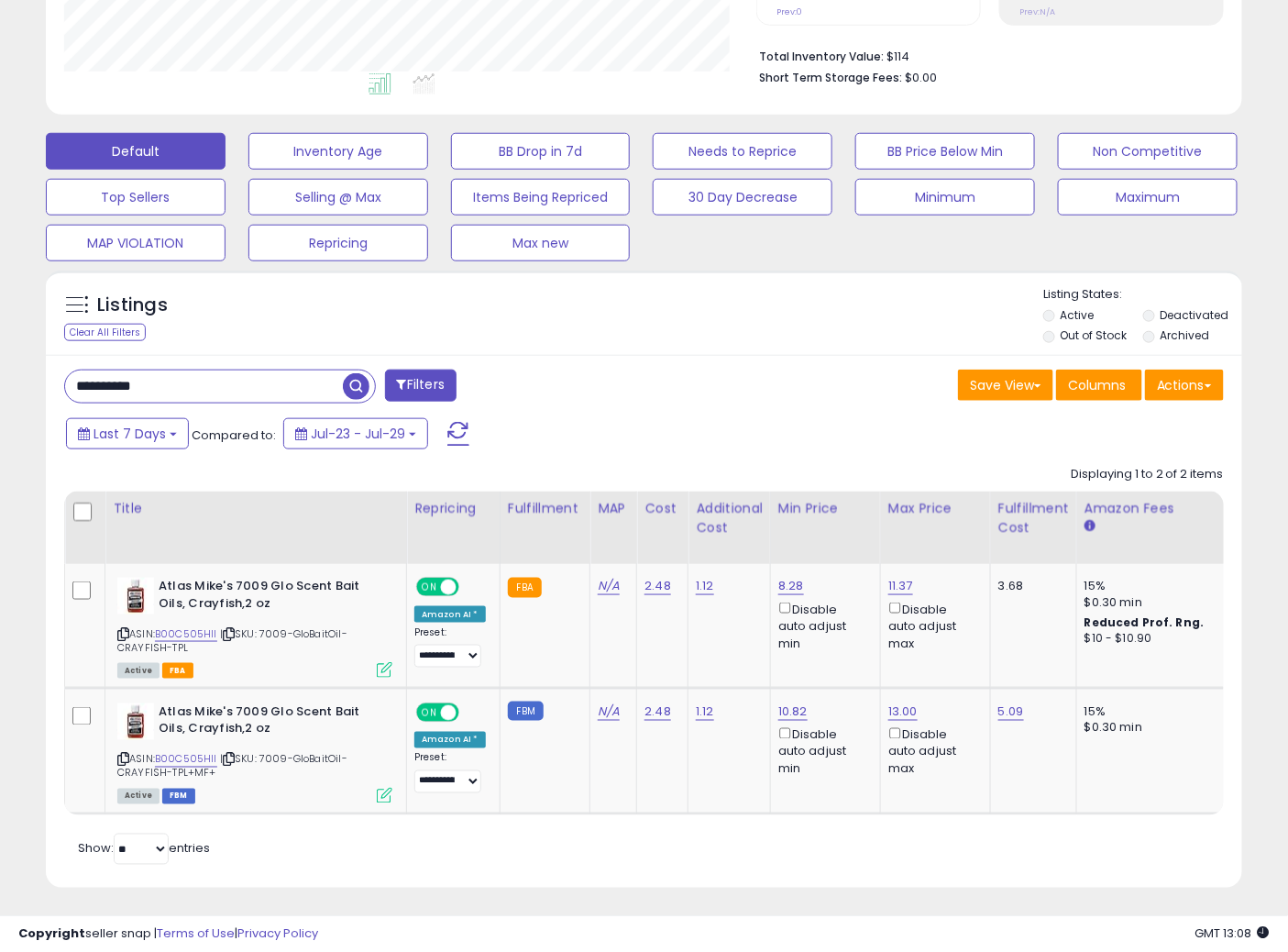 scroll, scrollTop: 260, scrollLeft: 0, axis: vertical 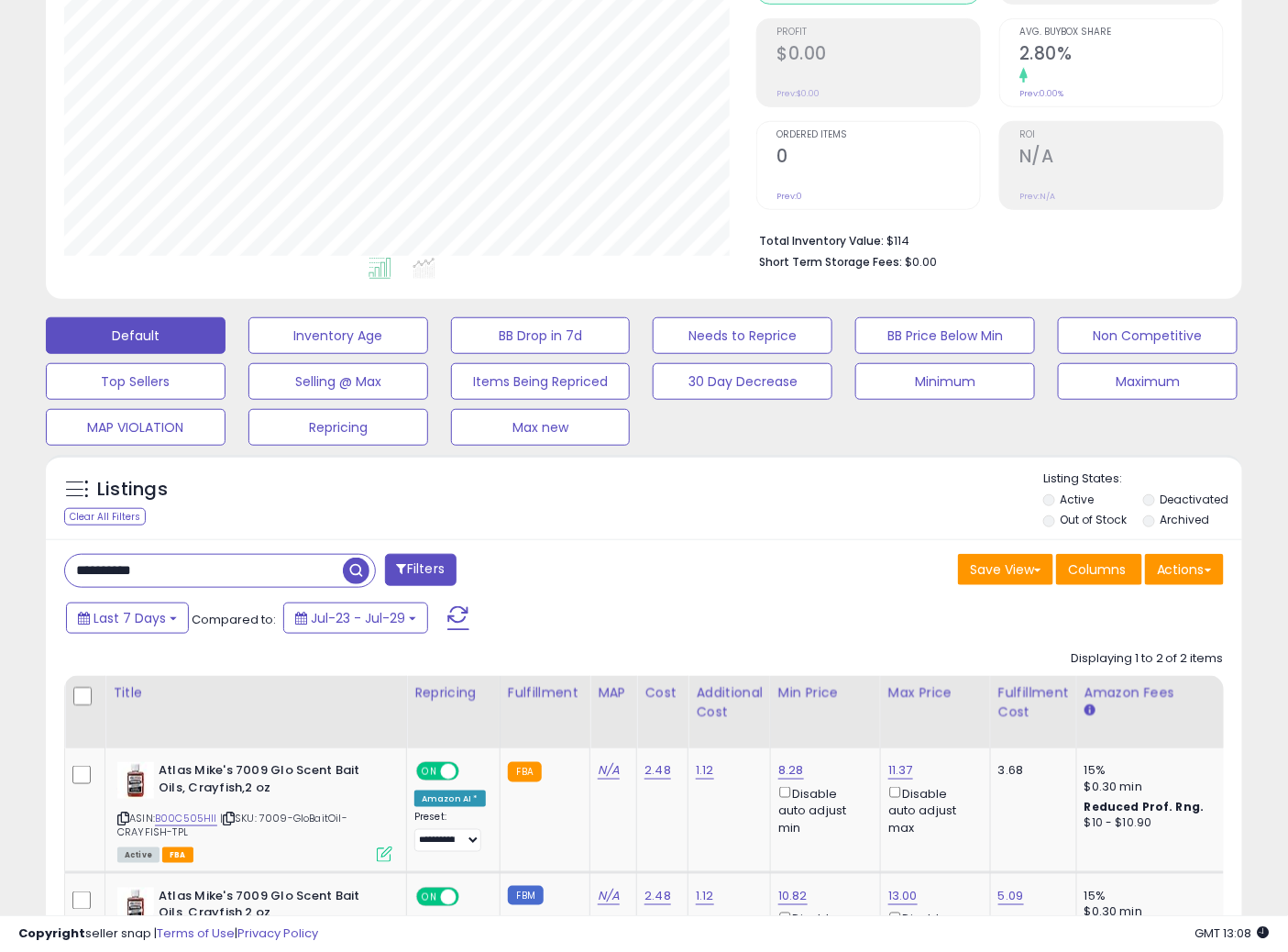 drag, startPoint x: 715, startPoint y: 431, endPoint x: 726, endPoint y: 431, distance: 11 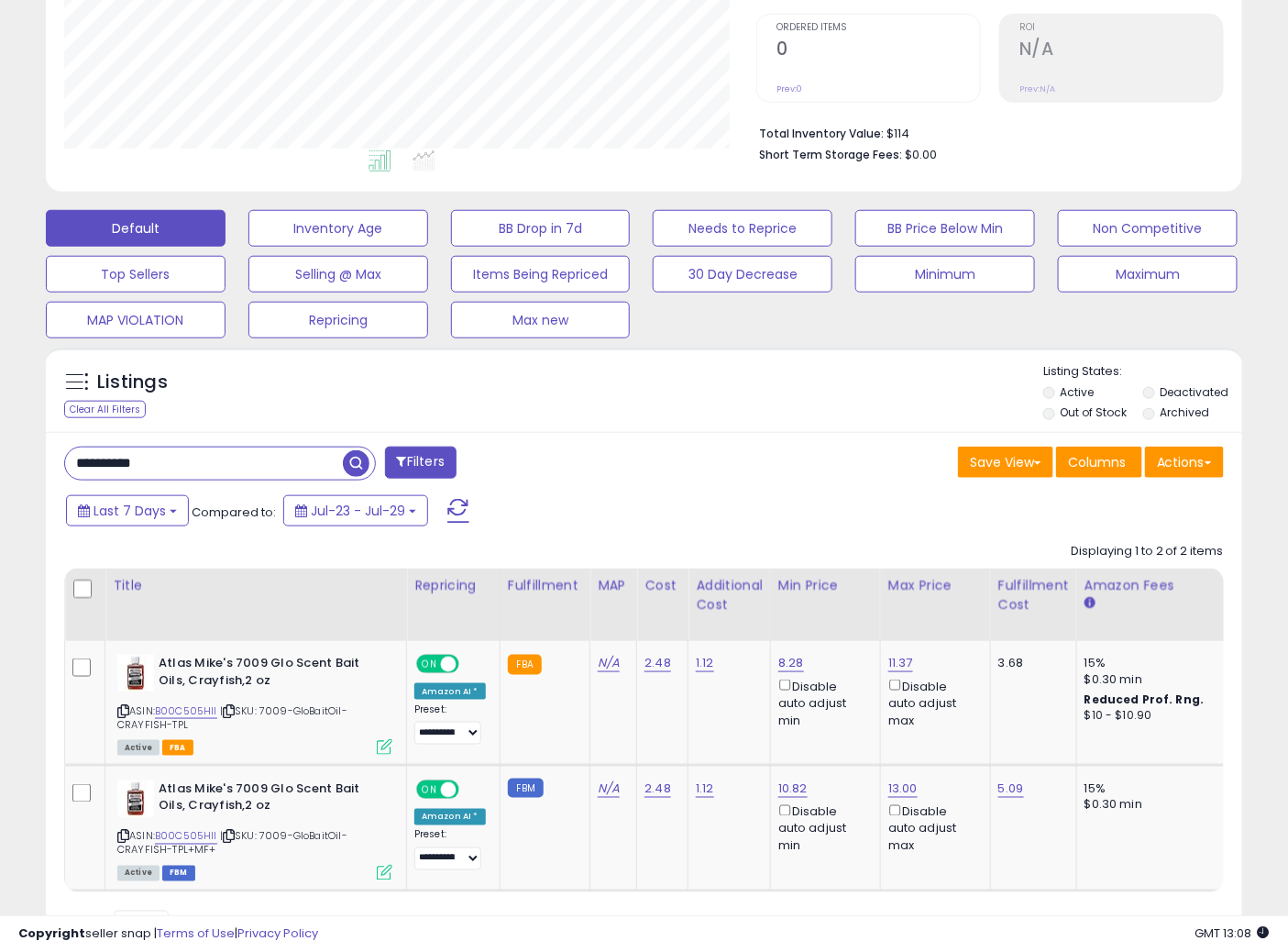 scroll, scrollTop: 464, scrollLeft: 0, axis: vertical 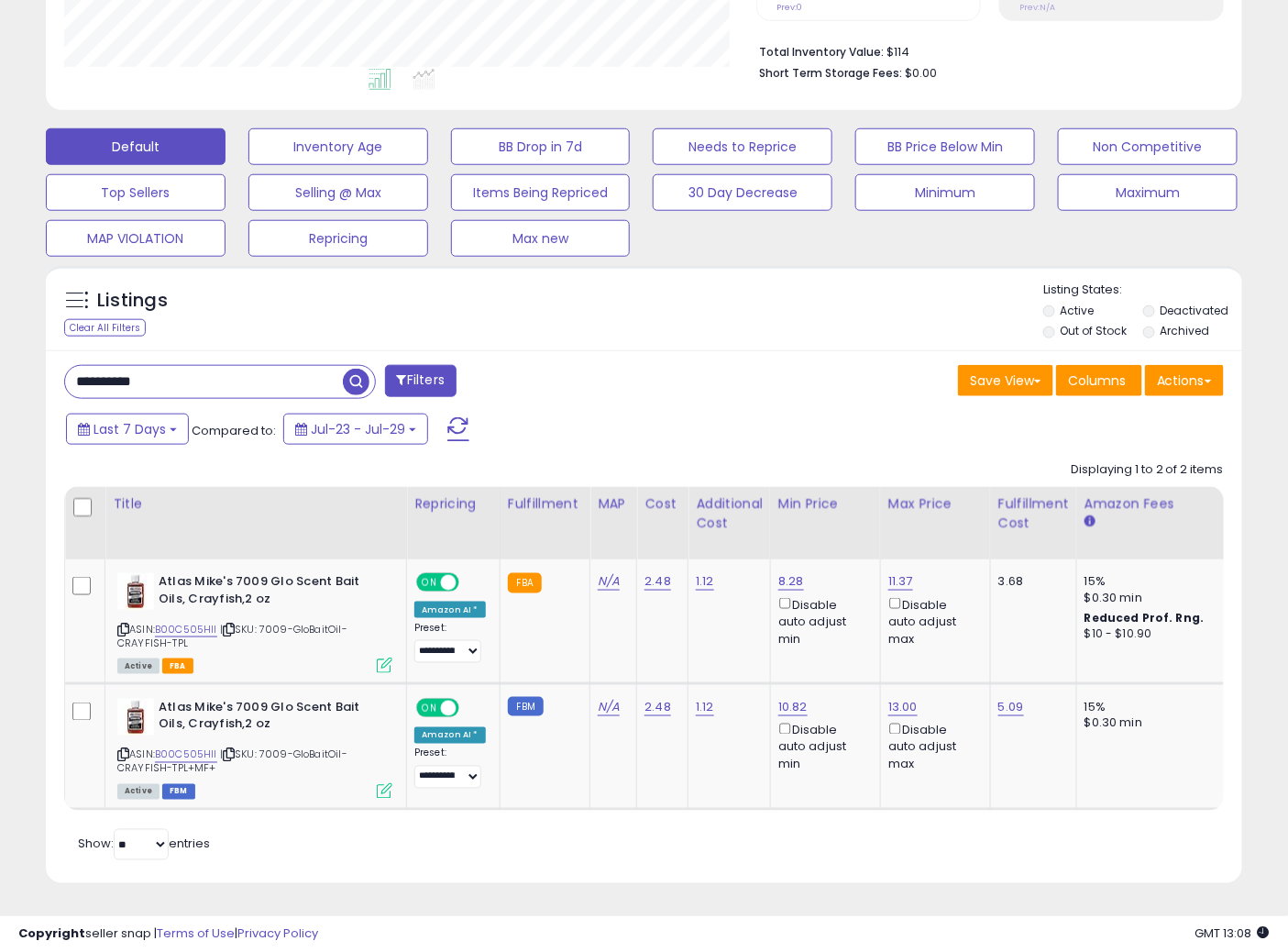 click on "Last 7 Days
Compared to:
Jul-23 - Jul-29" at bounding box center [496, 431] 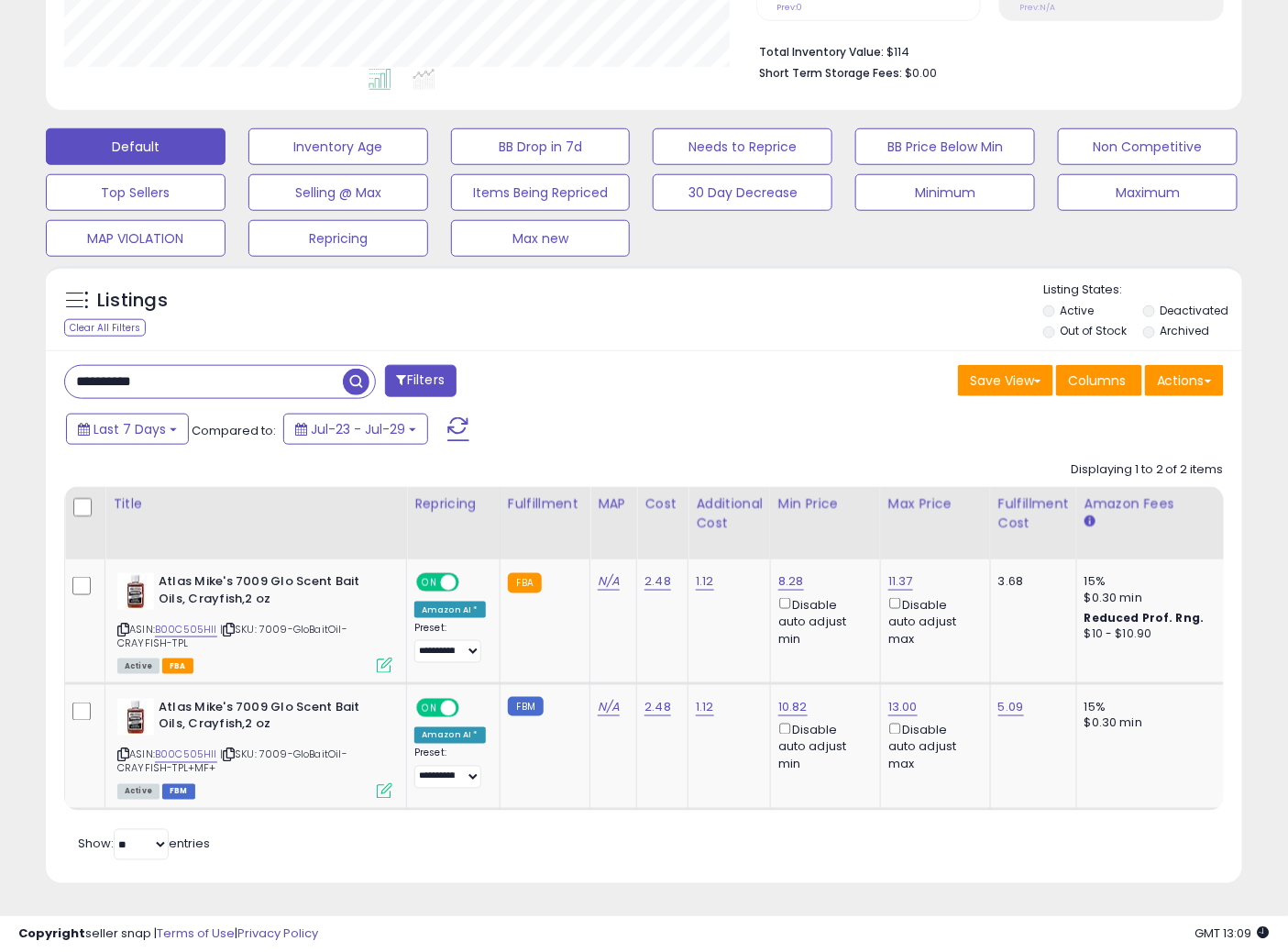 drag, startPoint x: 21, startPoint y: 367, endPoint x: 39, endPoint y: 360, distance: 19.313208 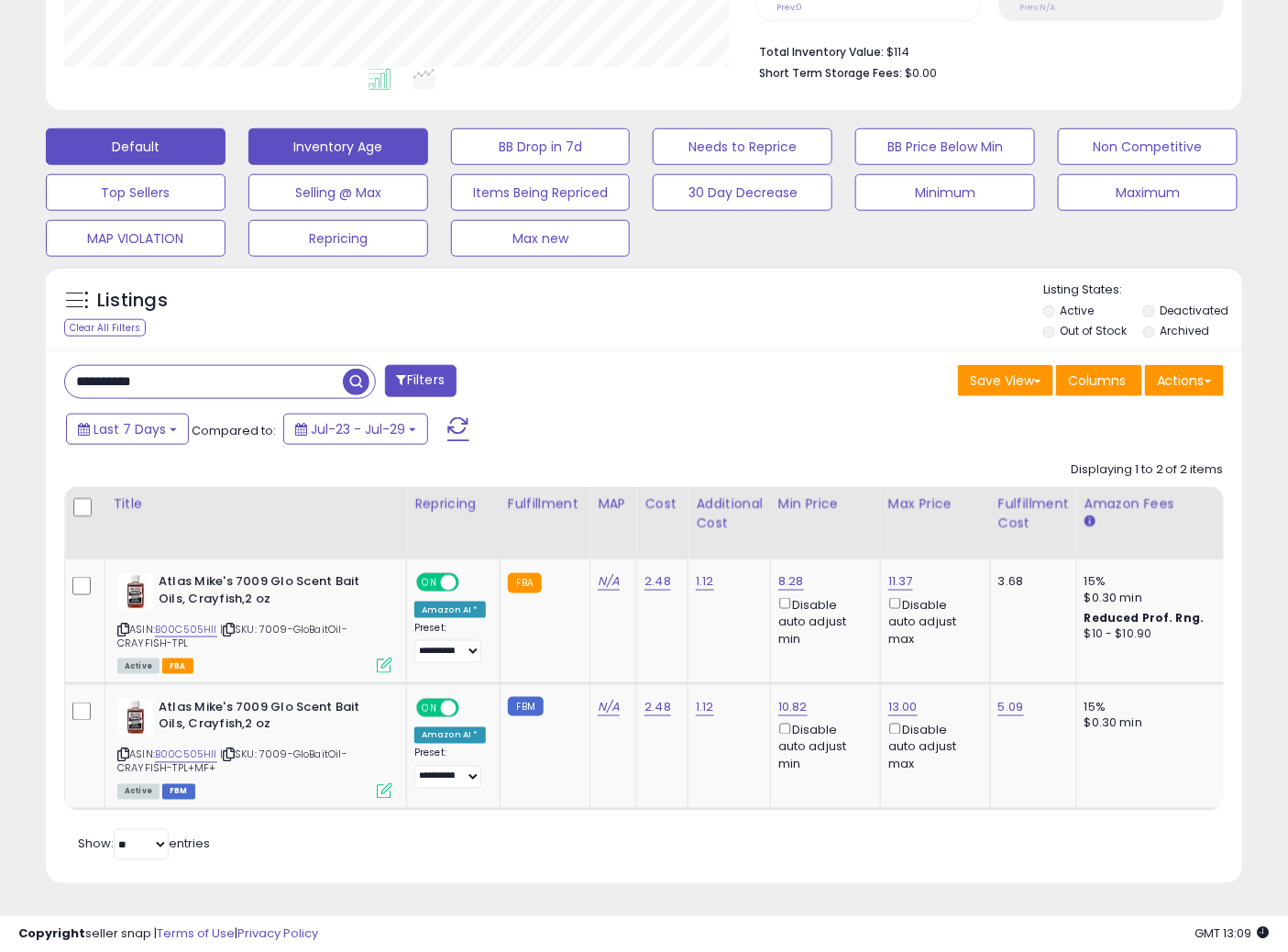 scroll, scrollTop: 916772, scrollLeft: 916024, axis: both 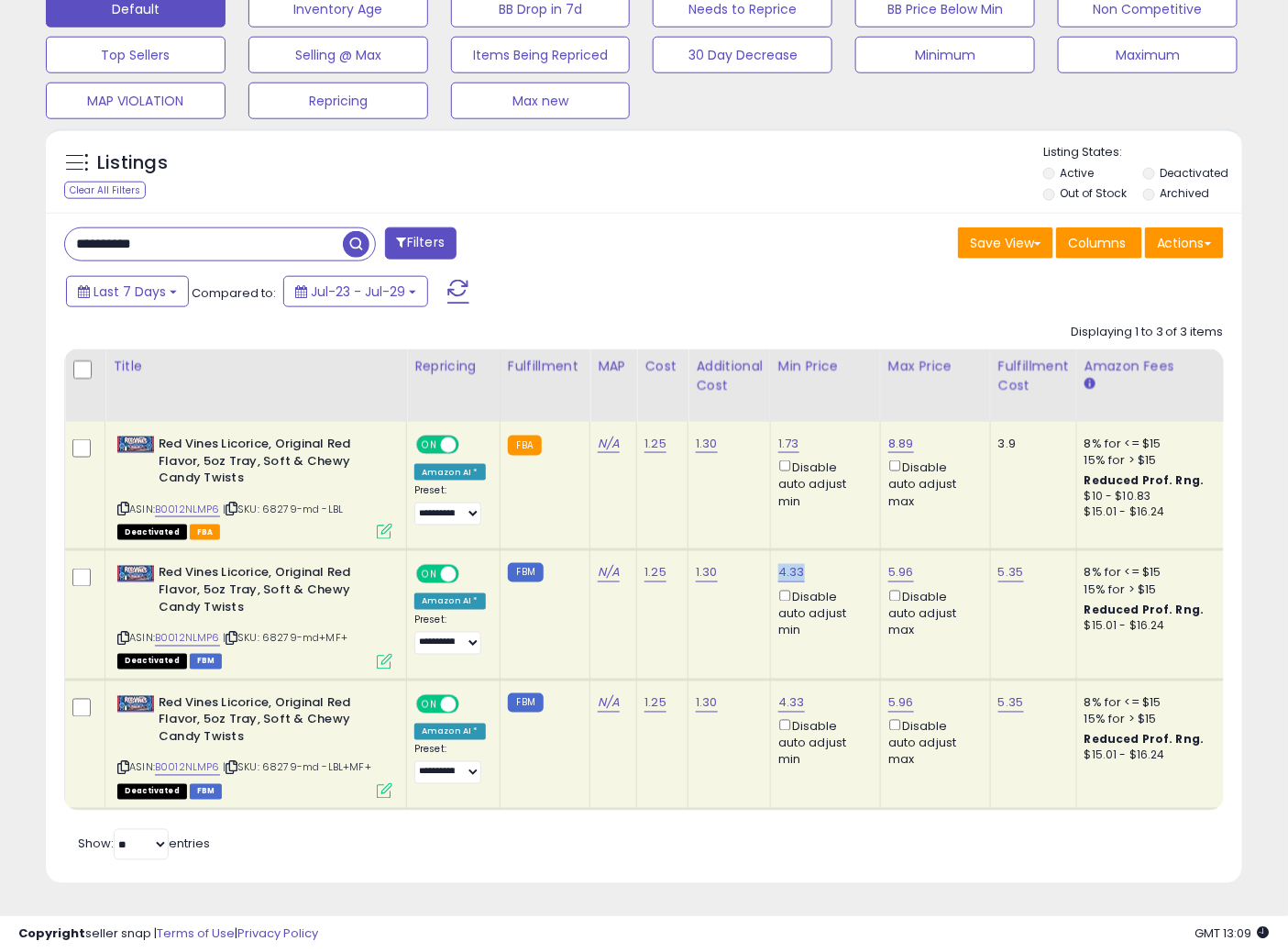 drag, startPoint x: 798, startPoint y: 556, endPoint x: 776, endPoint y: 562, distance: 23 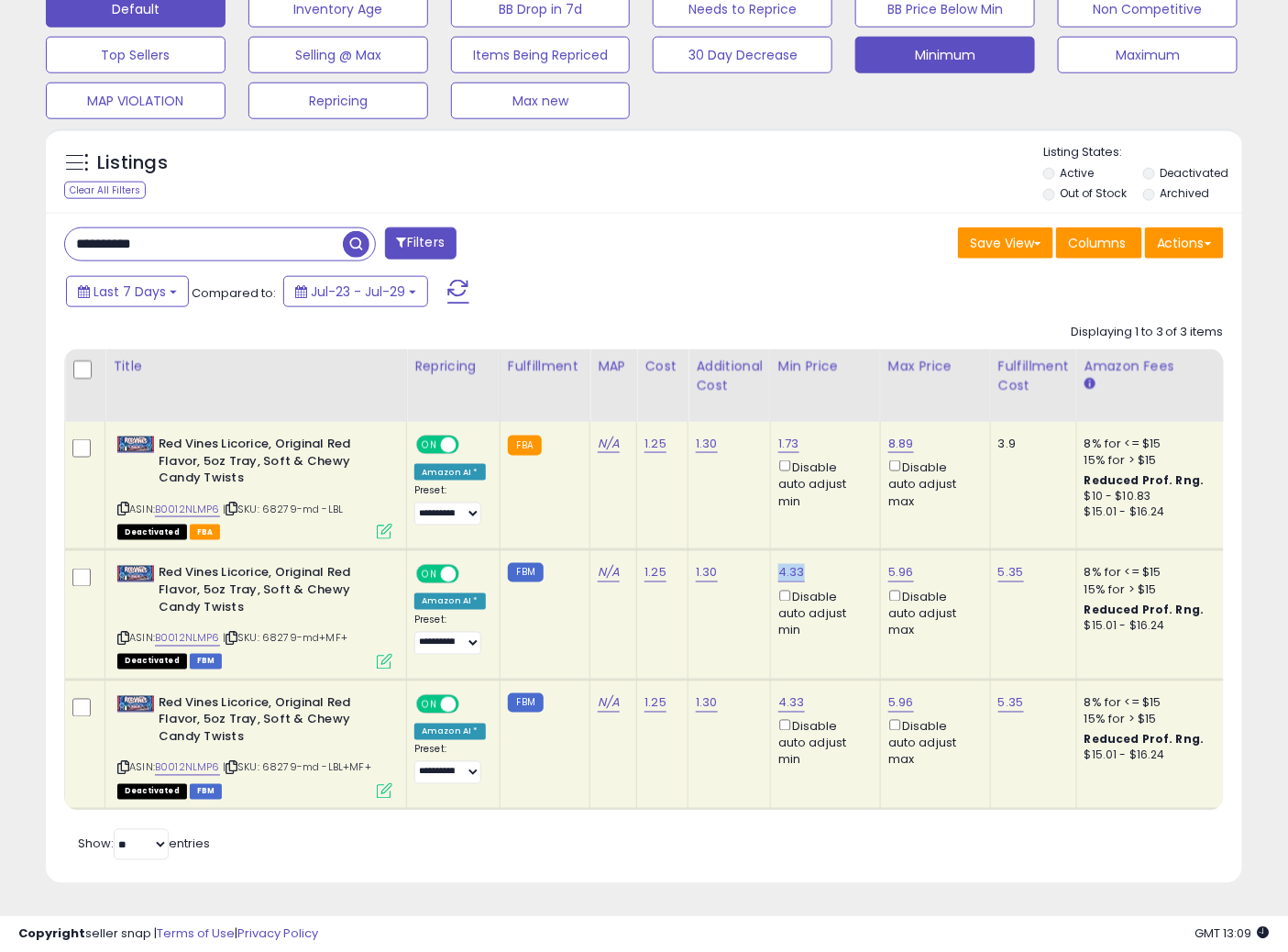 copy on "4.33" 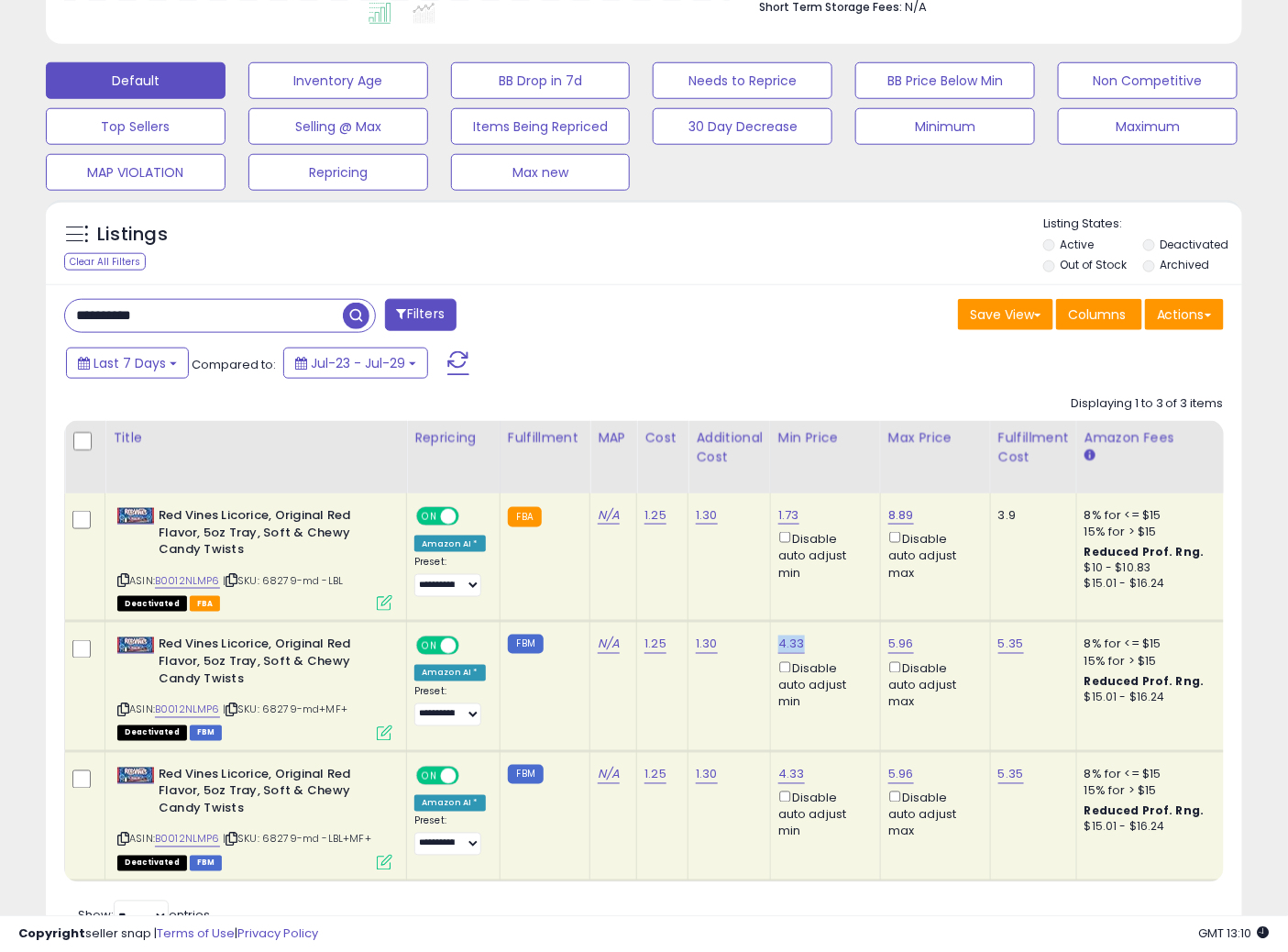 scroll, scrollTop: 397, scrollLeft: 0, axis: vertical 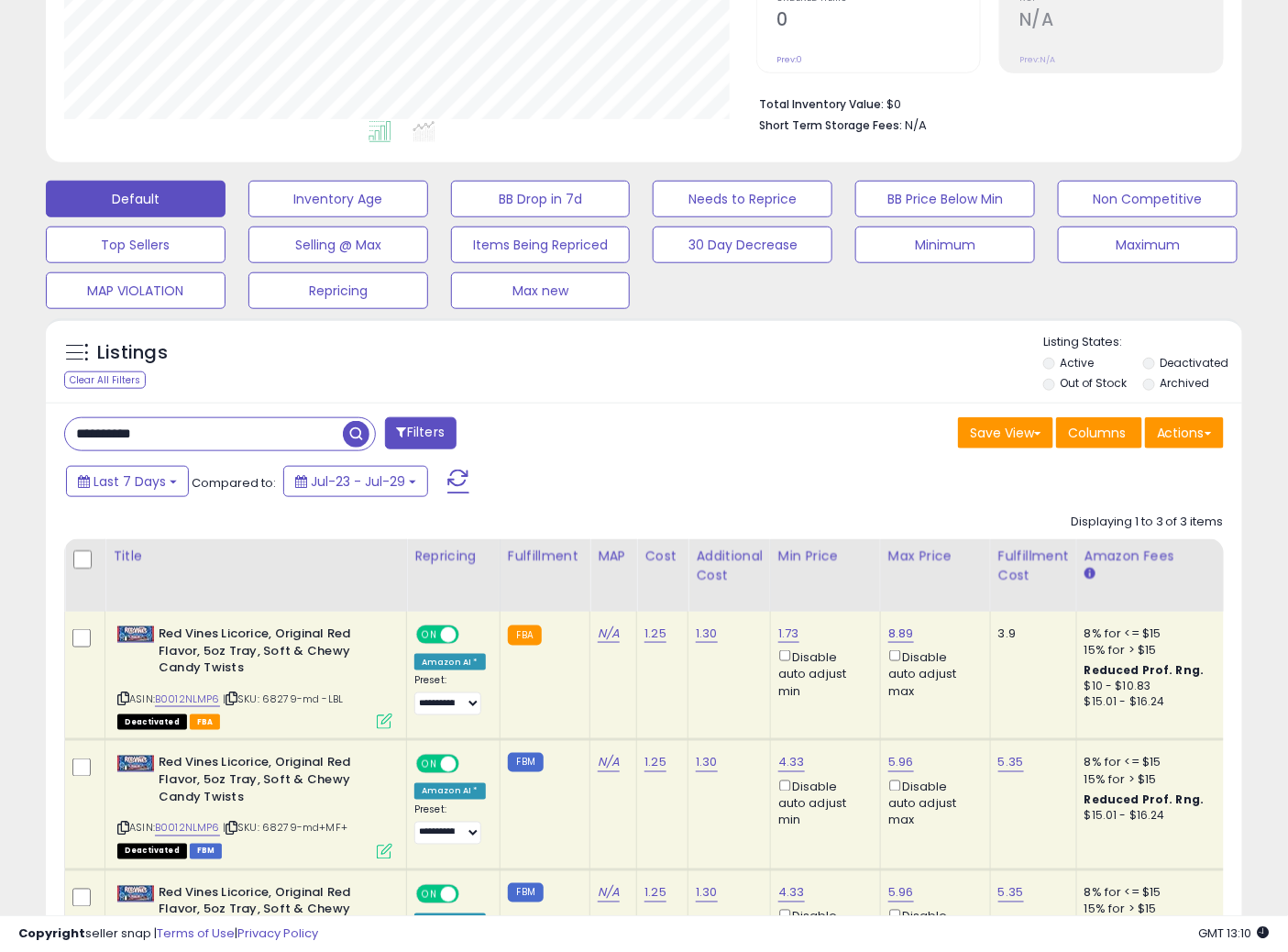 drag, startPoint x: 196, startPoint y: 426, endPoint x: 0, endPoint y: 420, distance: 196.09182 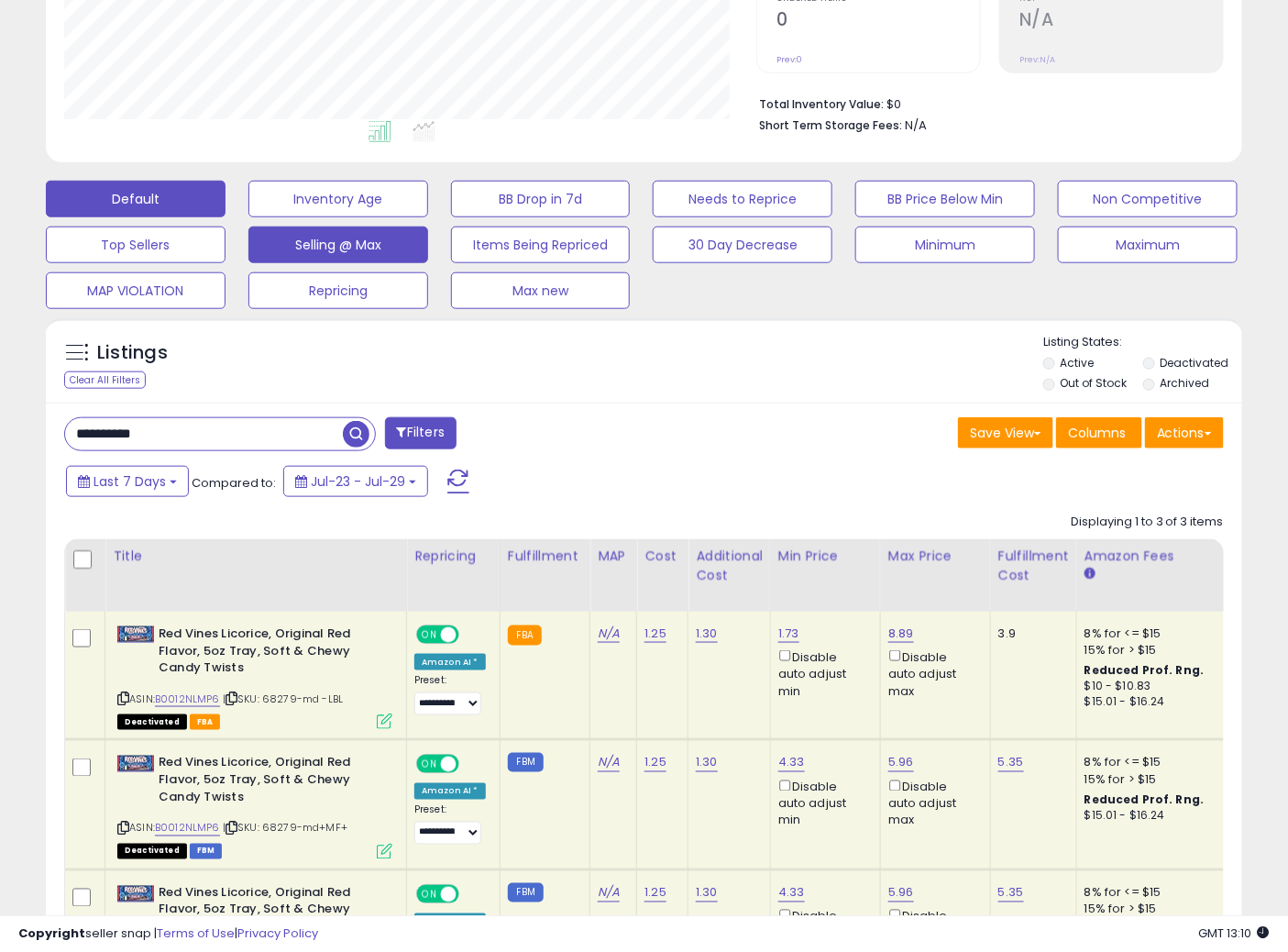 click at bounding box center [356, 434] 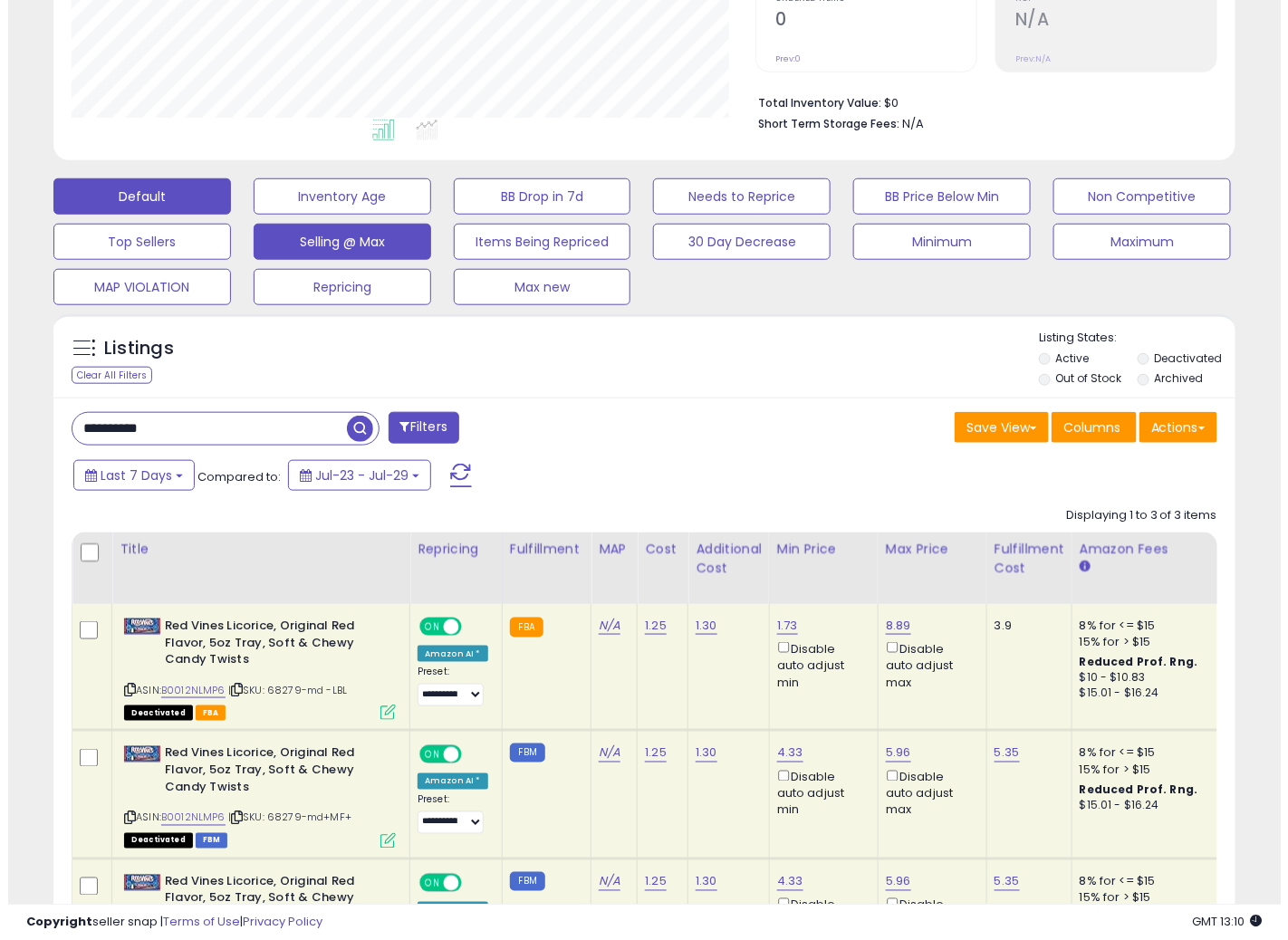 scroll, scrollTop: 212, scrollLeft: 0, axis: vertical 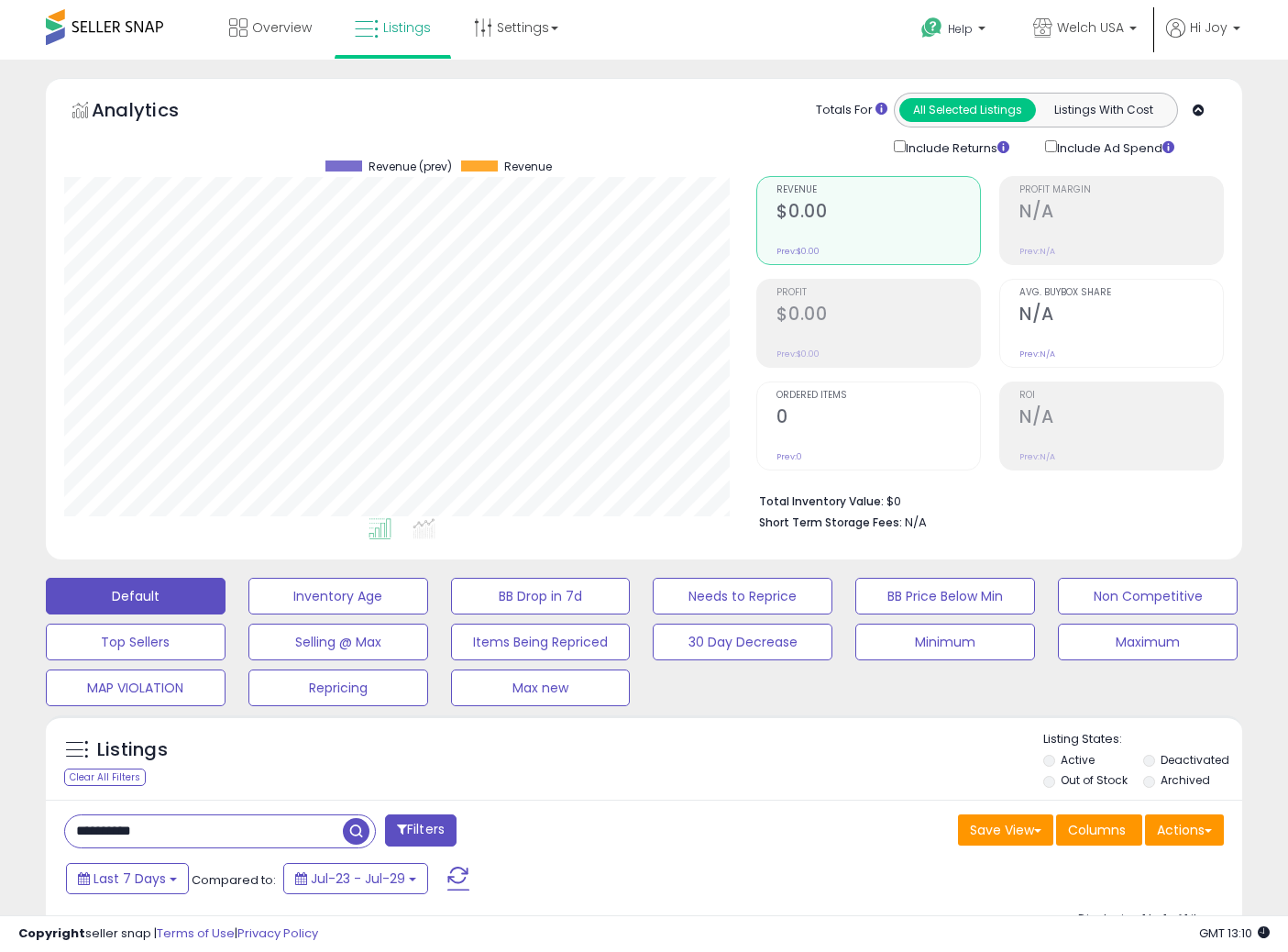 drag, startPoint x: 0, startPoint y: 0, endPoint x: 827, endPoint y: 445, distance: 939.1241 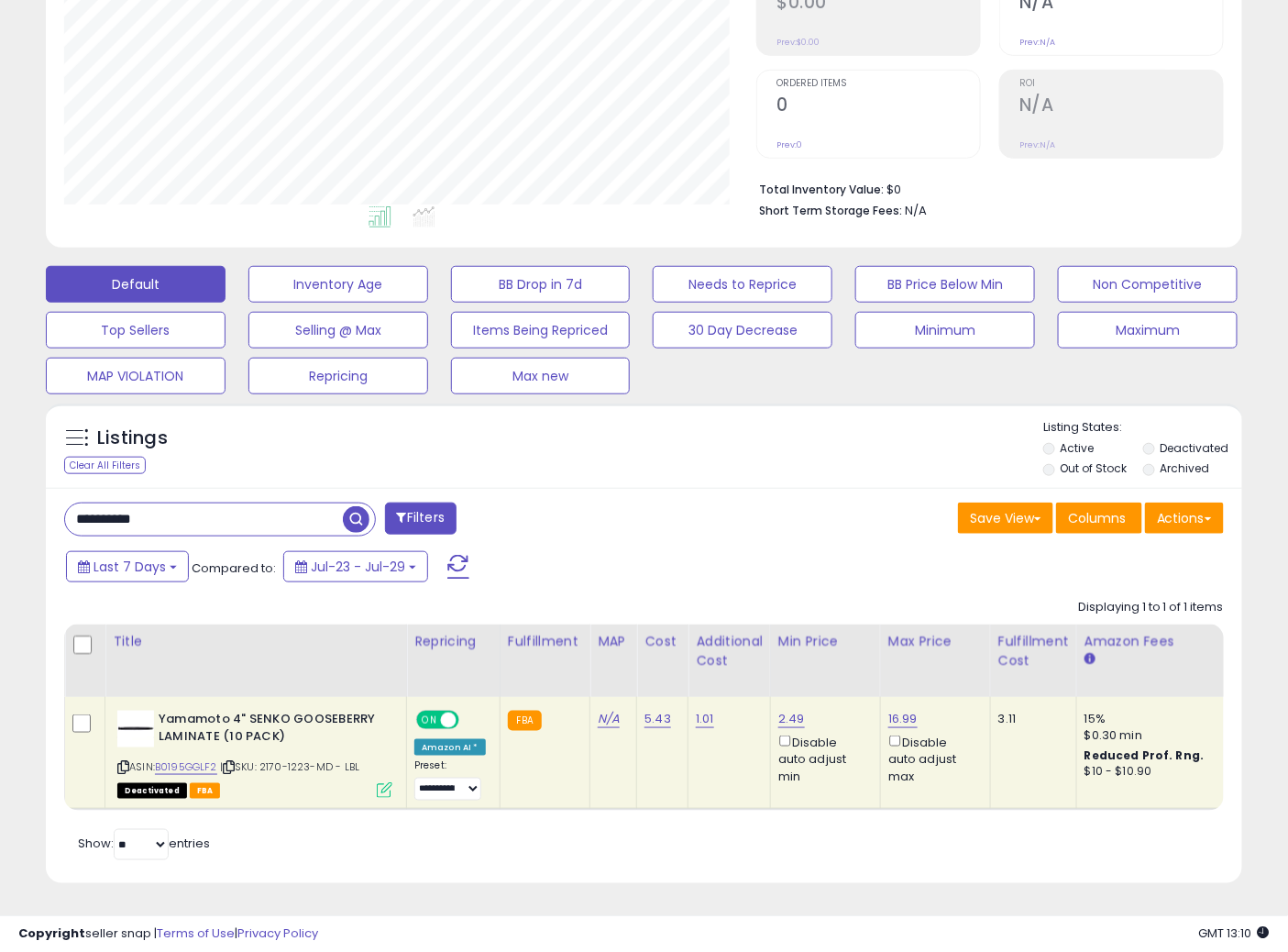 scroll, scrollTop: 327, scrollLeft: 0, axis: vertical 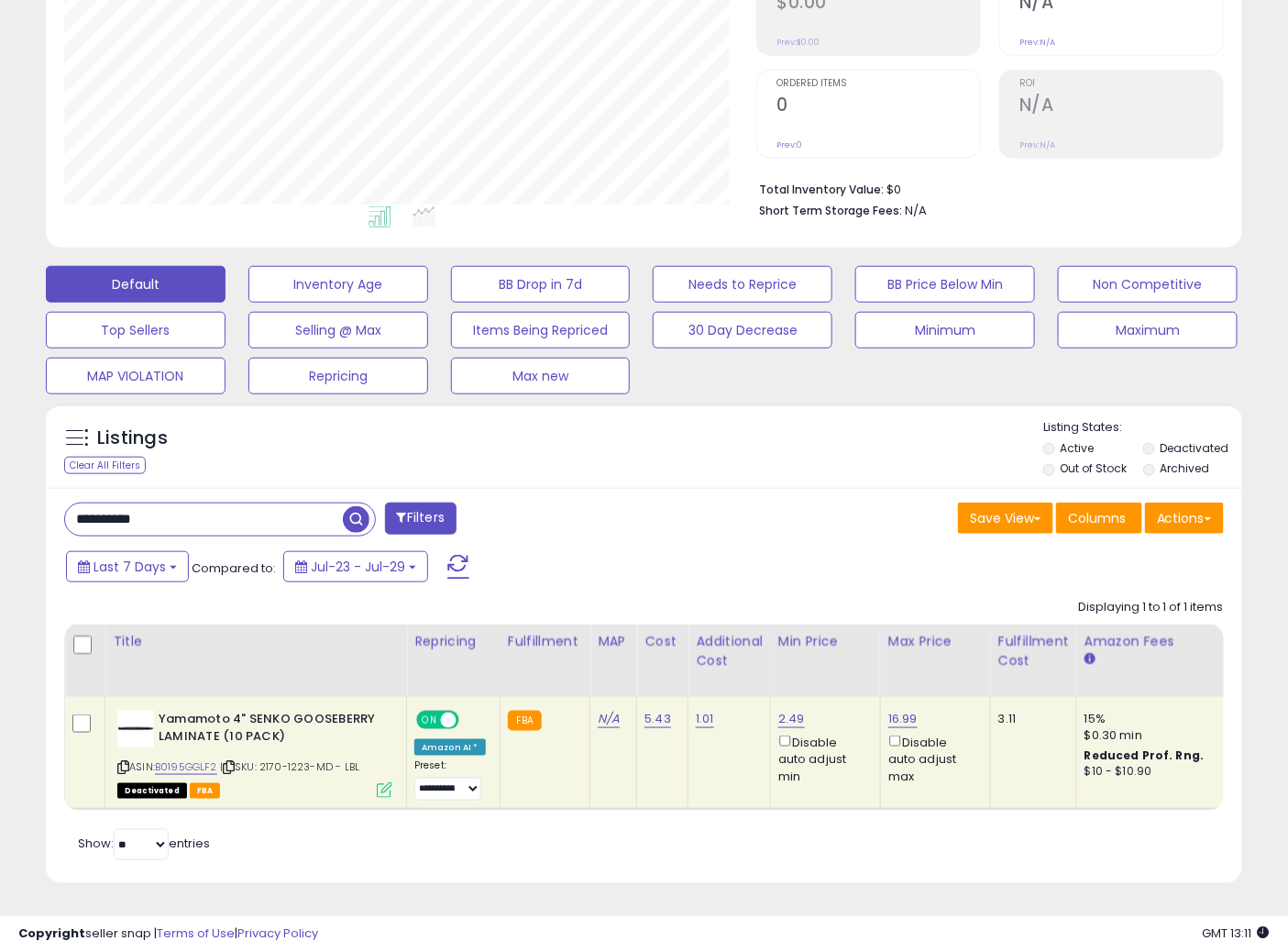 drag, startPoint x: 184, startPoint y: 510, endPoint x: 0, endPoint y: 496, distance: 184.53184 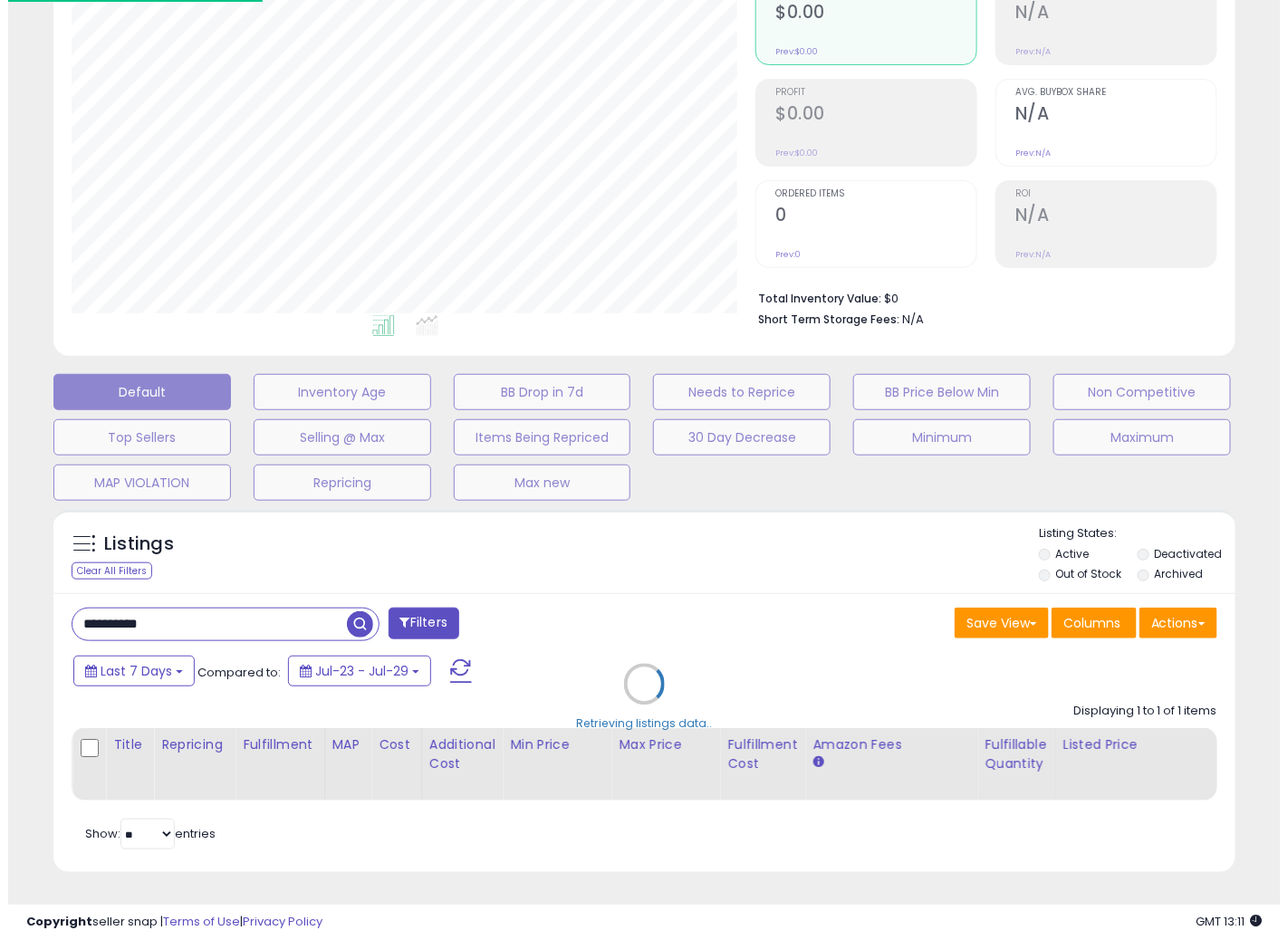scroll, scrollTop: 212, scrollLeft: 0, axis: vertical 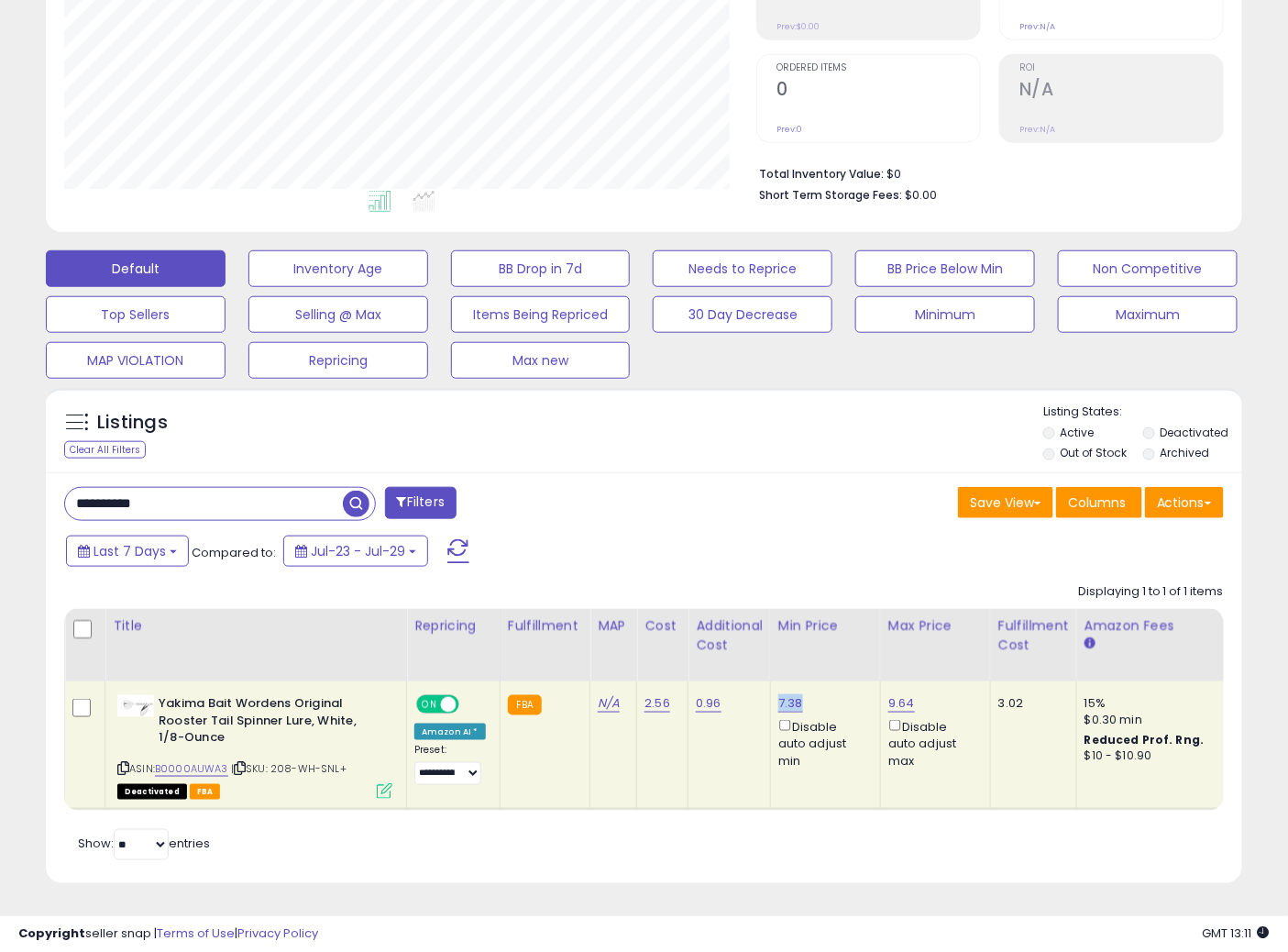 drag, startPoint x: 802, startPoint y: 685, endPoint x: 776, endPoint y: 688, distance: 26.172505 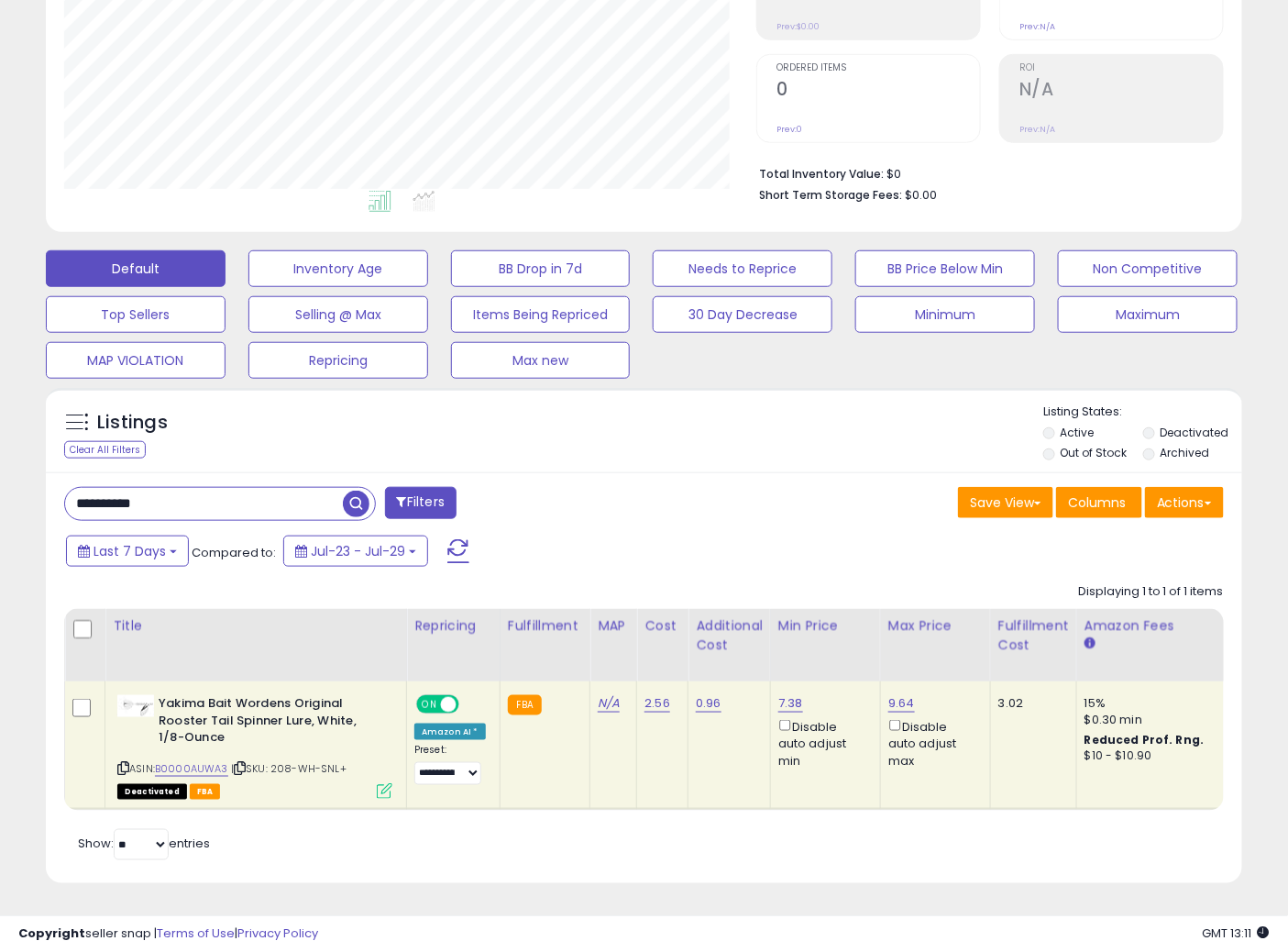 drag, startPoint x: 205, startPoint y: 493, endPoint x: 0, endPoint y: 461, distance: 207.48253 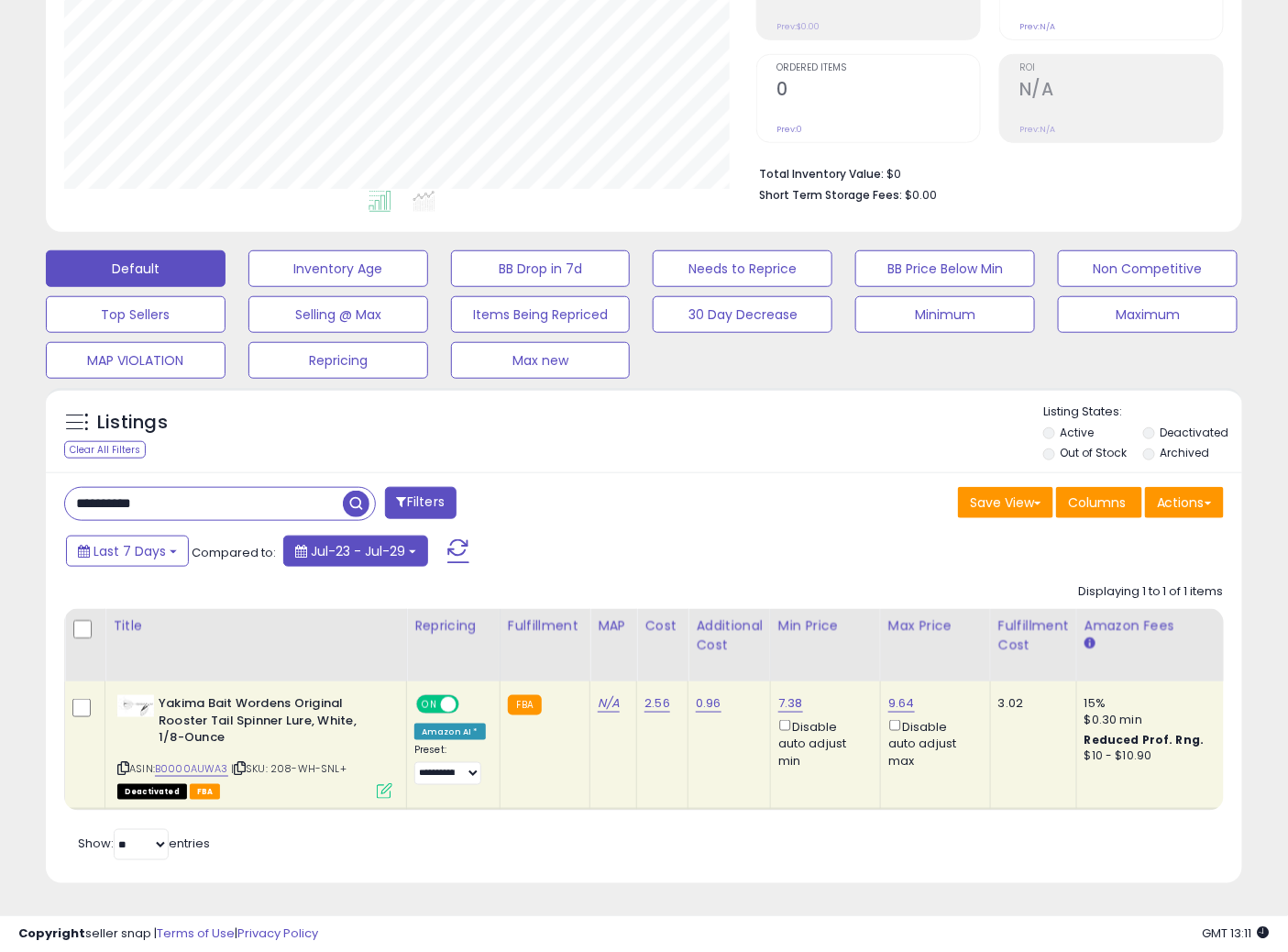 paste 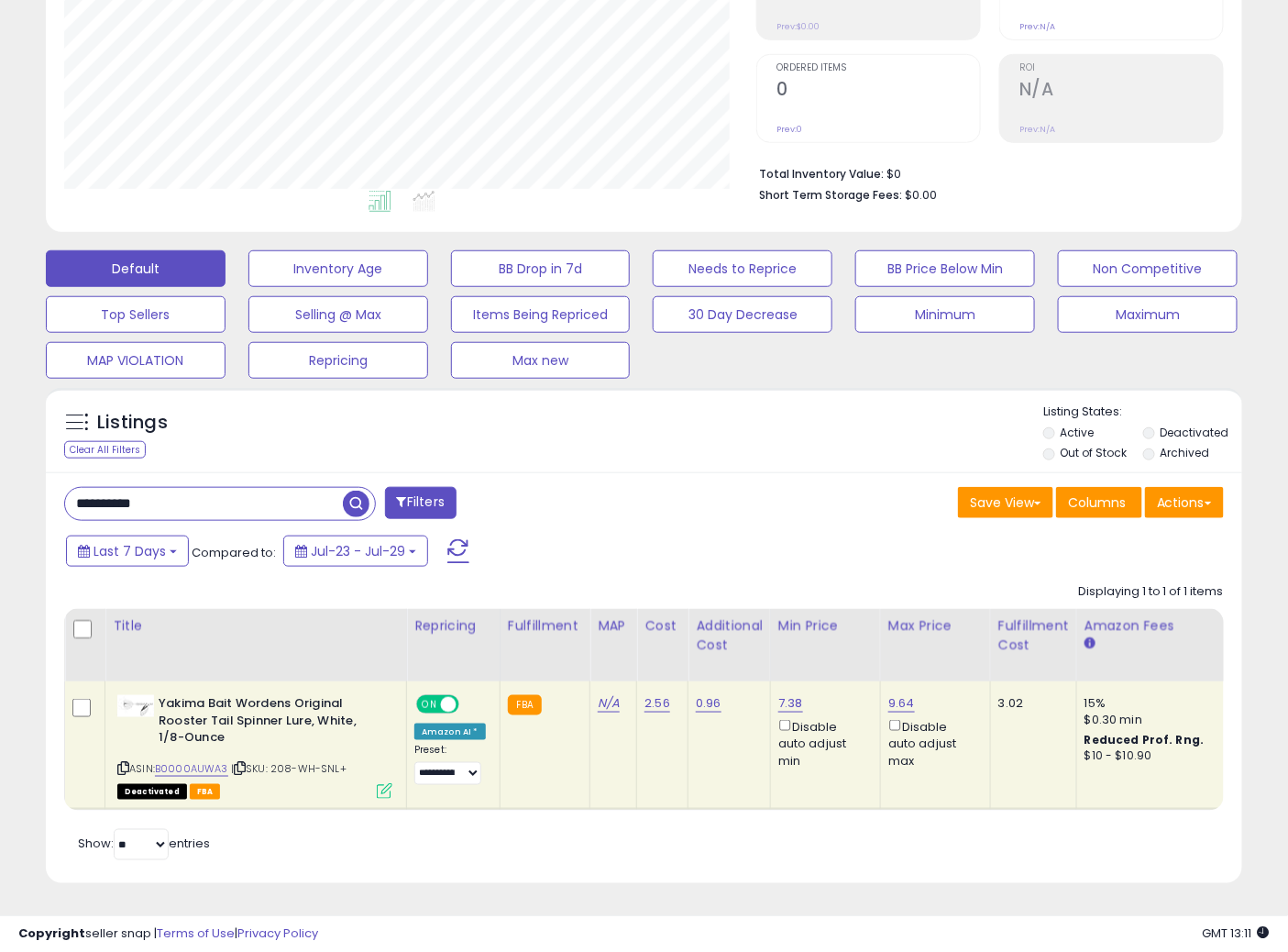 click at bounding box center [356, 504] 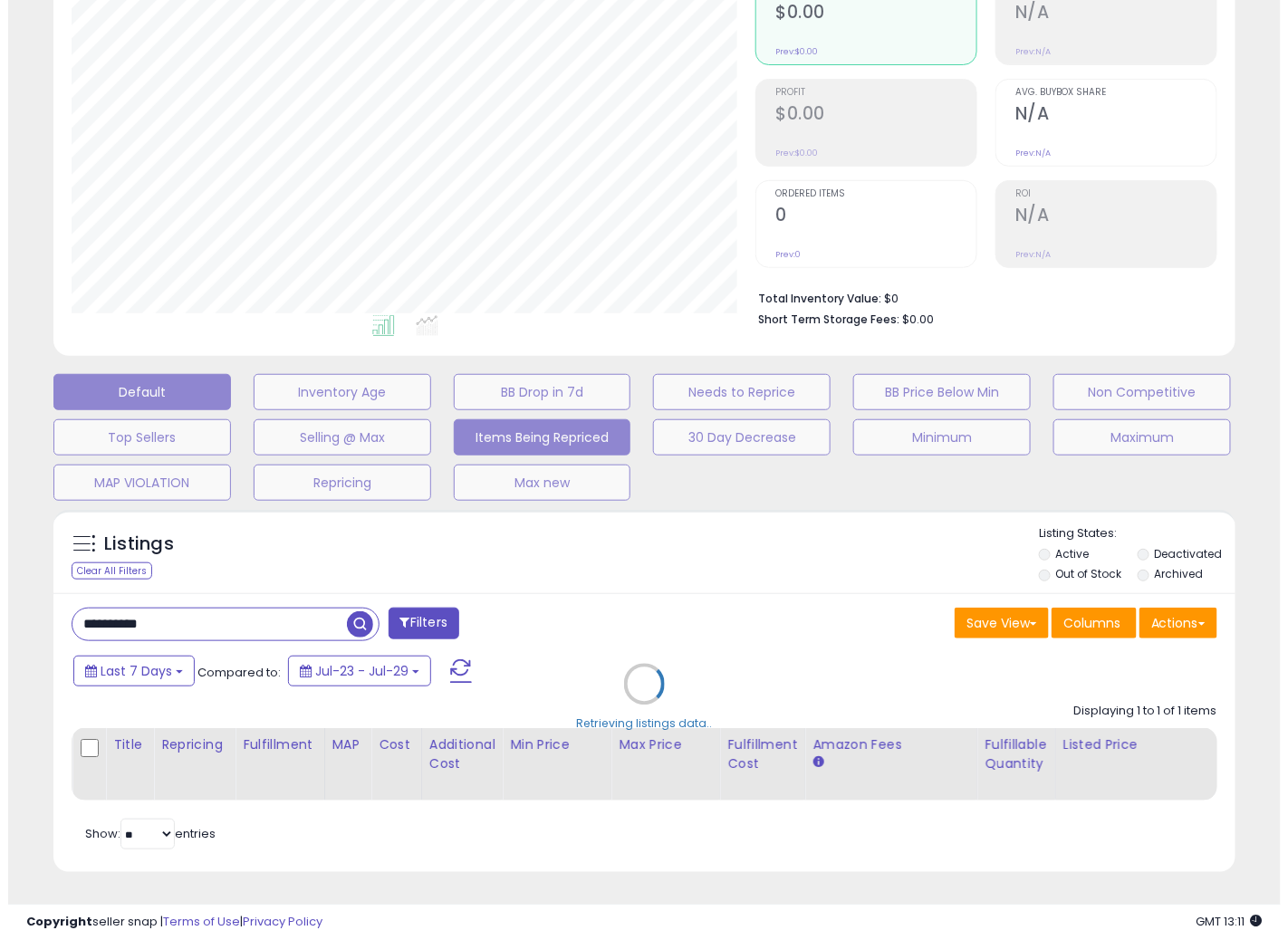 scroll, scrollTop: 212, scrollLeft: 0, axis: vertical 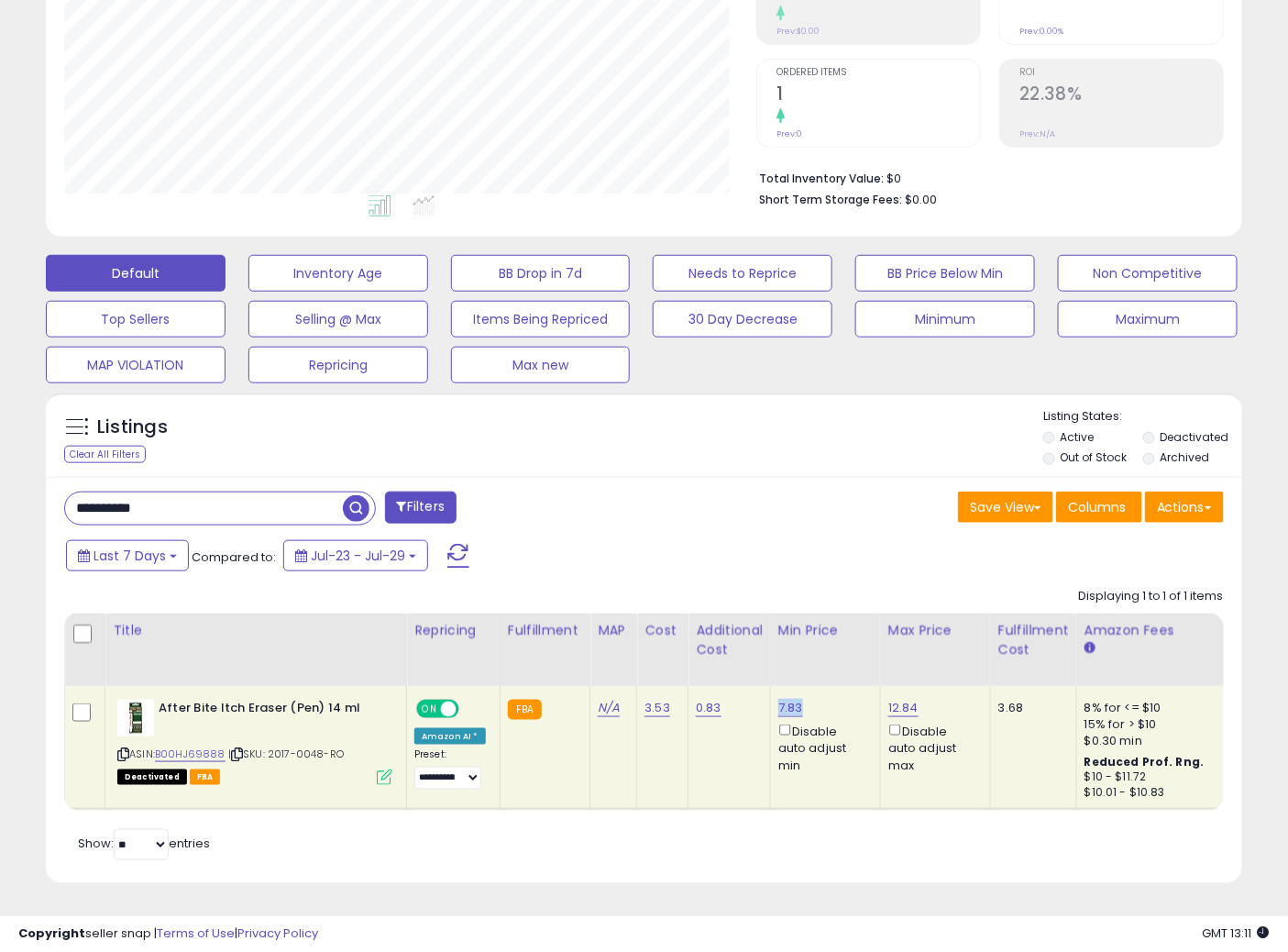 drag, startPoint x: 801, startPoint y: 692, endPoint x: 774, endPoint y: 695, distance: 27.166155 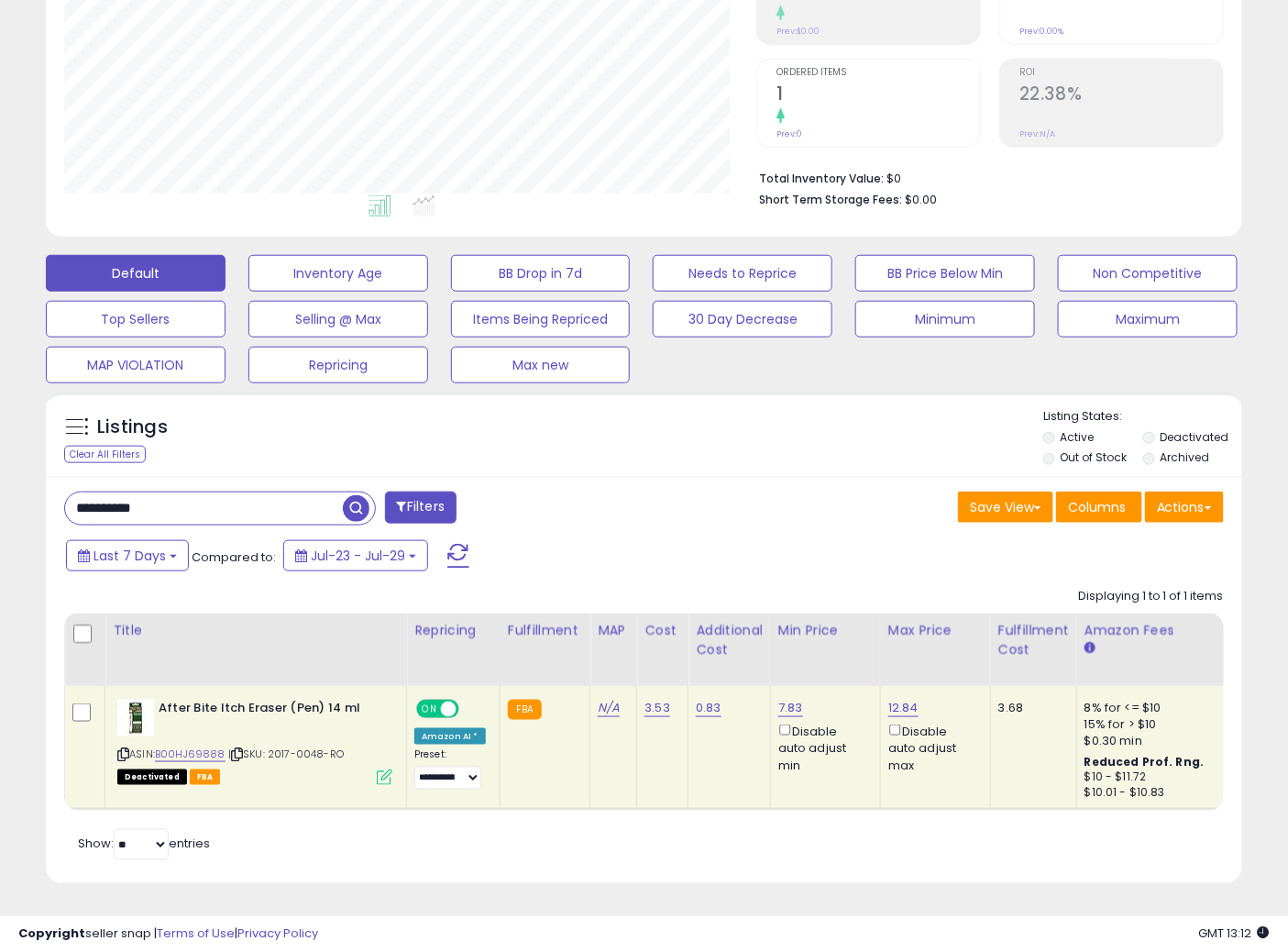 drag, startPoint x: 182, startPoint y: 481, endPoint x: 86, endPoint y: 474, distance: 96.25487 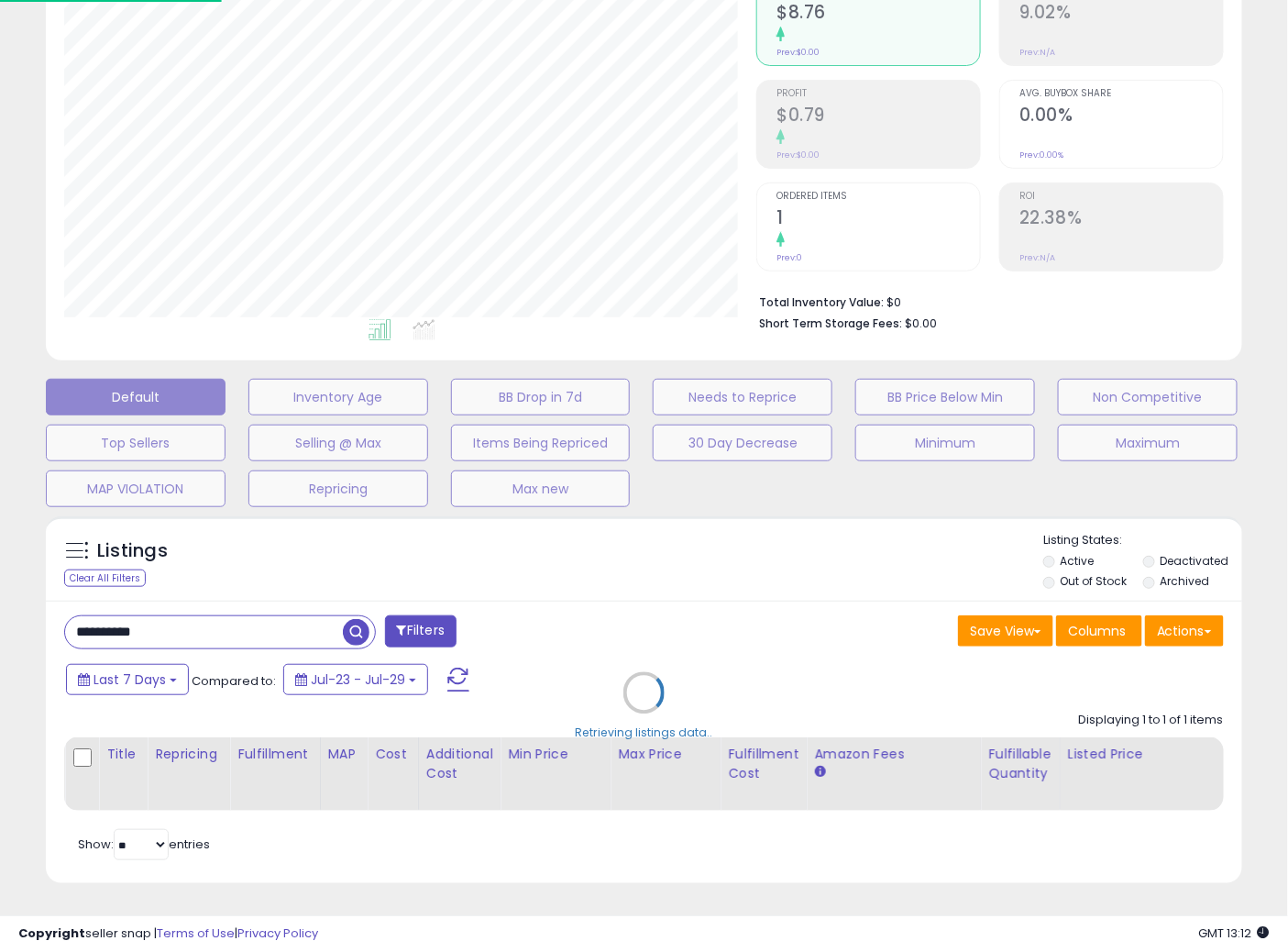 scroll, scrollTop: 916772, scrollLeft: 916024, axis: both 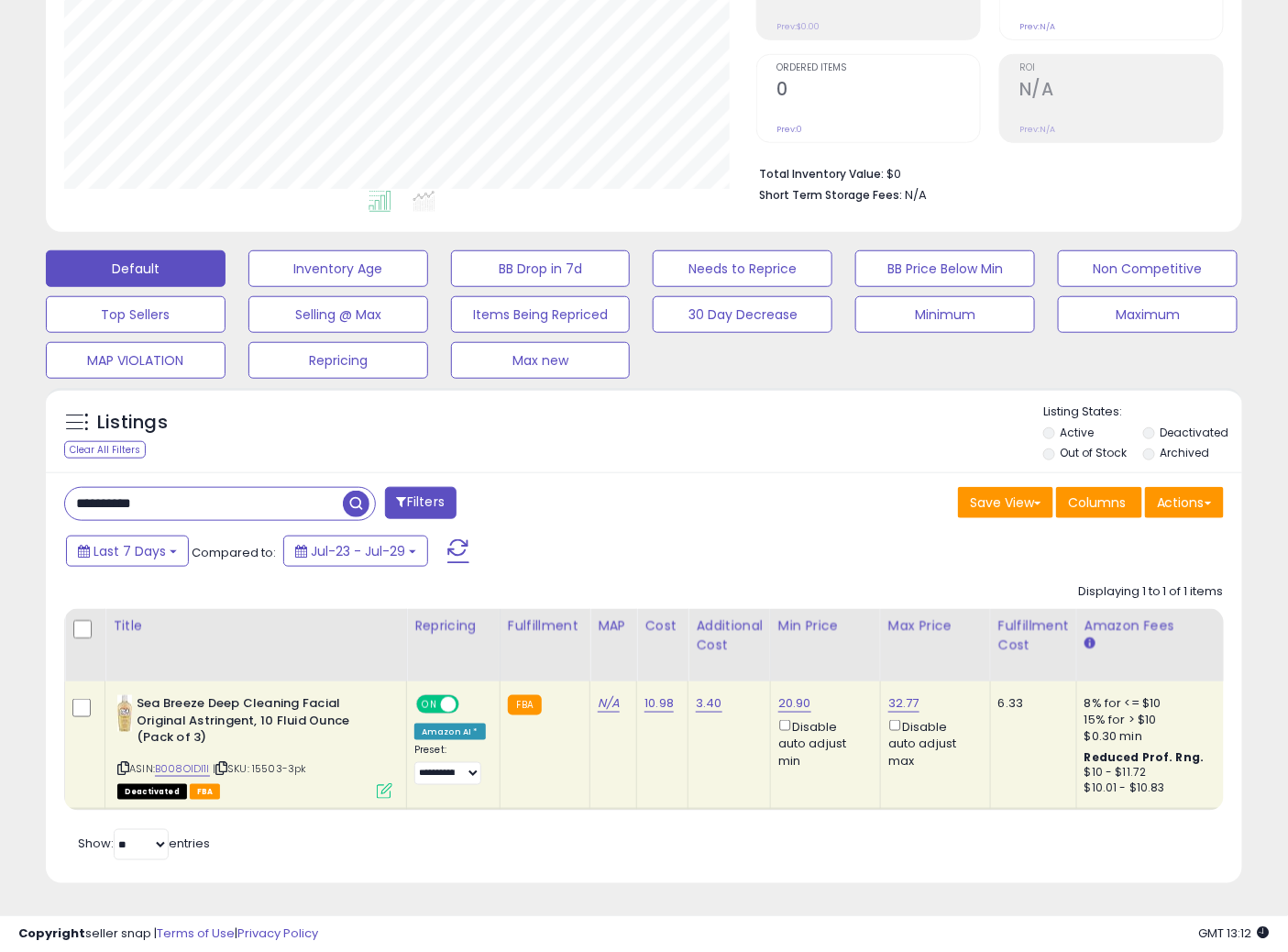 type 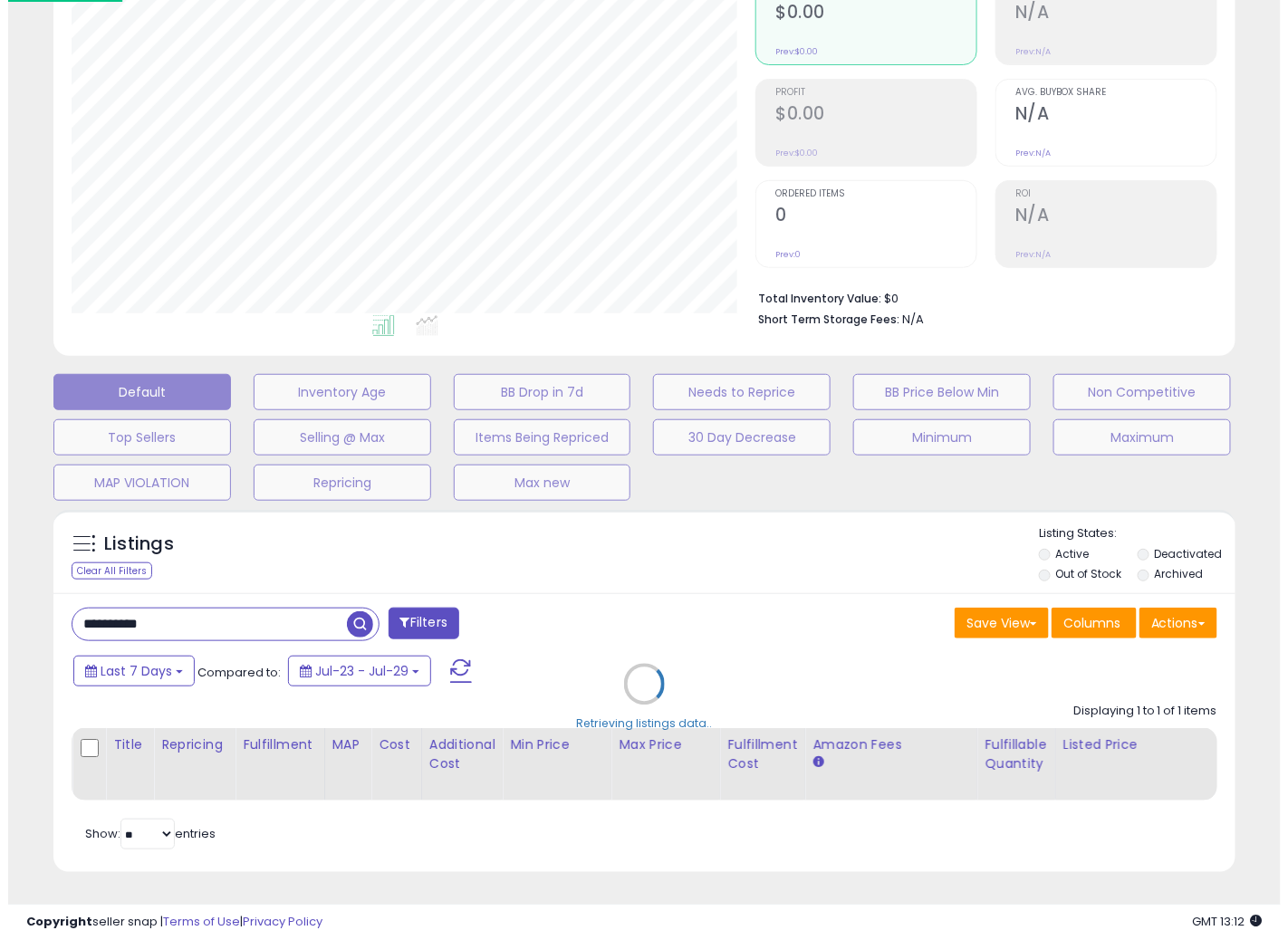 scroll, scrollTop: 212, scrollLeft: 0, axis: vertical 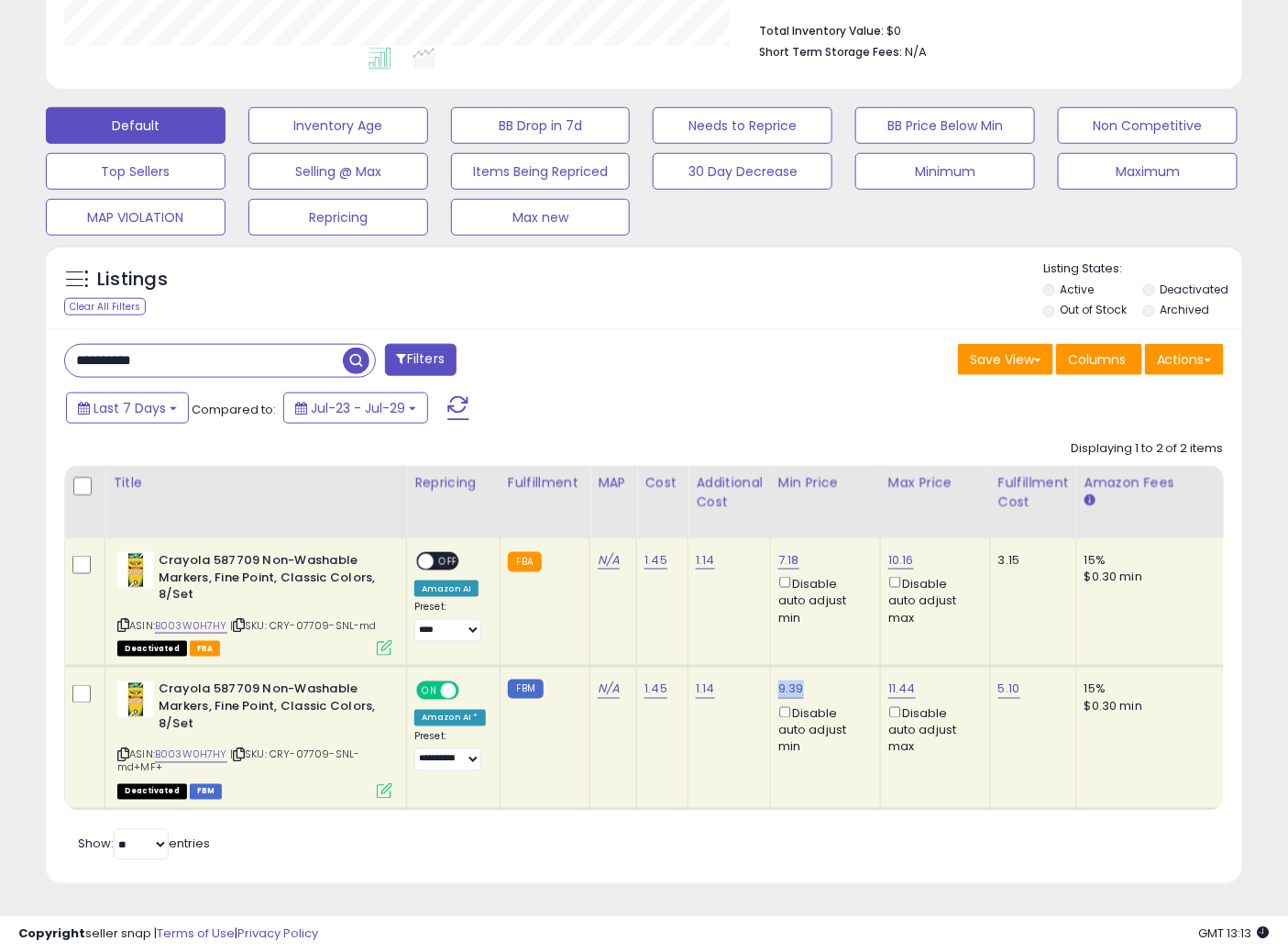 drag, startPoint x: 807, startPoint y: 675, endPoint x: 772, endPoint y: 676, distance: 35.014283 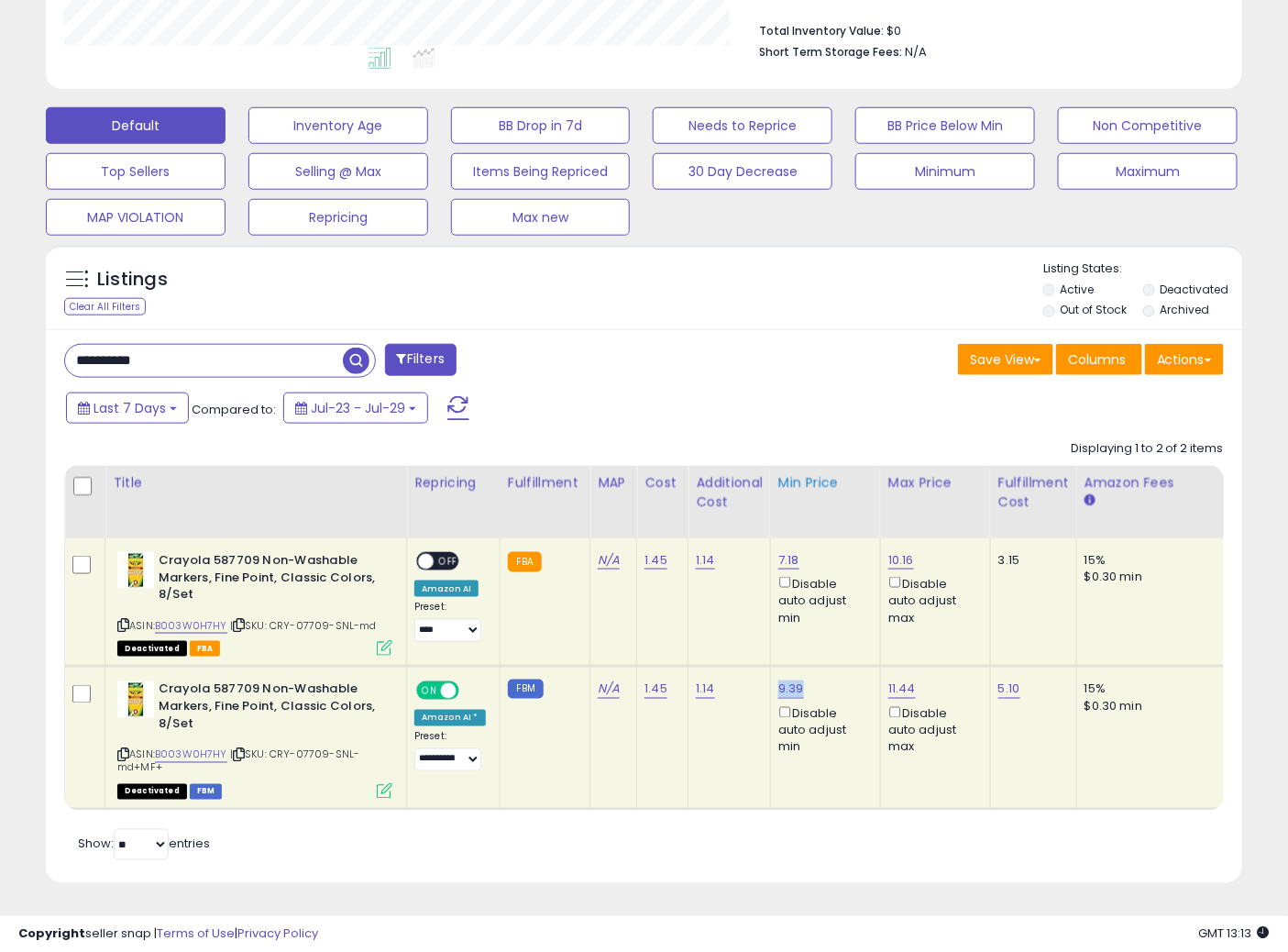 copy on "9.39" 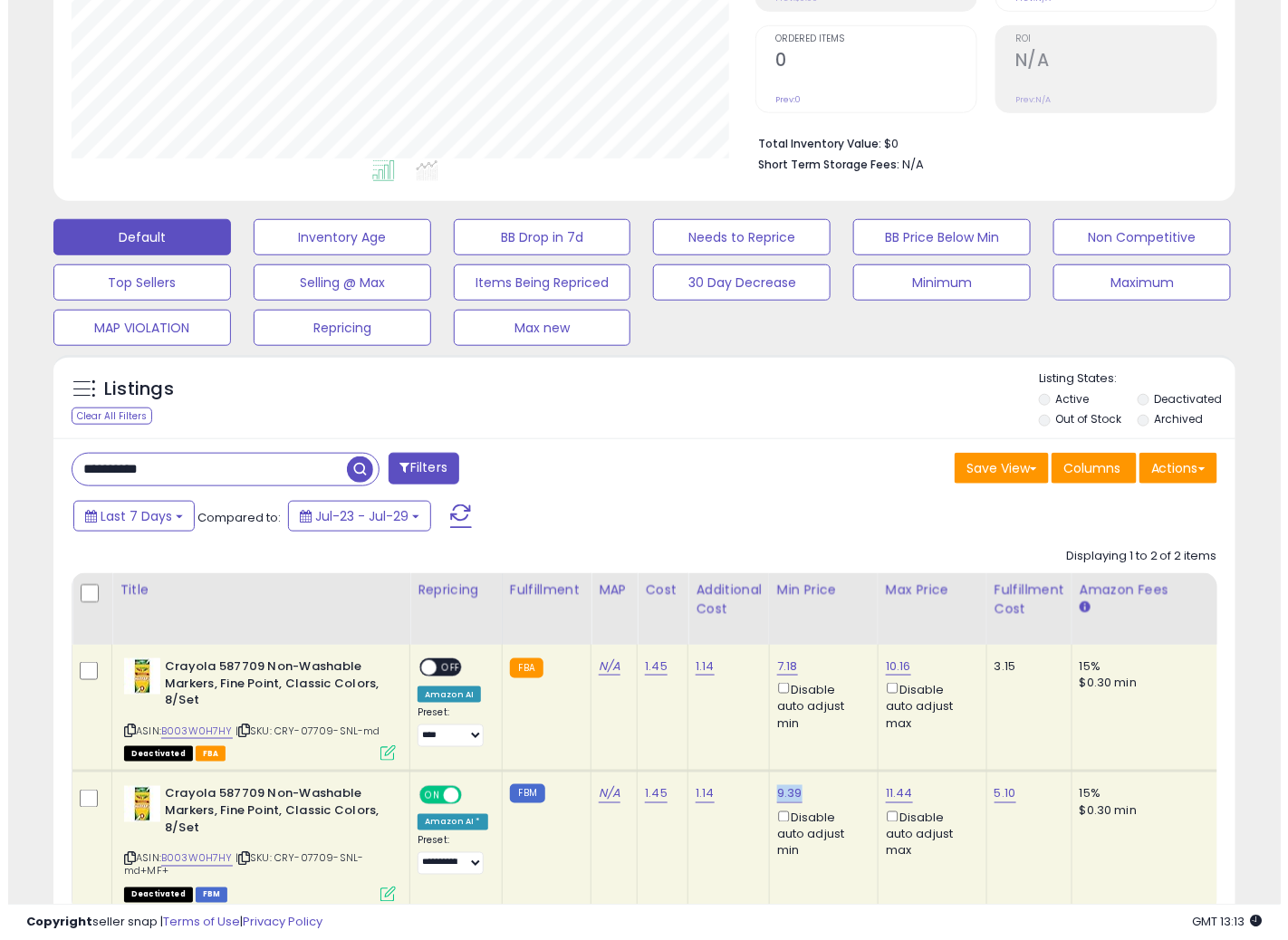 scroll, scrollTop: 177, scrollLeft: 0, axis: vertical 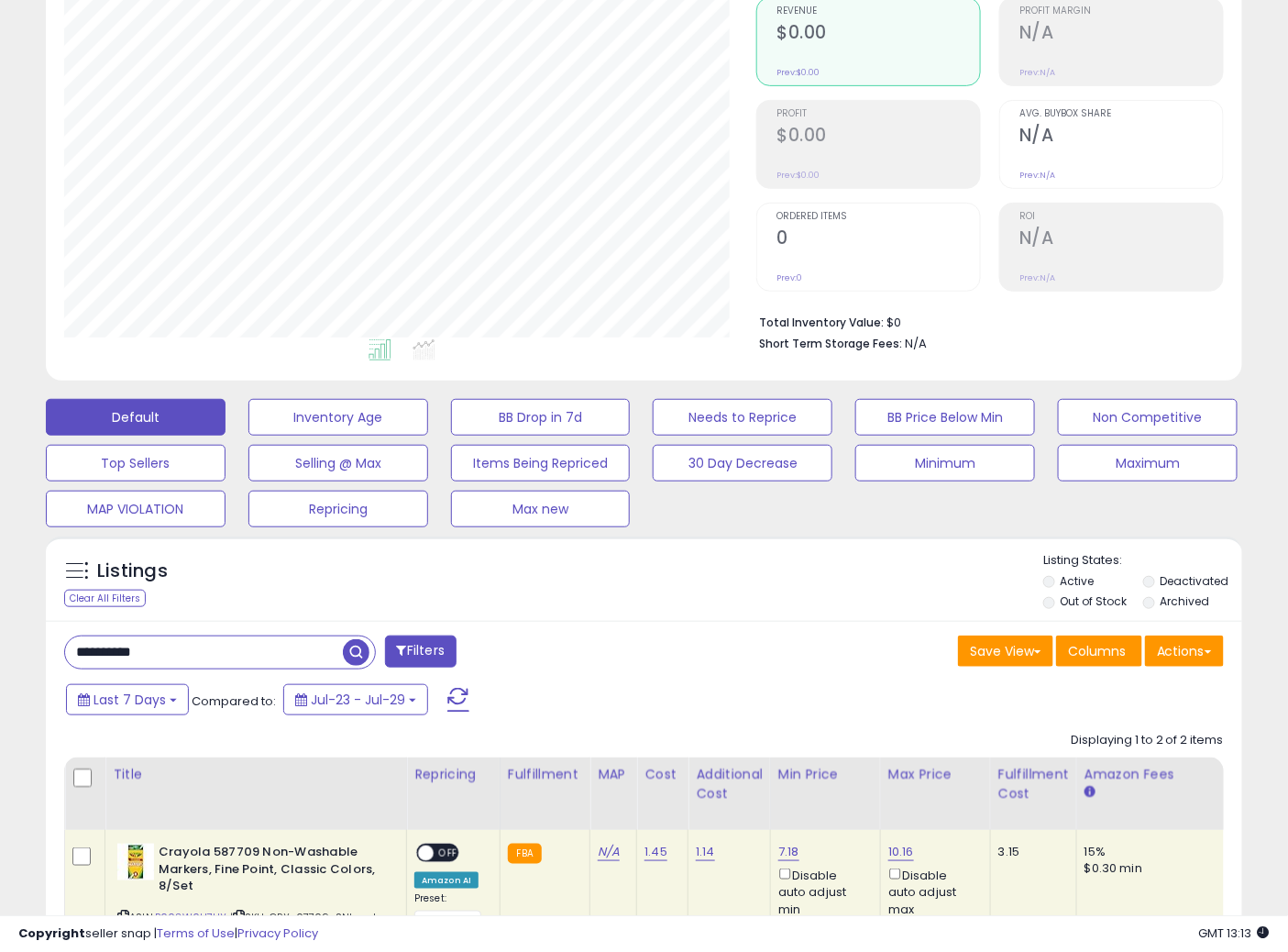 drag, startPoint x: 0, startPoint y: 628, endPoint x: 0, endPoint y: 609, distance: 19 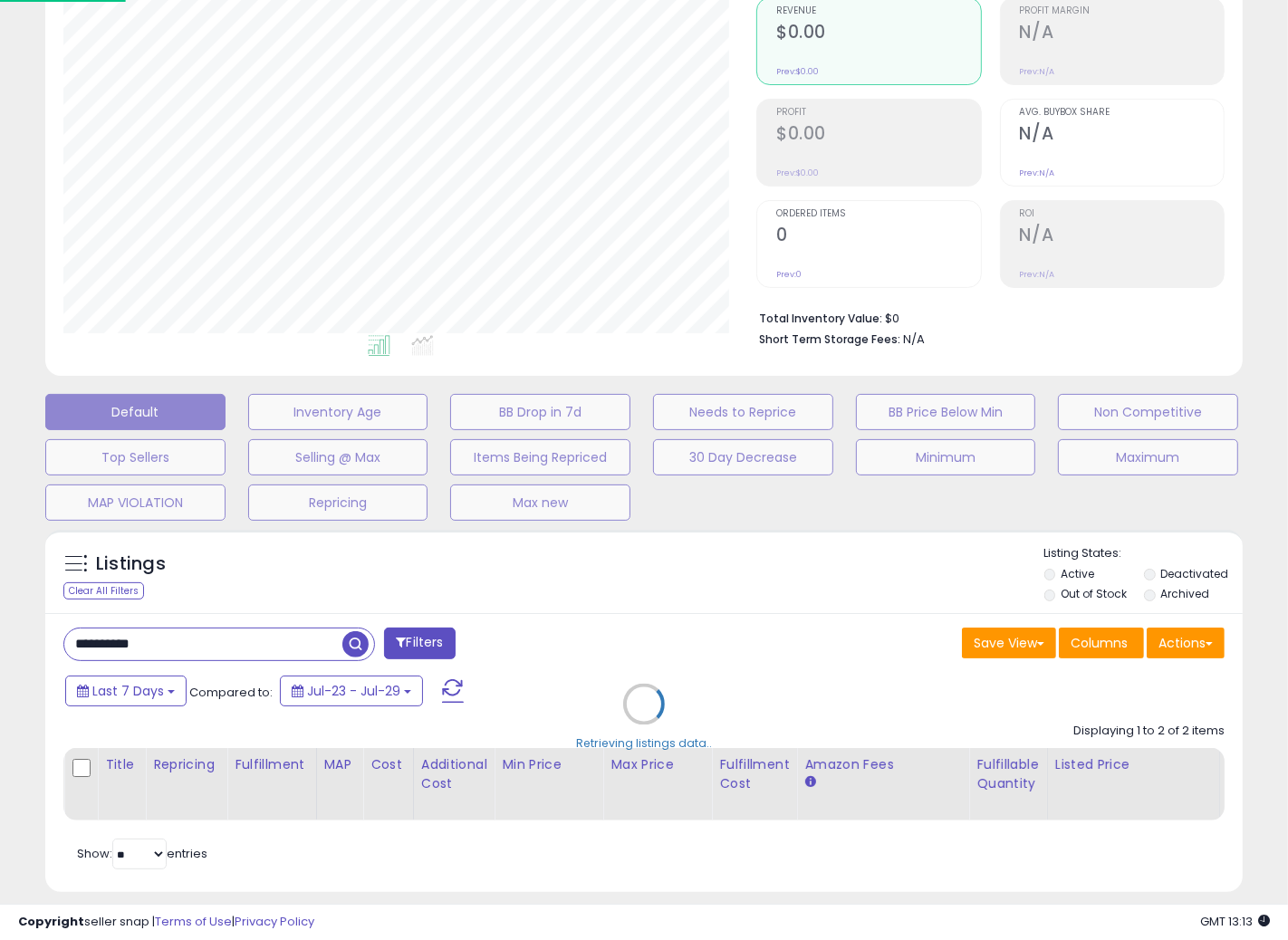 scroll, scrollTop: 905216, scrollLeft: 905073, axis: both 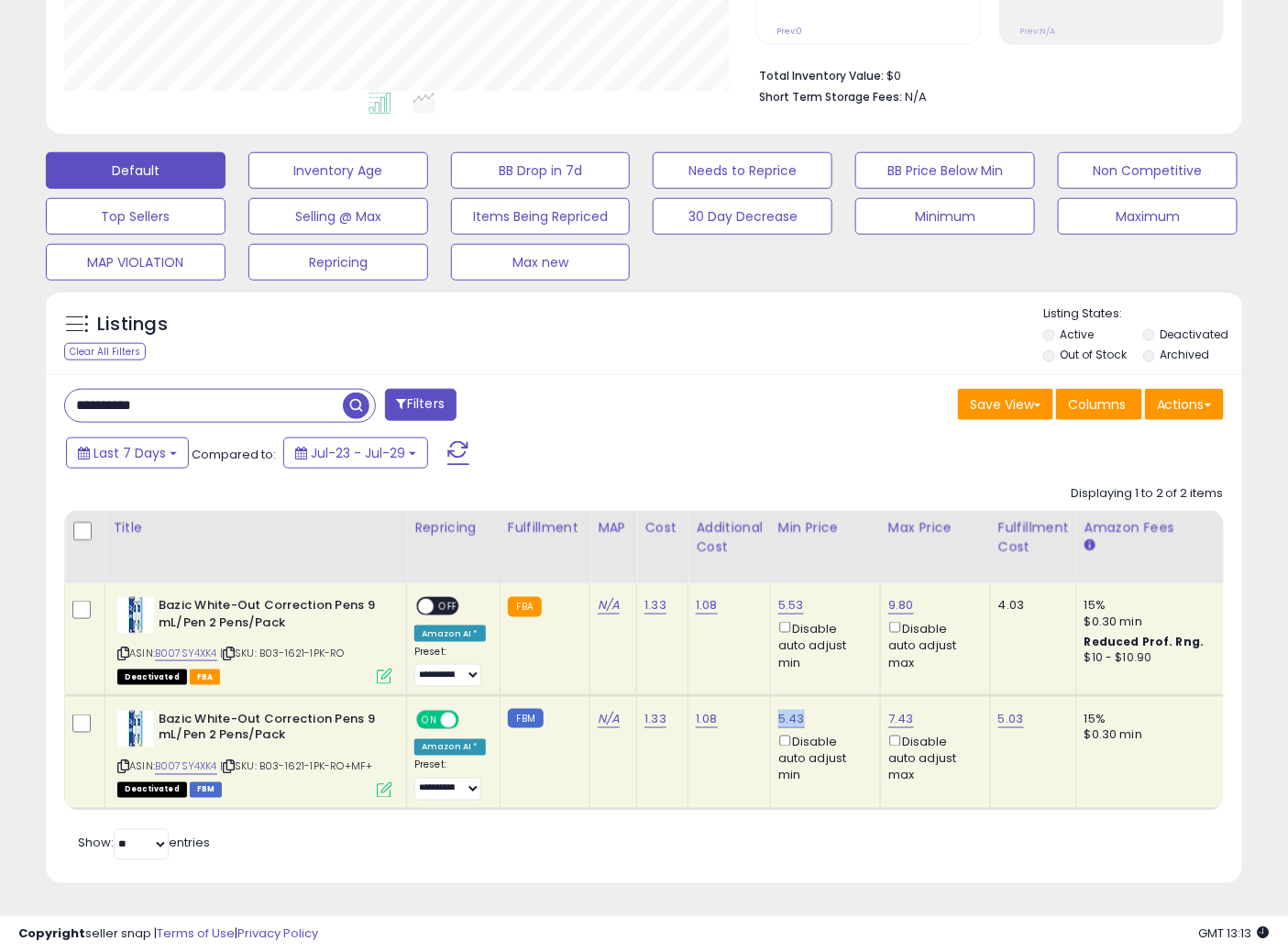 drag, startPoint x: 801, startPoint y: 700, endPoint x: 776, endPoint y: 706, distance: 25.70992 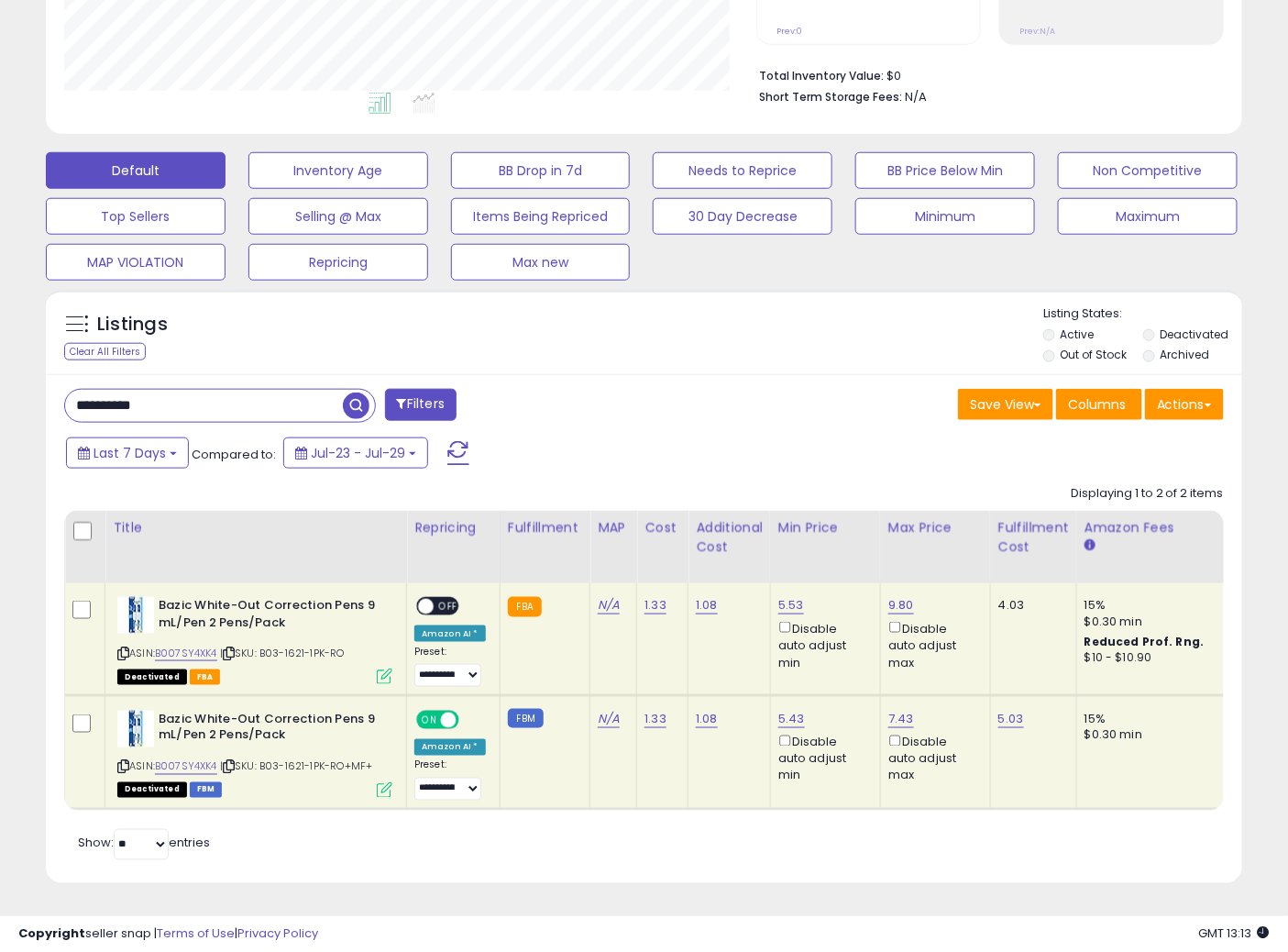 click on "**********" at bounding box center [644, 293] 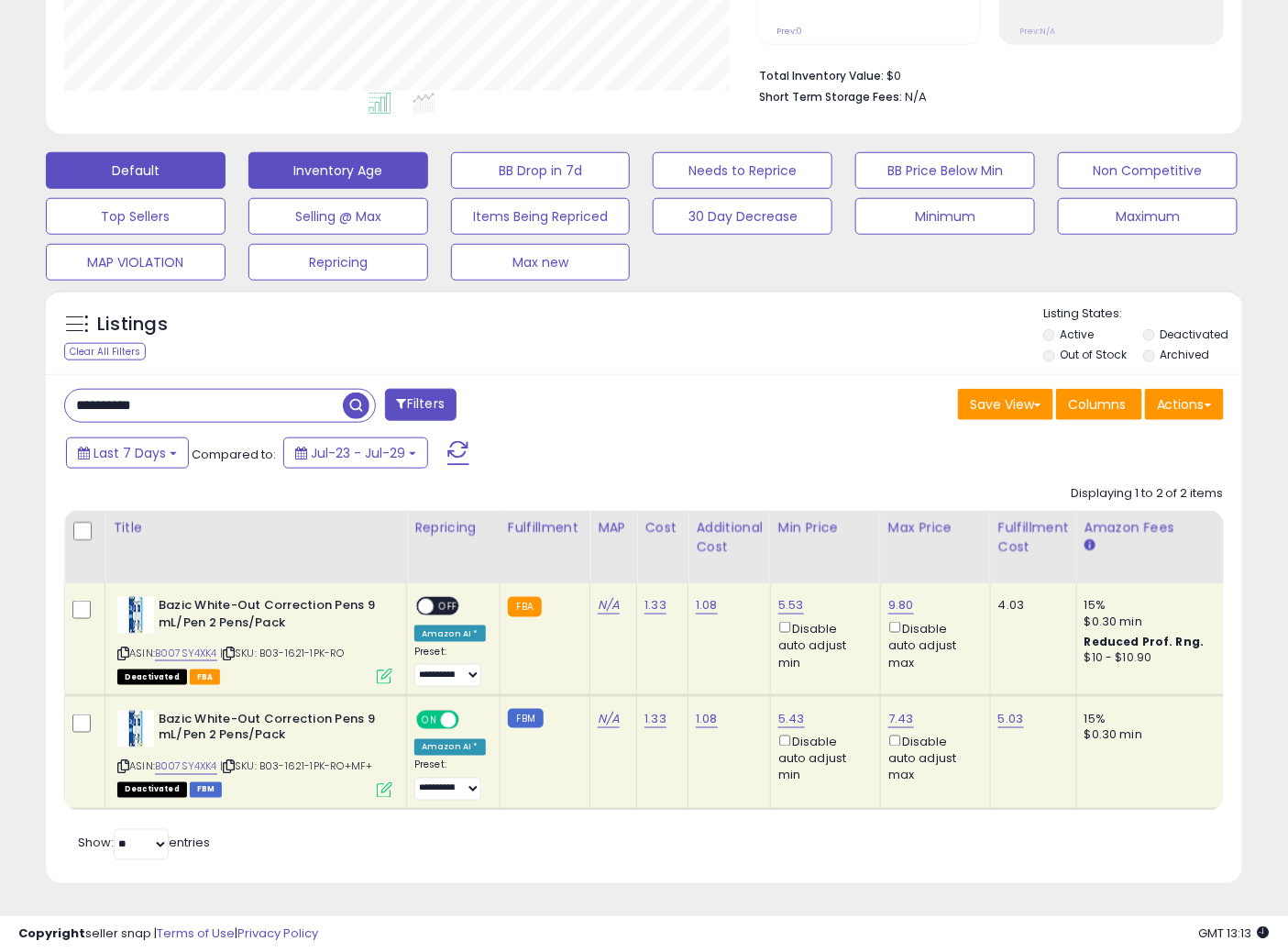 click at bounding box center [356, 405] 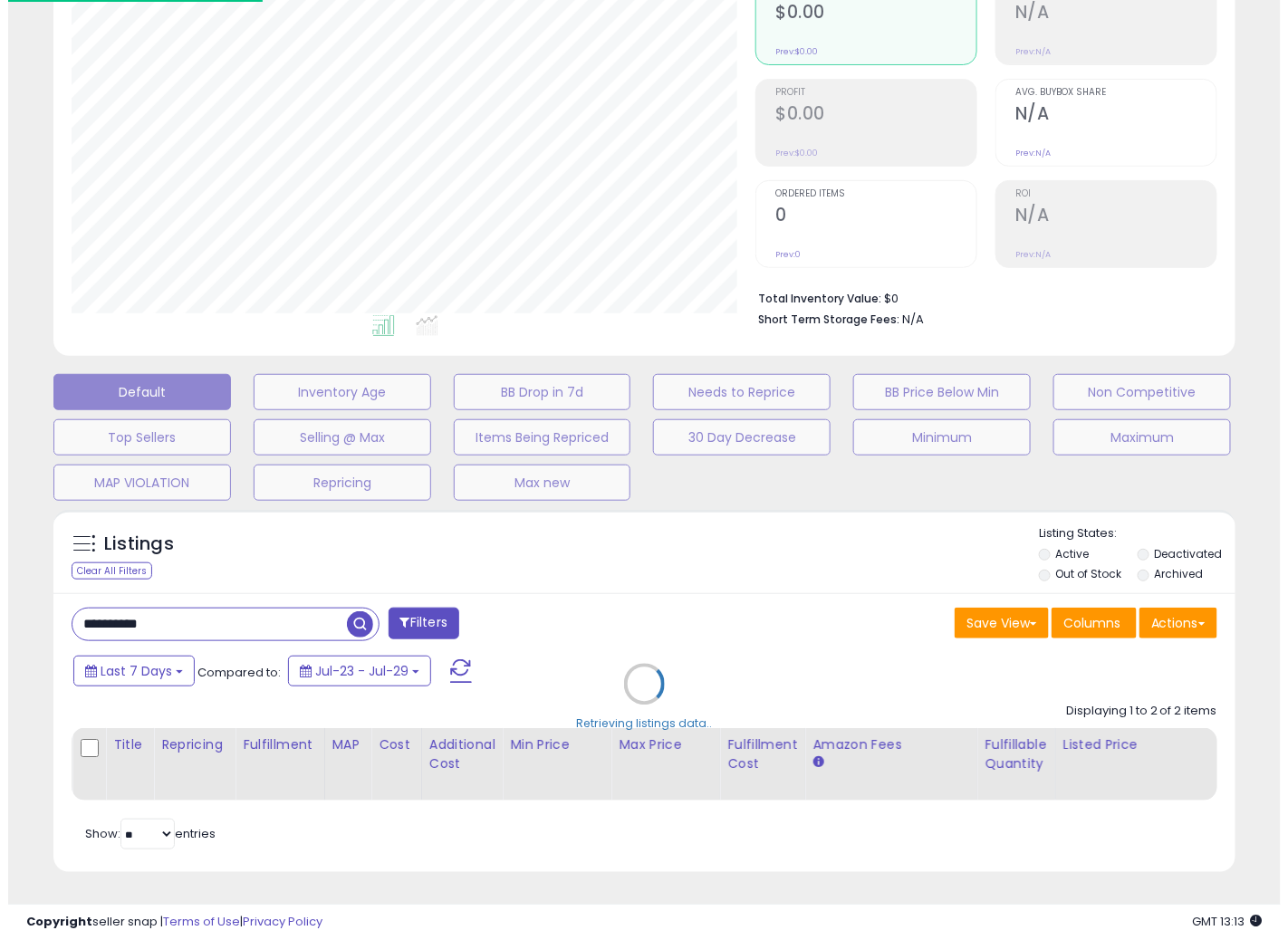 scroll, scrollTop: 212, scrollLeft: 0, axis: vertical 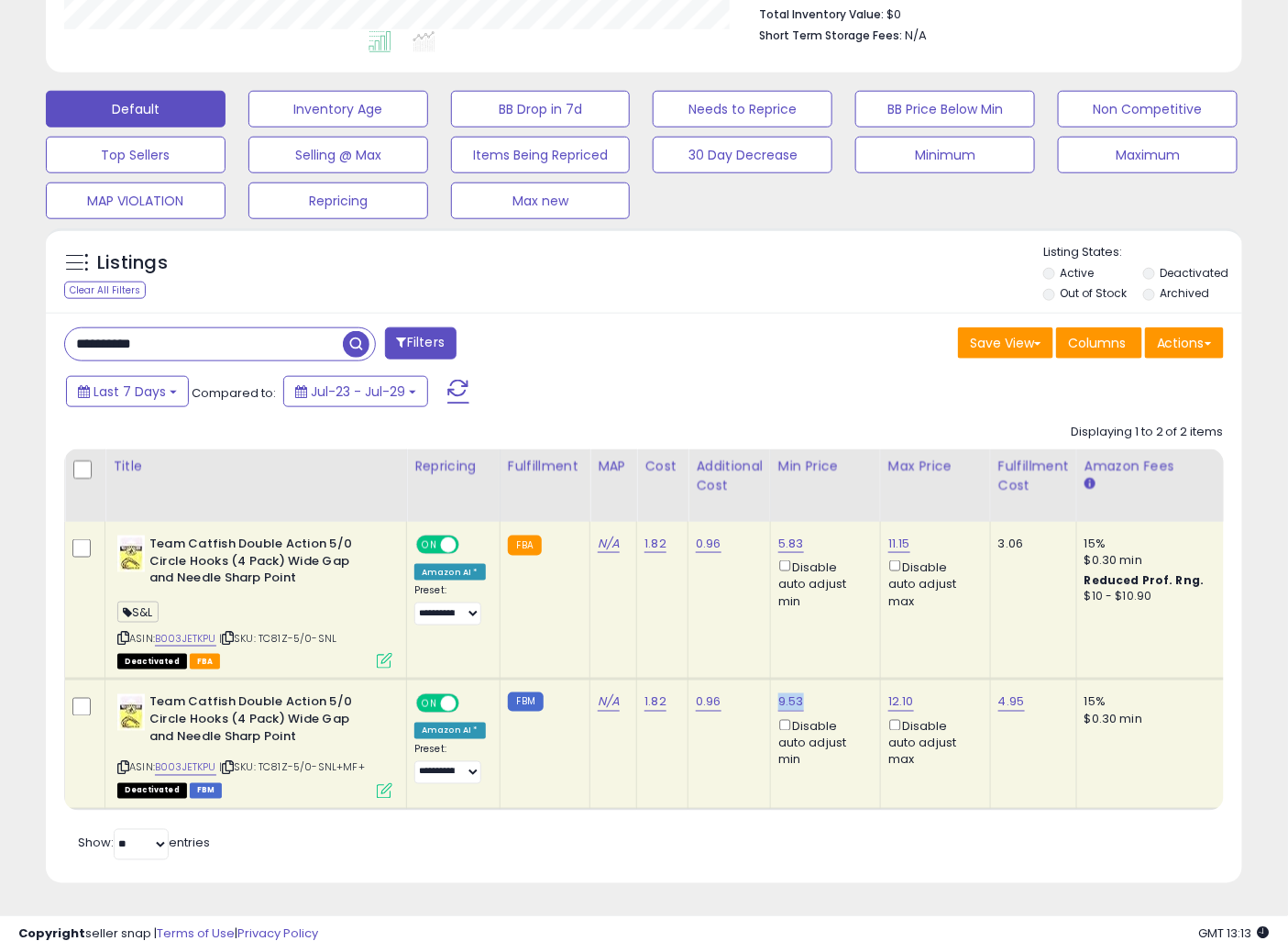 drag, startPoint x: 808, startPoint y: 692, endPoint x: 774, endPoint y: 692, distance: 34 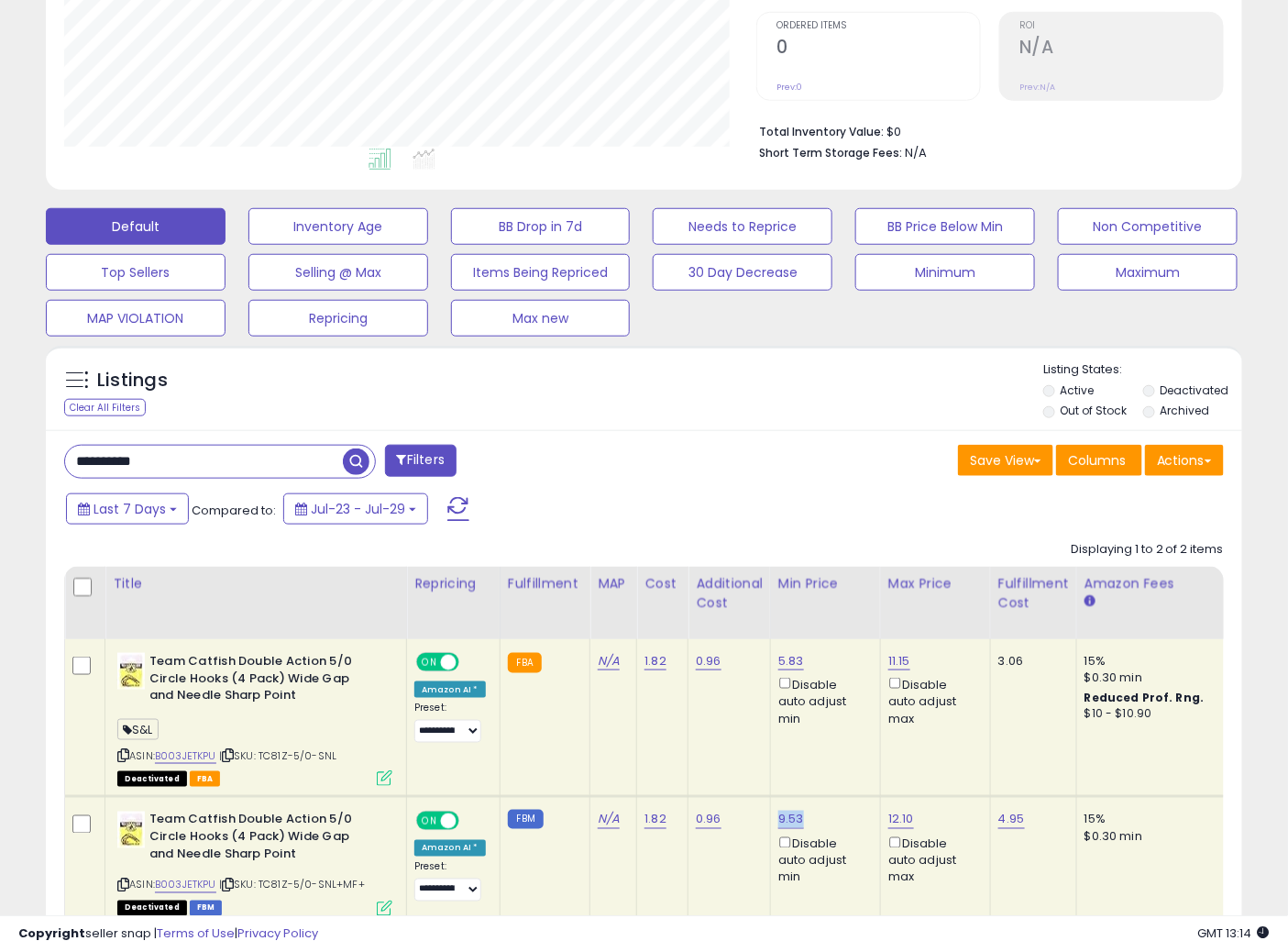 scroll, scrollTop: 195, scrollLeft: 0, axis: vertical 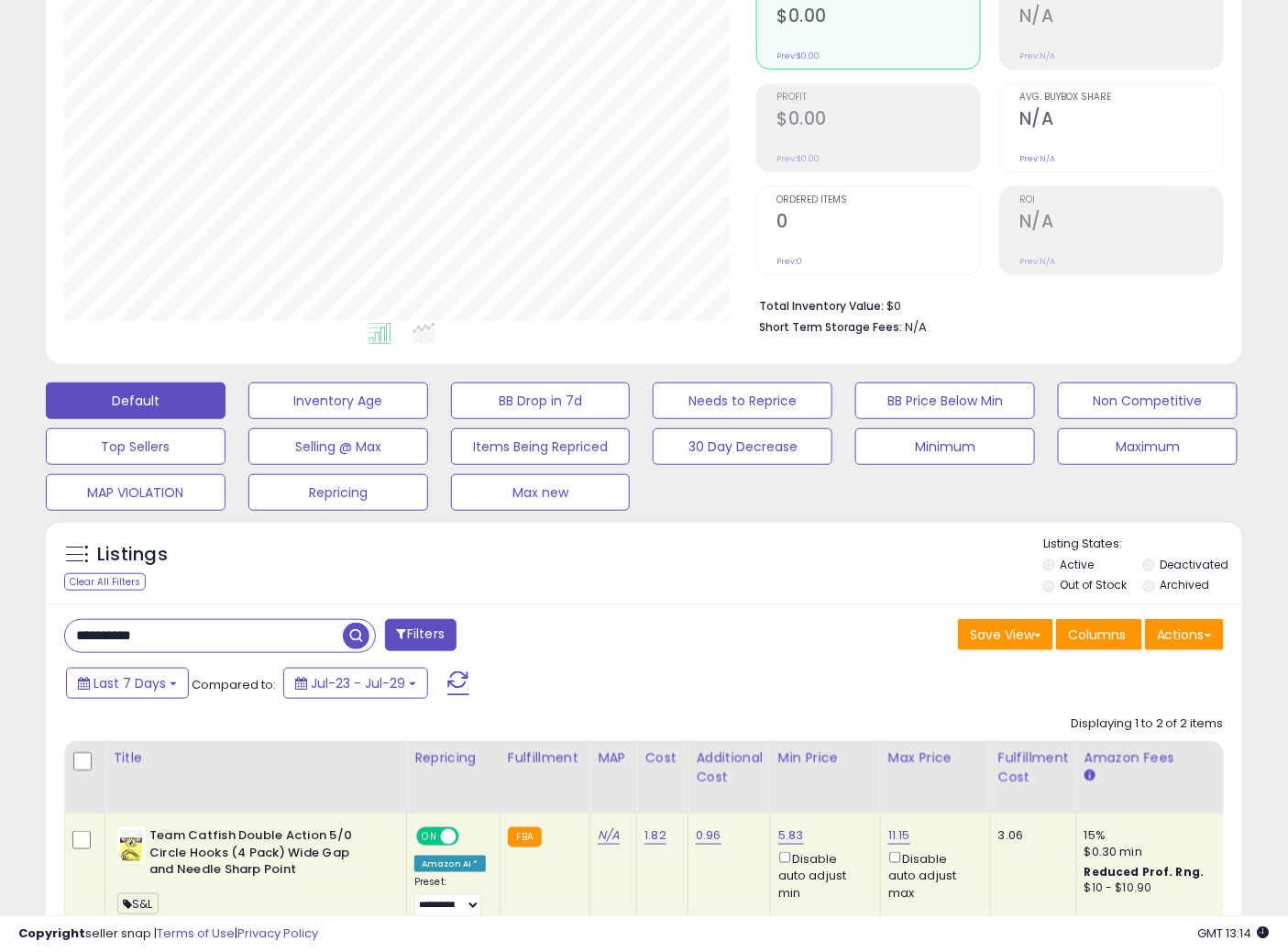 drag, startPoint x: 204, startPoint y: 625, endPoint x: 73, endPoint y: 620, distance: 131.09539 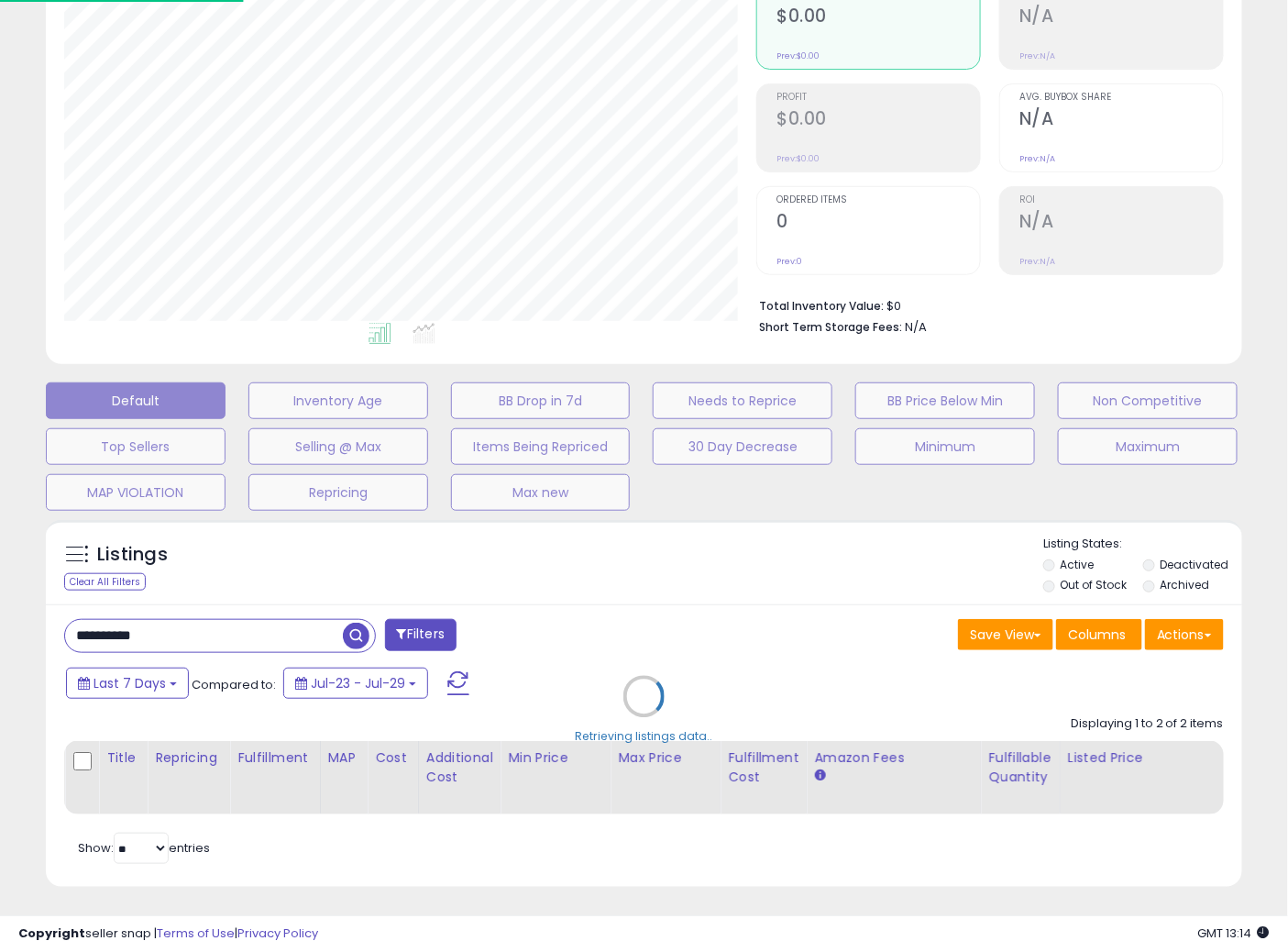 scroll, scrollTop: 916772, scrollLeft: 916024, axis: both 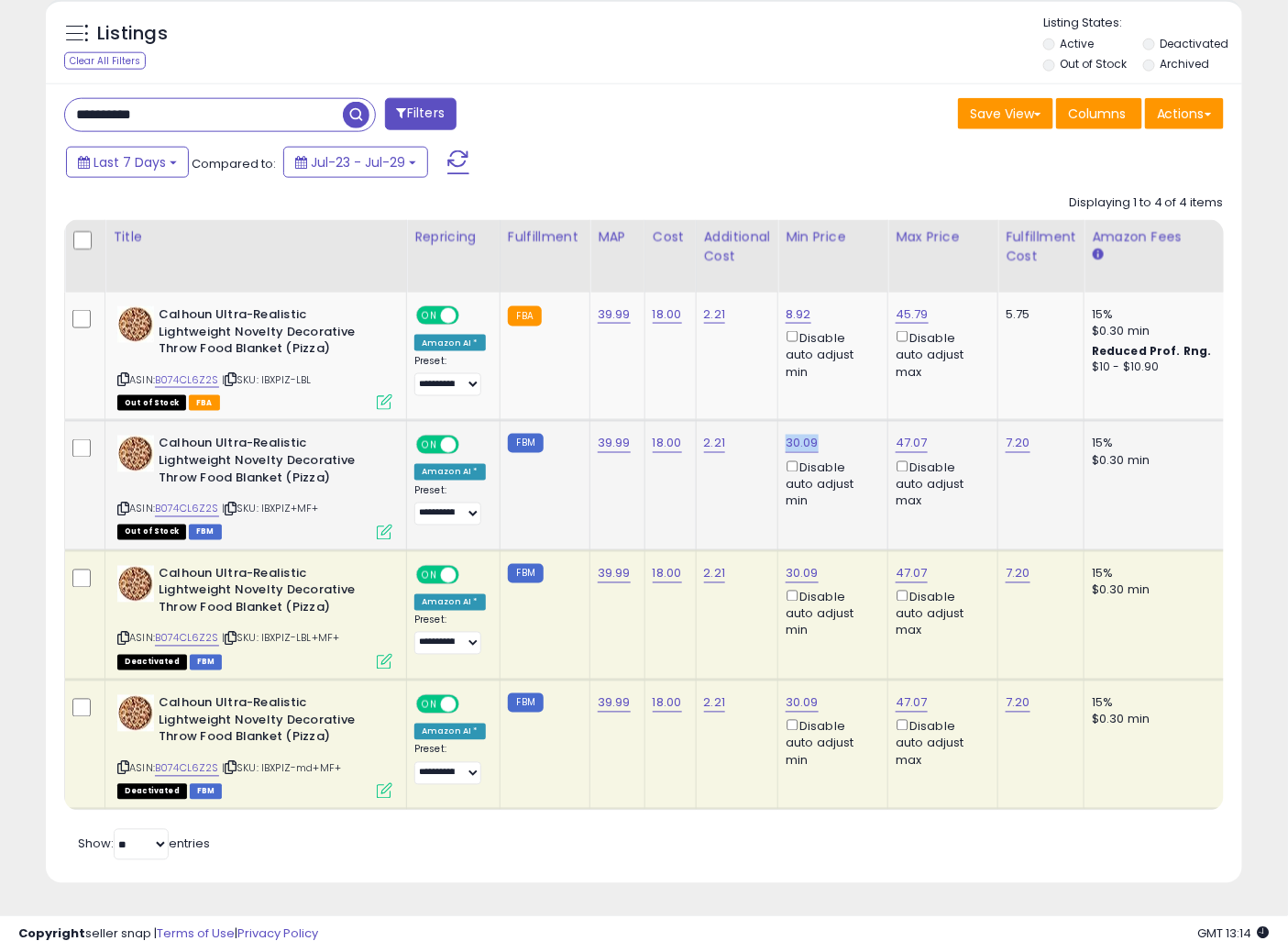 drag, startPoint x: 828, startPoint y: 428, endPoint x: 786, endPoint y: 432, distance: 42.190046 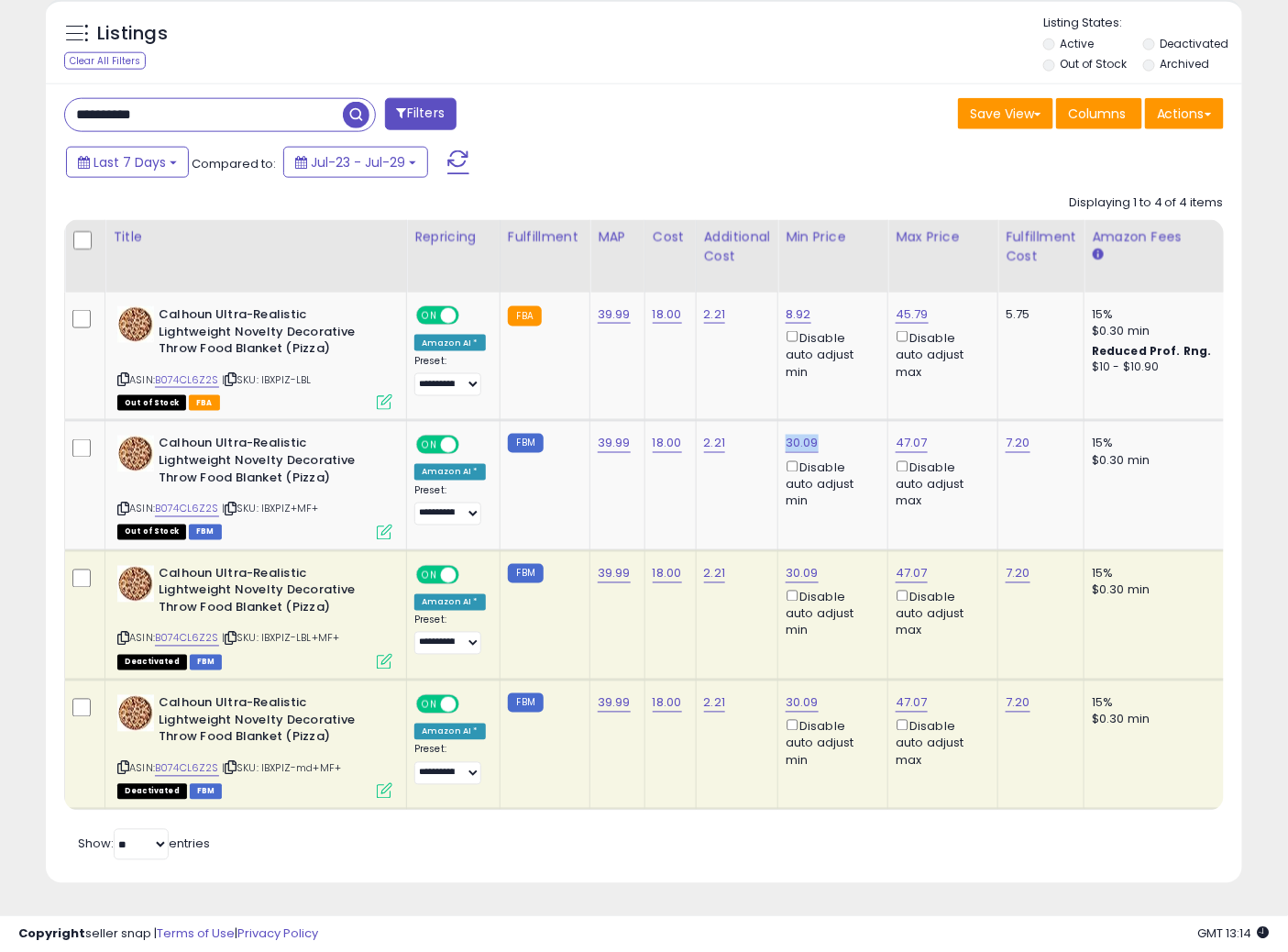 copy on "30.09" 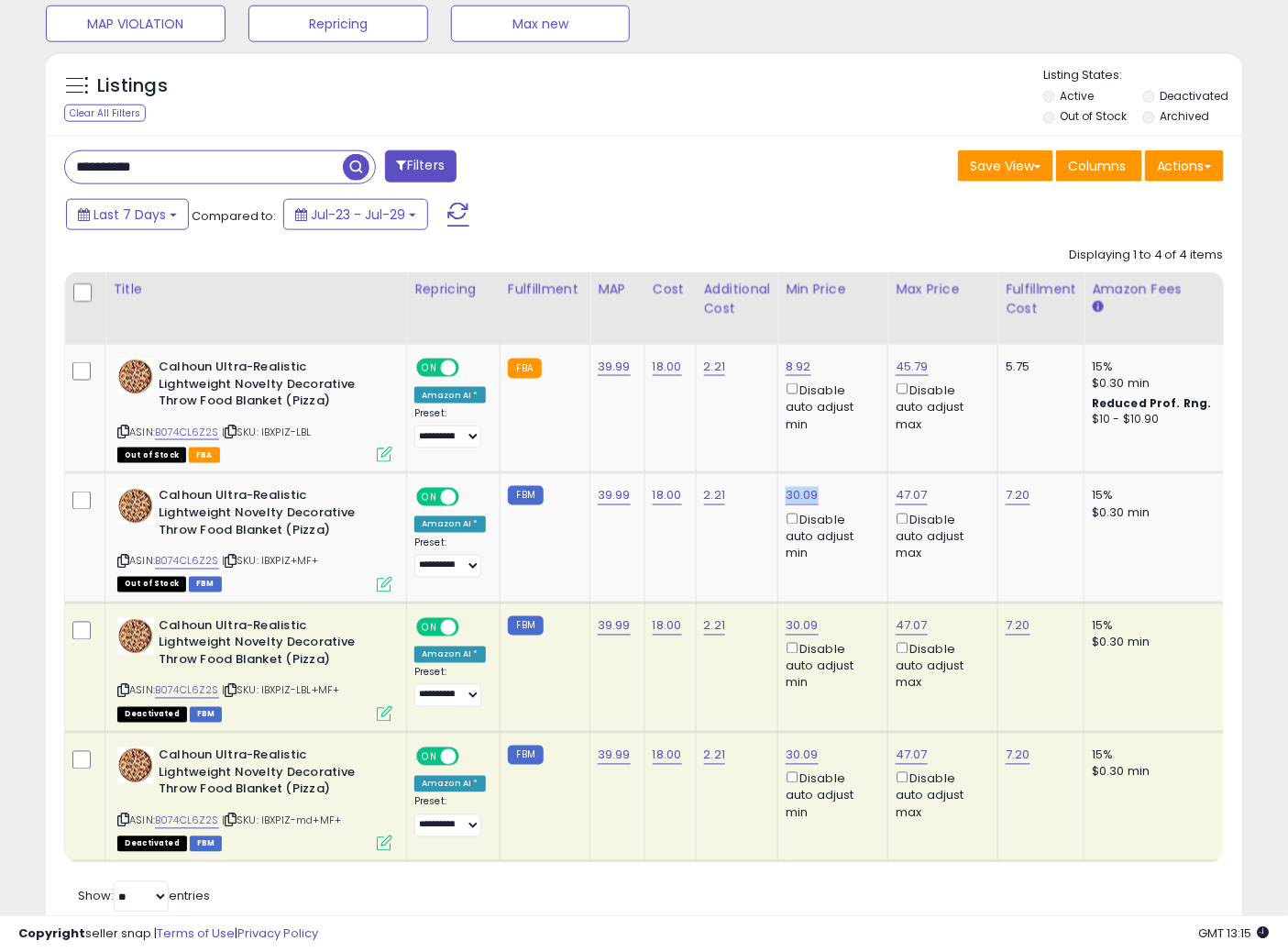 scroll, scrollTop: 627, scrollLeft: 0, axis: vertical 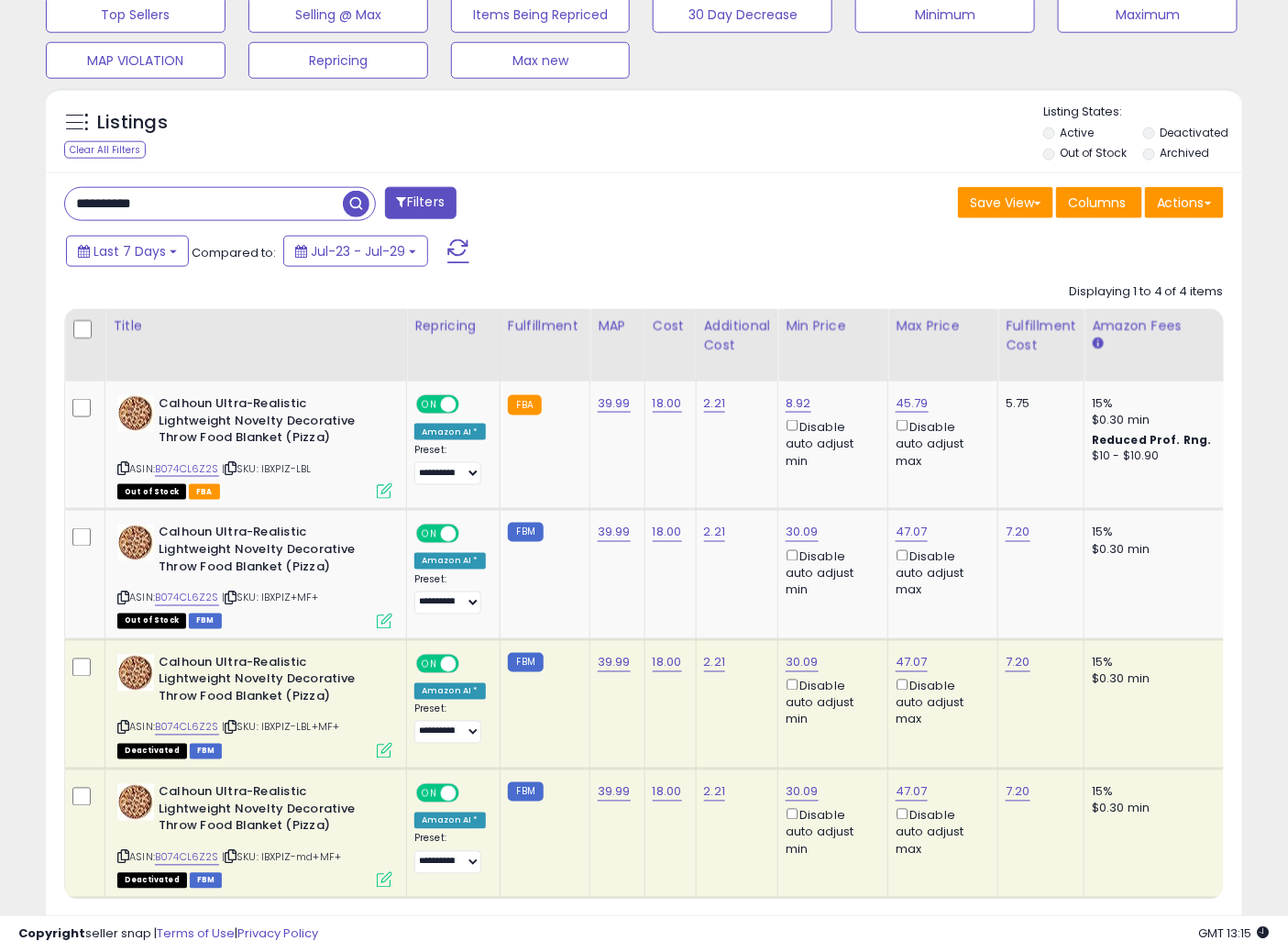 drag, startPoint x: 195, startPoint y: 203, endPoint x: 0, endPoint y: 147, distance: 202.88174 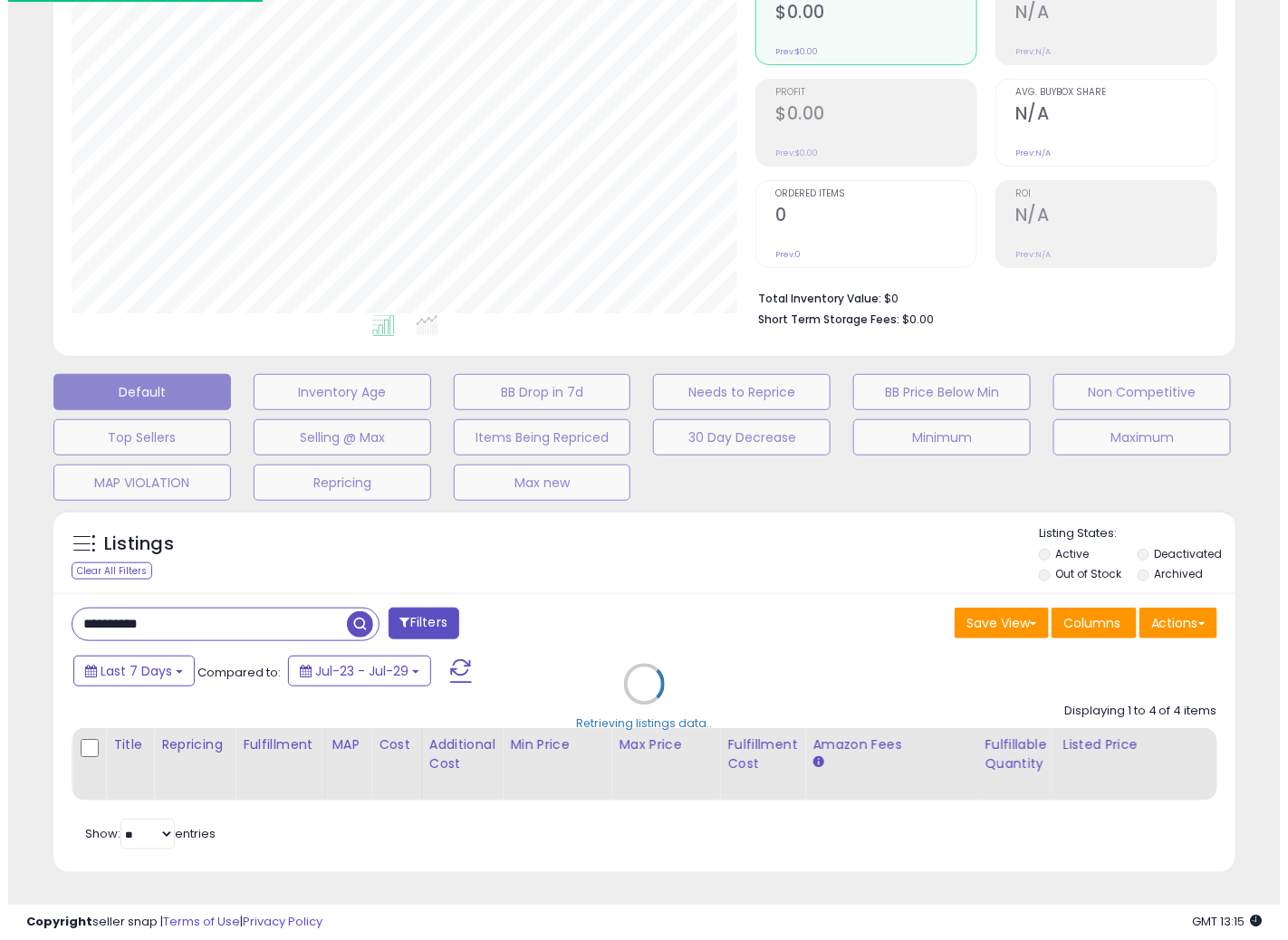 scroll, scrollTop: 212, scrollLeft: 0, axis: vertical 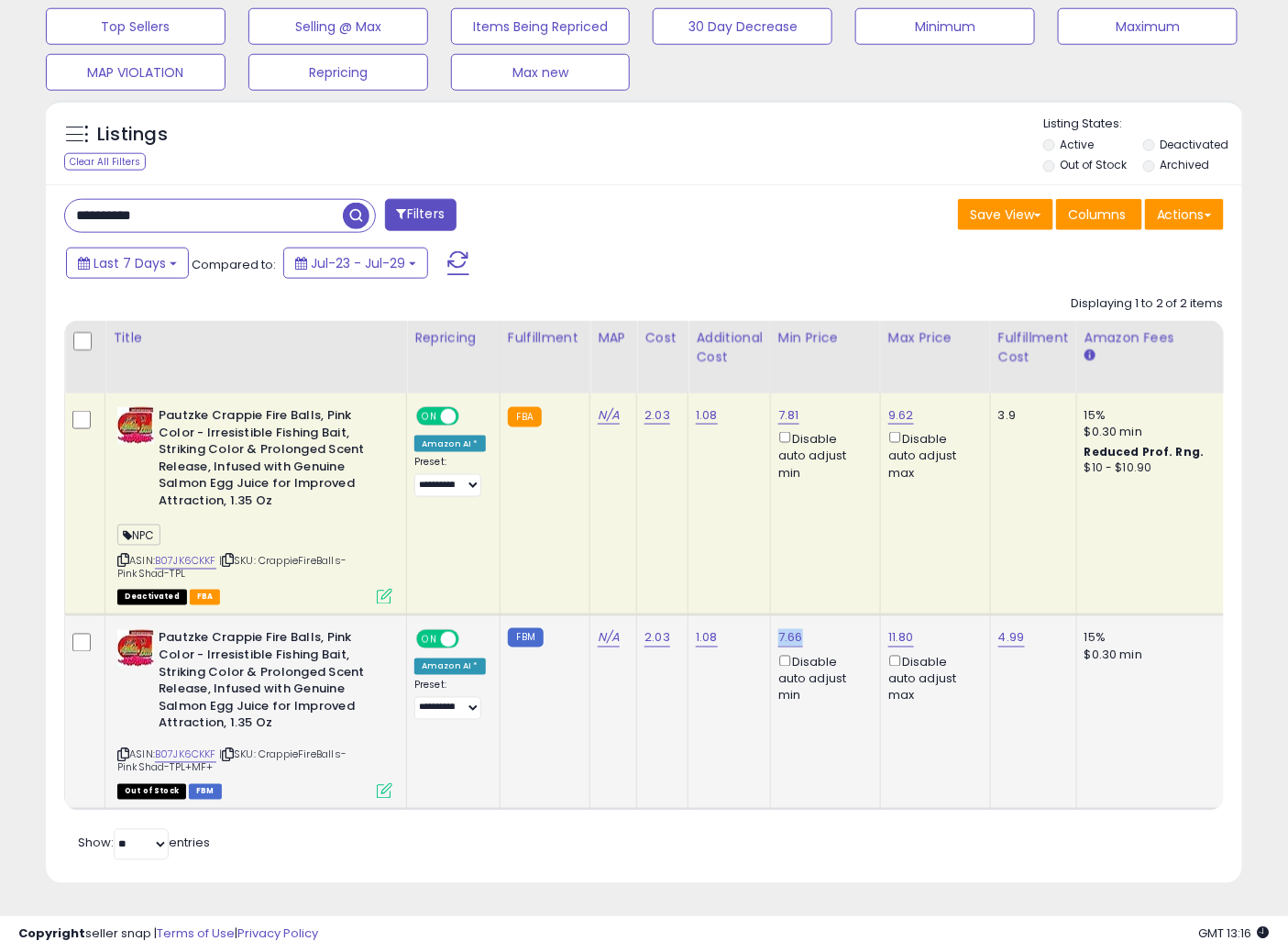 drag, startPoint x: 802, startPoint y: 622, endPoint x: 776, endPoint y: 626, distance: 26.305893 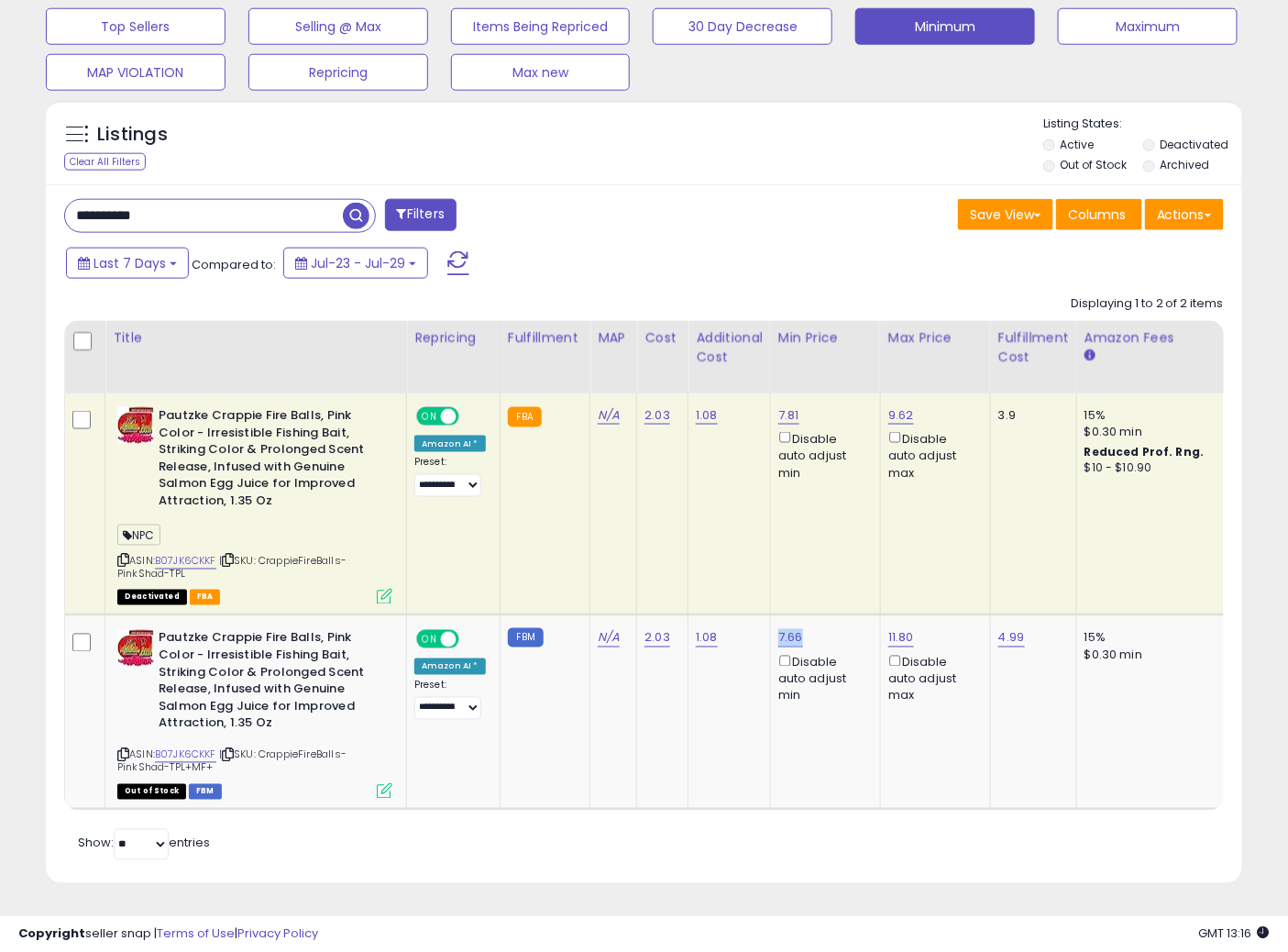 copy on "7.66" 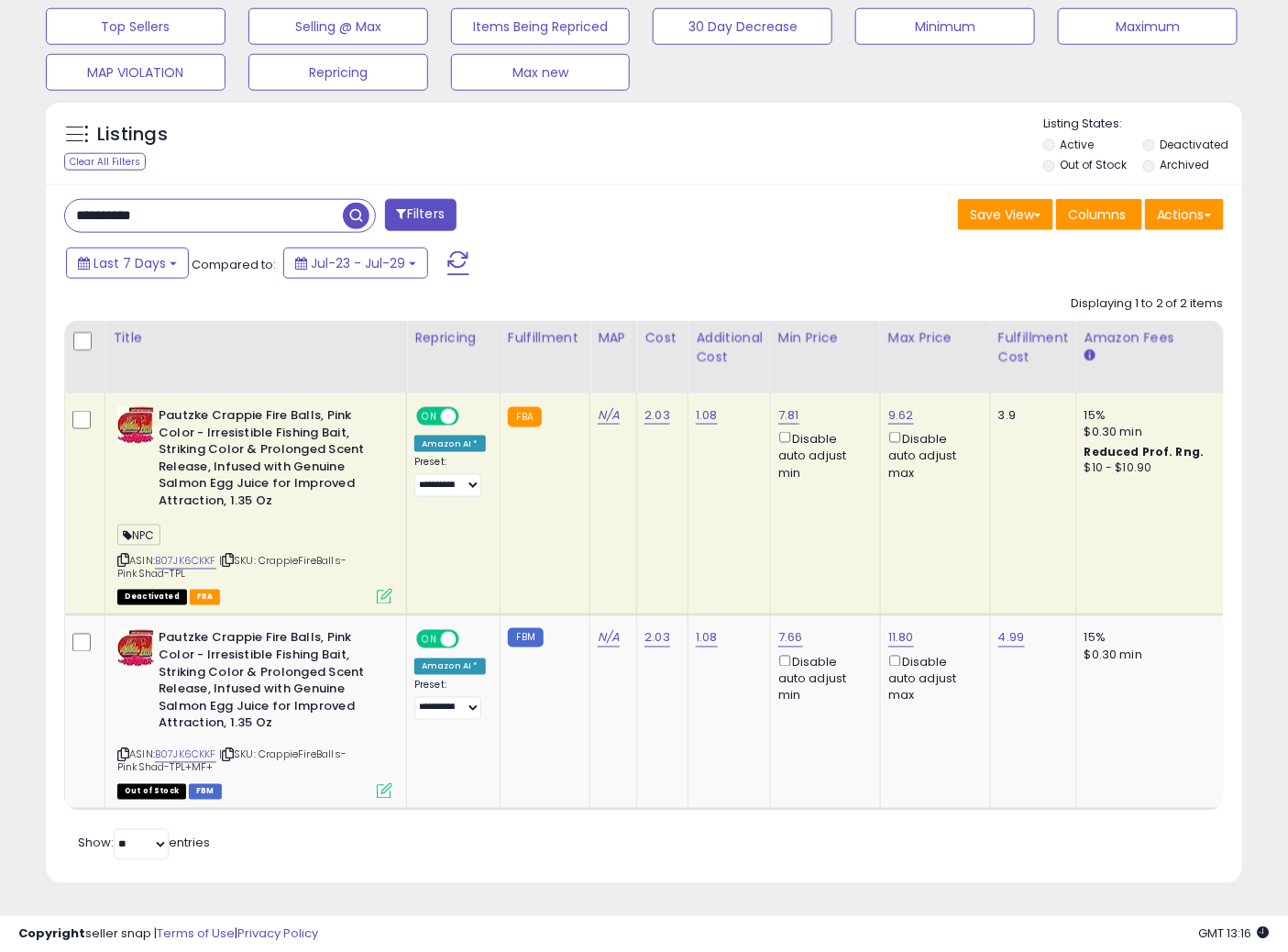 drag, startPoint x: 217, startPoint y: 193, endPoint x: 0, endPoint y: 154, distance: 220.47676 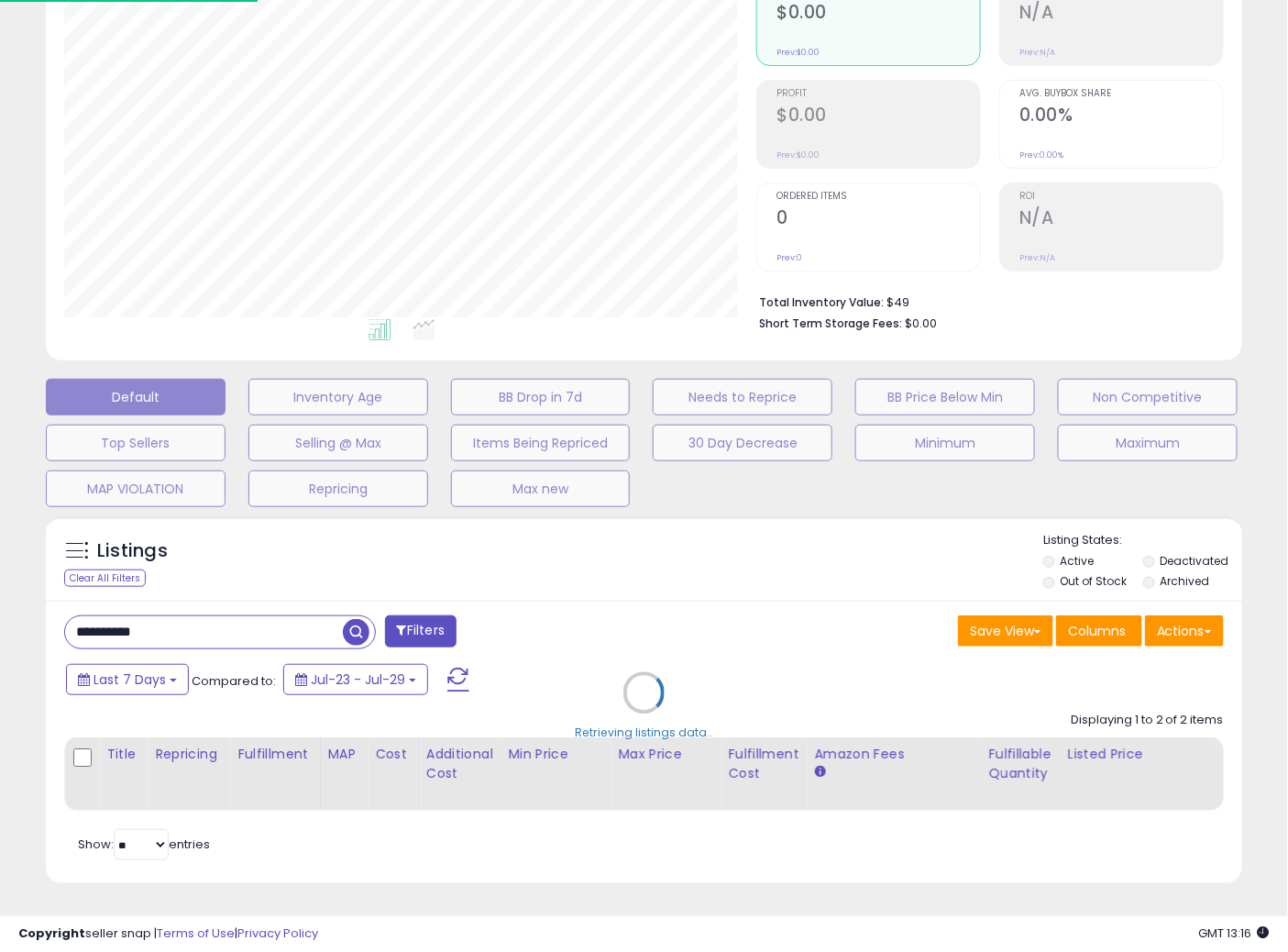 scroll, scrollTop: 916772, scrollLeft: 916024, axis: both 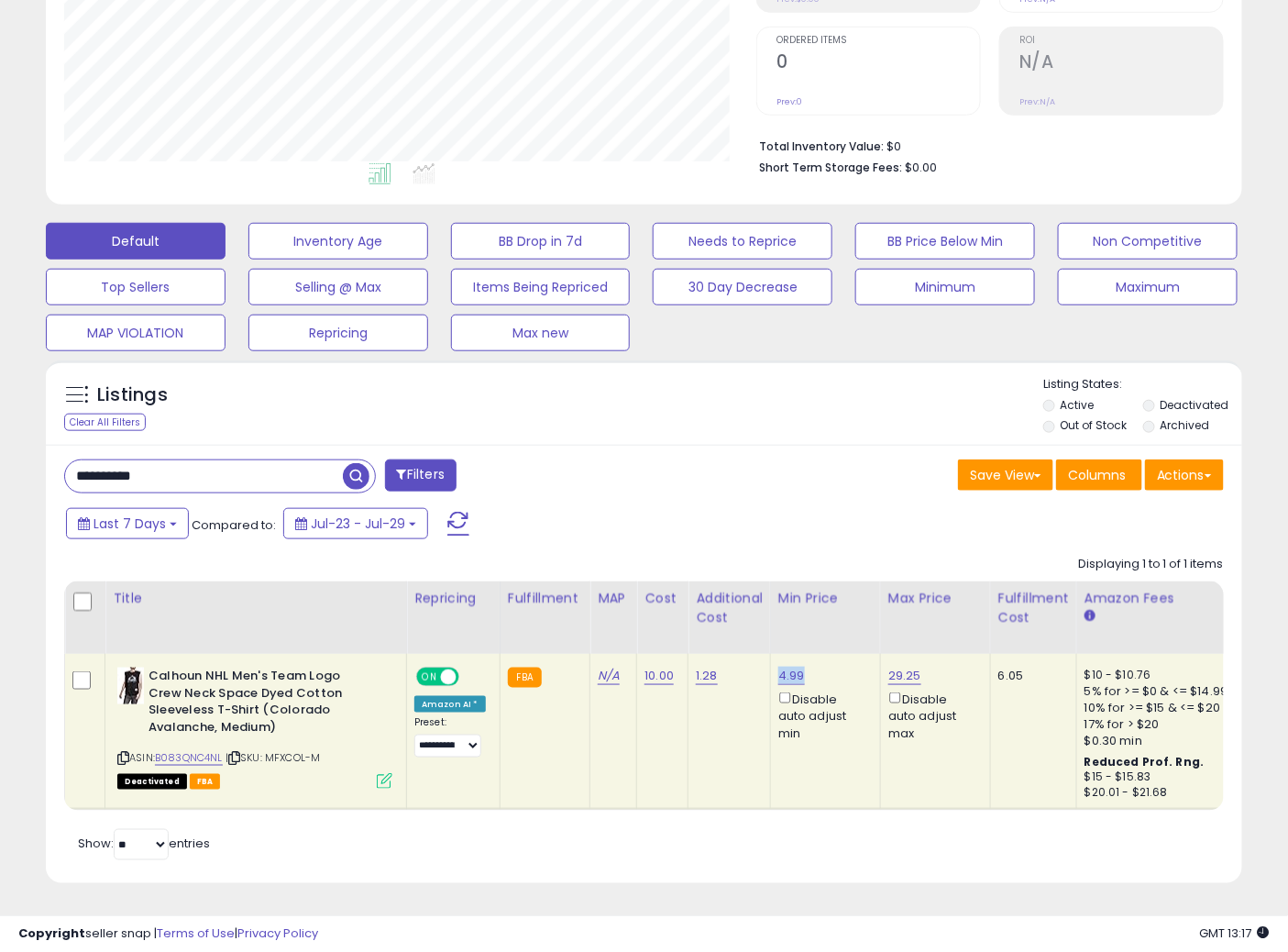 drag, startPoint x: 798, startPoint y: 660, endPoint x: 776, endPoint y: 663, distance: 22.203603 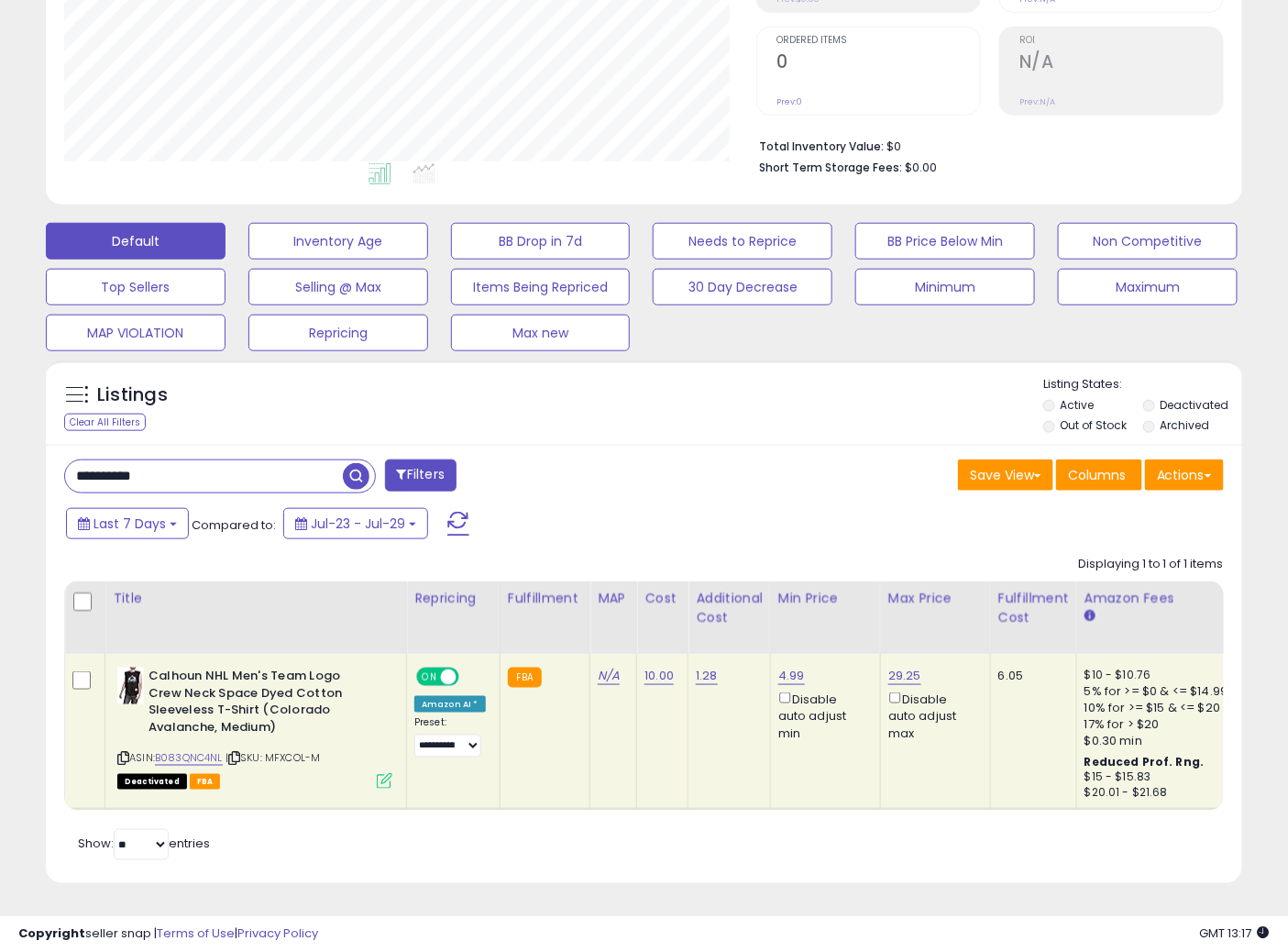 click at bounding box center (384, 780) 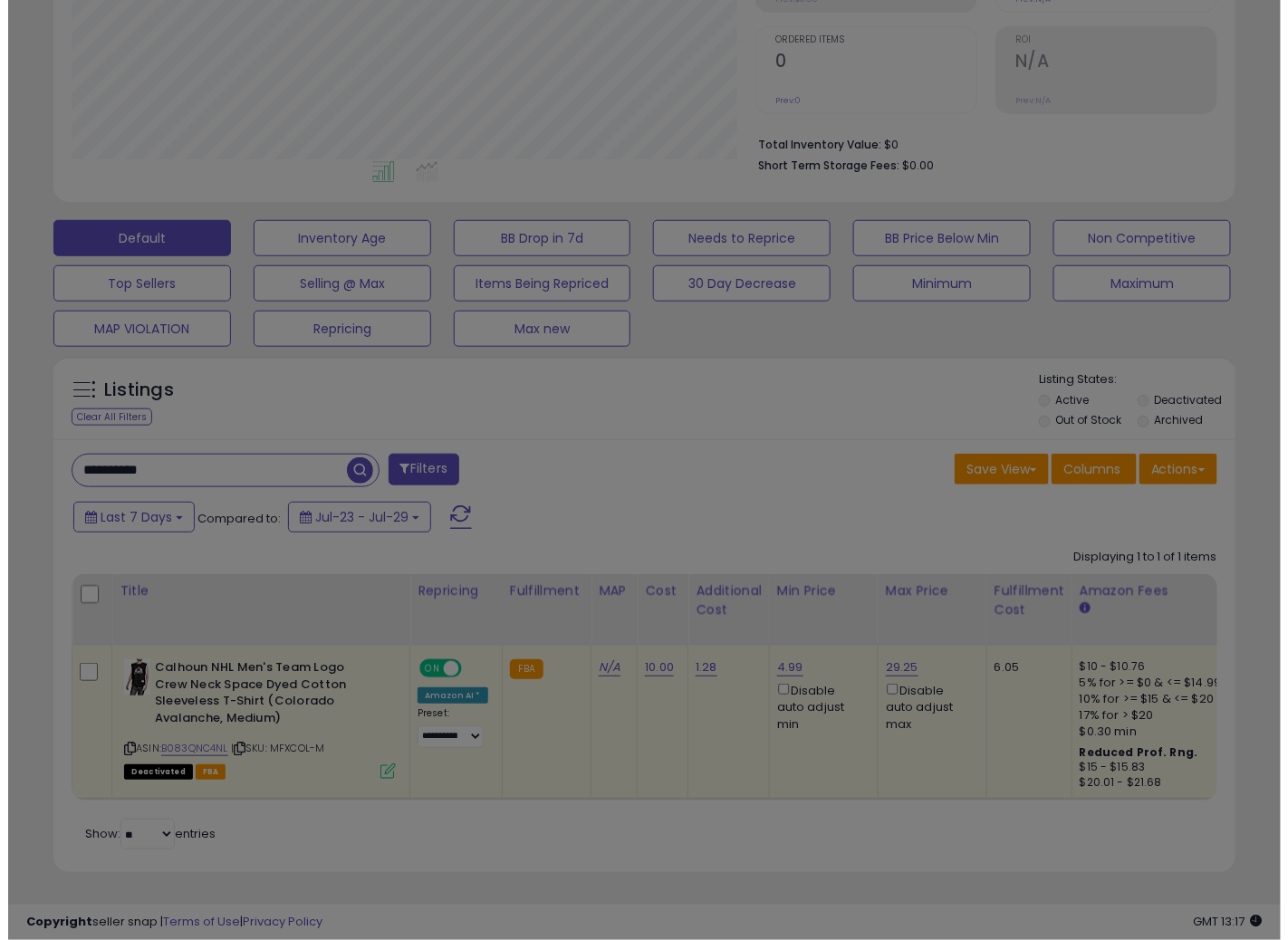 scroll, scrollTop: 905216, scrollLeft: 905073, axis: both 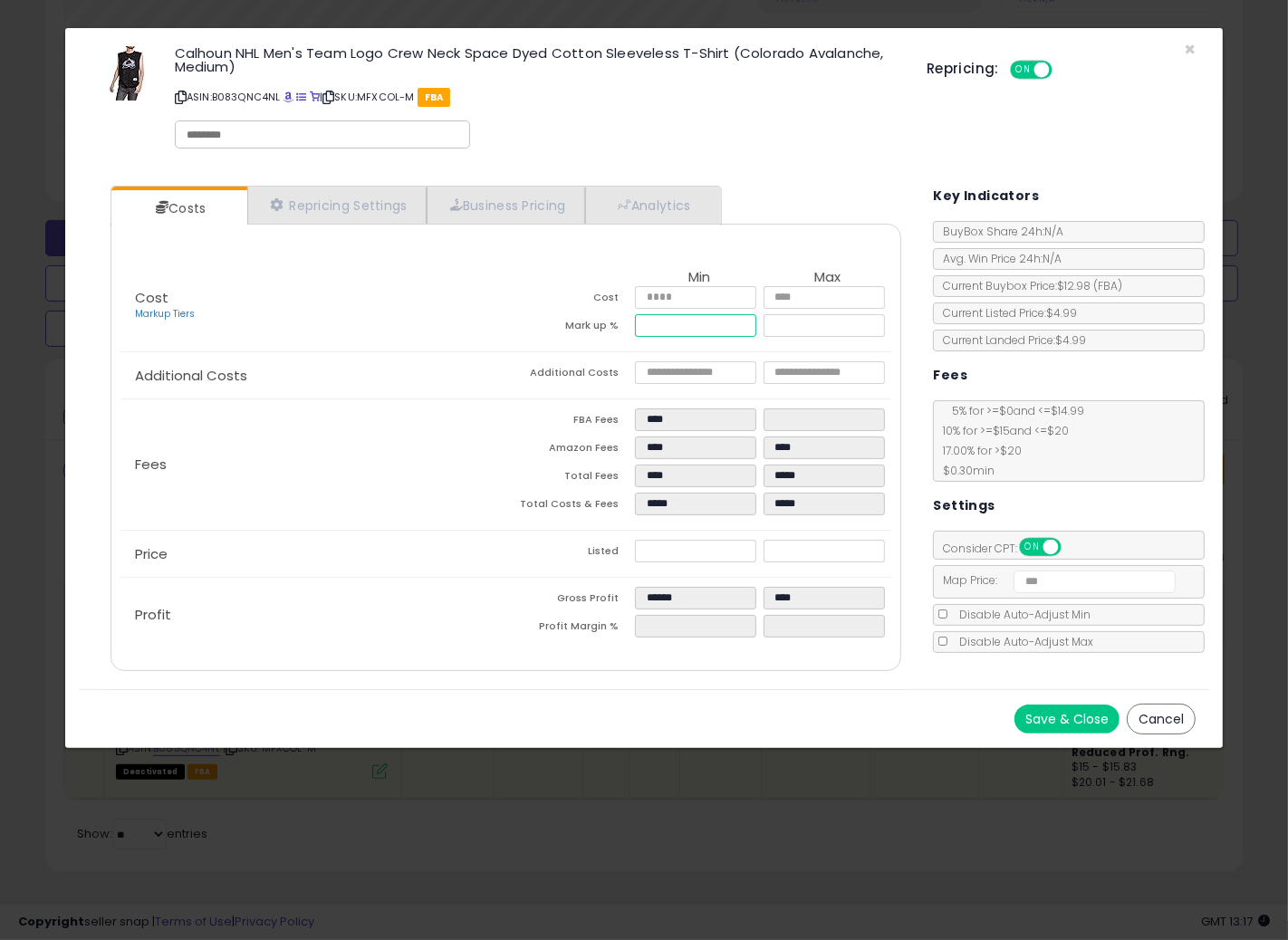 drag, startPoint x: 692, startPoint y: 328, endPoint x: 609, endPoint y: 320, distance: 83.38465 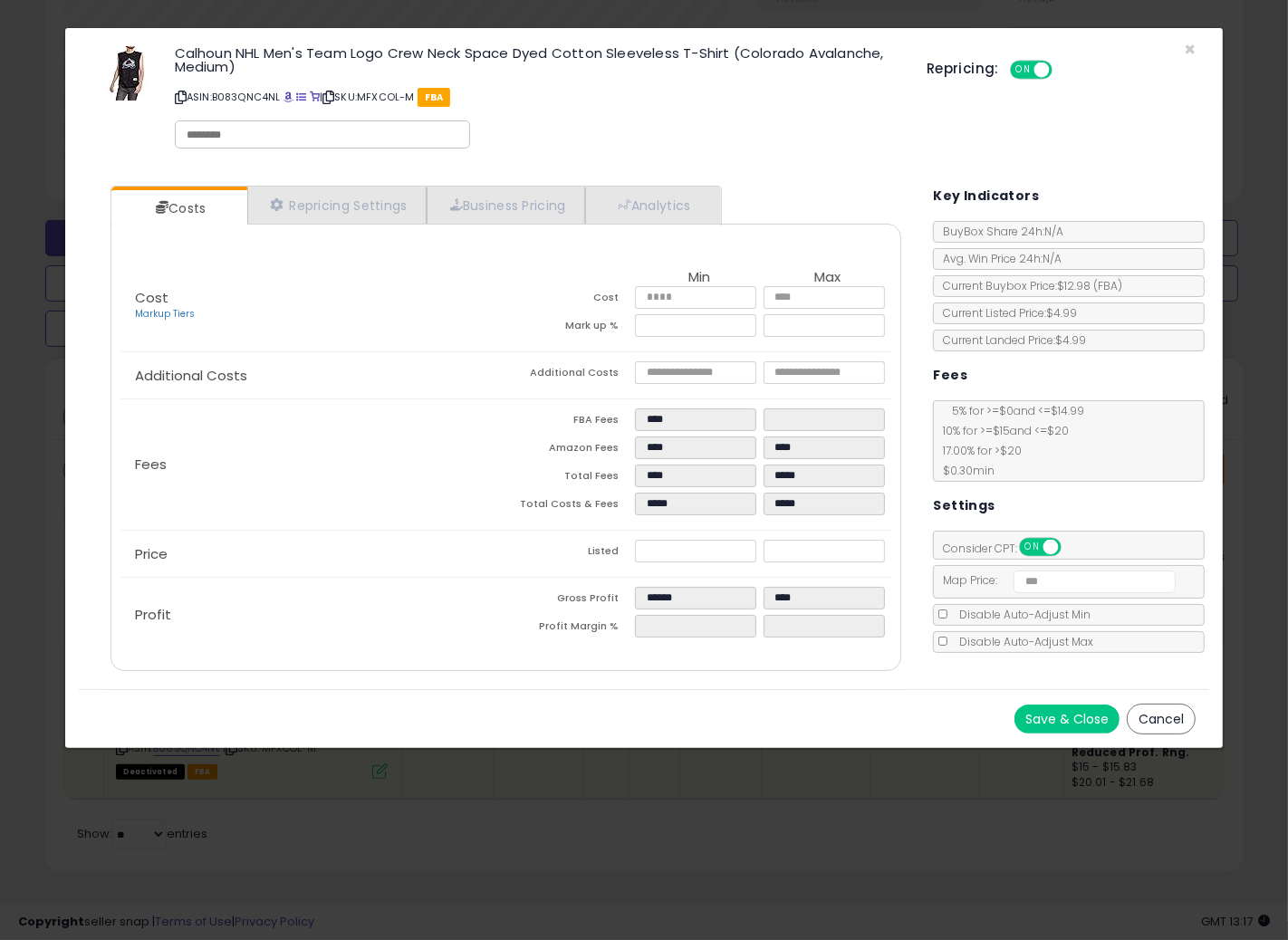 type on "*****" 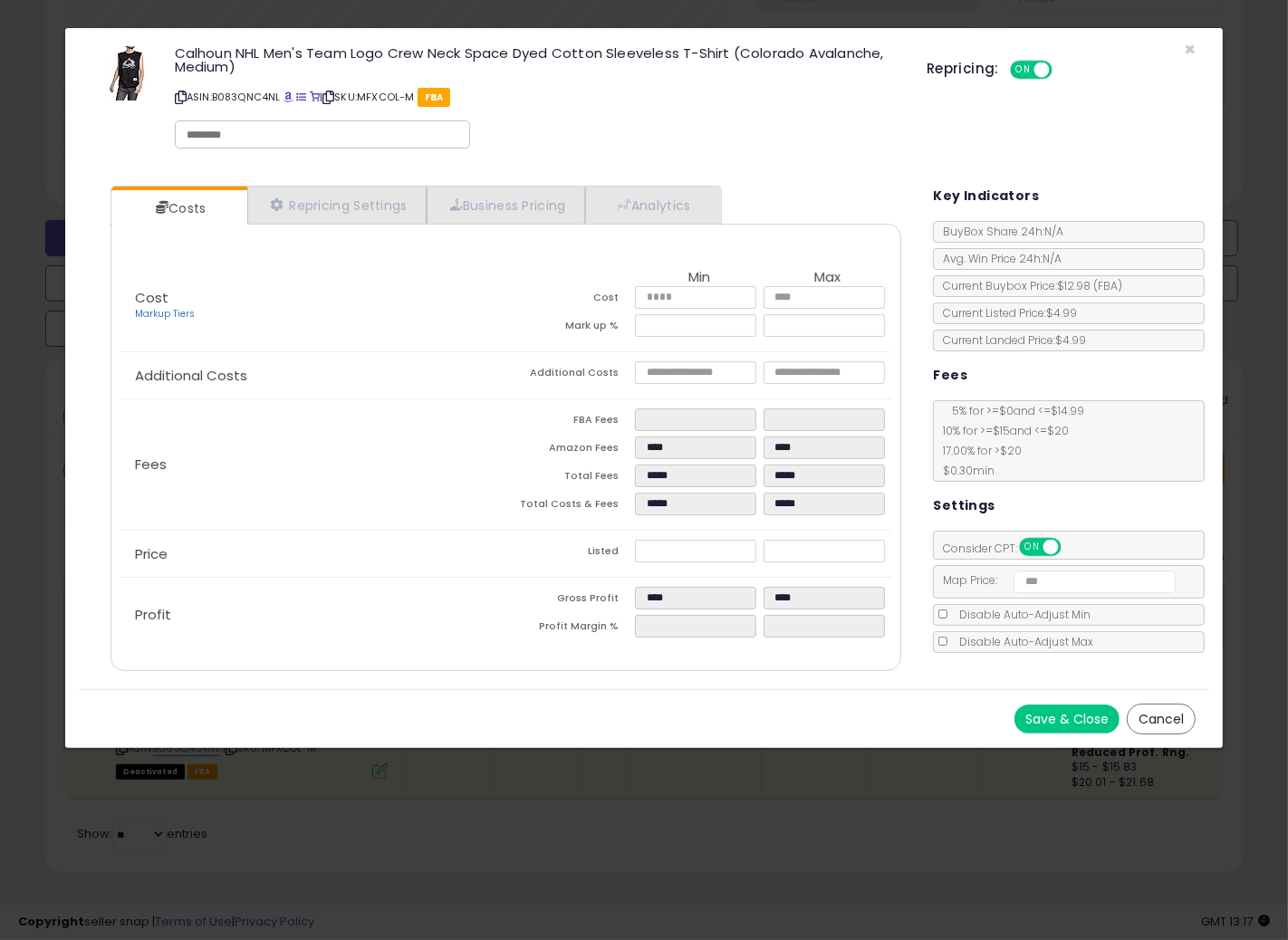click on "Fees" at bounding box center (313, 465) 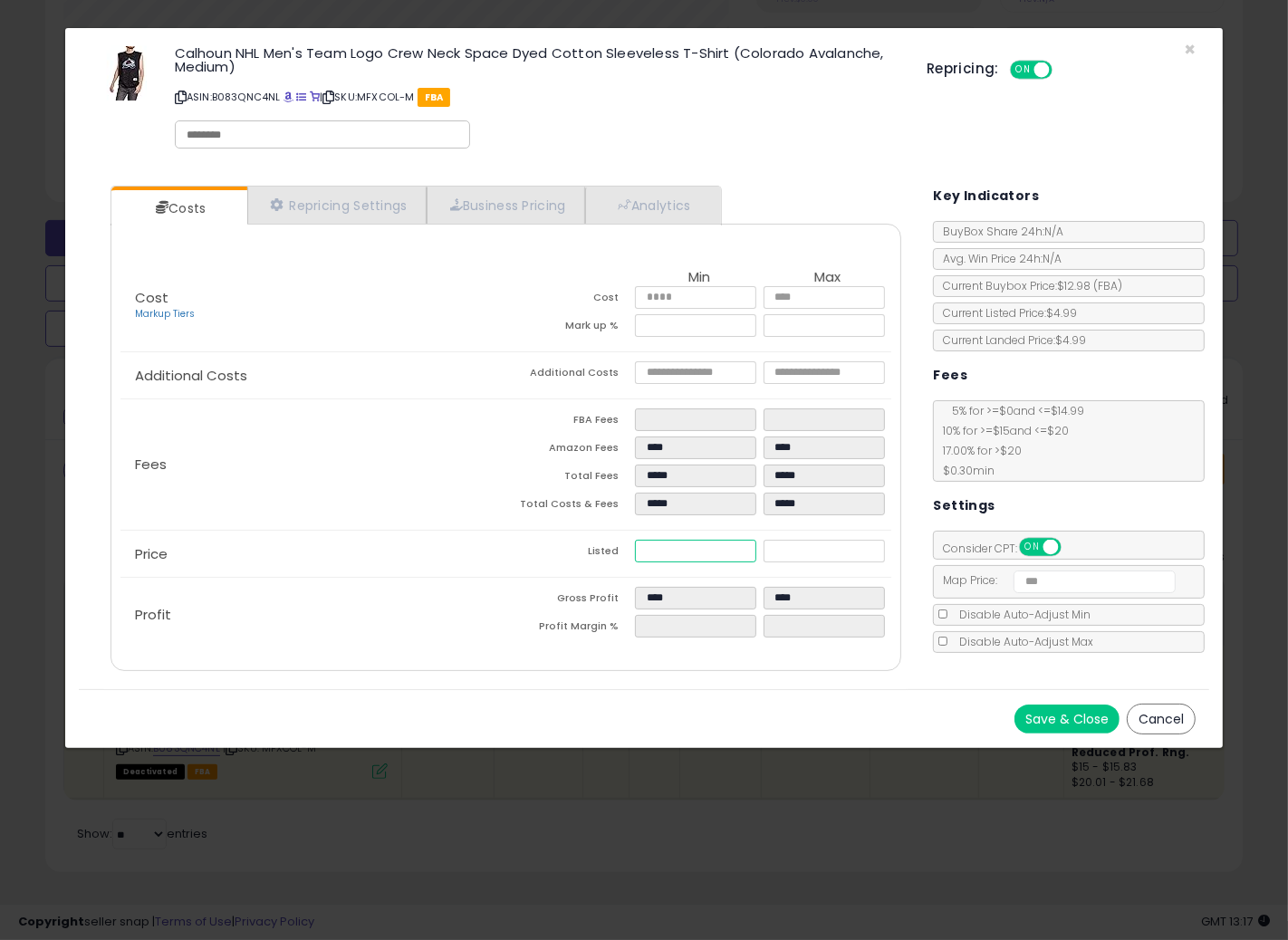 drag, startPoint x: 681, startPoint y: 549, endPoint x: 578, endPoint y: 540, distance: 103.39246 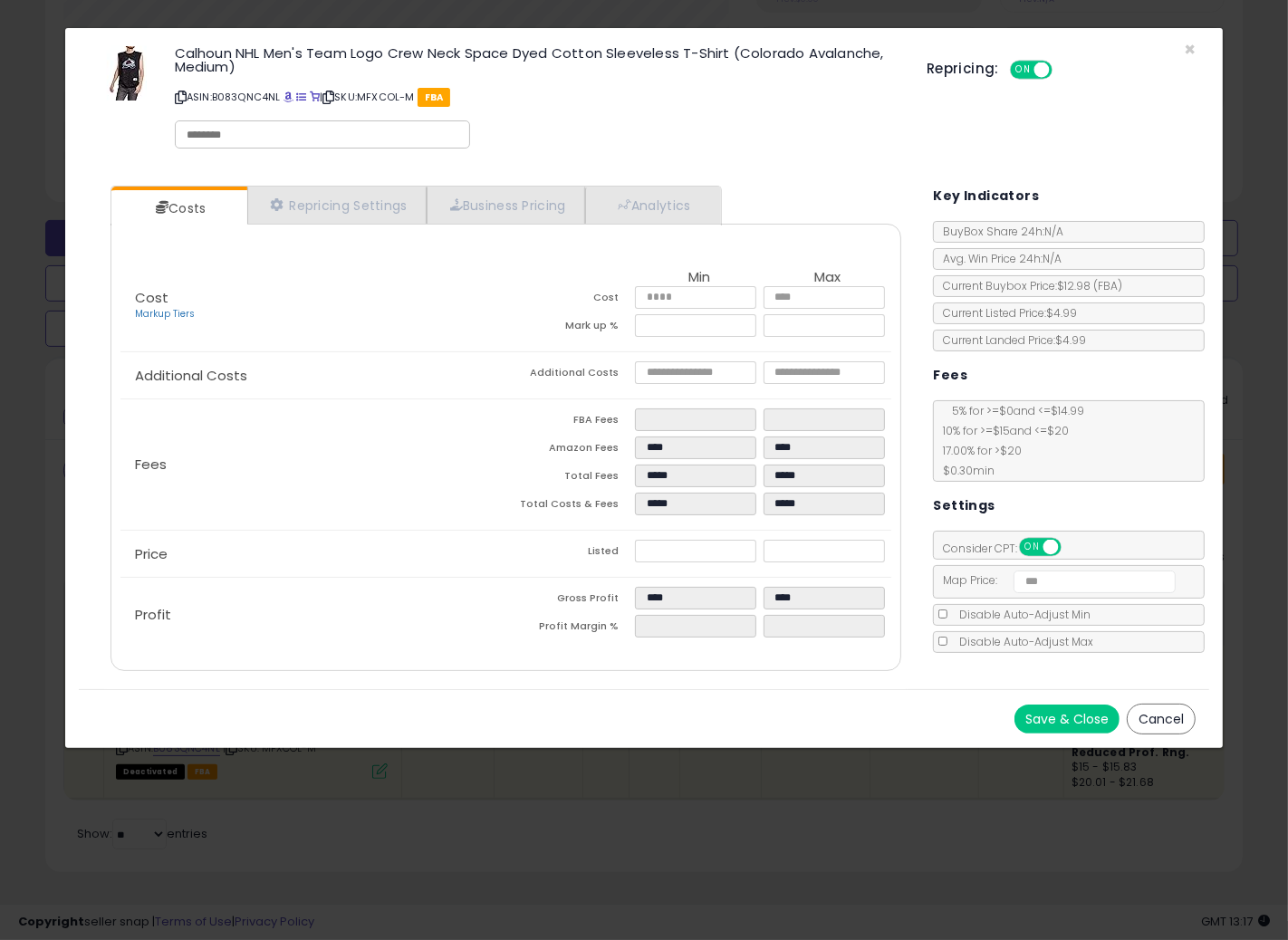 click on "Save & Close" at bounding box center [1067, 719] 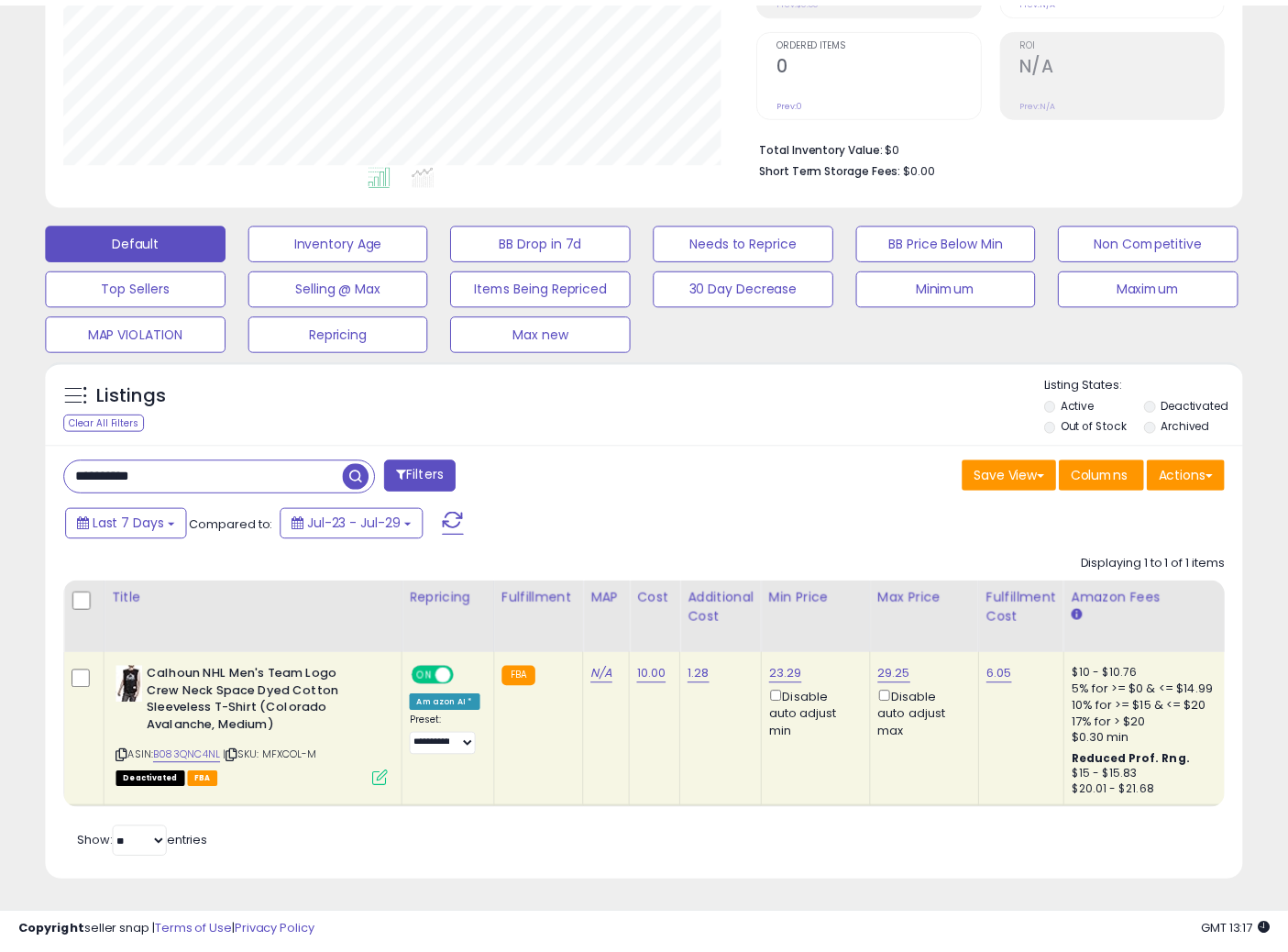 scroll, scrollTop: 376, scrollLeft: 692, axis: both 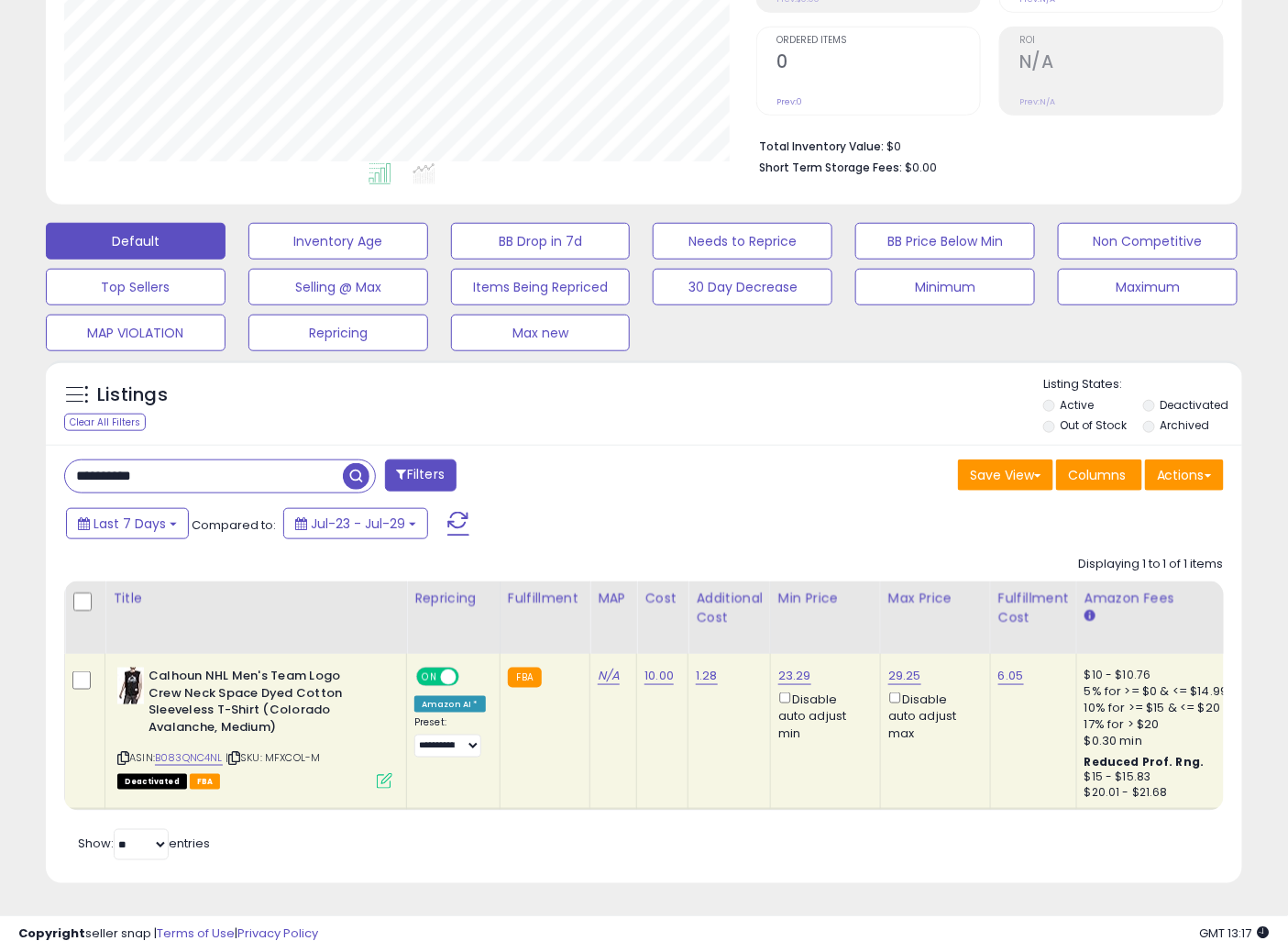 drag, startPoint x: 66, startPoint y: 452, endPoint x: 58, endPoint y: 427, distance: 26.248809 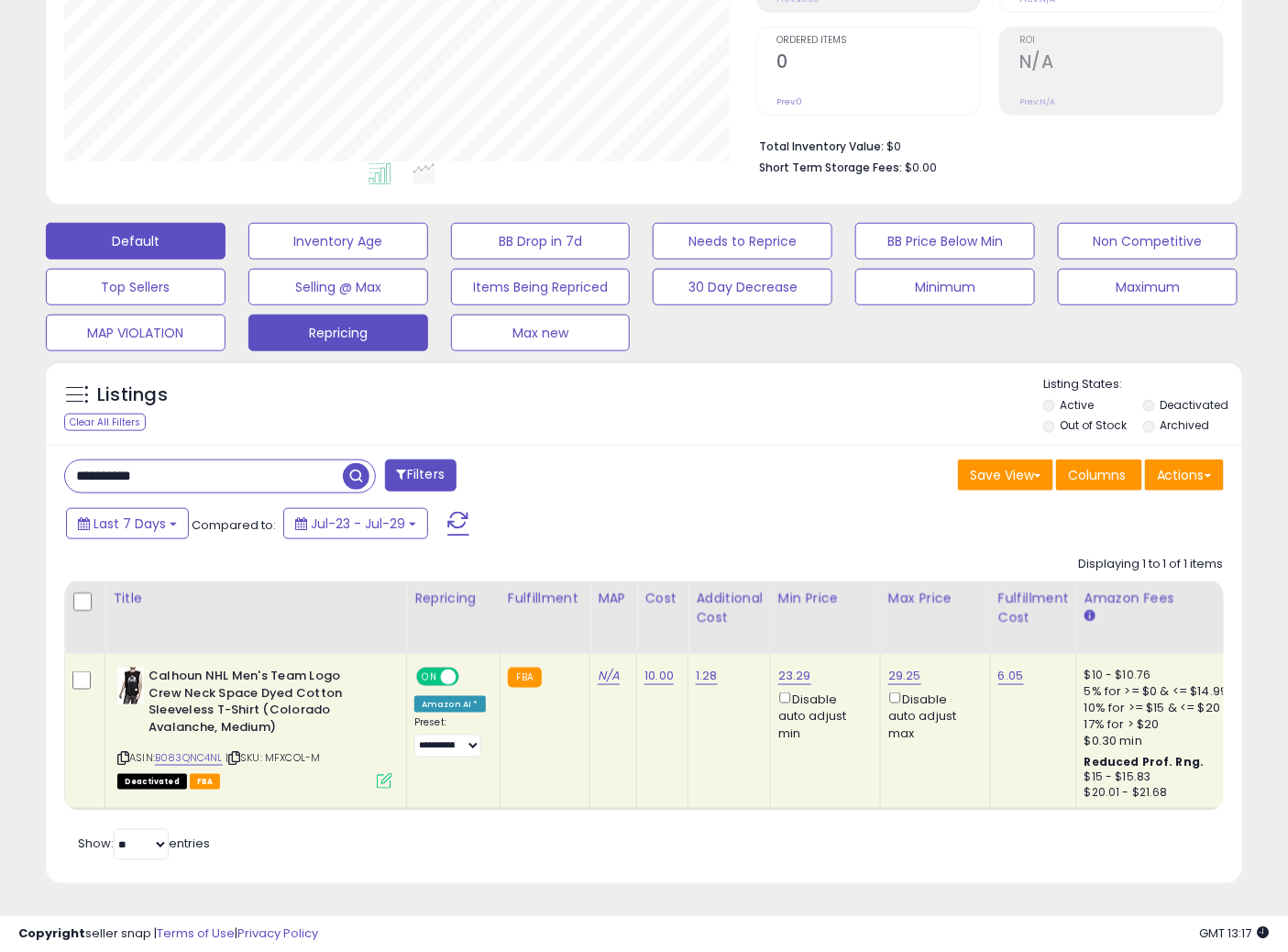 click at bounding box center (356, 476) 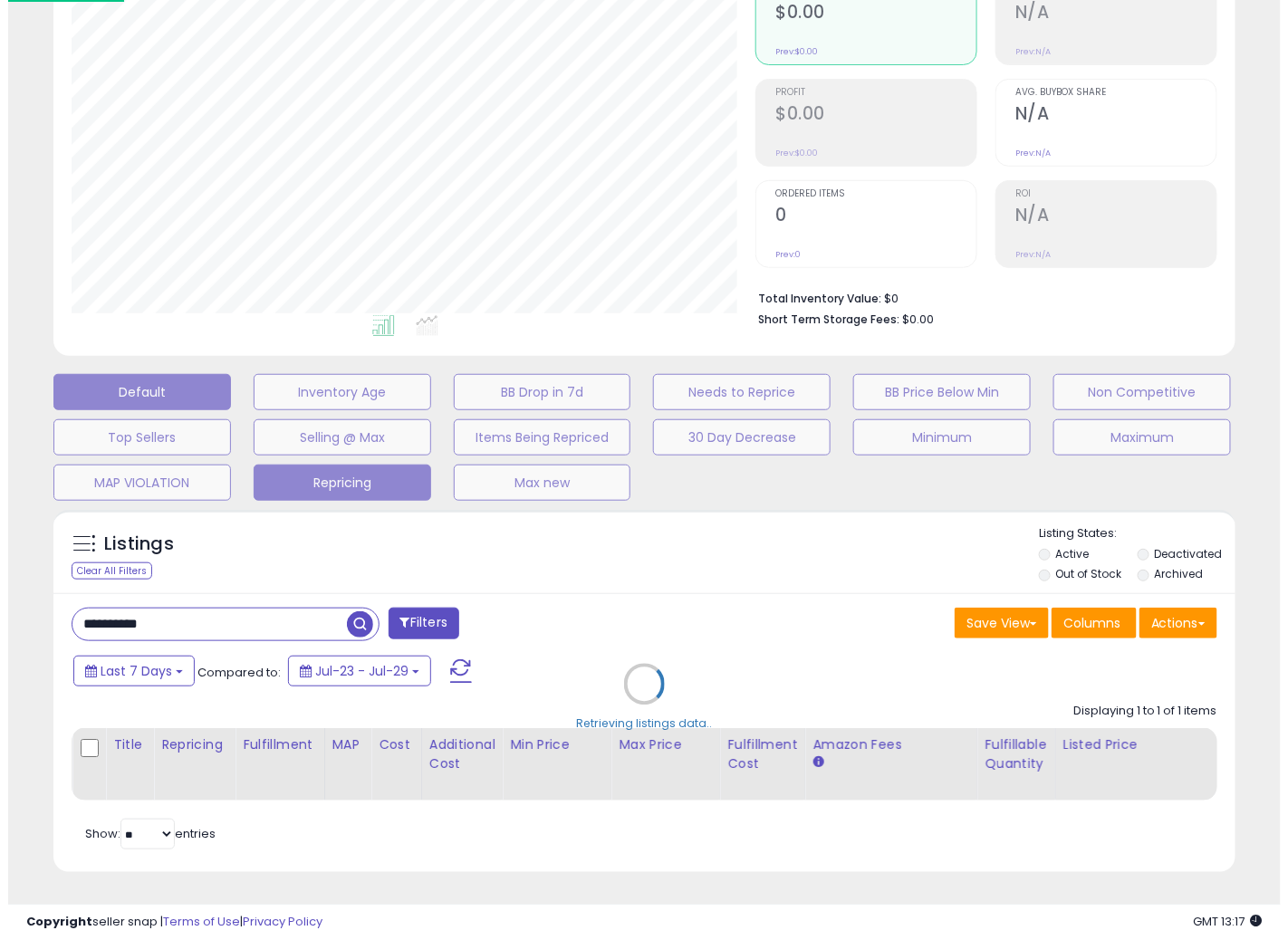 scroll, scrollTop: 212, scrollLeft: 0, axis: vertical 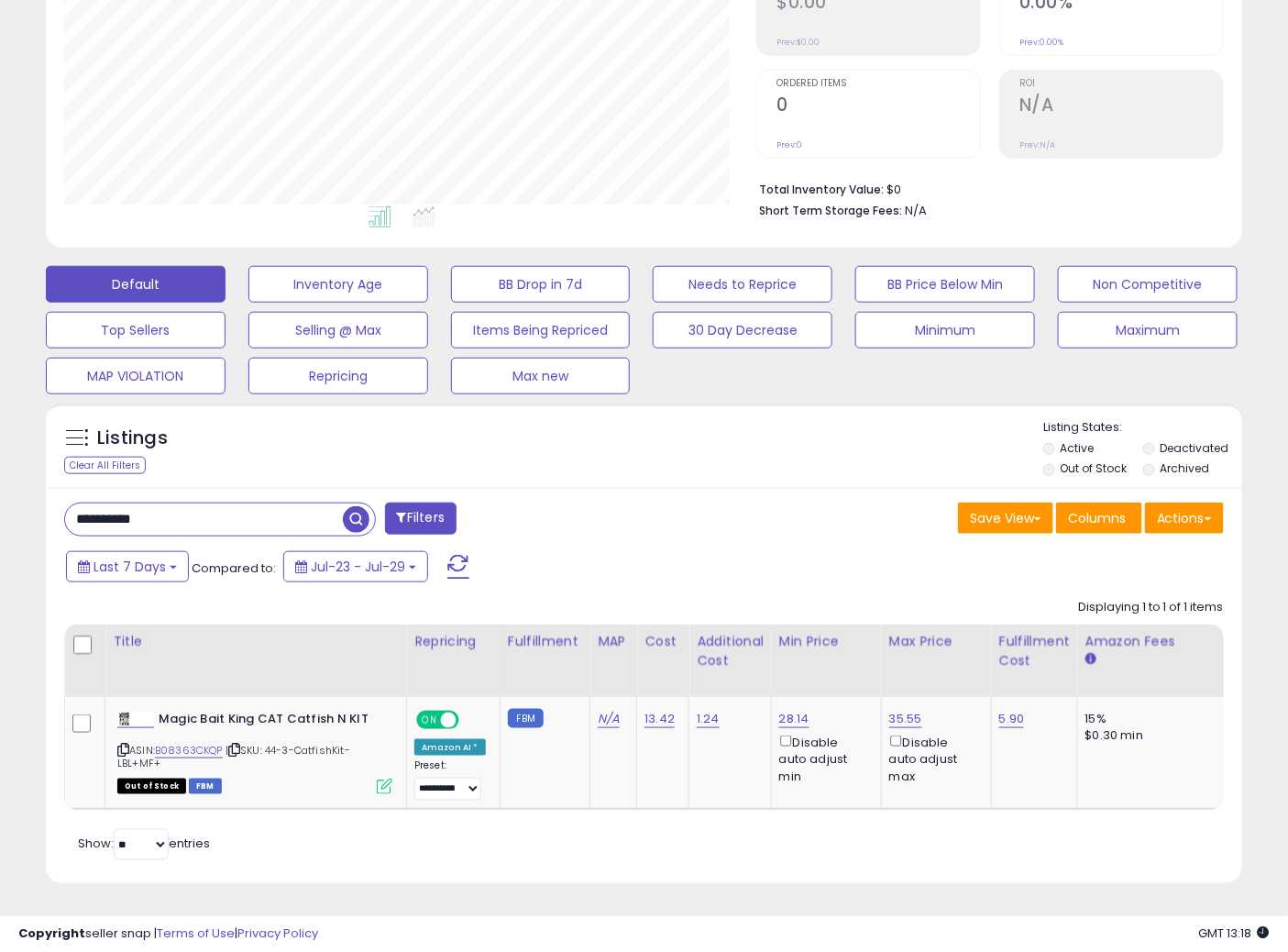 click on "Save View
Save As New View
Update Current View
Columns
Actions
Import  Export Visible Columns" at bounding box center (941, 520) 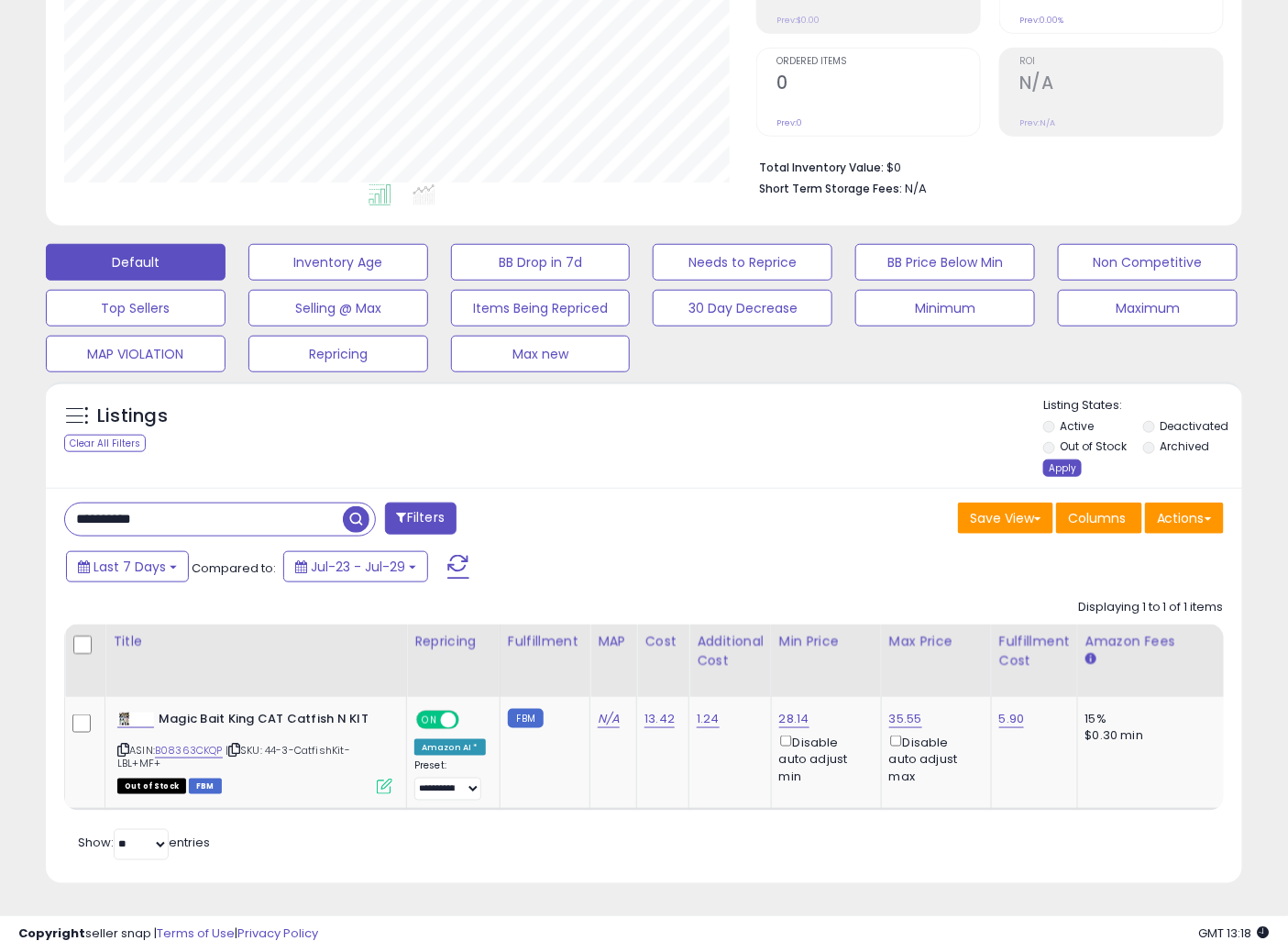 click on "Apply" at bounding box center (1062, 468) 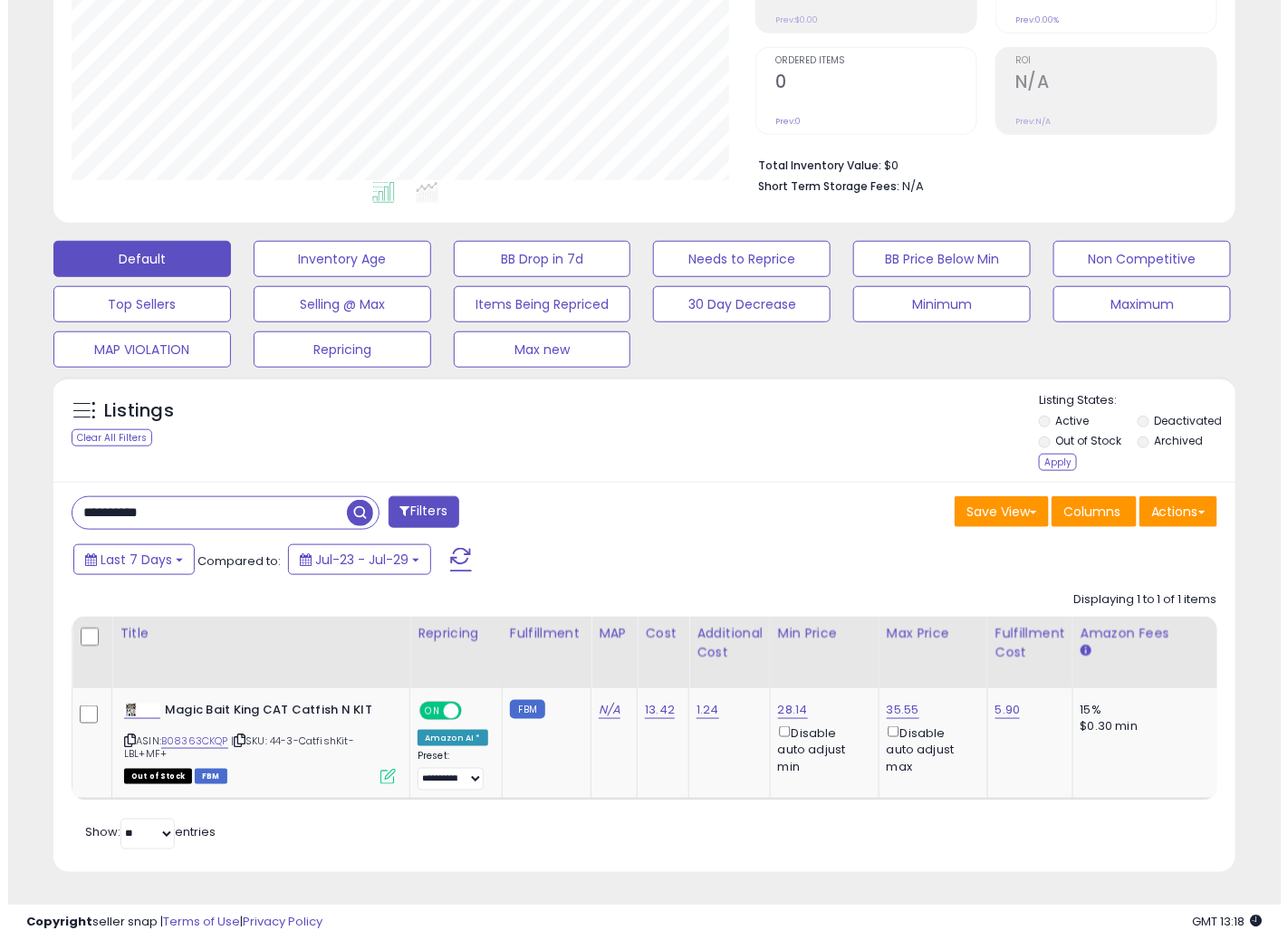 scroll, scrollTop: 212, scrollLeft: 0, axis: vertical 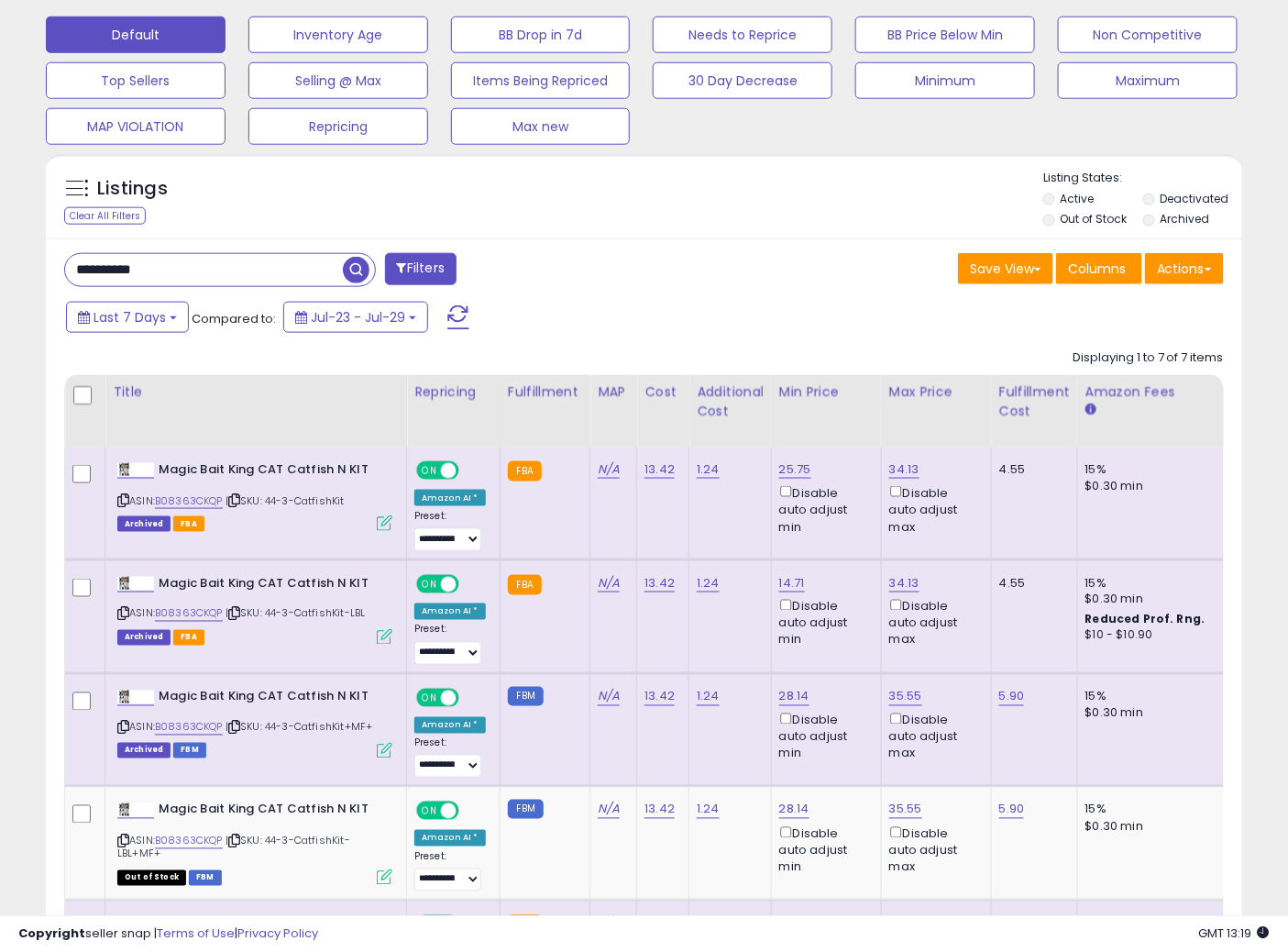 drag, startPoint x: 171, startPoint y: 276, endPoint x: 6, endPoint y: 235, distance: 170.01765 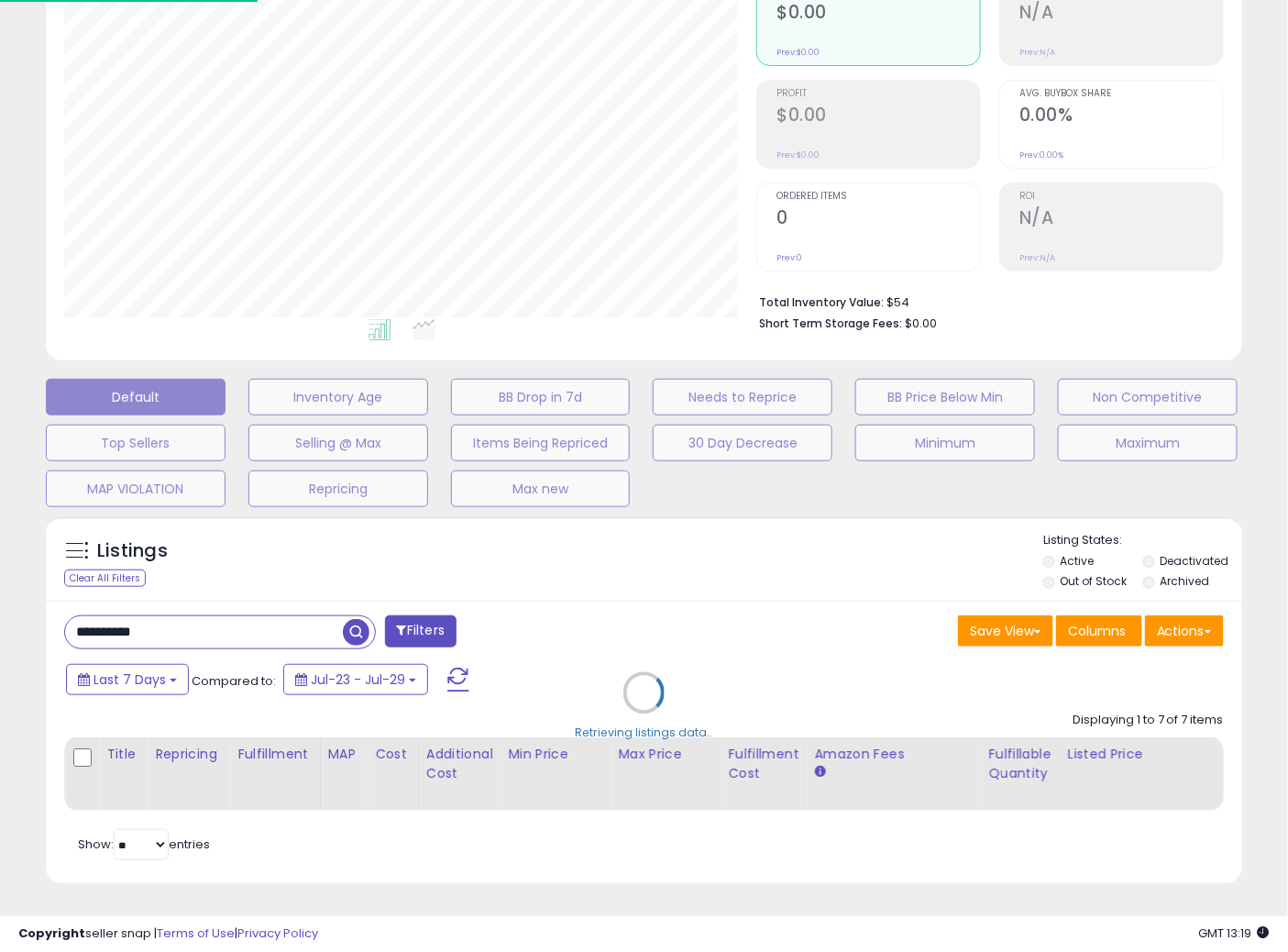scroll, scrollTop: 916772, scrollLeft: 916024, axis: both 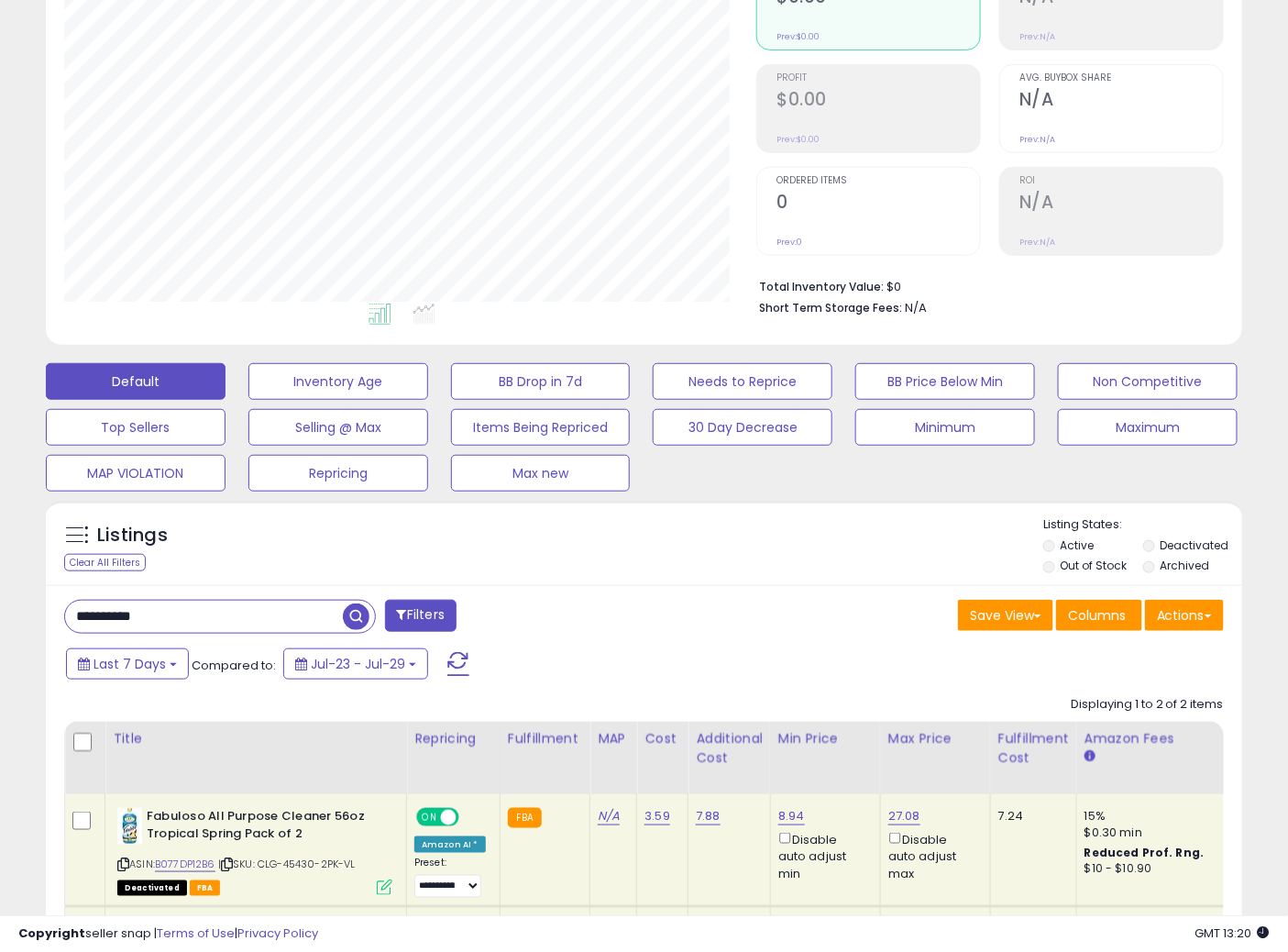 drag, startPoint x: 188, startPoint y: 618, endPoint x: 0, endPoint y: 599, distance: 188.9577 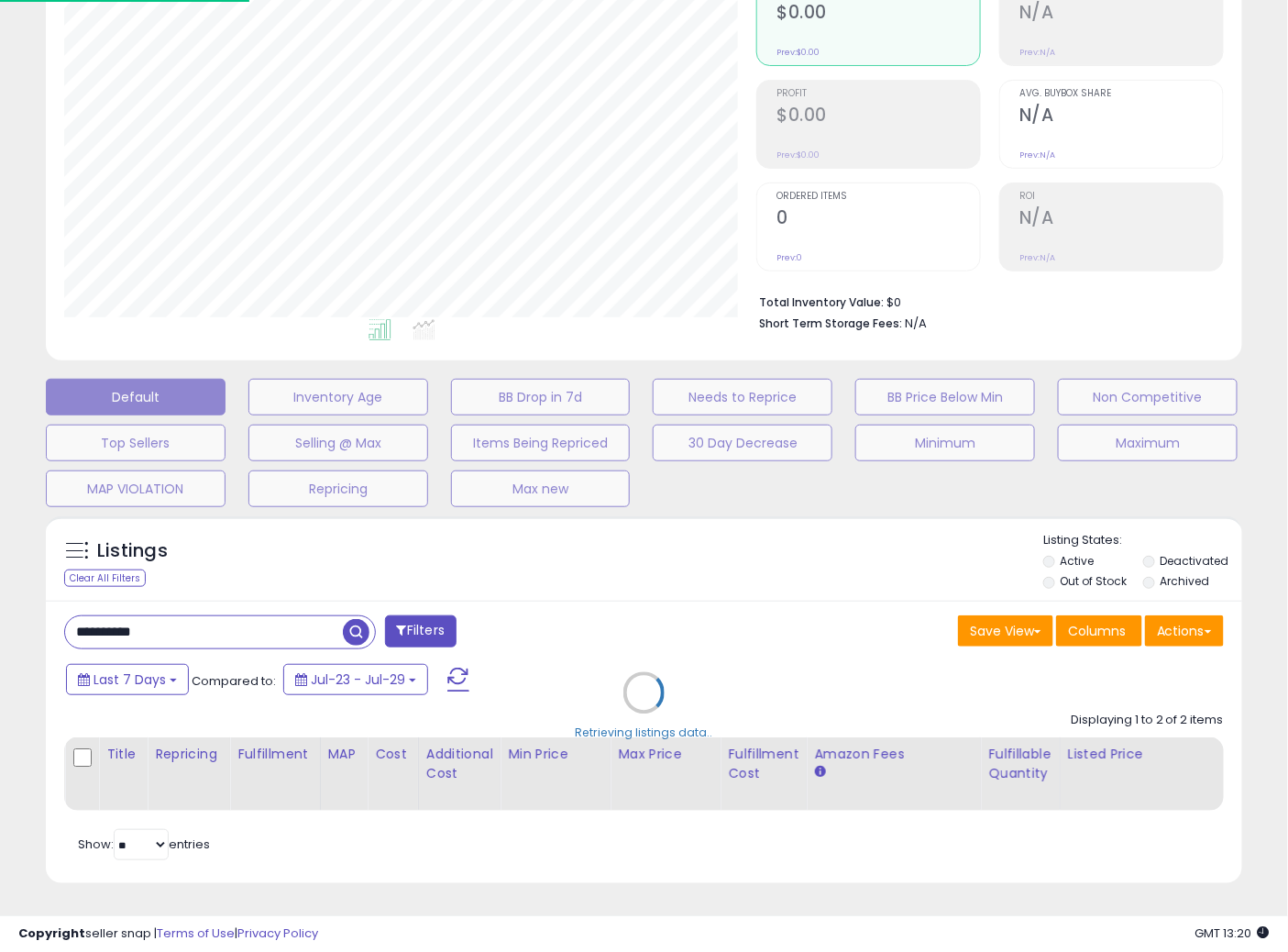 scroll, scrollTop: 916772, scrollLeft: 916024, axis: both 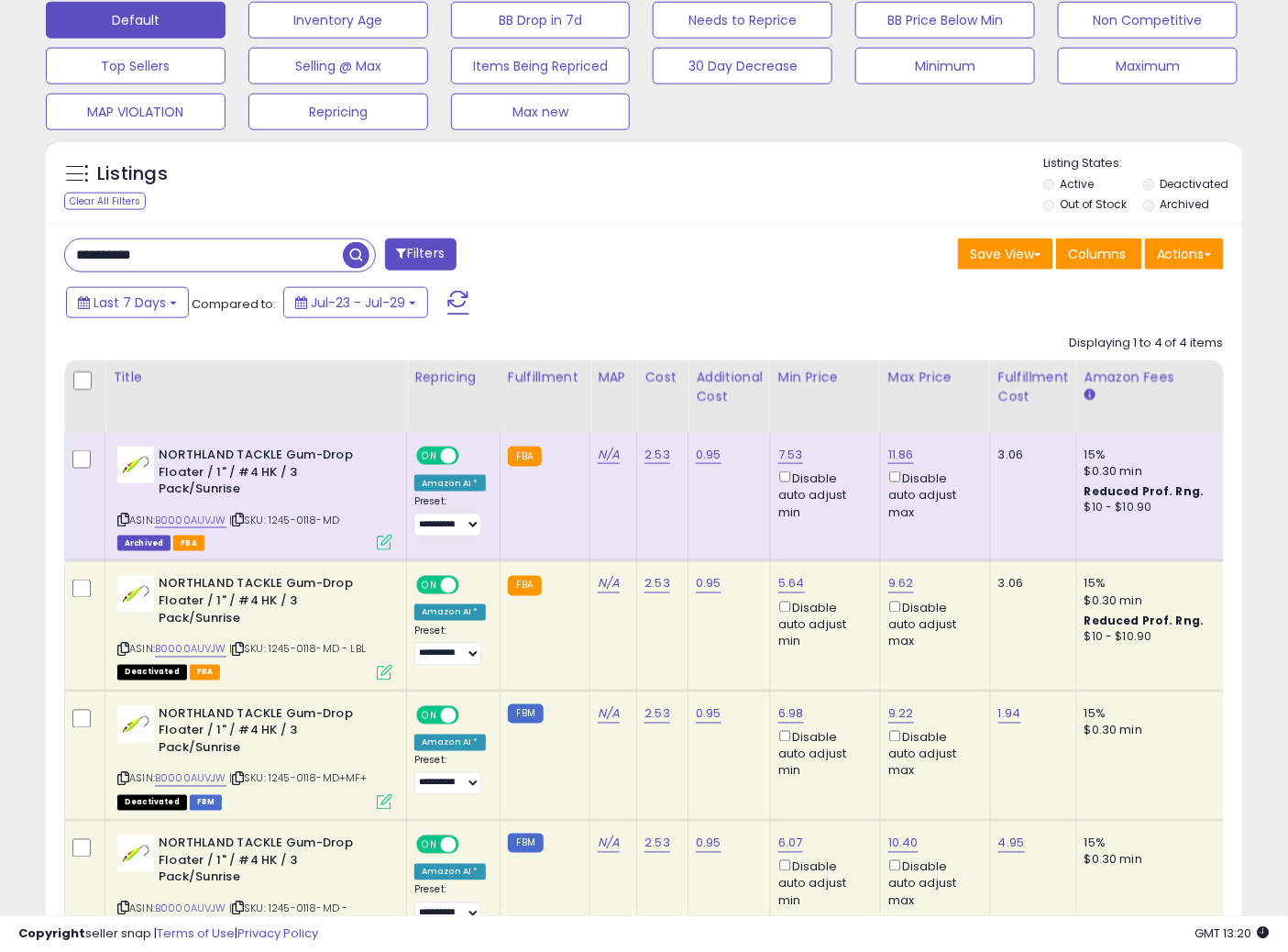 click on "Archived" at bounding box center (1185, 204) 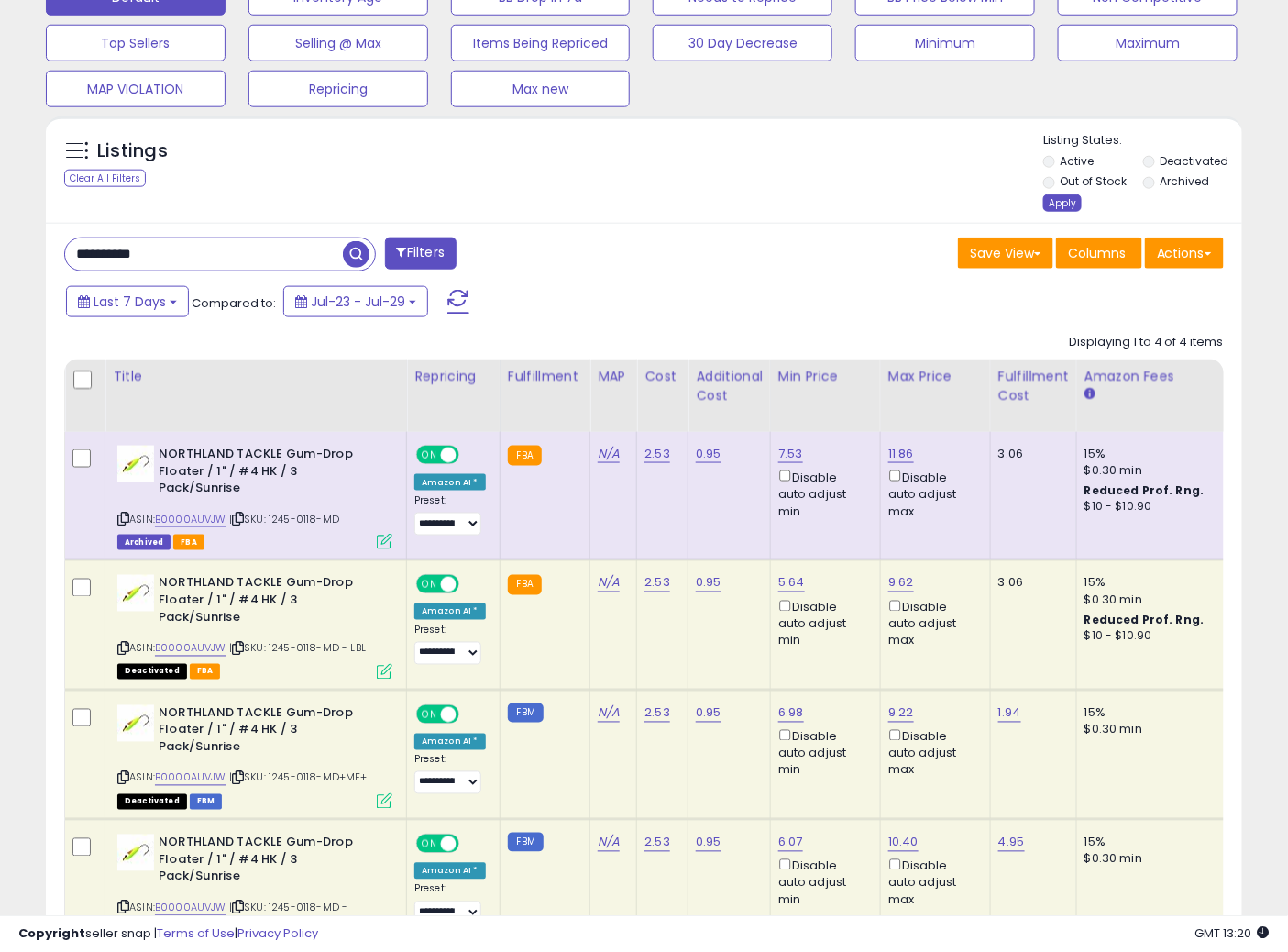 click on "Apply" at bounding box center [1062, 203] 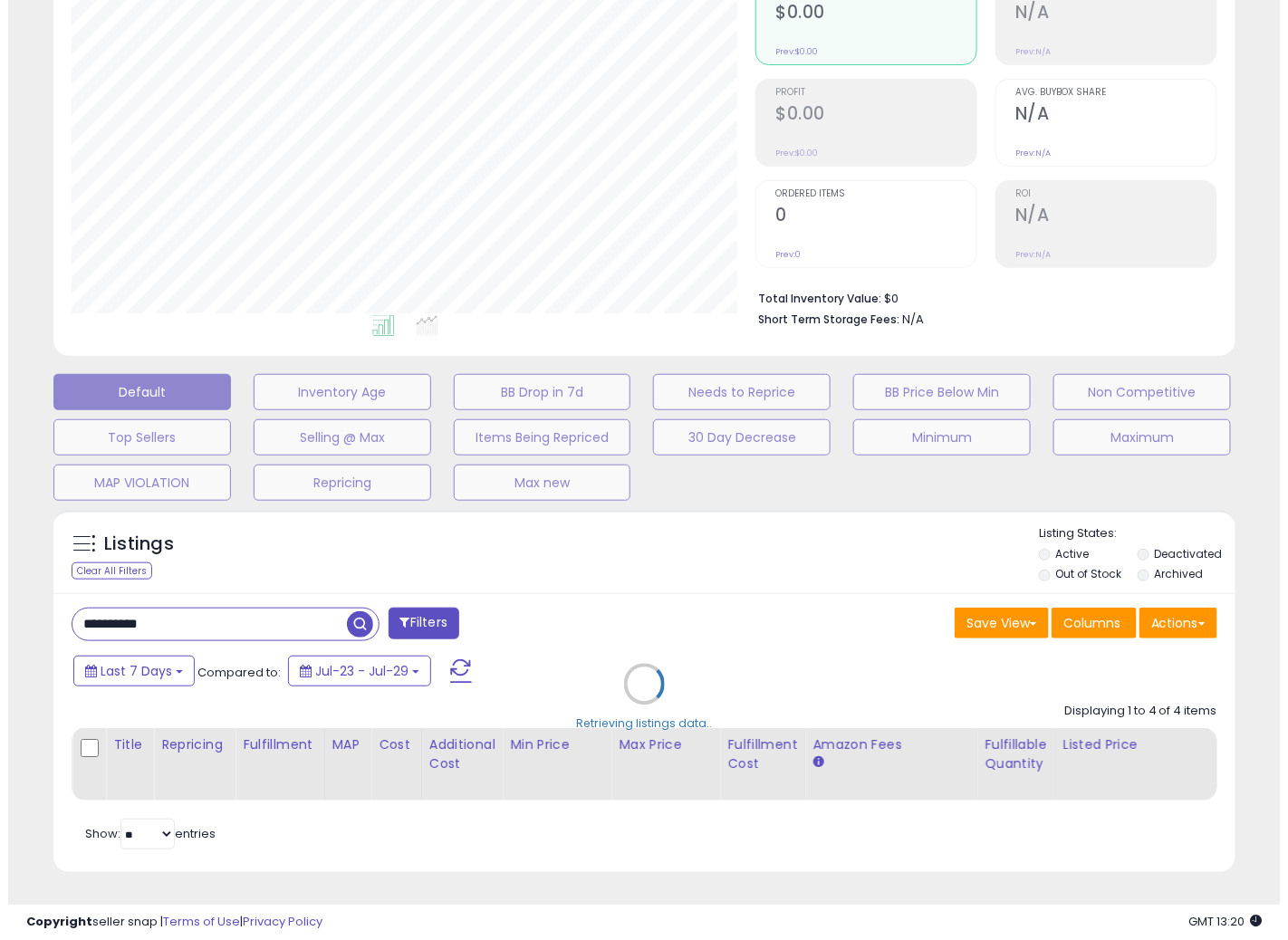 scroll, scrollTop: 212, scrollLeft: 0, axis: vertical 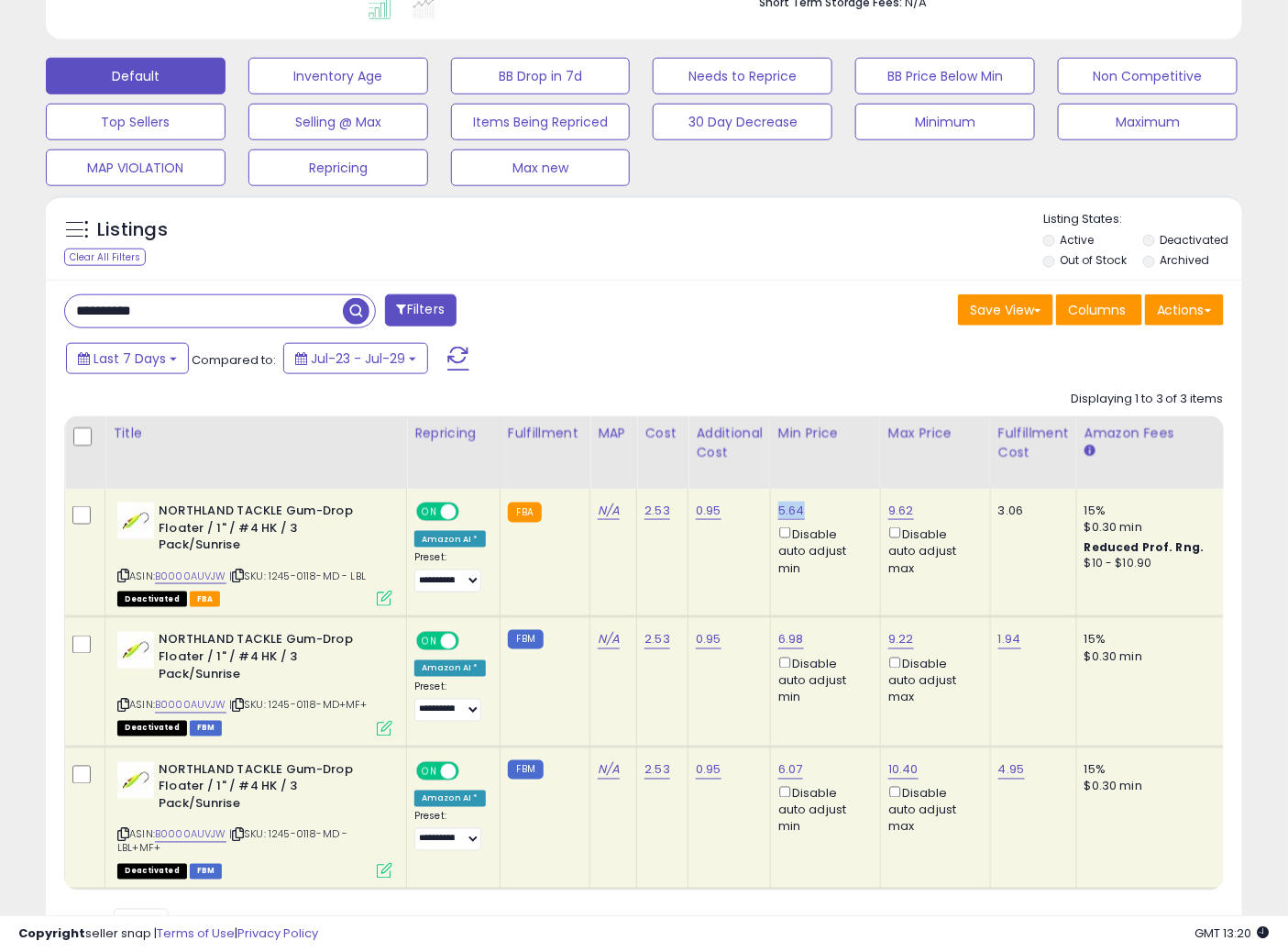 drag, startPoint x: 809, startPoint y: 507, endPoint x: 776, endPoint y: 510, distance: 33.13608 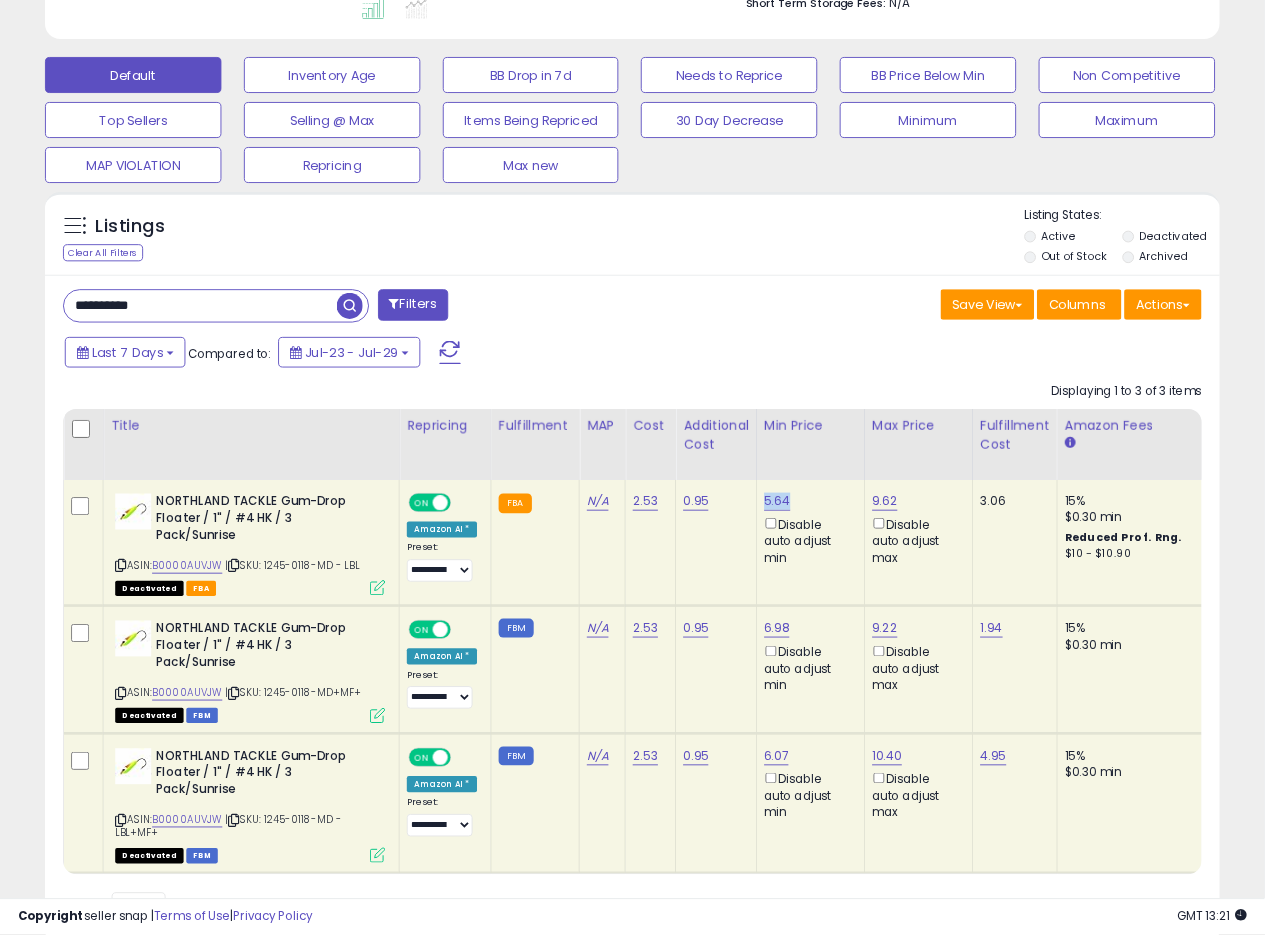 scroll, scrollTop: 568, scrollLeft: 0, axis: vertical 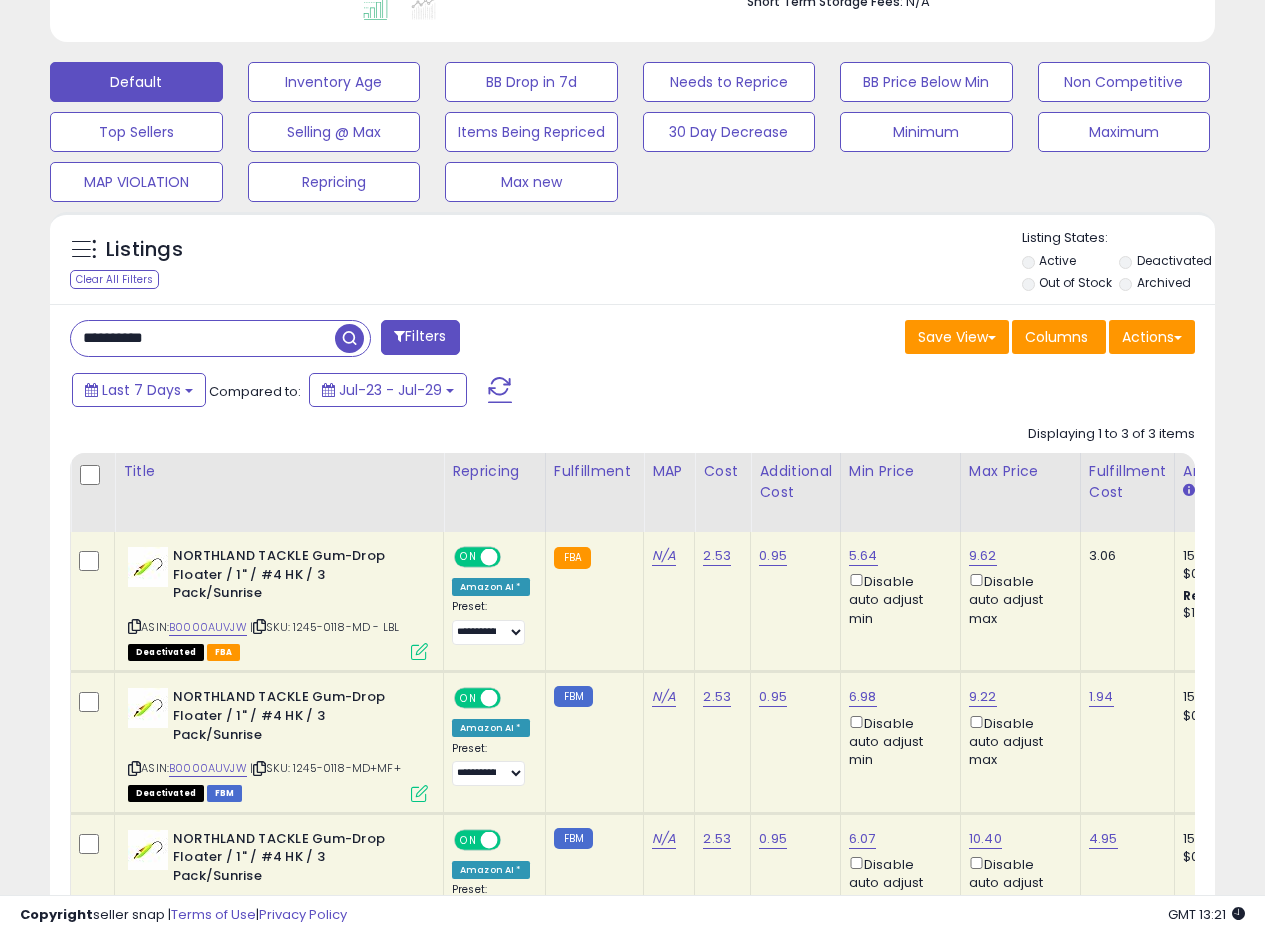 drag, startPoint x: 176, startPoint y: 338, endPoint x: 0, endPoint y: 318, distance: 177.13272 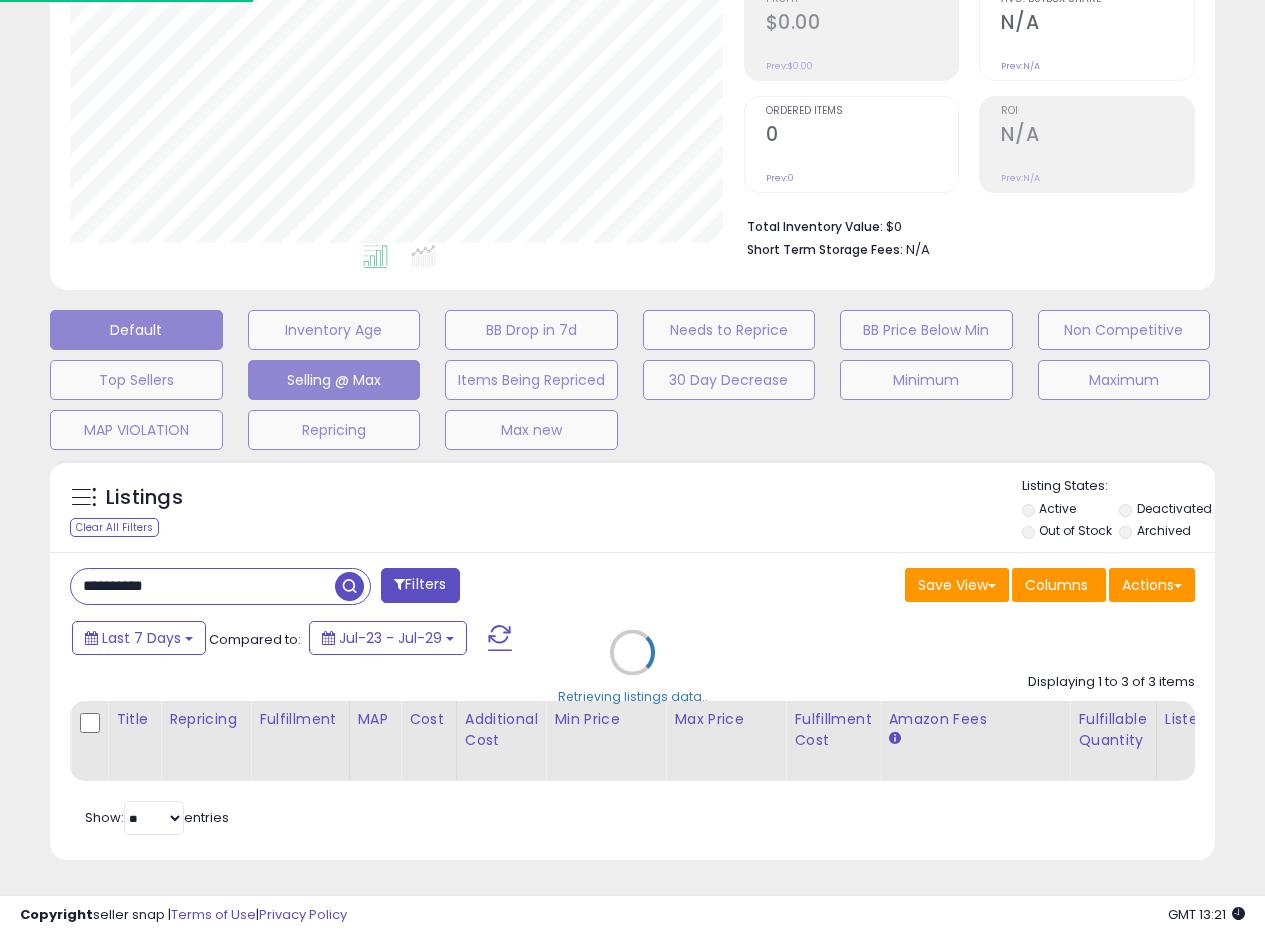 scroll, scrollTop: 999590, scrollLeft: 999317, axis: both 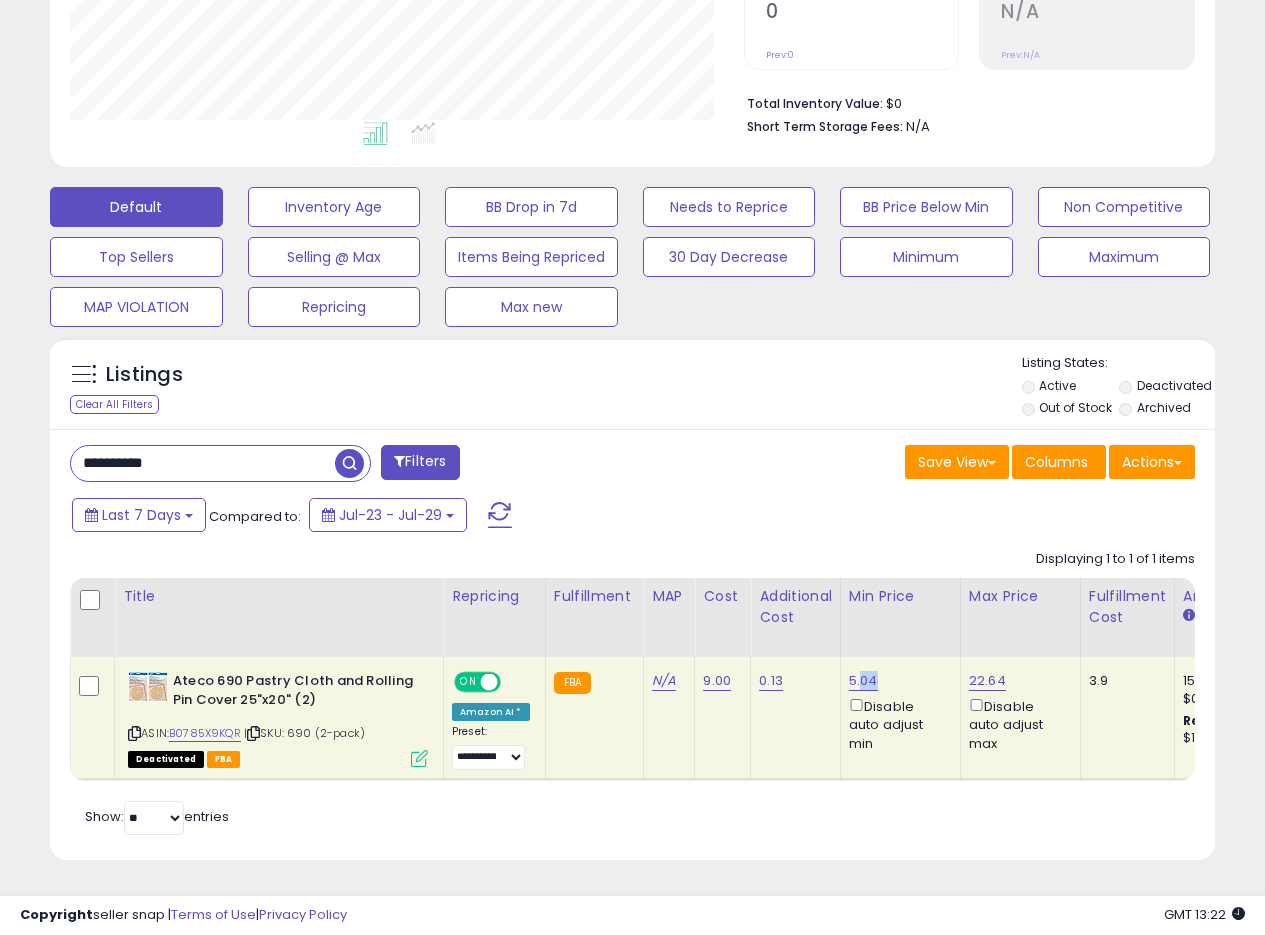 drag, startPoint x: 878, startPoint y: 665, endPoint x: 862, endPoint y: 534, distance: 131.97348 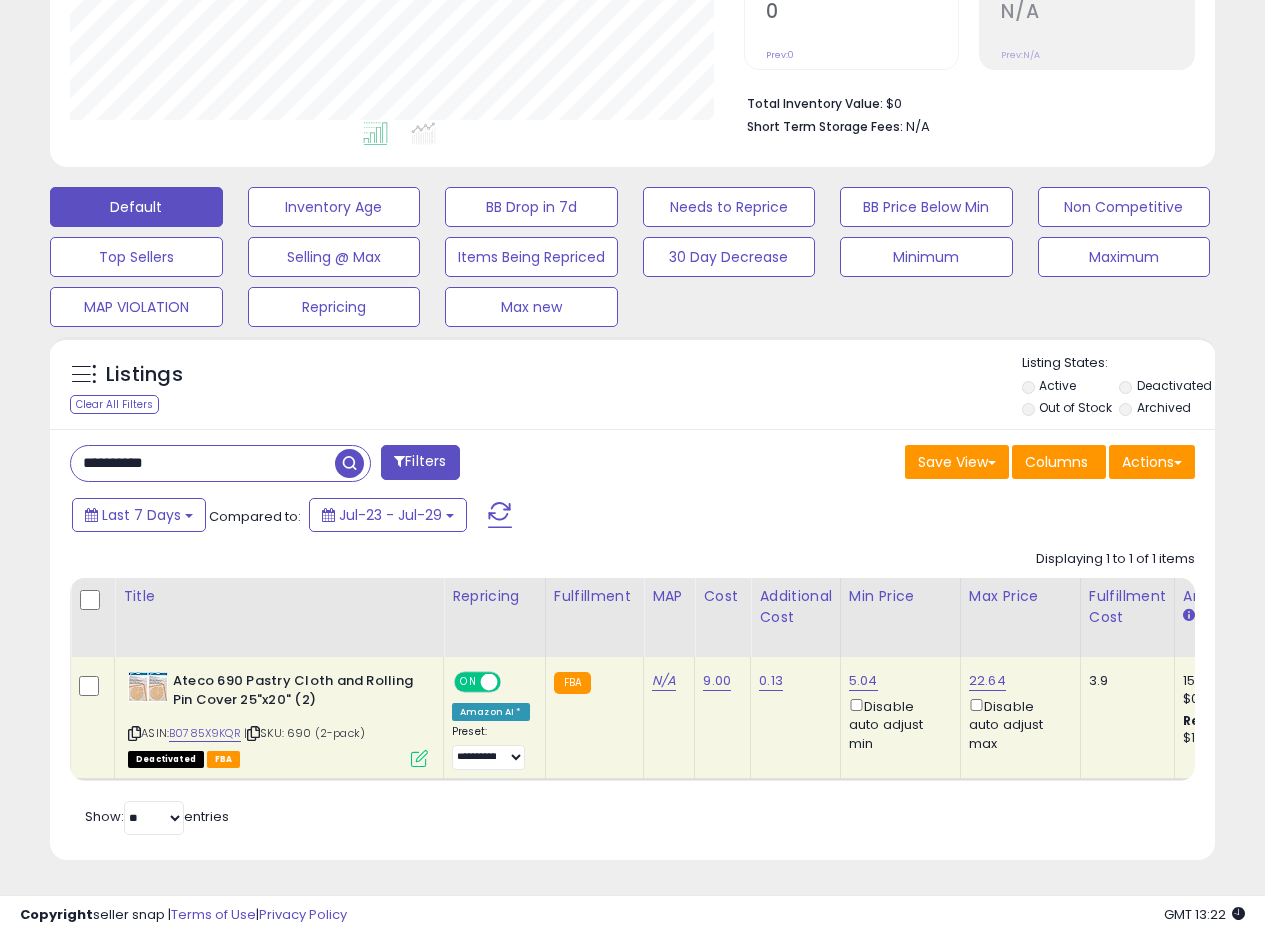 drag, startPoint x: 199, startPoint y: 453, endPoint x: 0, endPoint y: 439, distance: 199.49185 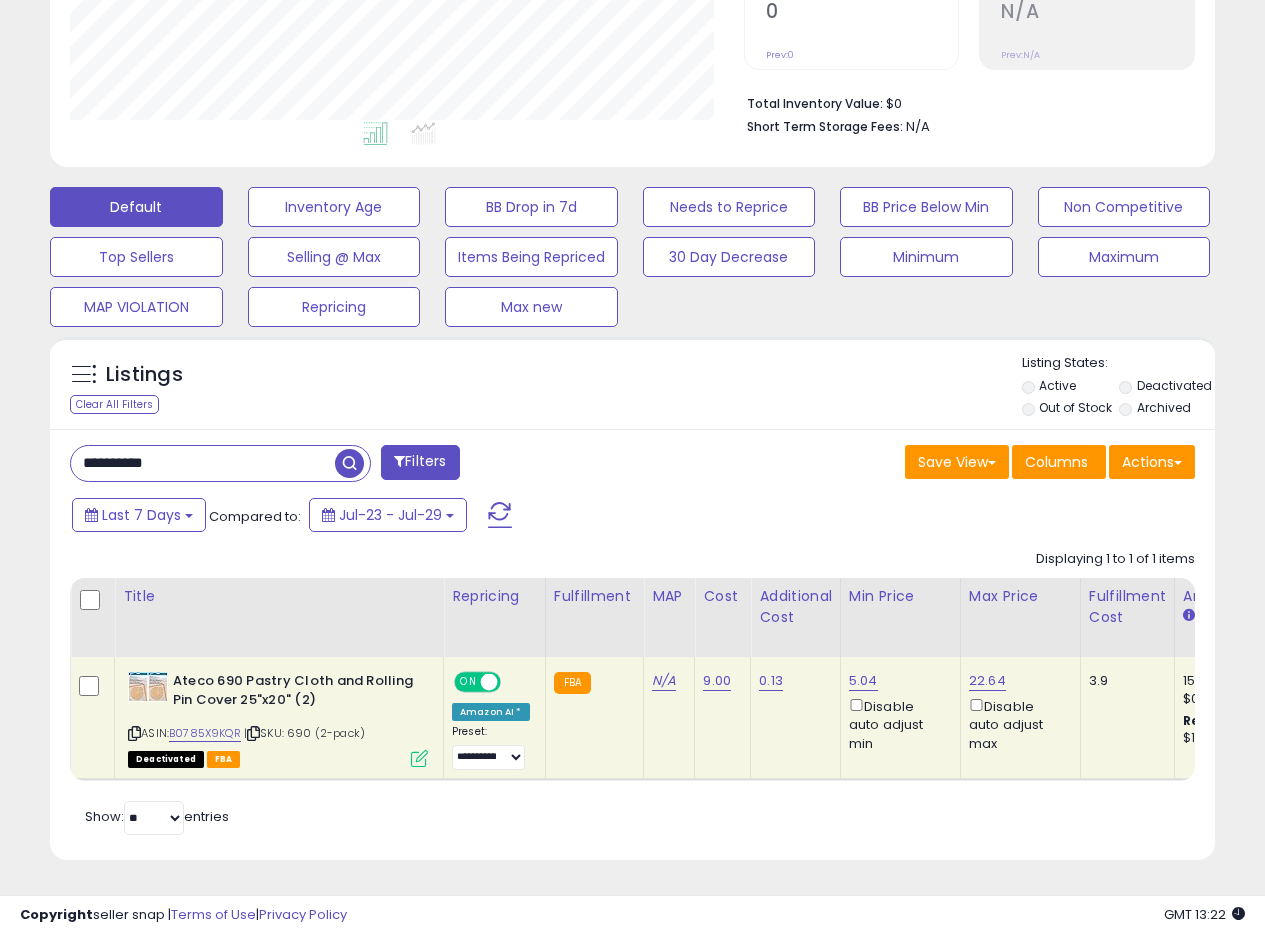 paste 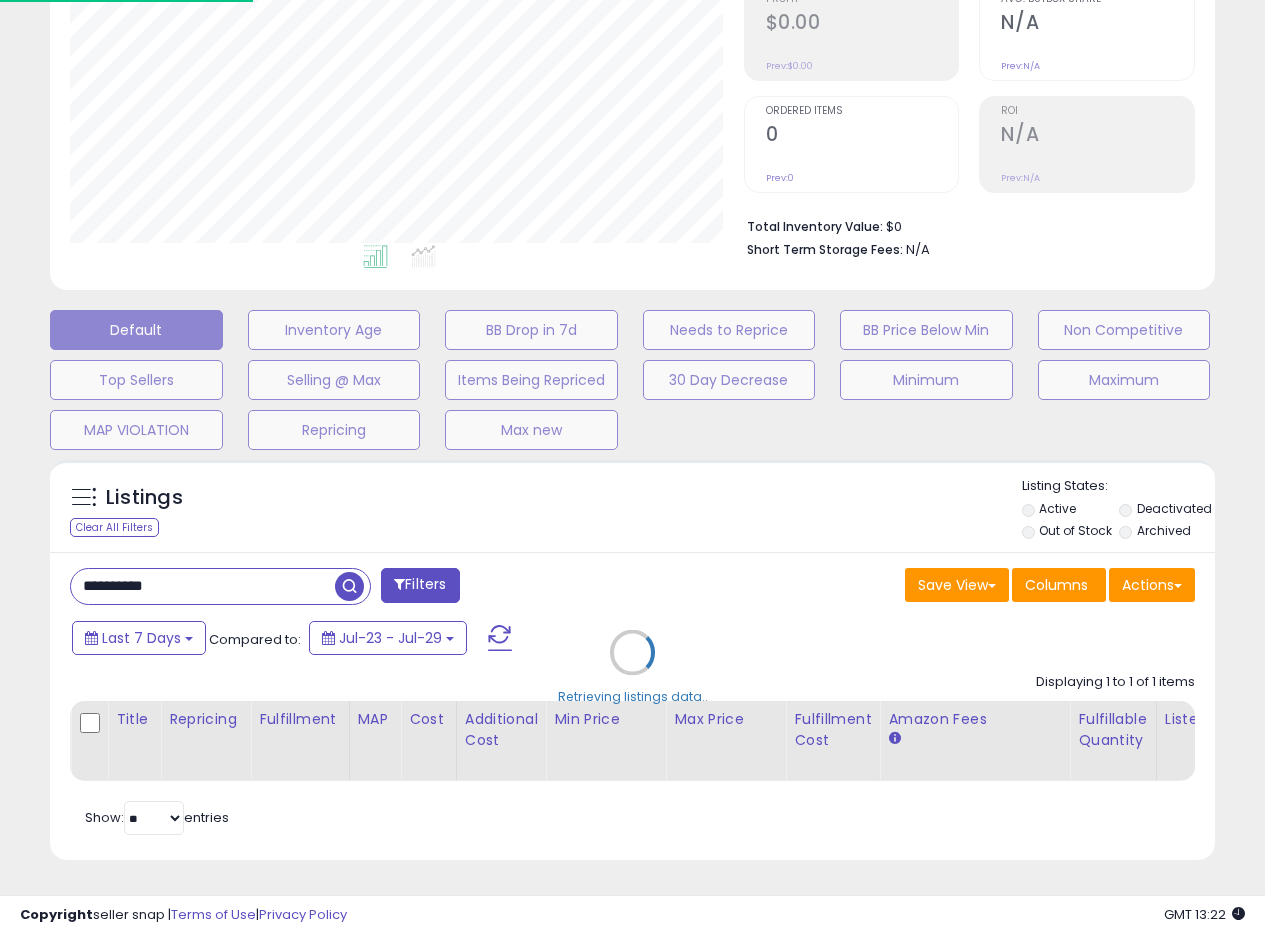 scroll, scrollTop: 999590, scrollLeft: 999317, axis: both 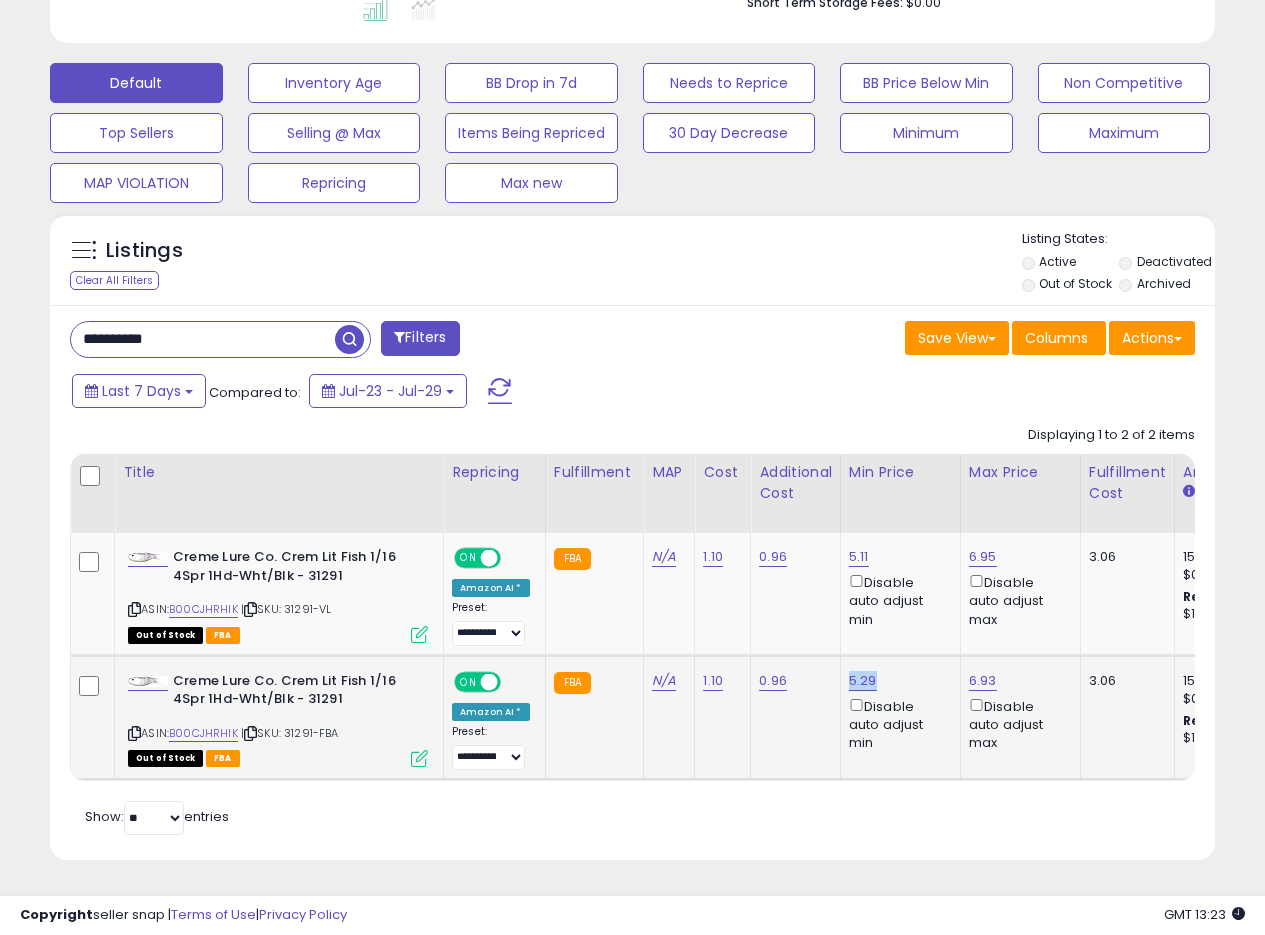 drag, startPoint x: 873, startPoint y: 660, endPoint x: 845, endPoint y: 665, distance: 28.442924 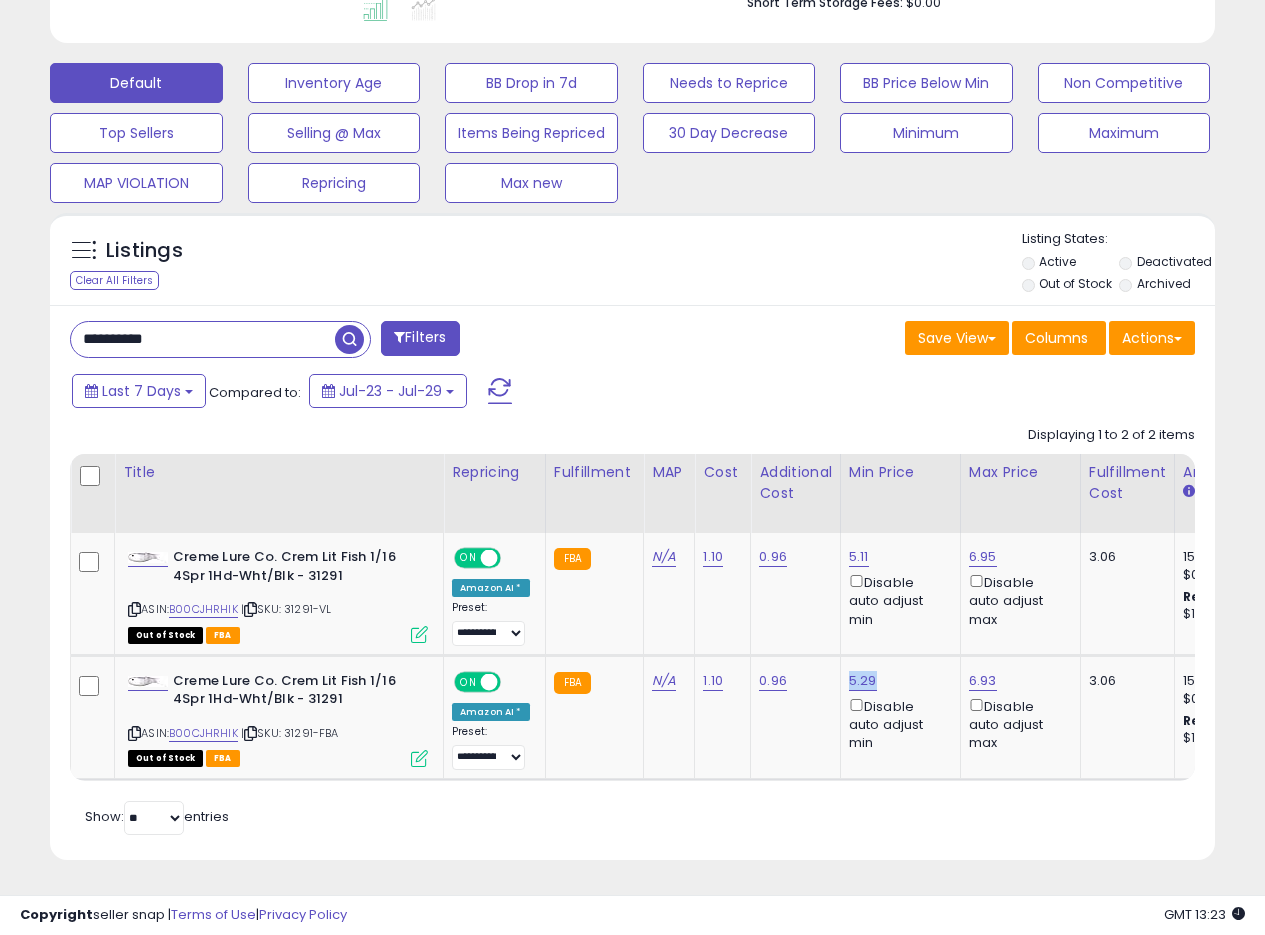 copy on "5.29" 